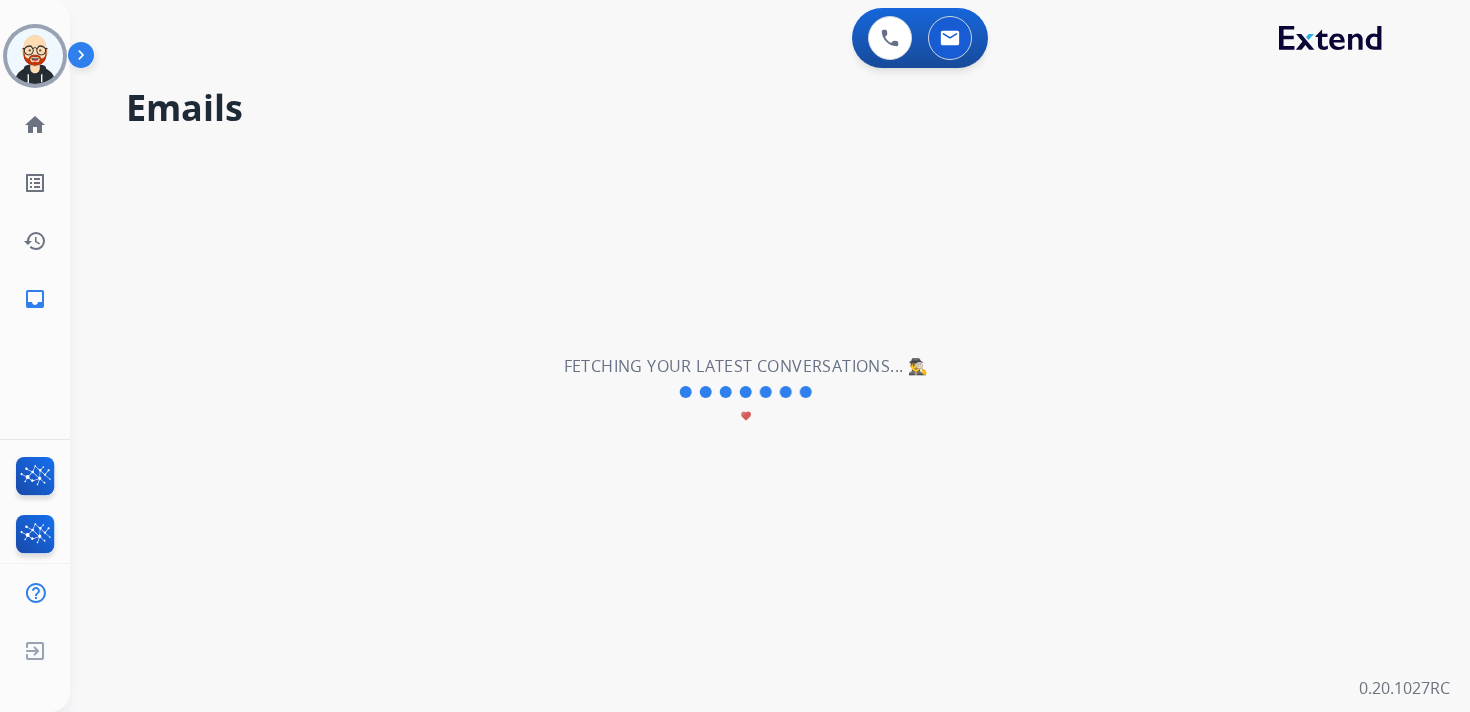 scroll, scrollTop: 0, scrollLeft: 0, axis: both 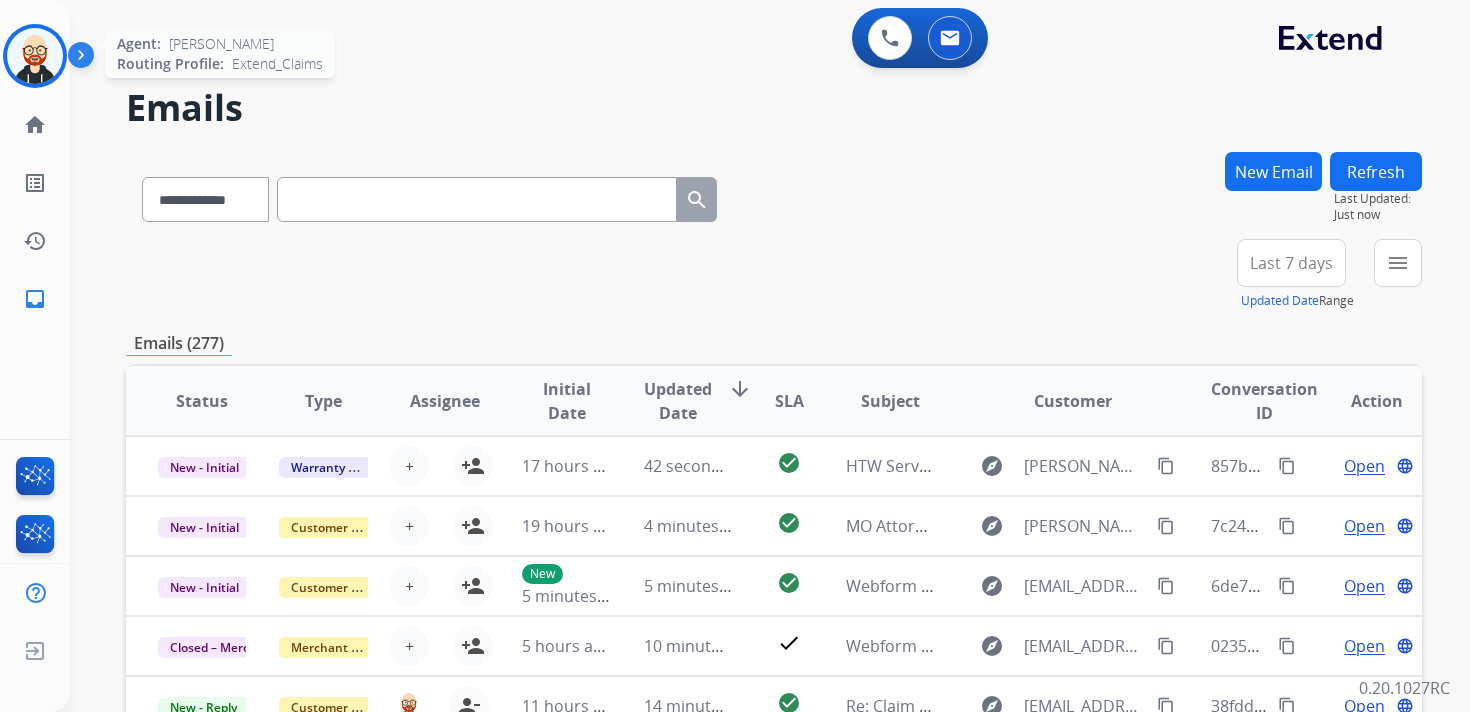click at bounding box center (35, 56) 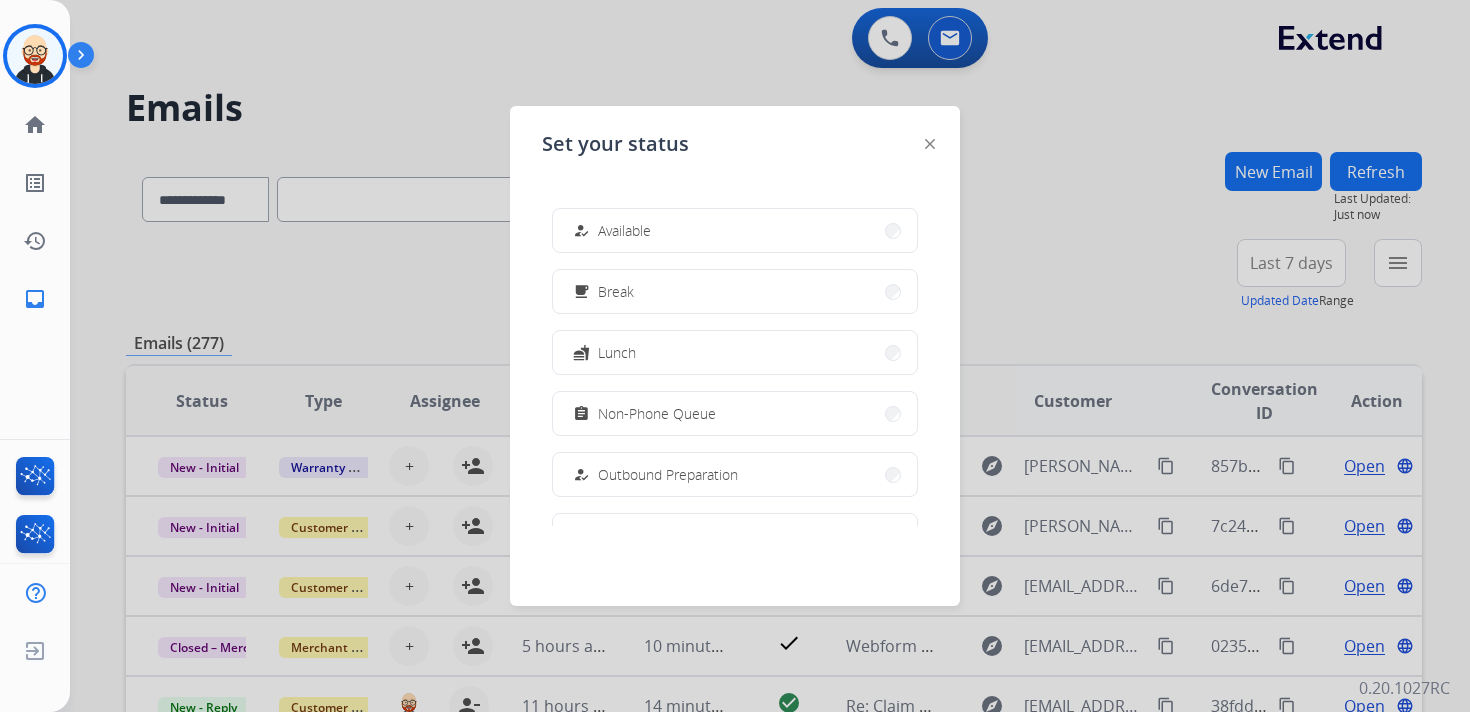 scroll, scrollTop: 0, scrollLeft: 0, axis: both 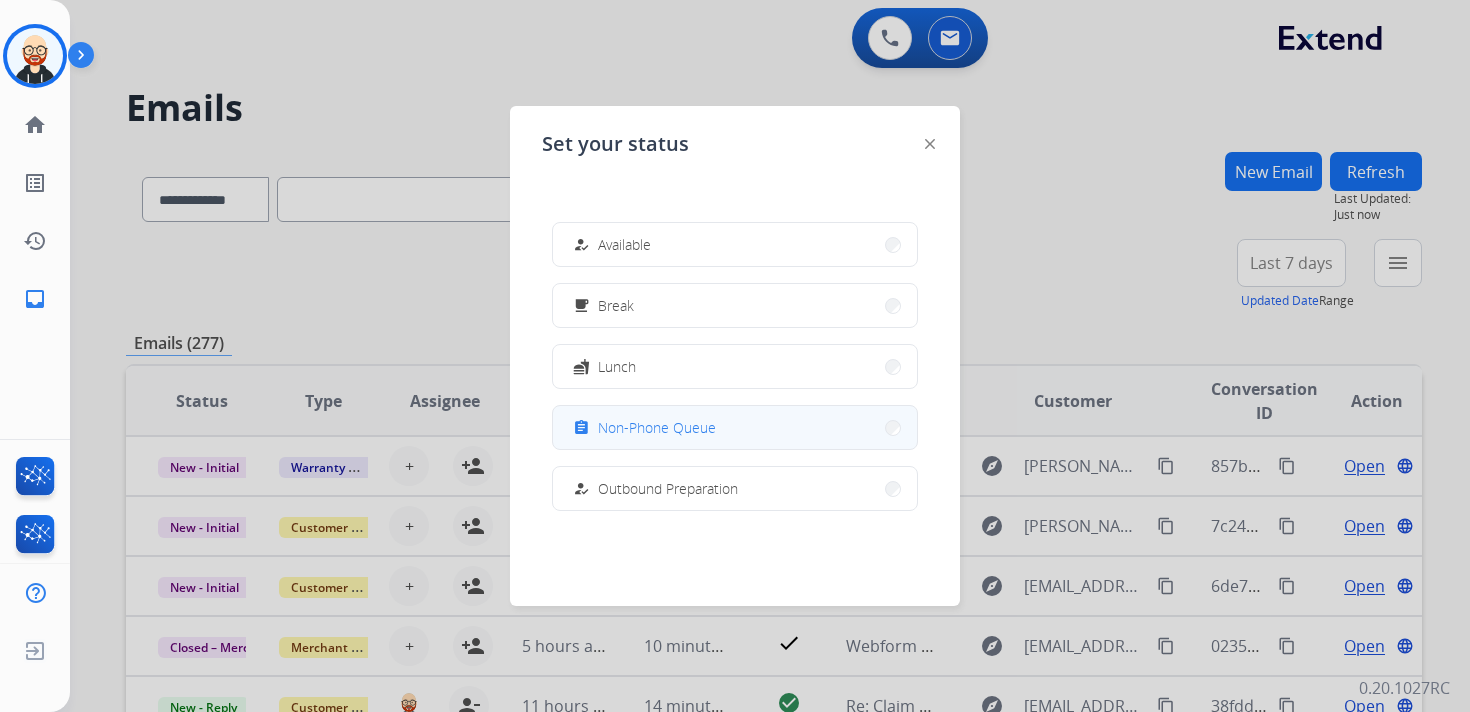 click on "assignment Non-Phone Queue" at bounding box center (735, 427) 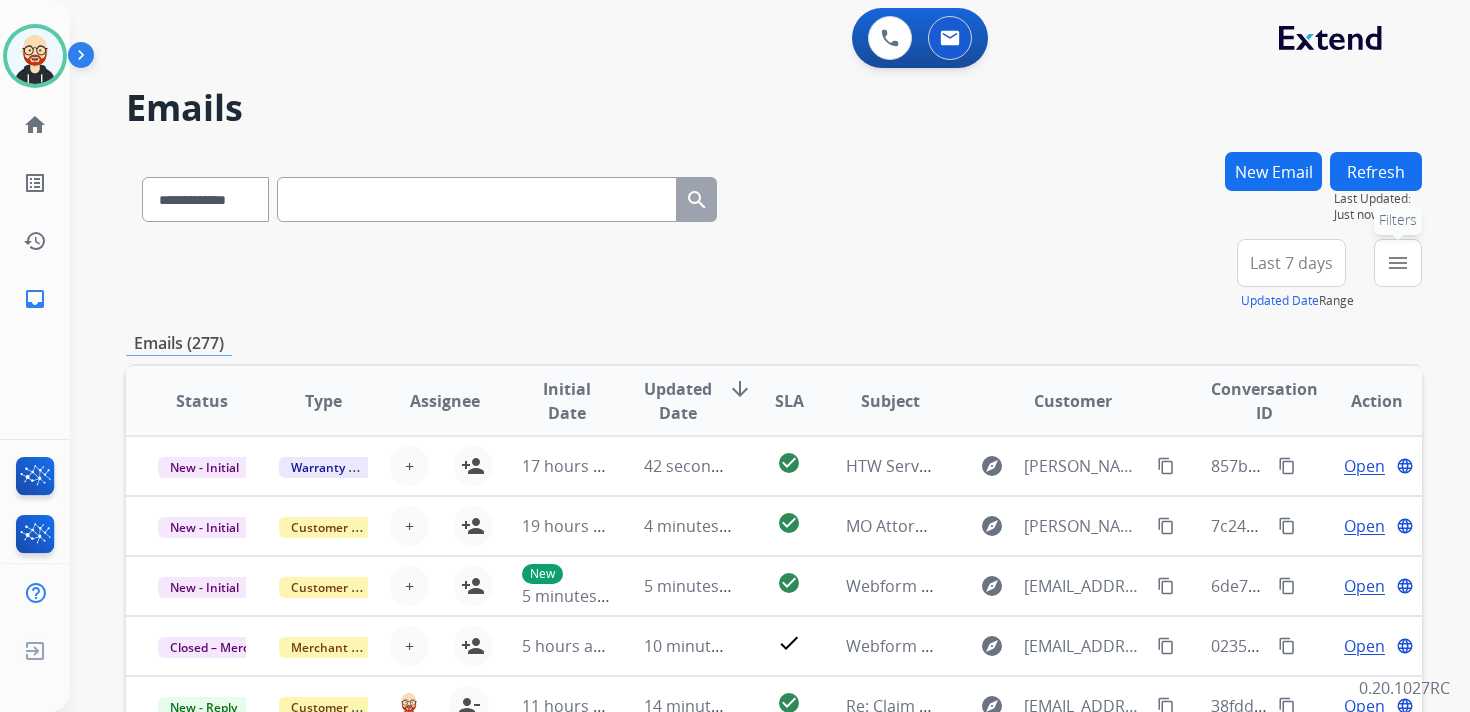 click on "menu" at bounding box center [1398, 263] 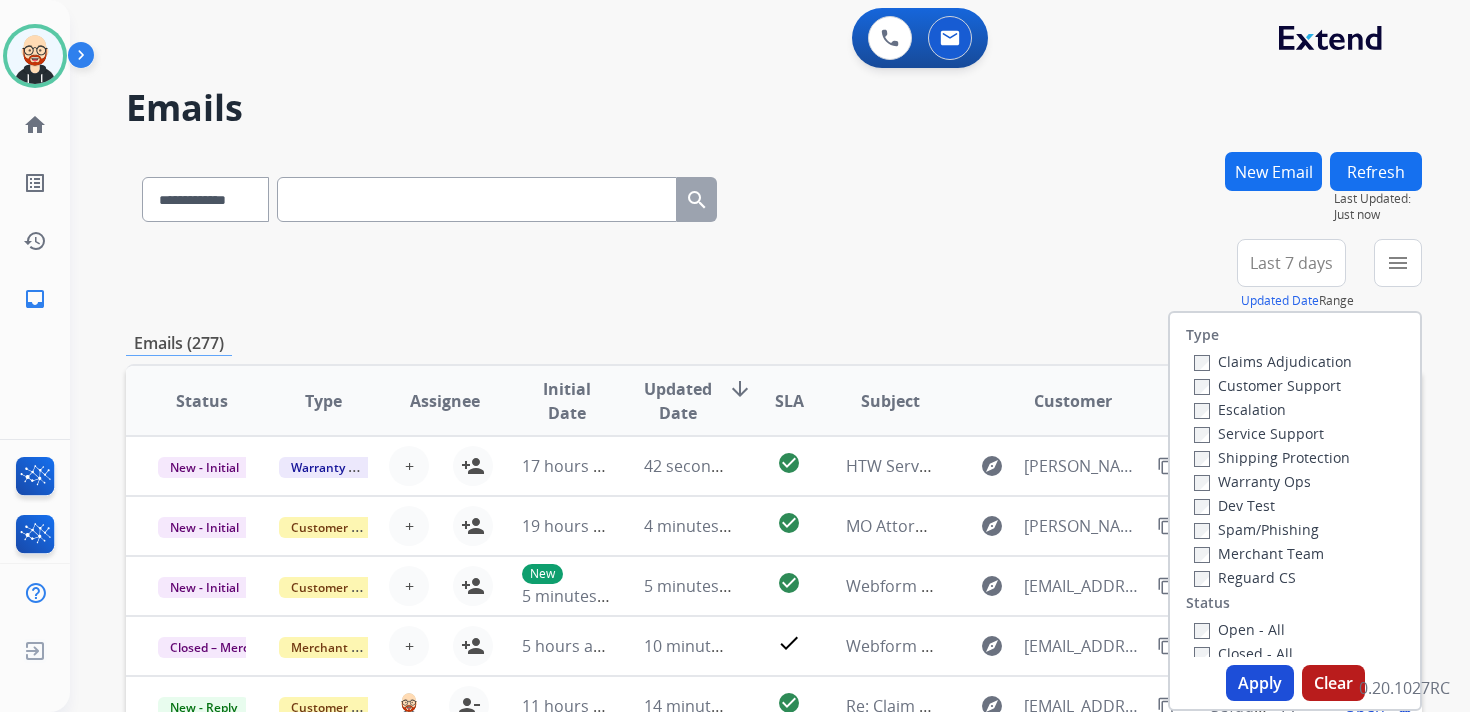 click on "Service Support" at bounding box center [1259, 433] 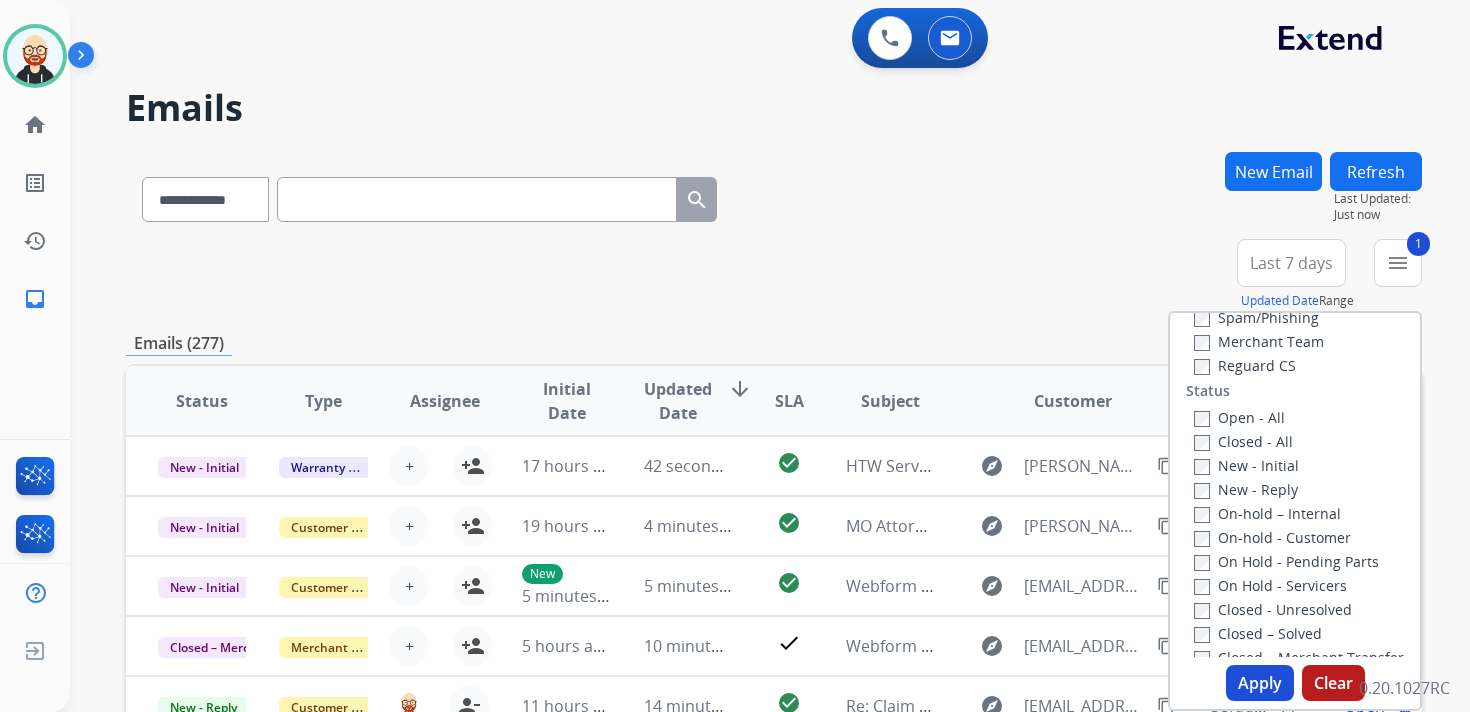 scroll, scrollTop: 215, scrollLeft: 0, axis: vertical 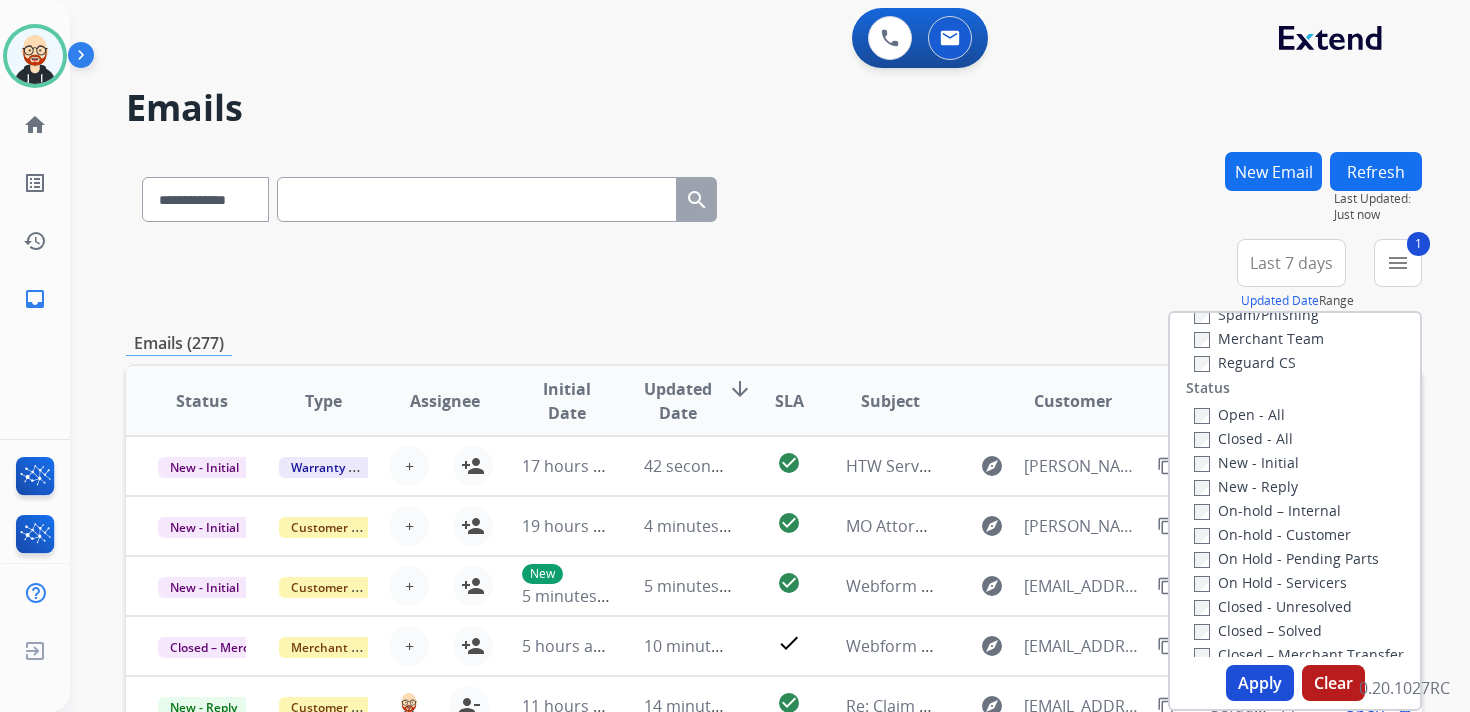 click on "New - Initial" at bounding box center [1246, 462] 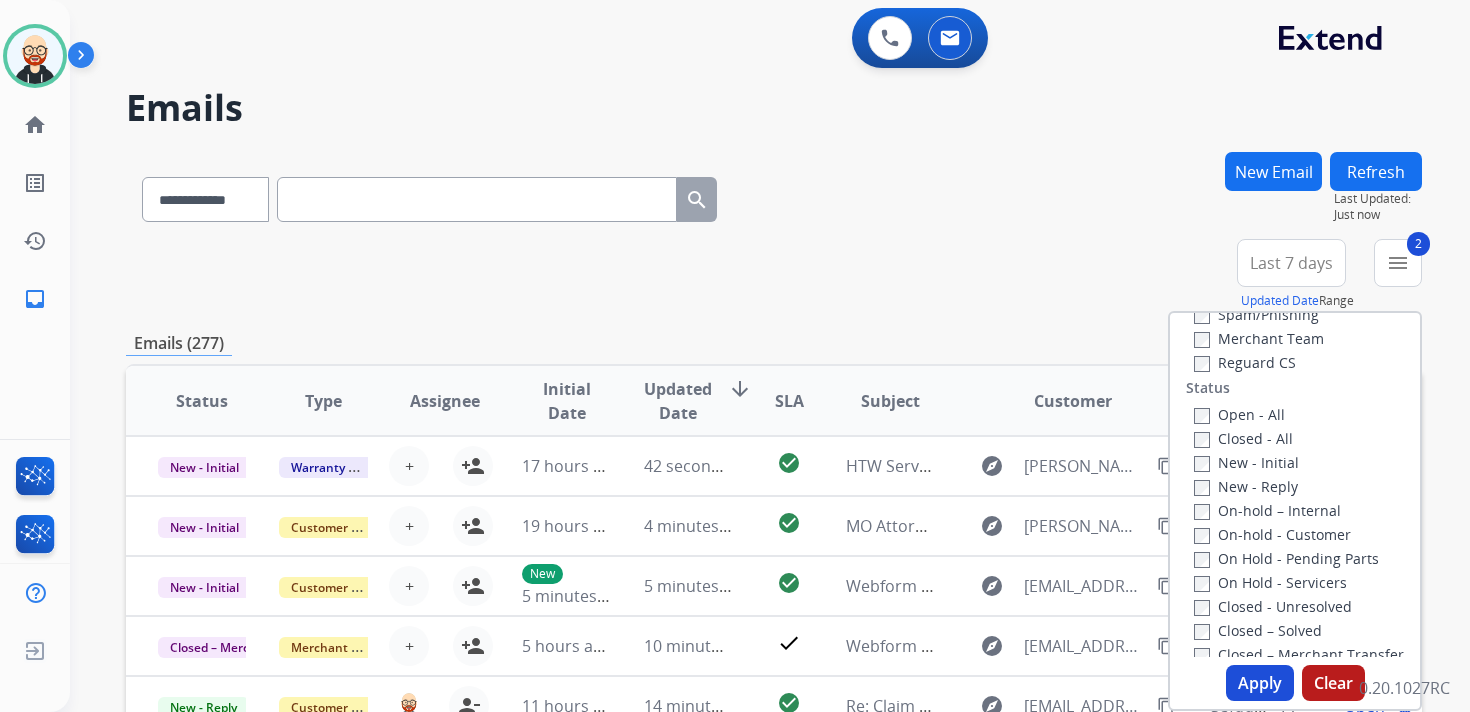 click on "New - Reply" at bounding box center (1246, 486) 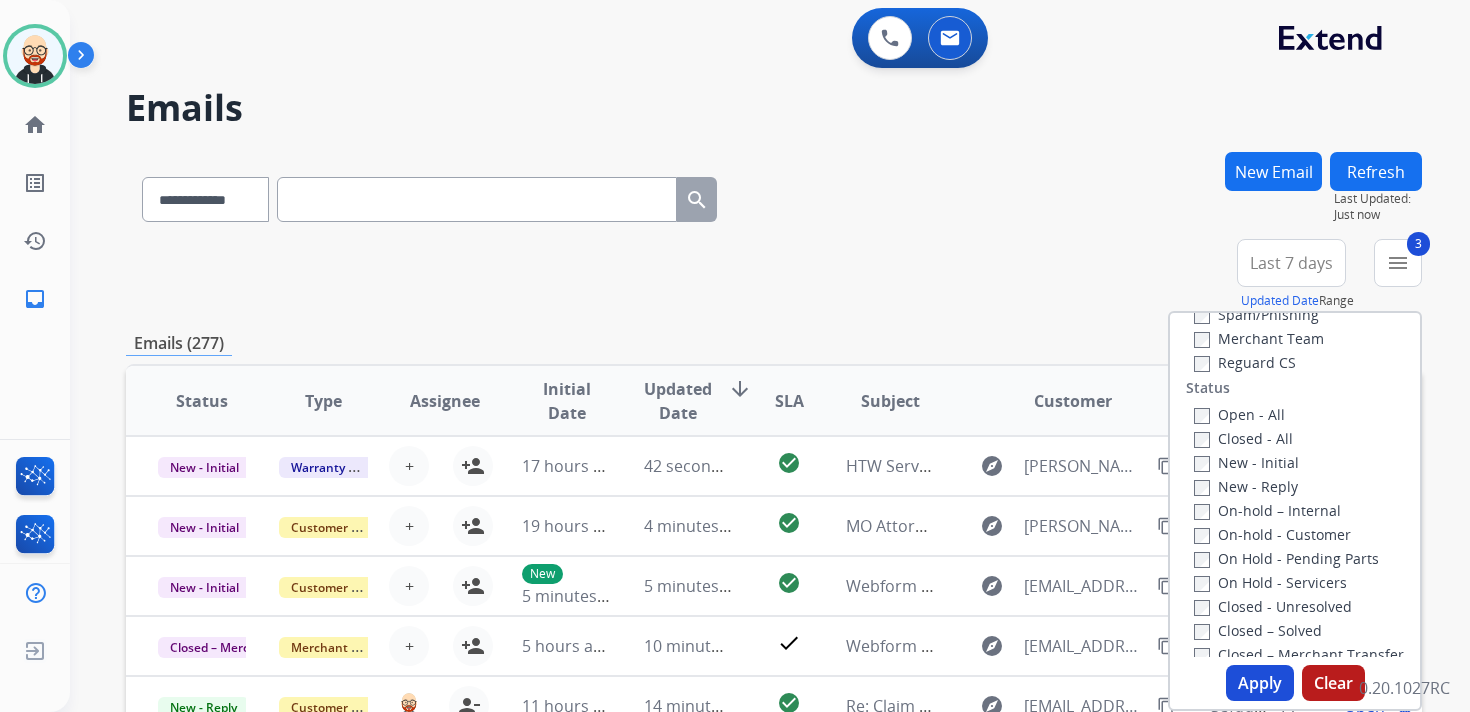 click on "Apply" at bounding box center (1260, 683) 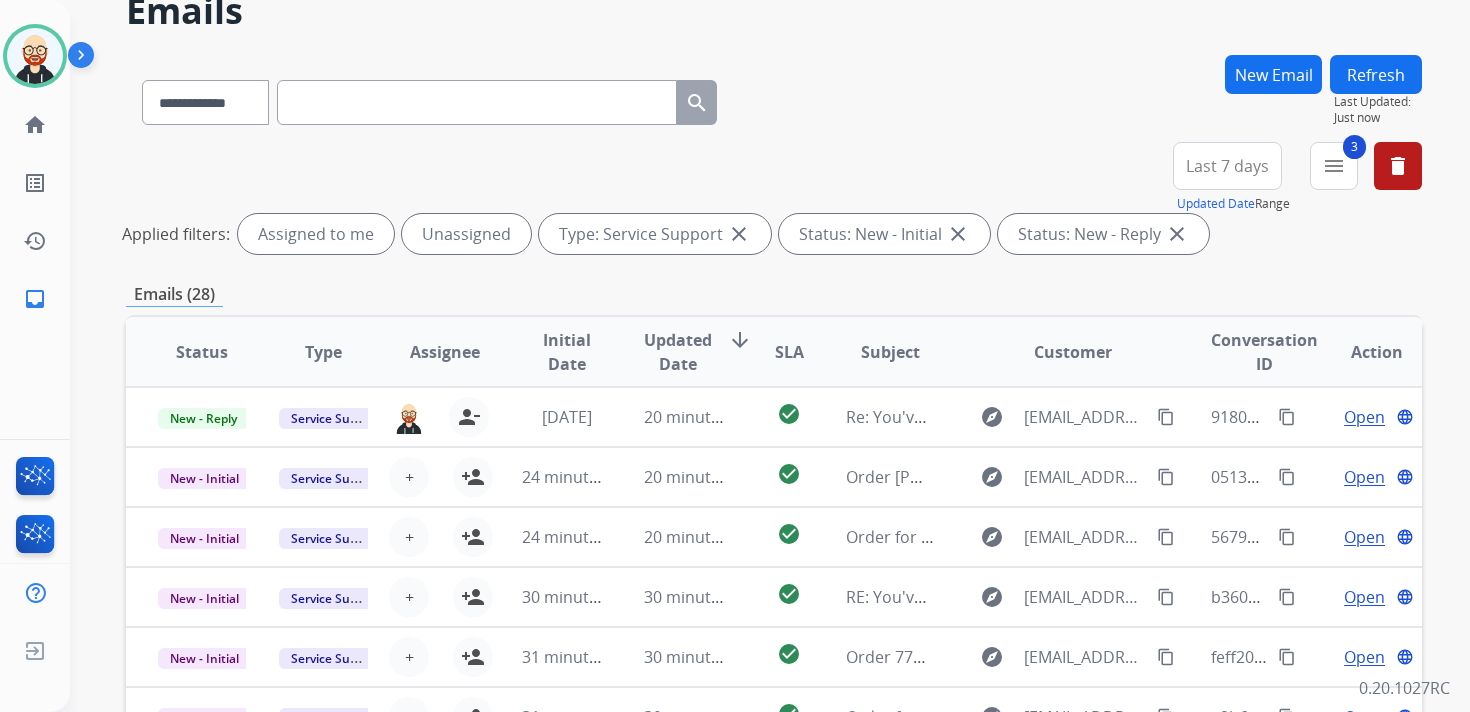 scroll, scrollTop: 105, scrollLeft: 0, axis: vertical 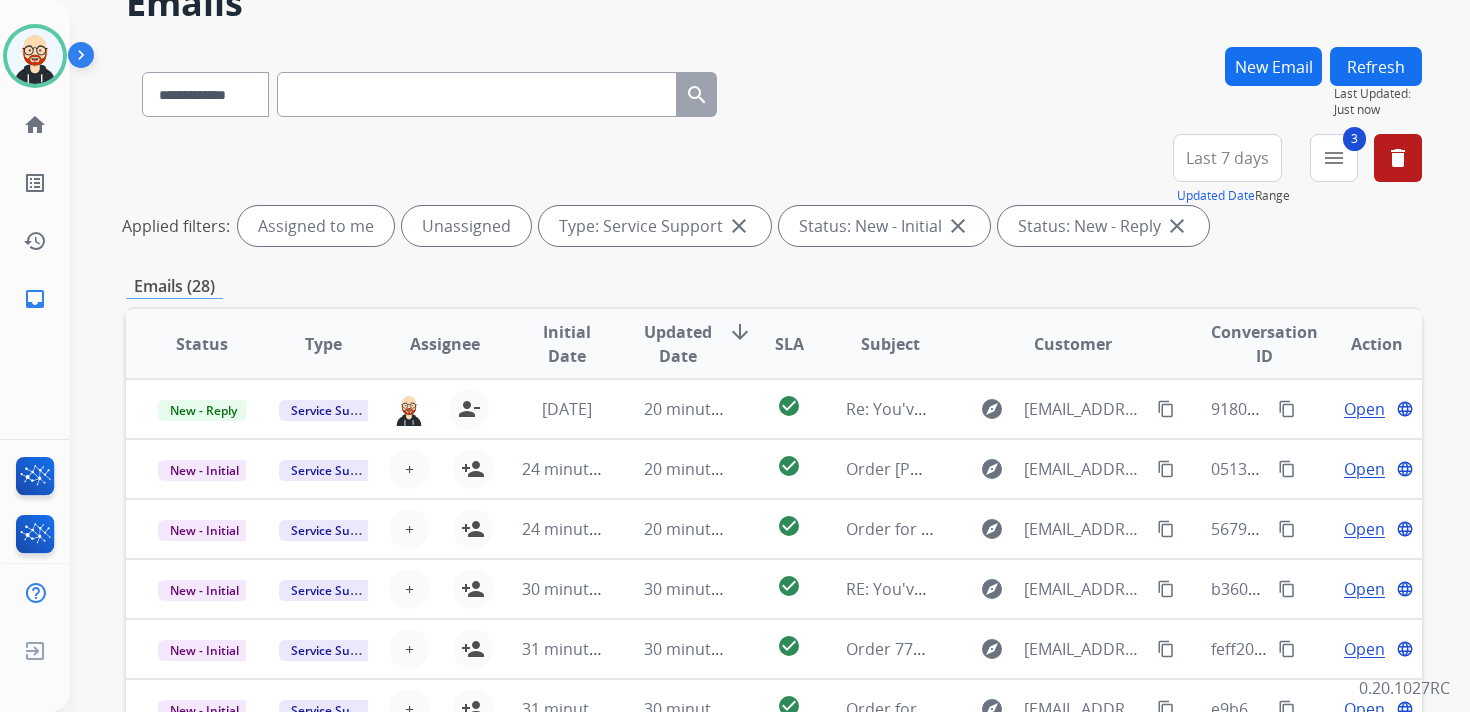 click on "Updated Date" at bounding box center [678, 344] 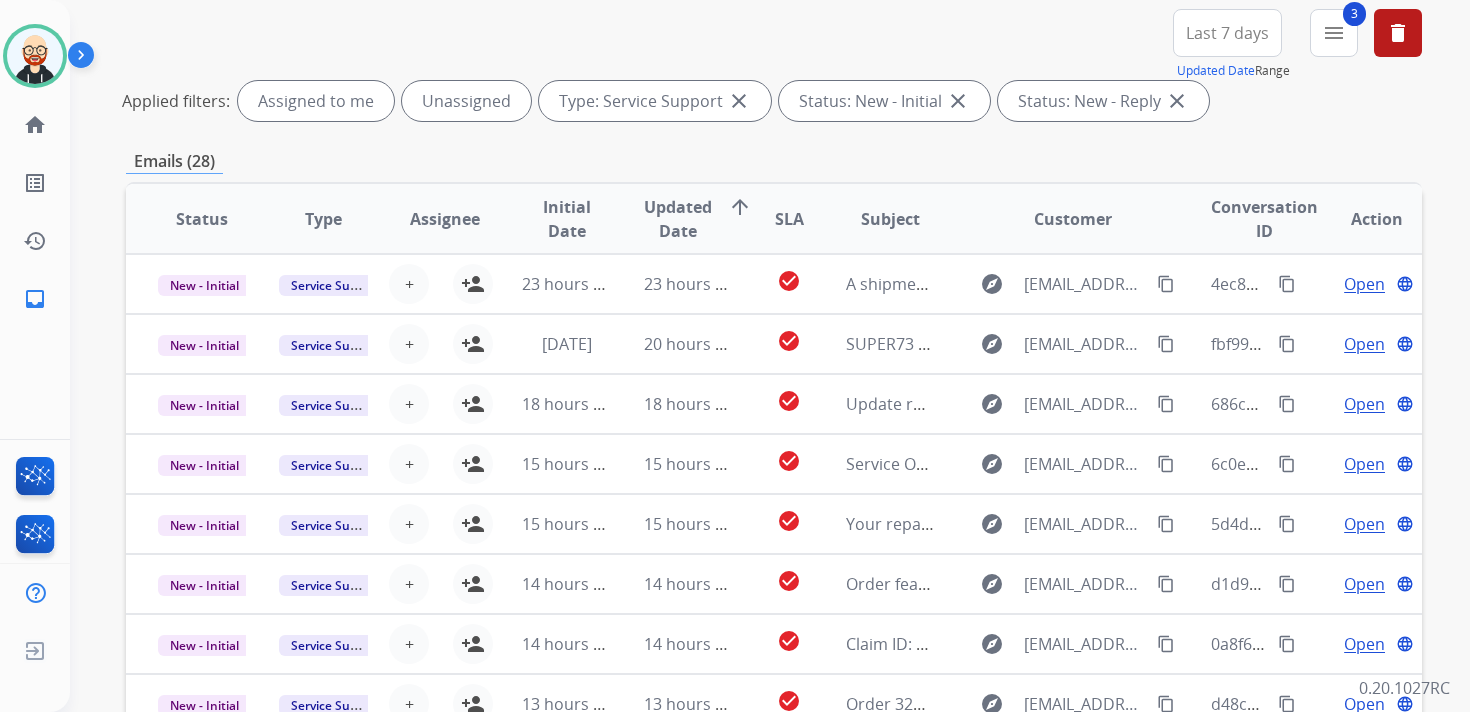 scroll, scrollTop: 232, scrollLeft: 0, axis: vertical 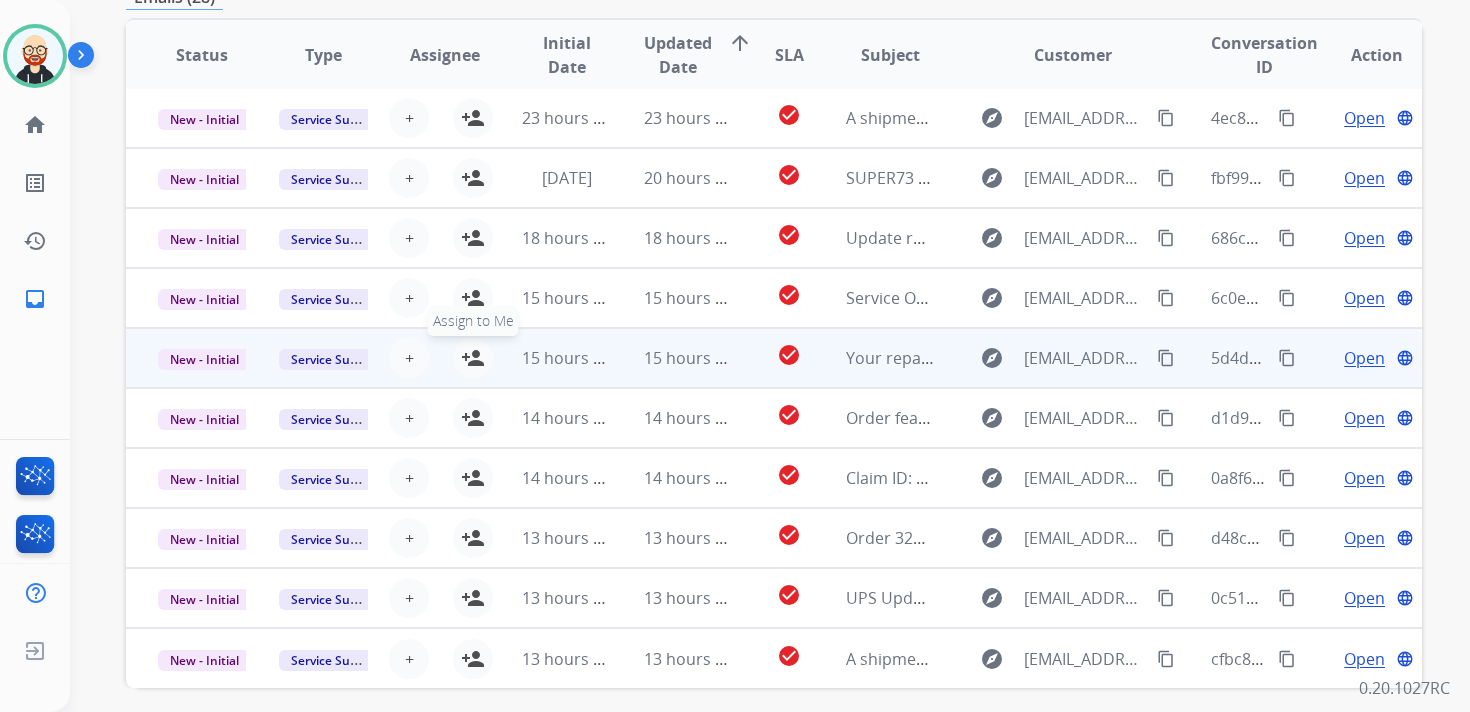 click on "person_add" at bounding box center [473, 358] 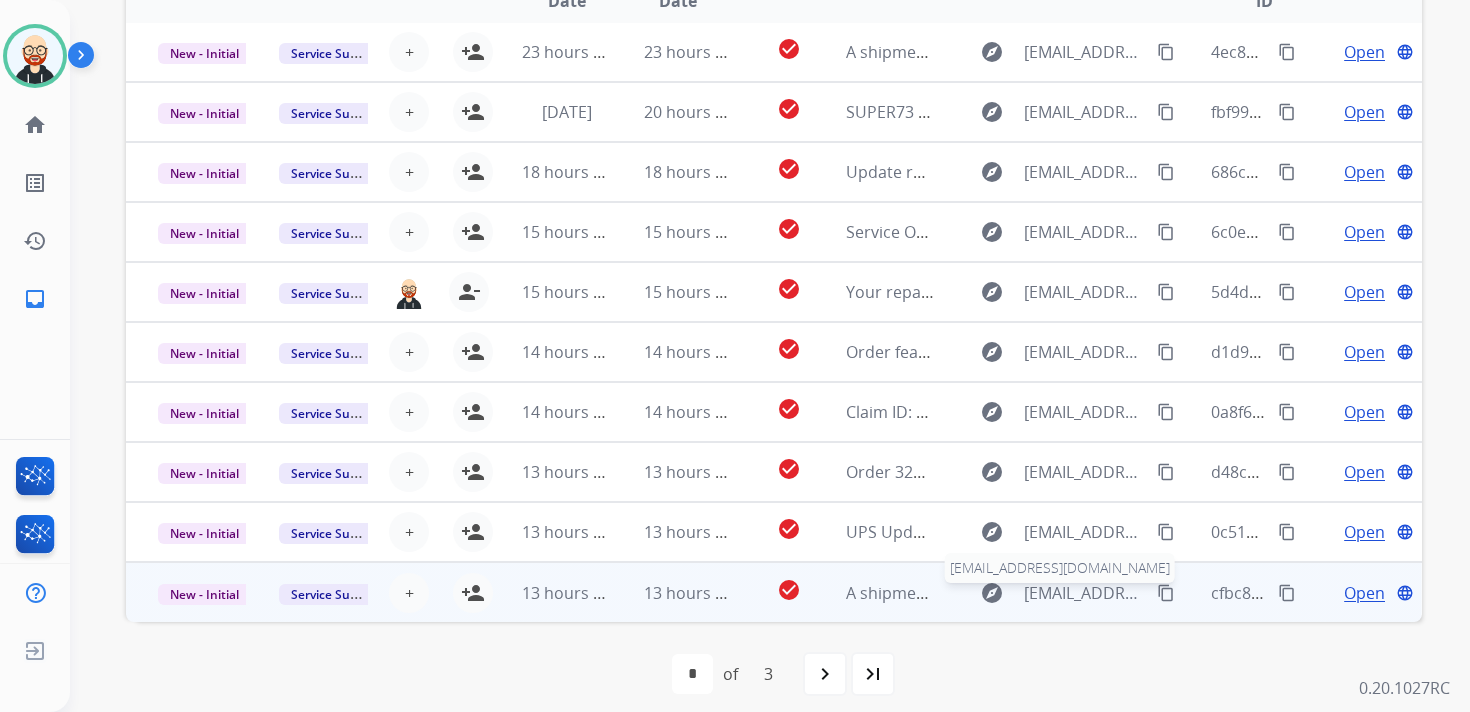 scroll, scrollTop: 474, scrollLeft: 0, axis: vertical 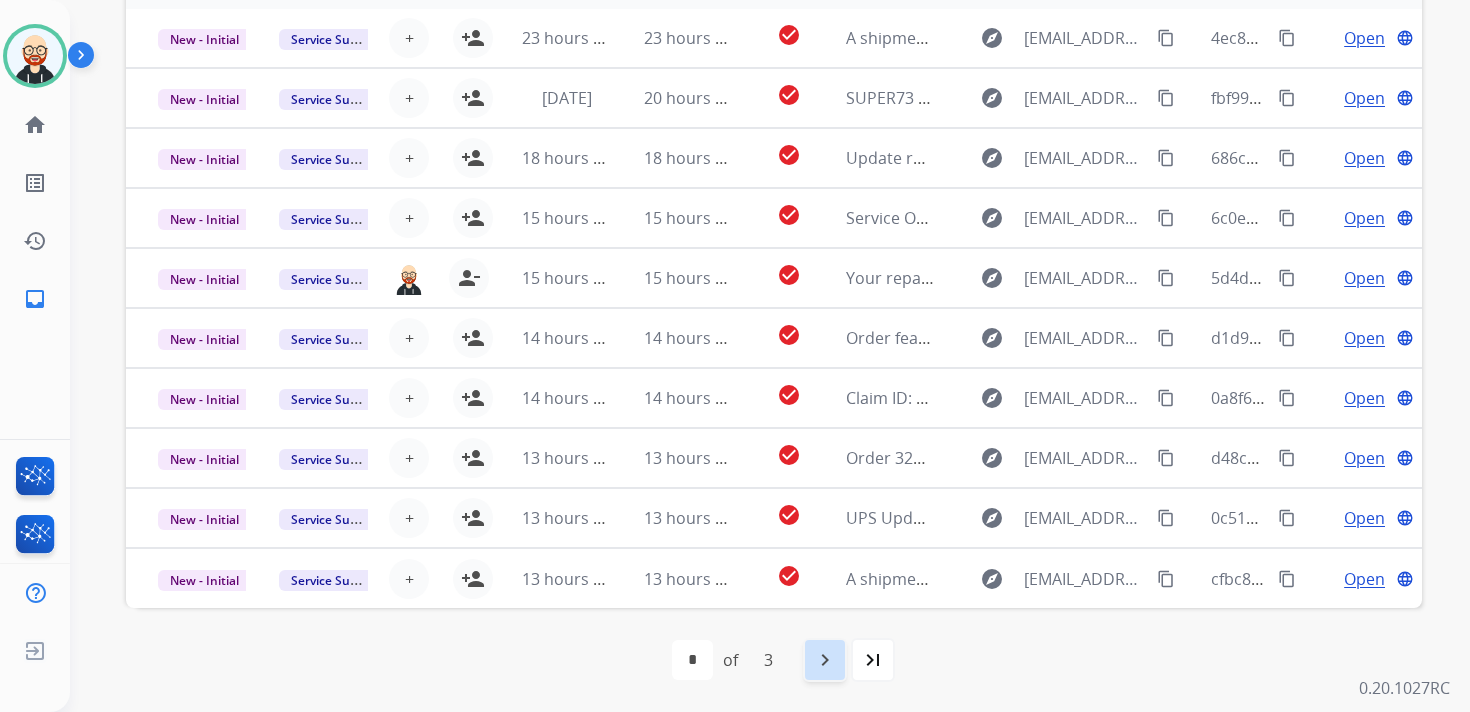 click on "navigate_next" at bounding box center [825, 660] 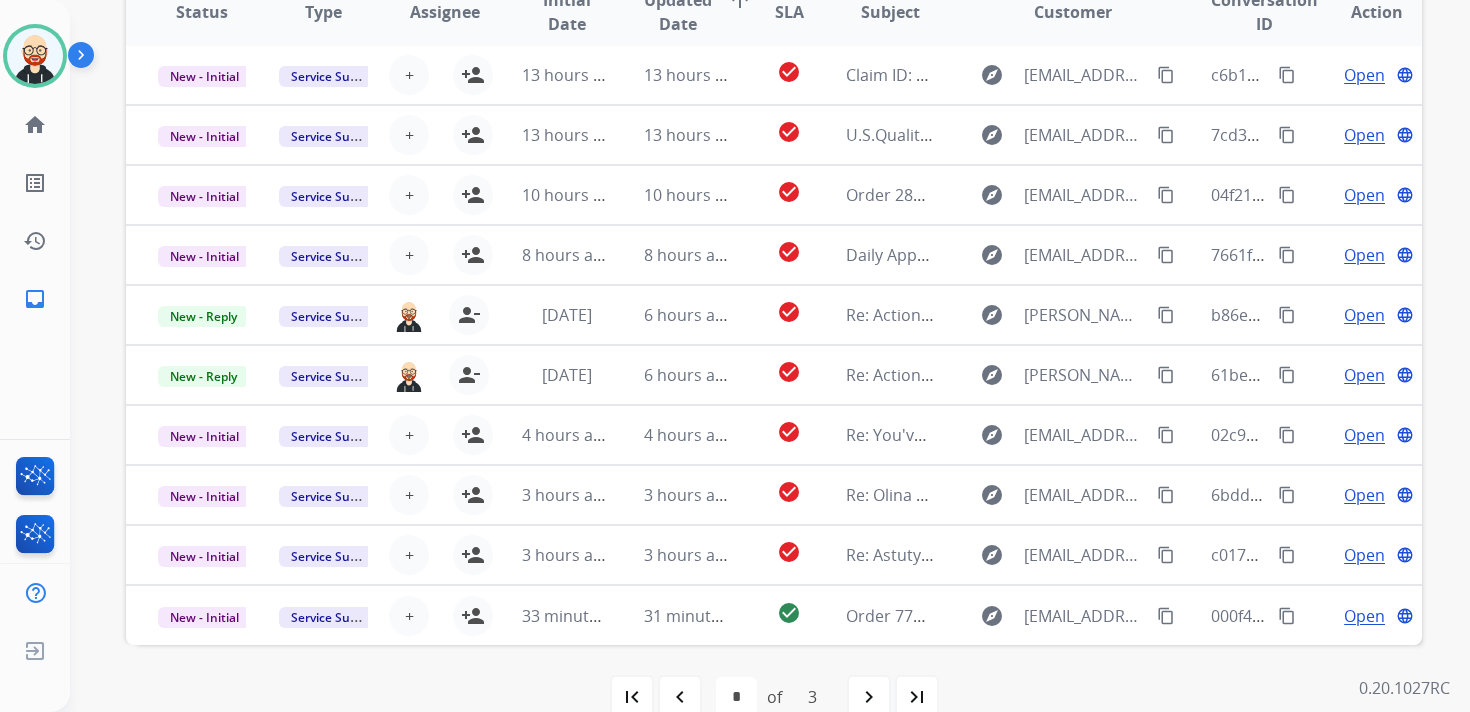 scroll, scrollTop: 438, scrollLeft: 0, axis: vertical 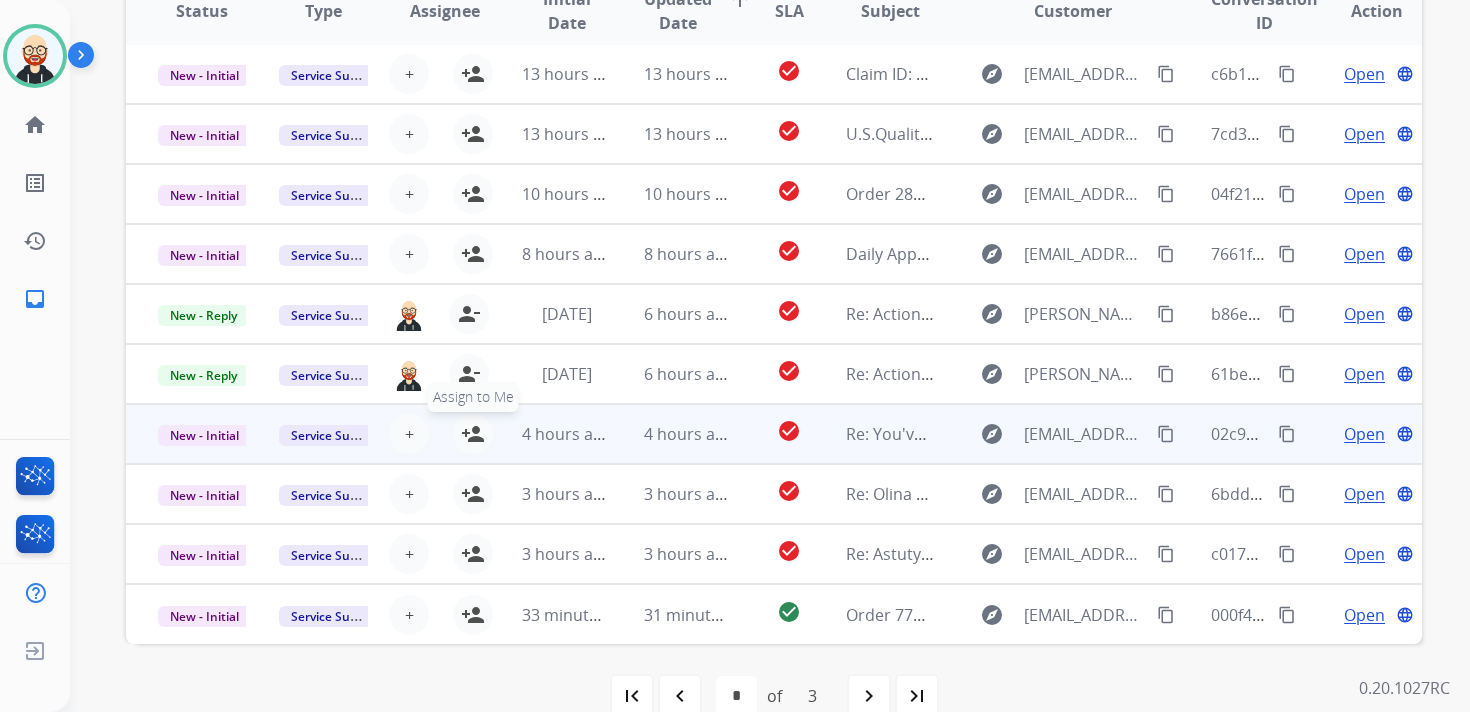 click on "person_add" at bounding box center [473, 434] 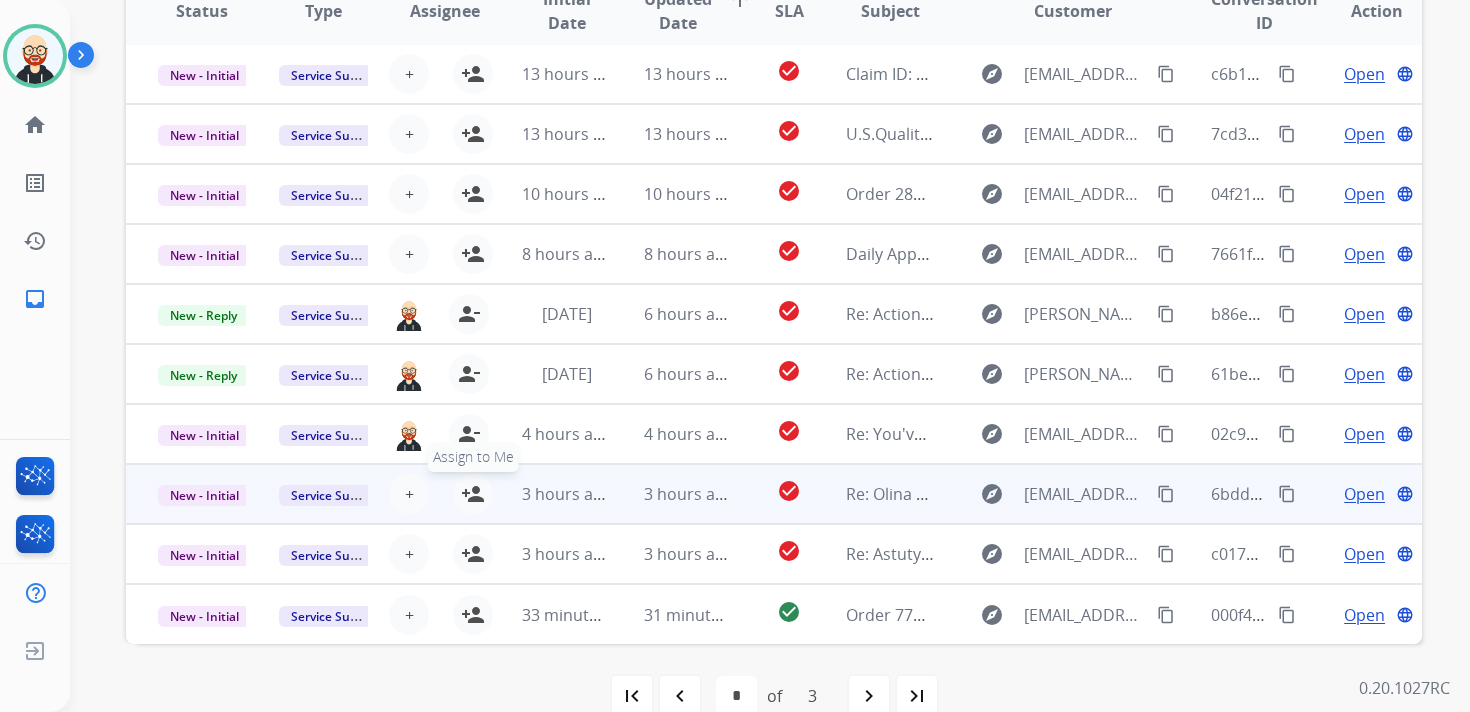 click on "person_add" at bounding box center [473, 494] 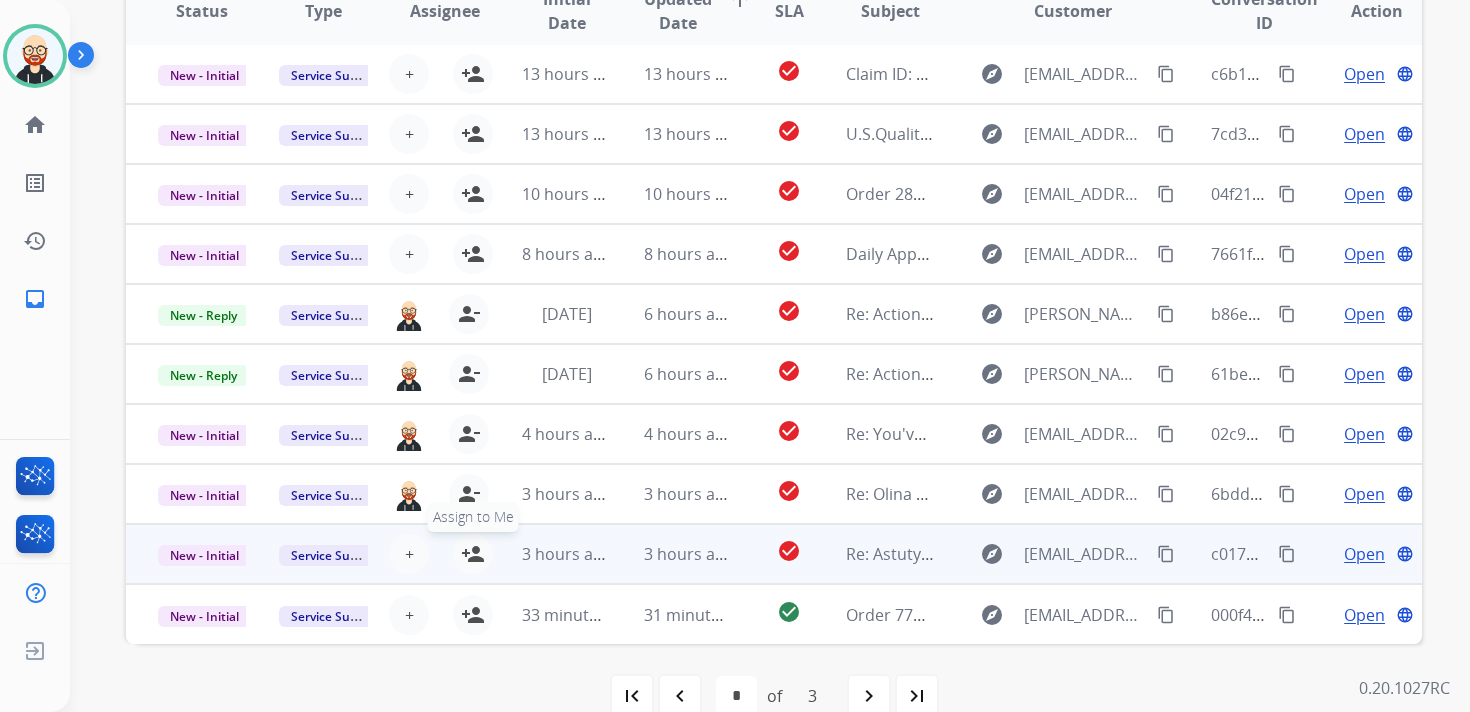 click on "person_add" at bounding box center [473, 554] 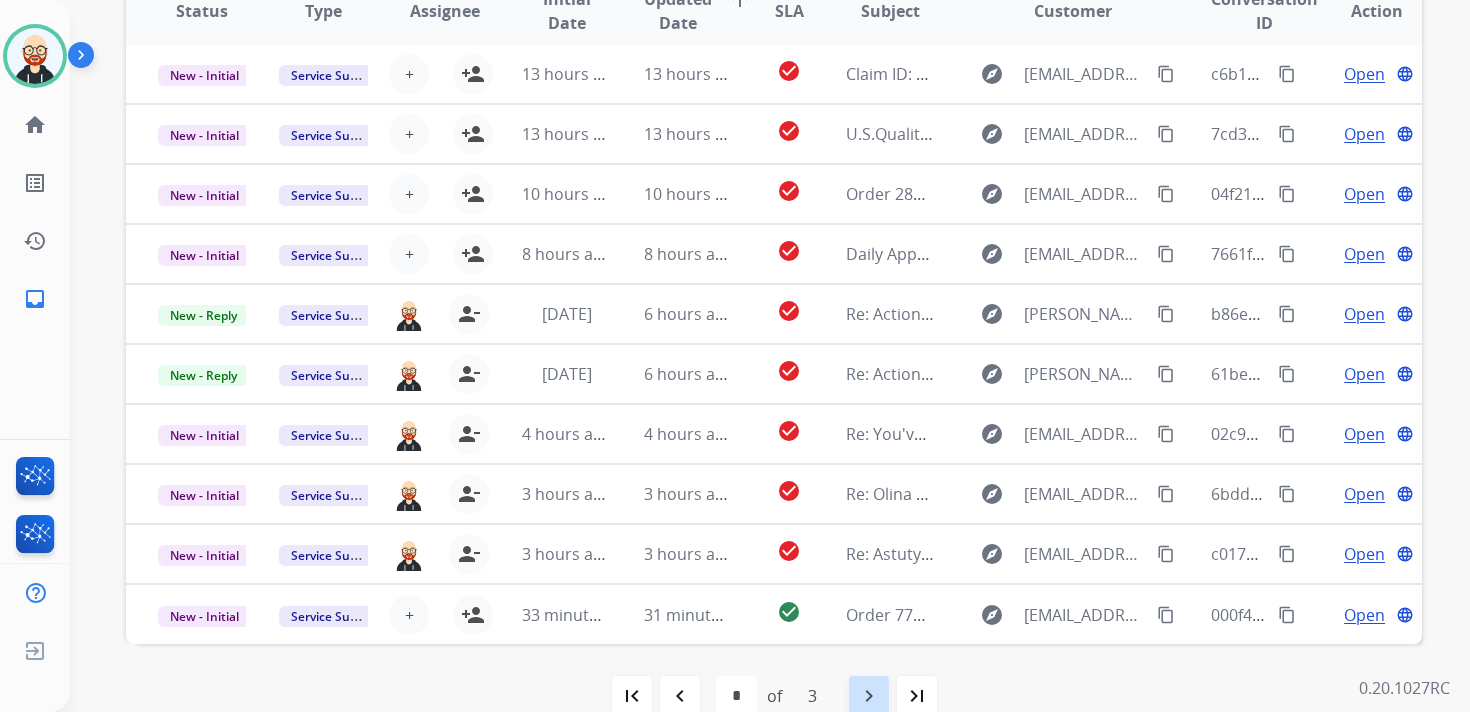 click on "navigate_next" at bounding box center [869, 696] 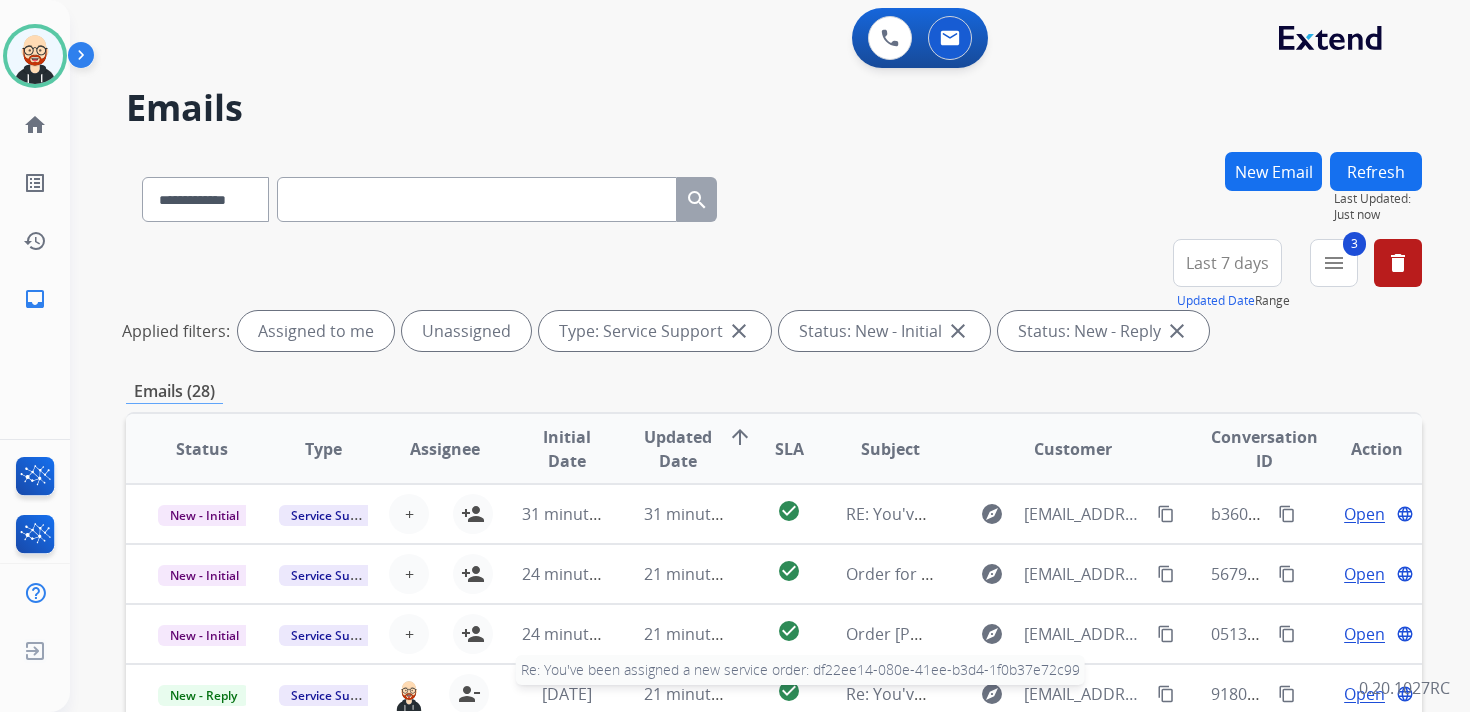 scroll, scrollTop: 0, scrollLeft: 0, axis: both 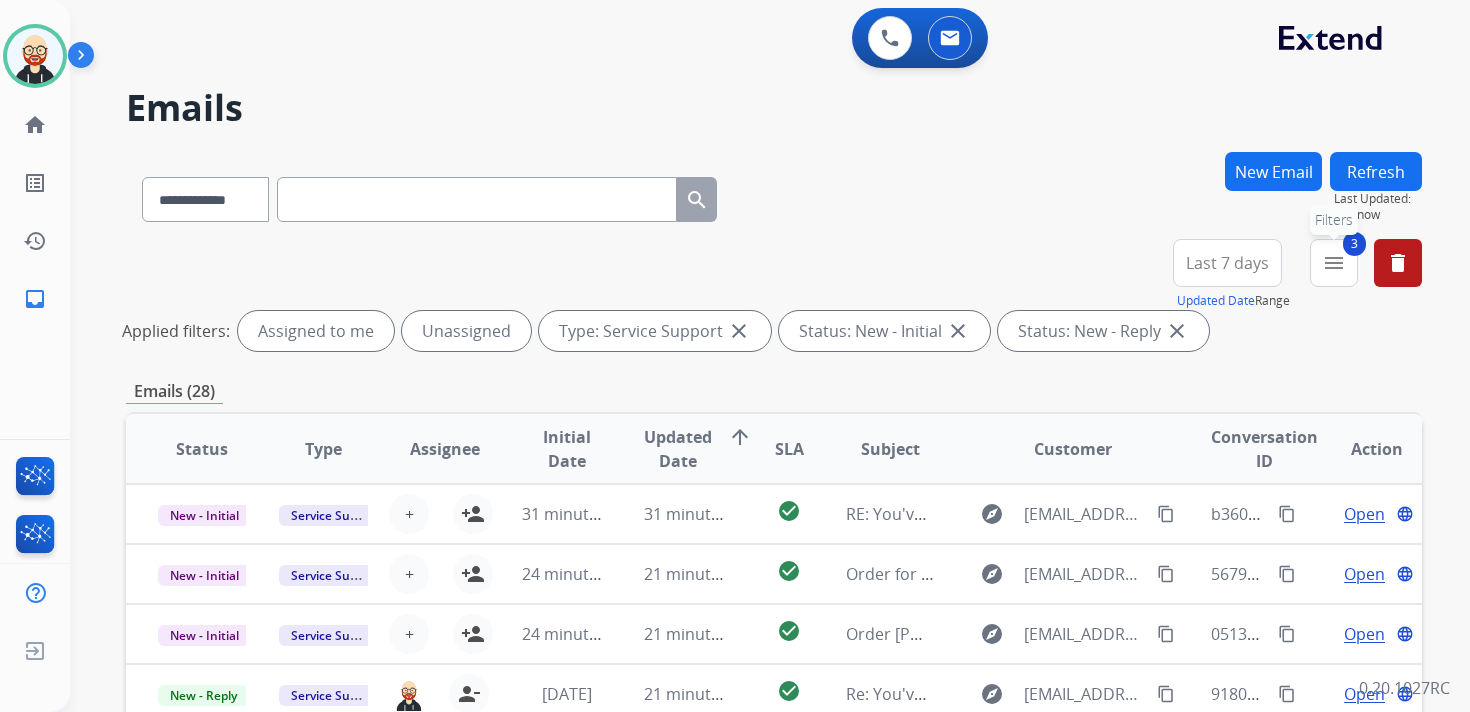 click on "menu" at bounding box center [1334, 263] 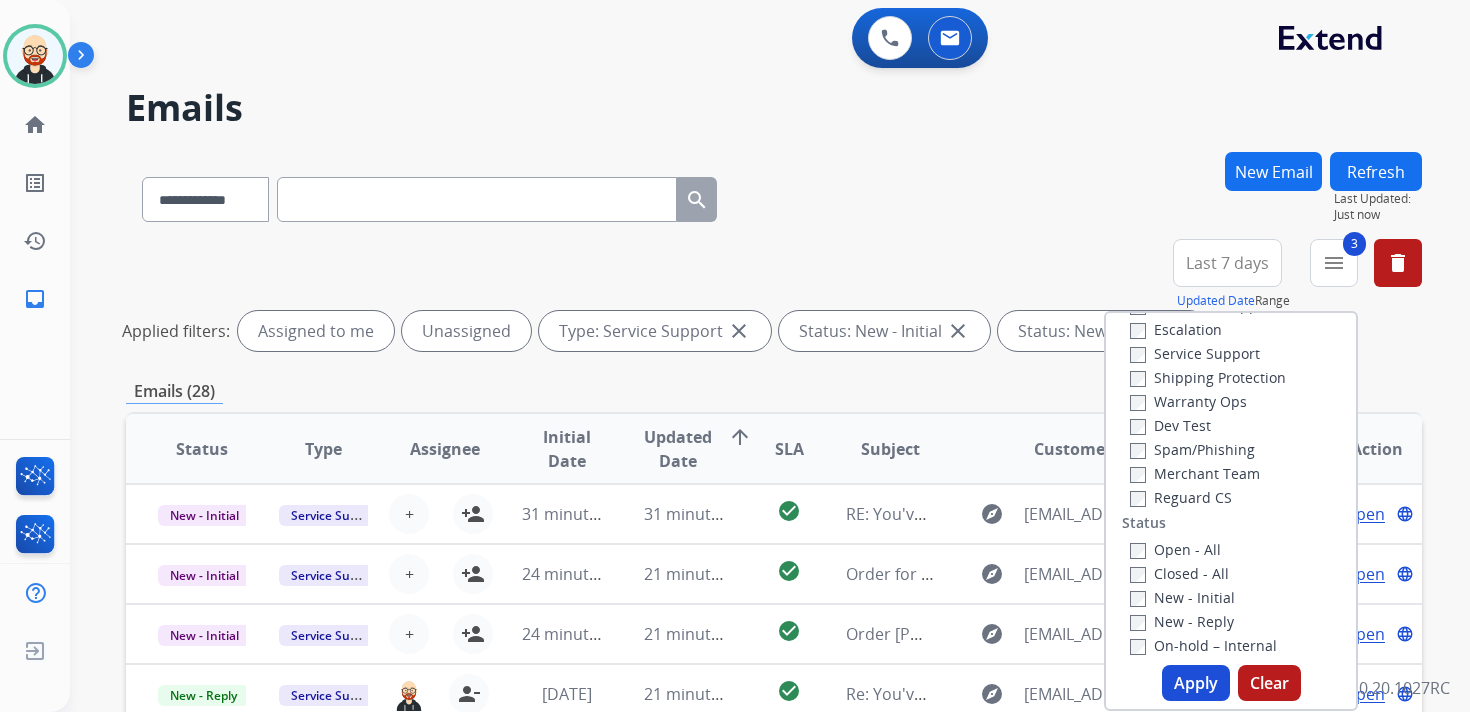 scroll, scrollTop: 68, scrollLeft: 0, axis: vertical 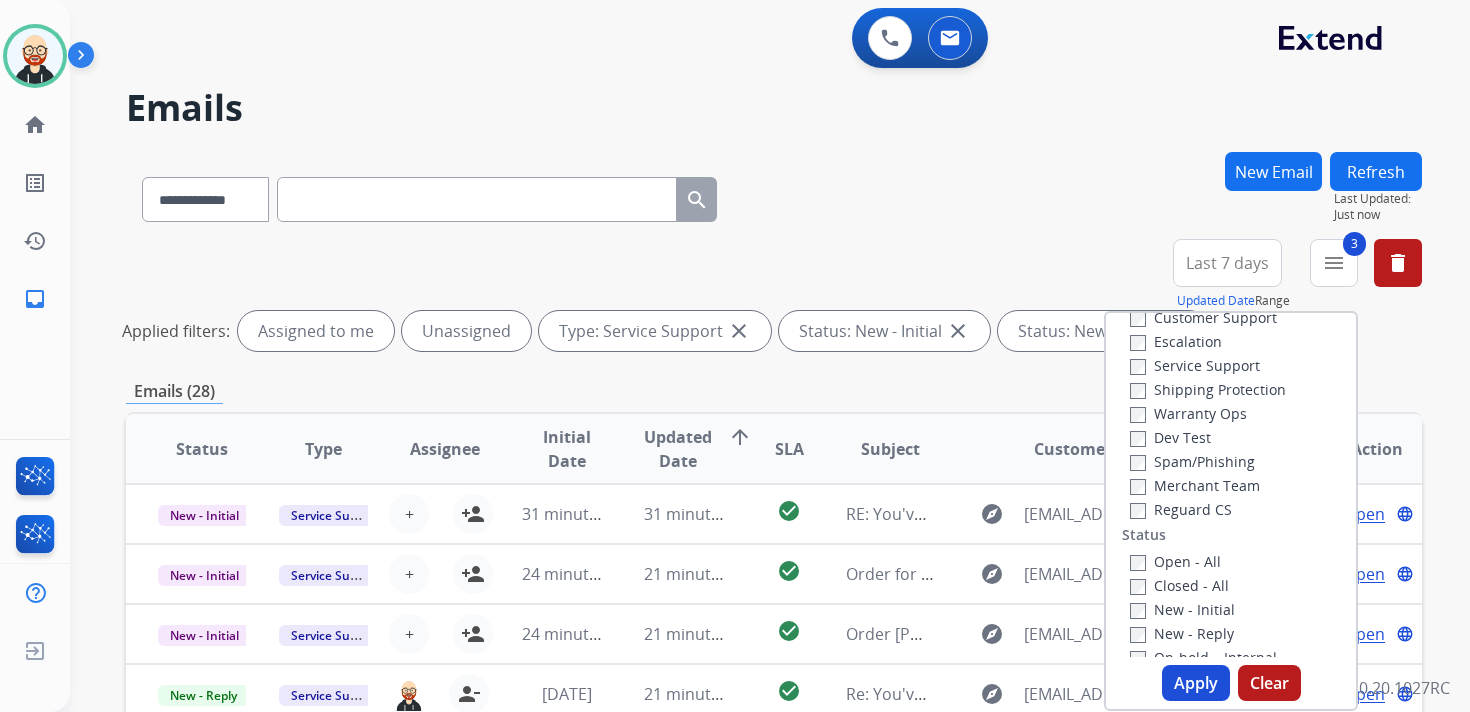 click on "Service Support" at bounding box center [1195, 365] 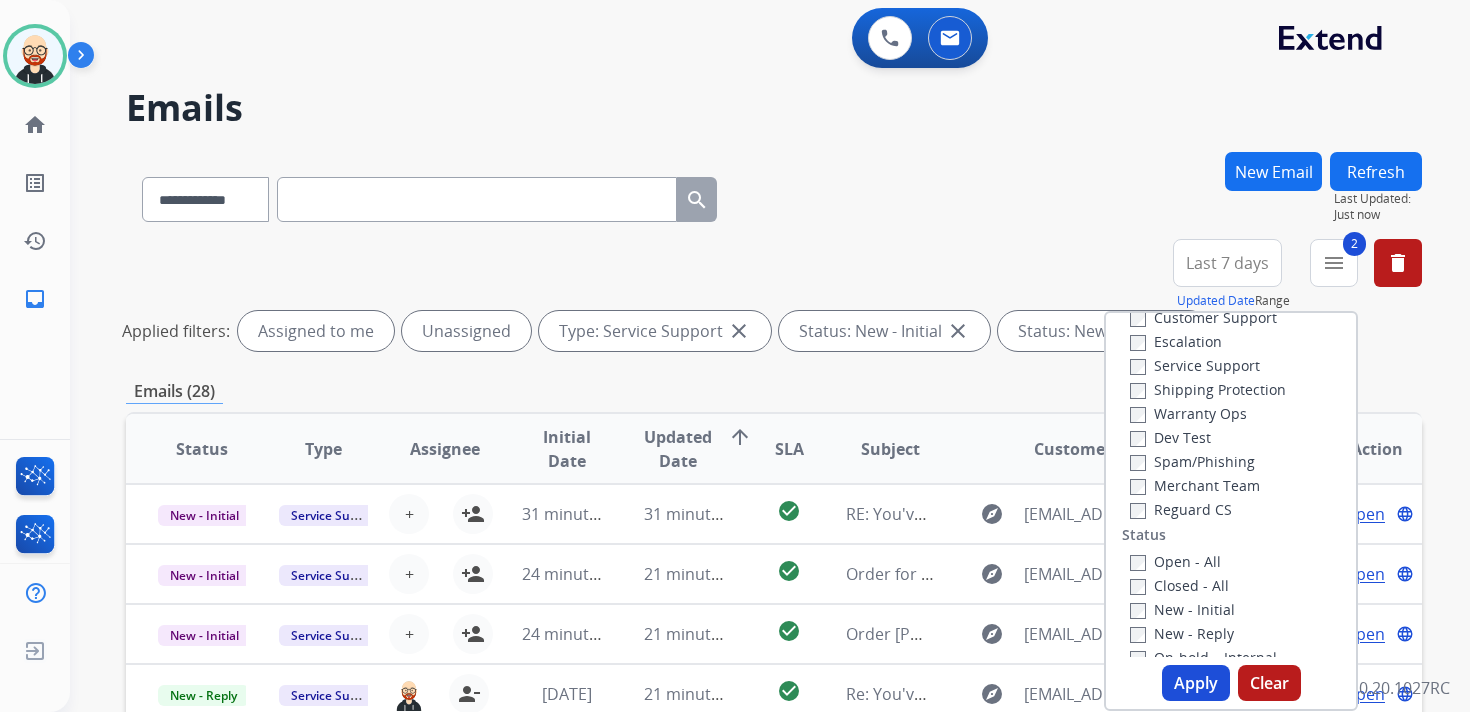 click on "Apply" at bounding box center [1196, 683] 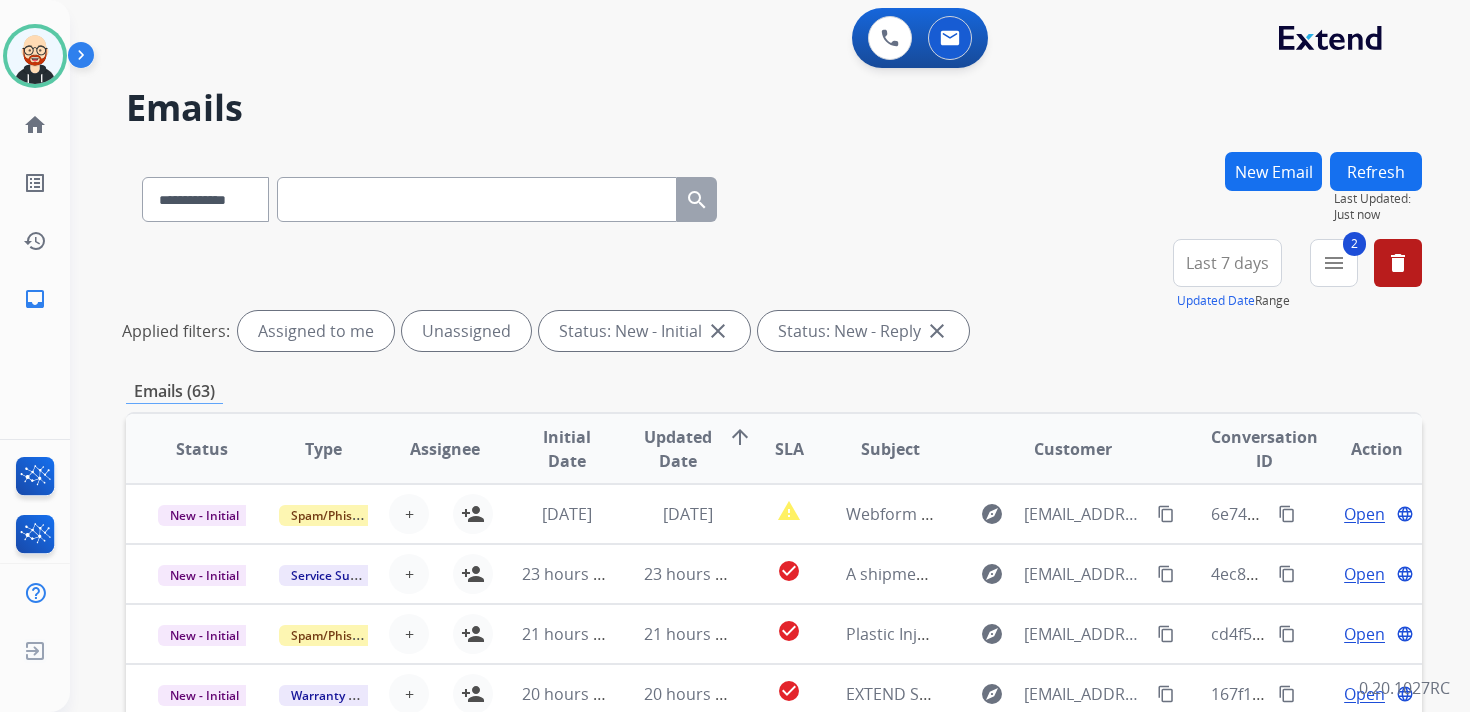 click on "Refresh" at bounding box center [1376, 171] 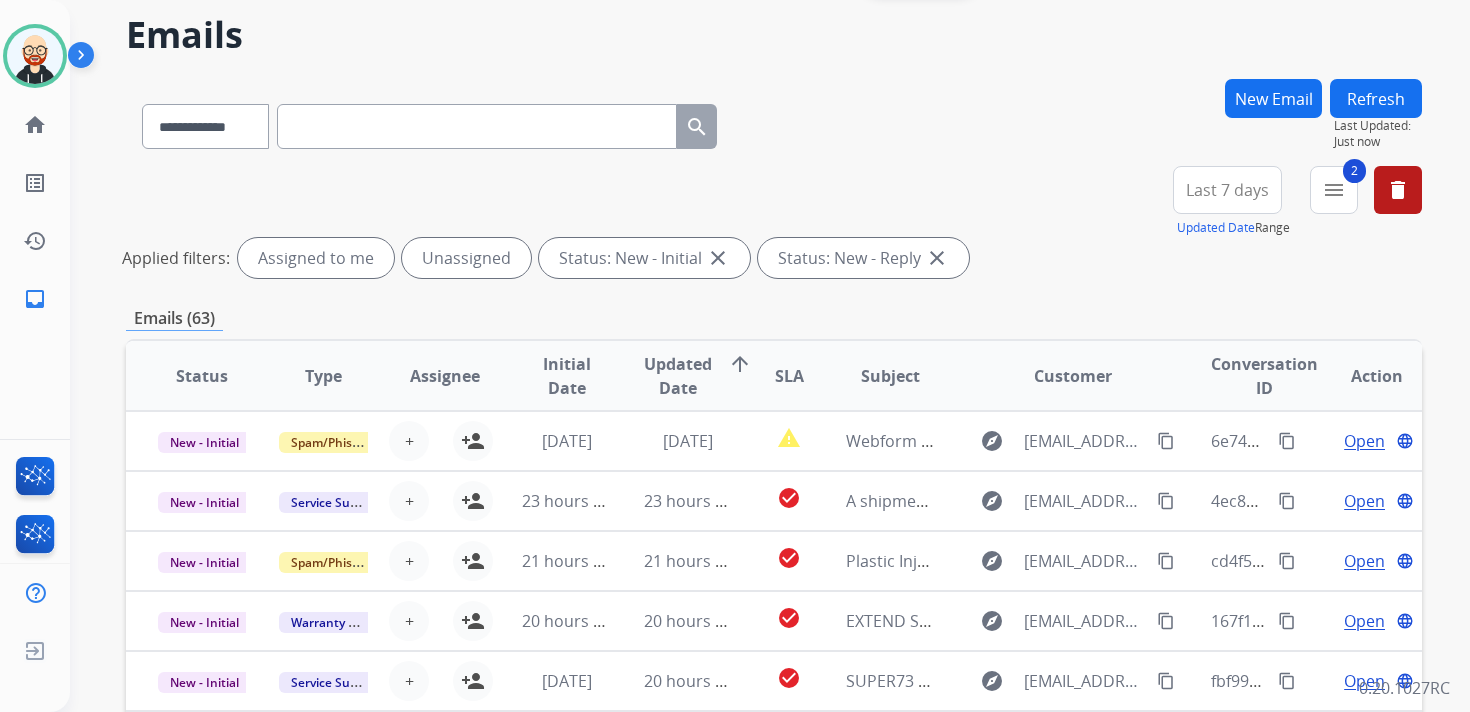 scroll, scrollTop: 79, scrollLeft: 0, axis: vertical 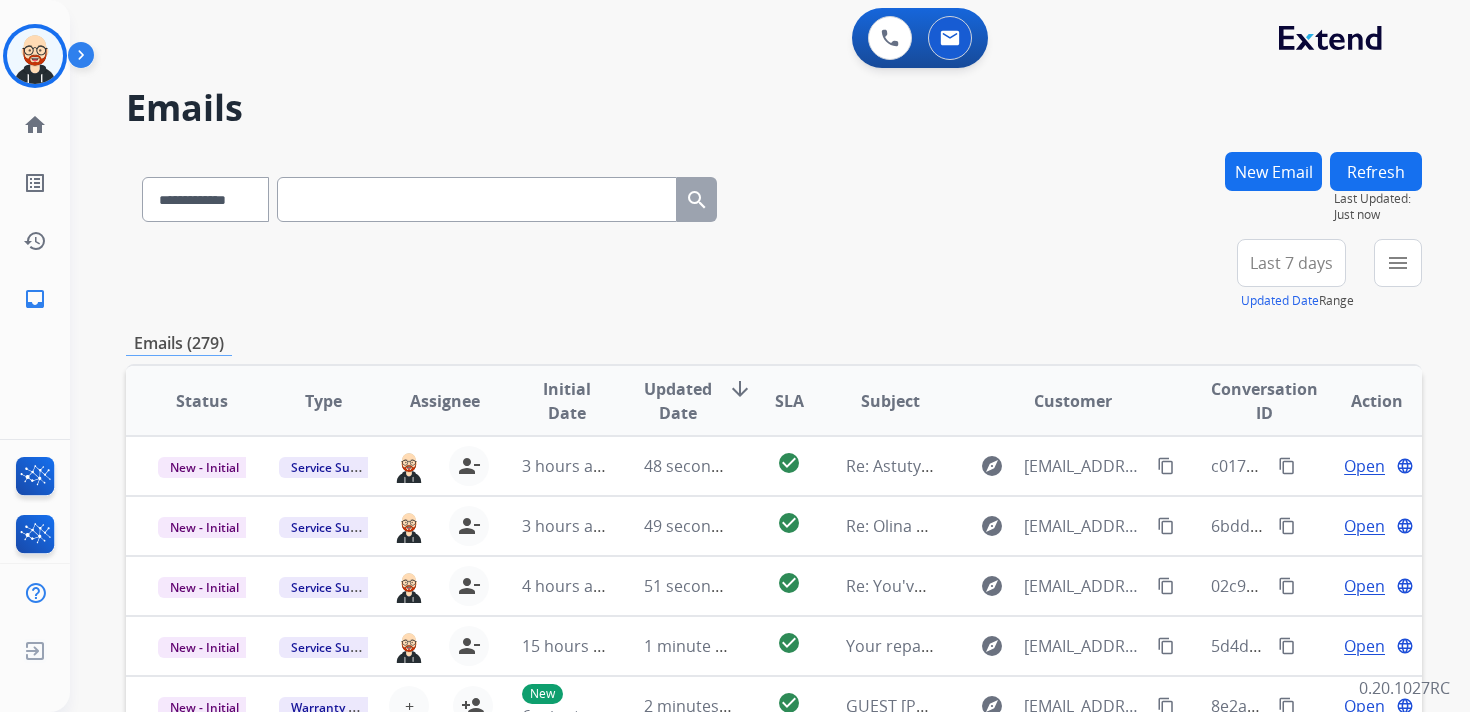 click at bounding box center (35, 56) 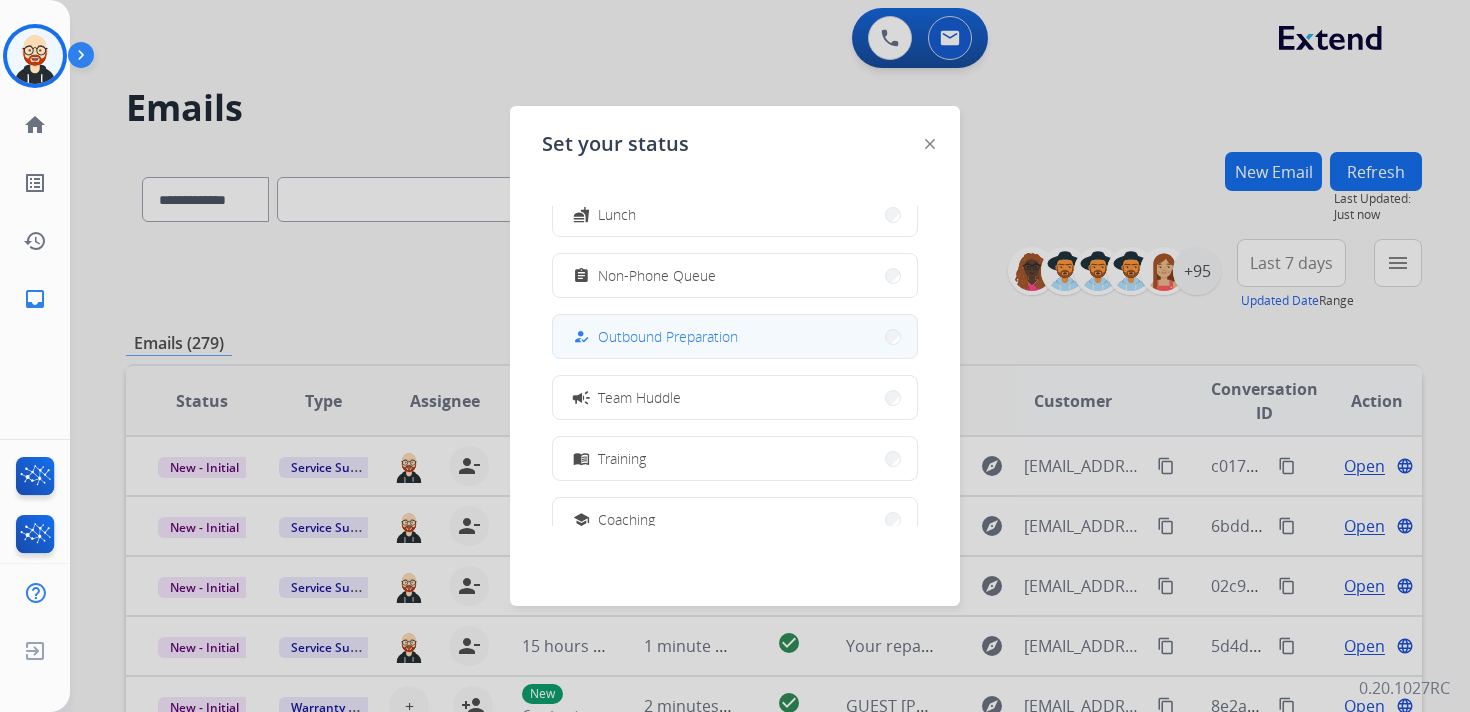 scroll, scrollTop: 143, scrollLeft: 0, axis: vertical 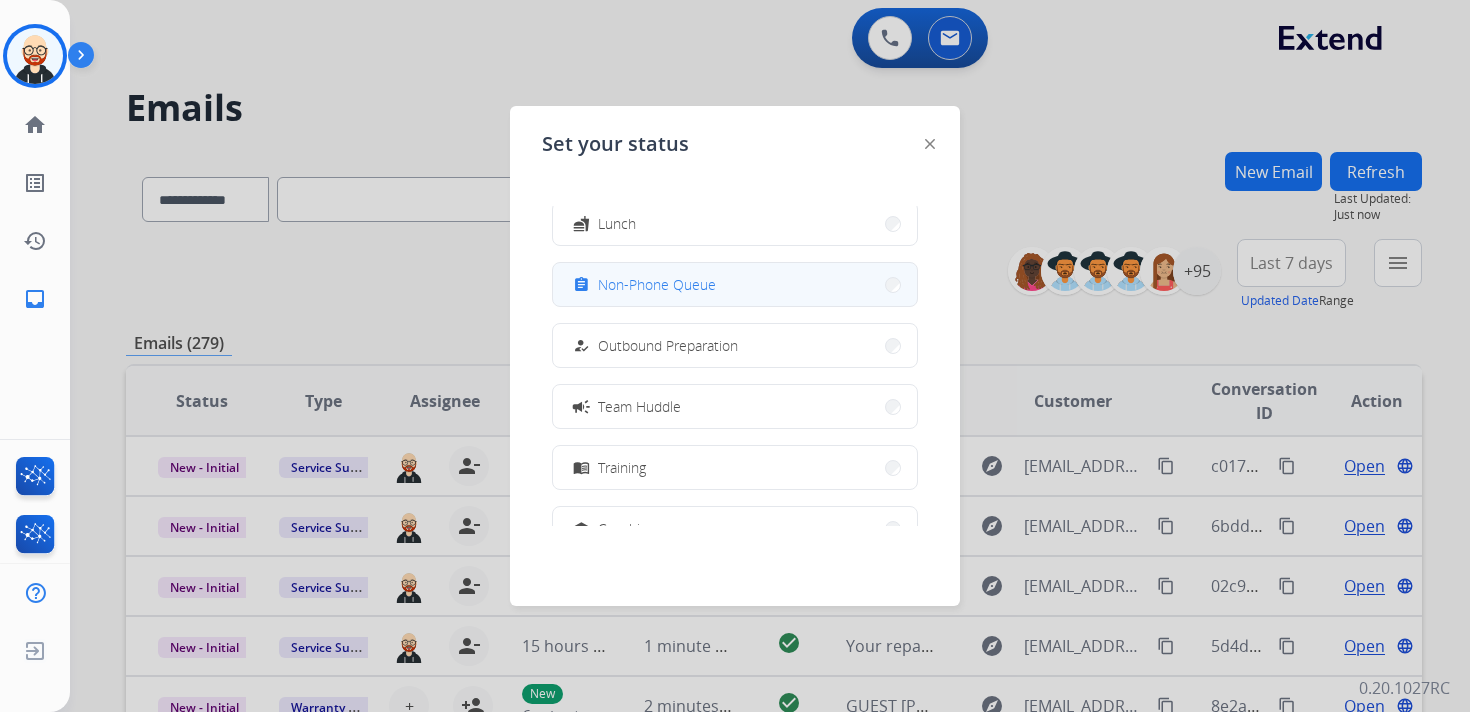 click on "Non-Phone Queue" at bounding box center (657, 284) 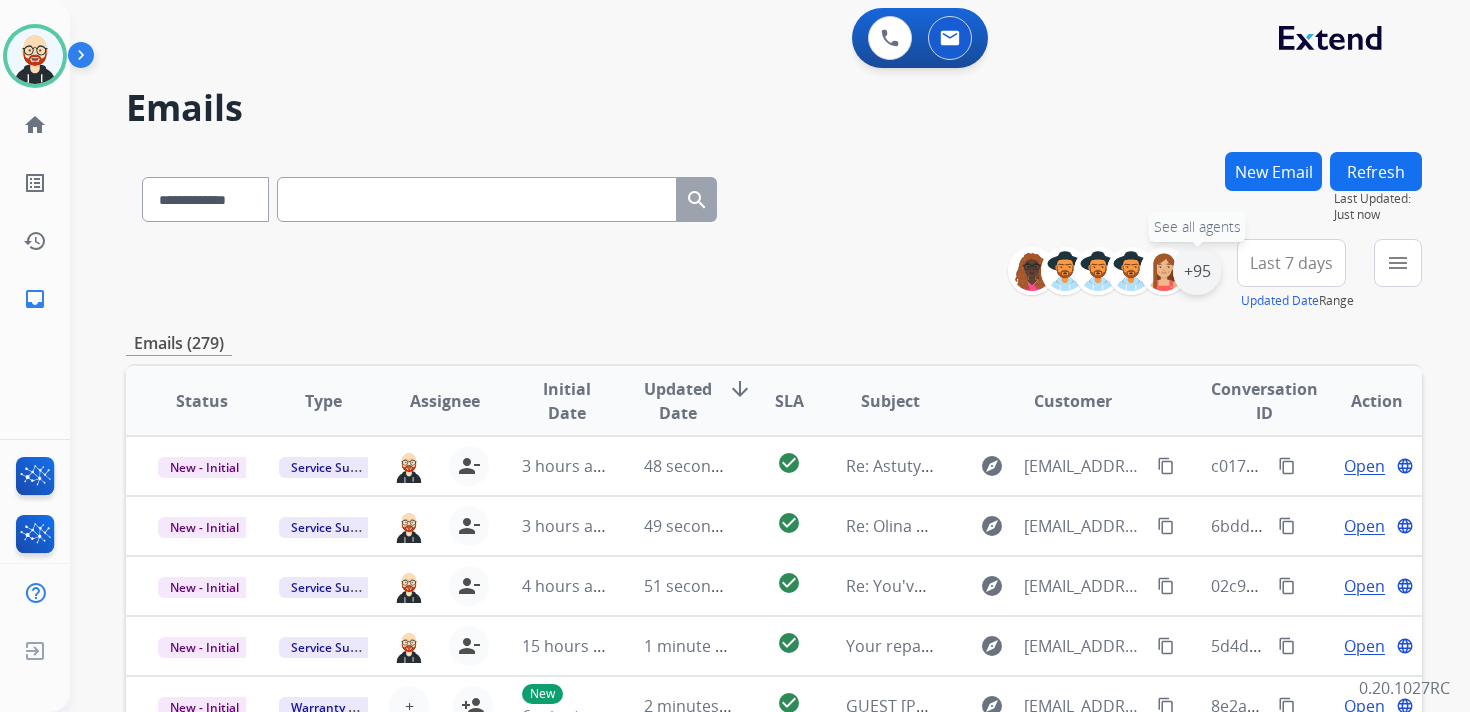 click on "+95" at bounding box center (1197, 271) 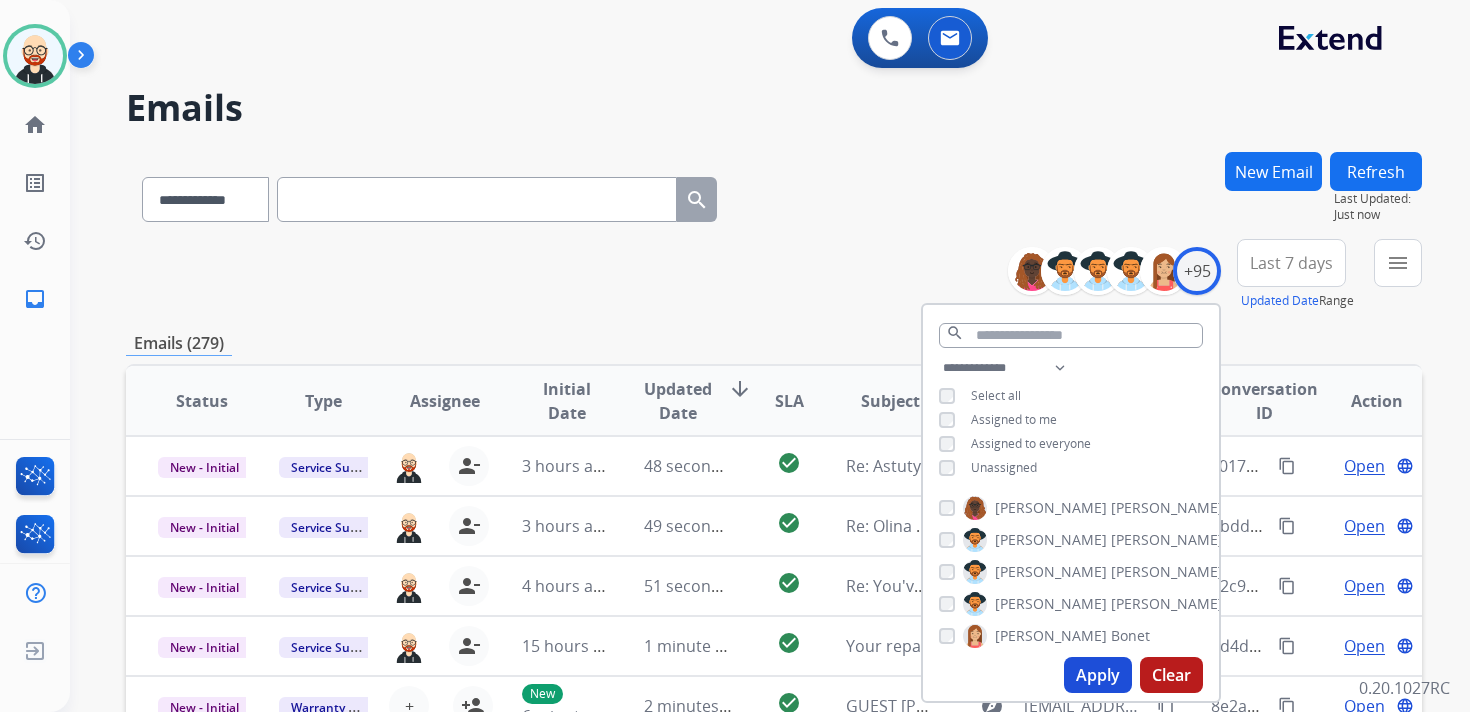 click on "Unassigned" at bounding box center [1004, 467] 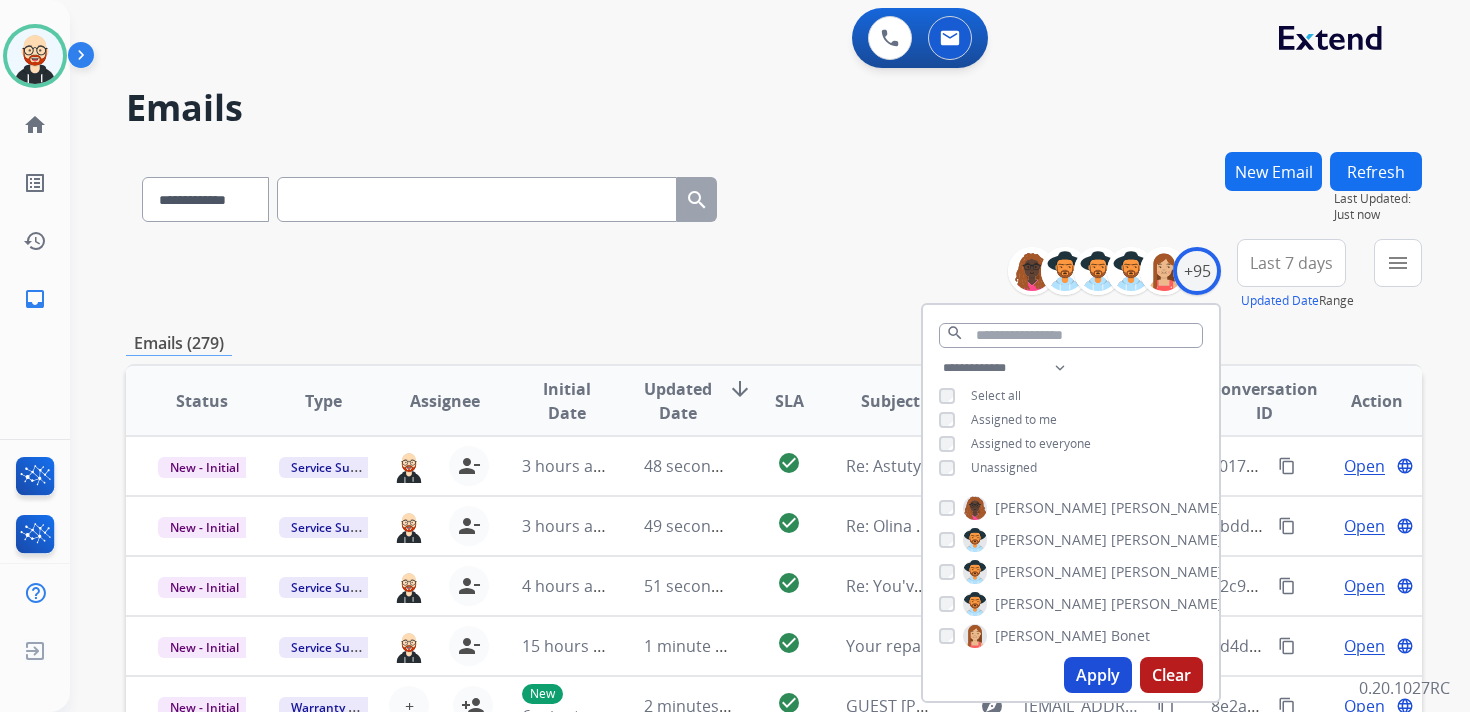 click on "Apply" at bounding box center [1098, 675] 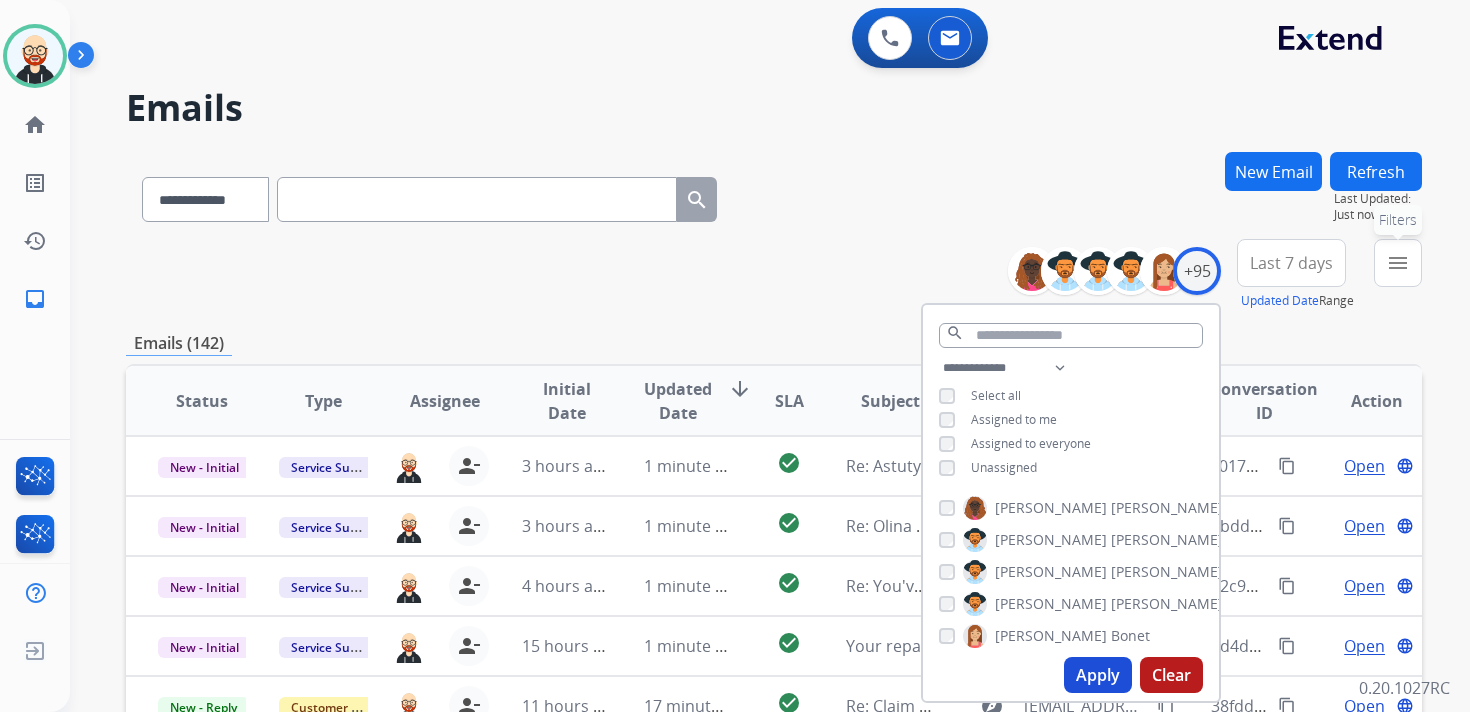 click on "menu  Filters" at bounding box center [1398, 263] 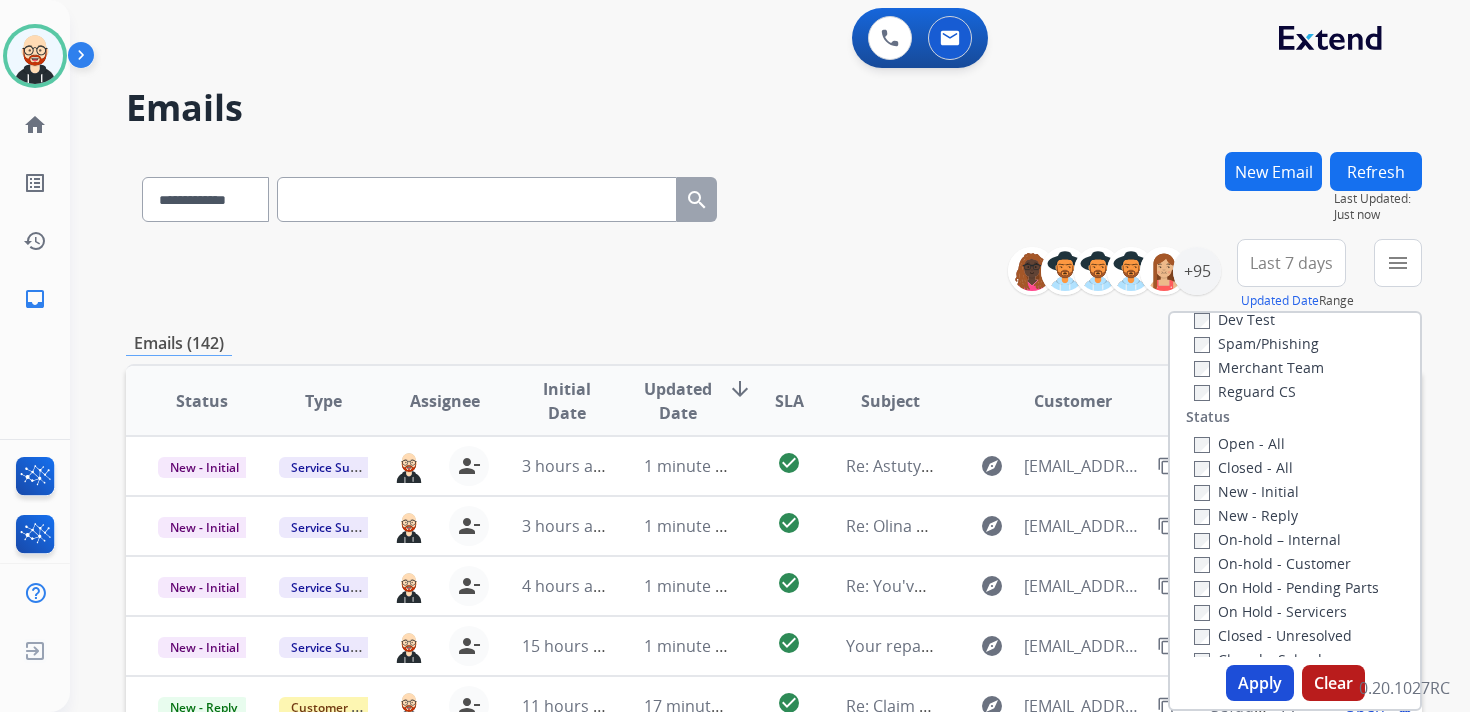 scroll, scrollTop: 191, scrollLeft: 0, axis: vertical 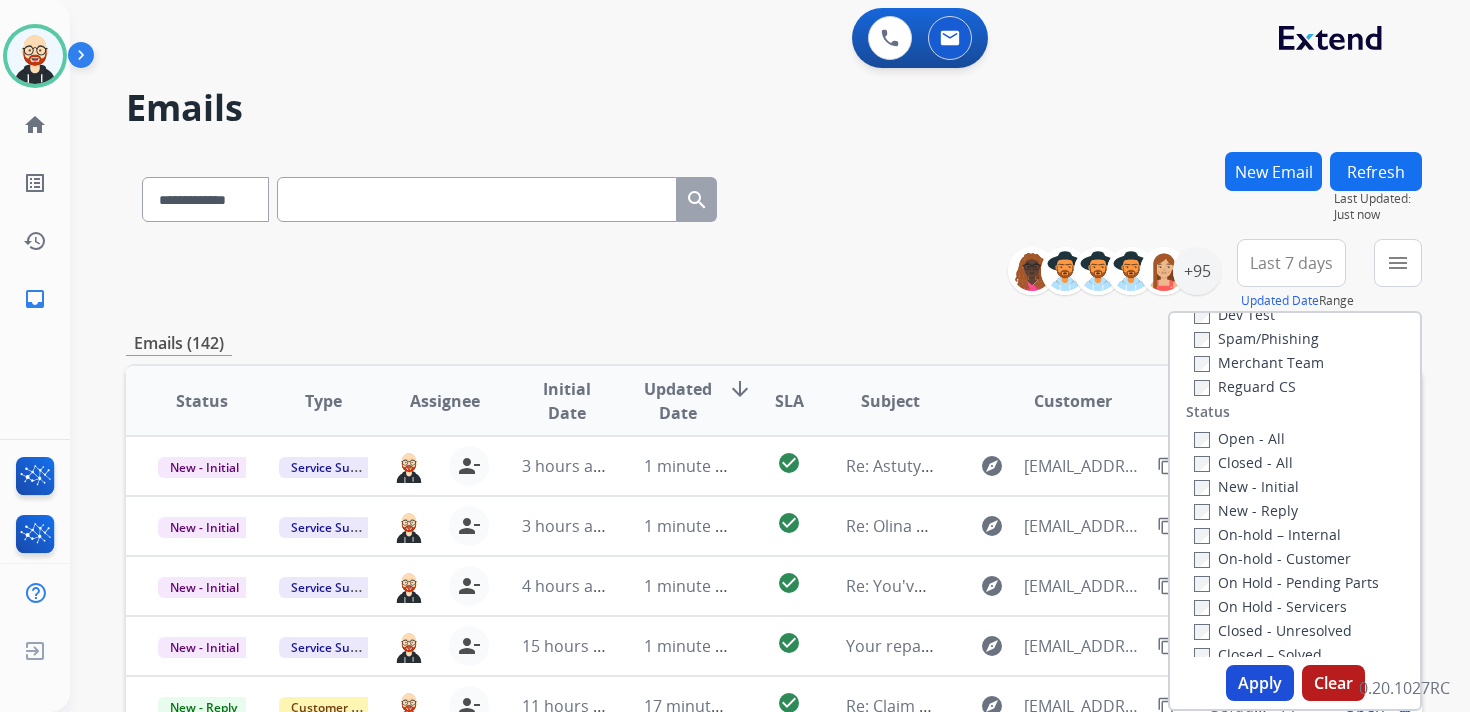 click on "New - Initial" at bounding box center [1246, 486] 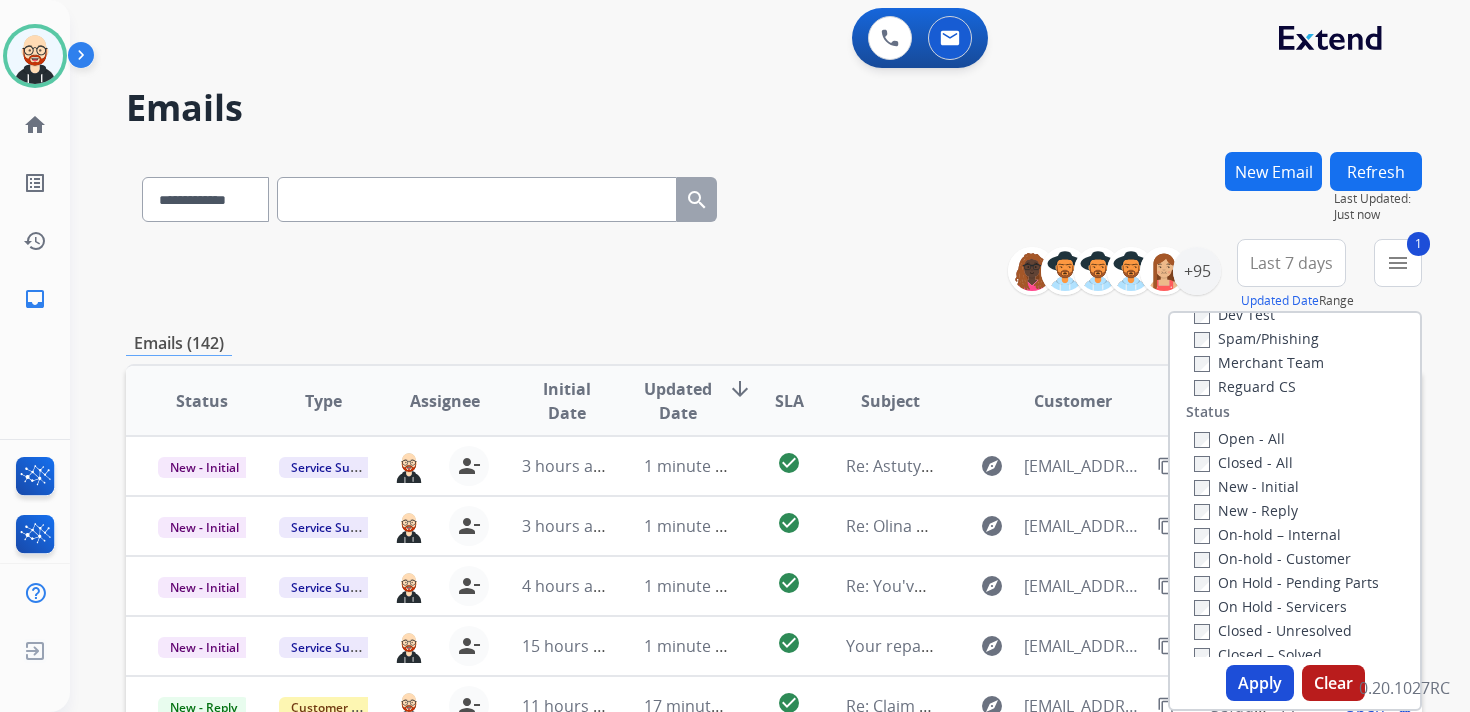 click on "New - Reply" at bounding box center (1246, 510) 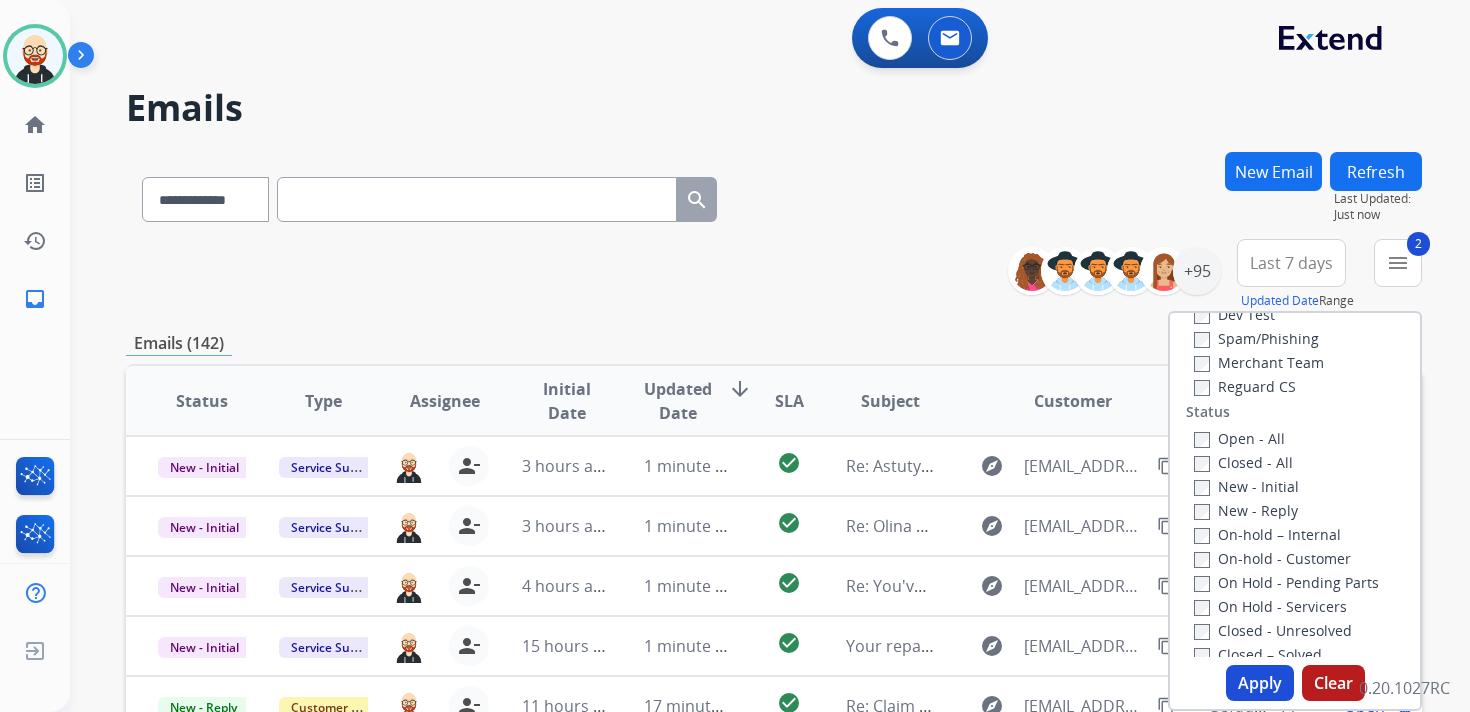 click on "Apply" at bounding box center [1260, 683] 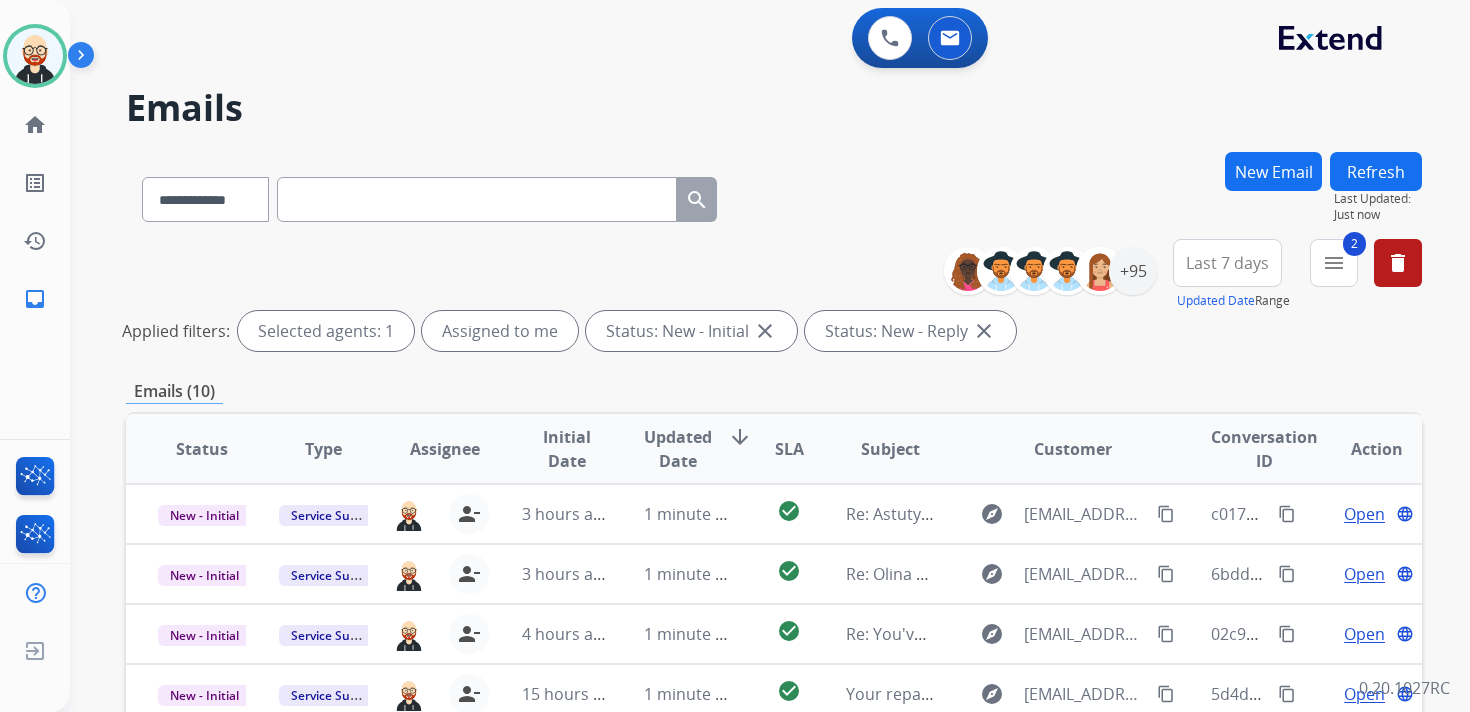 click on "Updated Date" at bounding box center [678, 449] 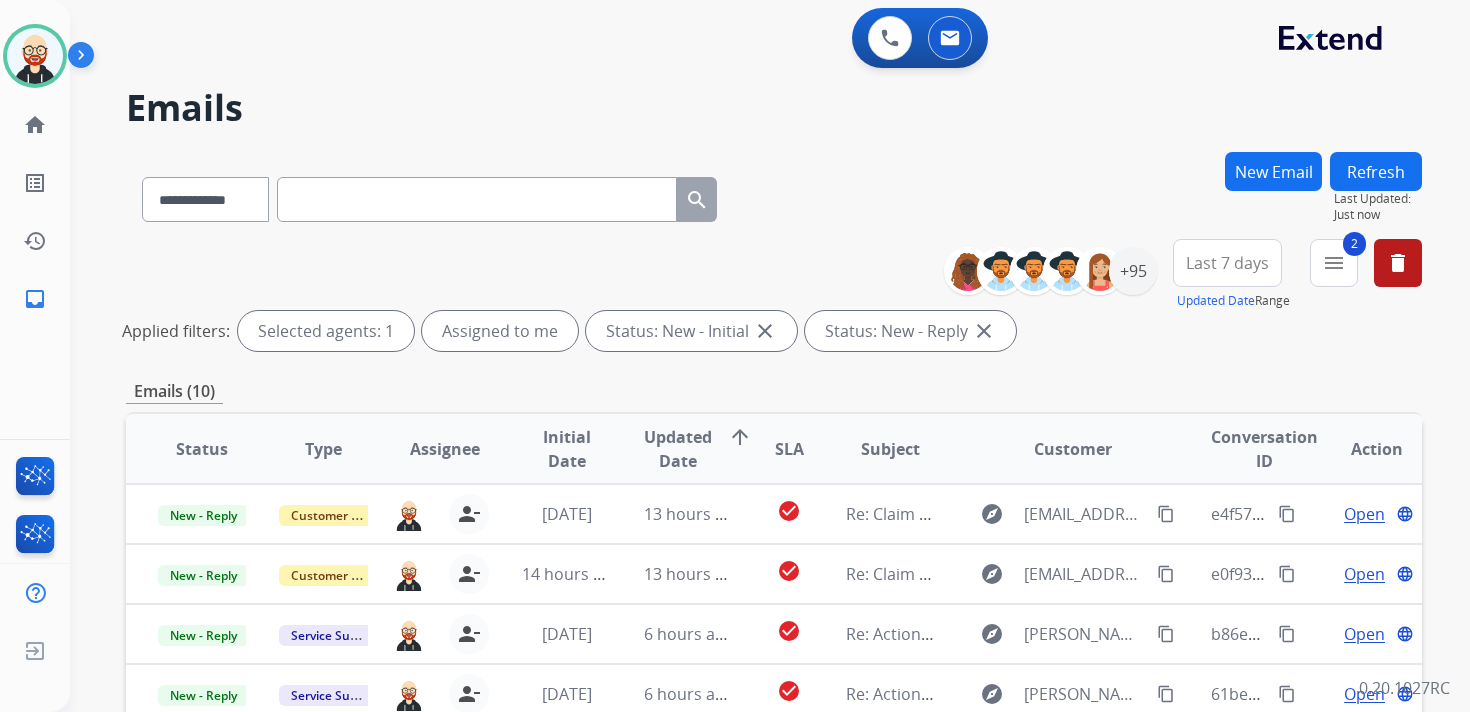 scroll, scrollTop: 2, scrollLeft: 0, axis: vertical 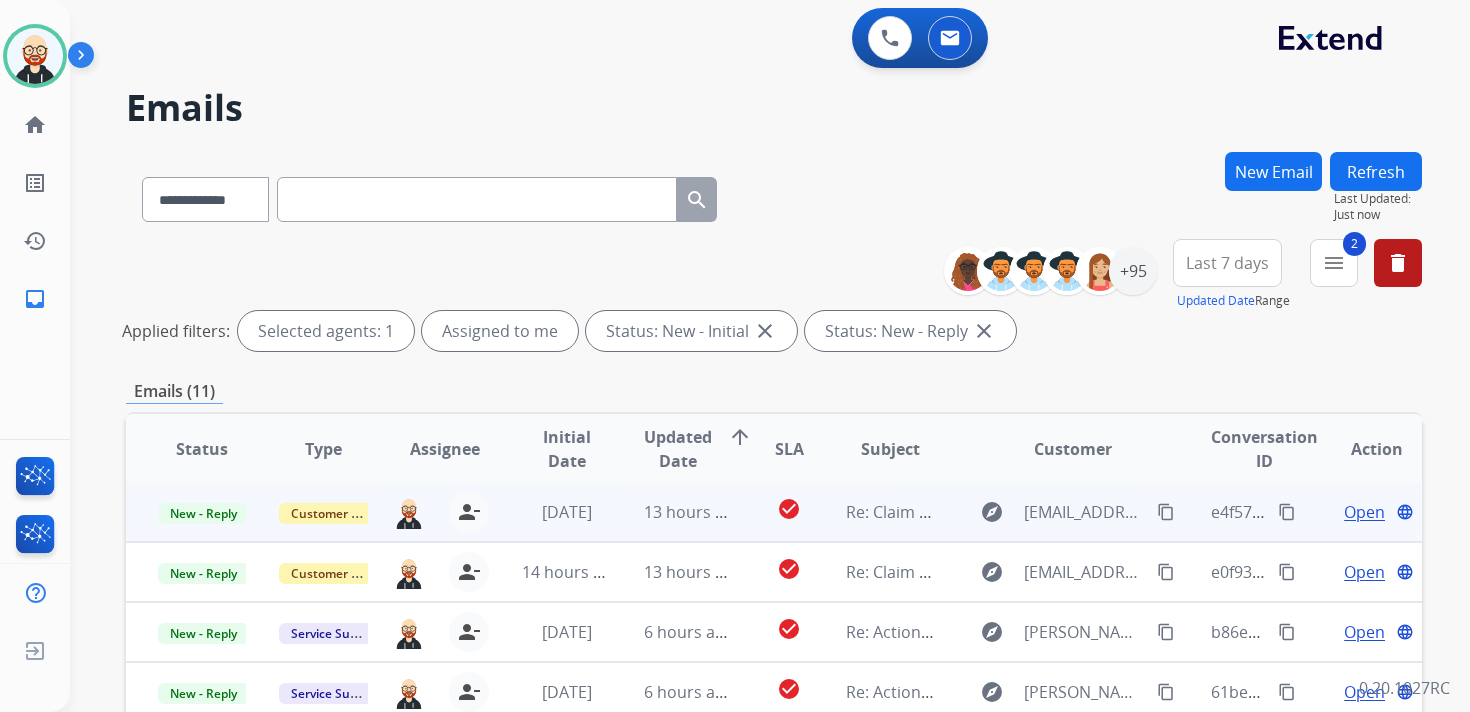 click on "Open" at bounding box center (1364, 512) 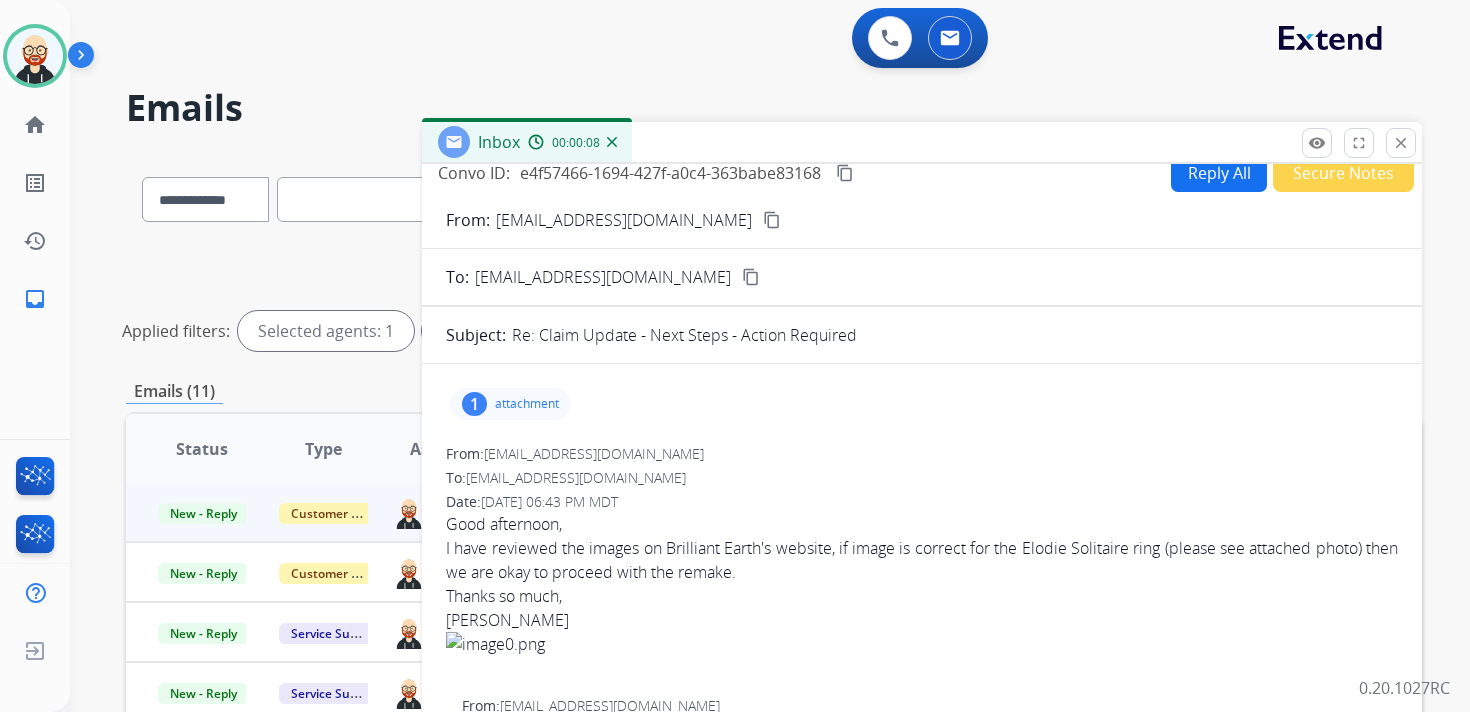 scroll, scrollTop: 0, scrollLeft: 0, axis: both 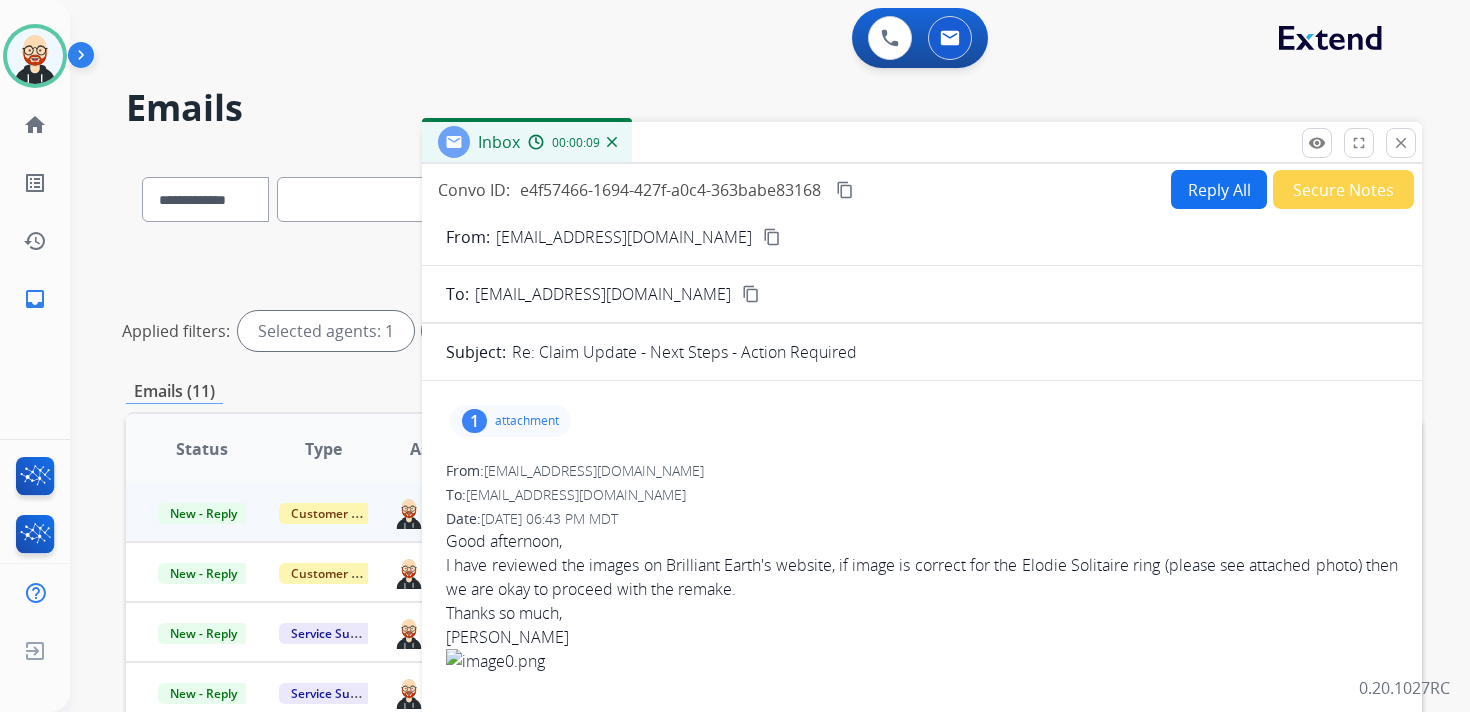 click on "content_copy" at bounding box center [772, 237] 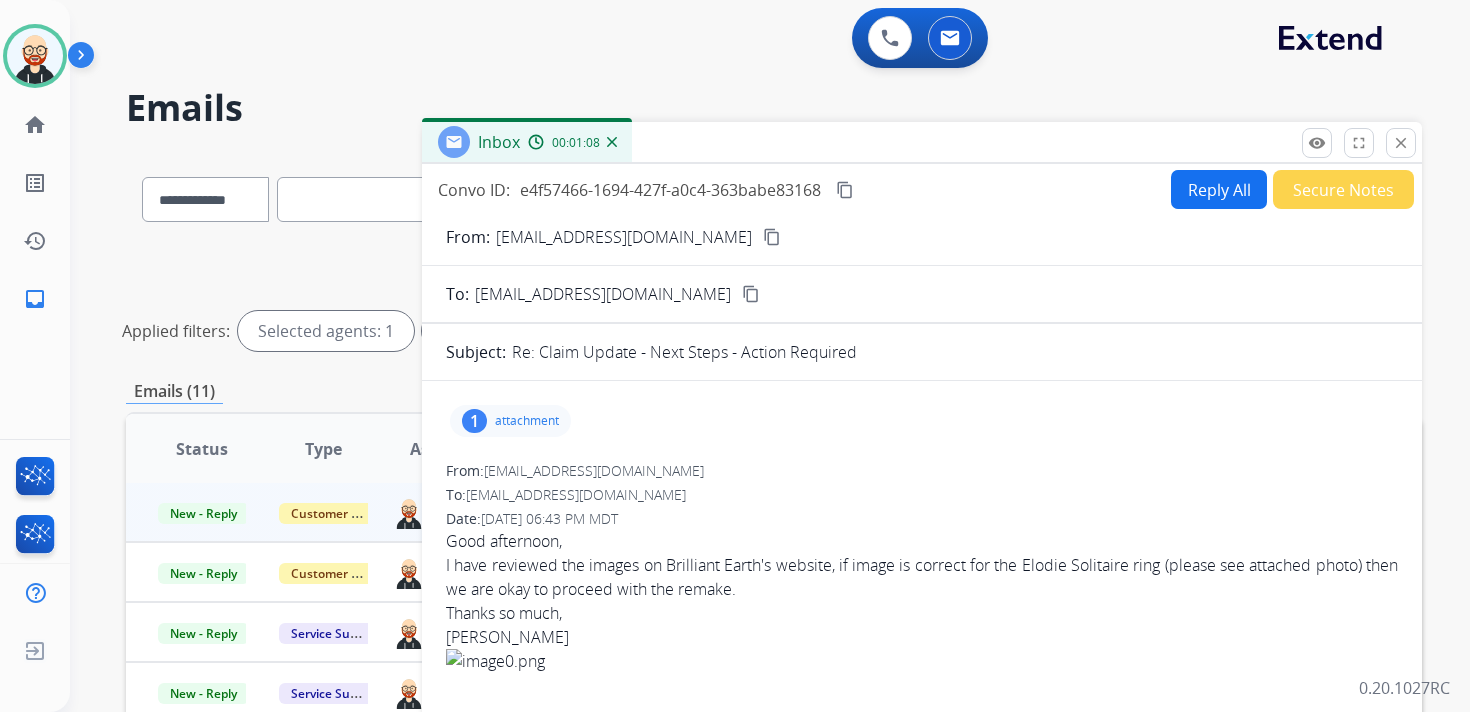 click on "Reply All" at bounding box center (1219, 189) 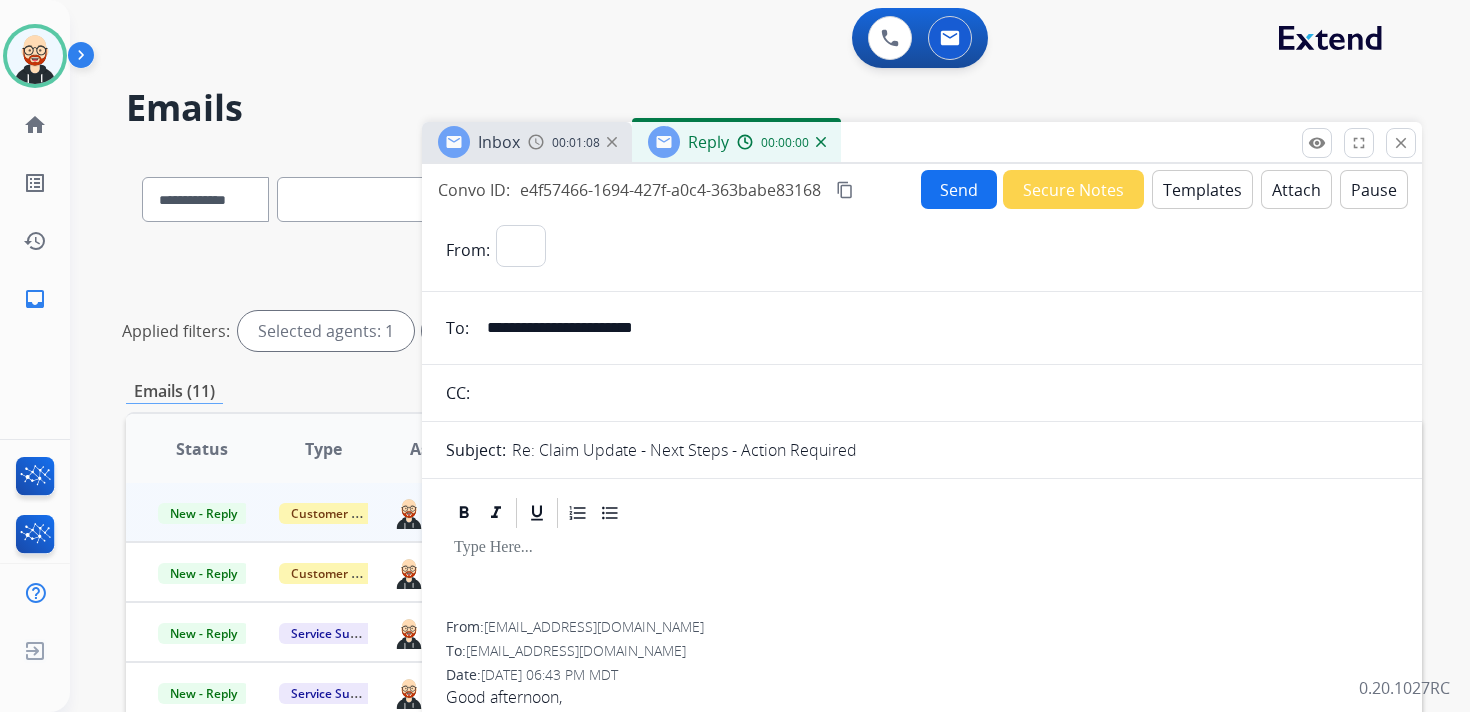 select on "**********" 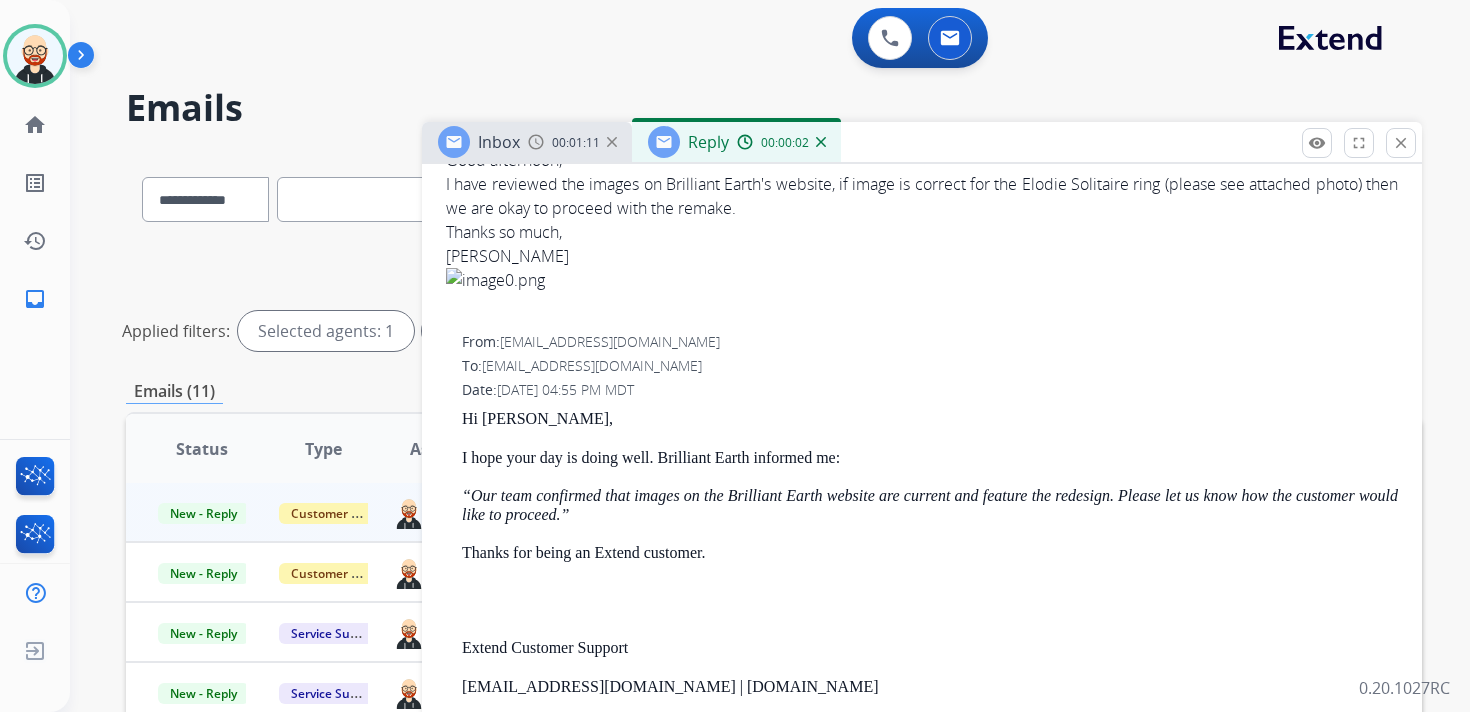 scroll, scrollTop: 564, scrollLeft: 0, axis: vertical 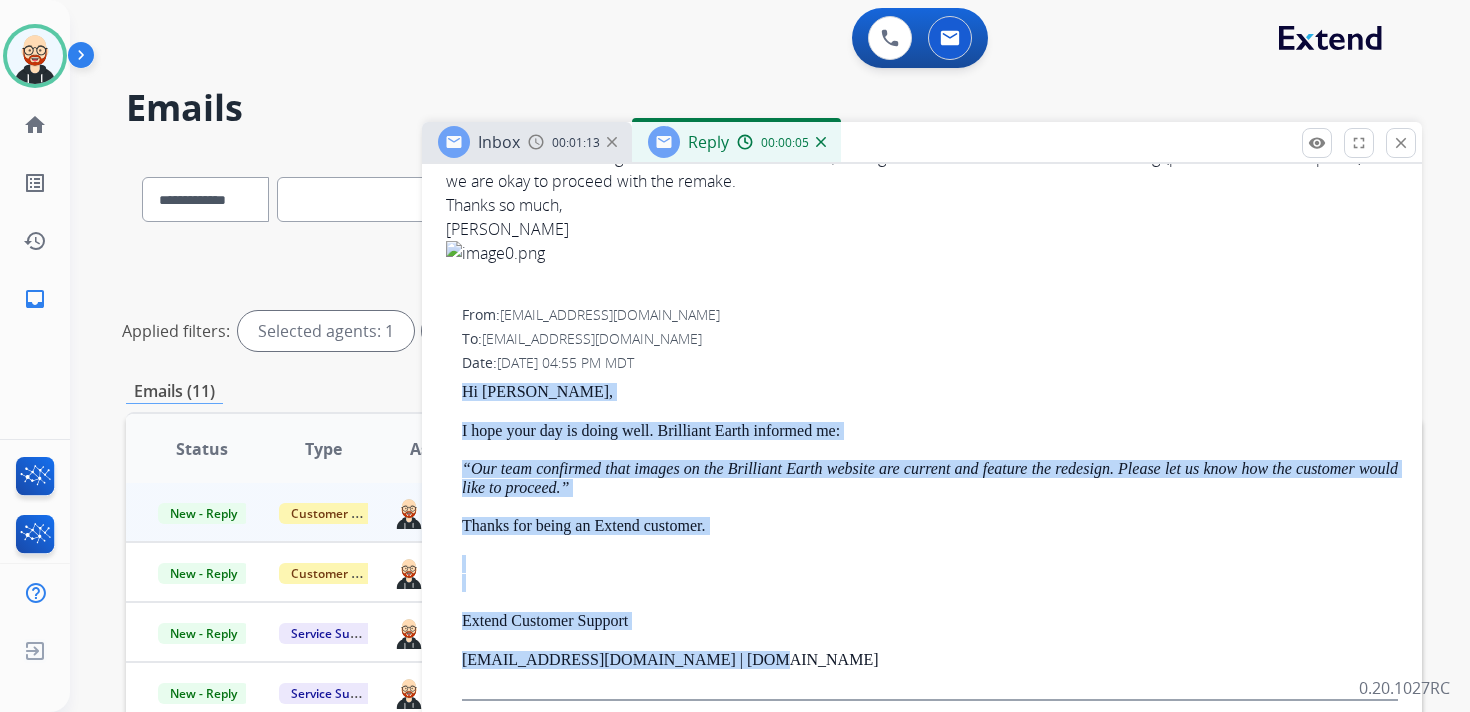 drag, startPoint x: 773, startPoint y: 660, endPoint x: 447, endPoint y: 399, distance: 417.60867 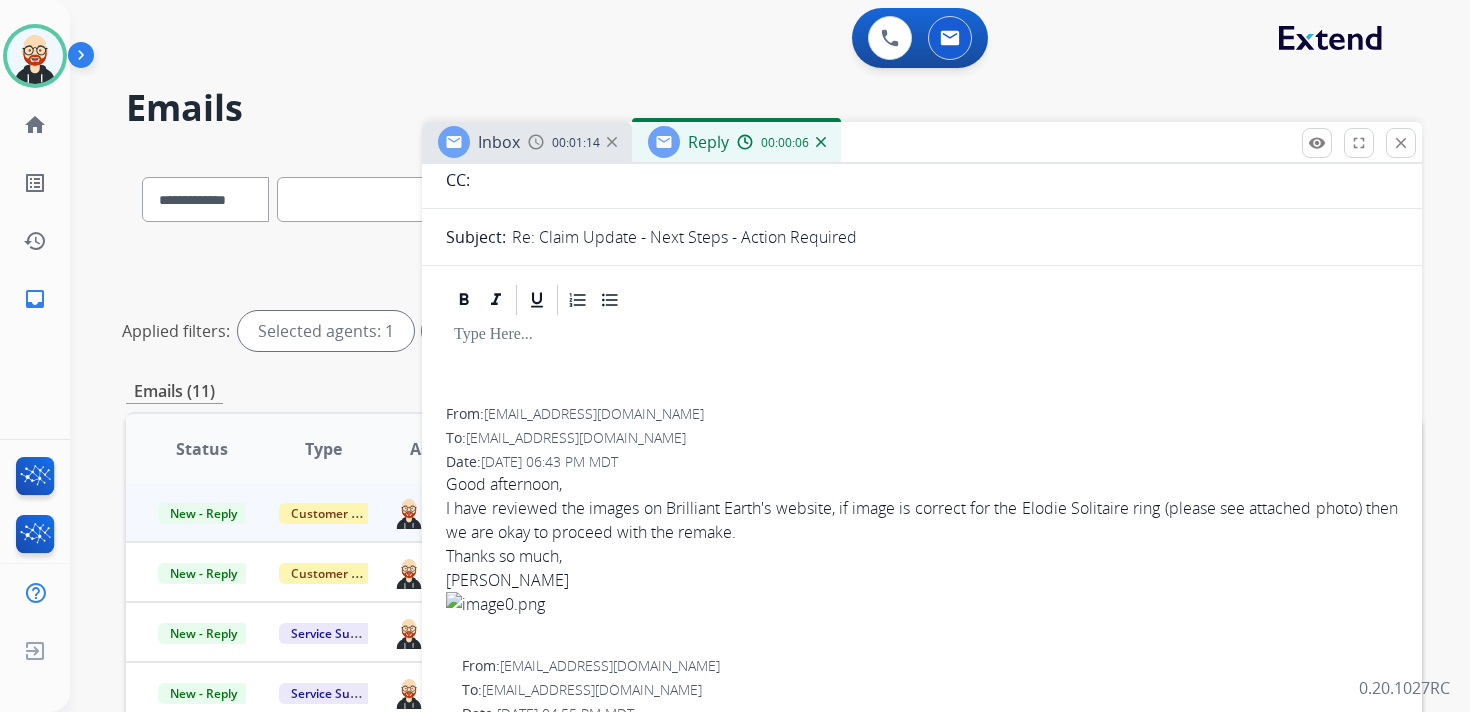 scroll, scrollTop: 177, scrollLeft: 0, axis: vertical 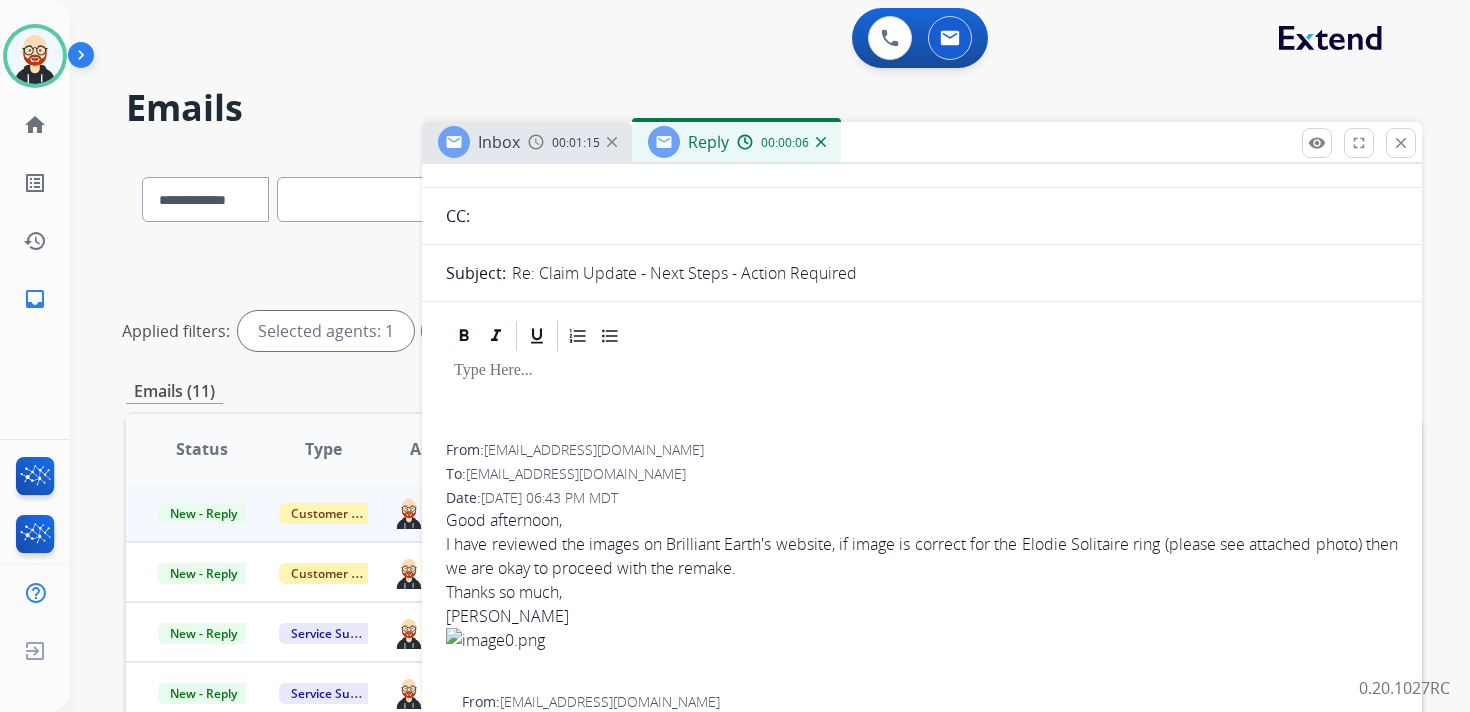 click at bounding box center (922, 399) 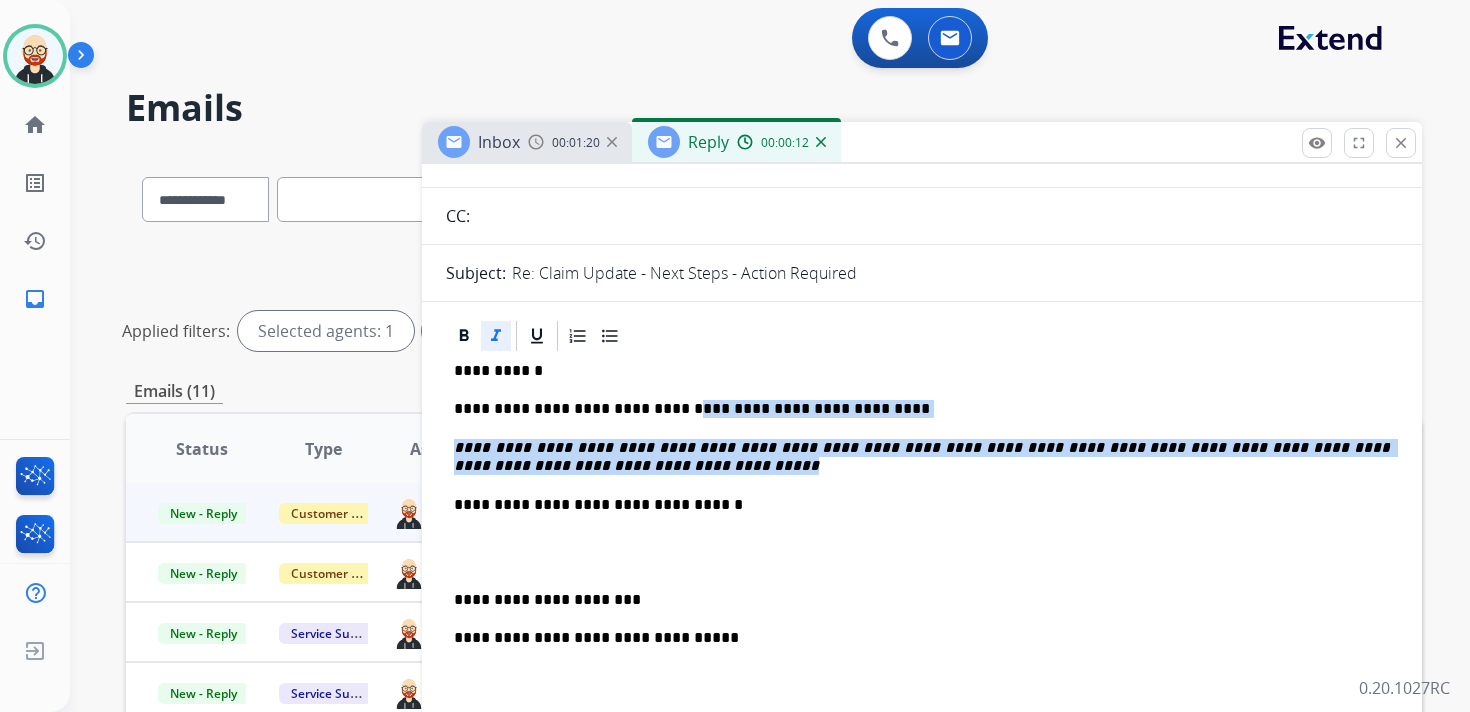 drag, startPoint x: 709, startPoint y: 470, endPoint x: 666, endPoint y: 413, distance: 71.40028 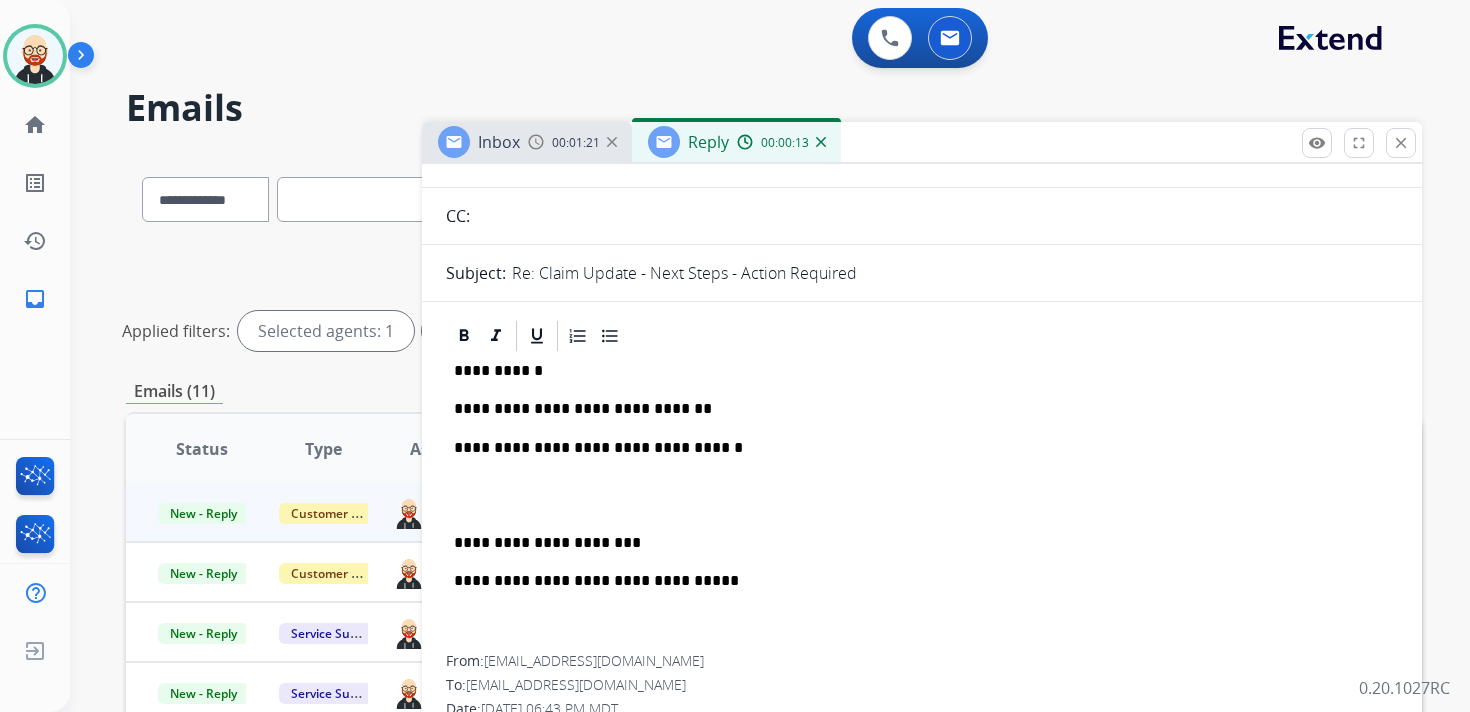 type 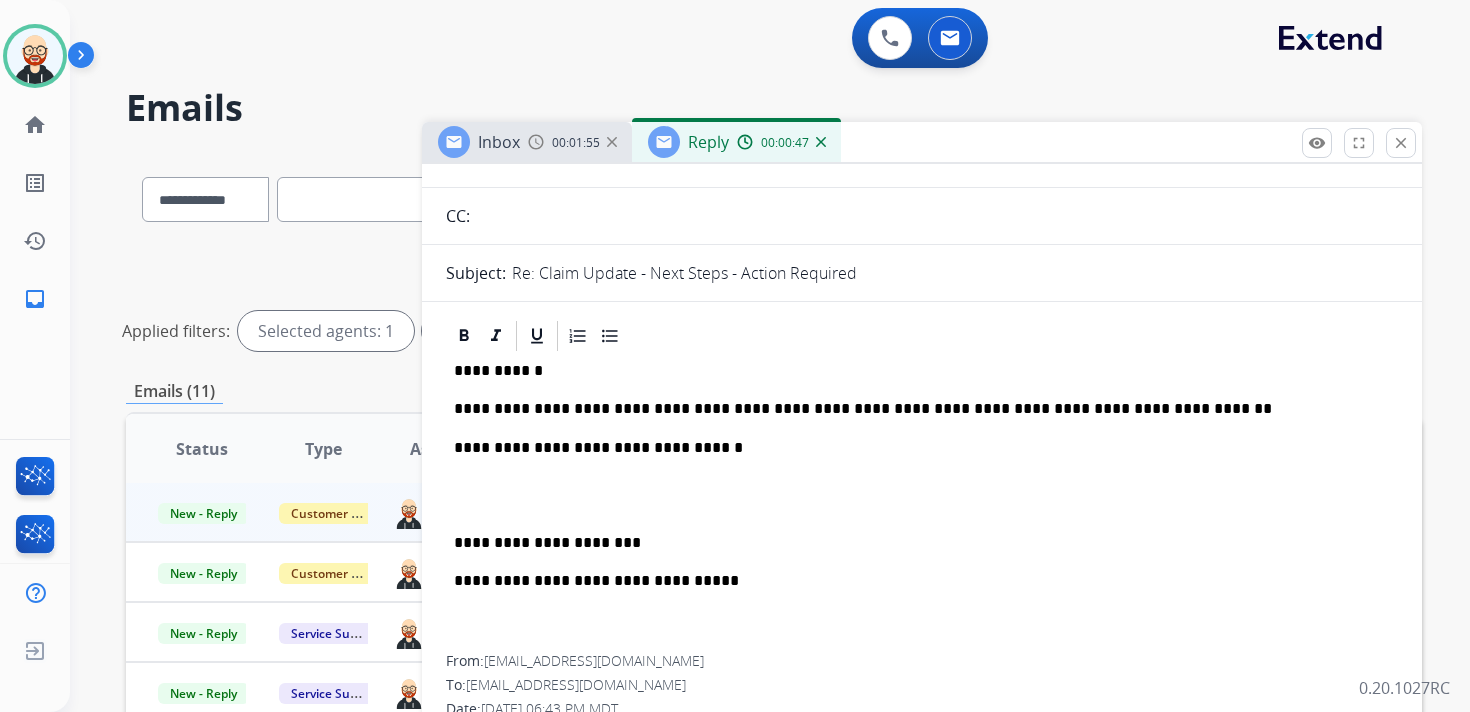 scroll, scrollTop: 0, scrollLeft: 0, axis: both 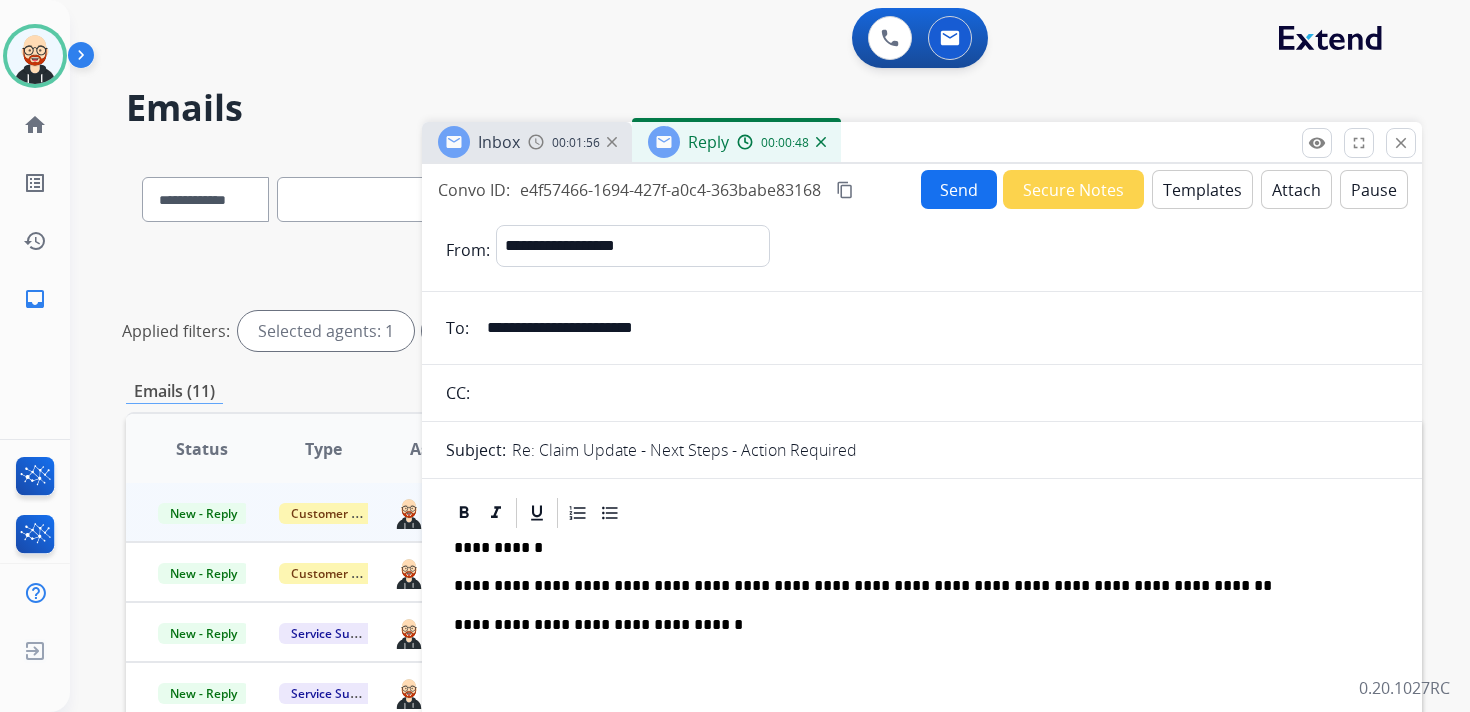 click on "Send" at bounding box center (959, 189) 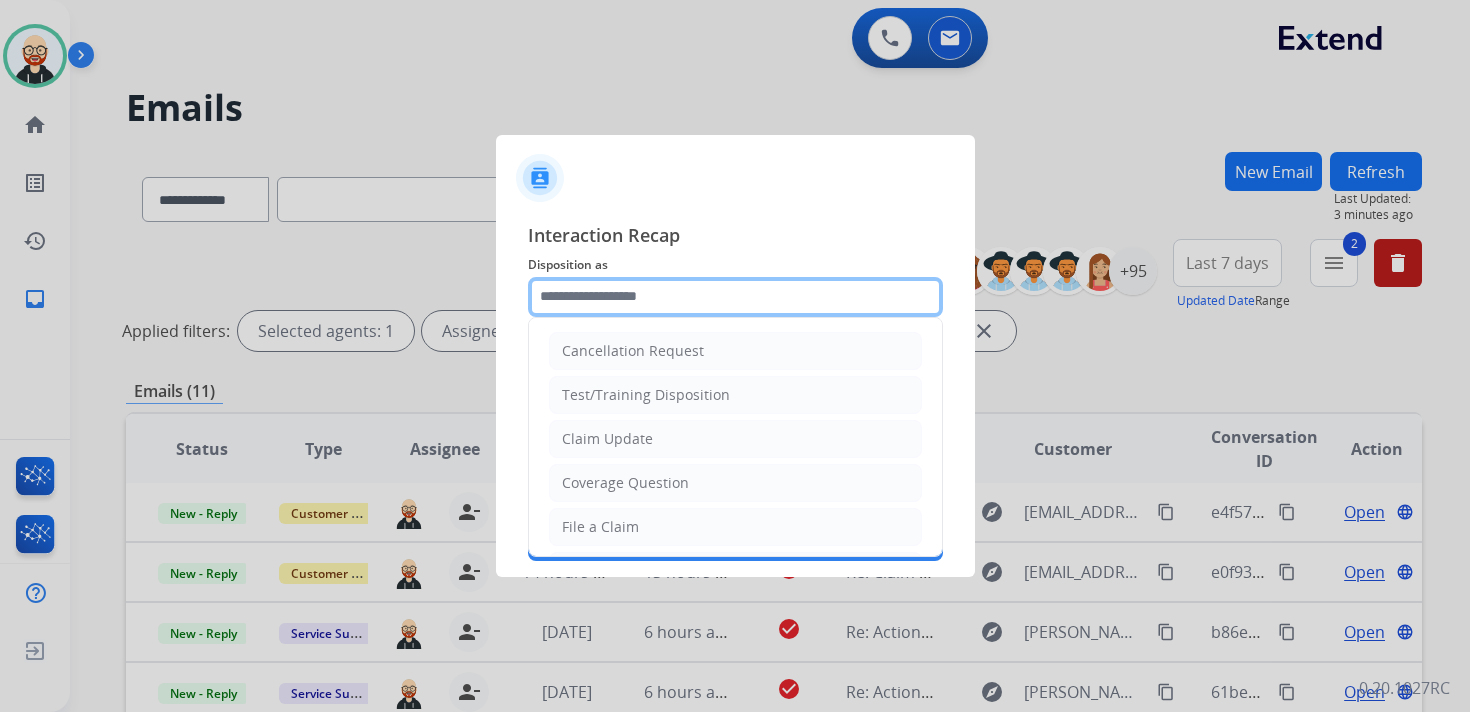 click 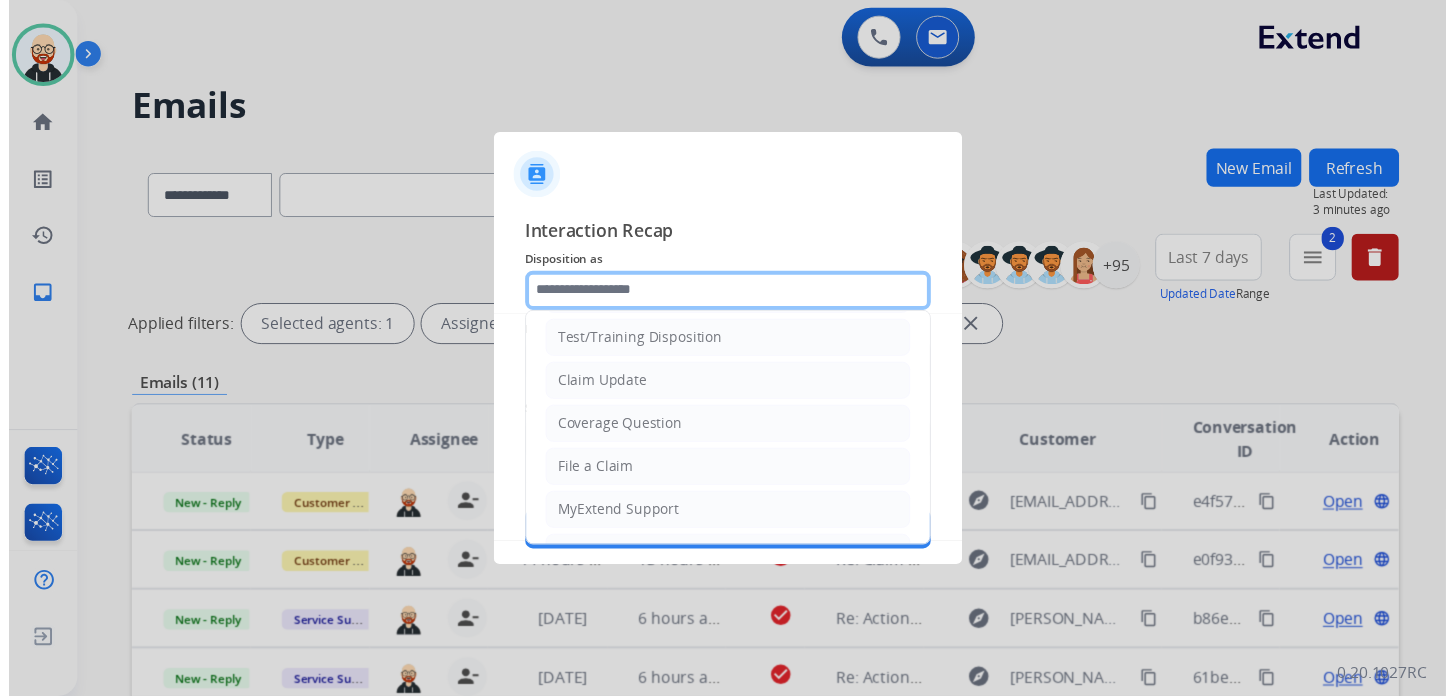 scroll, scrollTop: 0, scrollLeft: 0, axis: both 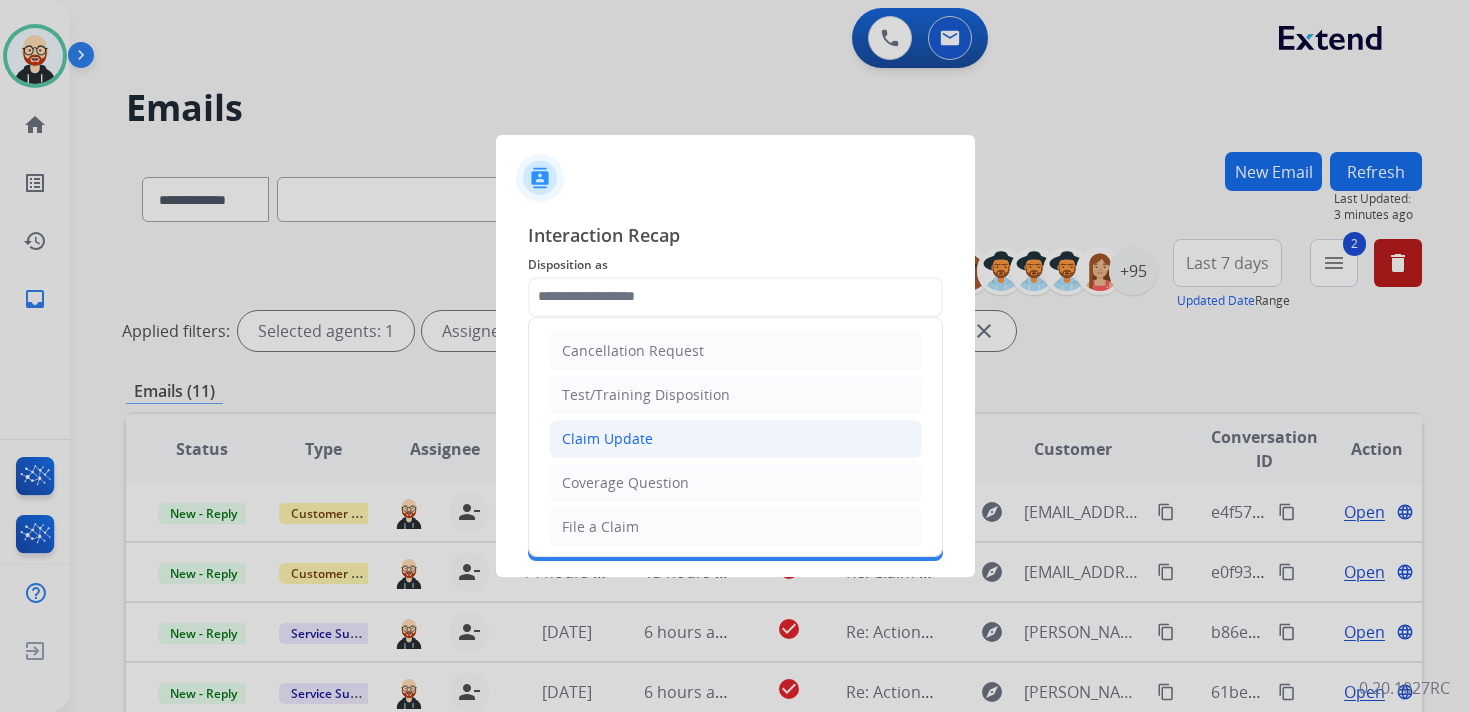 click on "Claim Update" 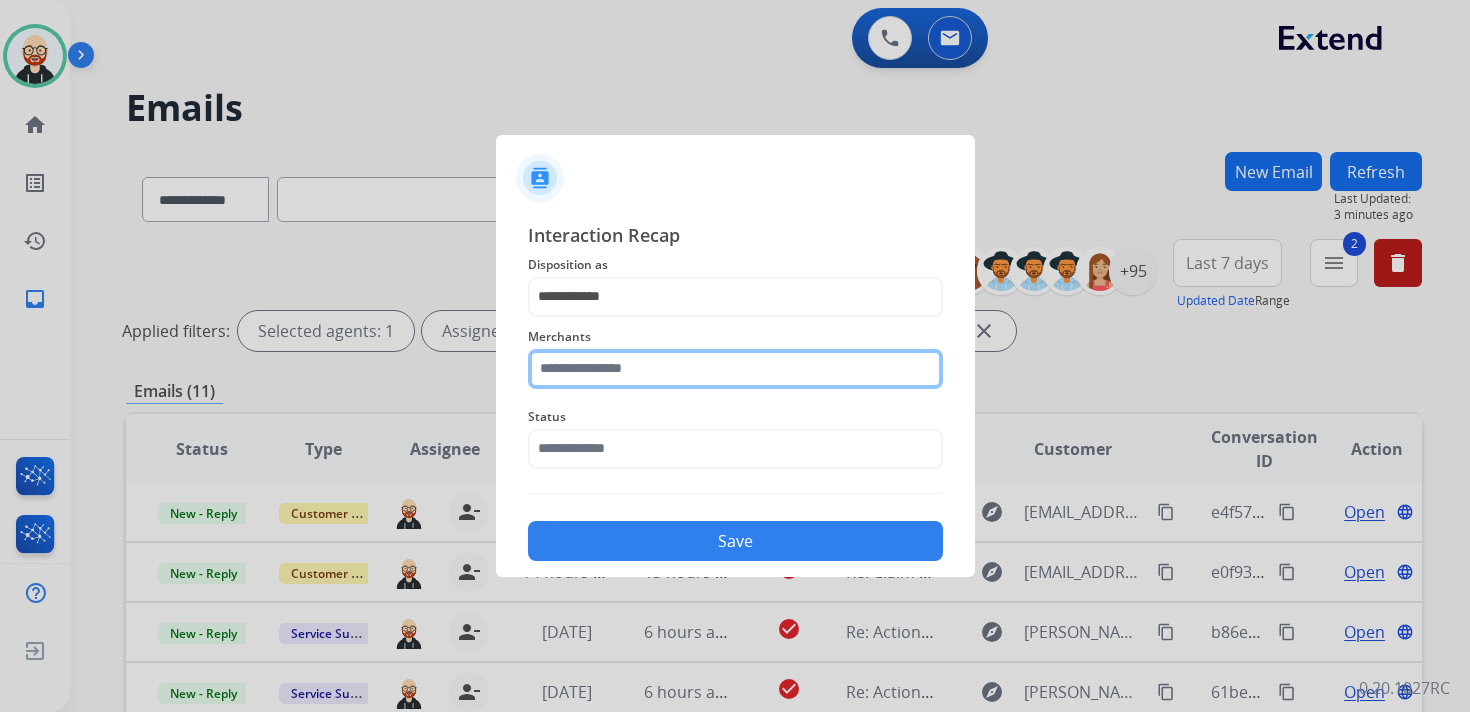 click 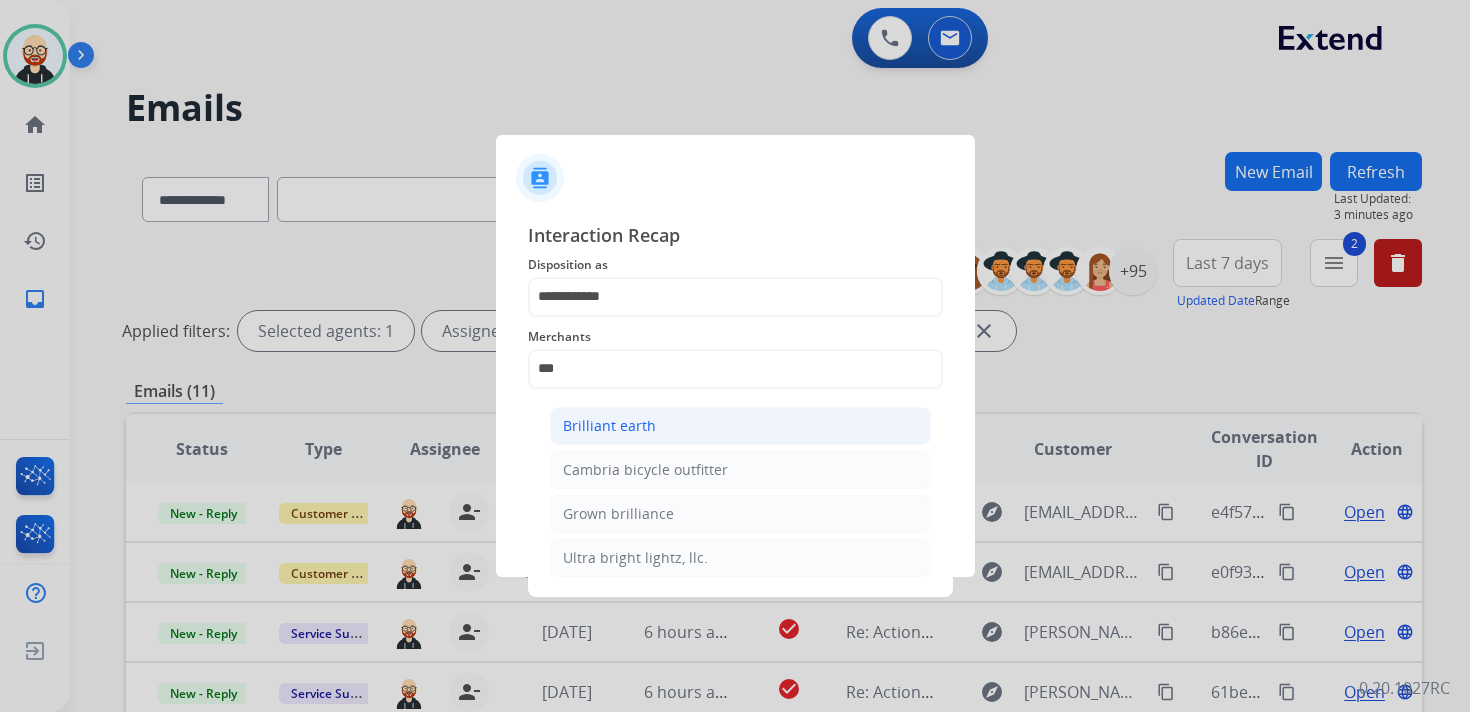 click on "Brilliant earth" 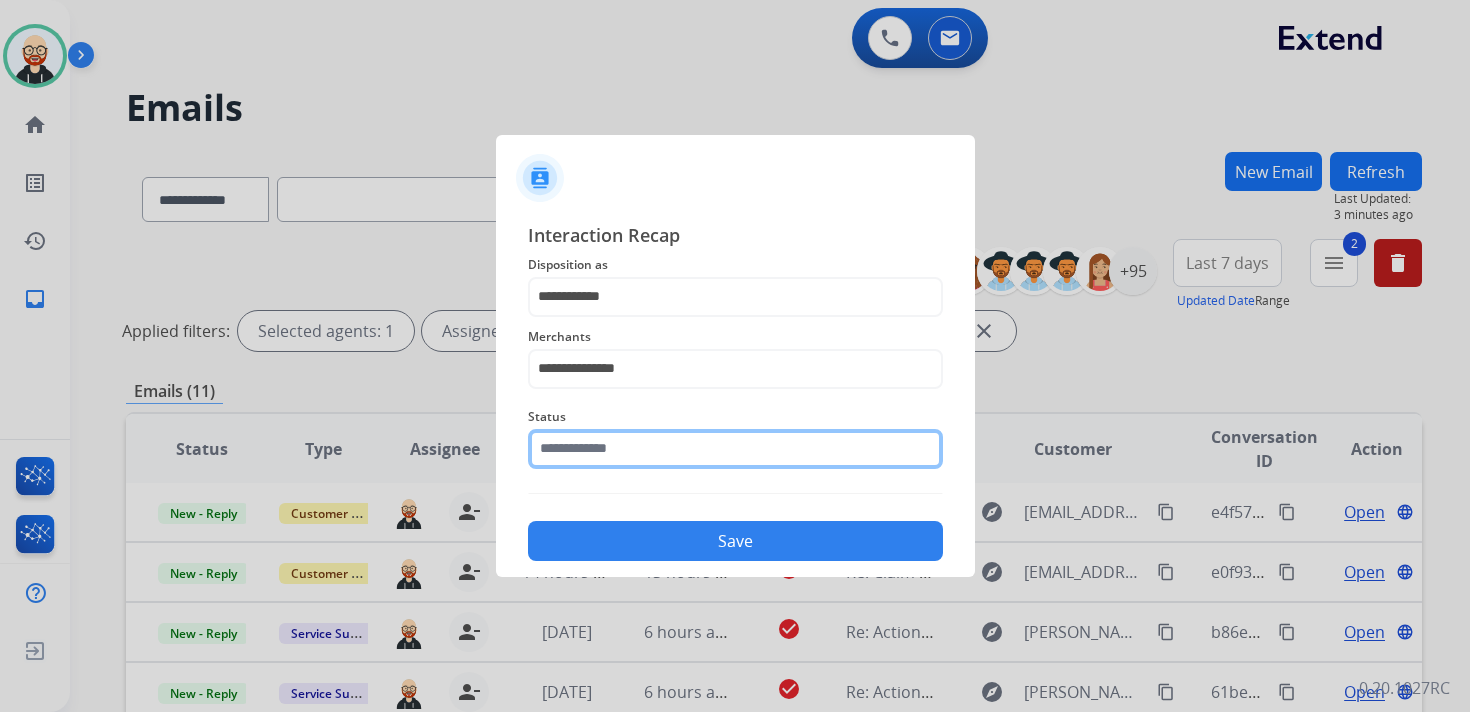 click 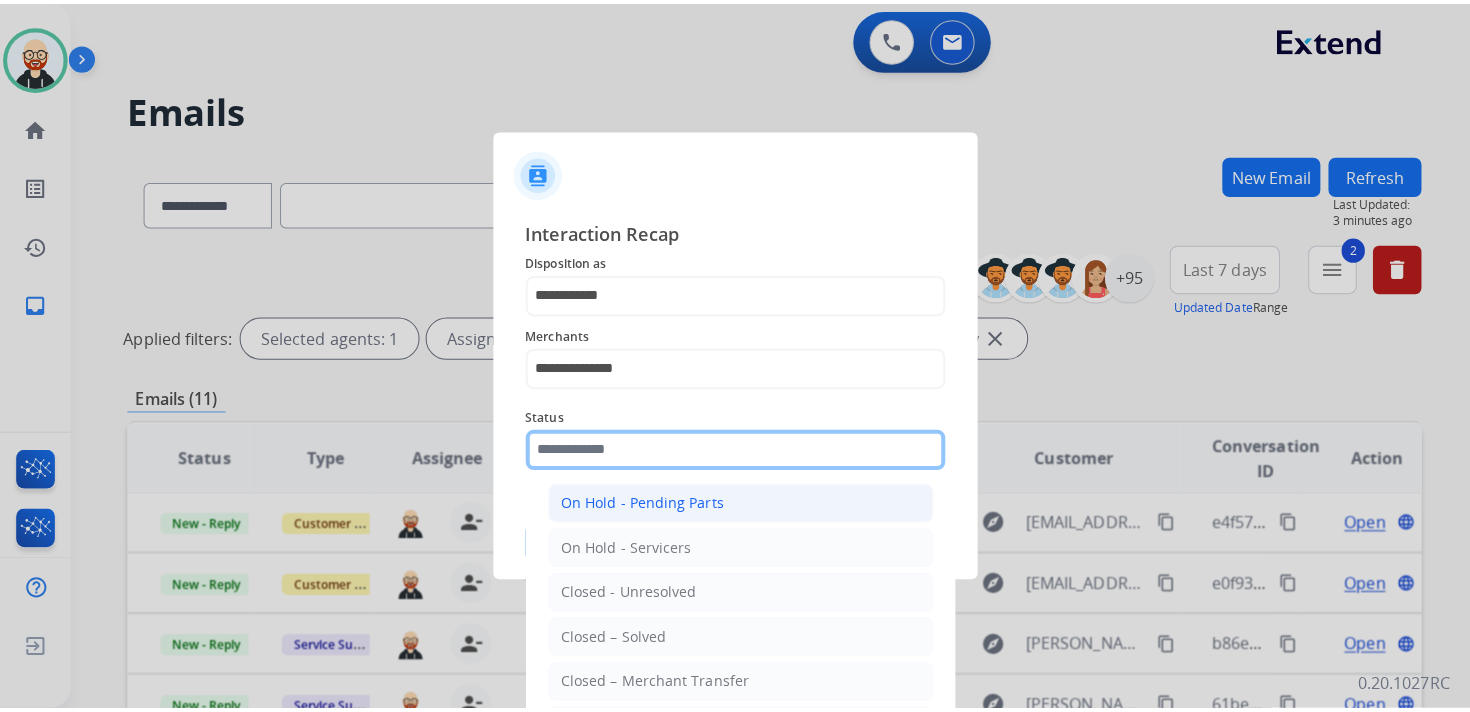 scroll, scrollTop: 99, scrollLeft: 0, axis: vertical 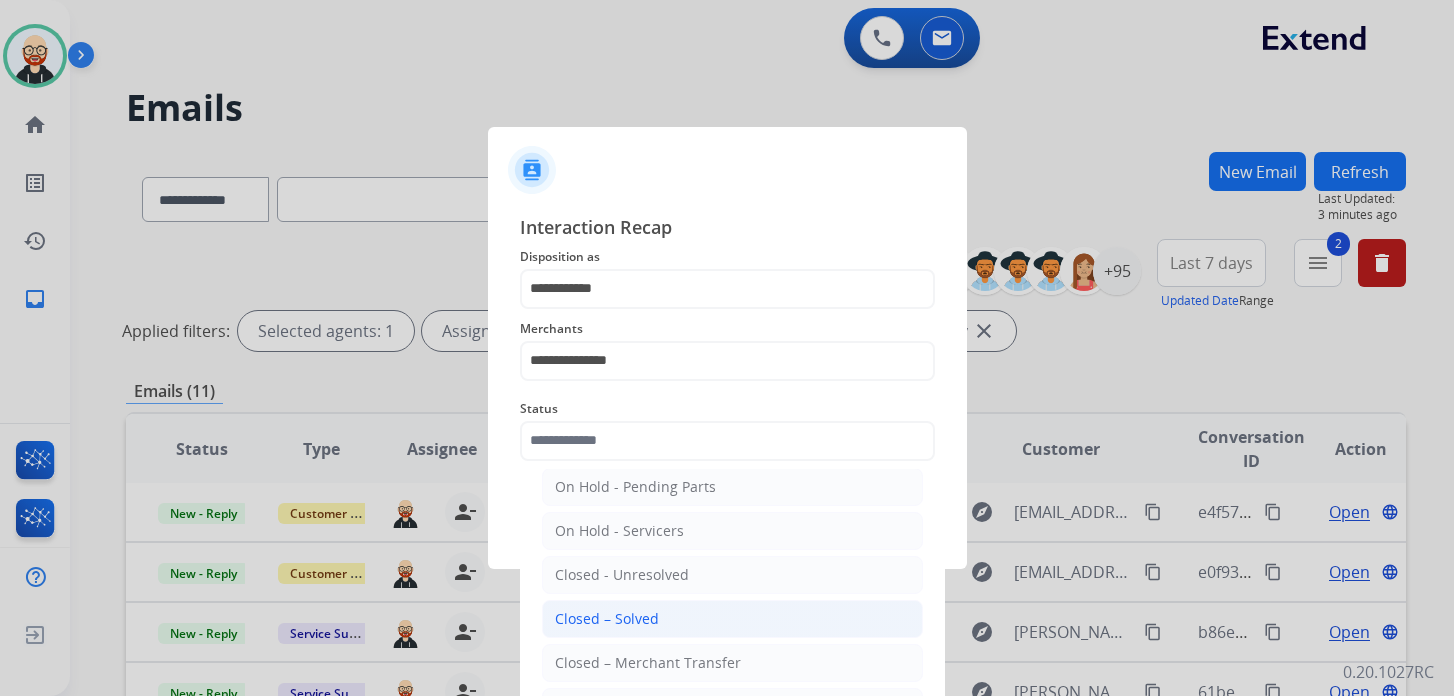 click on "Closed – Solved" 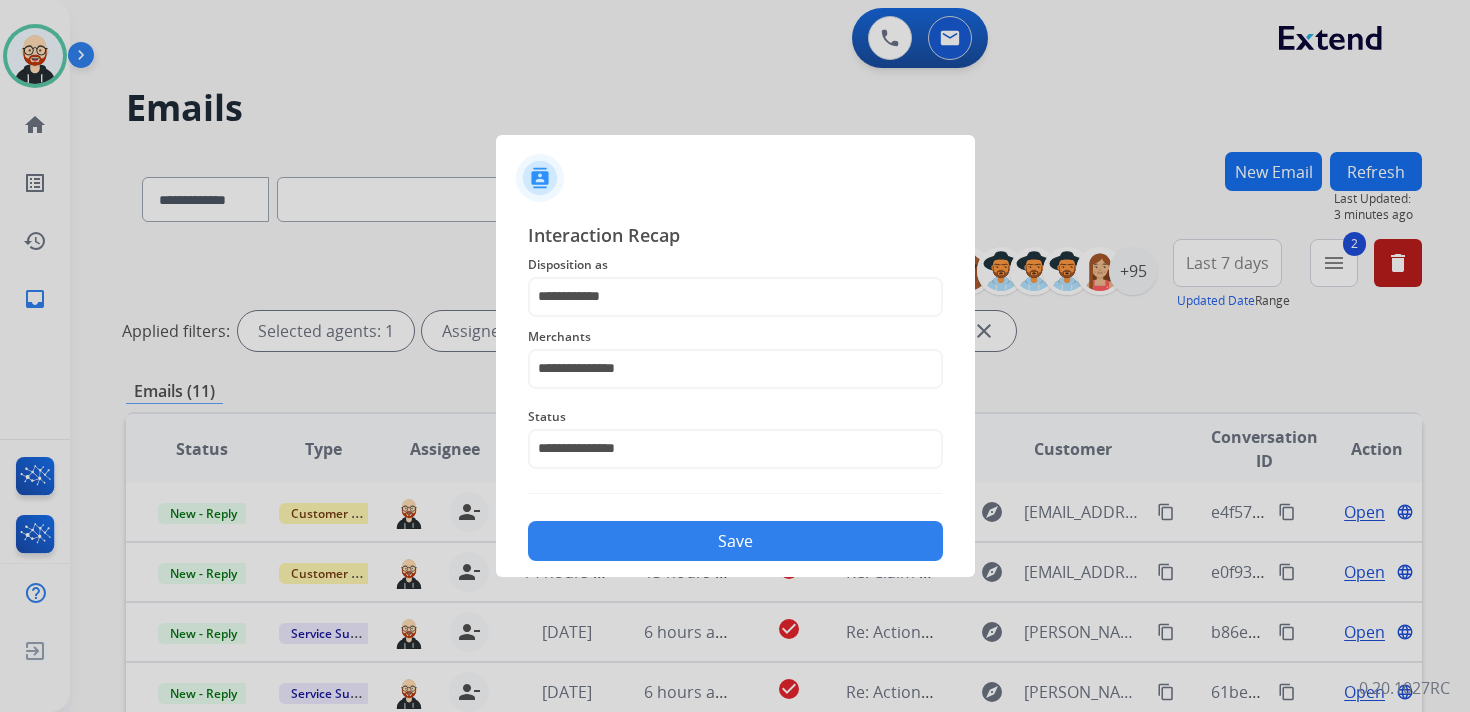 click on "Save" 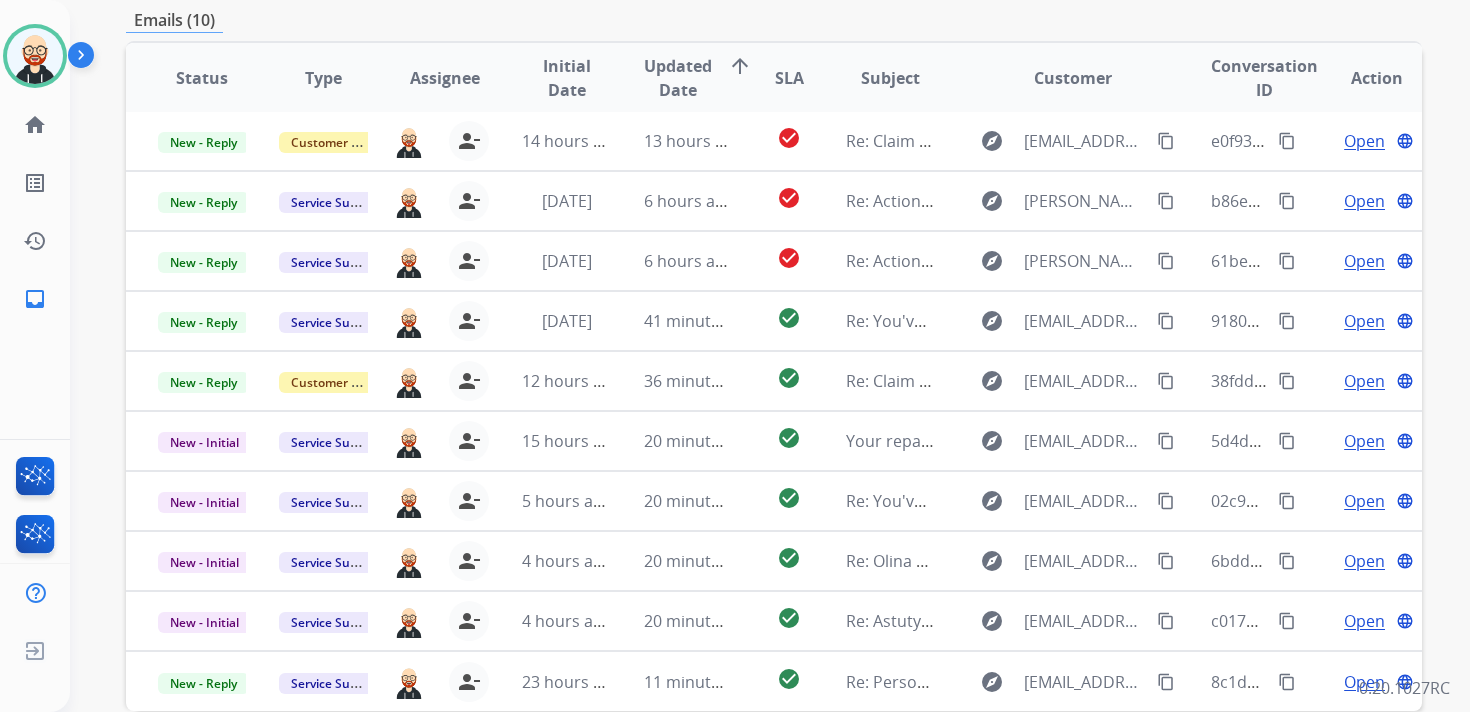 scroll, scrollTop: 474, scrollLeft: 0, axis: vertical 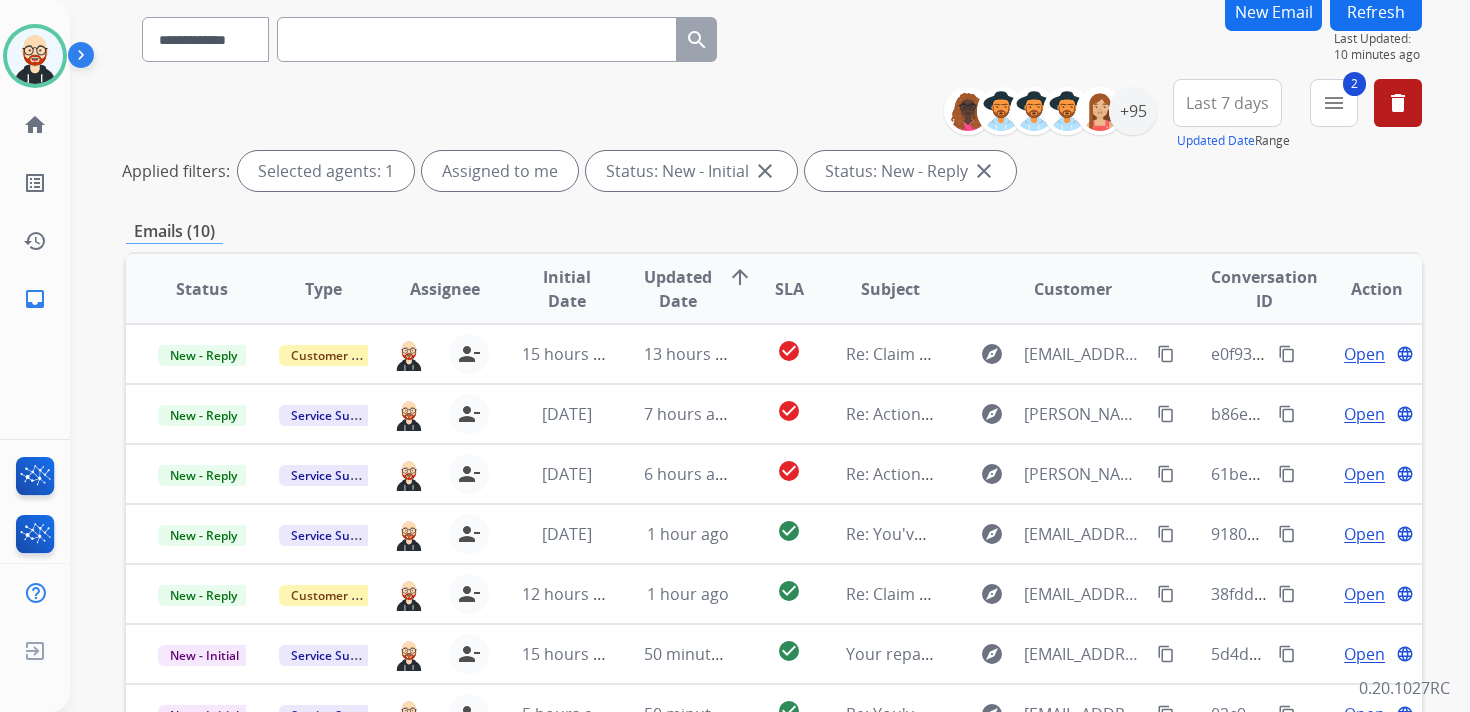 click on "Refresh" at bounding box center (1376, 11) 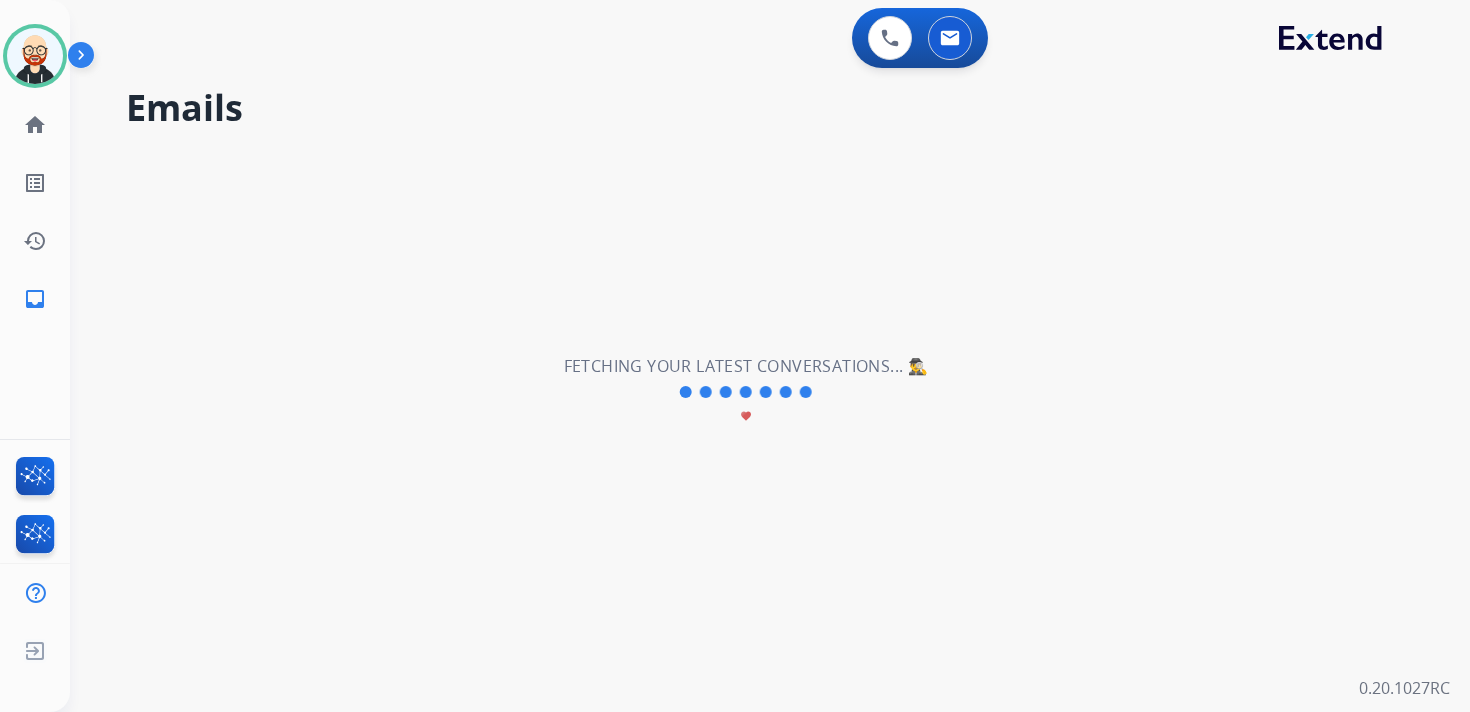 scroll, scrollTop: 0, scrollLeft: 0, axis: both 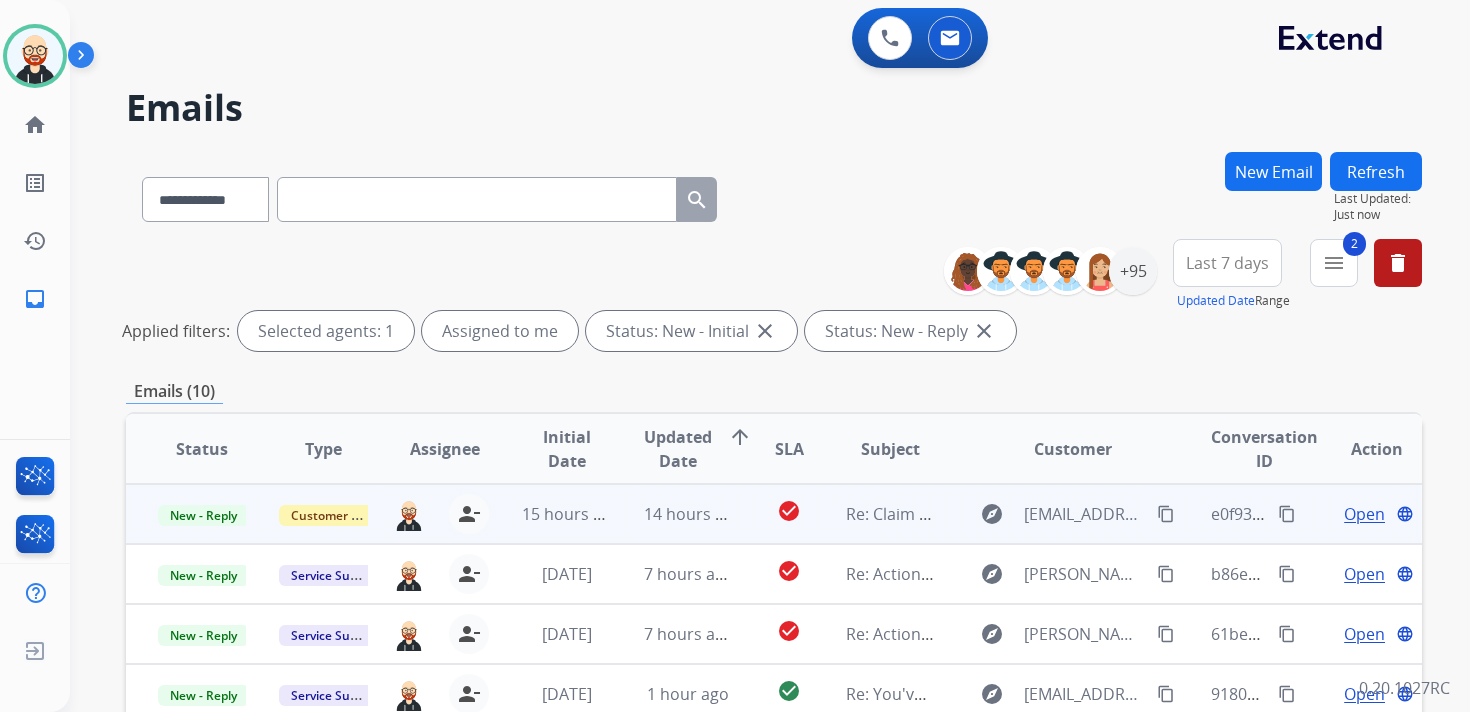 click on "Open" at bounding box center [1364, 514] 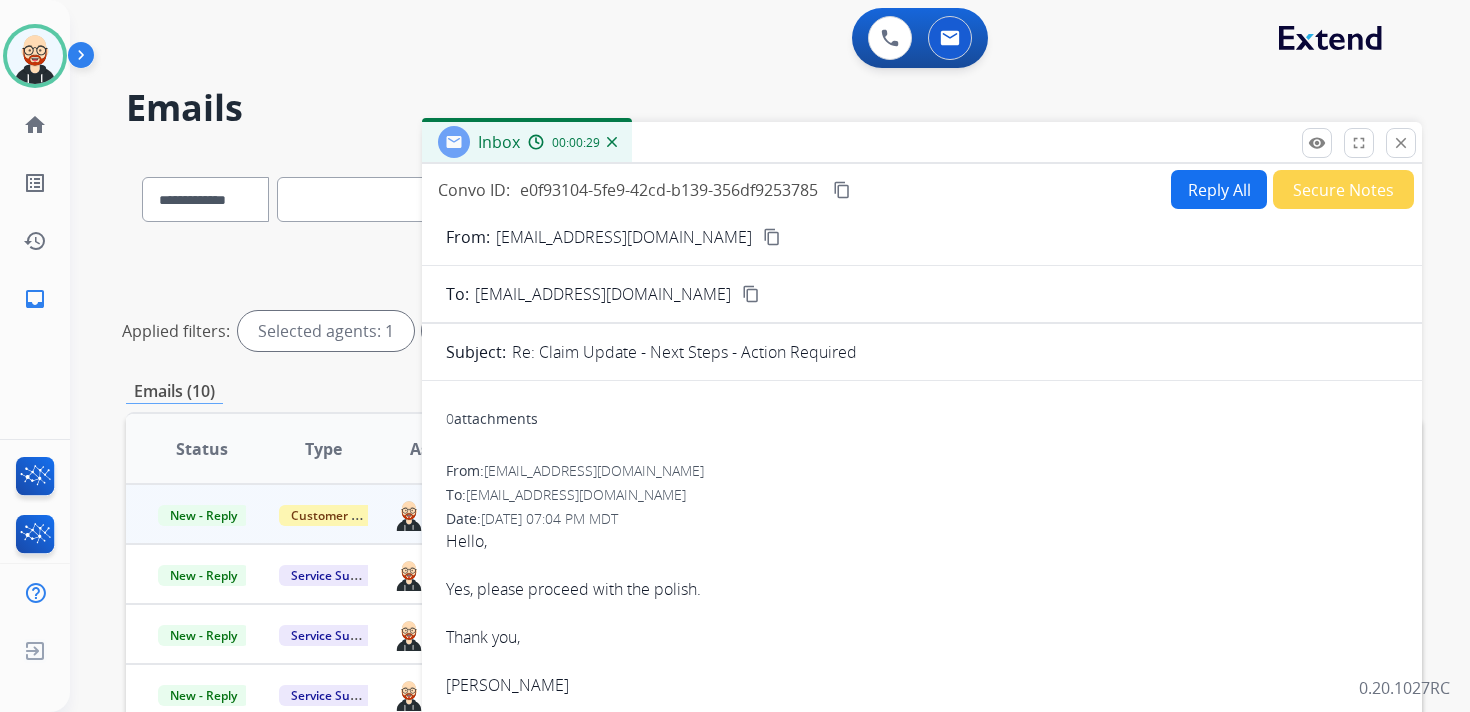 click on "content_copy" at bounding box center [772, 237] 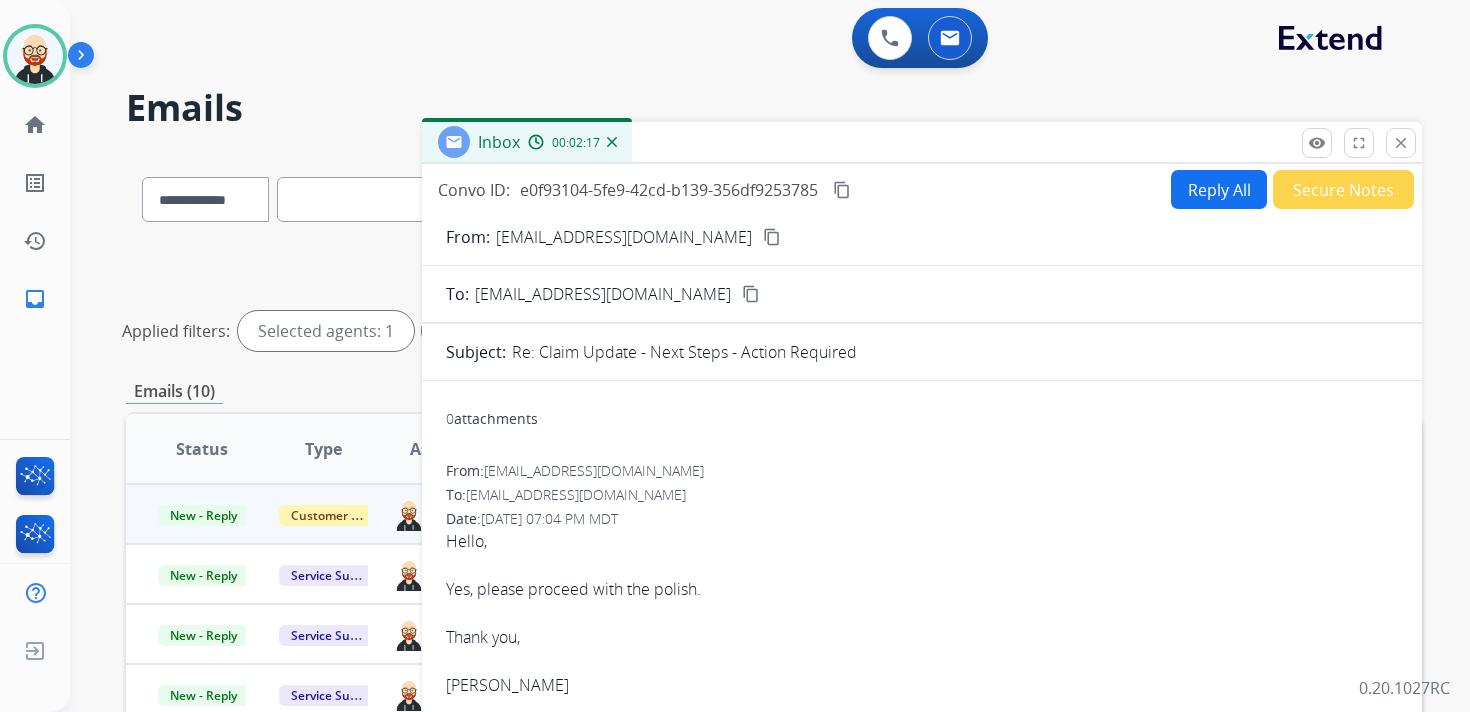 click on "Reply All" at bounding box center [1219, 189] 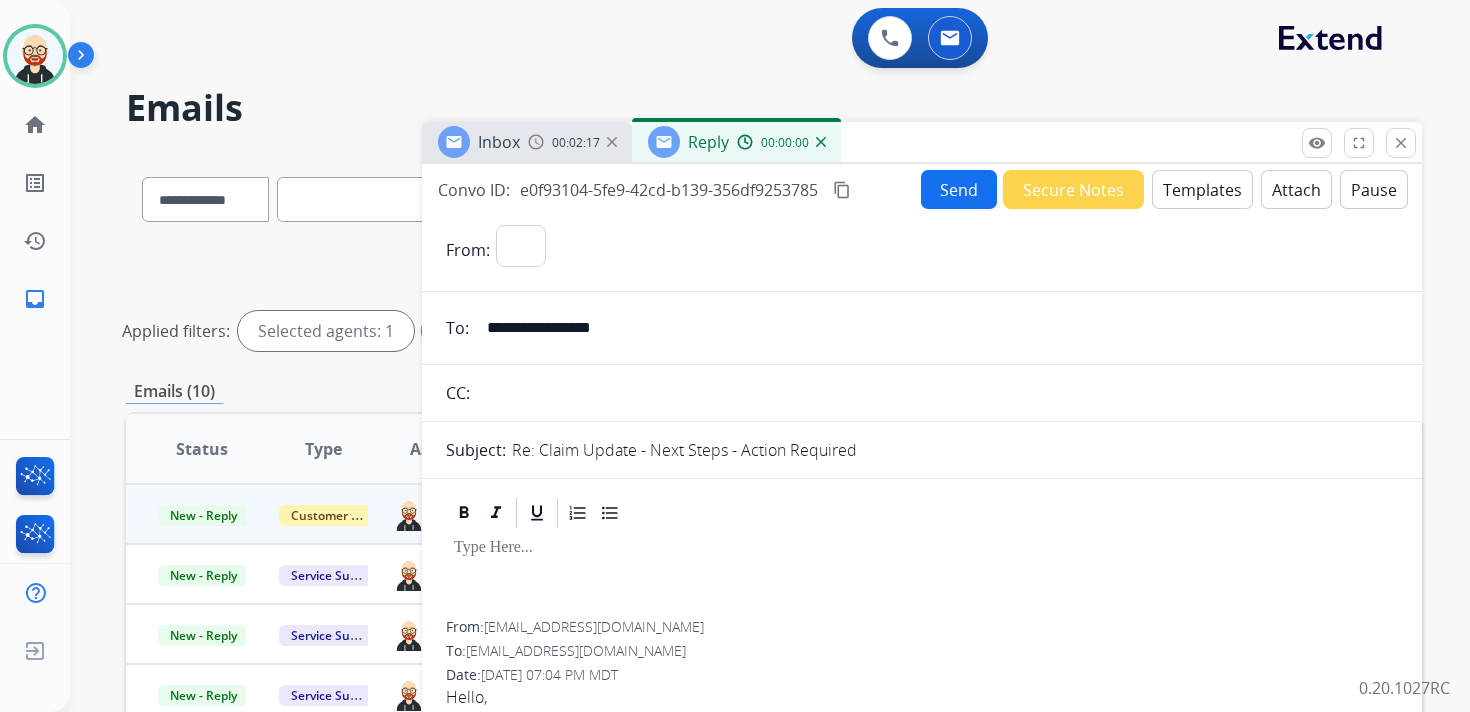select on "**********" 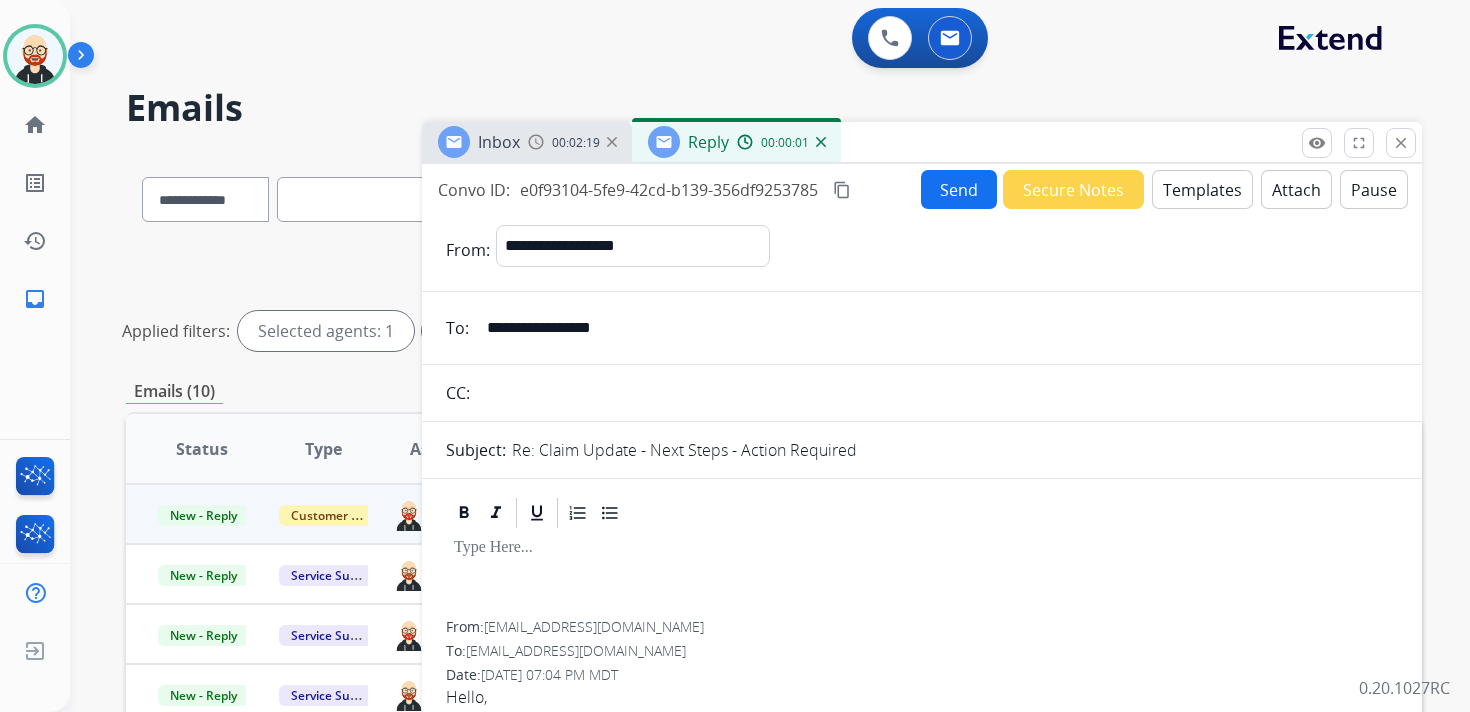 click at bounding box center [922, 548] 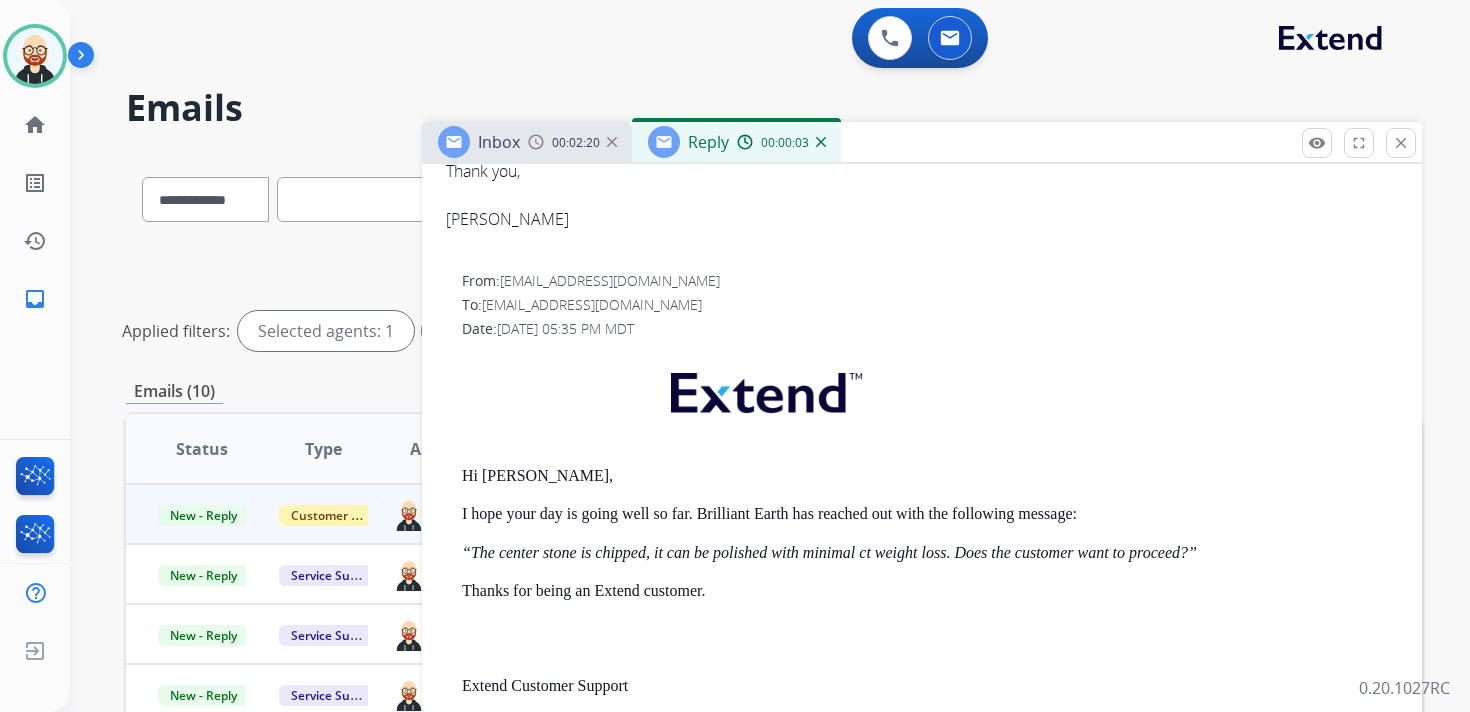 scroll, scrollTop: 645, scrollLeft: 0, axis: vertical 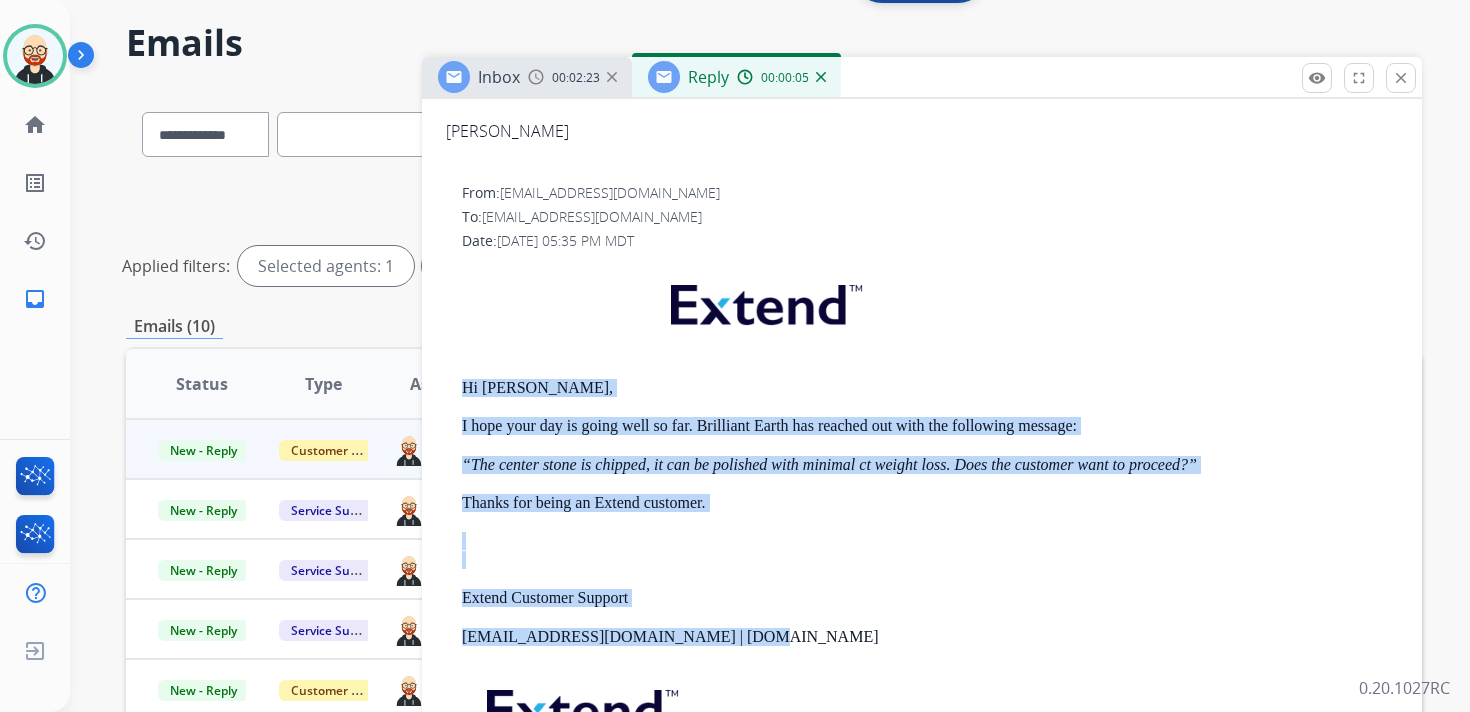 drag, startPoint x: 773, startPoint y: 635, endPoint x: 443, endPoint y: 388, distance: 412.2002 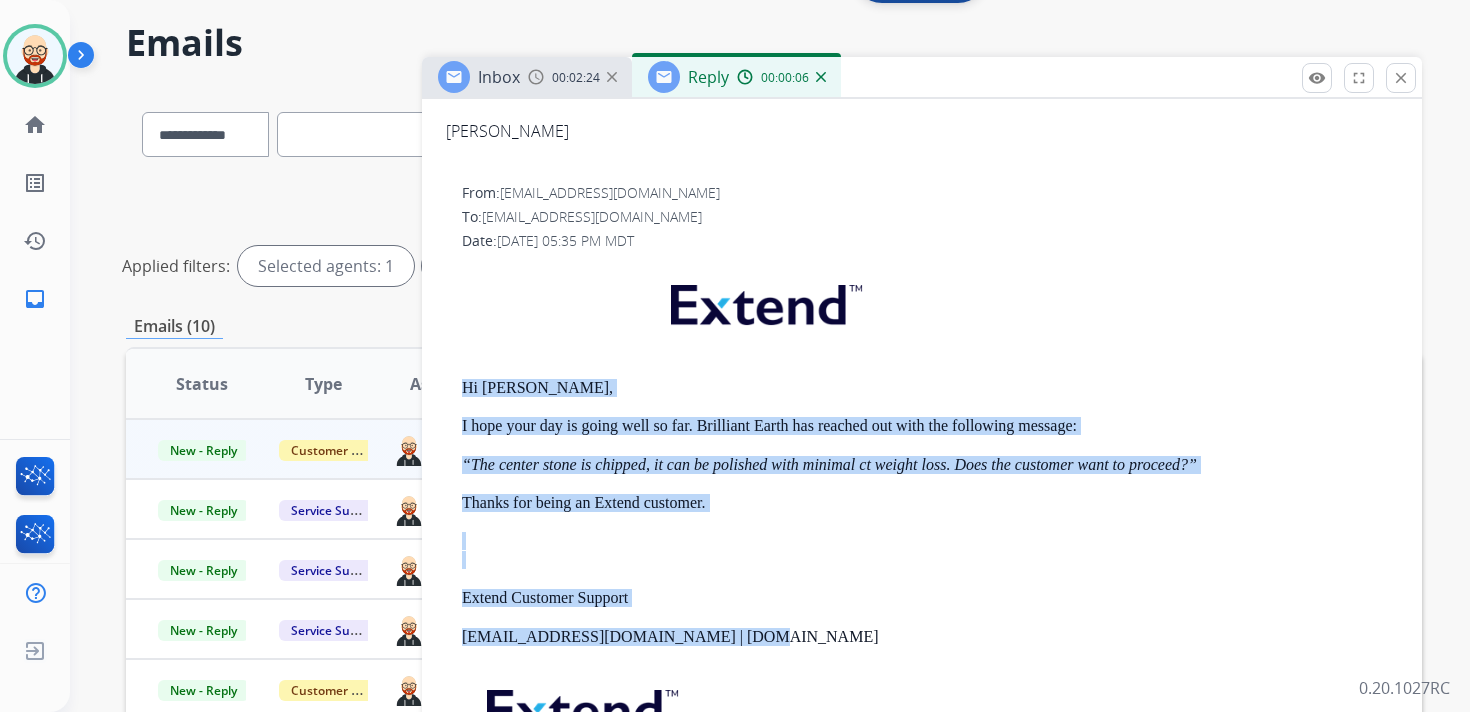 copy on "Hi Seth, I hope your day is going well so far. Brilliant Earth has reached out with the following message: “The center stone is chipped, it can be polished with minimal ct weight loss. Does the customer want to proceed?” Thanks for being an Extend customer. Extend Customer Support support@extend.com | www.extend.com" 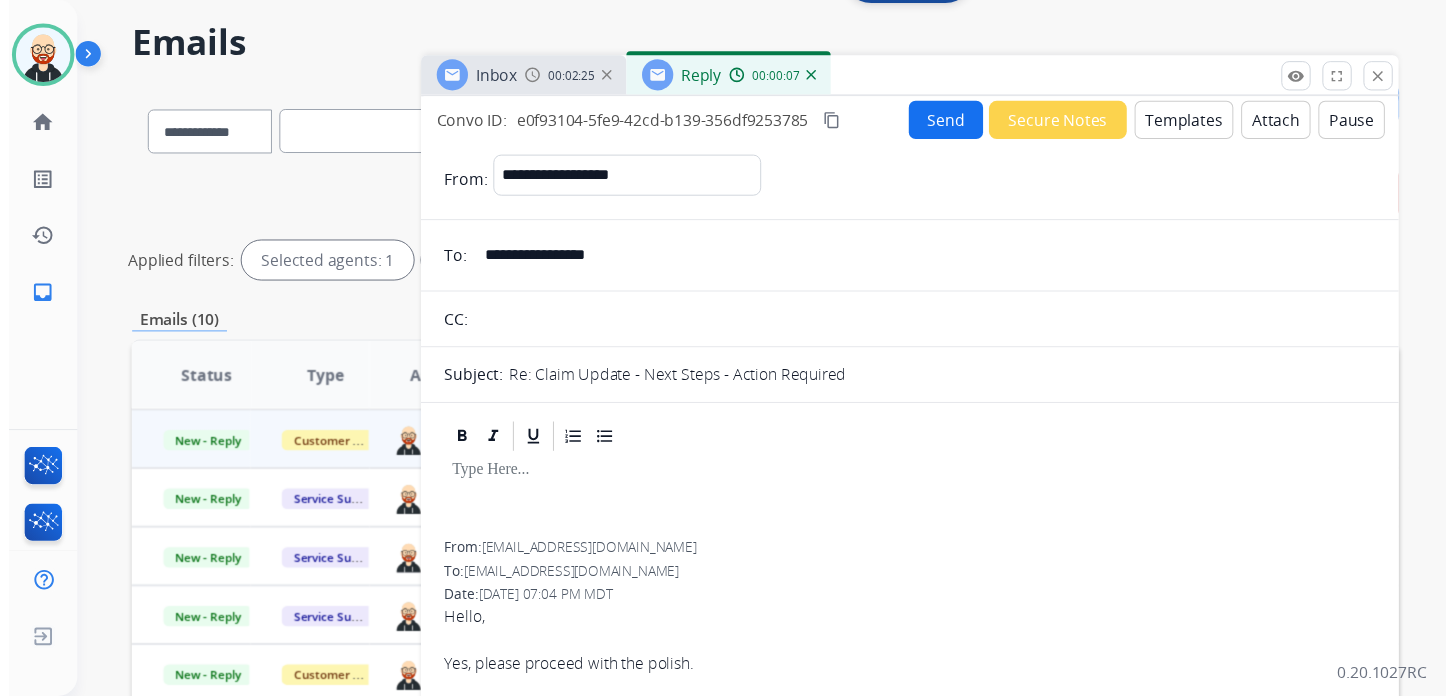 scroll, scrollTop: 0, scrollLeft: 0, axis: both 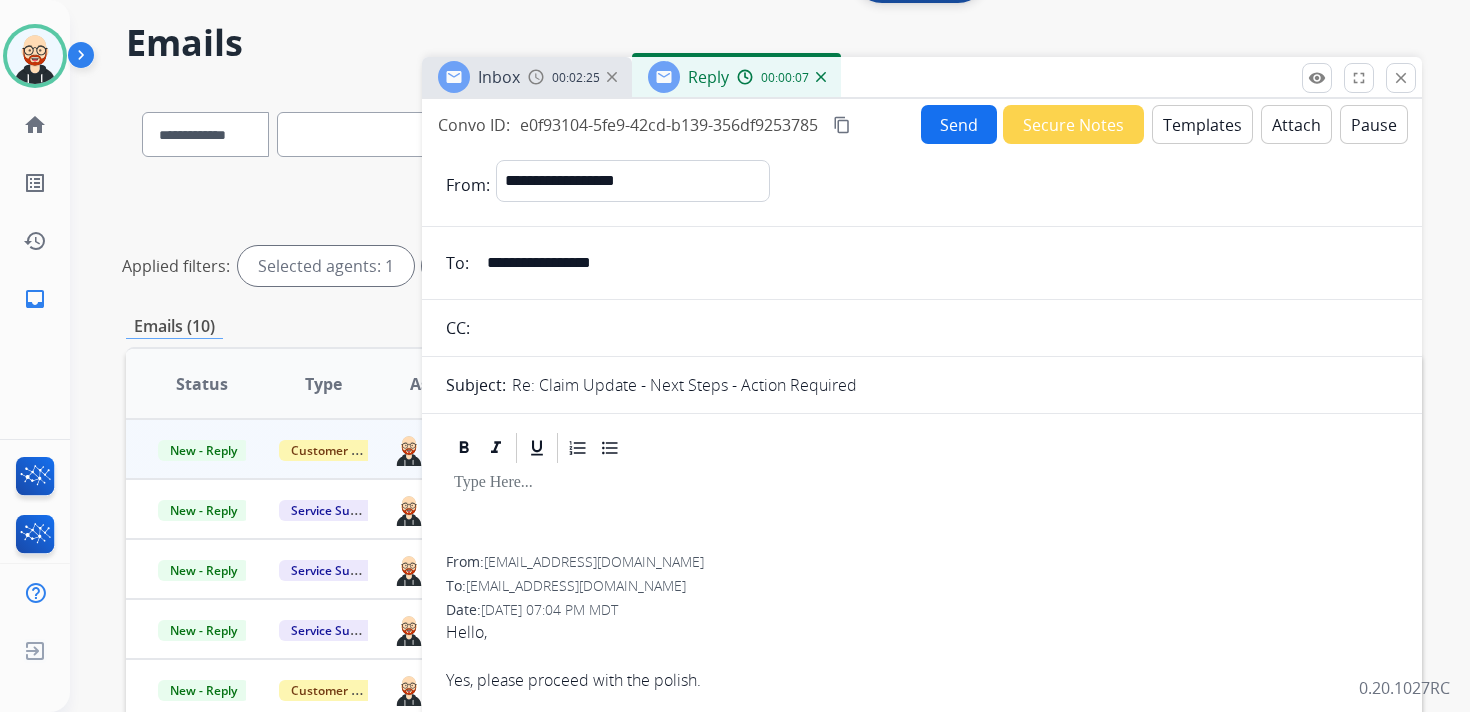 click at bounding box center (922, 511) 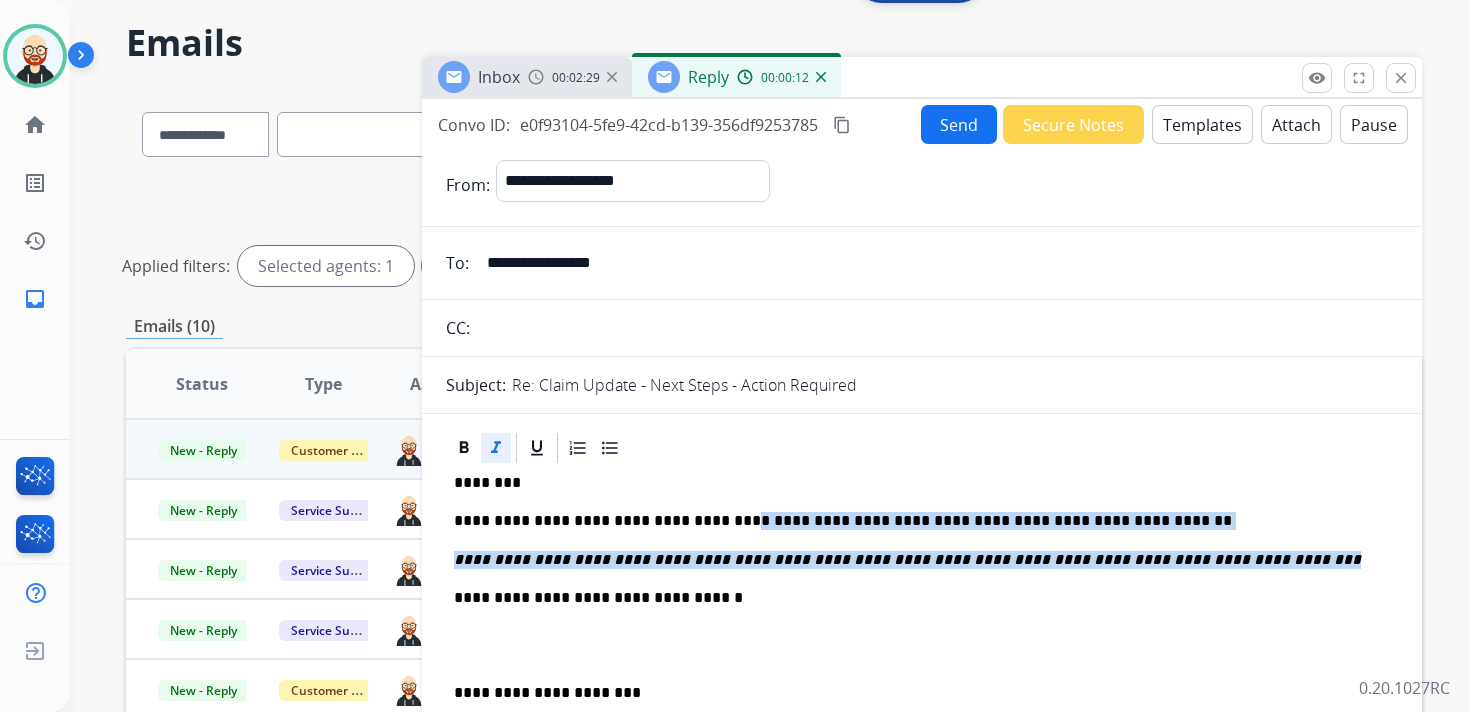 drag, startPoint x: 1275, startPoint y: 559, endPoint x: 712, endPoint y: 517, distance: 564.56445 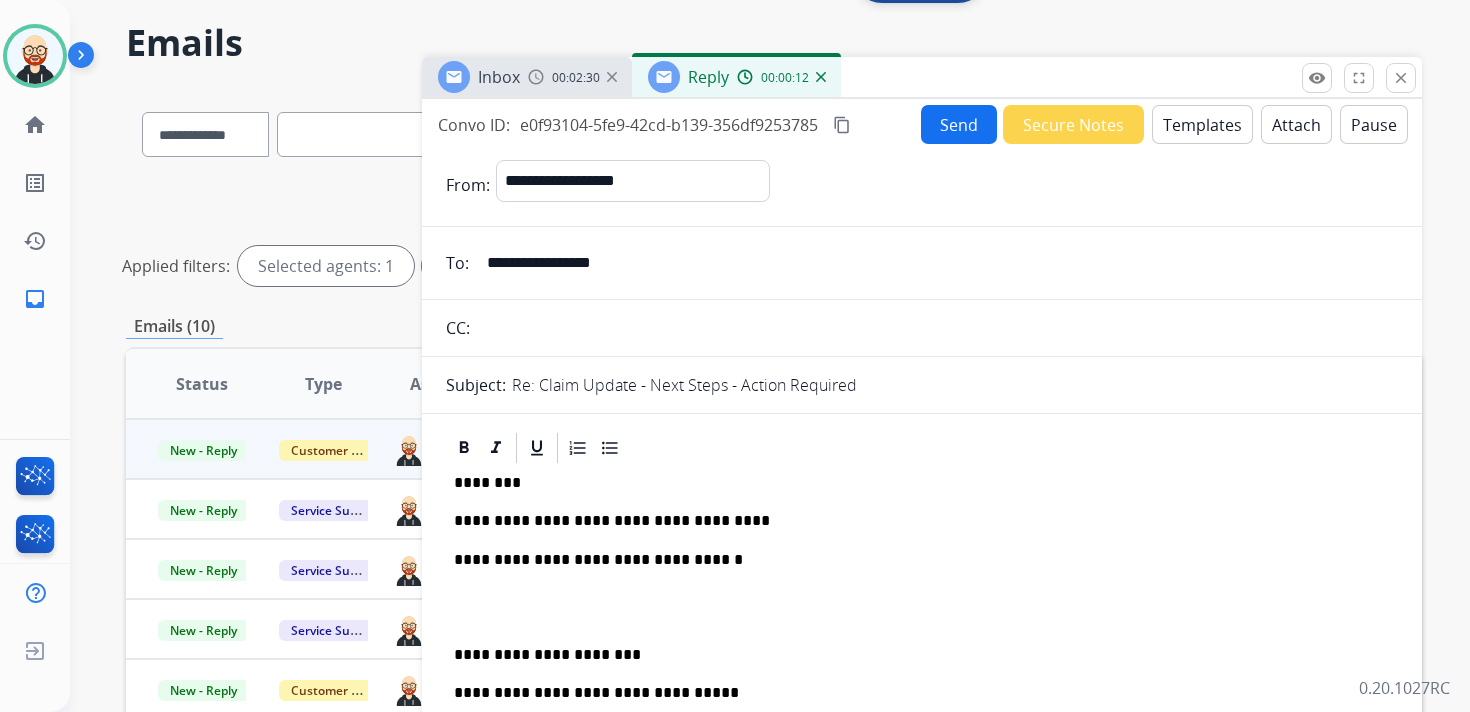 type 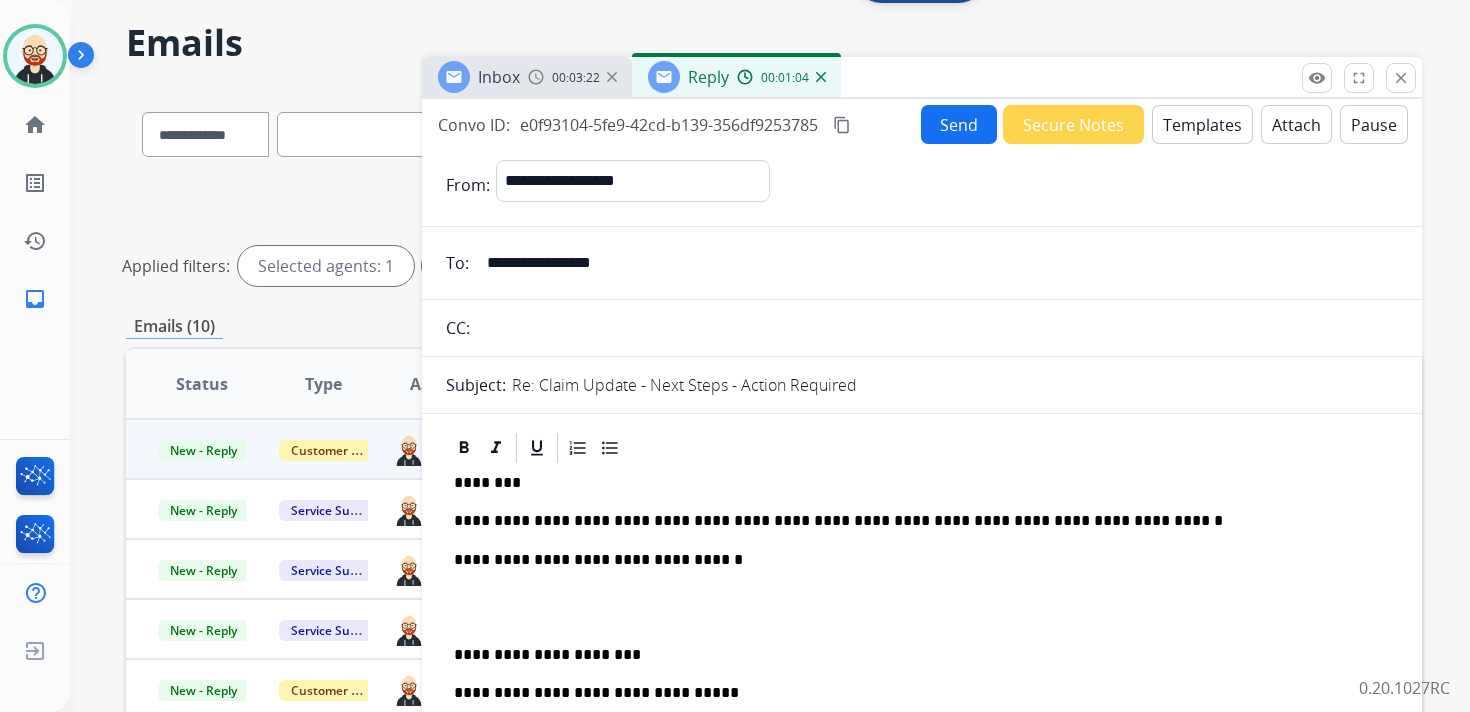 click on "Send" at bounding box center [959, 124] 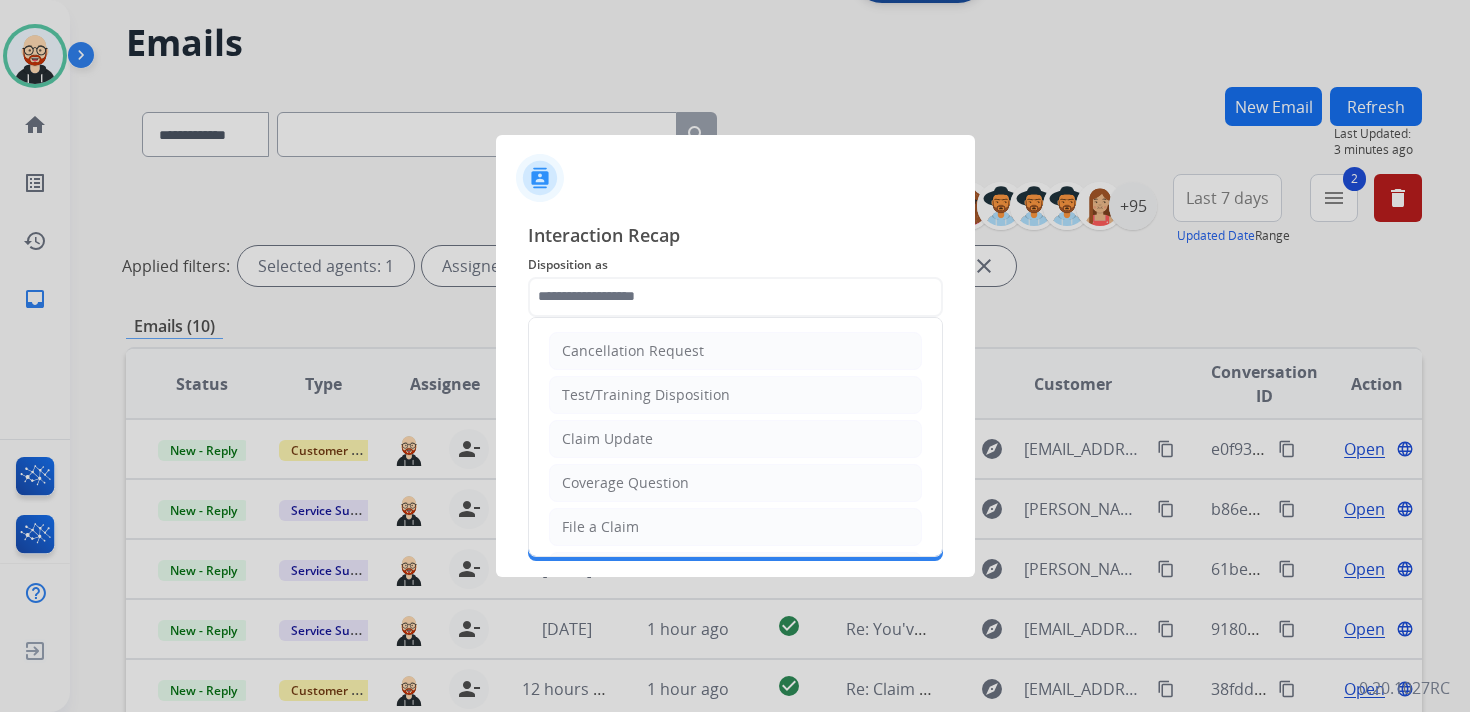 click 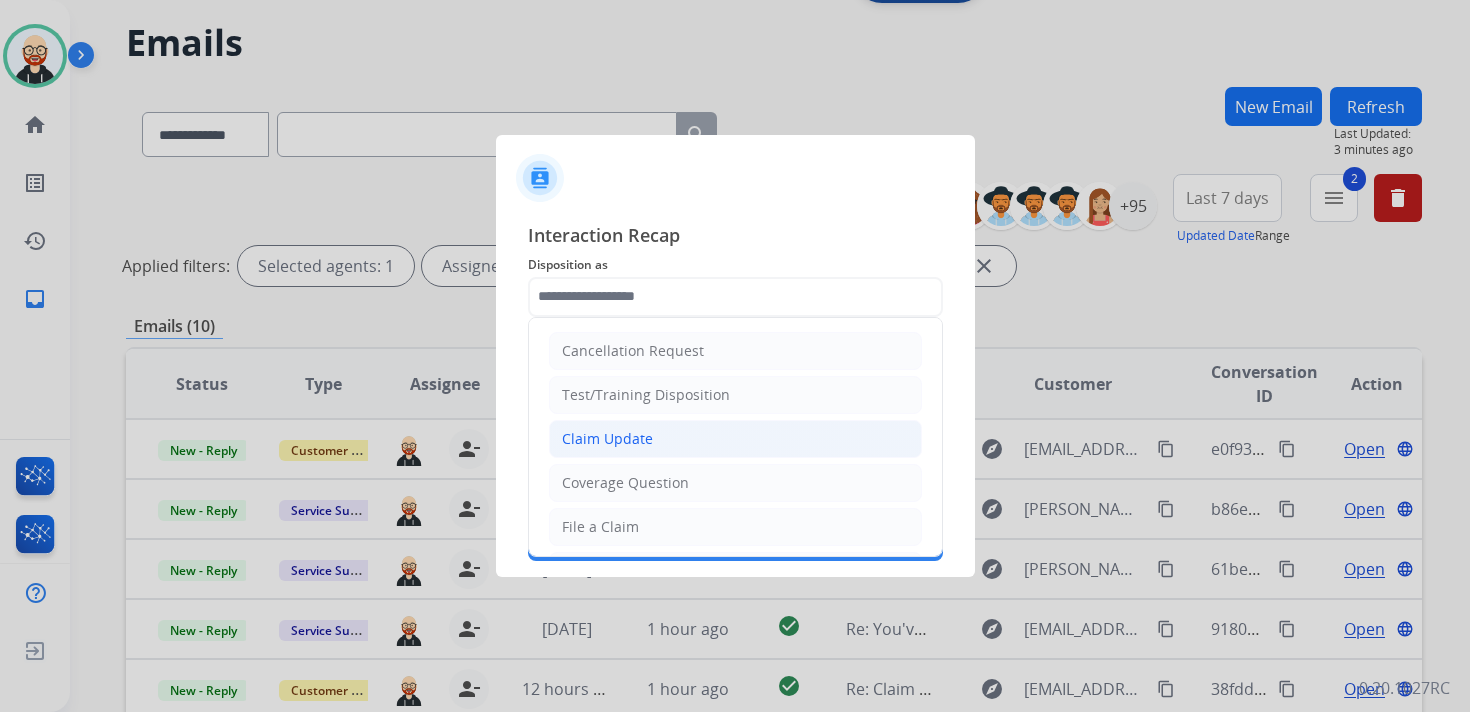 click on "Claim Update" 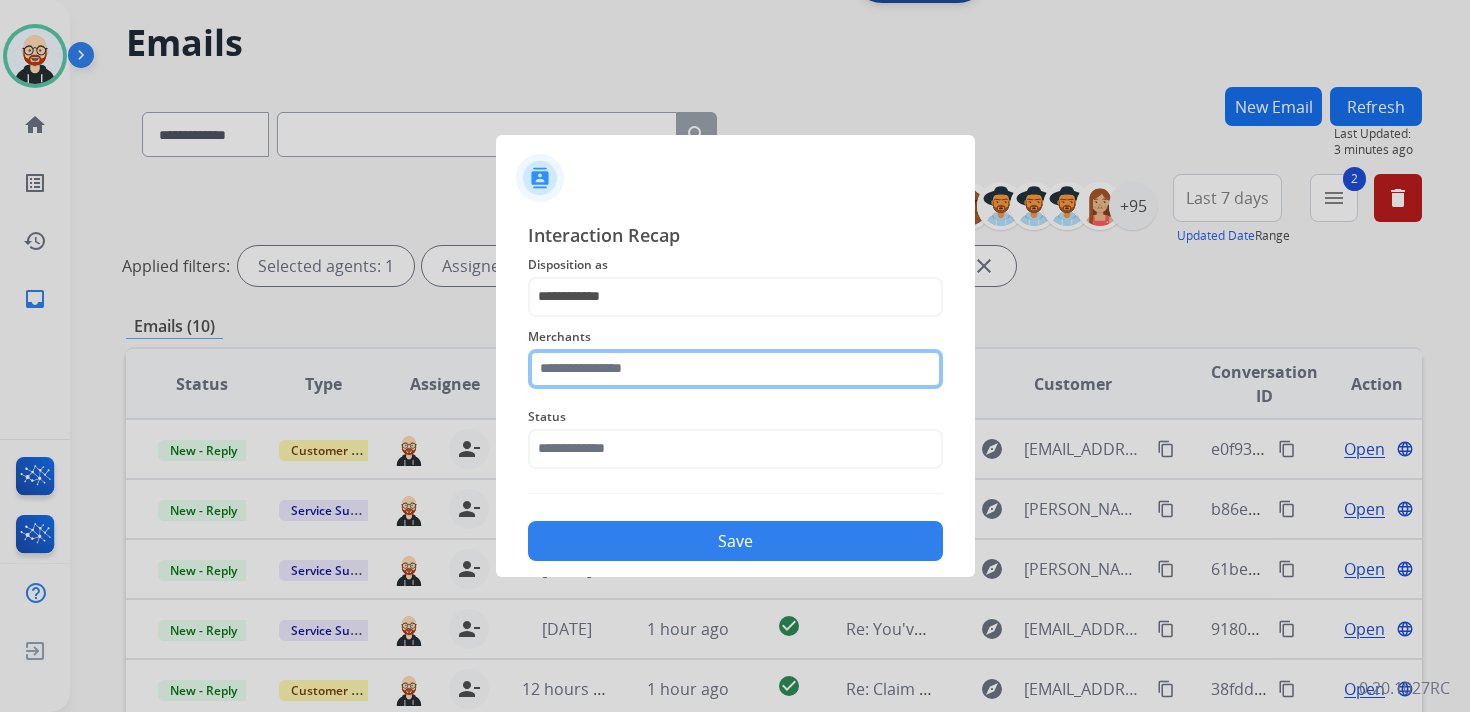 click 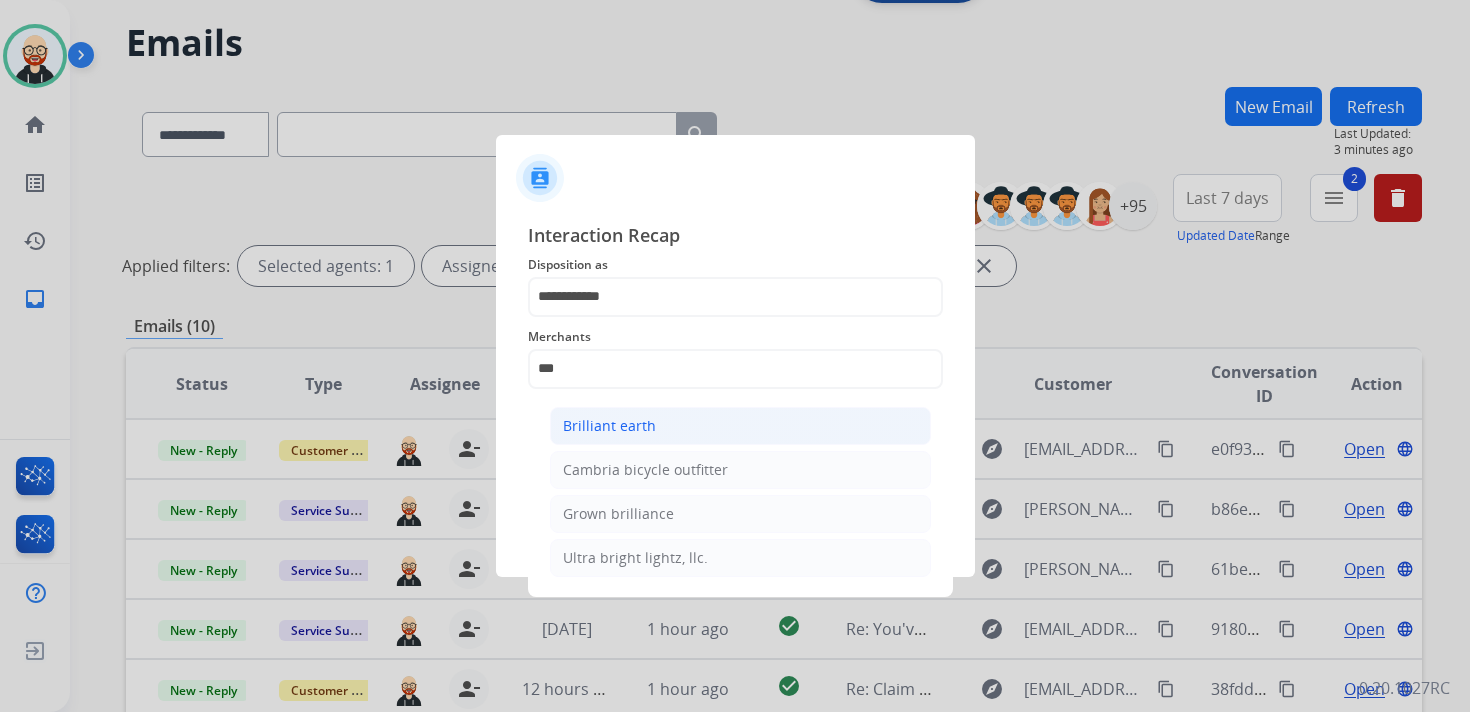 click on "Brilliant earth" 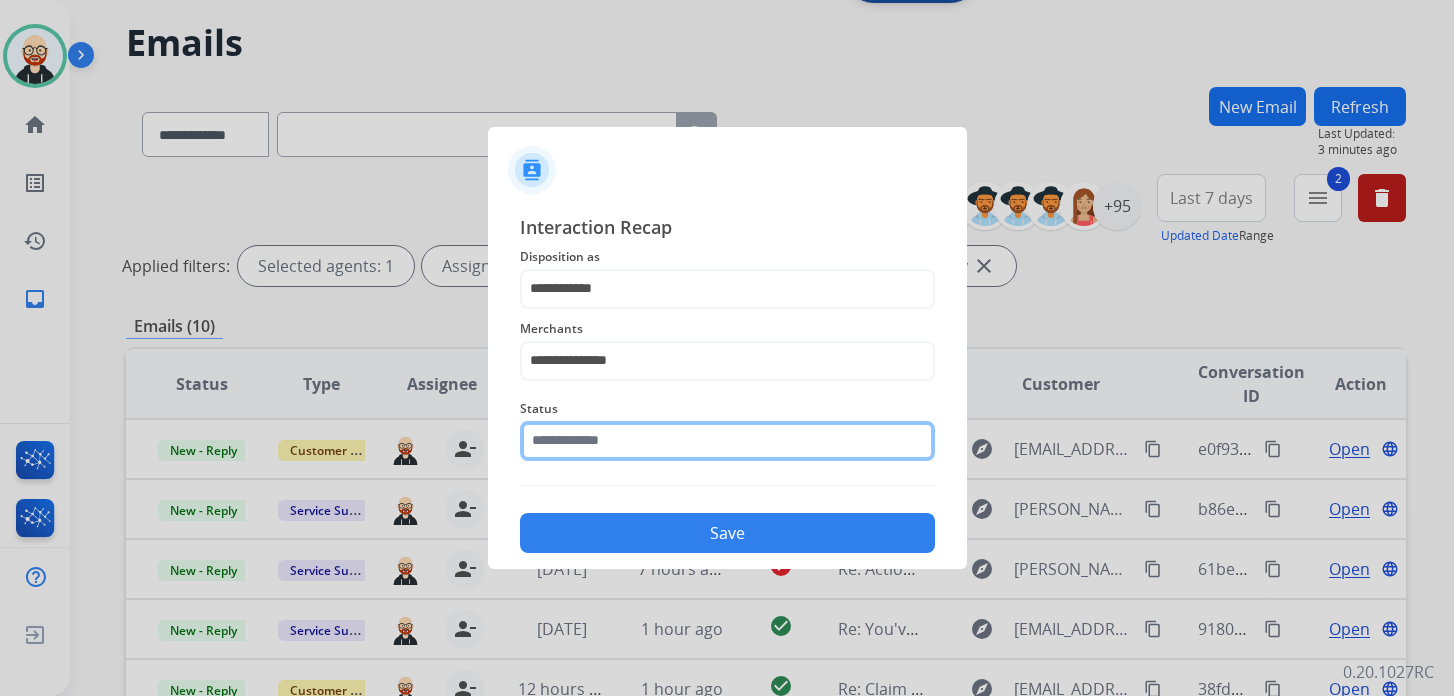 click 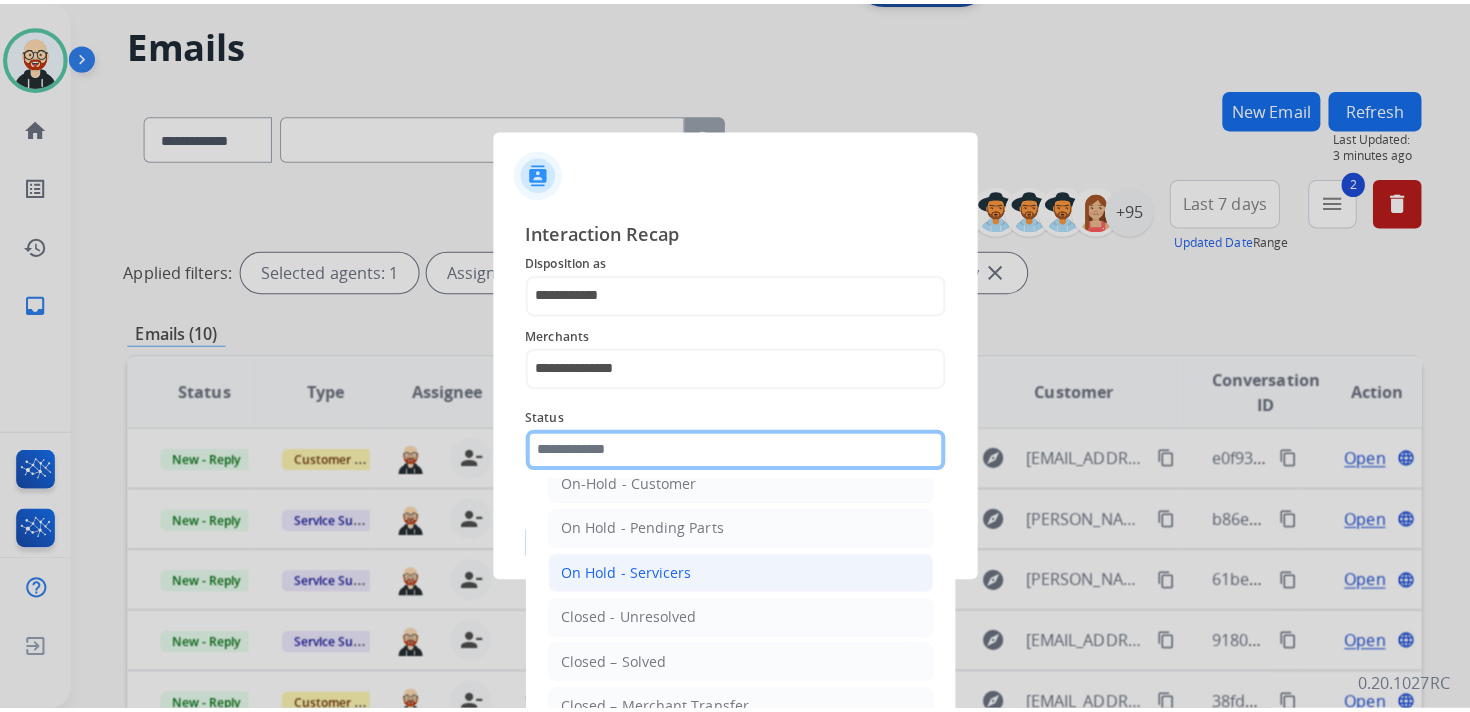scroll, scrollTop: 68, scrollLeft: 0, axis: vertical 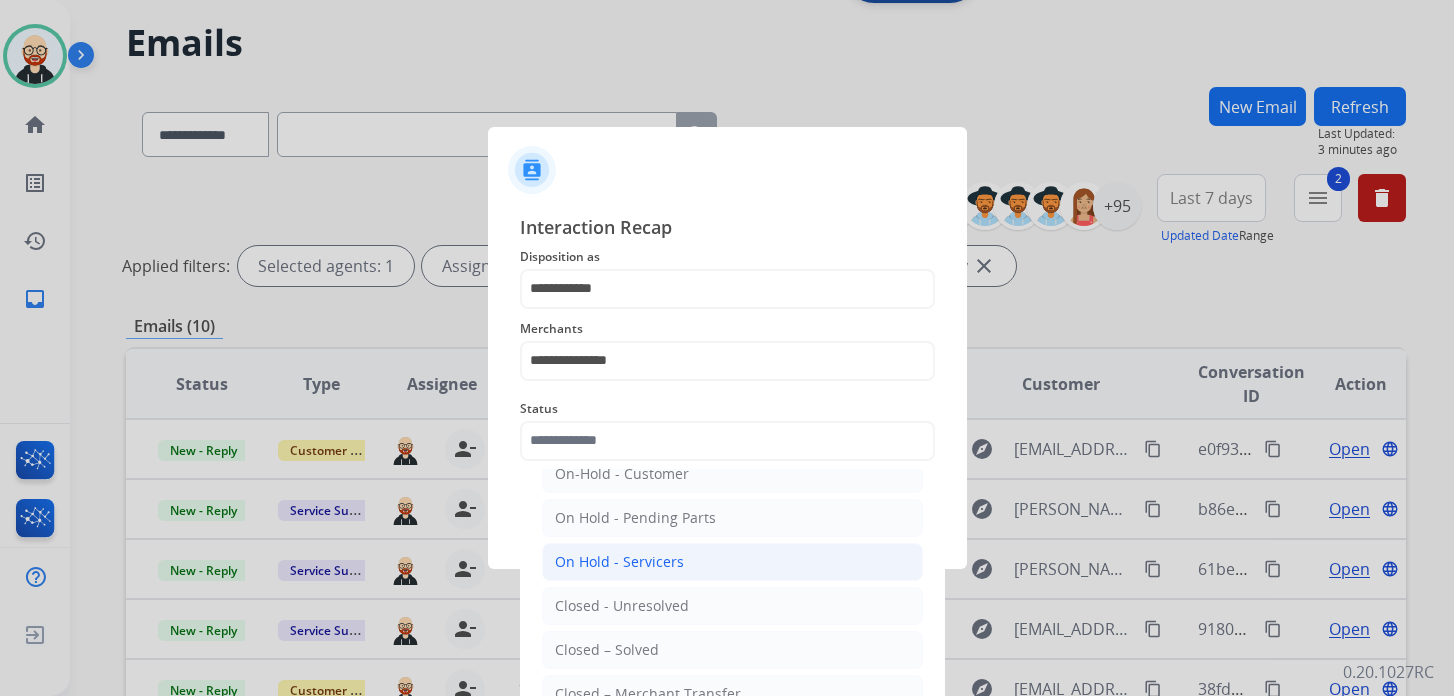 click on "Closed – Solved" 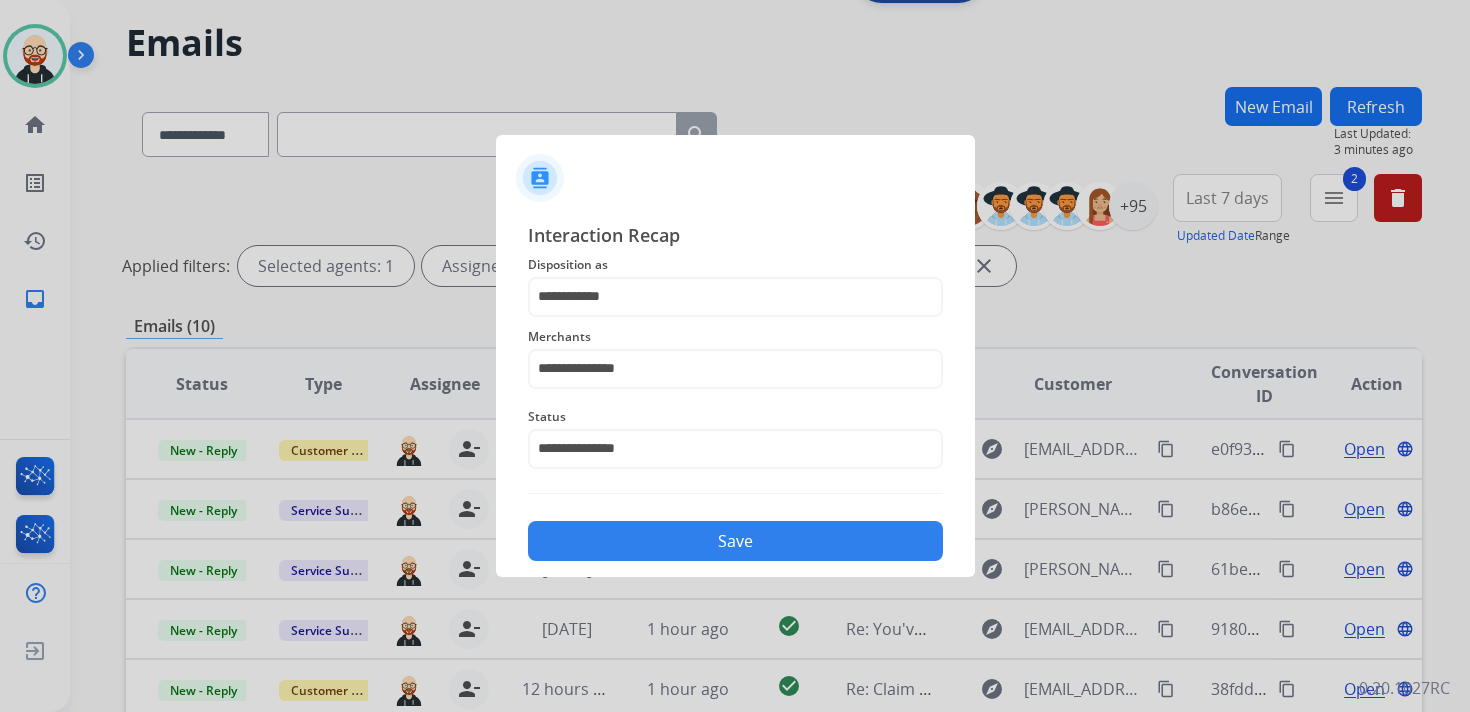 click on "**********" 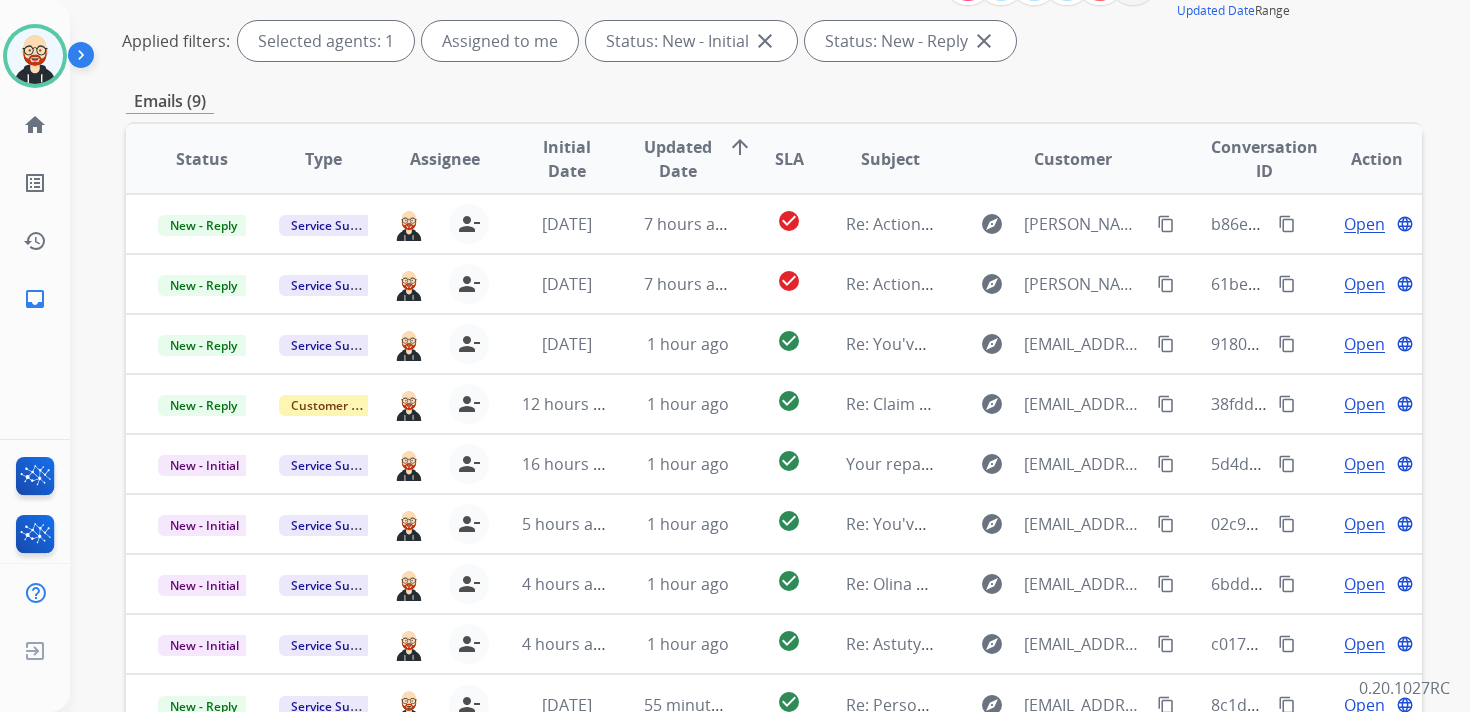 scroll, scrollTop: 294, scrollLeft: 0, axis: vertical 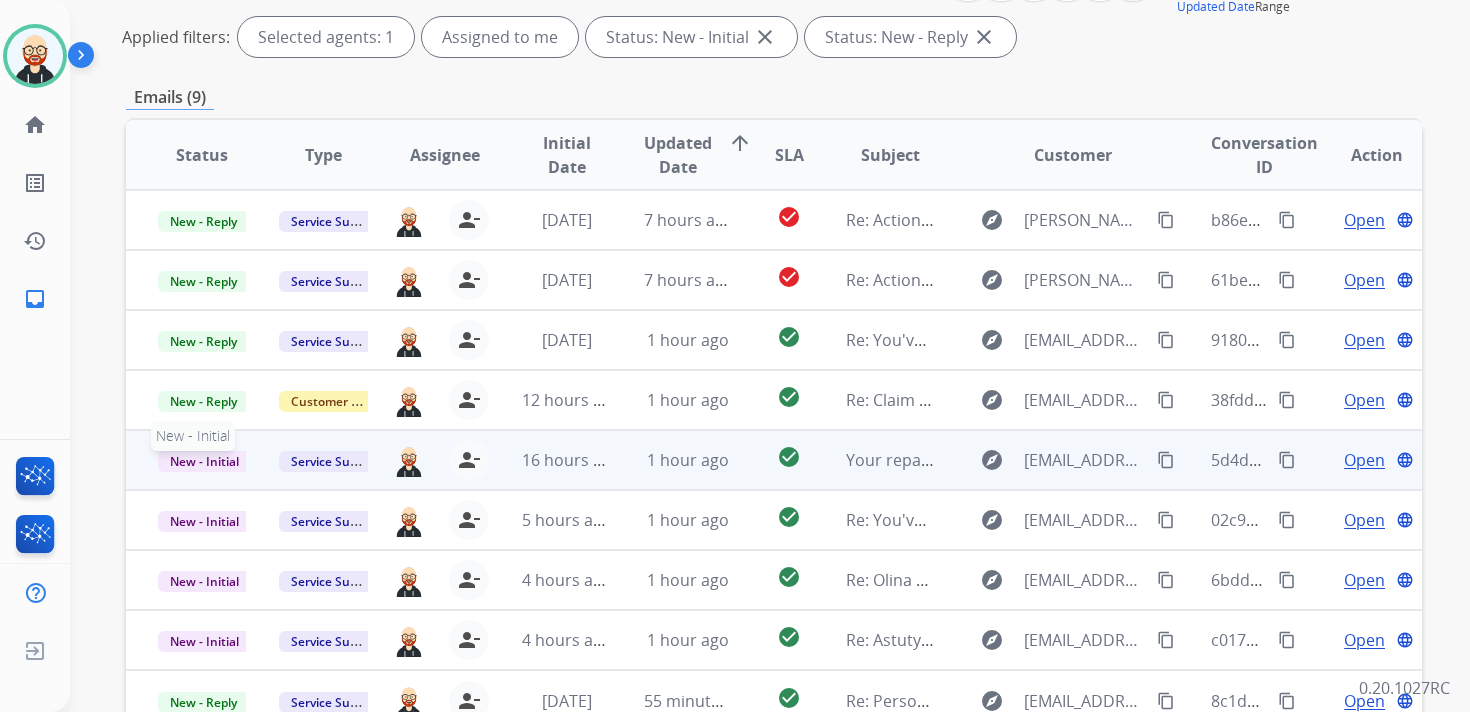 click on "New - Initial" at bounding box center (204, 461) 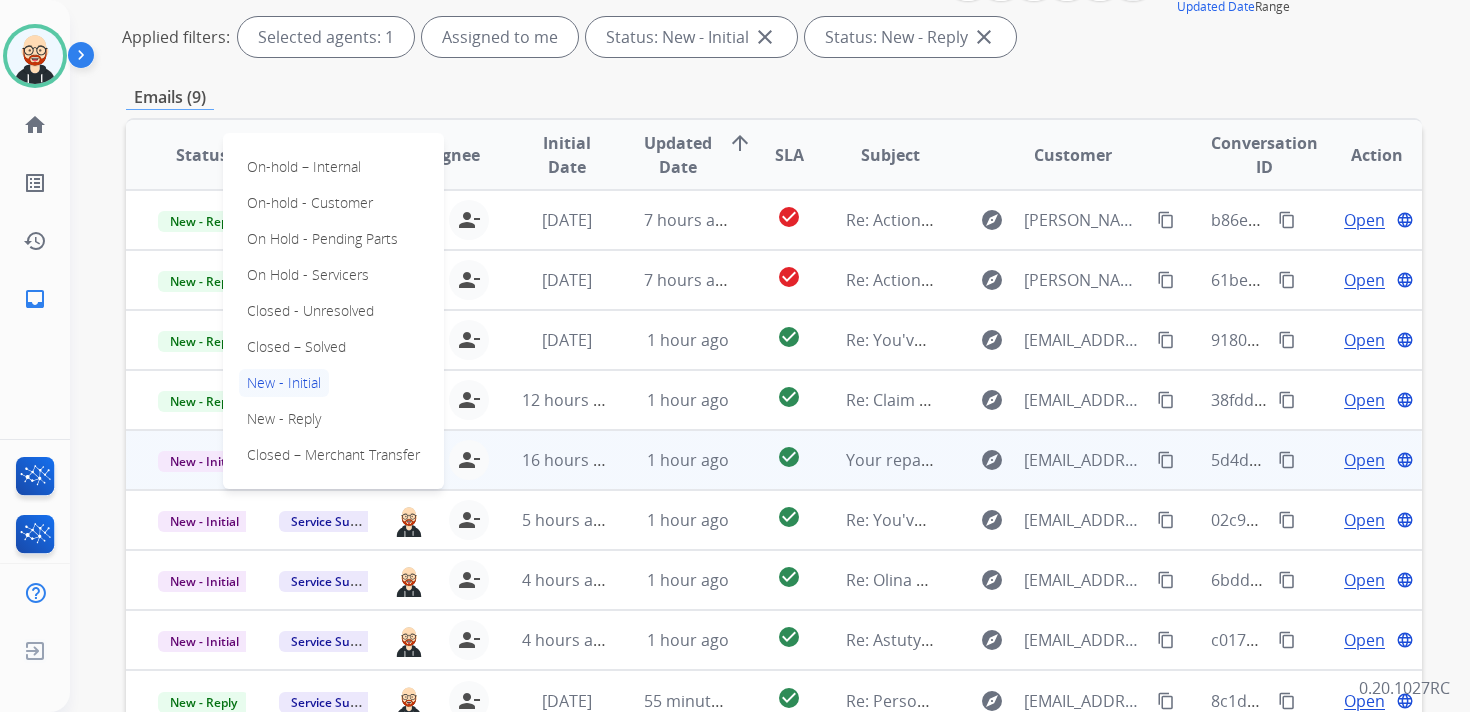 click on "5d4d134f-6ec3-420a-97d6-f5631b23dcc0  content_copy" at bounding box center (1239, 460) 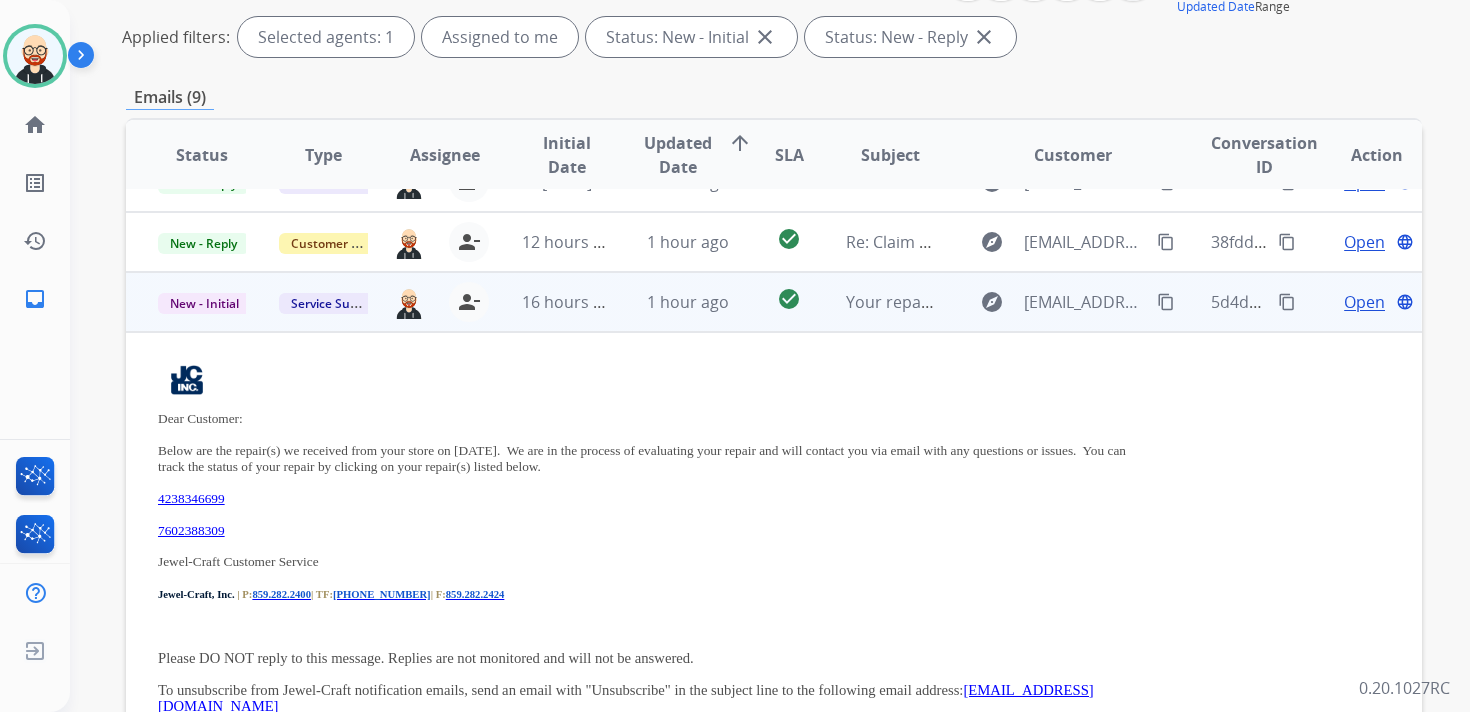 scroll, scrollTop: 240, scrollLeft: 0, axis: vertical 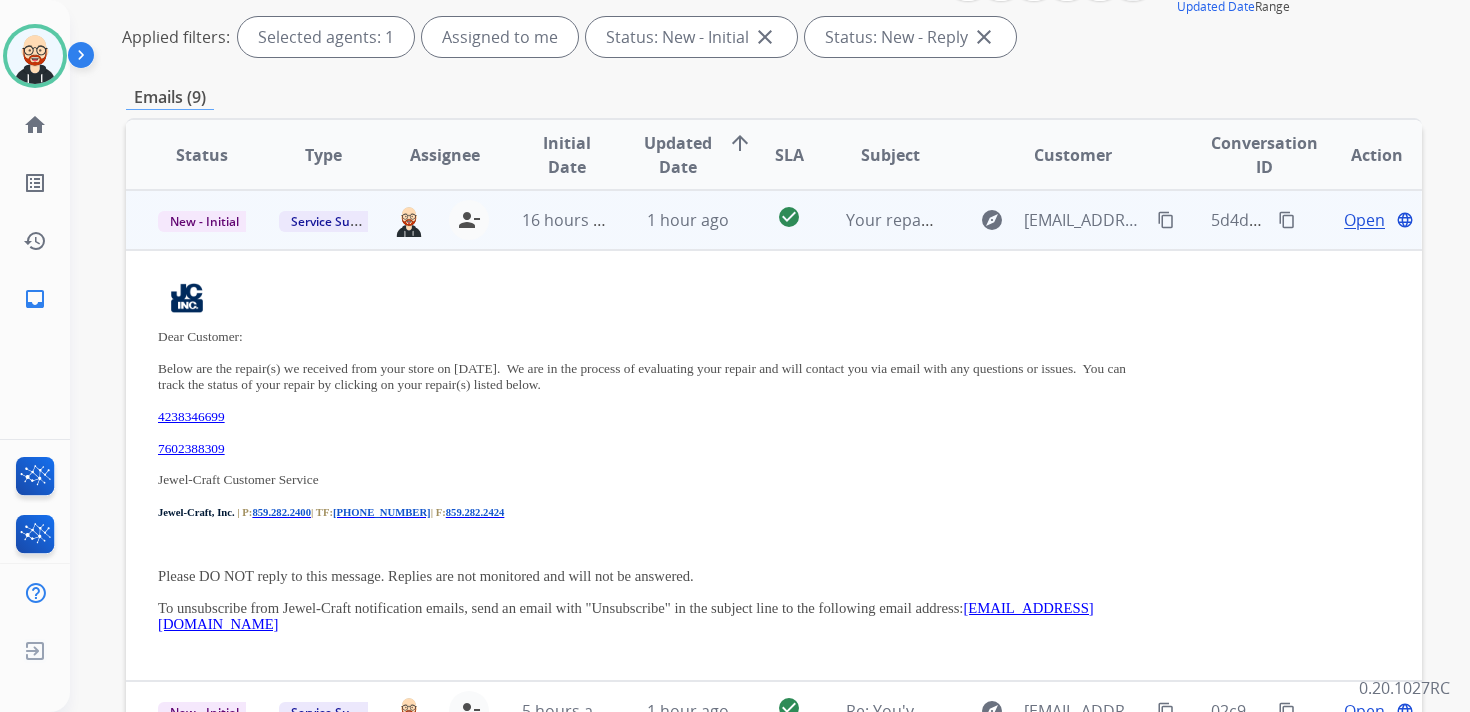click on "explore donotreply@jewel-craft.com content_copy" at bounding box center [1057, 220] 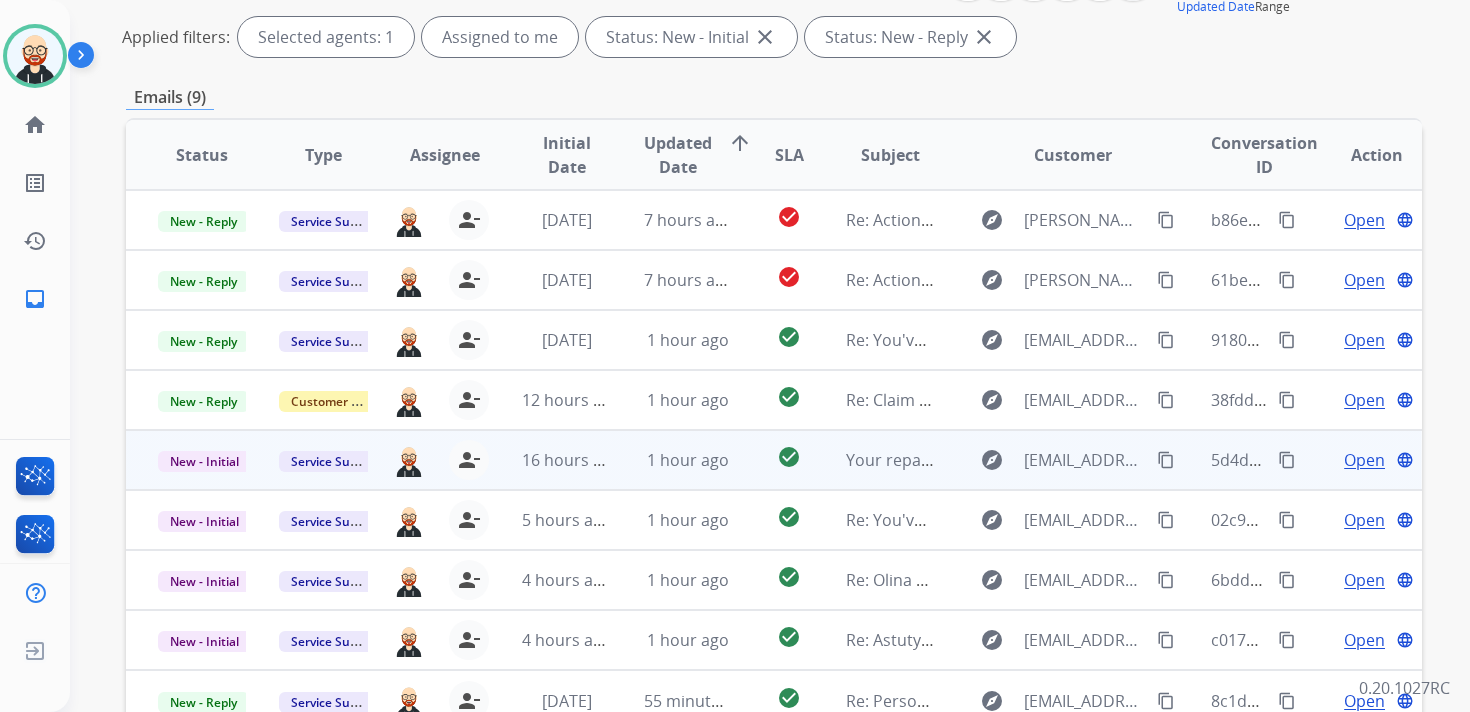 scroll, scrollTop: 0, scrollLeft: 0, axis: both 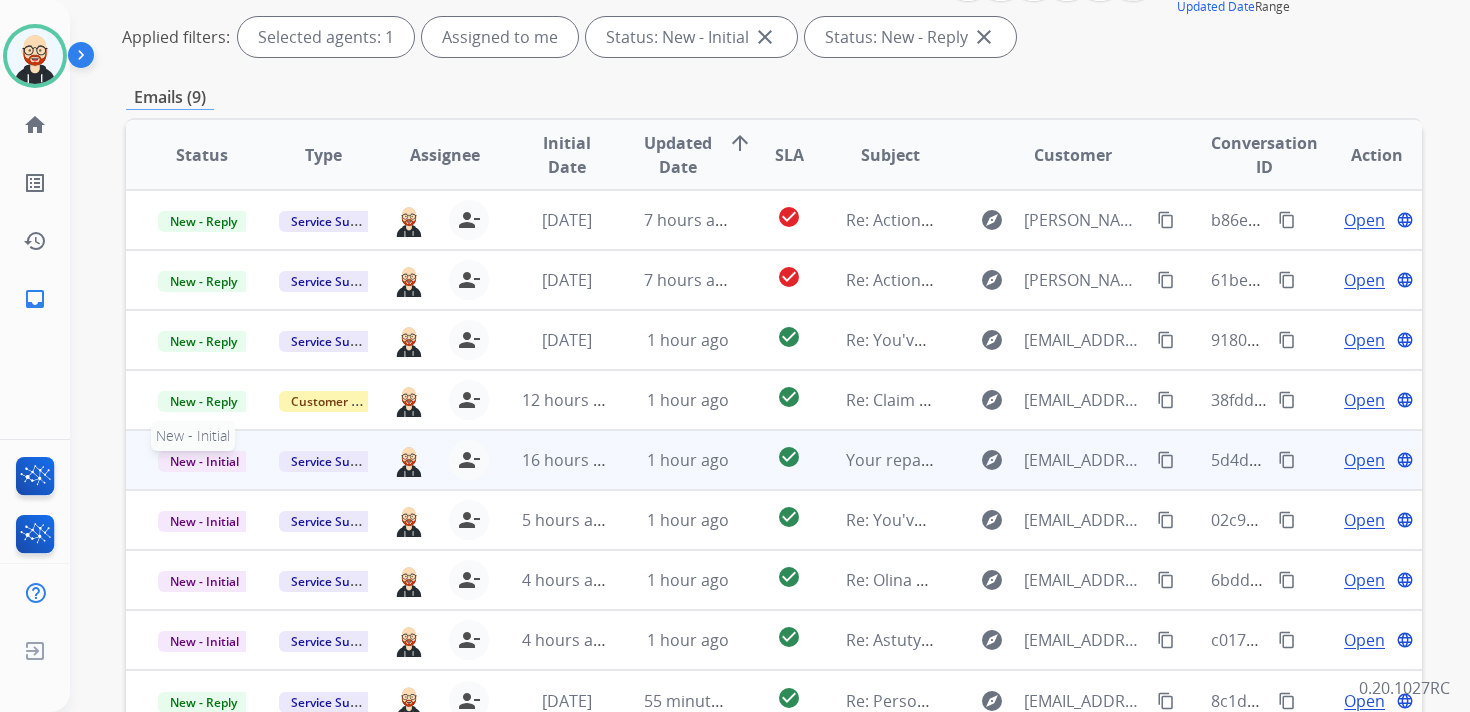 click on "New - Initial" at bounding box center (204, 461) 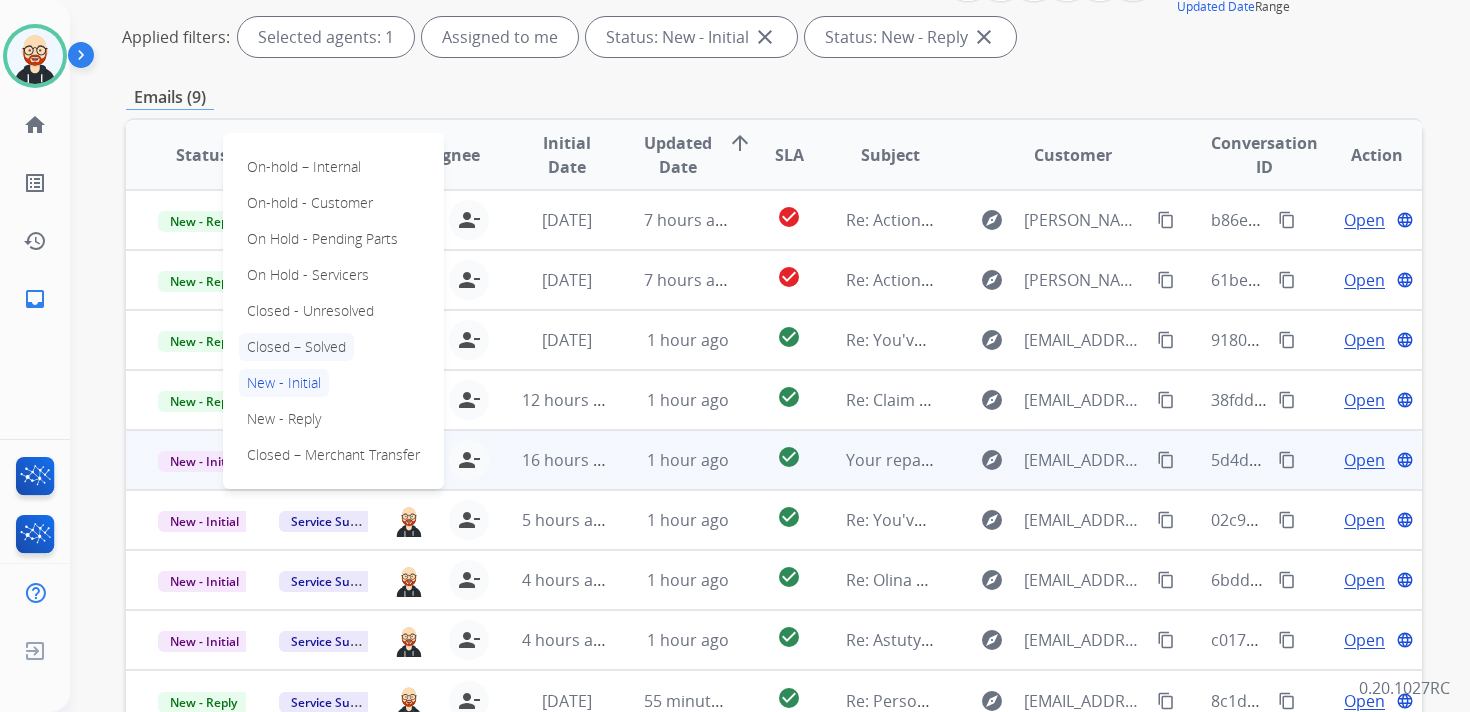 click on "Closed – Solved" at bounding box center [296, 347] 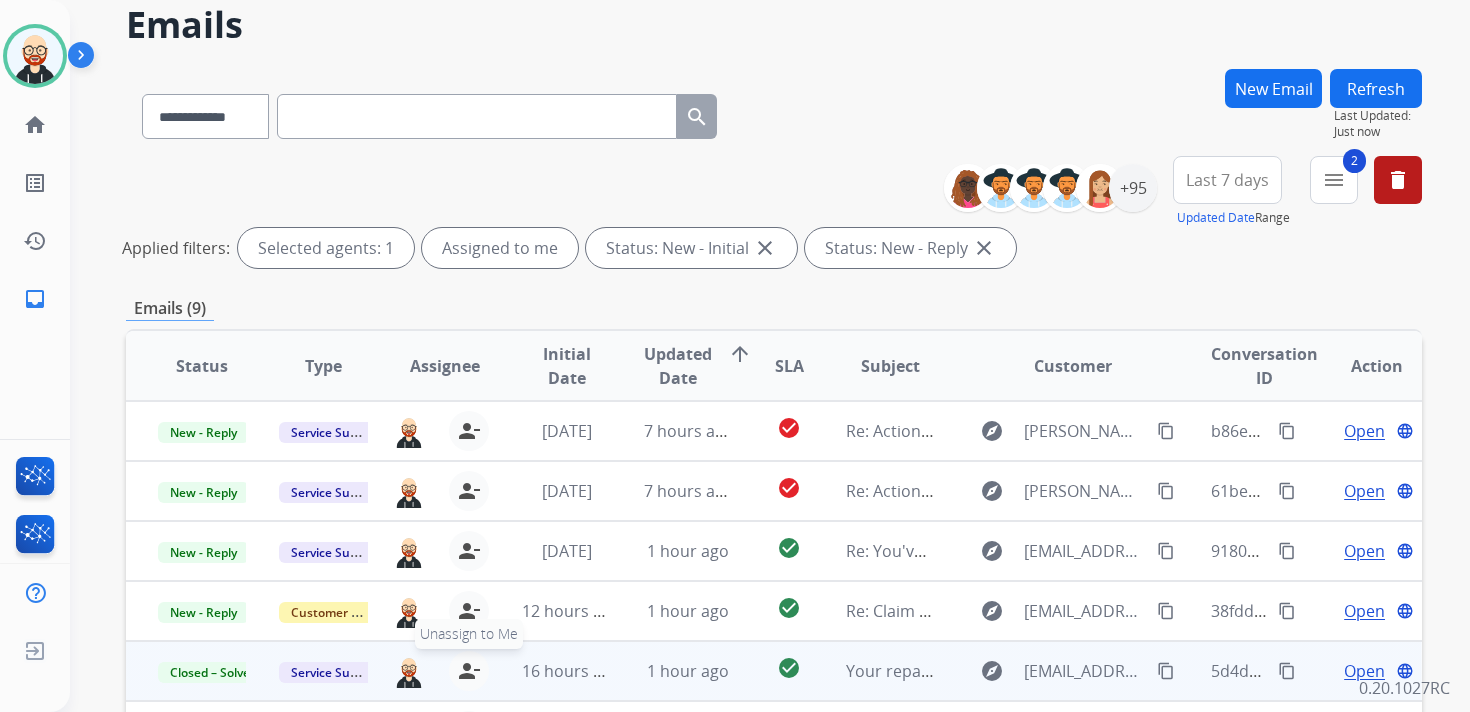 scroll, scrollTop: 0, scrollLeft: 0, axis: both 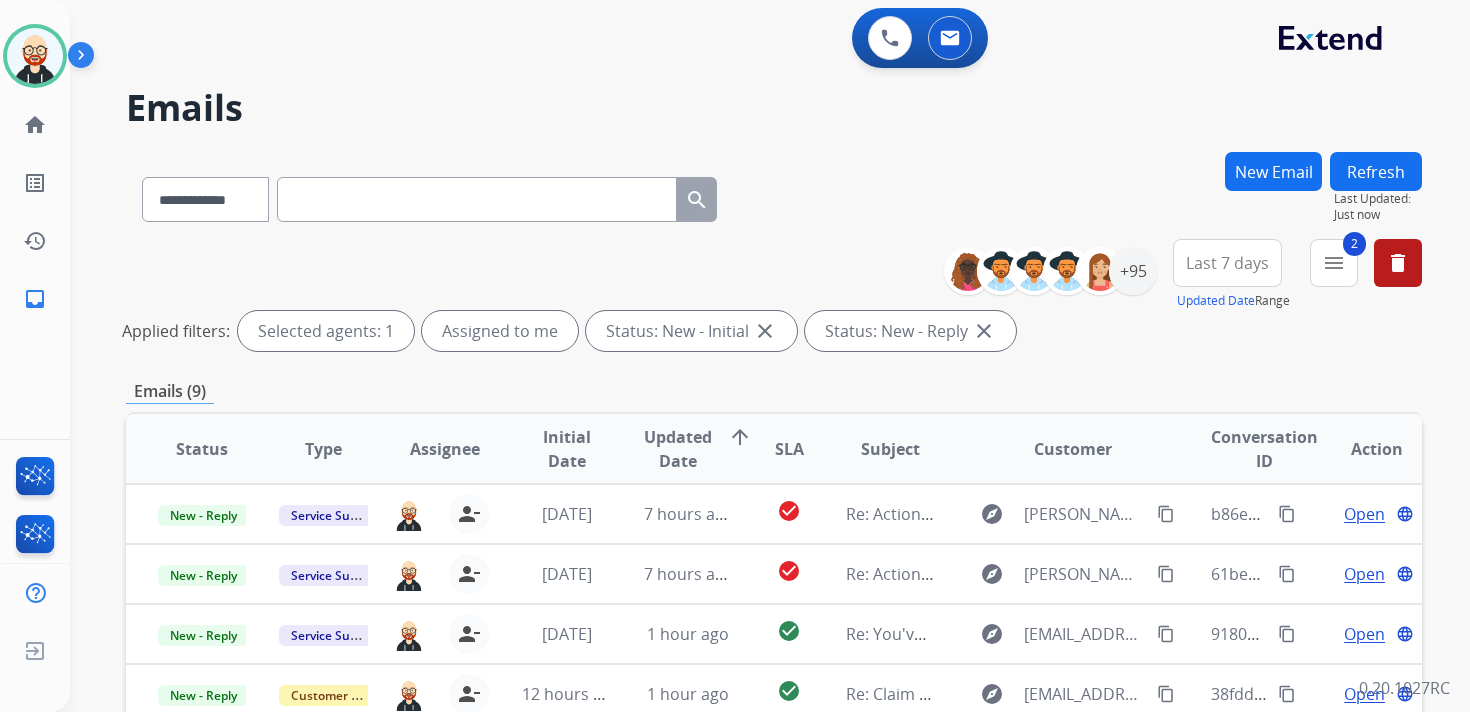 click on "Refresh" at bounding box center (1376, 171) 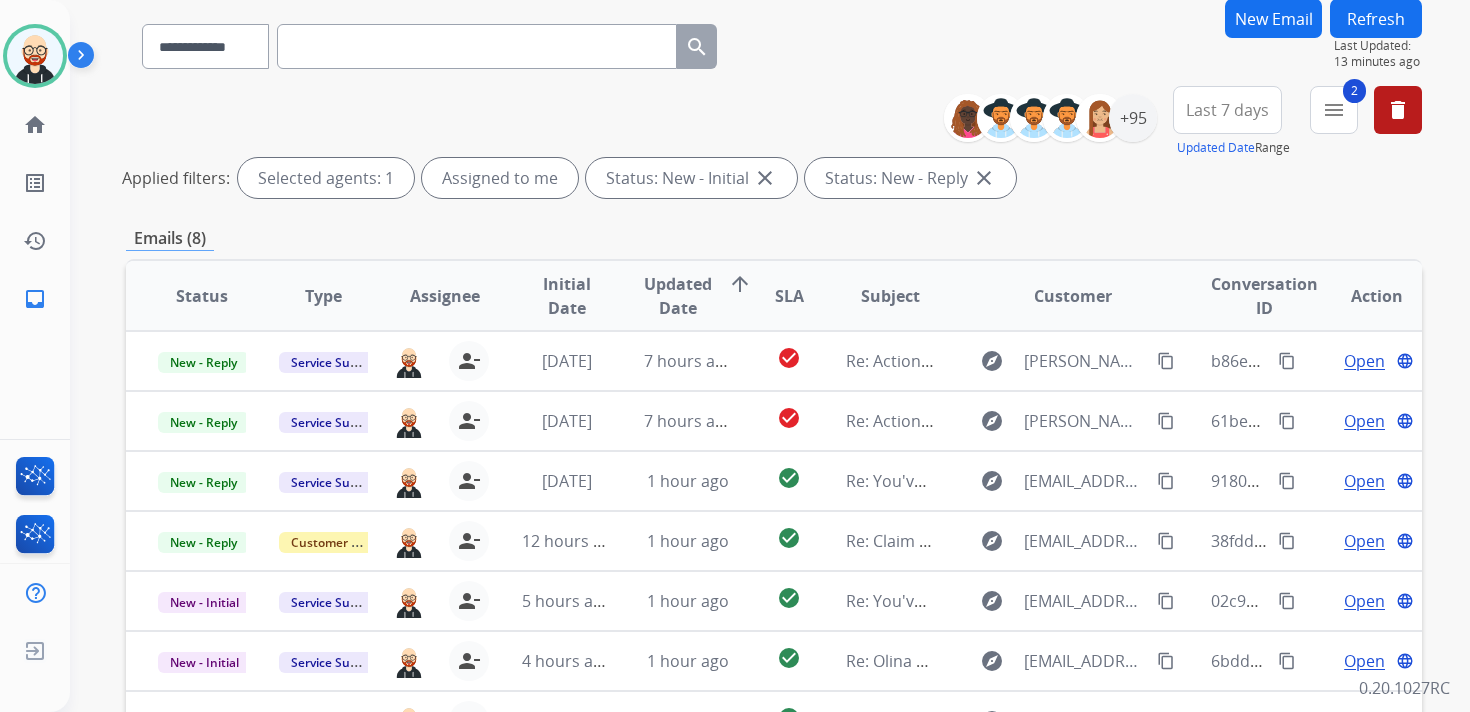 scroll, scrollTop: 165, scrollLeft: 0, axis: vertical 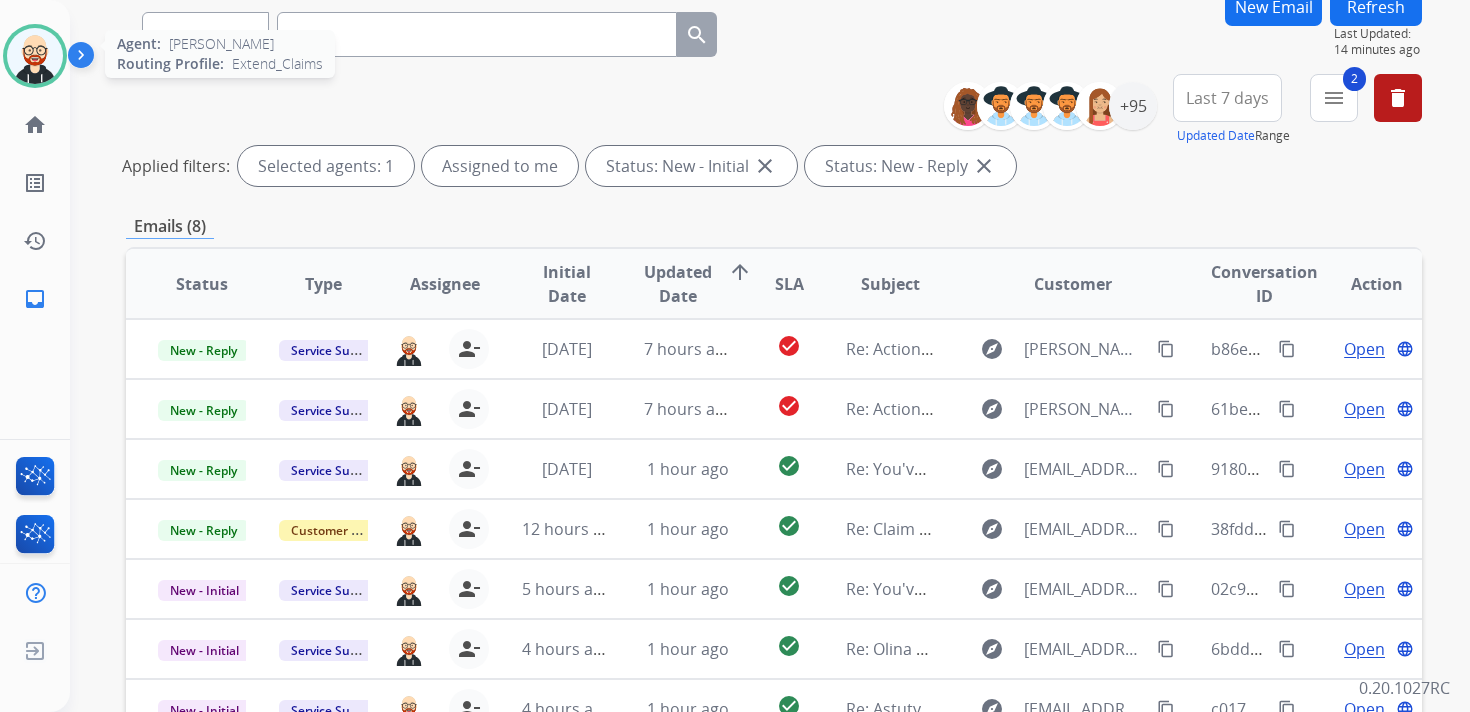 click at bounding box center (35, 56) 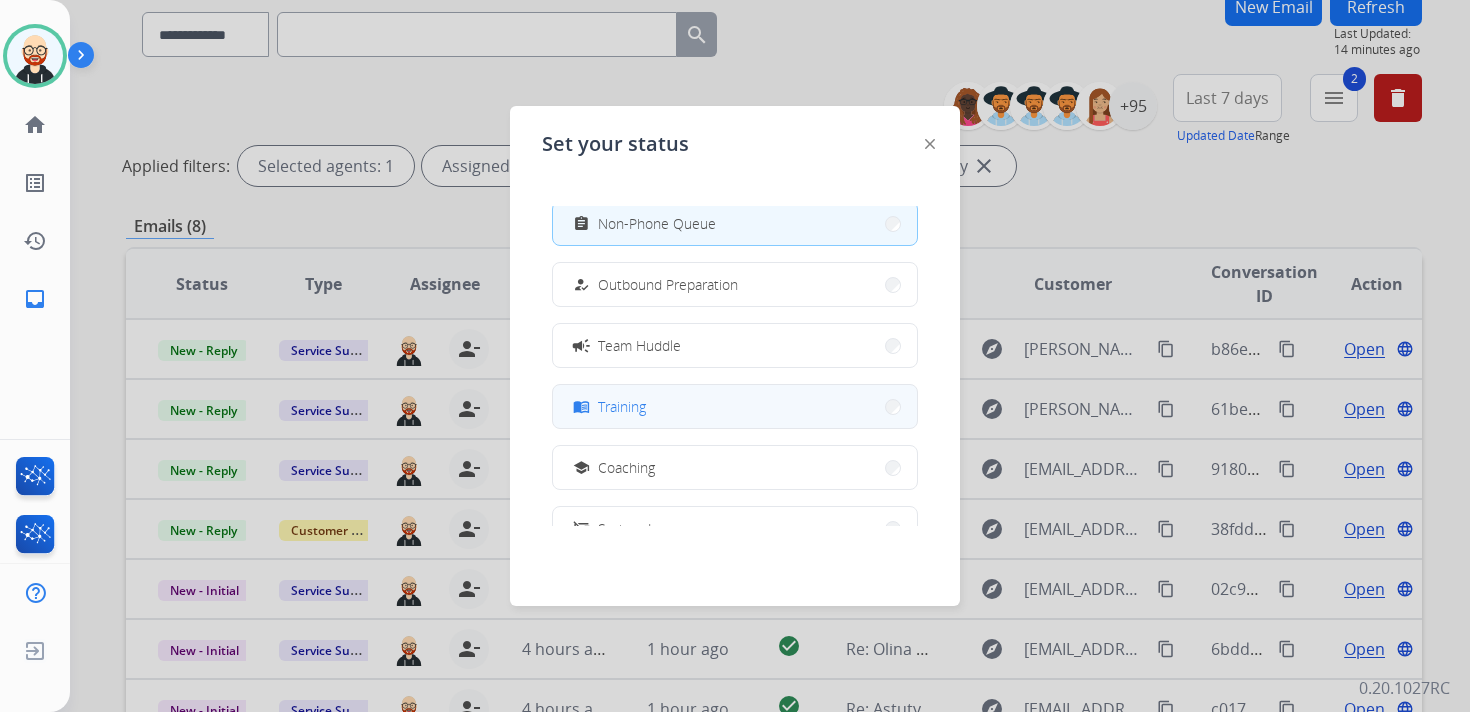 scroll, scrollTop: 205, scrollLeft: 0, axis: vertical 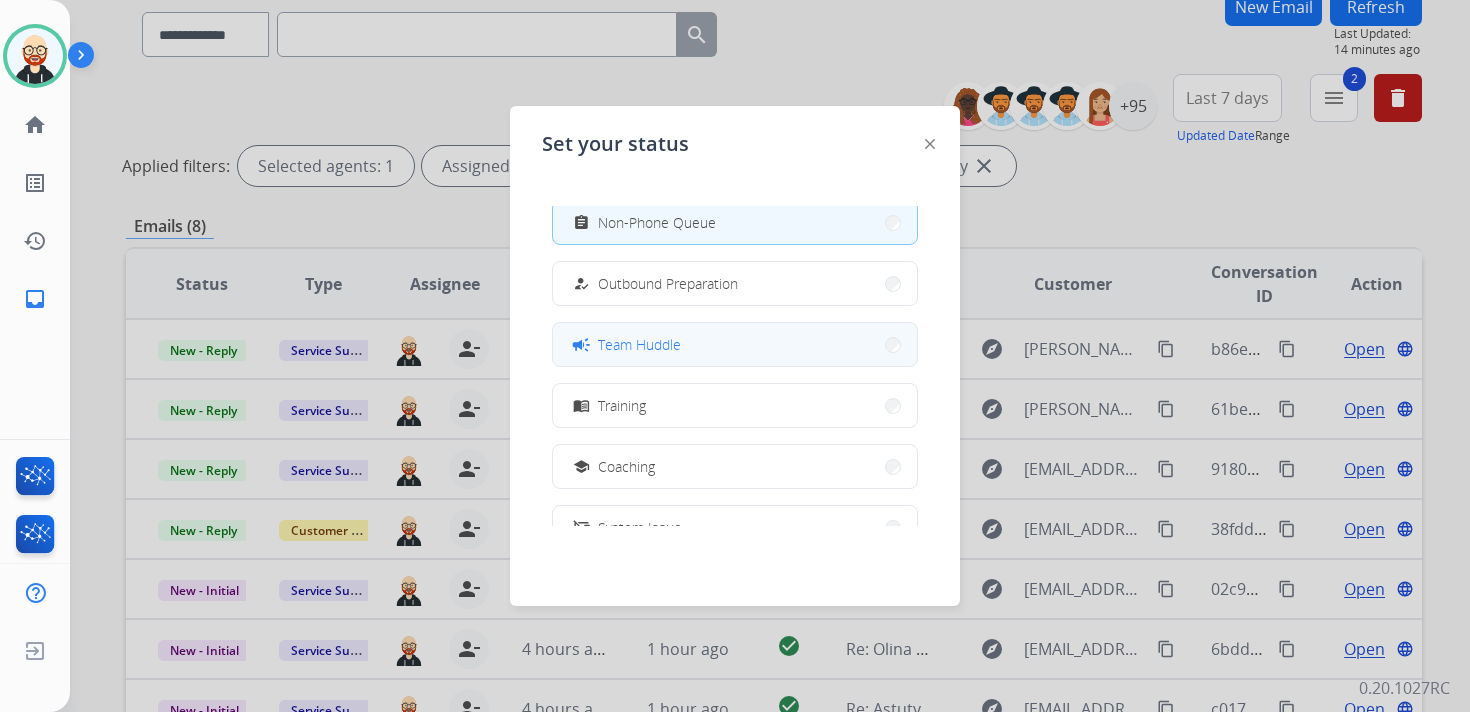 click on "Team Huddle" at bounding box center [639, 344] 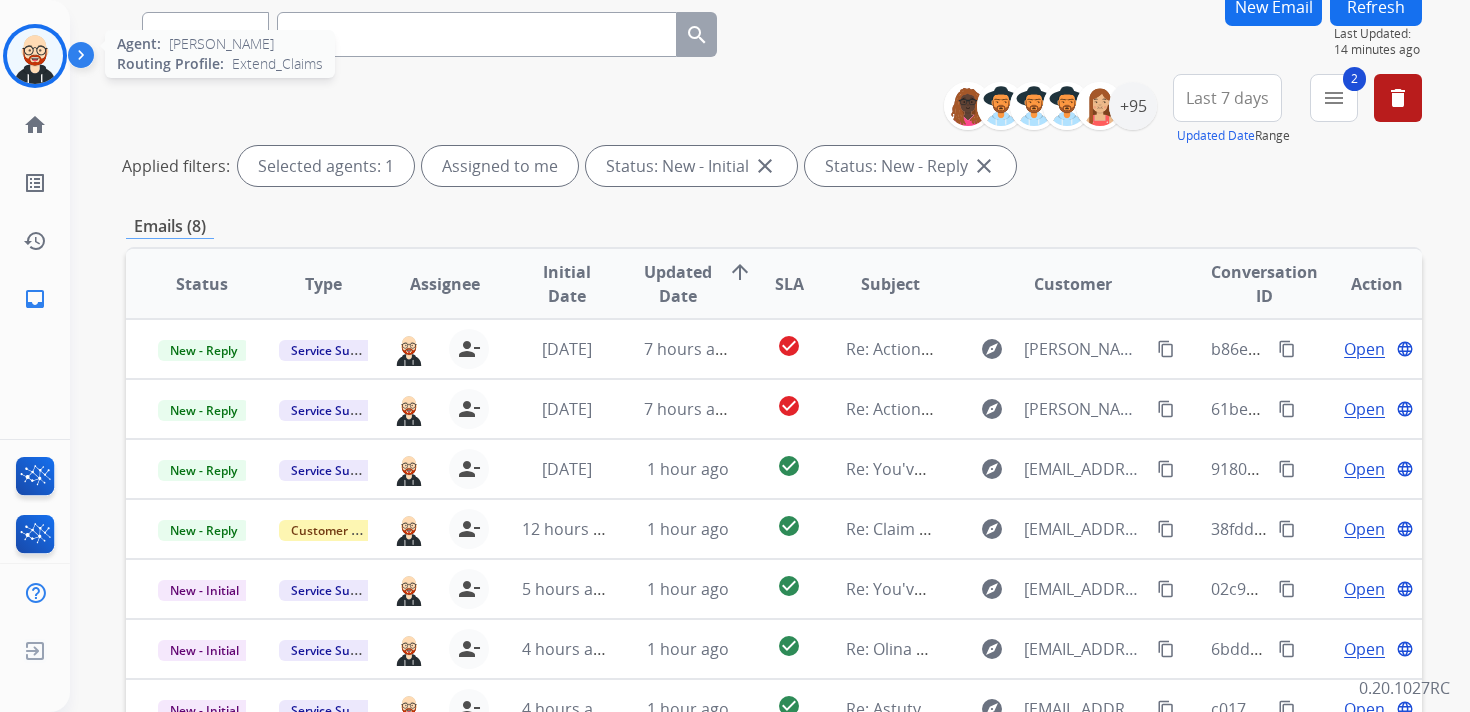 click at bounding box center [35, 56] 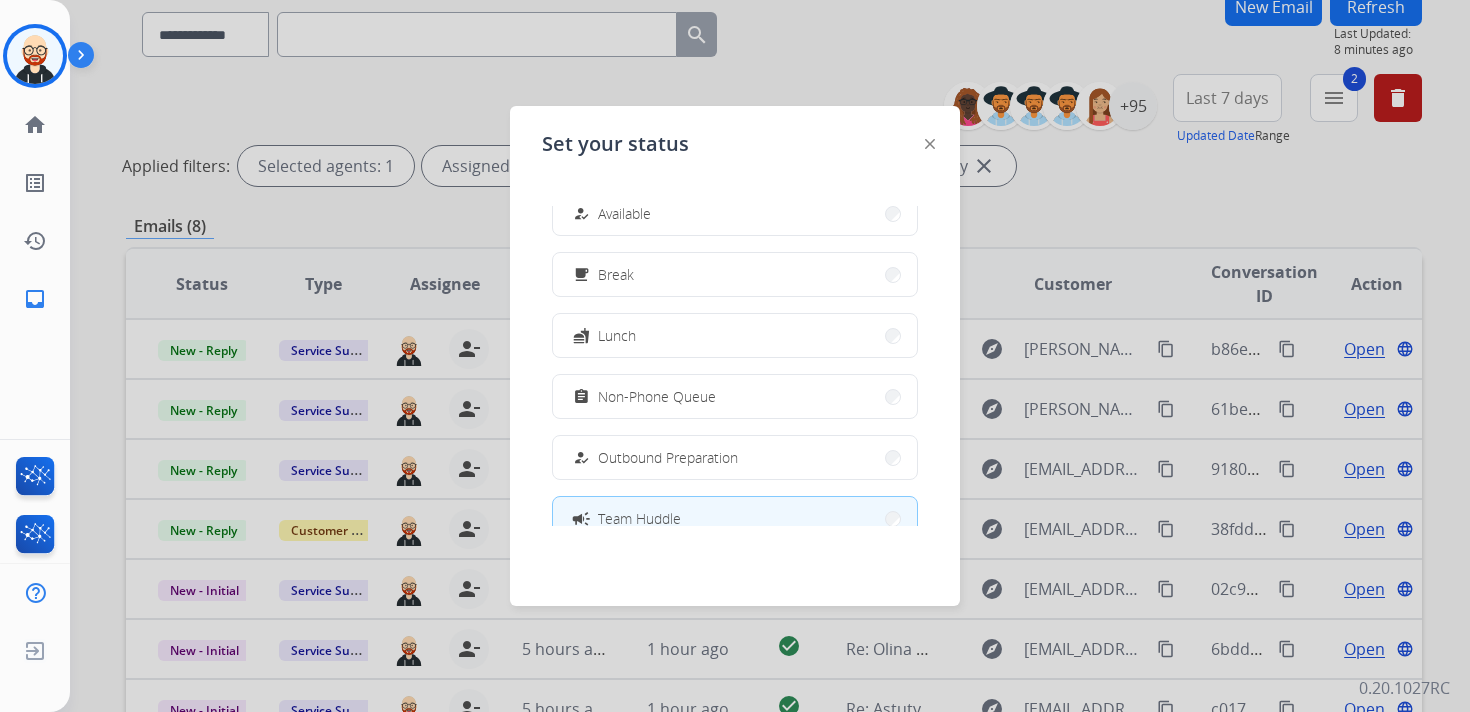 scroll, scrollTop: 19, scrollLeft: 0, axis: vertical 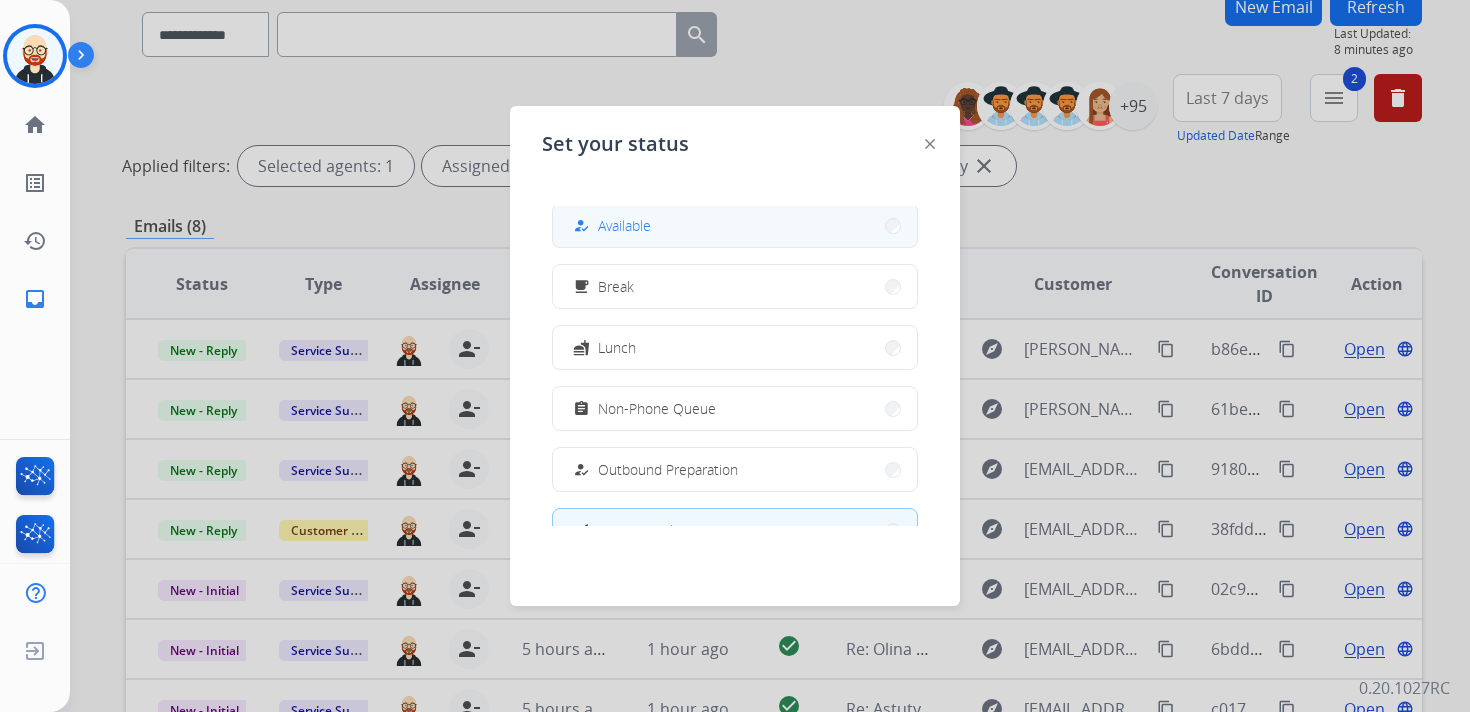 click on "how_to_reg Available" at bounding box center [735, 225] 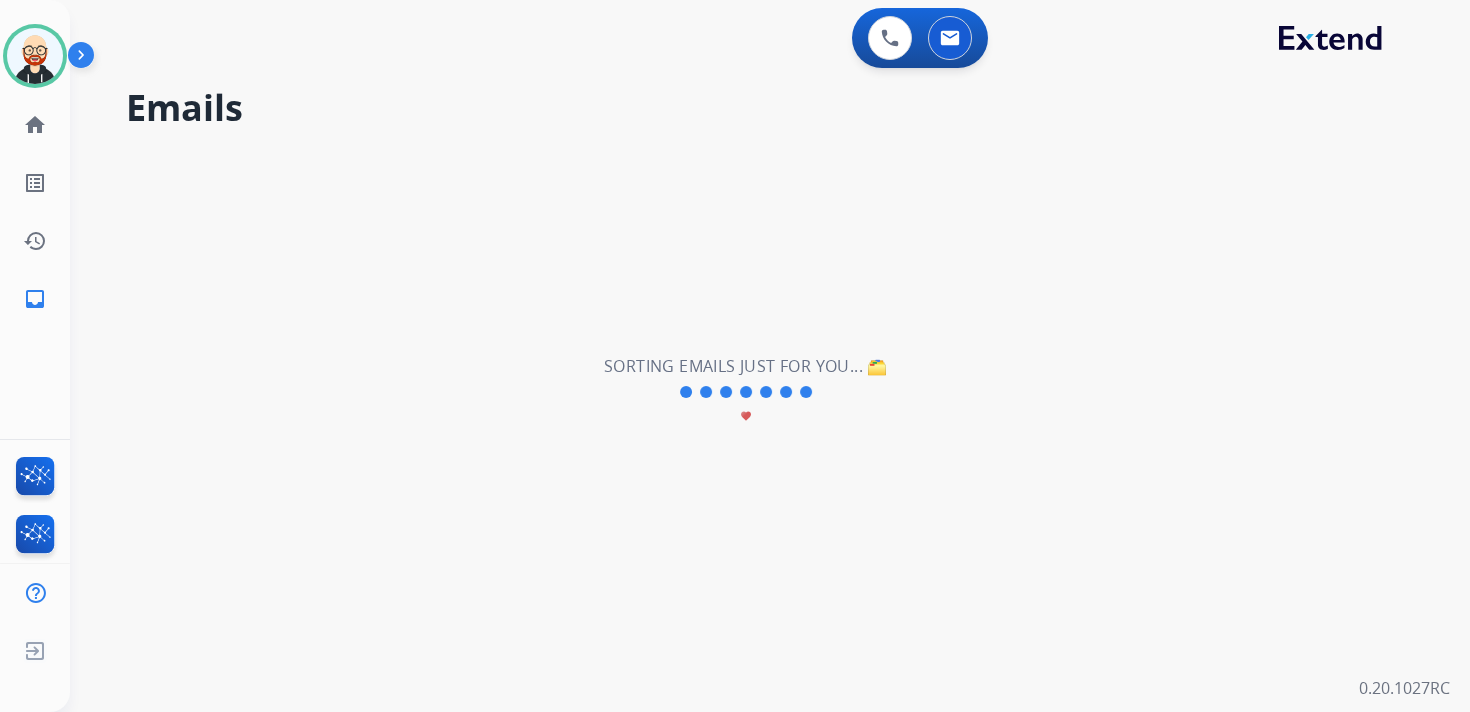 scroll, scrollTop: 0, scrollLeft: 0, axis: both 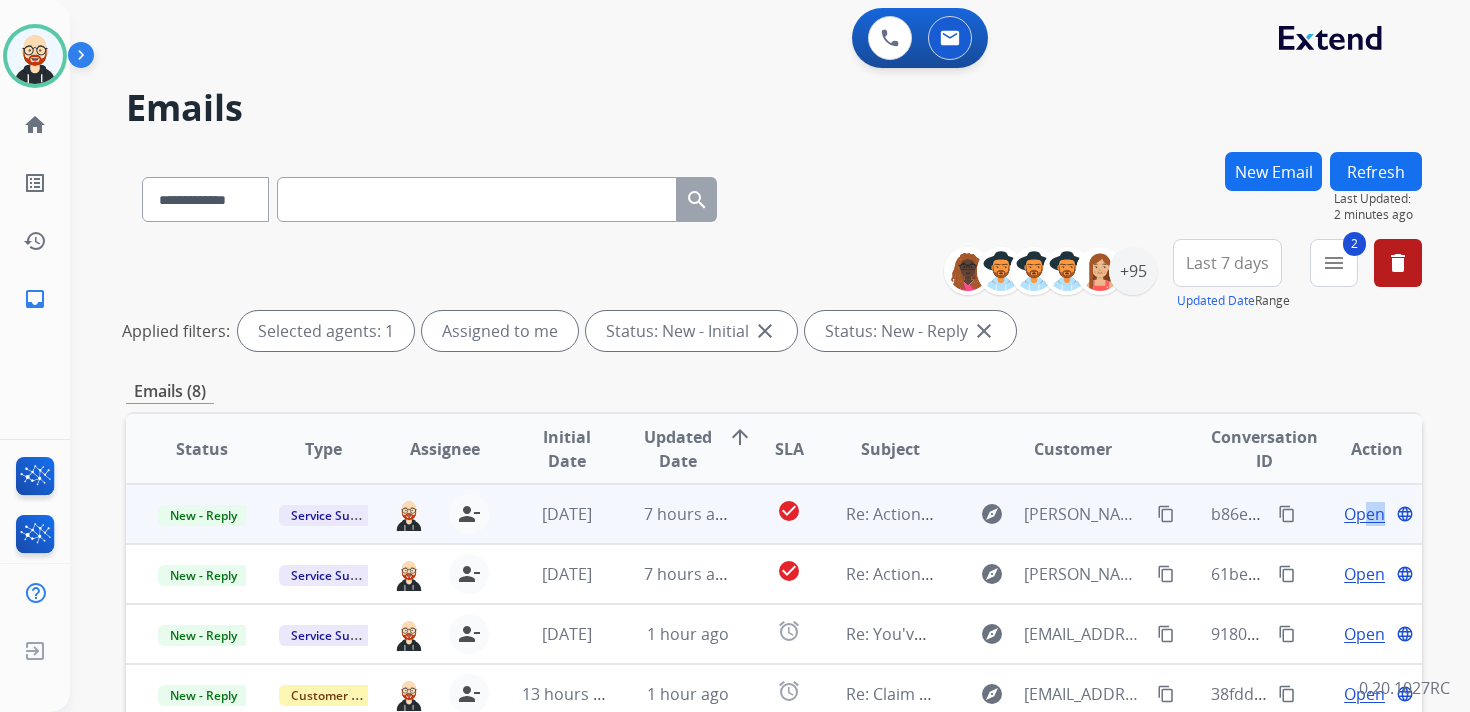 click on "Open language" at bounding box center (1361, 514) 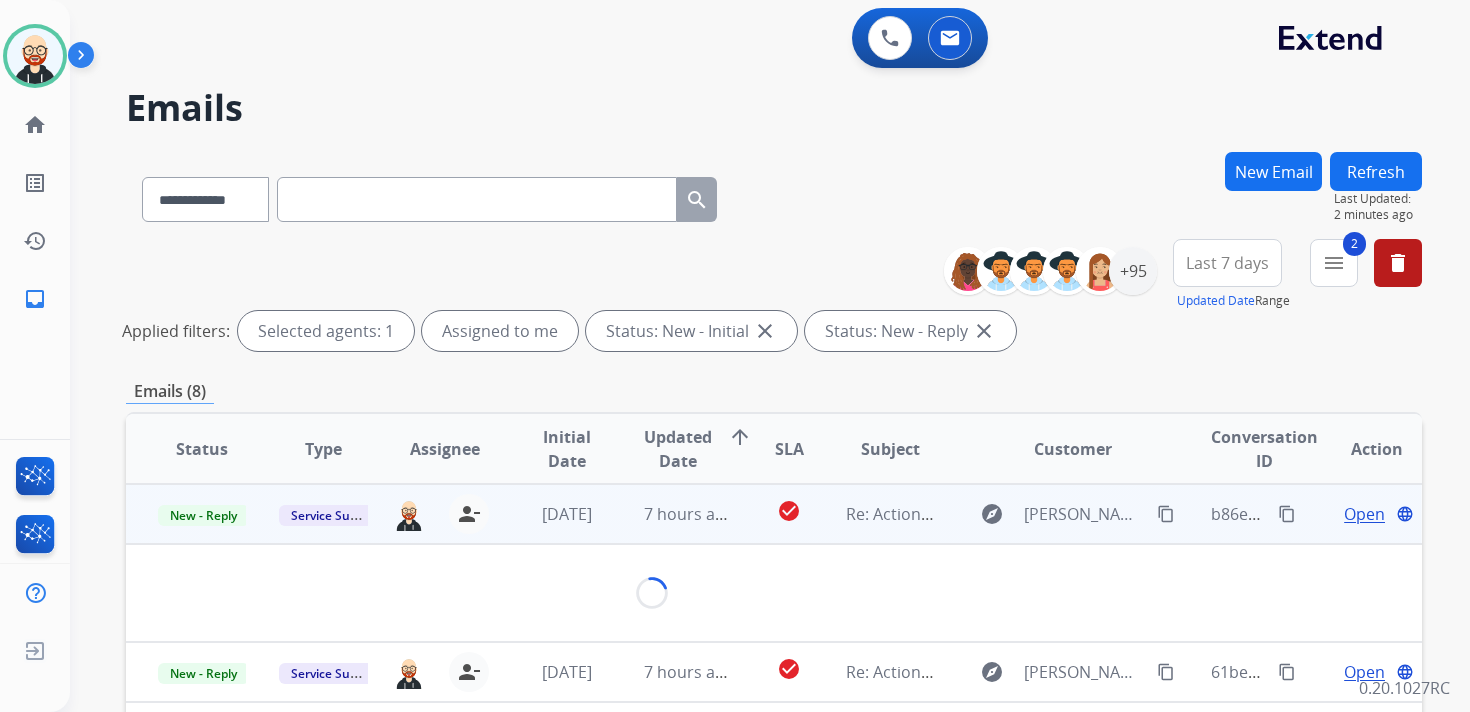 click on "Open language" at bounding box center [1361, 514] 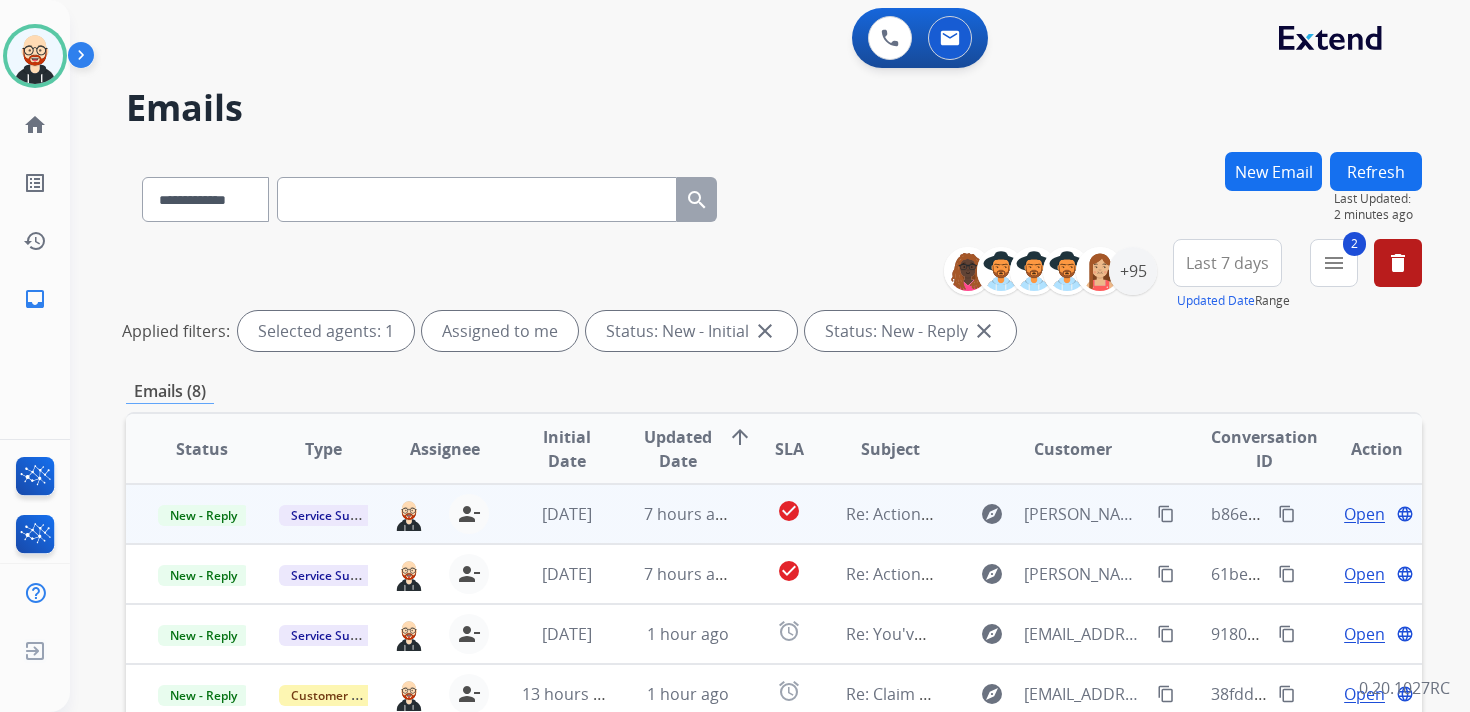 click on "Open" at bounding box center [1364, 514] 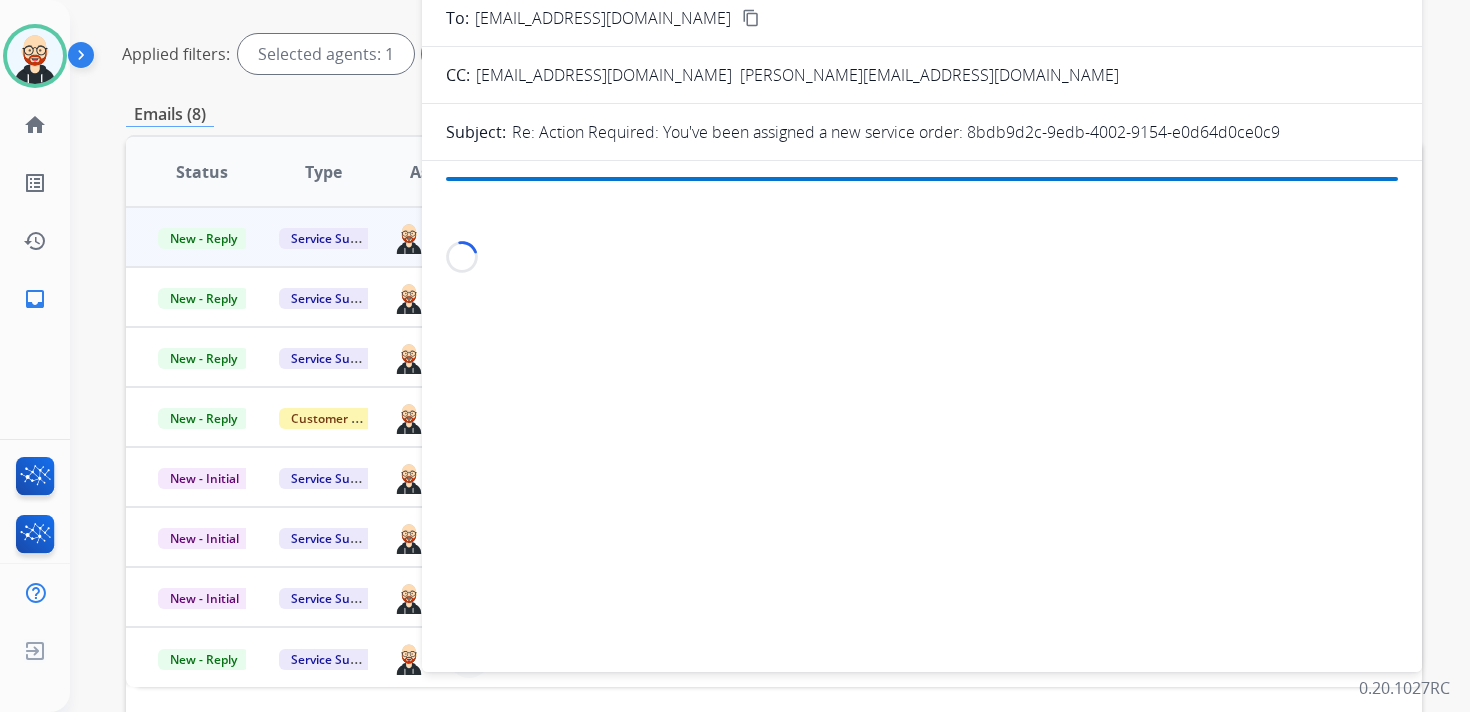 scroll, scrollTop: 280, scrollLeft: 0, axis: vertical 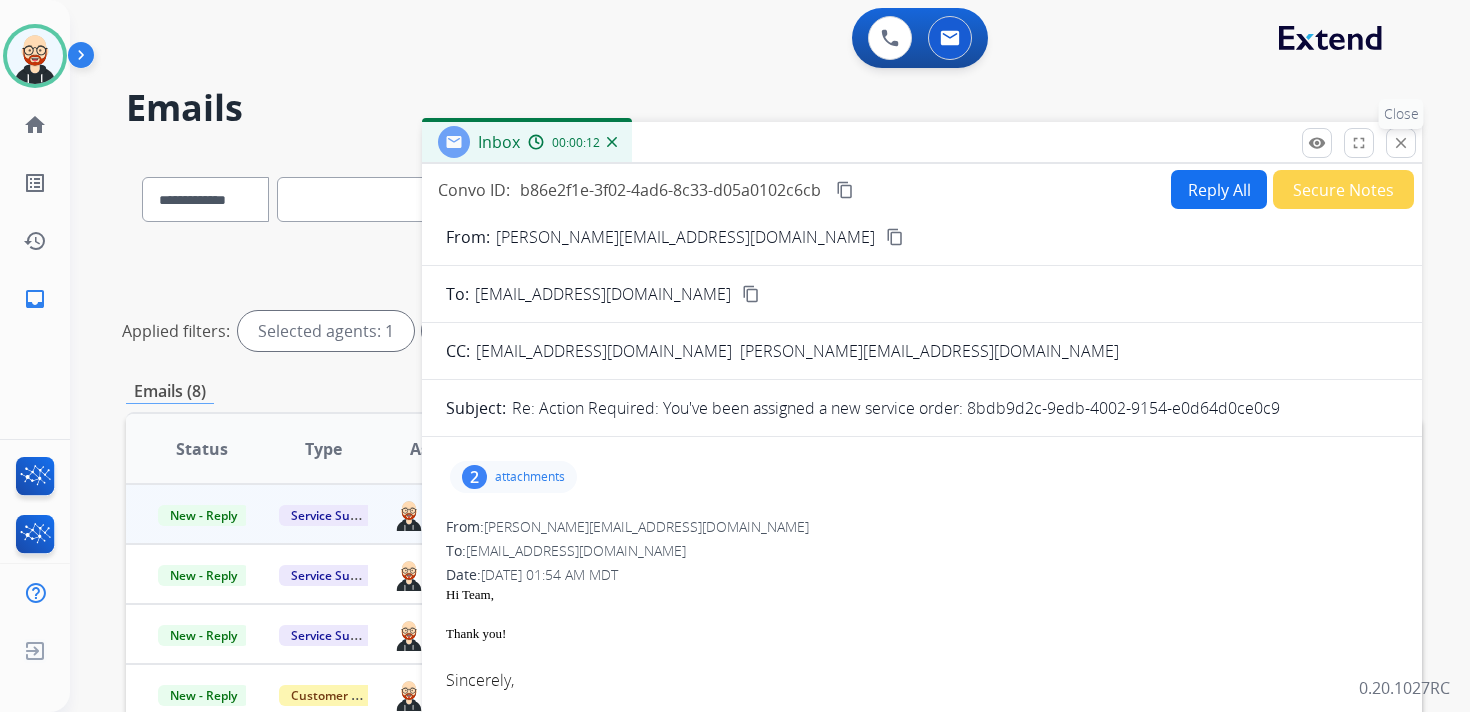click on "close" at bounding box center [1401, 143] 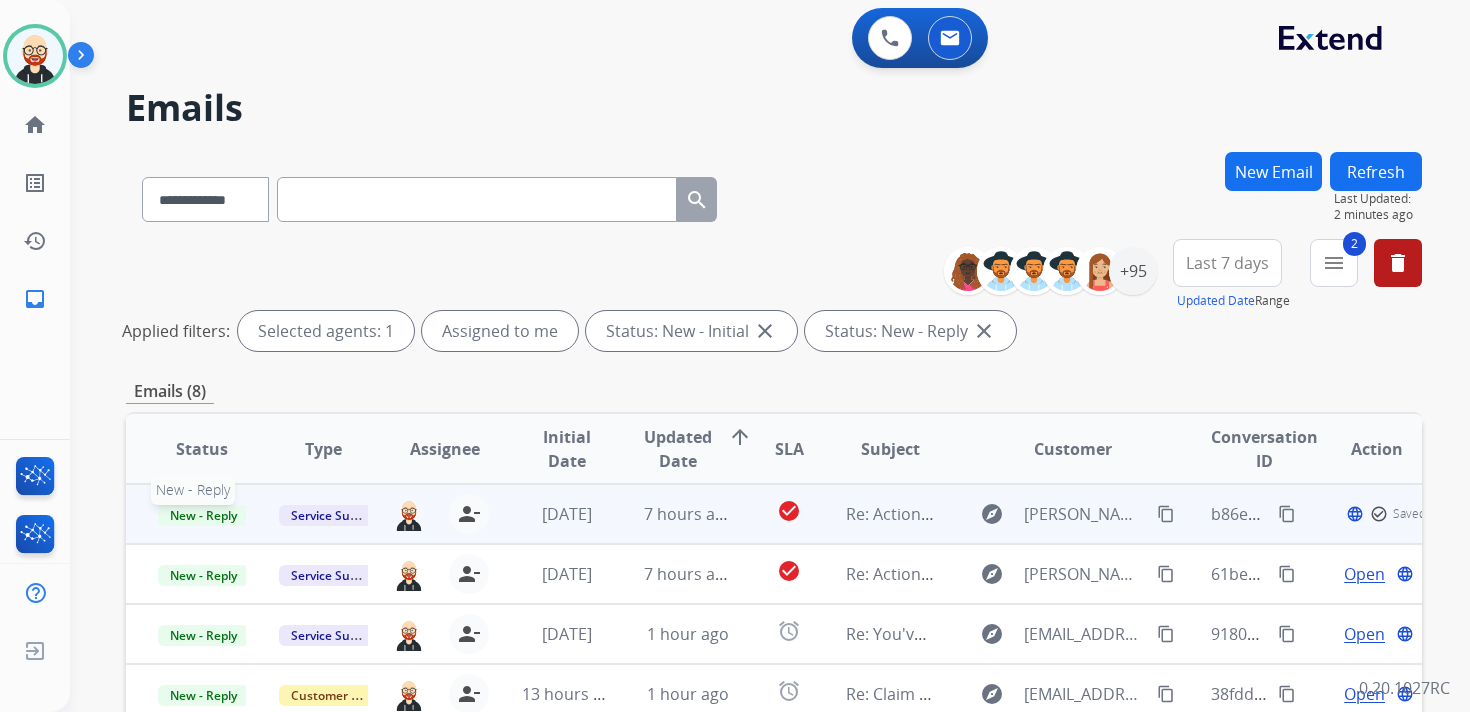 click on "New - Reply" at bounding box center [203, 515] 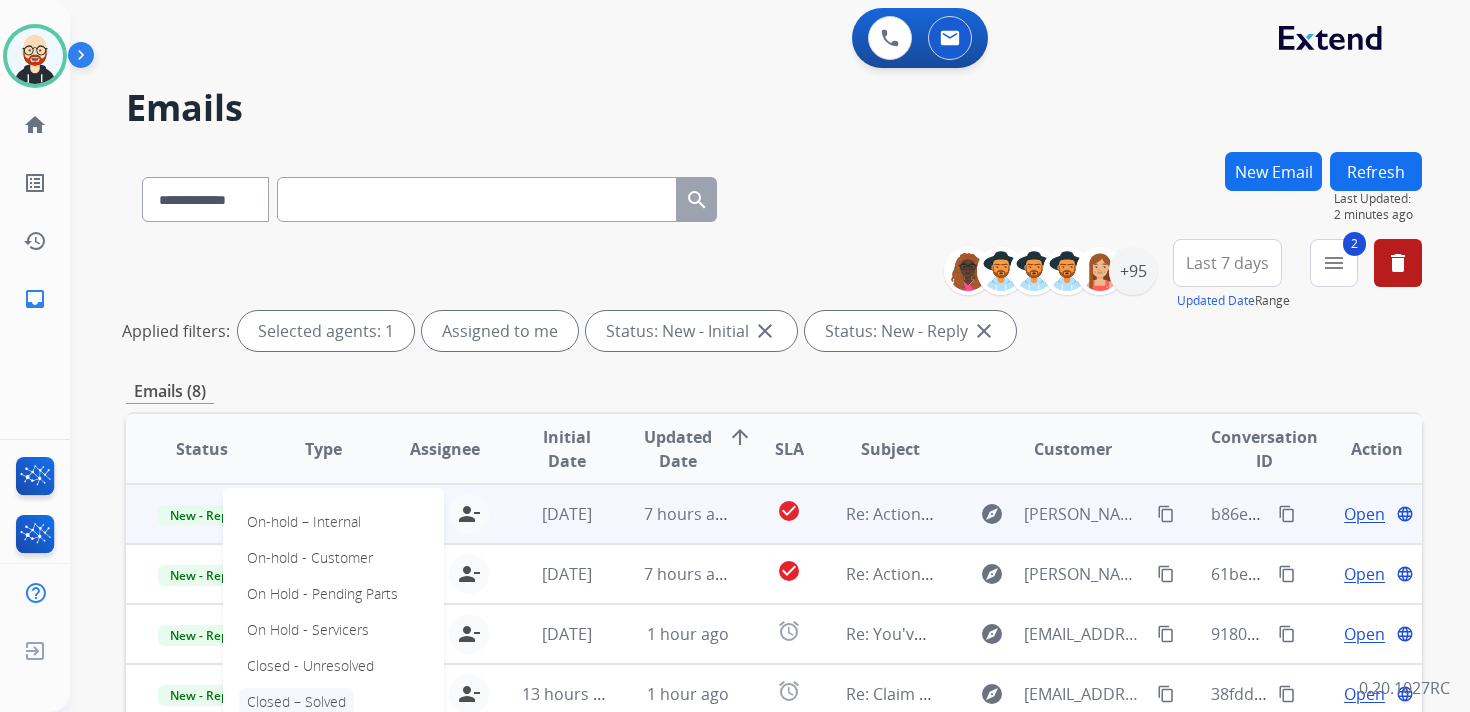 click on "Closed – Solved" at bounding box center [296, 702] 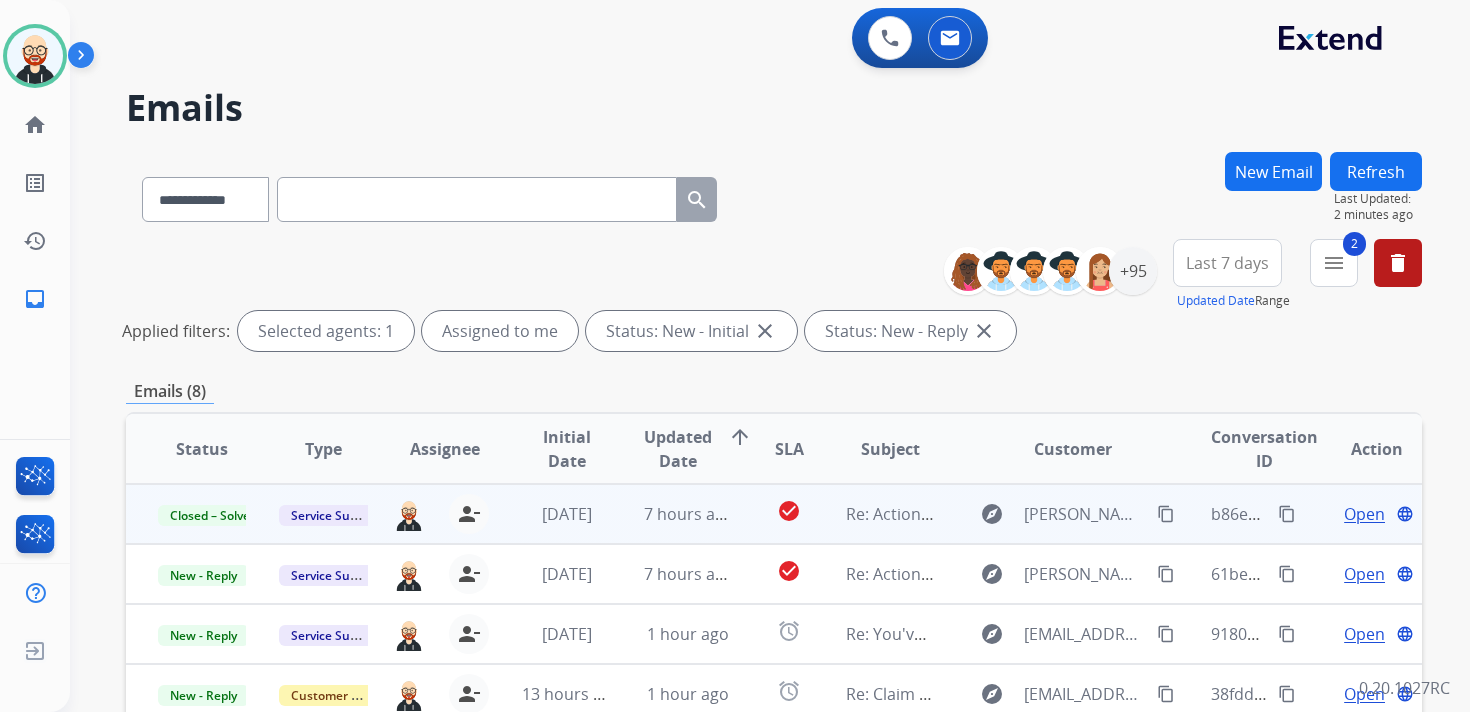 click on "Refresh" at bounding box center [1376, 171] 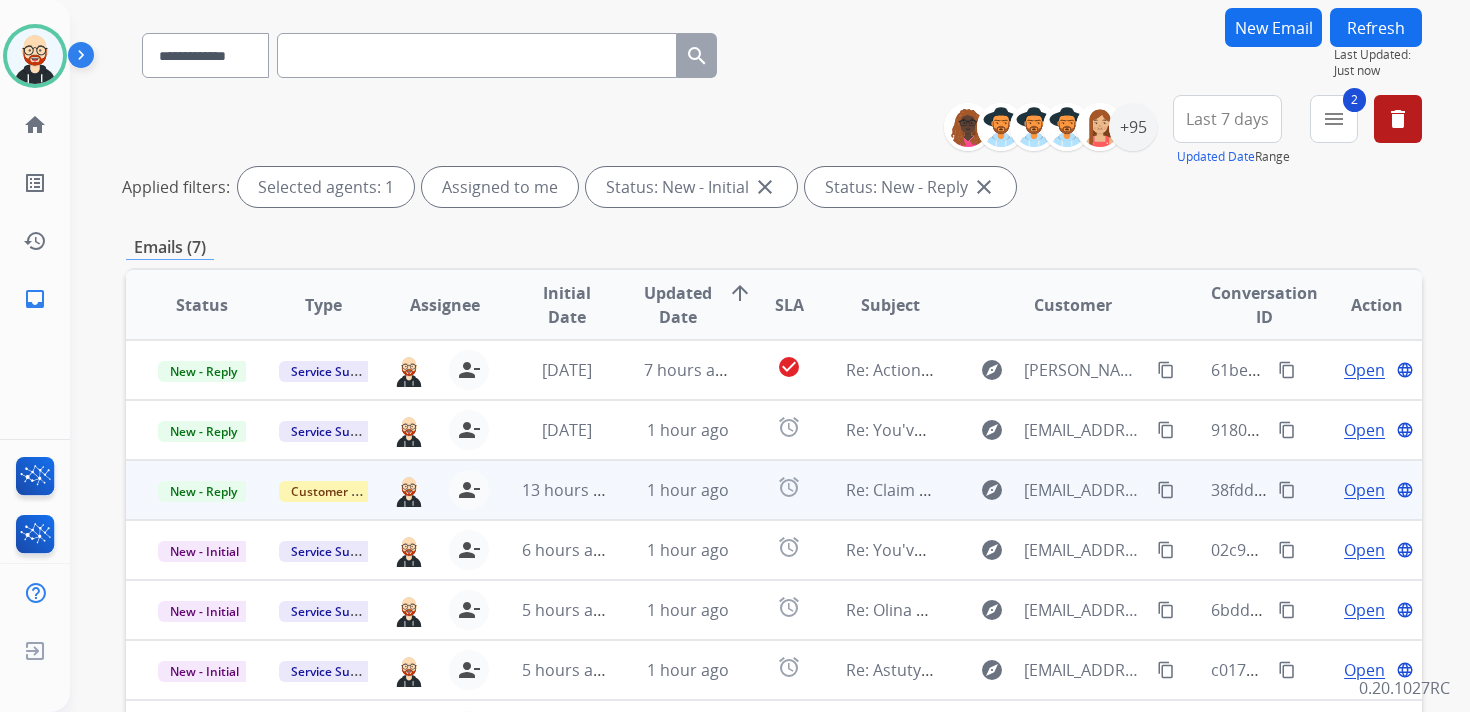 scroll, scrollTop: 0, scrollLeft: 0, axis: both 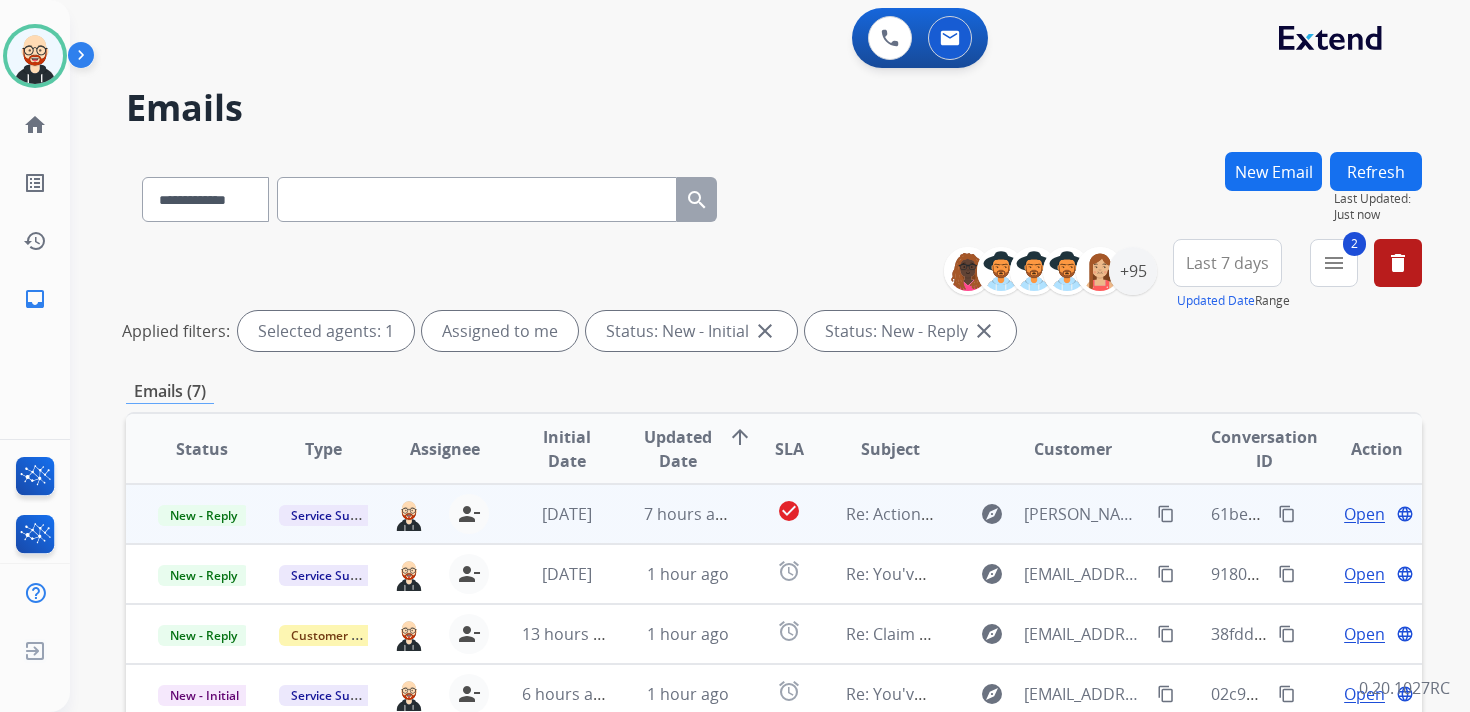 click on "Open" at bounding box center (1364, 514) 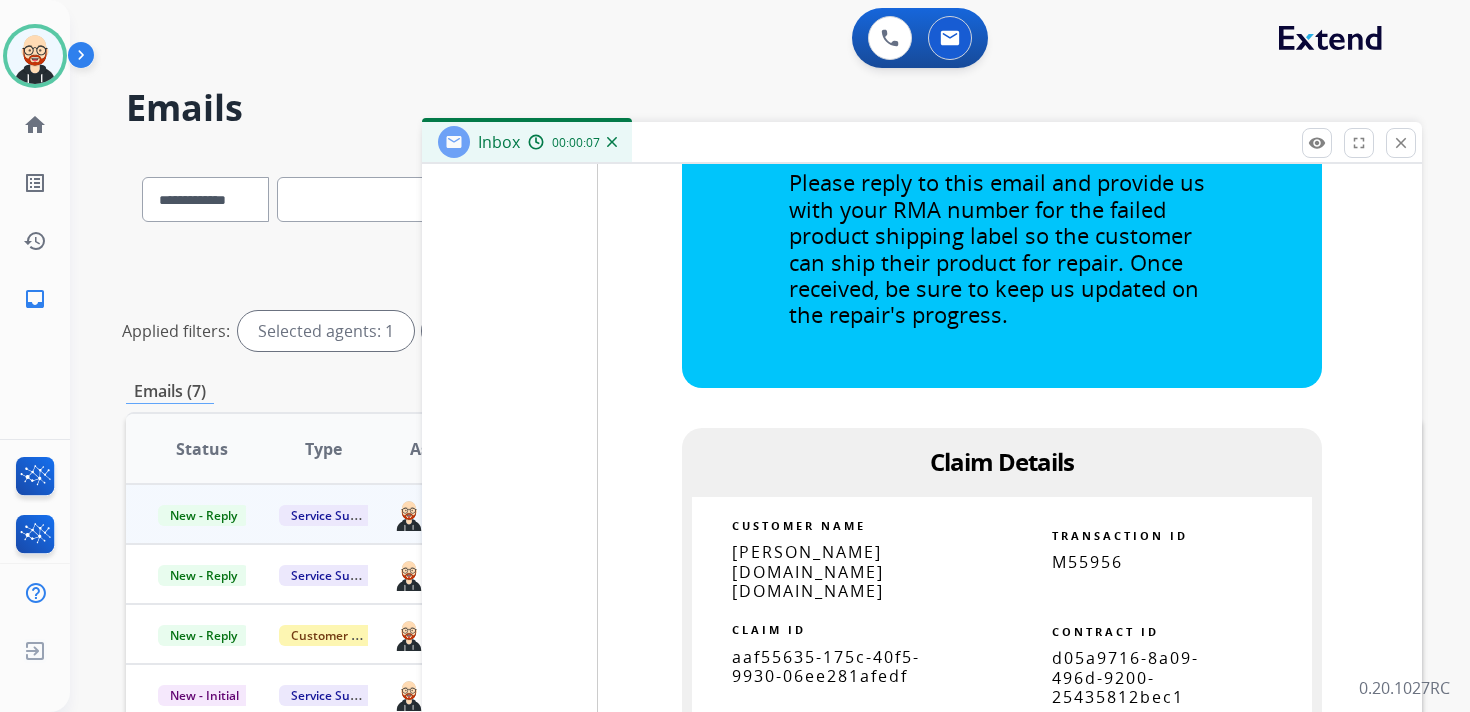 scroll, scrollTop: 5273, scrollLeft: 0, axis: vertical 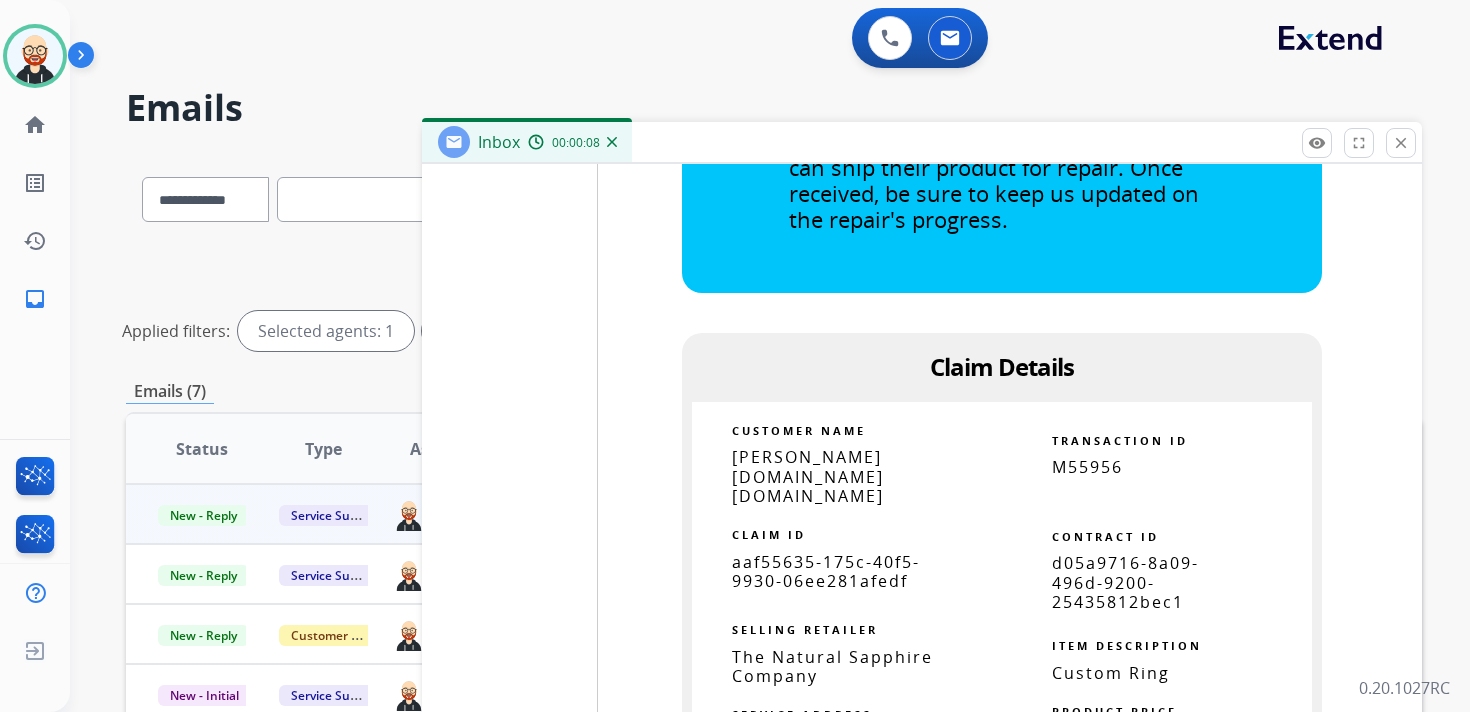 click on "aaf55635-175c-40f5-9930-06ee281afedf" at bounding box center (826, 571) 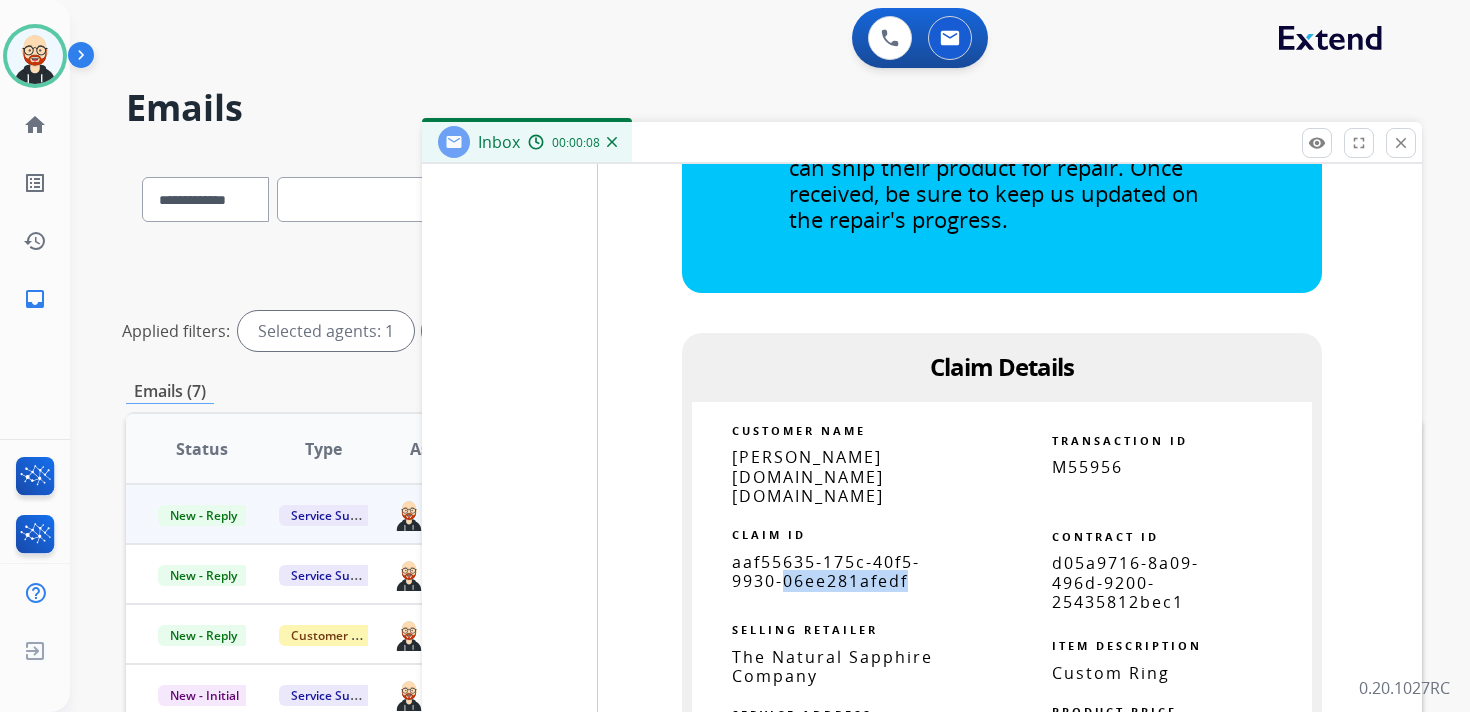 click on "aaf55635-175c-40f5-9930-06ee281afedf" at bounding box center (826, 571) 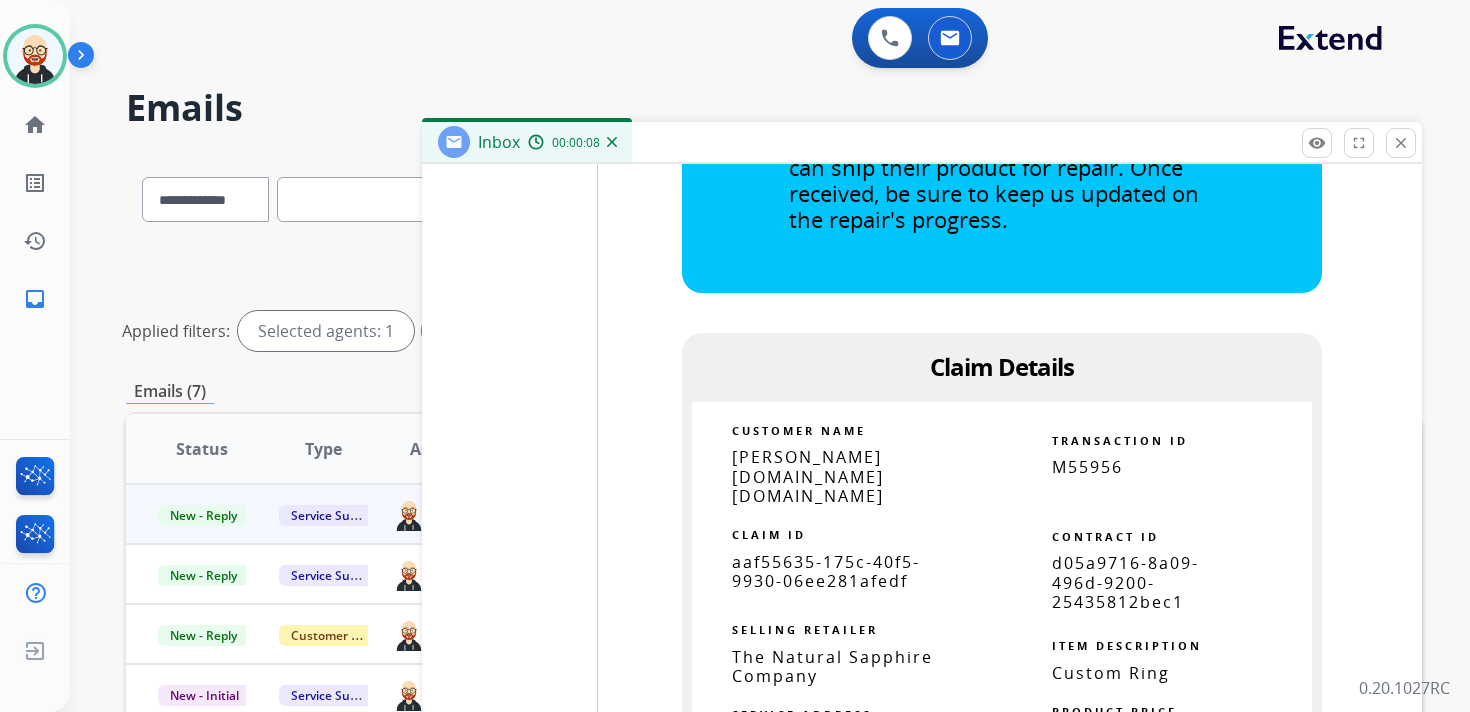 click on "aaf55635-175c-40f5-9930-06ee281afedf" at bounding box center (826, 571) 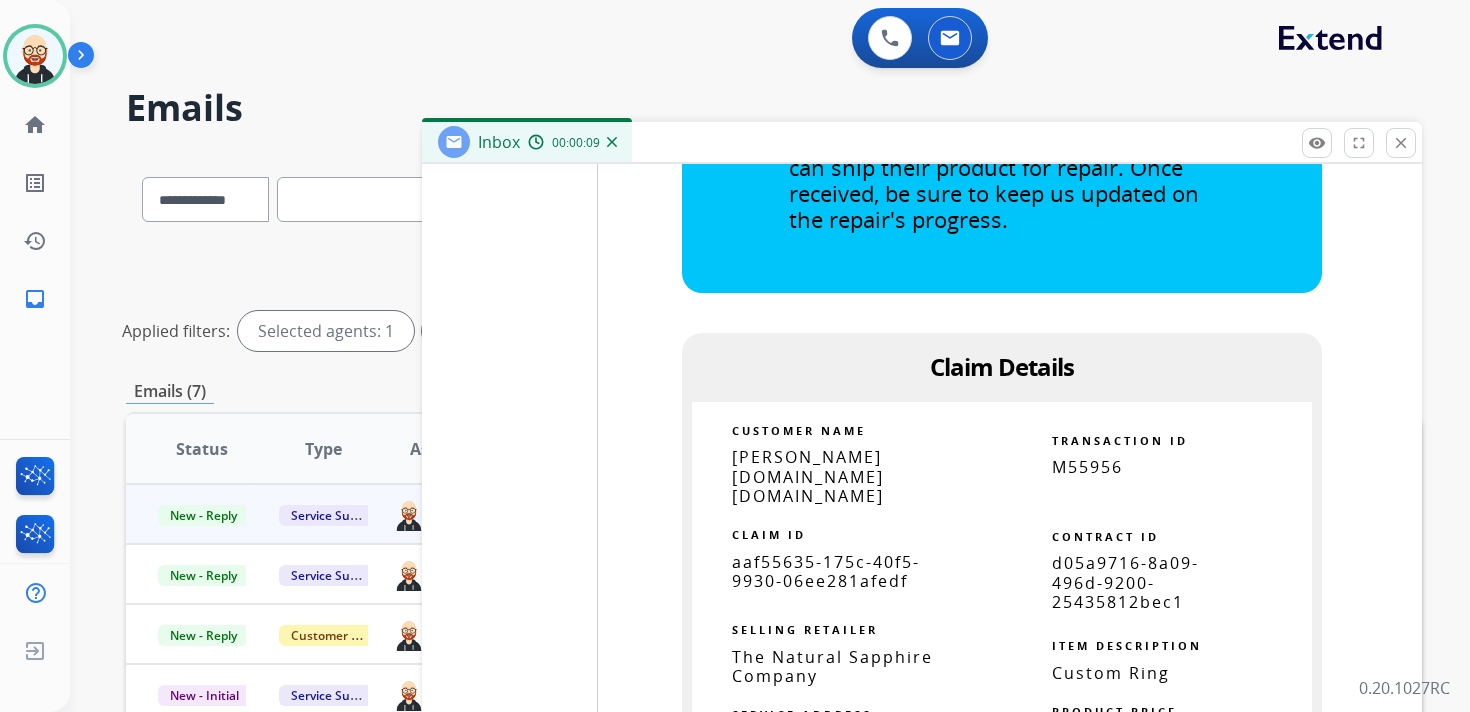 copy 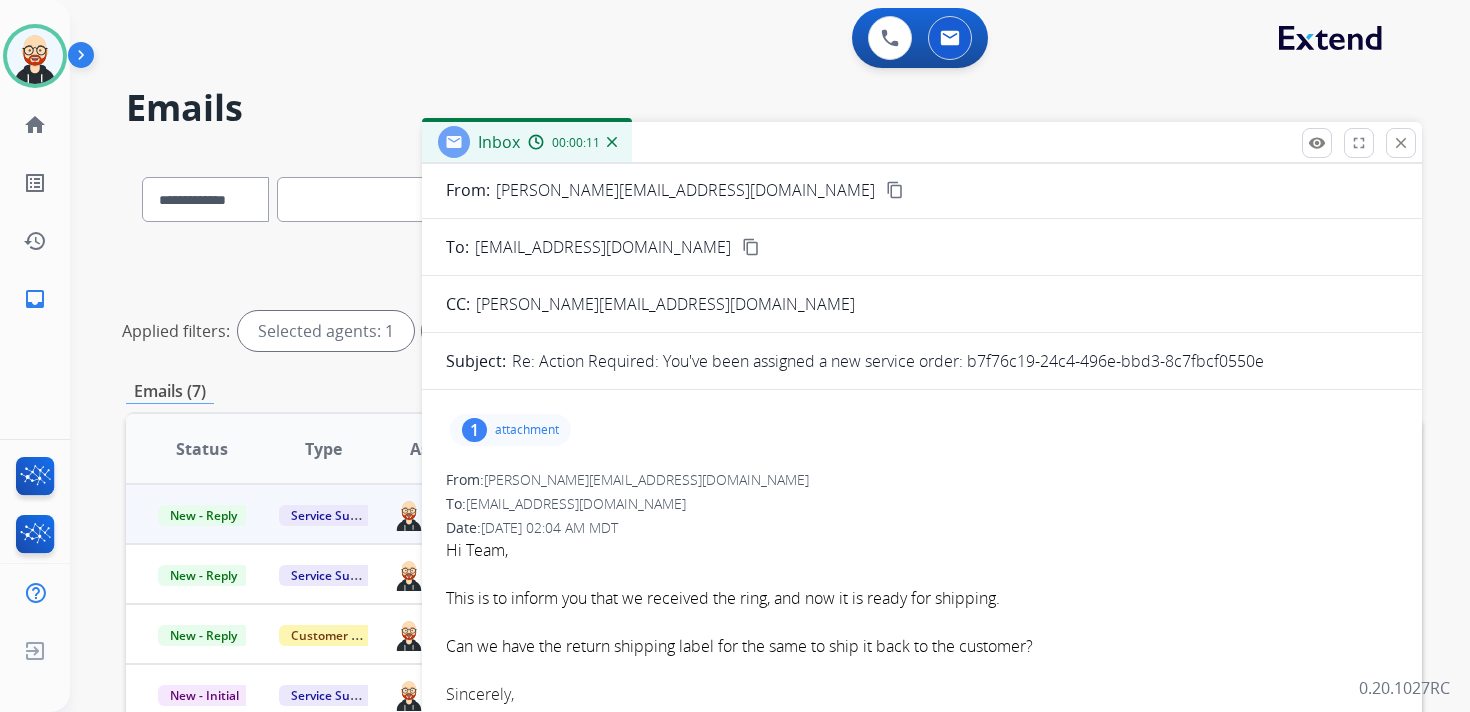 scroll, scrollTop: 0, scrollLeft: 0, axis: both 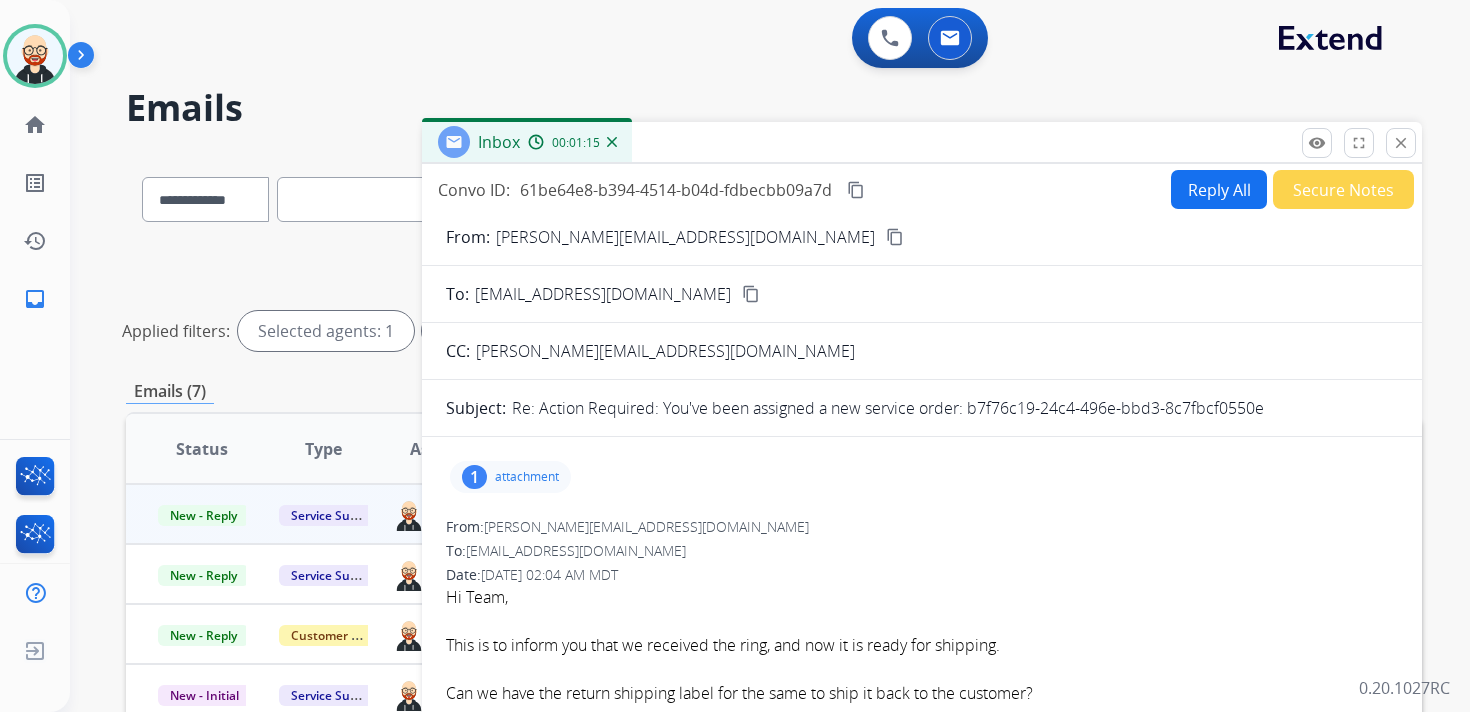 click on "Reply All" at bounding box center [1219, 189] 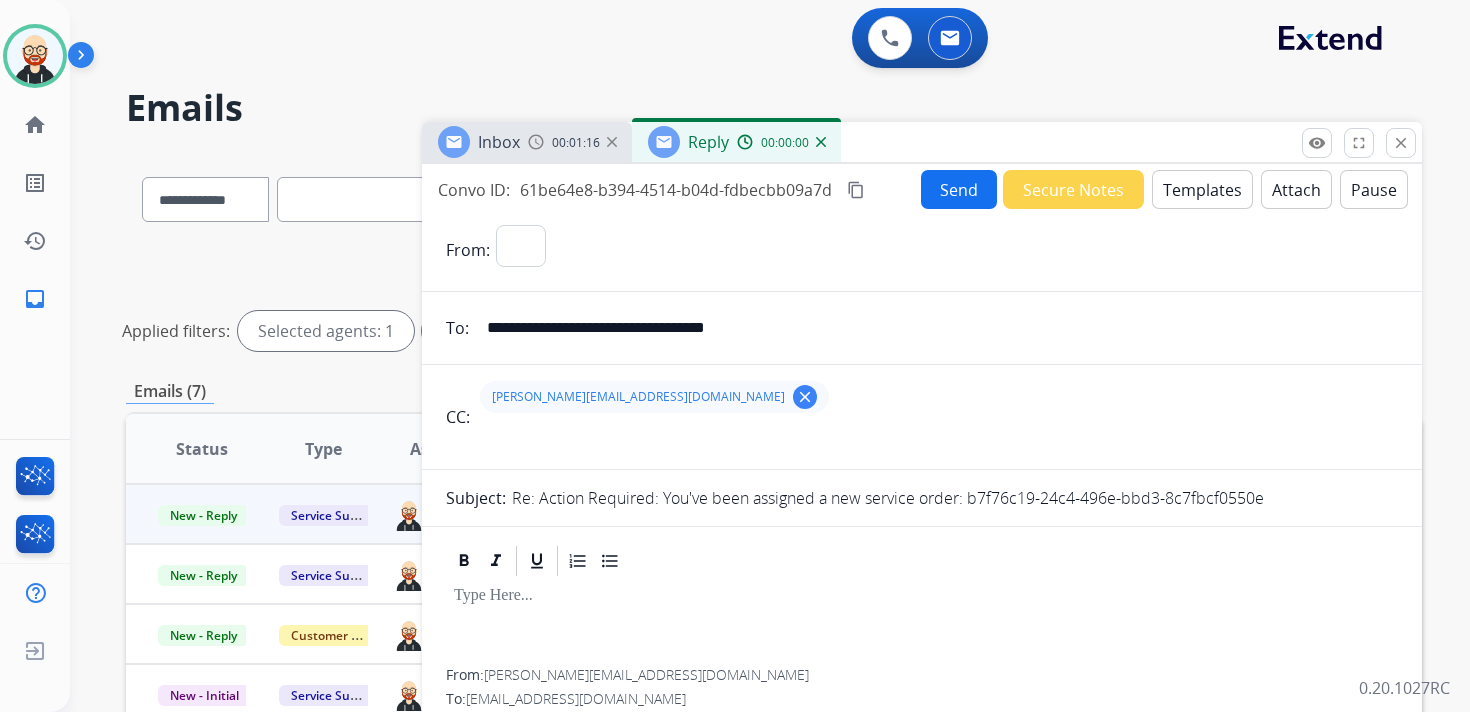 select on "**********" 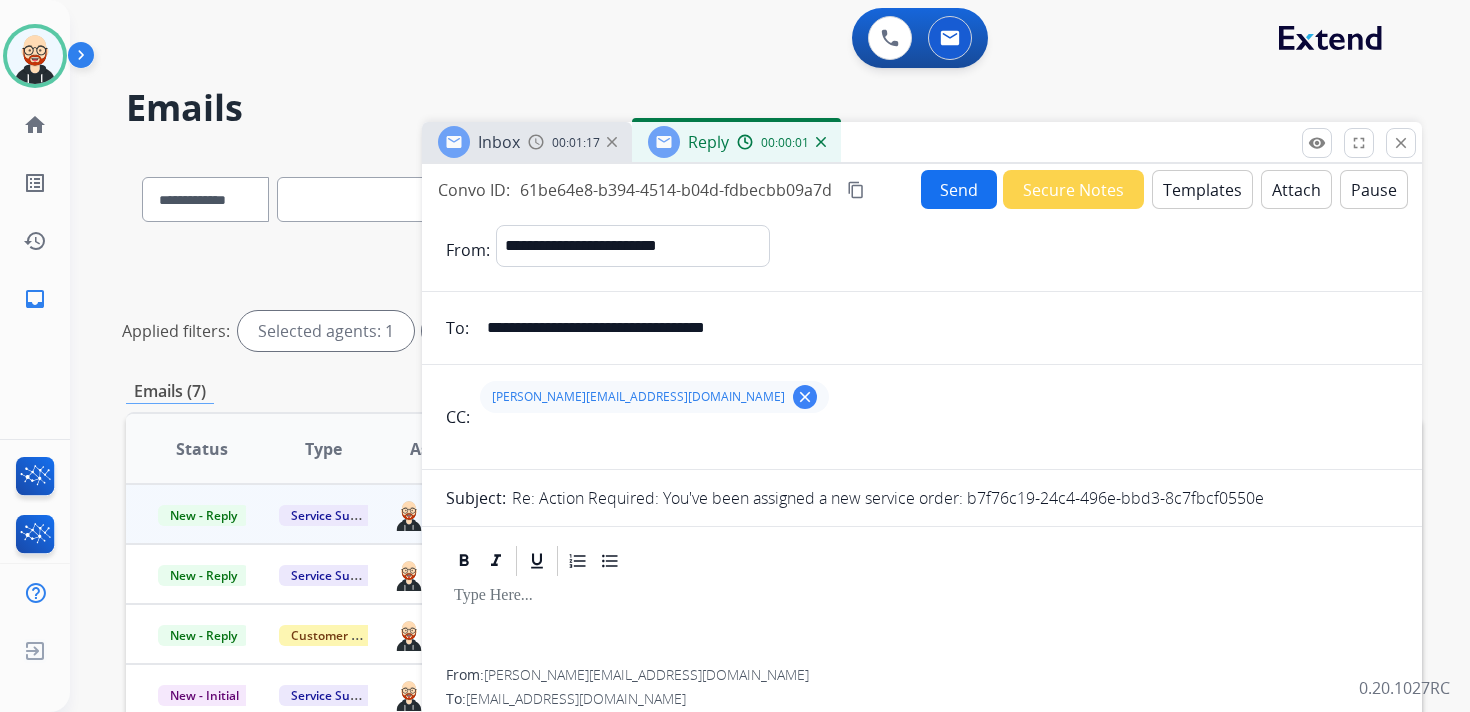 click on "Attach" at bounding box center [1296, 189] 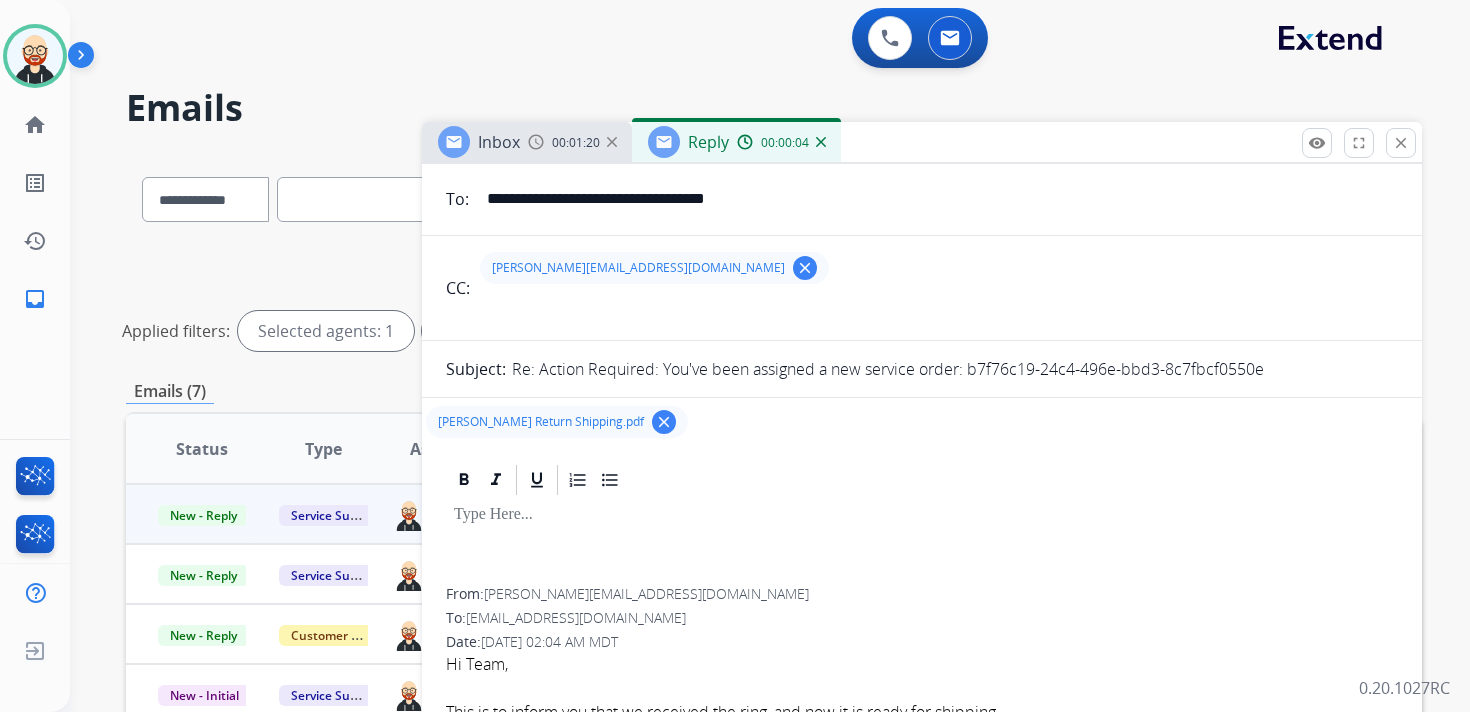 scroll, scrollTop: 197, scrollLeft: 0, axis: vertical 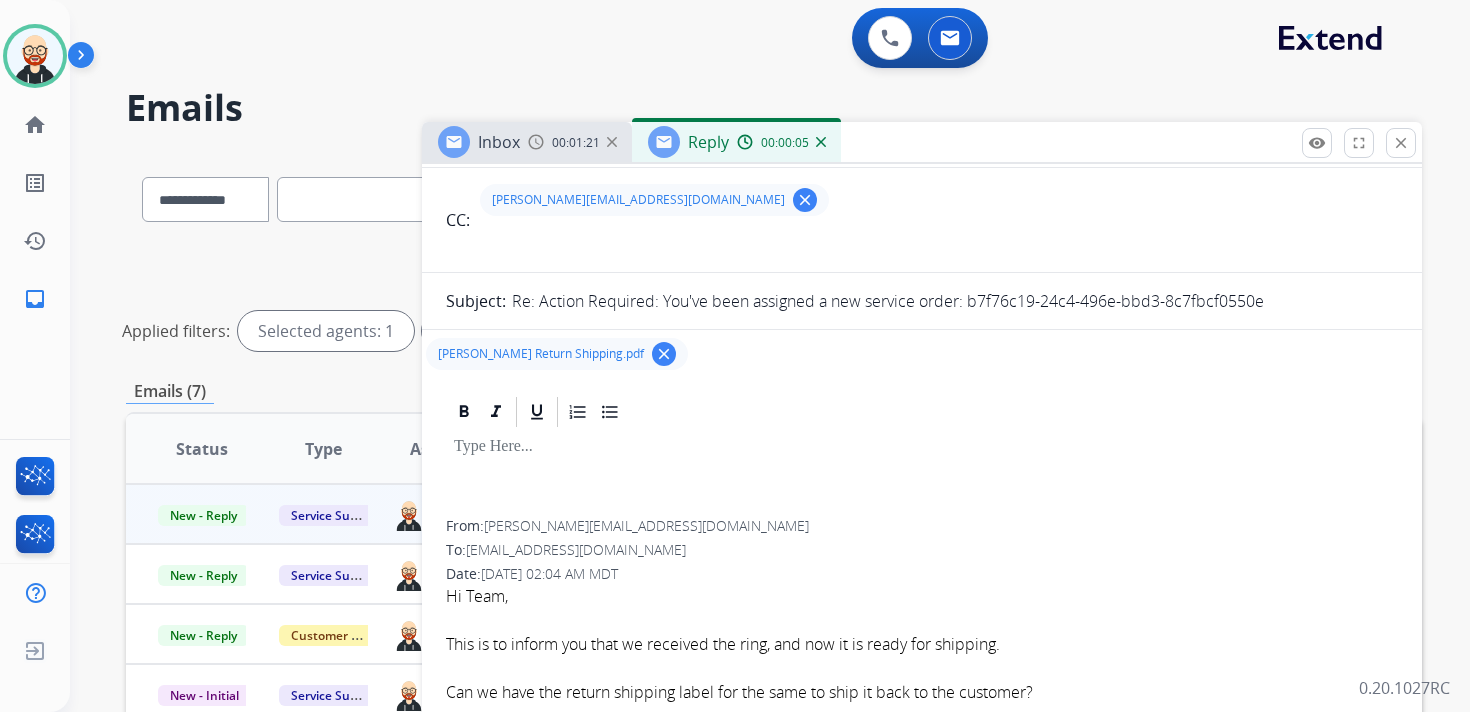 click at bounding box center (922, 475) 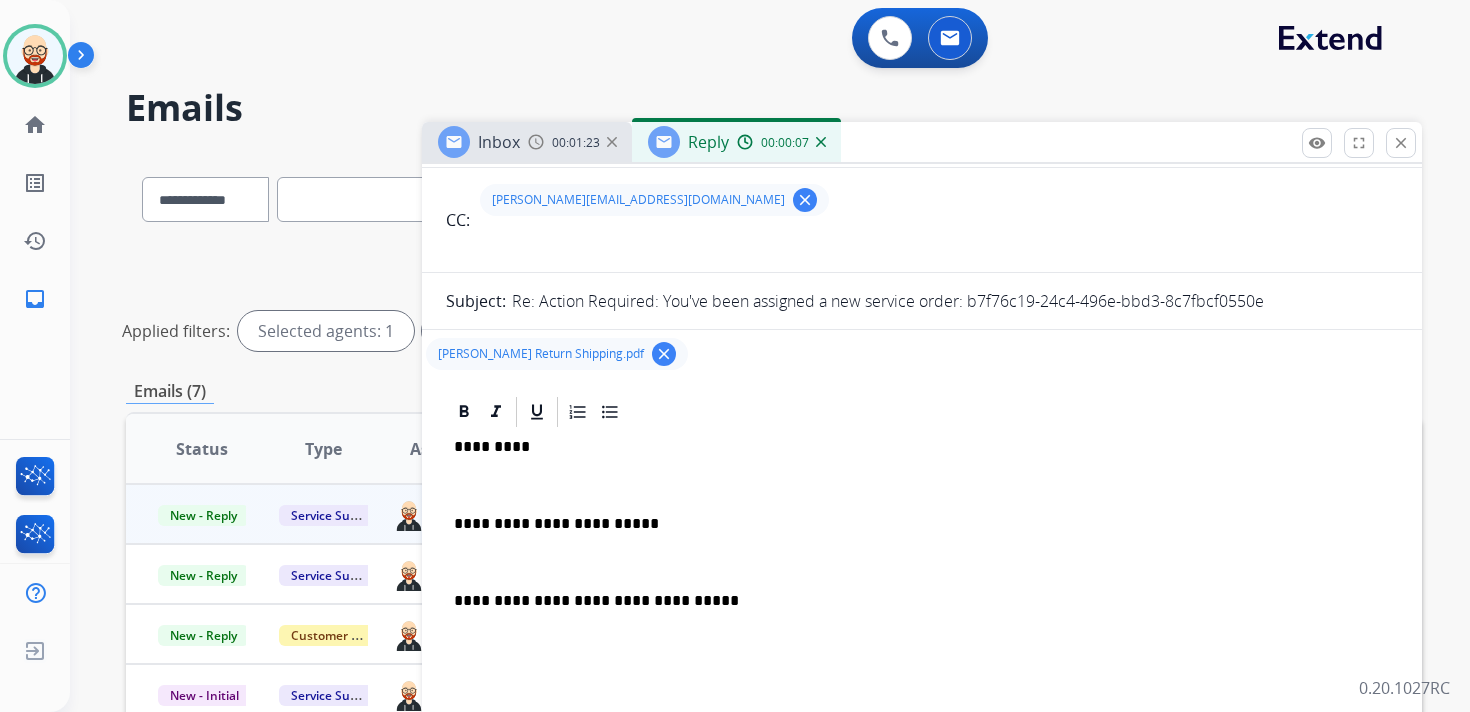 click on "**********" at bounding box center (922, 571) 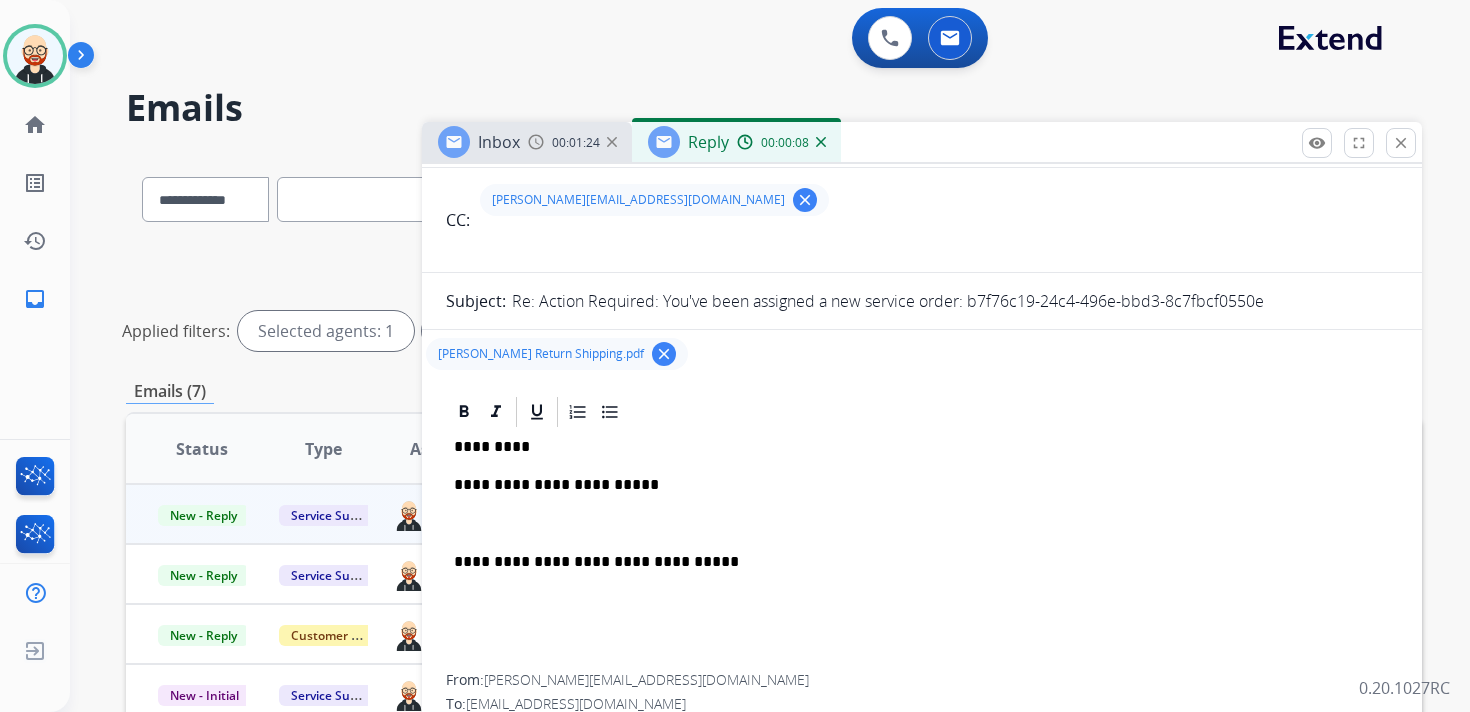 click at bounding box center [922, 524] 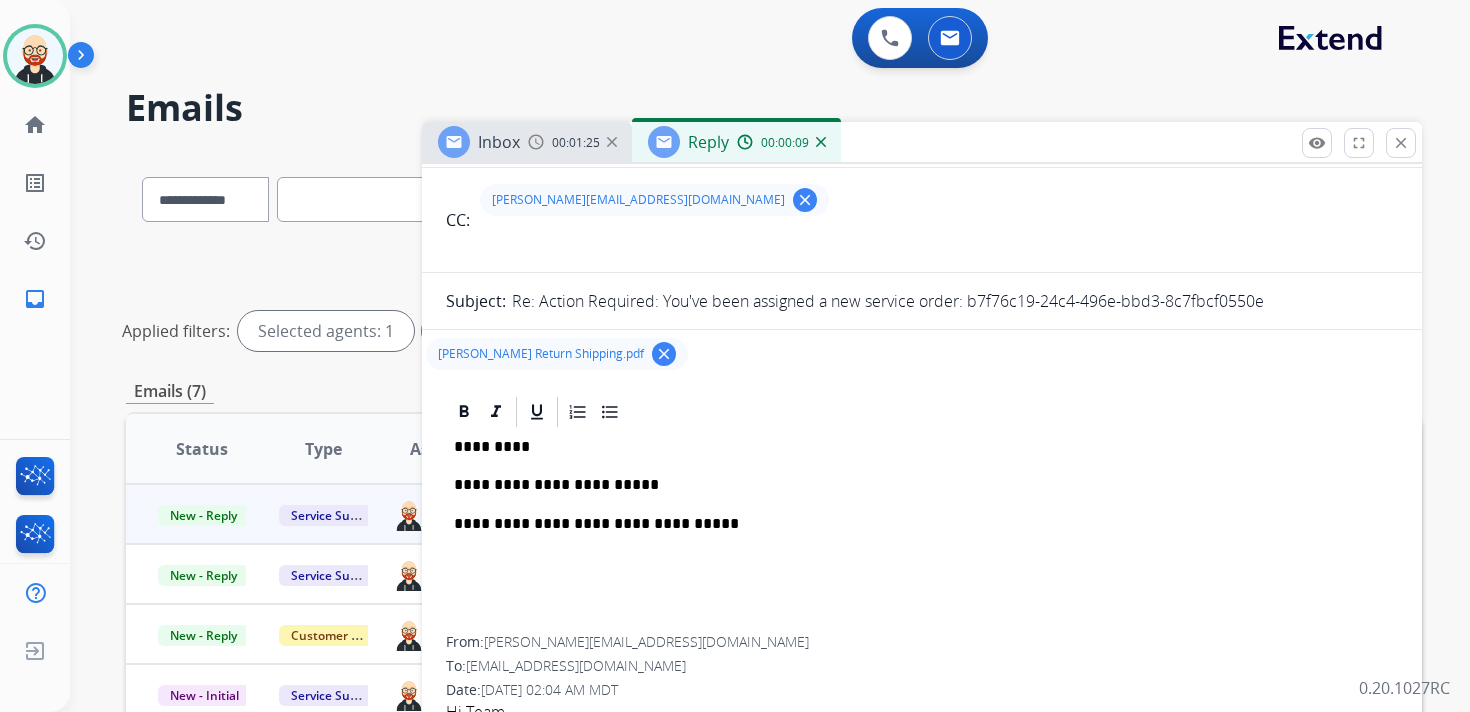 click on "**********" at bounding box center [922, 533] 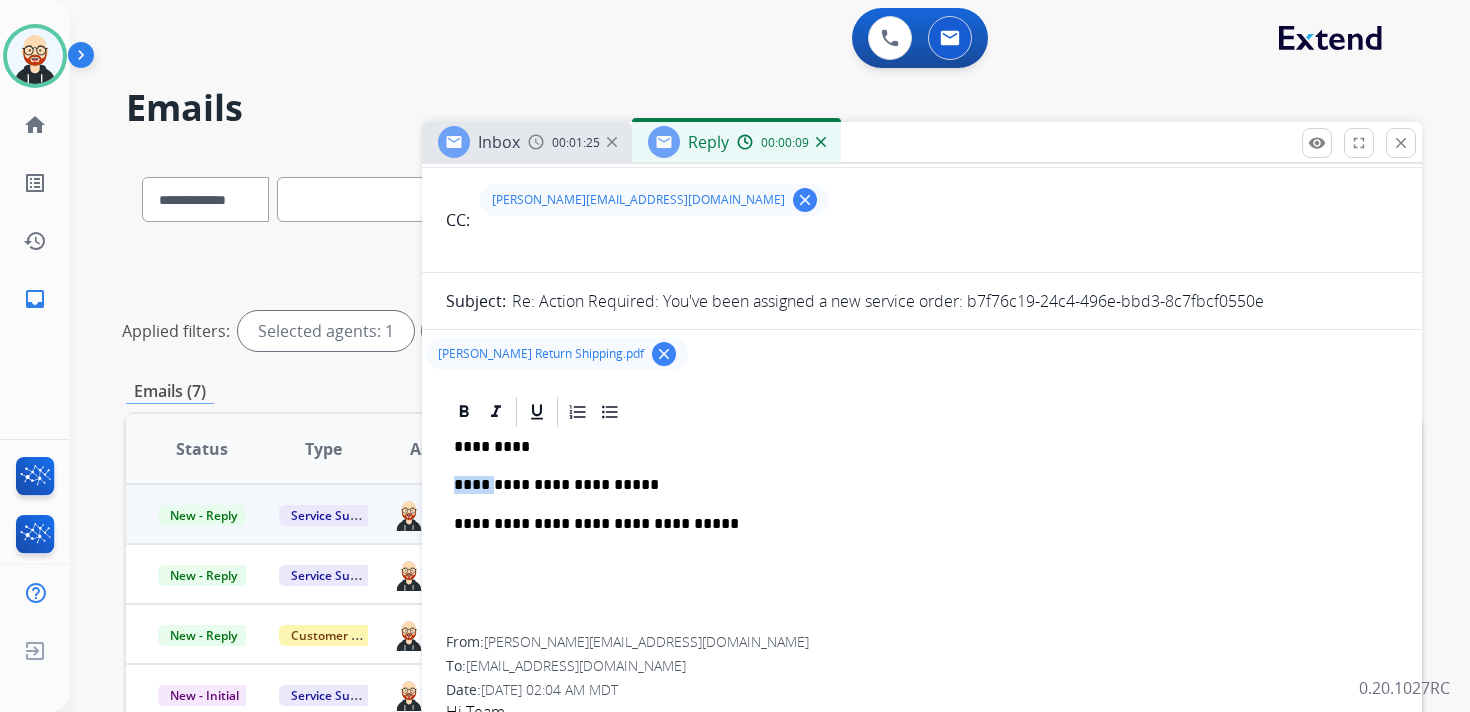 click on "**********" at bounding box center [922, 533] 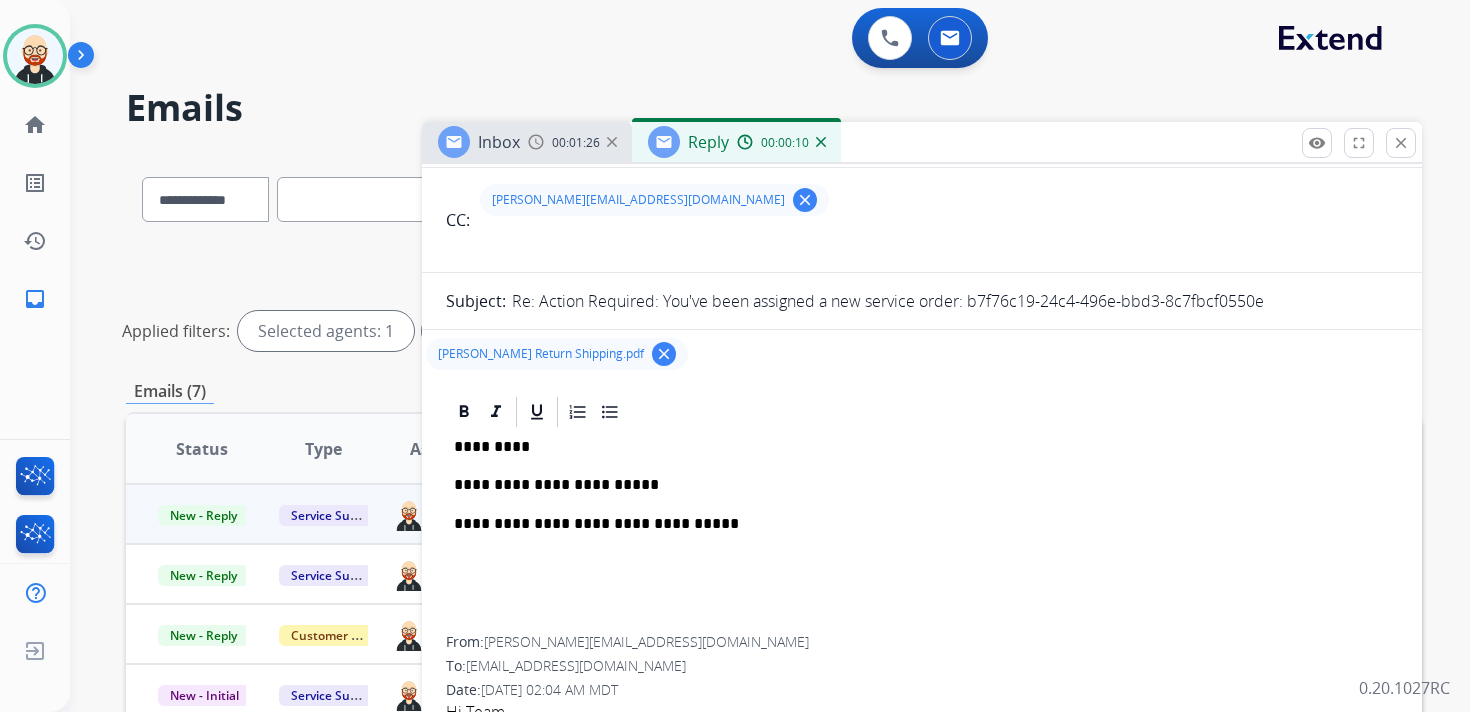click on "*********" at bounding box center (914, 447) 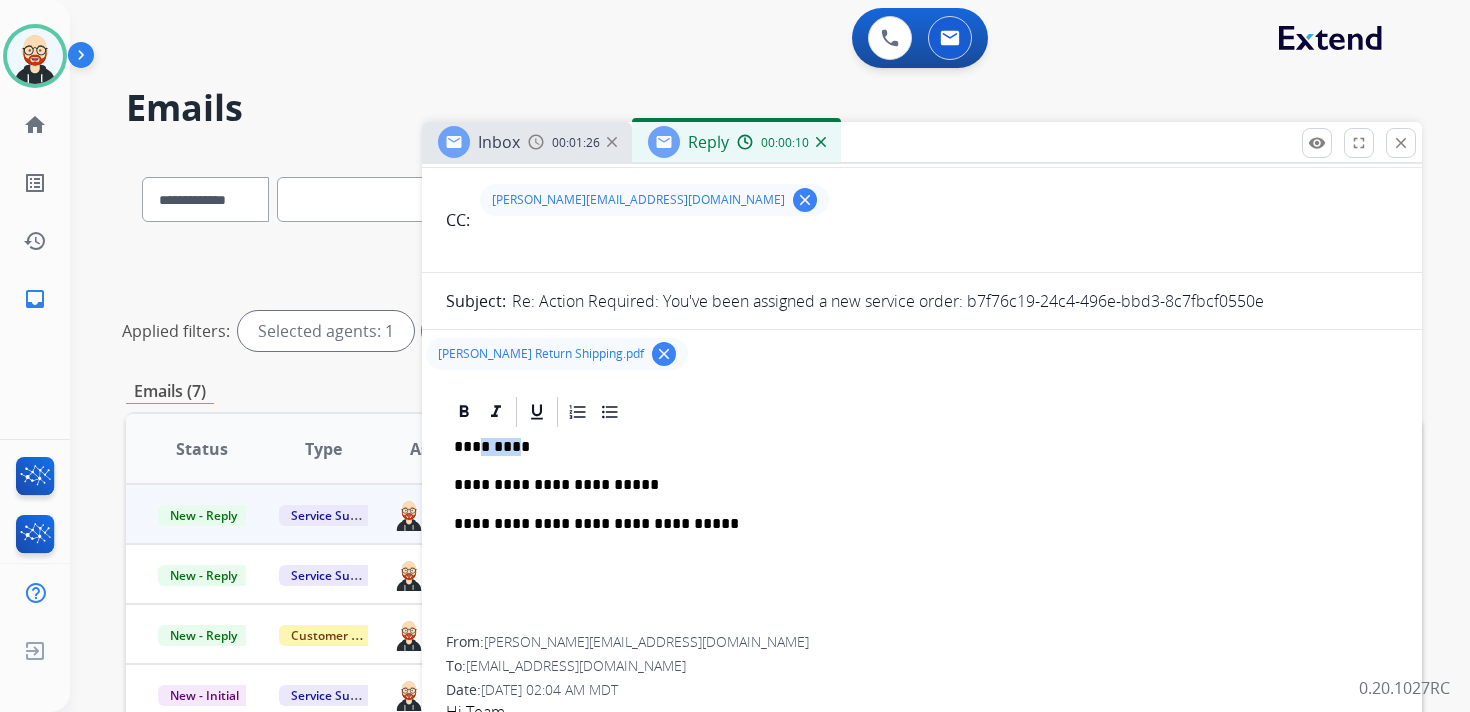 click on "*********" at bounding box center (914, 447) 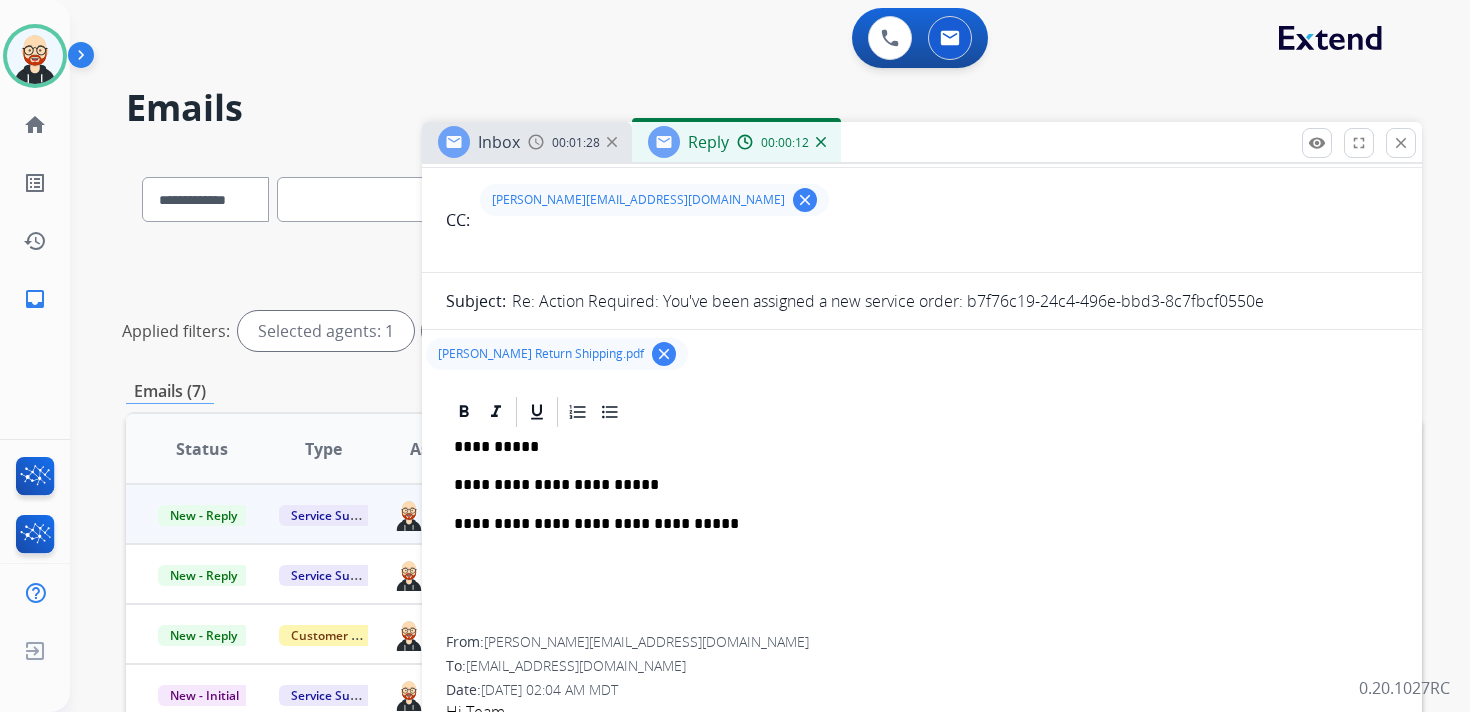 click on "**********" at bounding box center [914, 485] 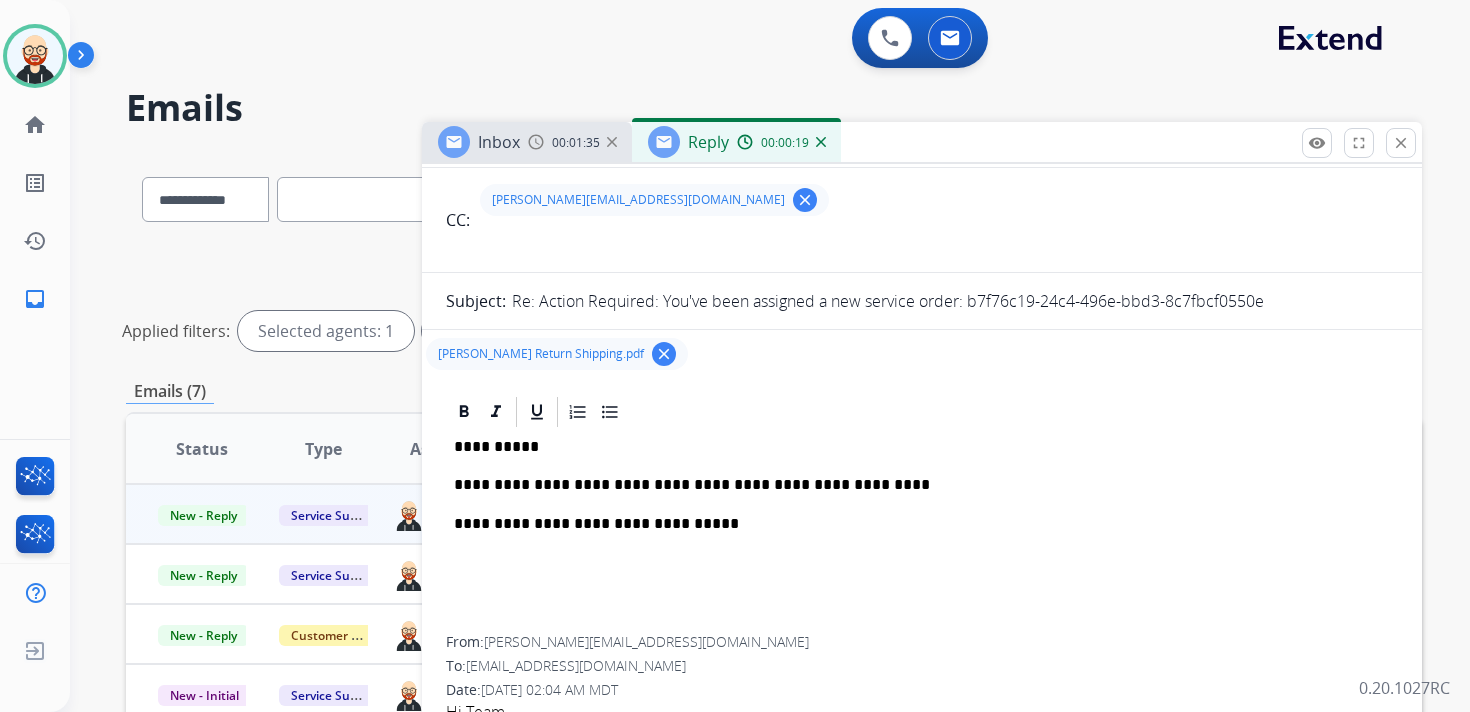 scroll, scrollTop: 0, scrollLeft: 0, axis: both 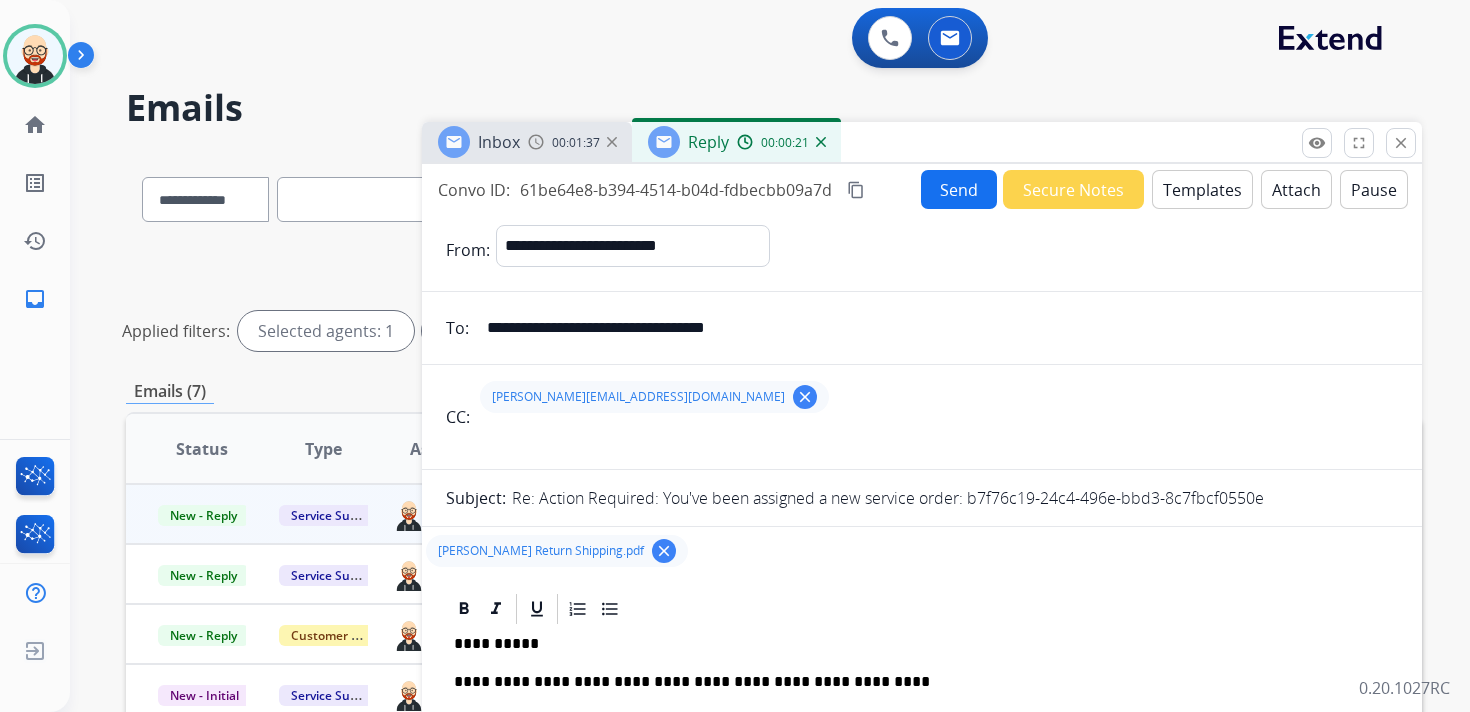click on "Send" at bounding box center [959, 189] 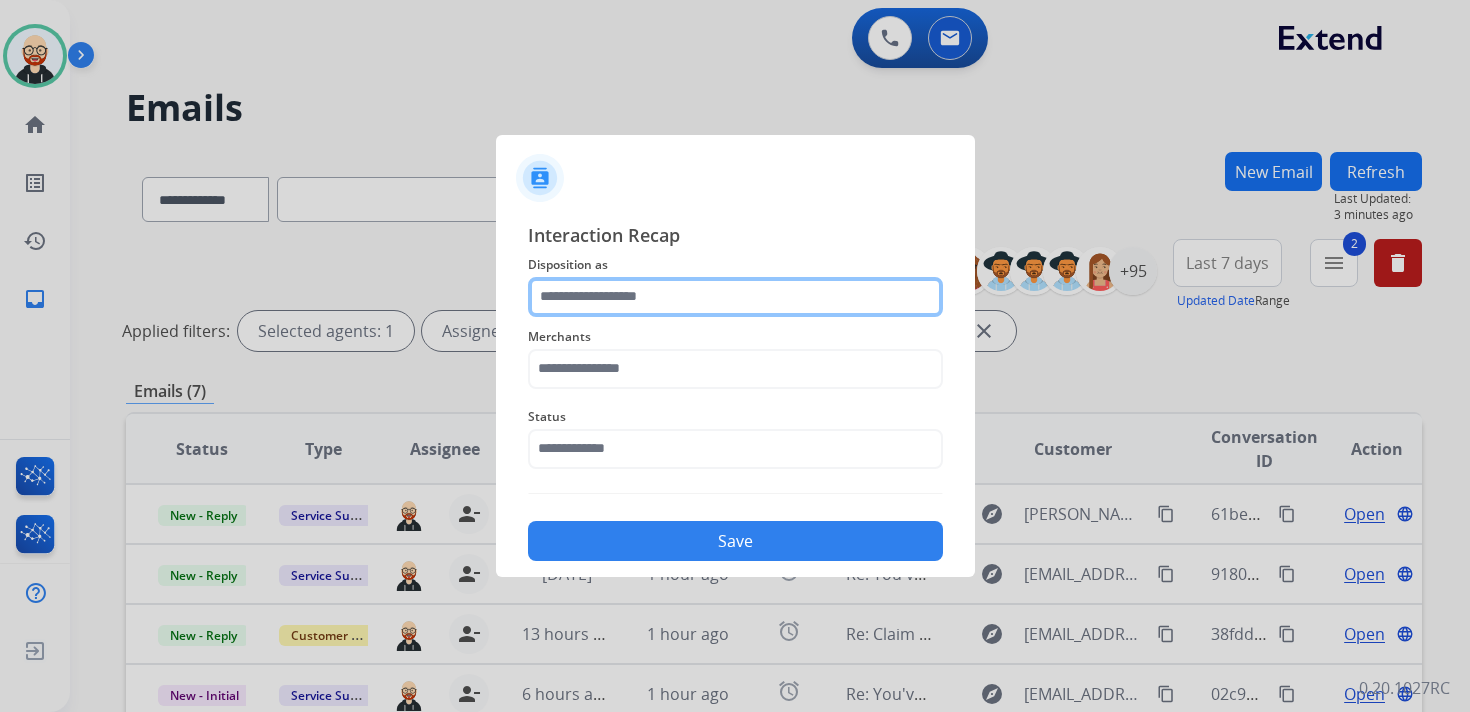 click 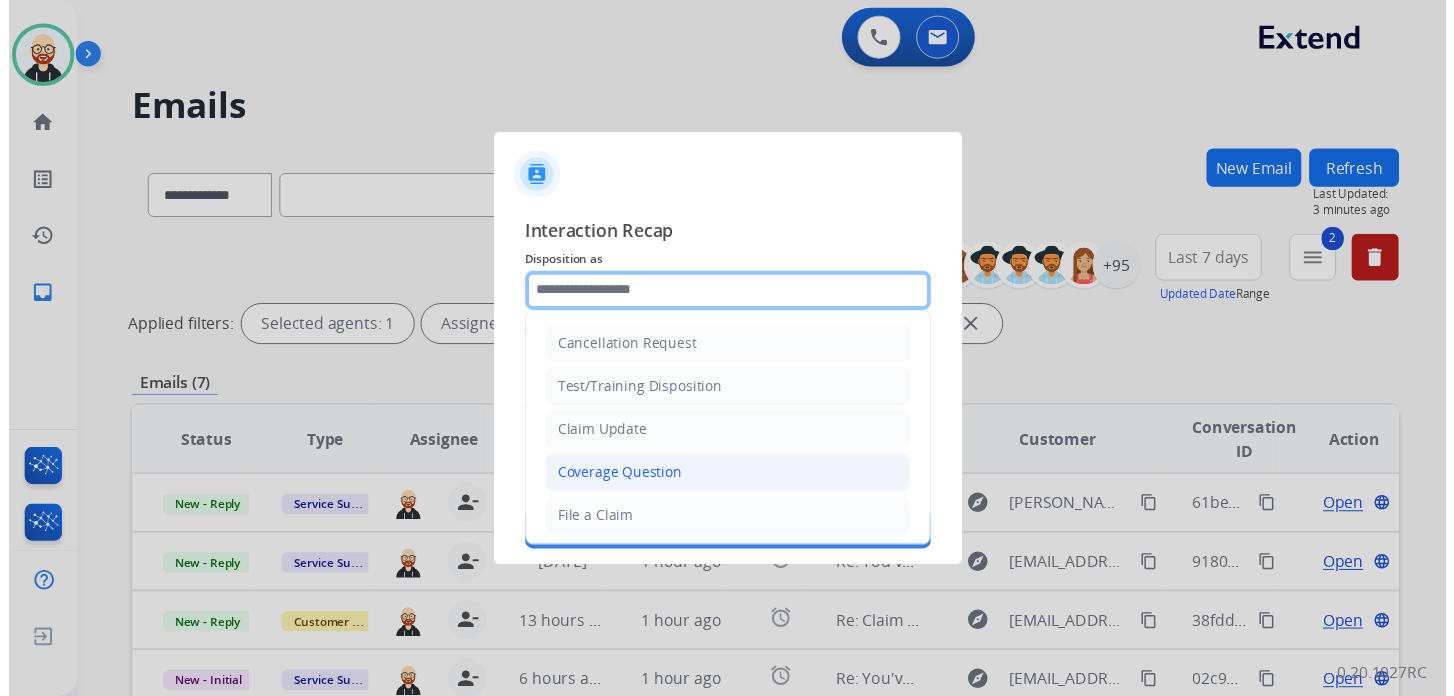 scroll, scrollTop: 300, scrollLeft: 0, axis: vertical 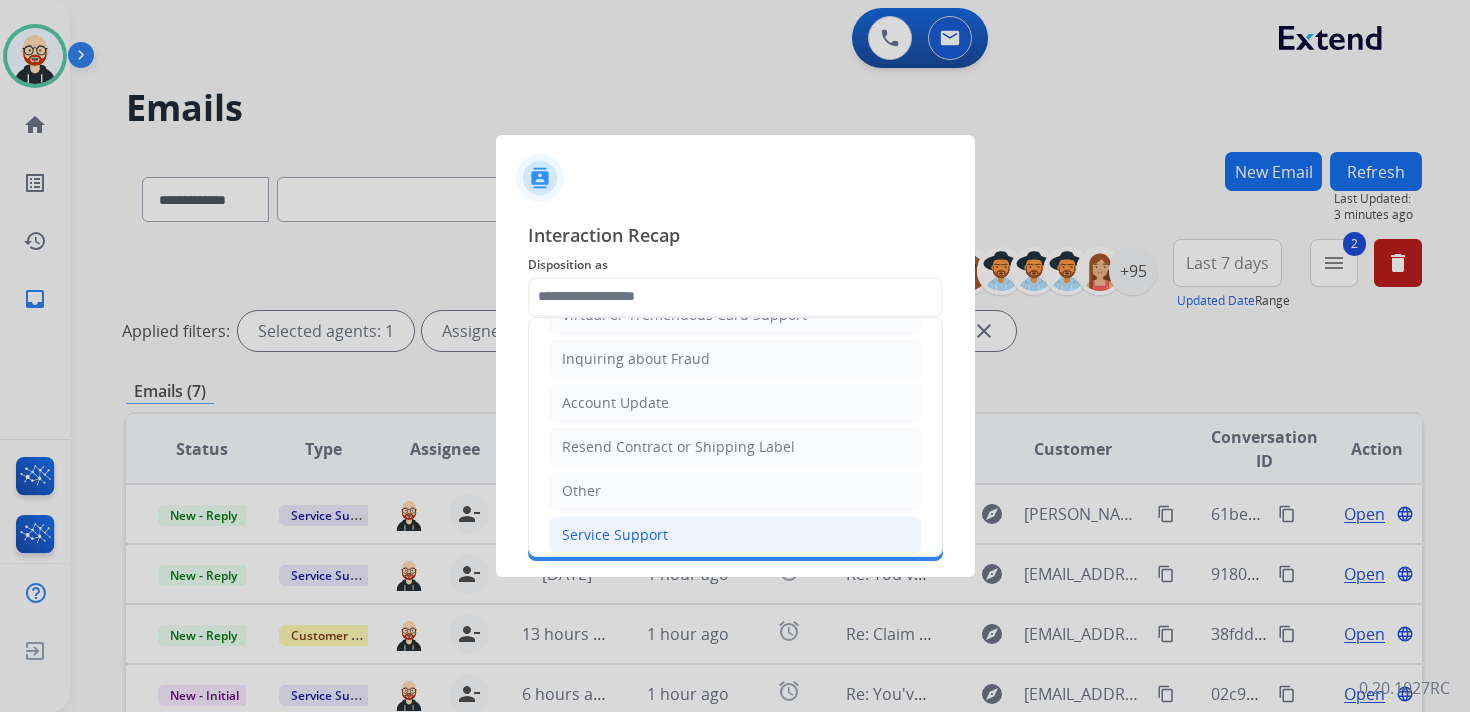 click on "Service Support" 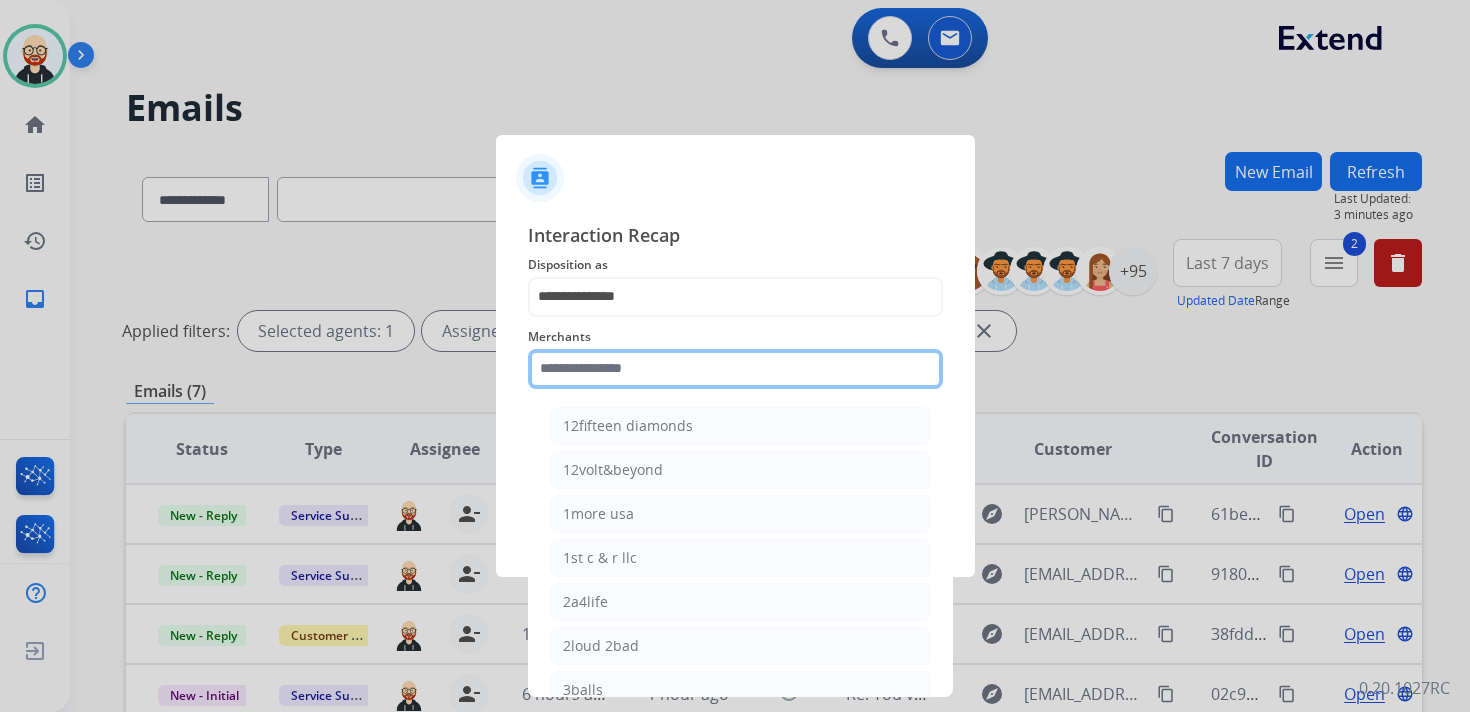 click 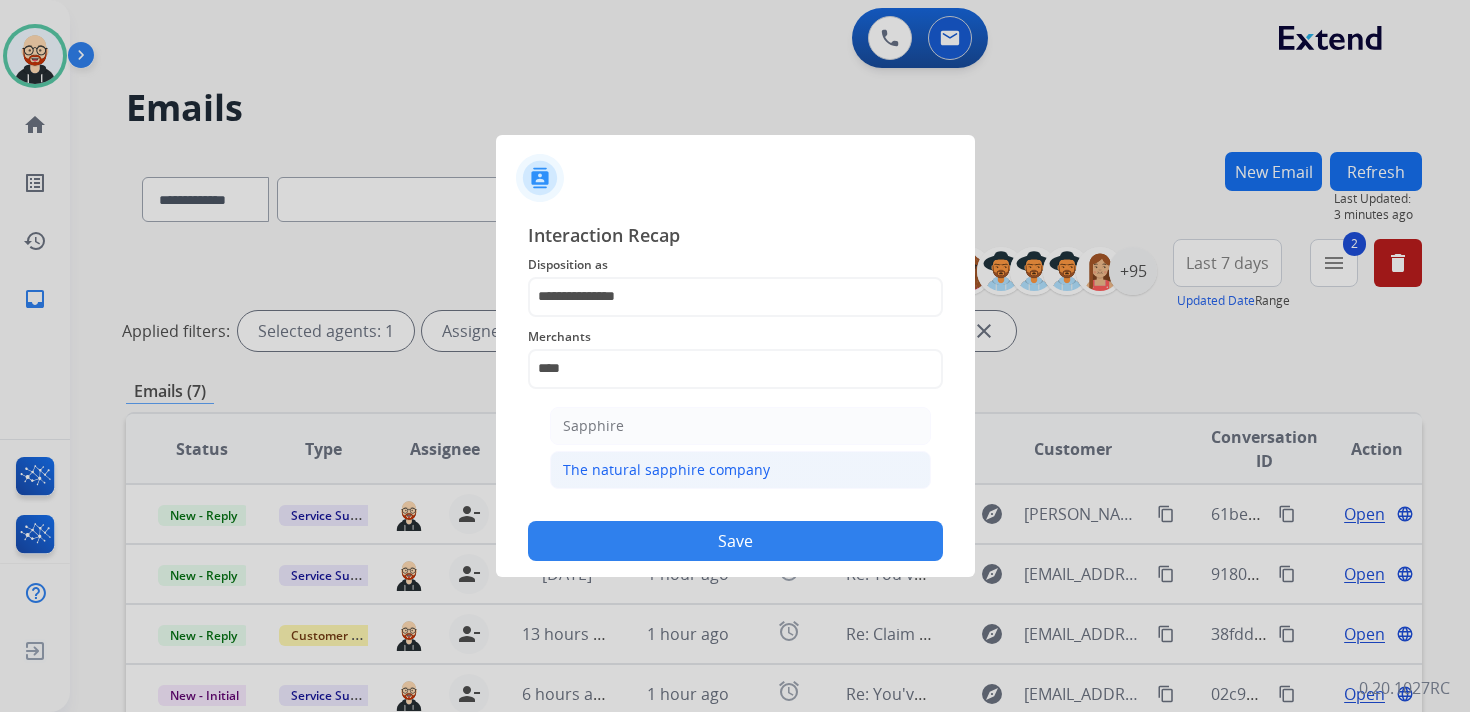 click on "The natural sapphire company" 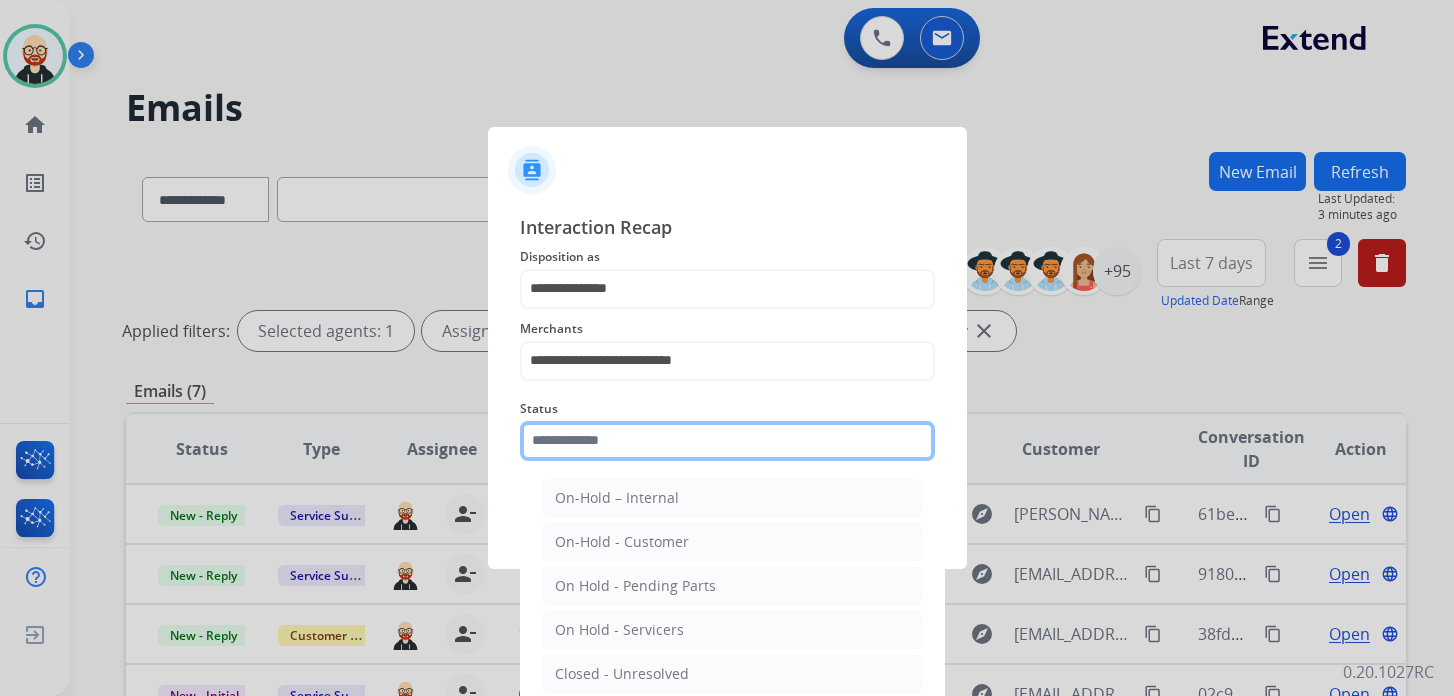 click 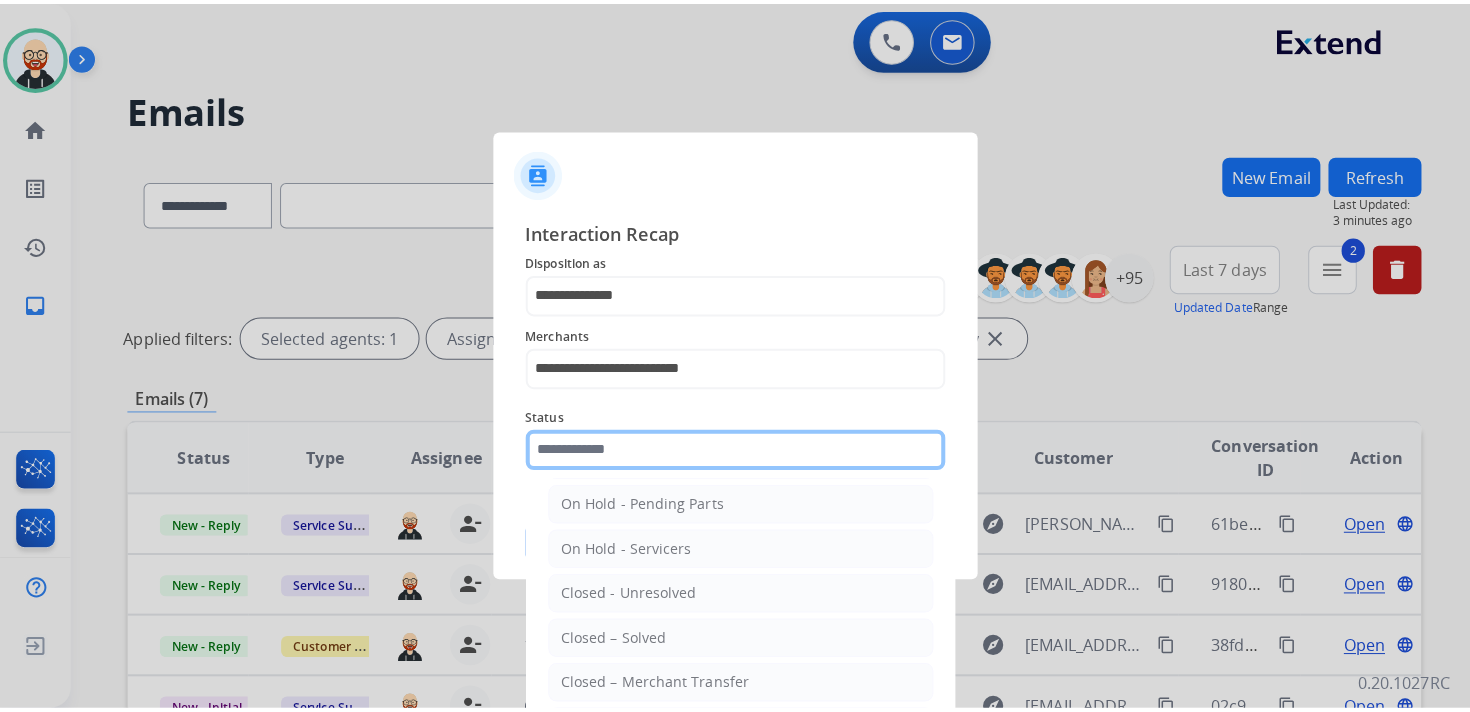 scroll, scrollTop: 107, scrollLeft: 0, axis: vertical 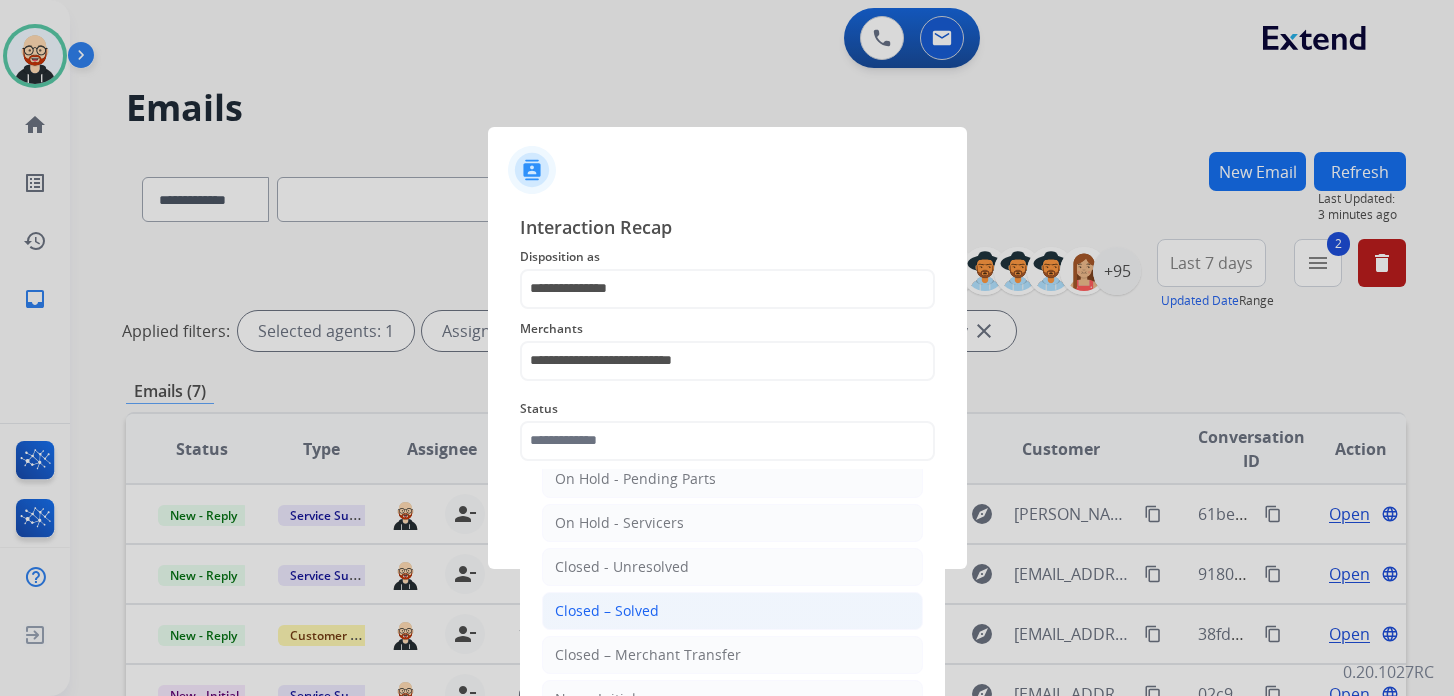 click on "Closed – Solved" 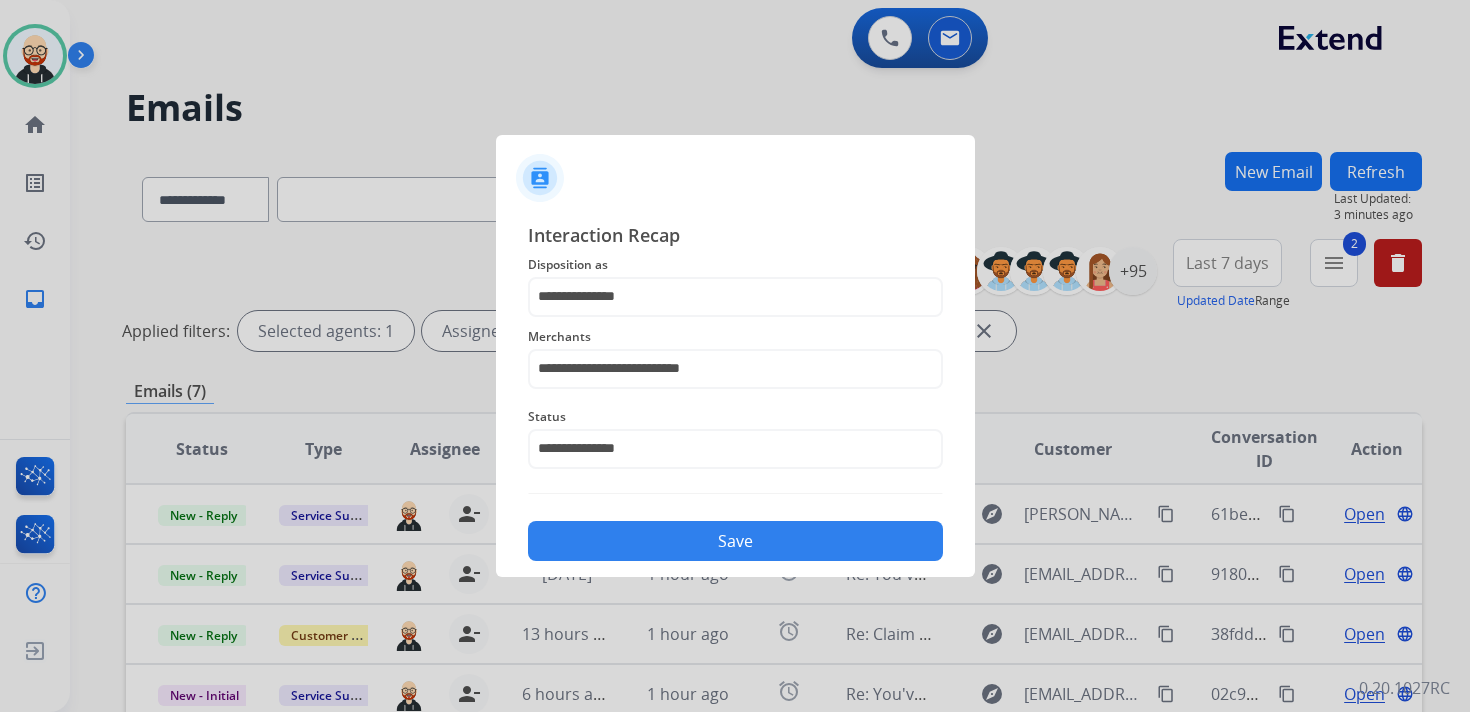 click on "Save" 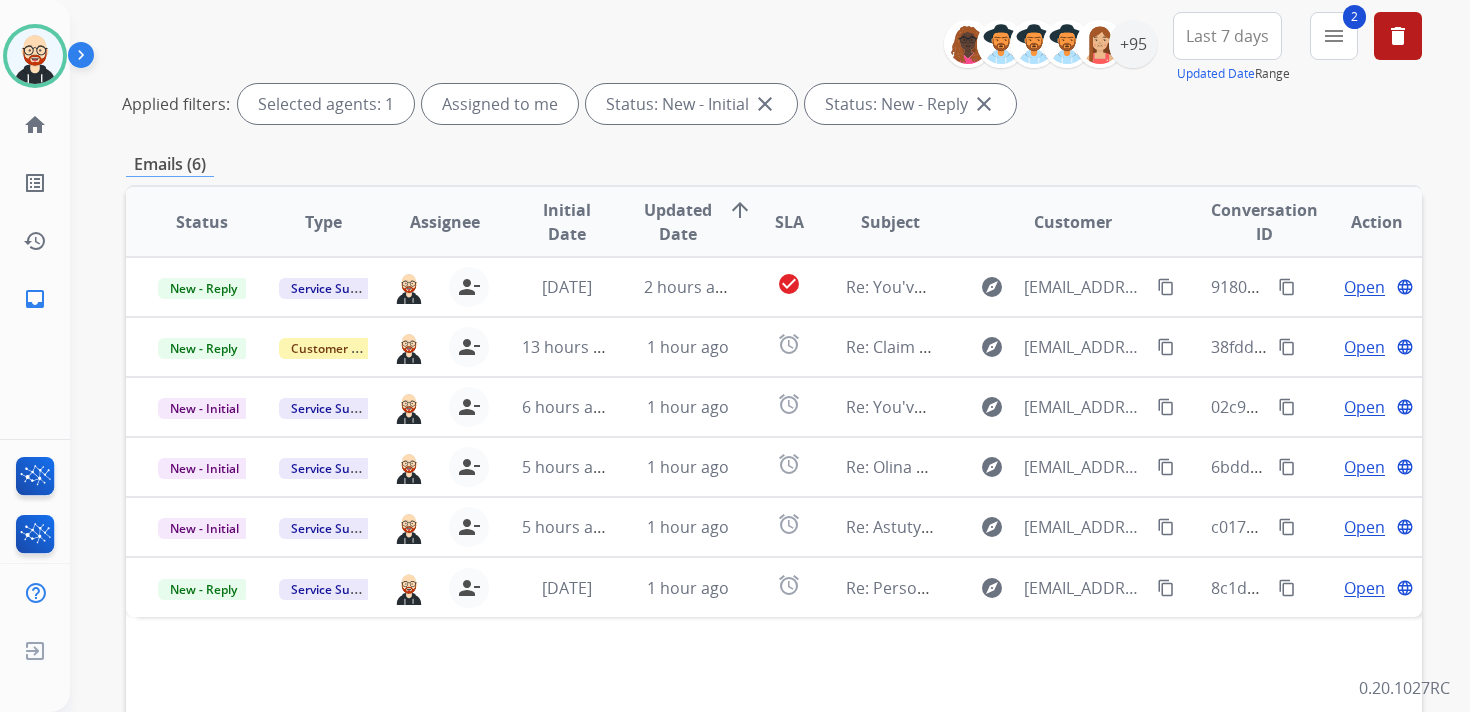 scroll, scrollTop: 223, scrollLeft: 0, axis: vertical 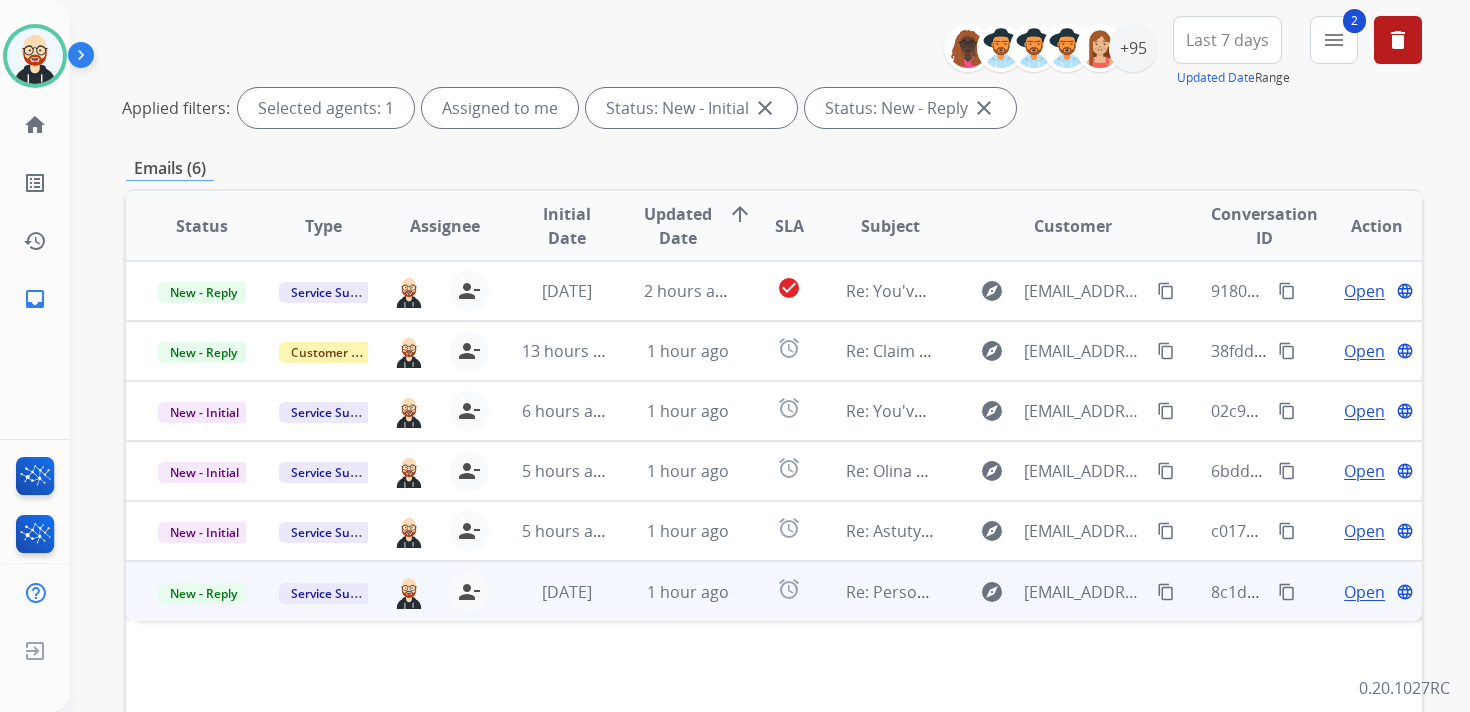click on "explore customerservice@jewlr.com content_copy" at bounding box center [1057, 591] 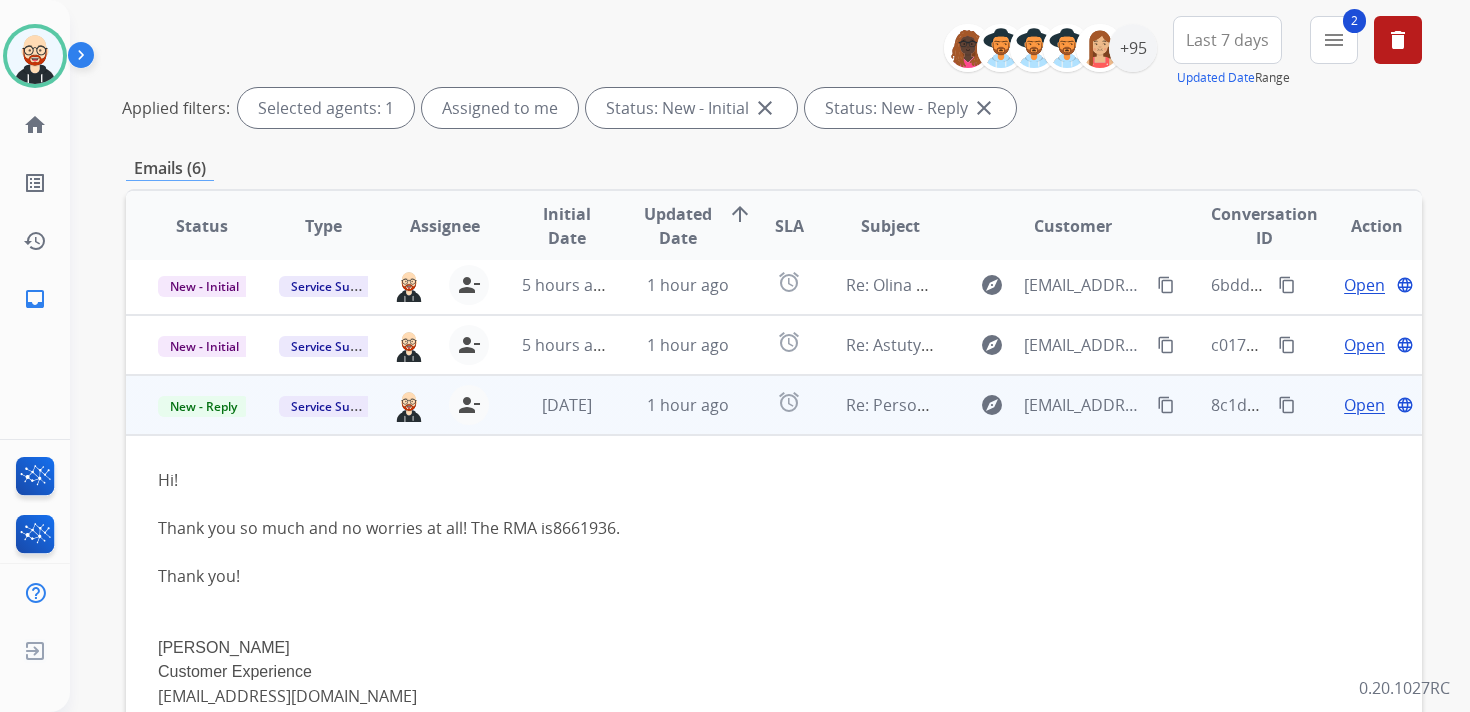 scroll, scrollTop: 300, scrollLeft: 0, axis: vertical 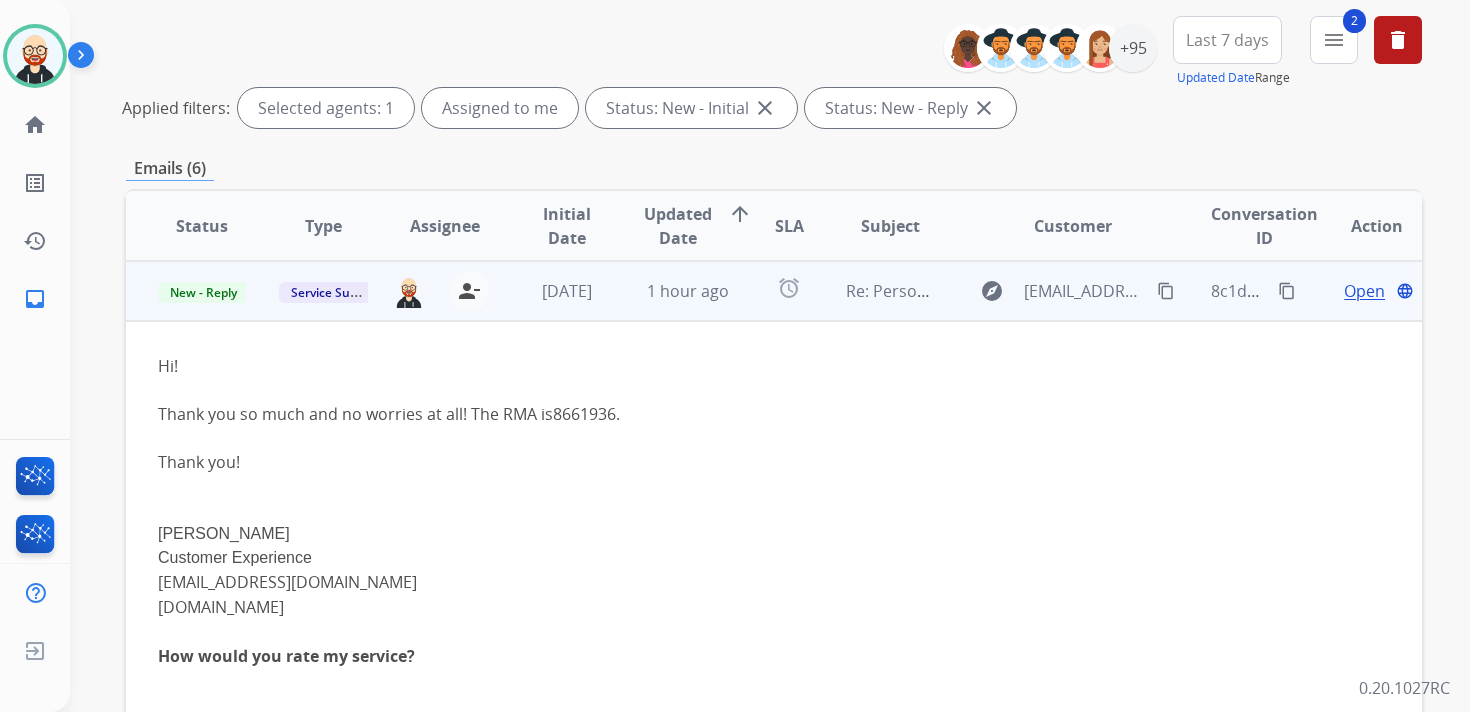 click on "Re: Personalized Name Necklace has been delivered for servicing" at bounding box center [874, 291] 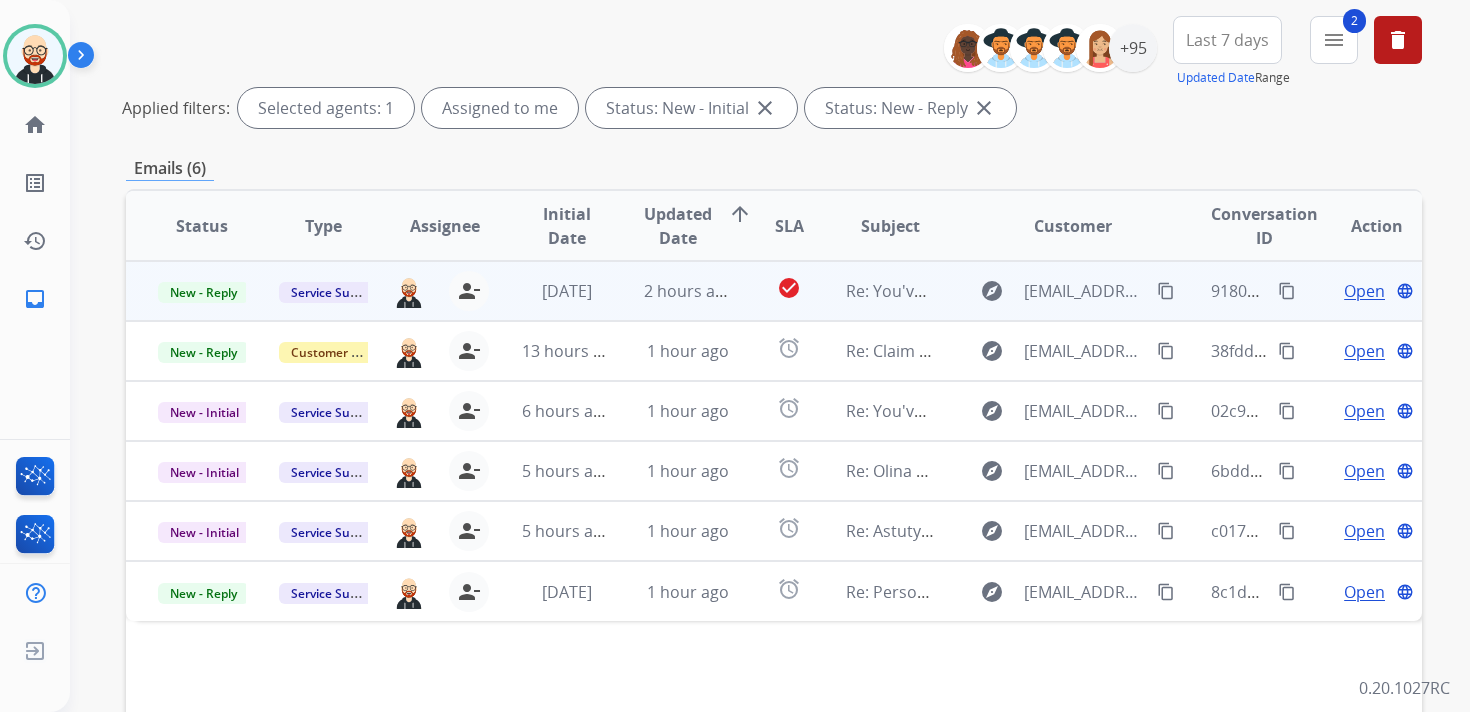 click on "Open" at bounding box center [1364, 291] 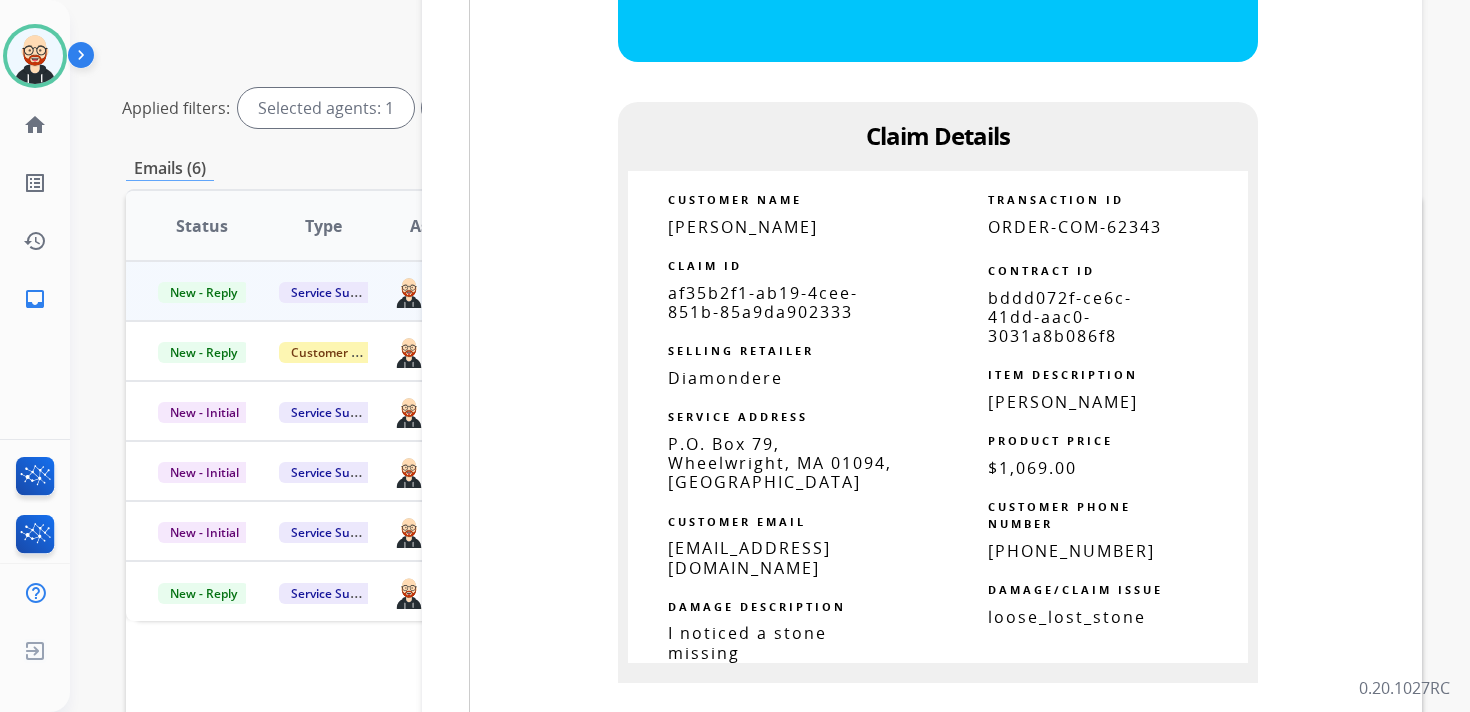 scroll, scrollTop: 1518, scrollLeft: 0, axis: vertical 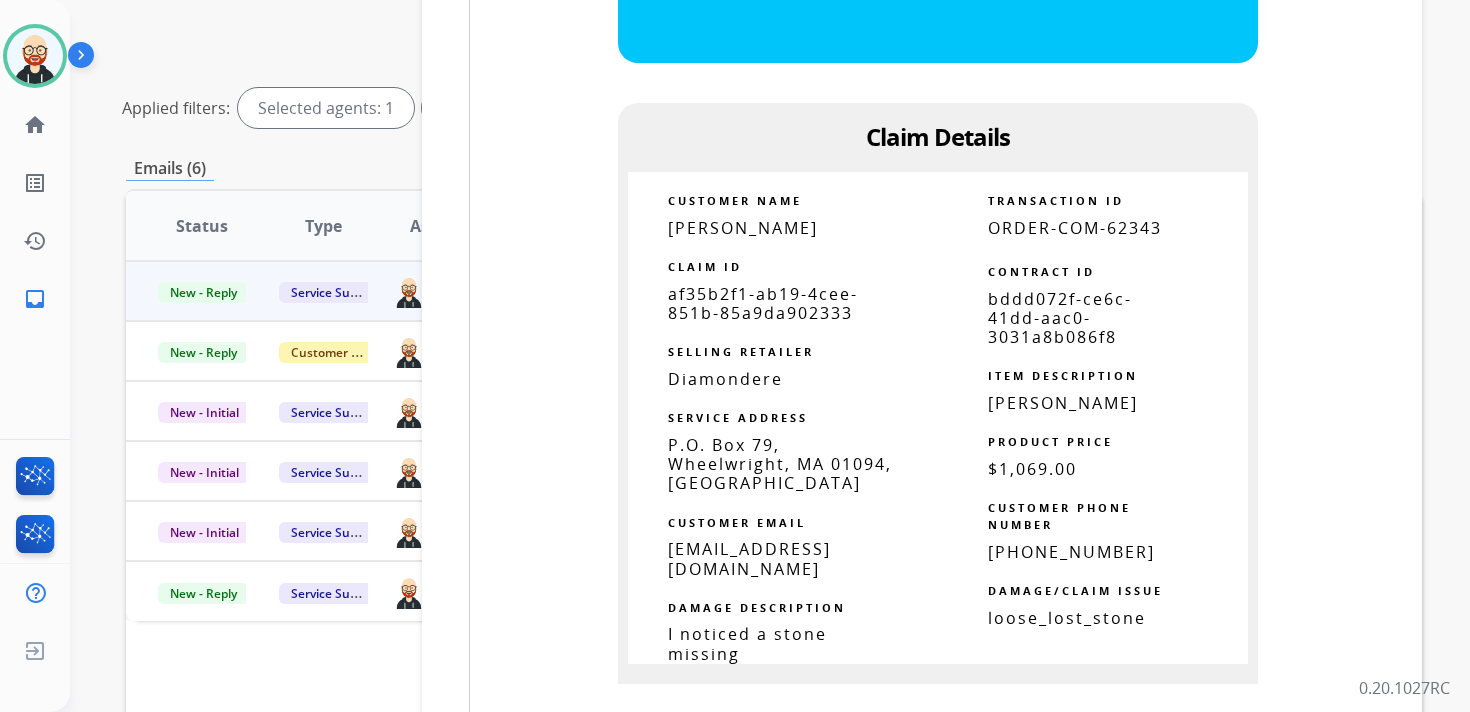 click on "af35b2f1-ab19-4cee-851b-85a9da902333" at bounding box center (763, 303) 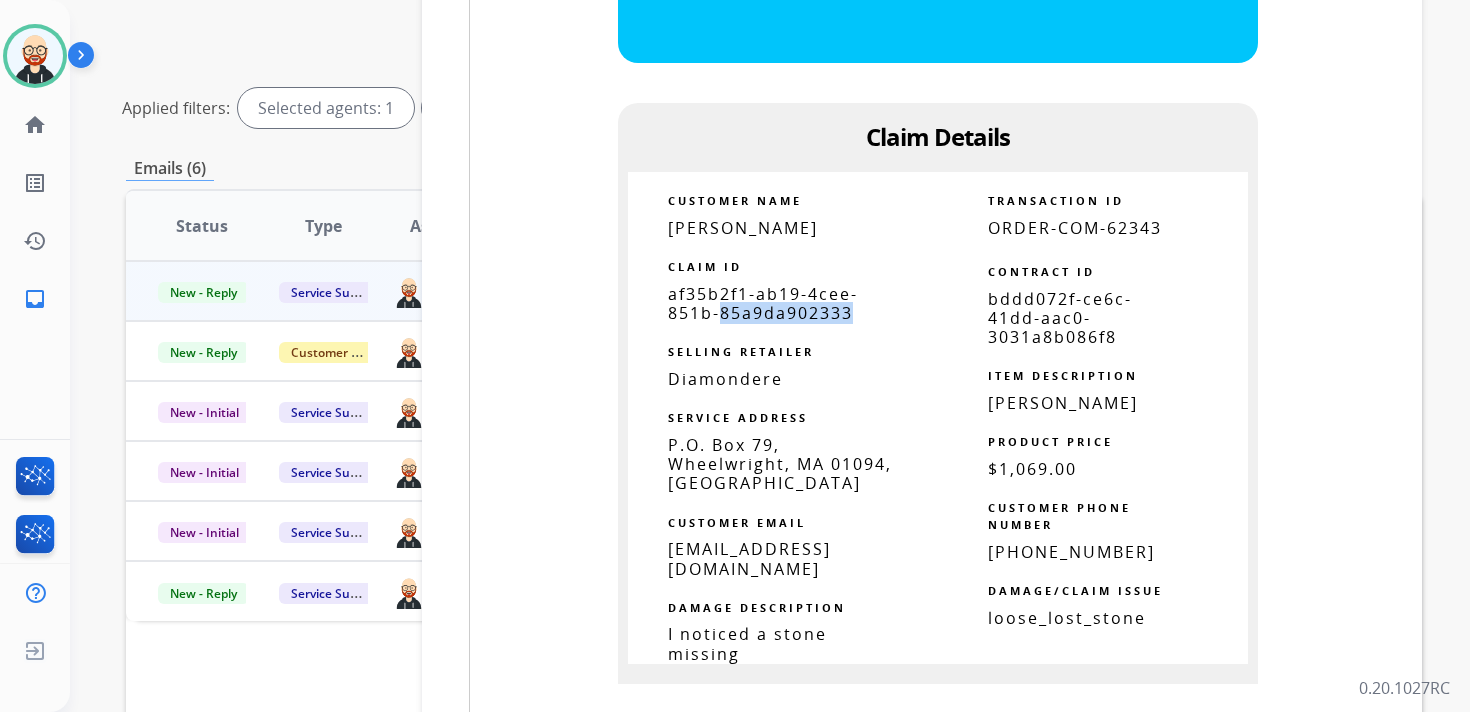click on "af35b2f1-ab19-4cee-851b-85a9da902333" at bounding box center (763, 303) 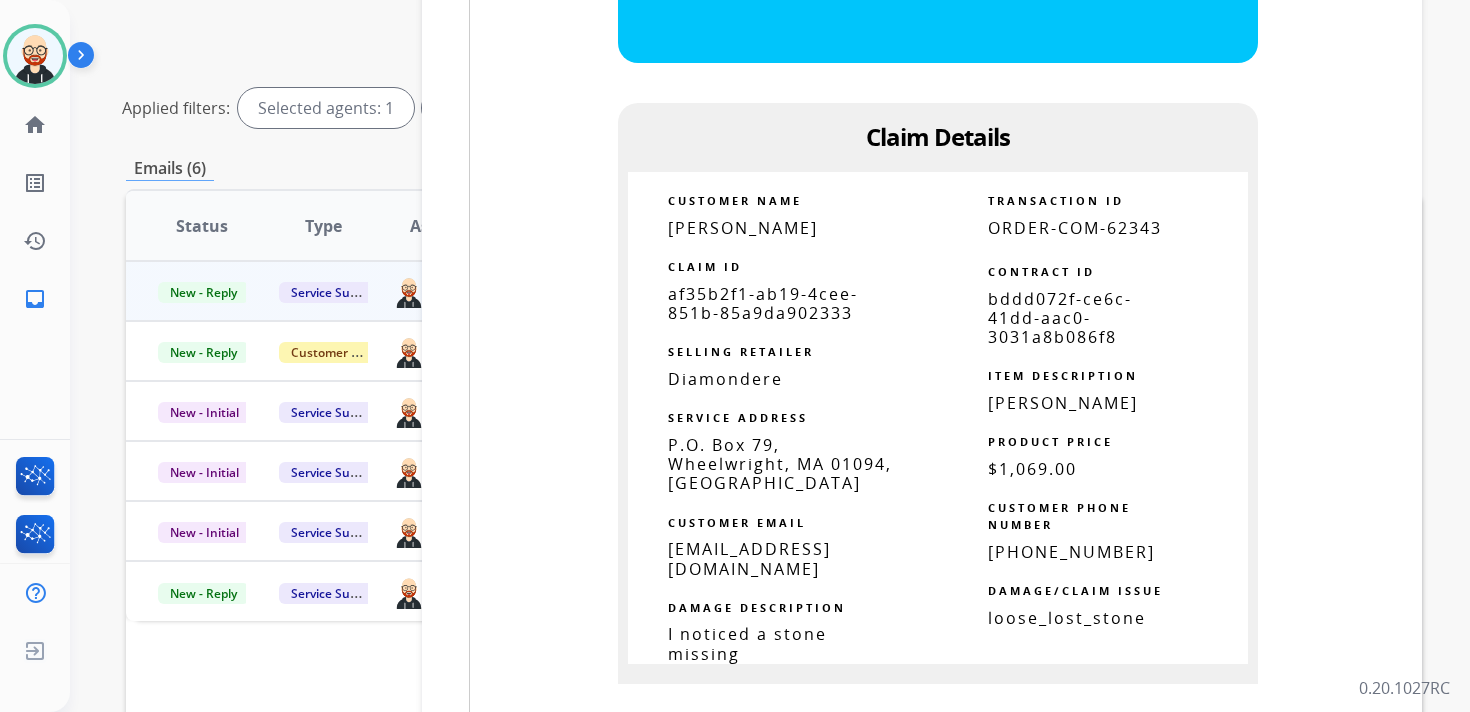 click on "af35b2f1-ab19-4cee-851b-85a9da902333" at bounding box center [763, 303] 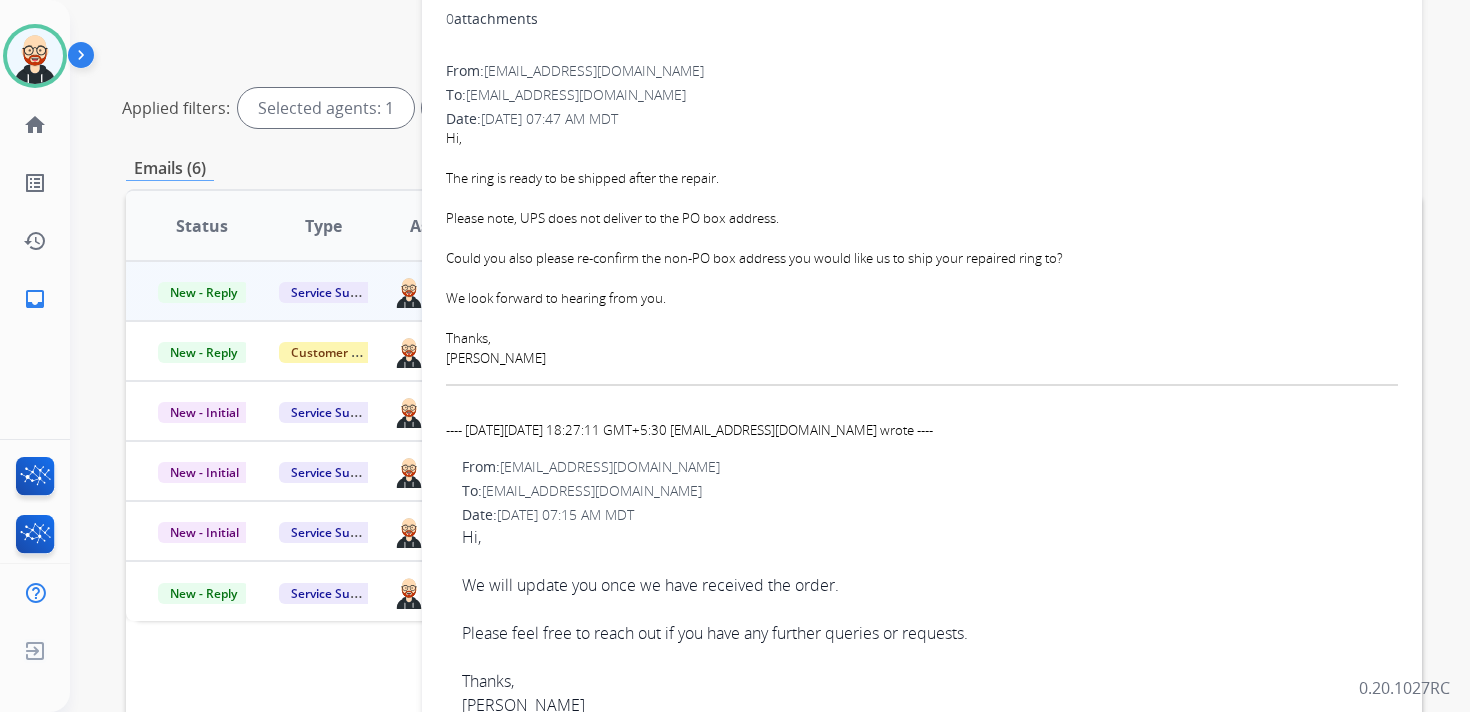 scroll, scrollTop: 0, scrollLeft: 0, axis: both 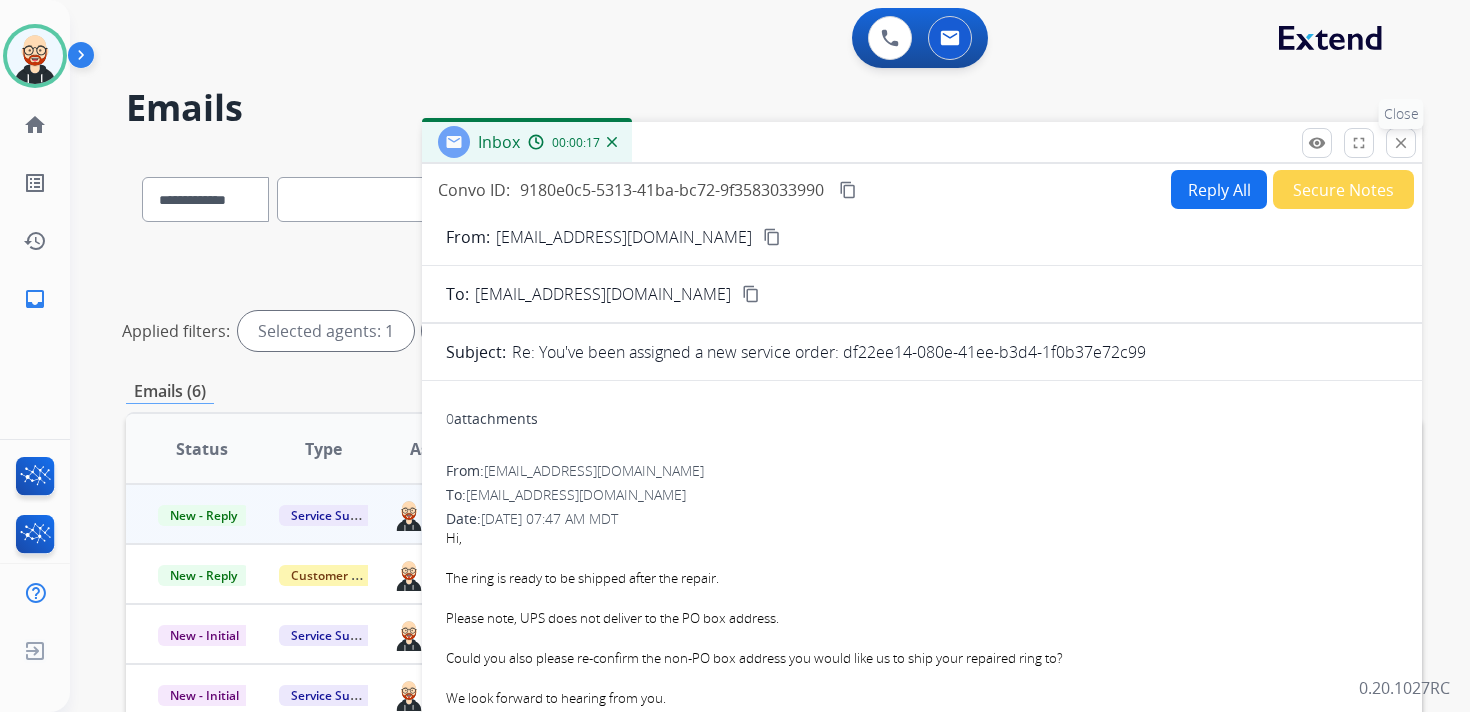 click on "close" at bounding box center (1401, 143) 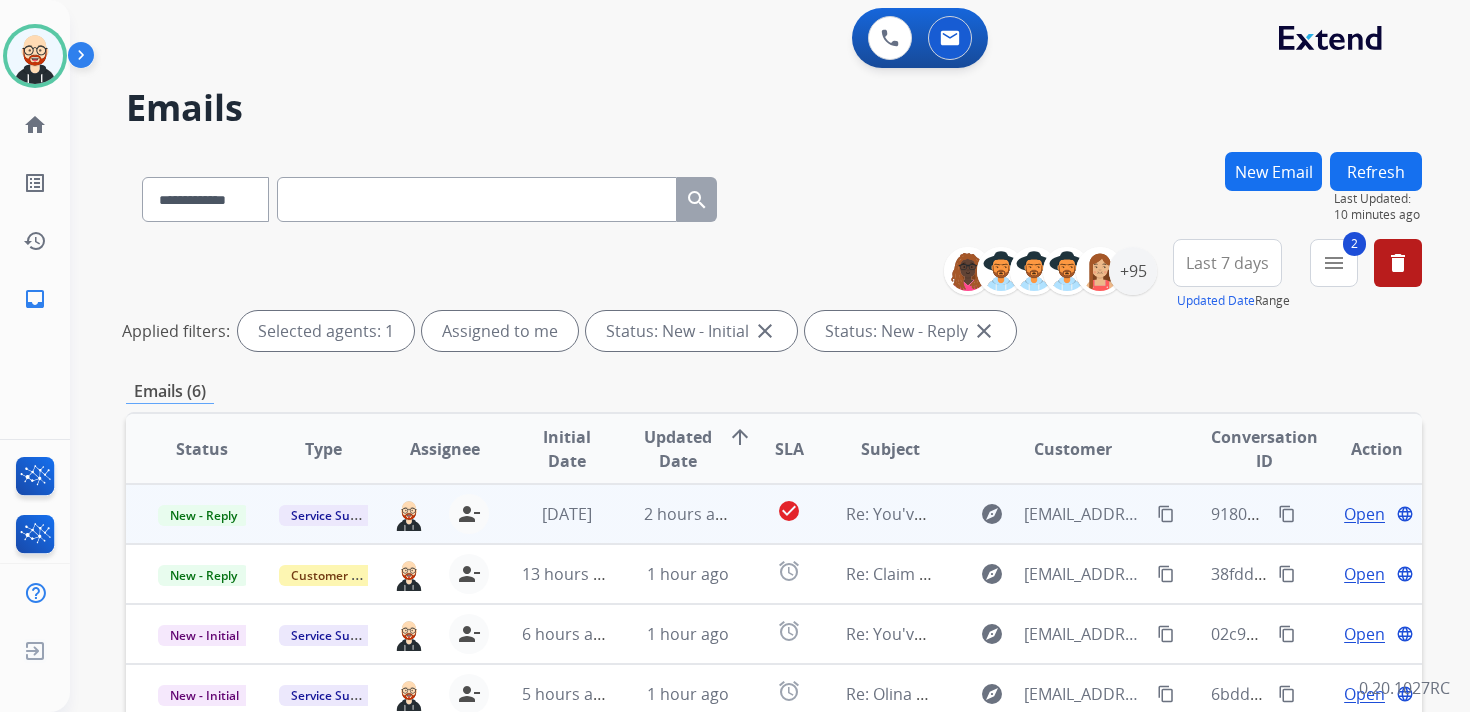 click on "content_copy" at bounding box center [1287, 514] 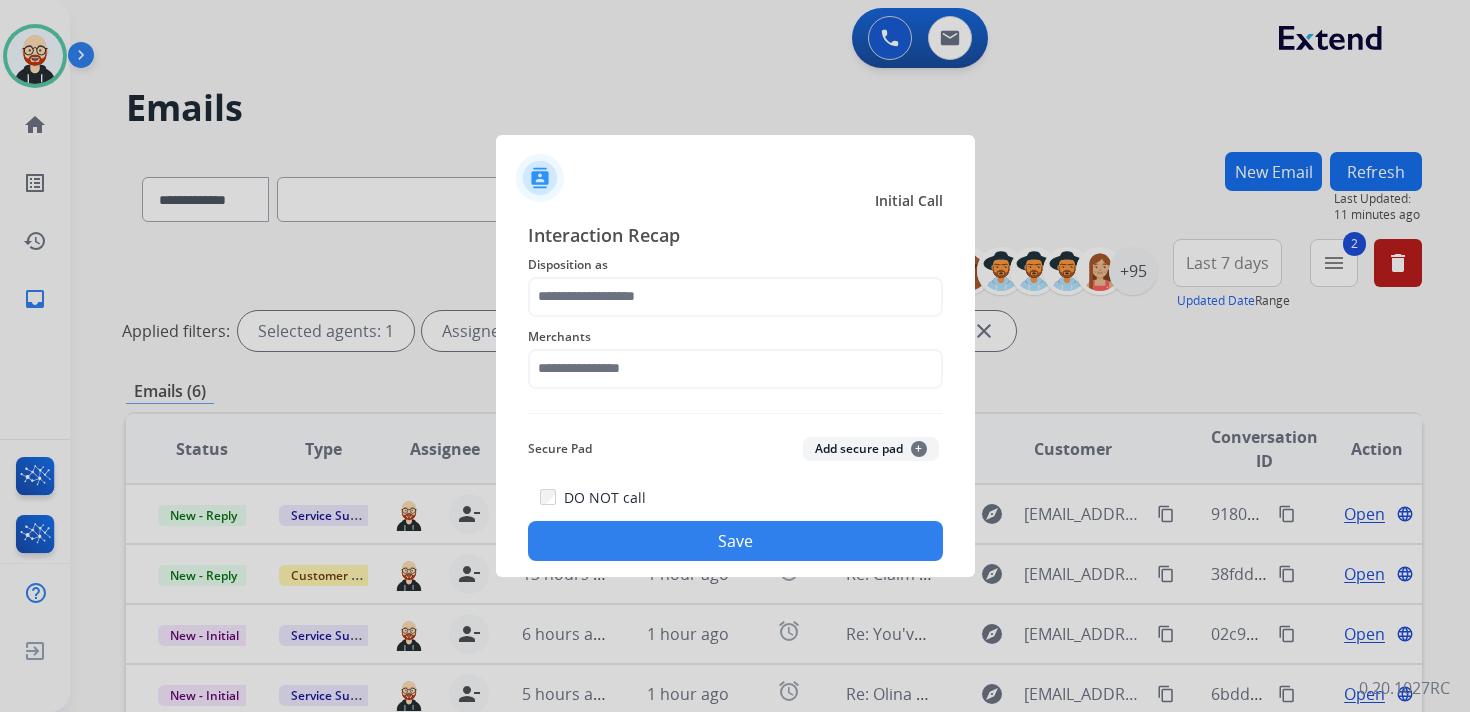 click at bounding box center (735, 356) 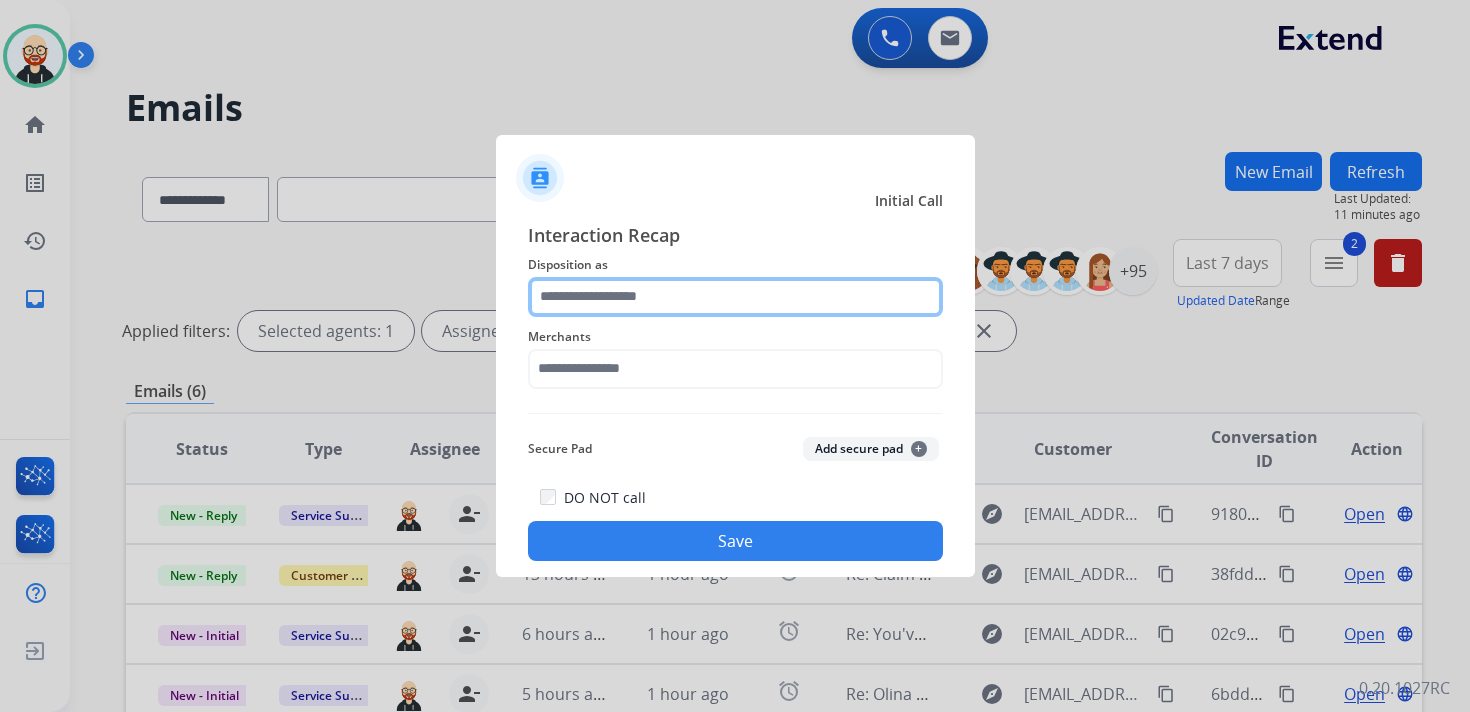 click 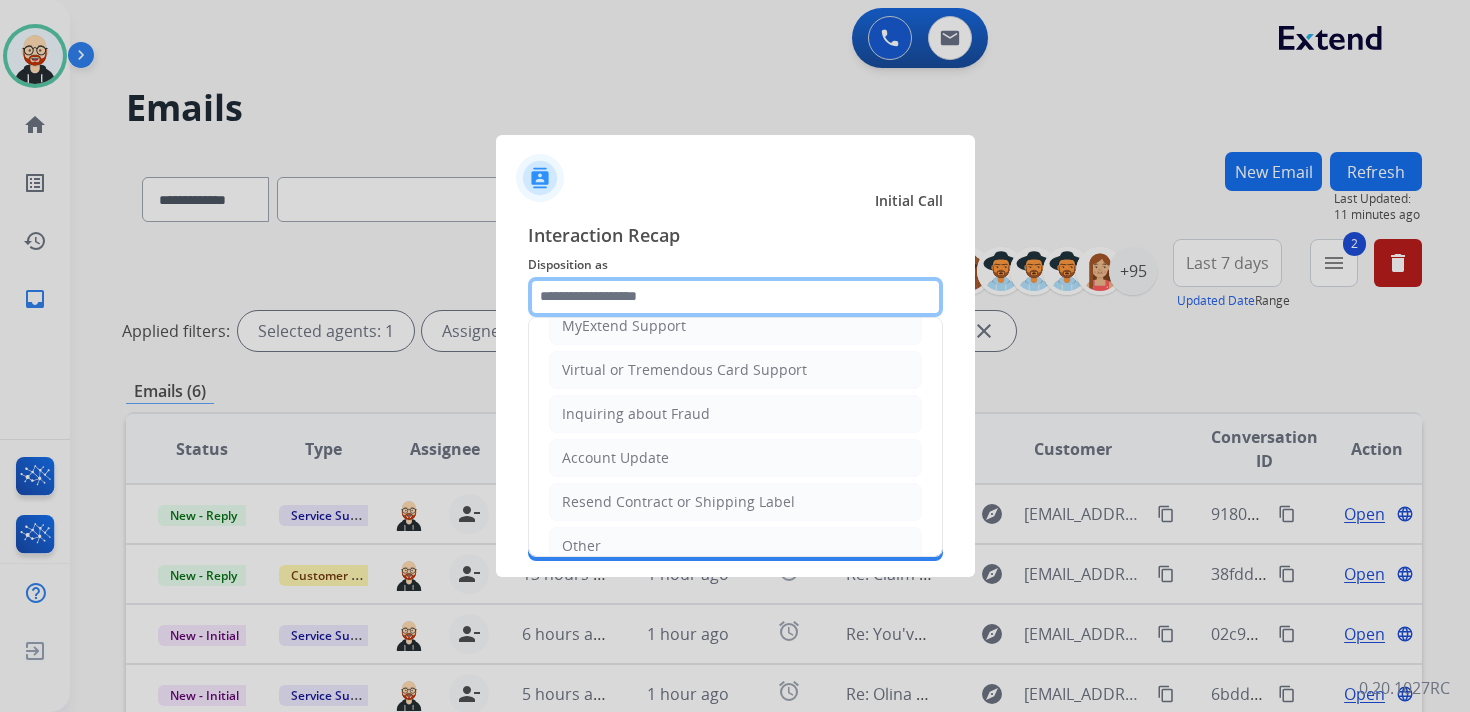 scroll, scrollTop: 300, scrollLeft: 0, axis: vertical 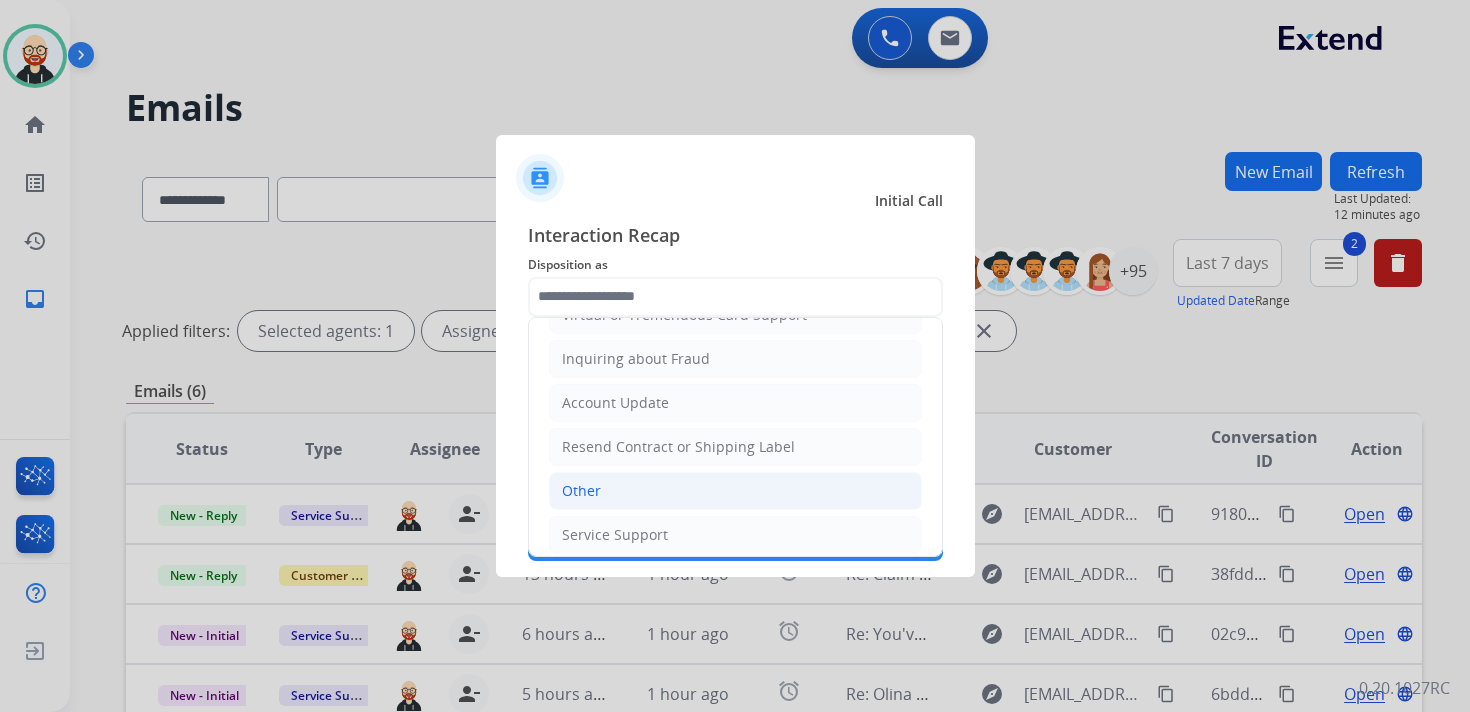click on "Other" 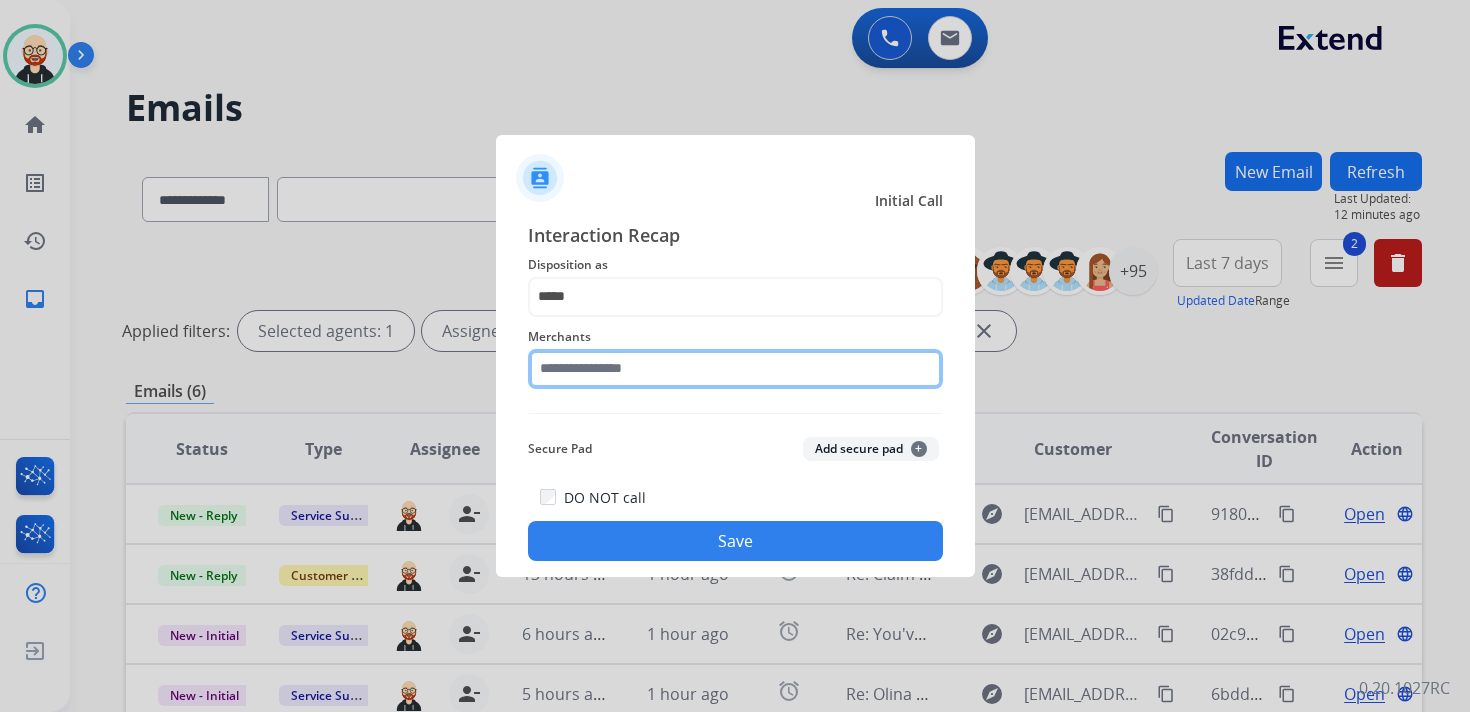 click 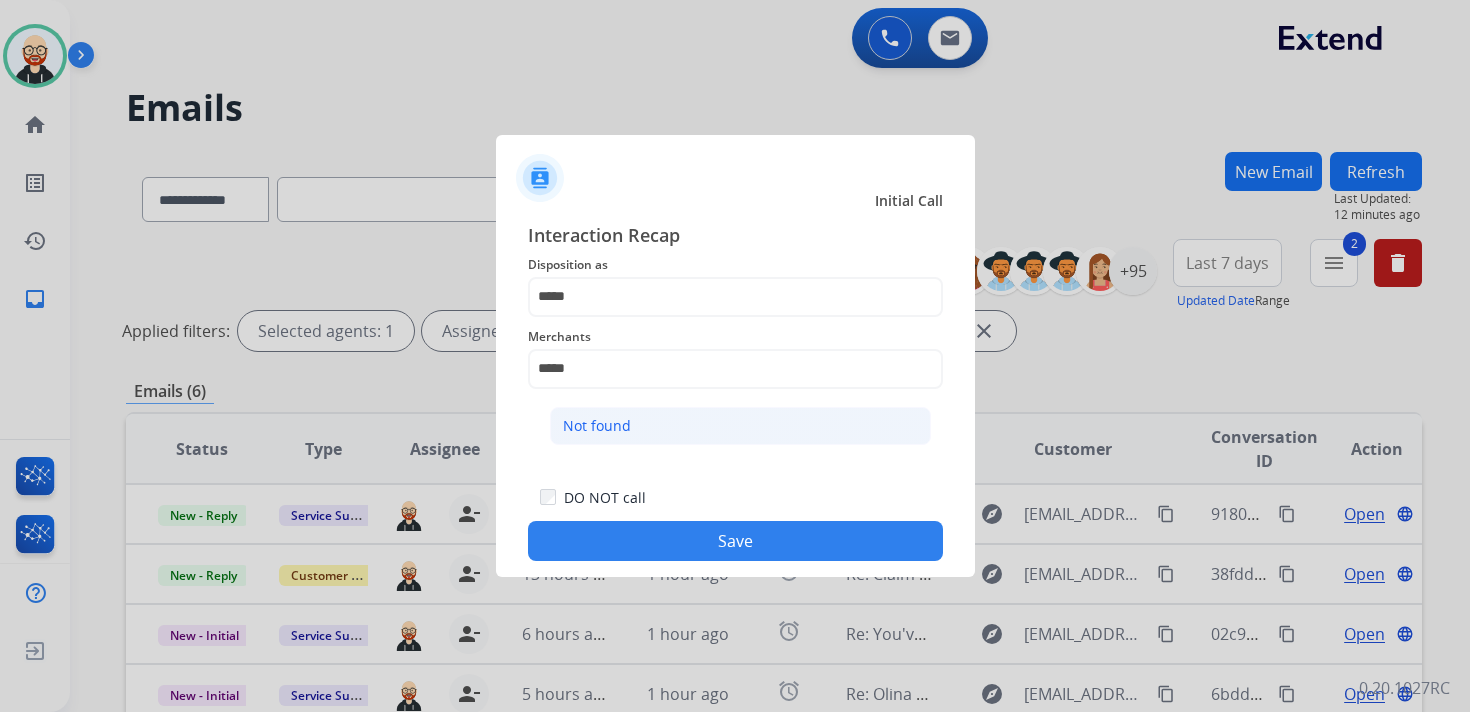 click on "Not found" 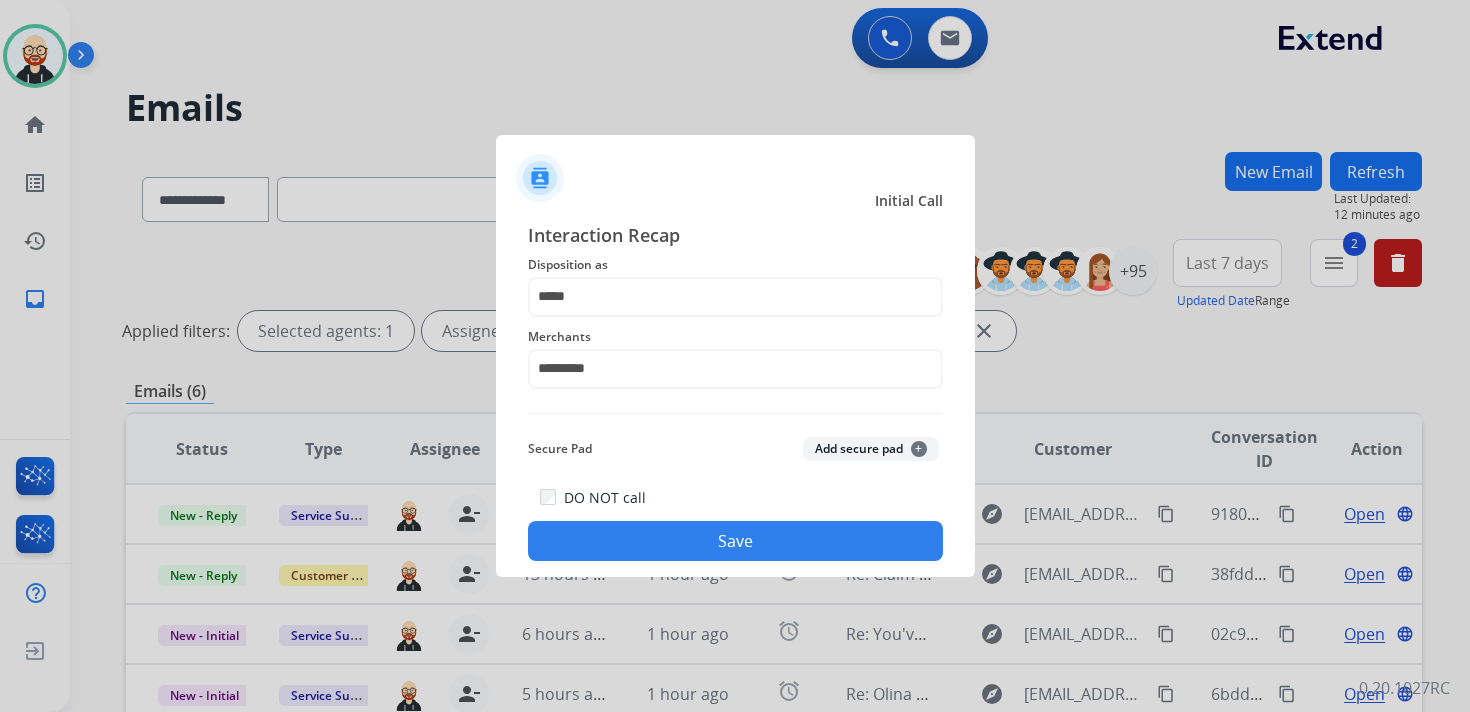 click on "Save" 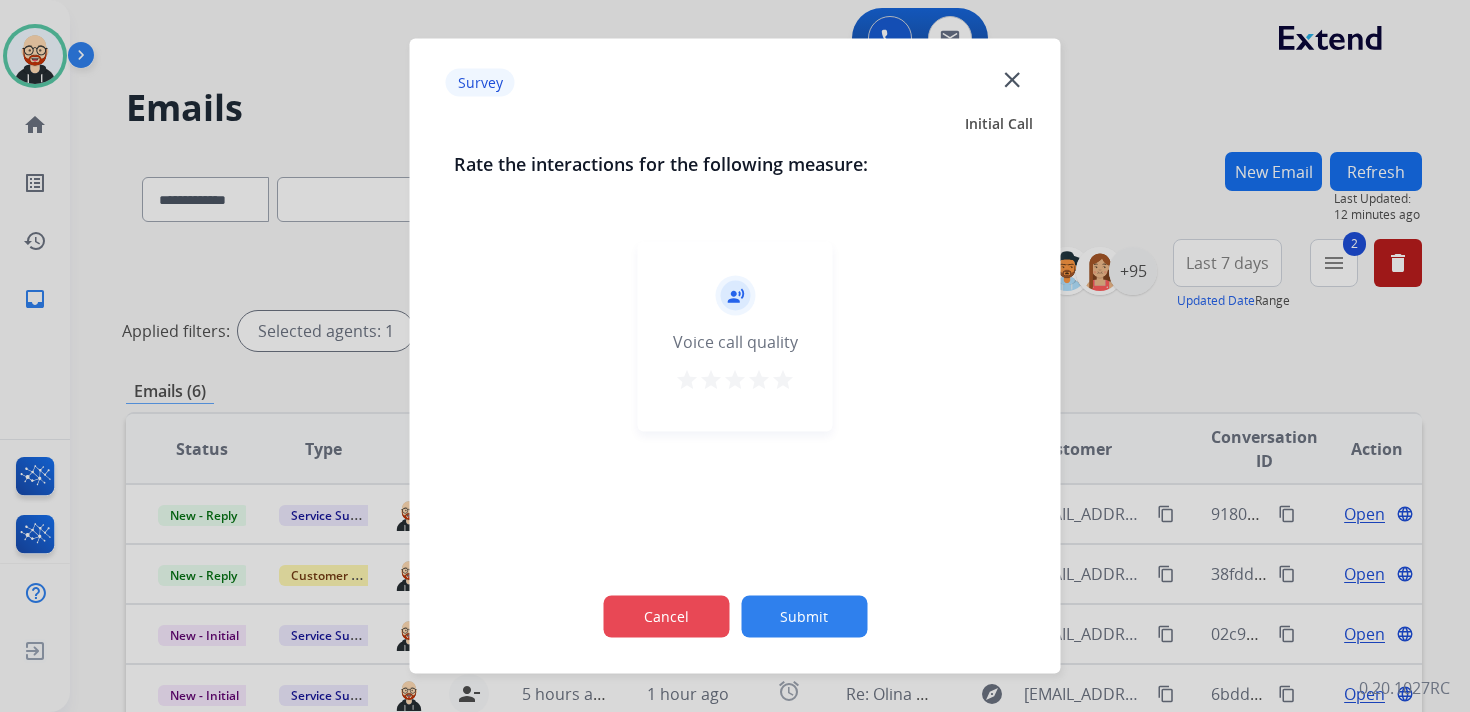 click on "Cancel" 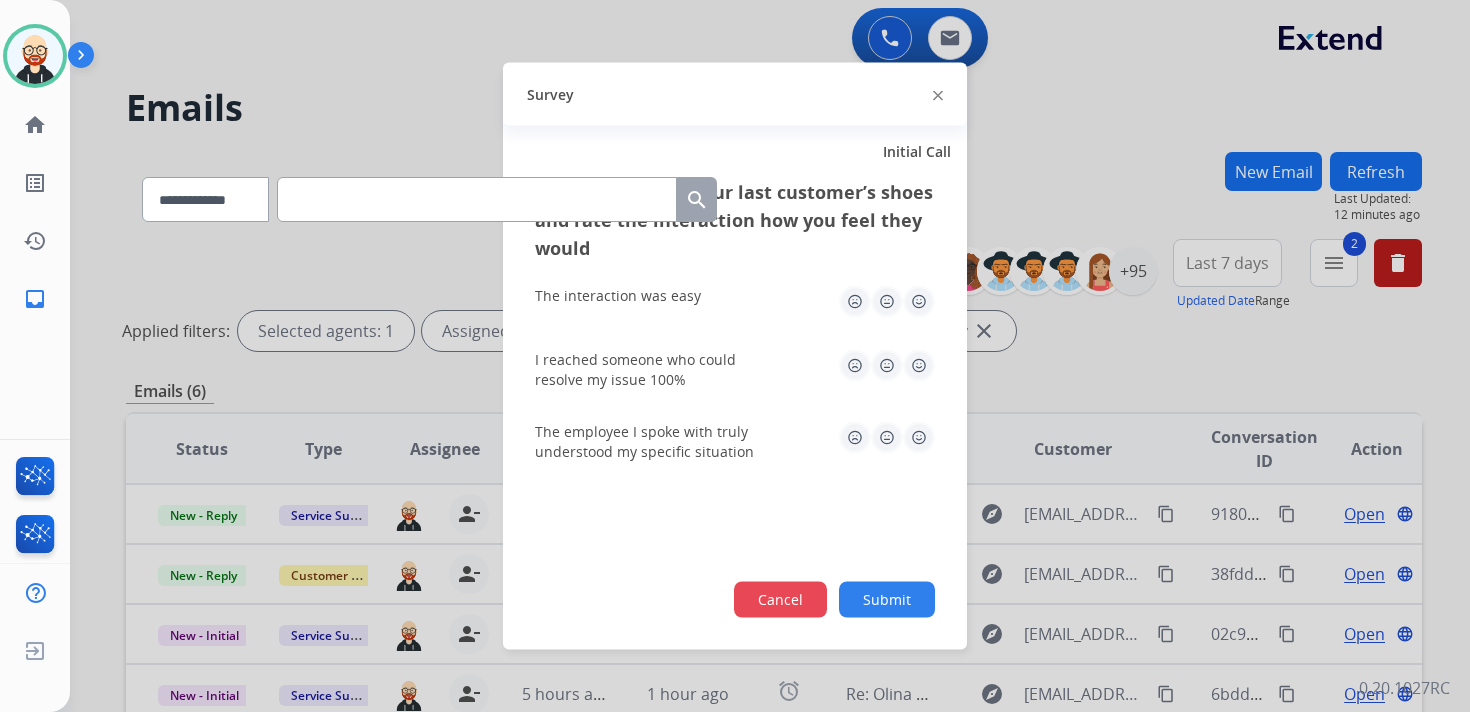 click on "Cancel" 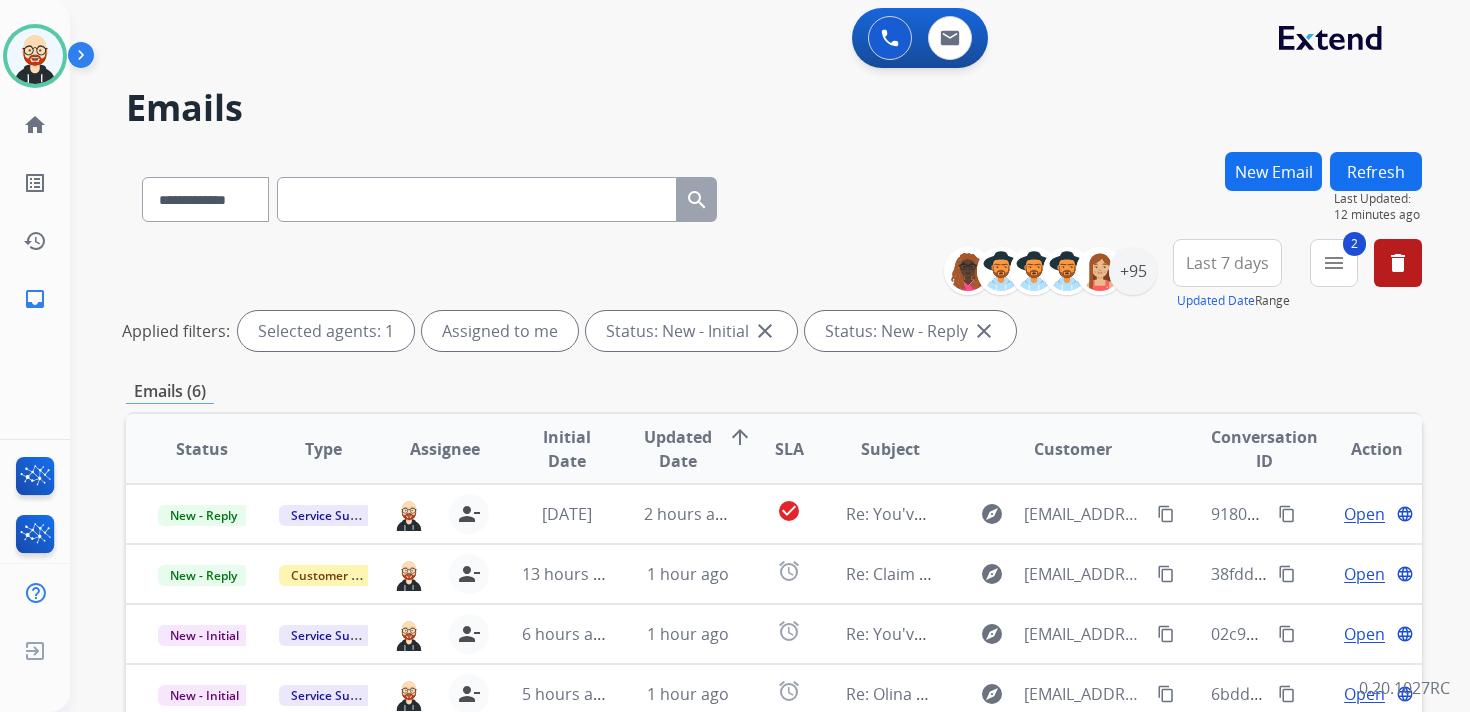 click on "**********" at bounding box center [774, 299] 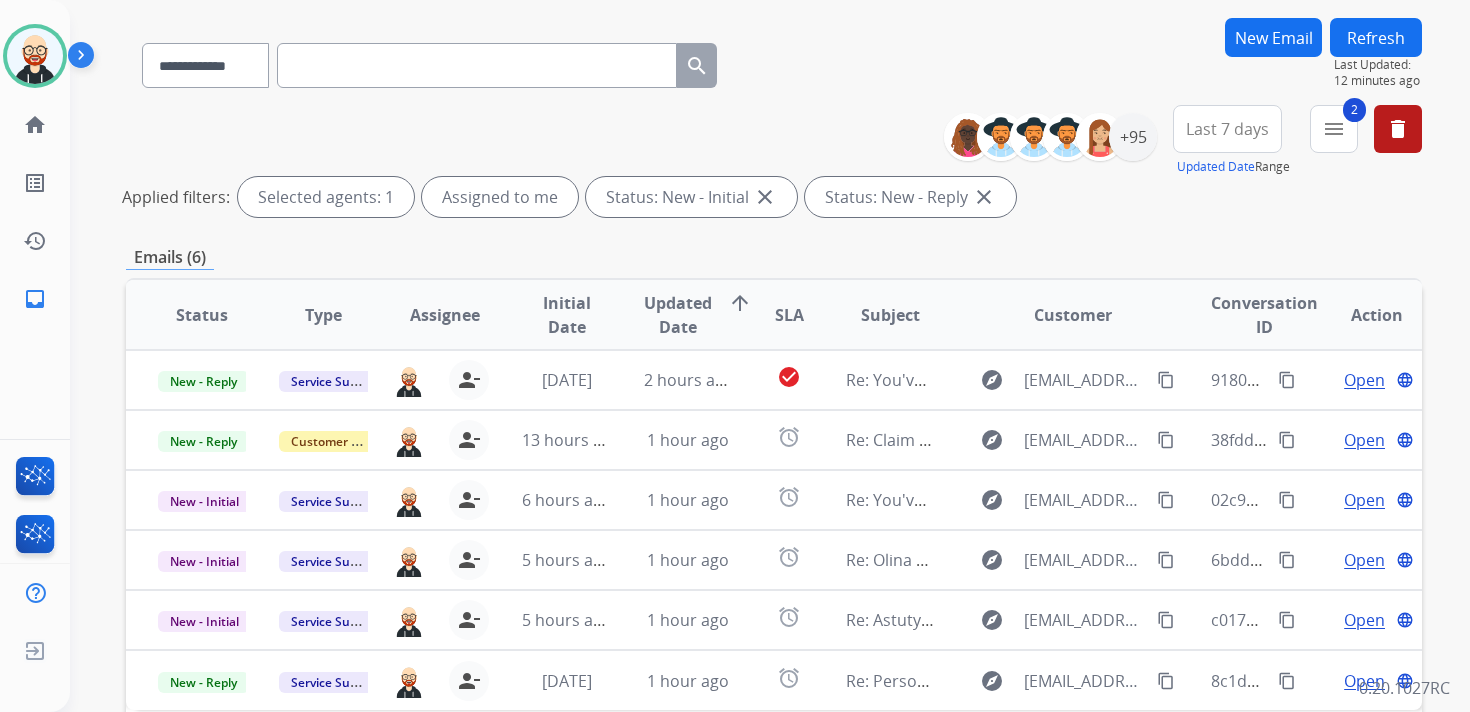 scroll, scrollTop: 137, scrollLeft: 0, axis: vertical 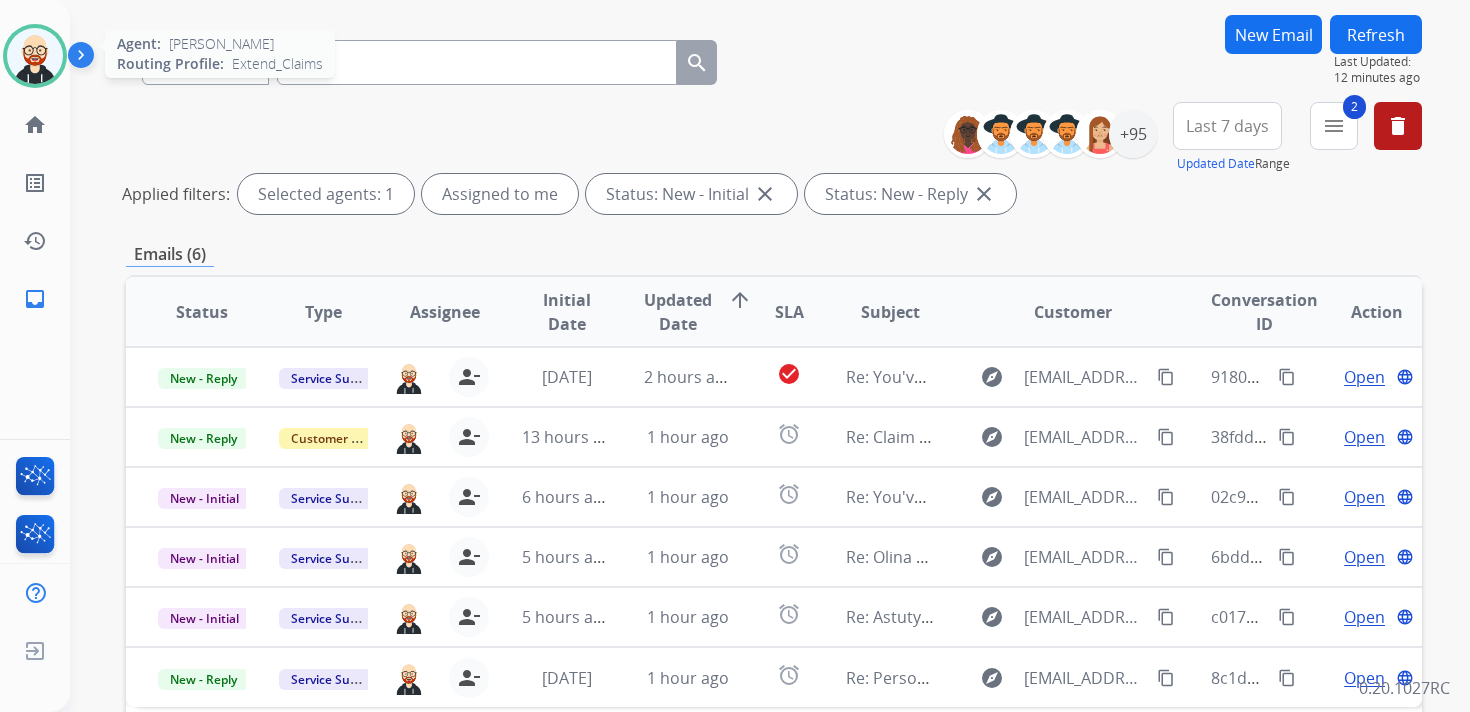 click at bounding box center [35, 56] 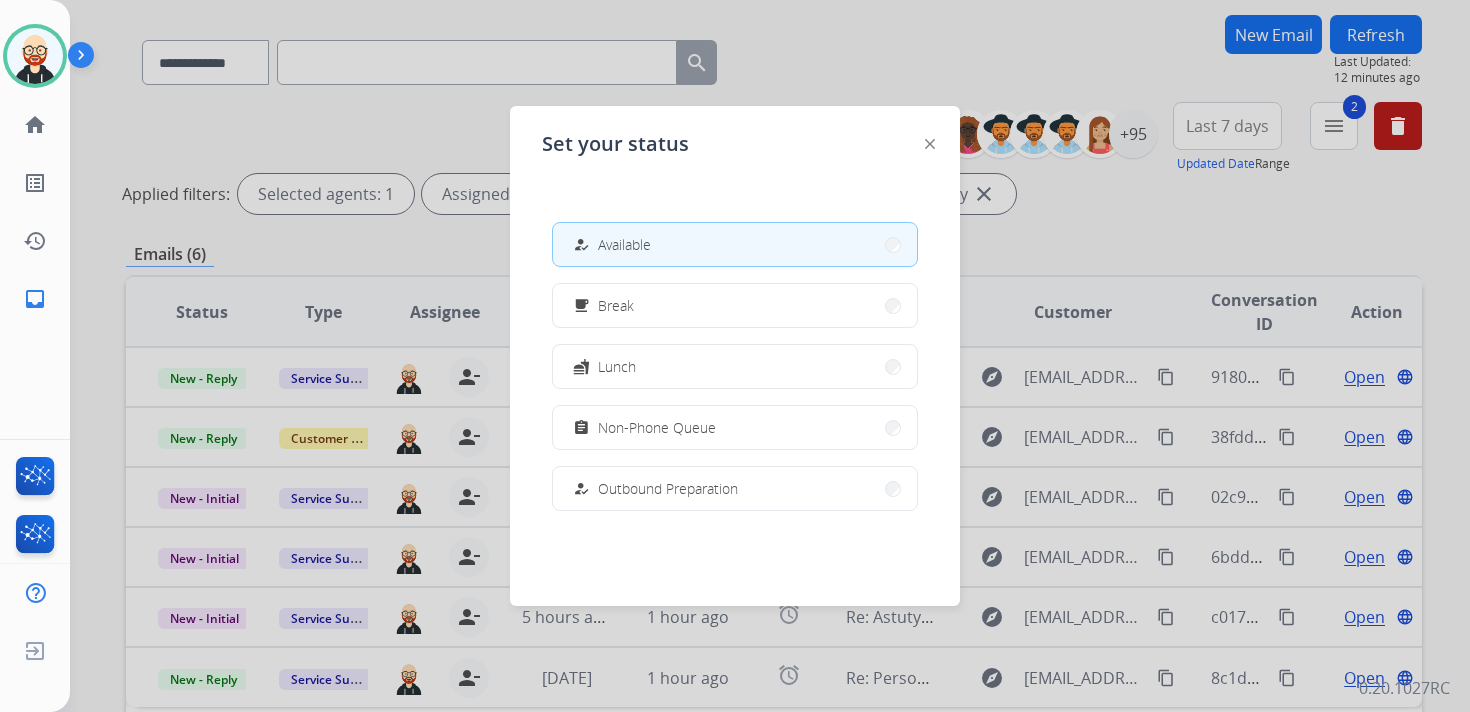 click at bounding box center [735, 356] 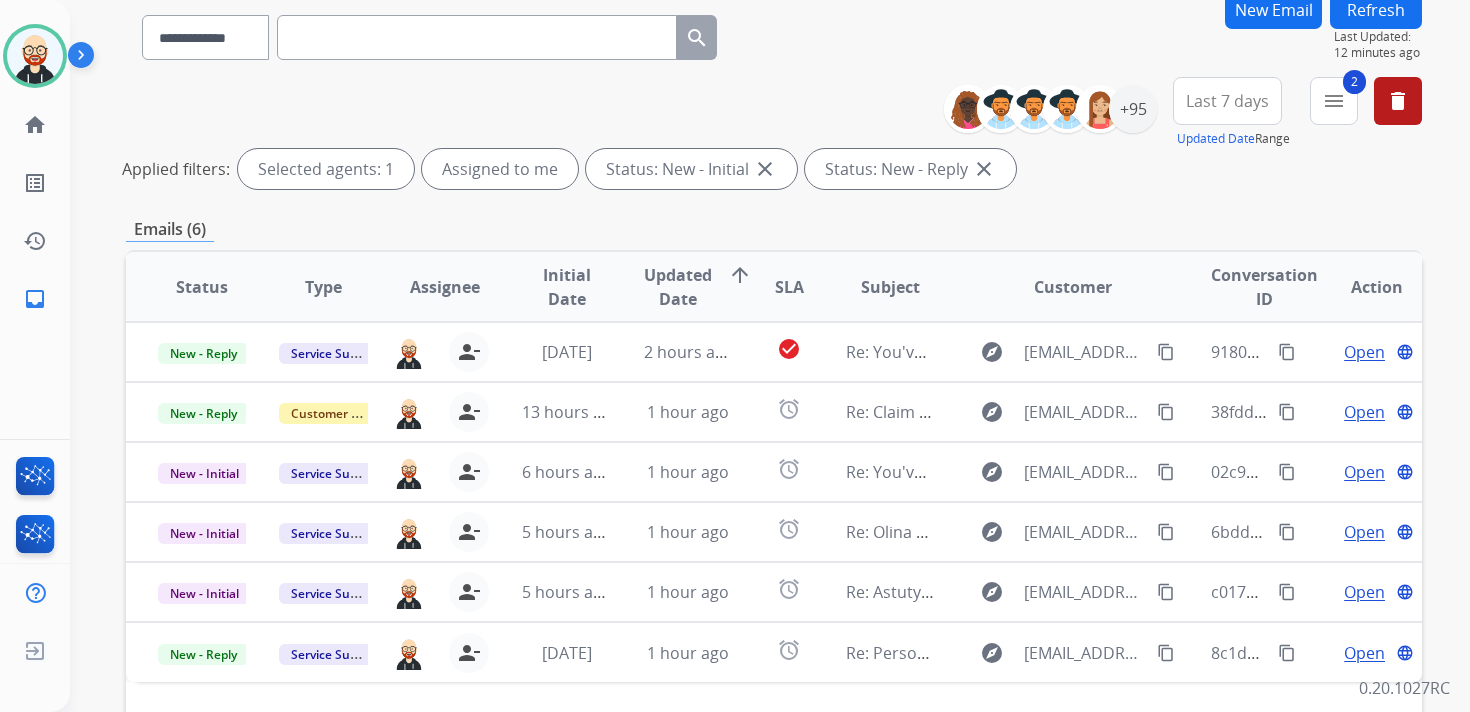 scroll, scrollTop: 161, scrollLeft: 0, axis: vertical 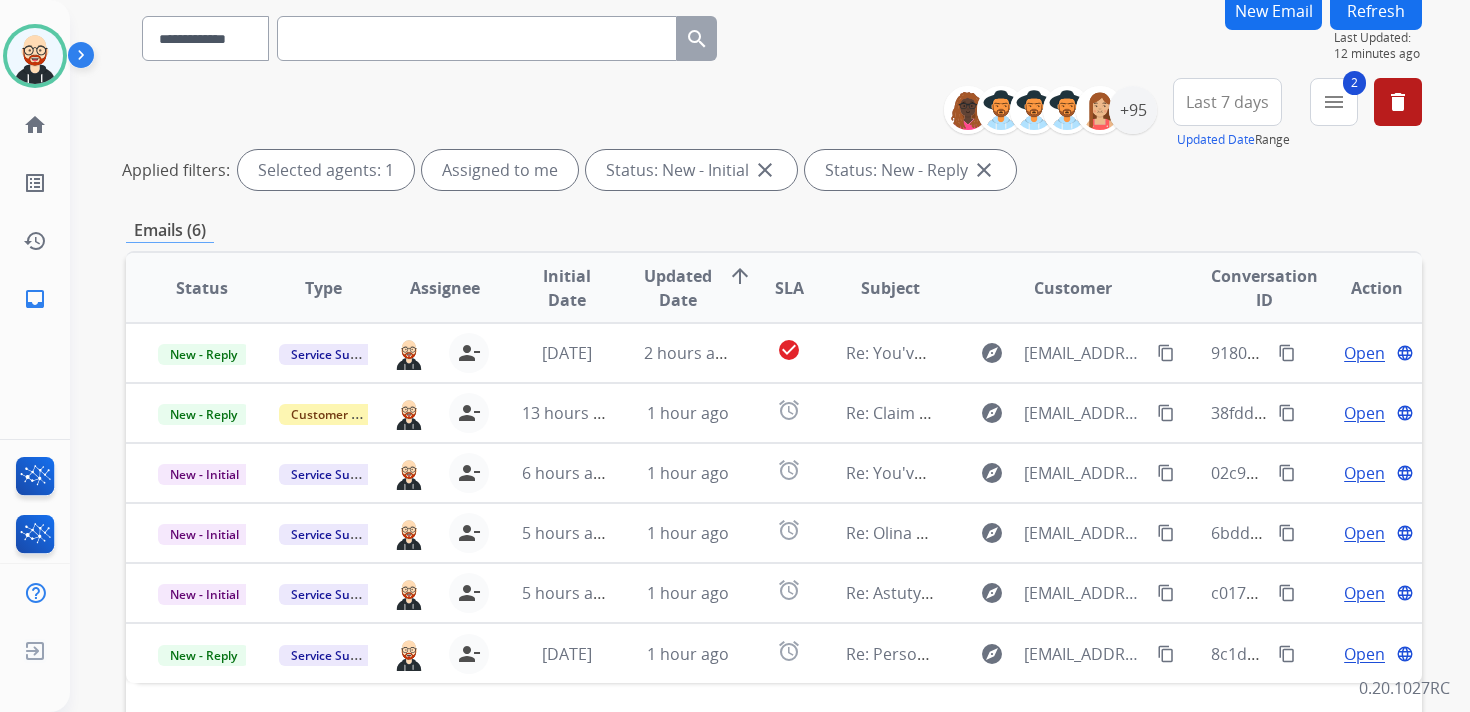click on "Last 7 days" at bounding box center [1227, 102] 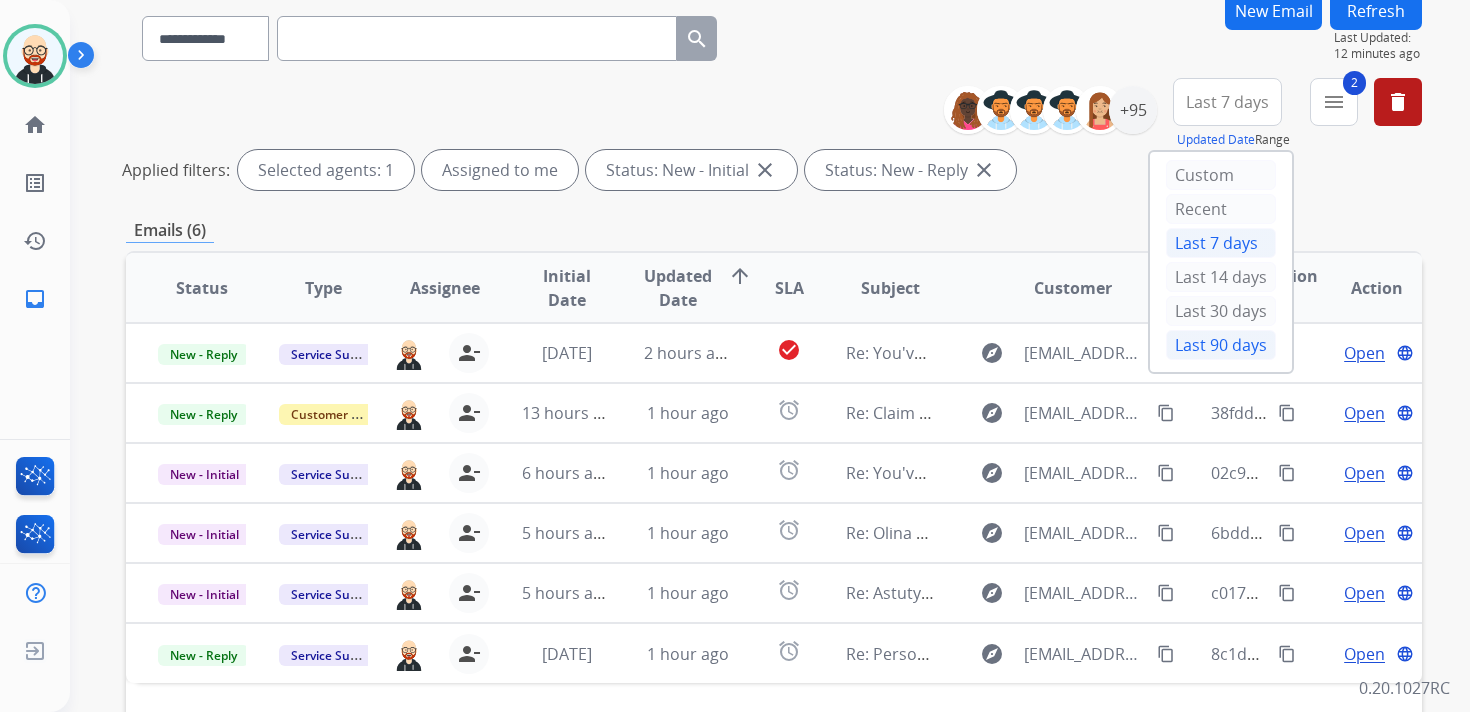 click on "Last 90 days" at bounding box center (1221, 345) 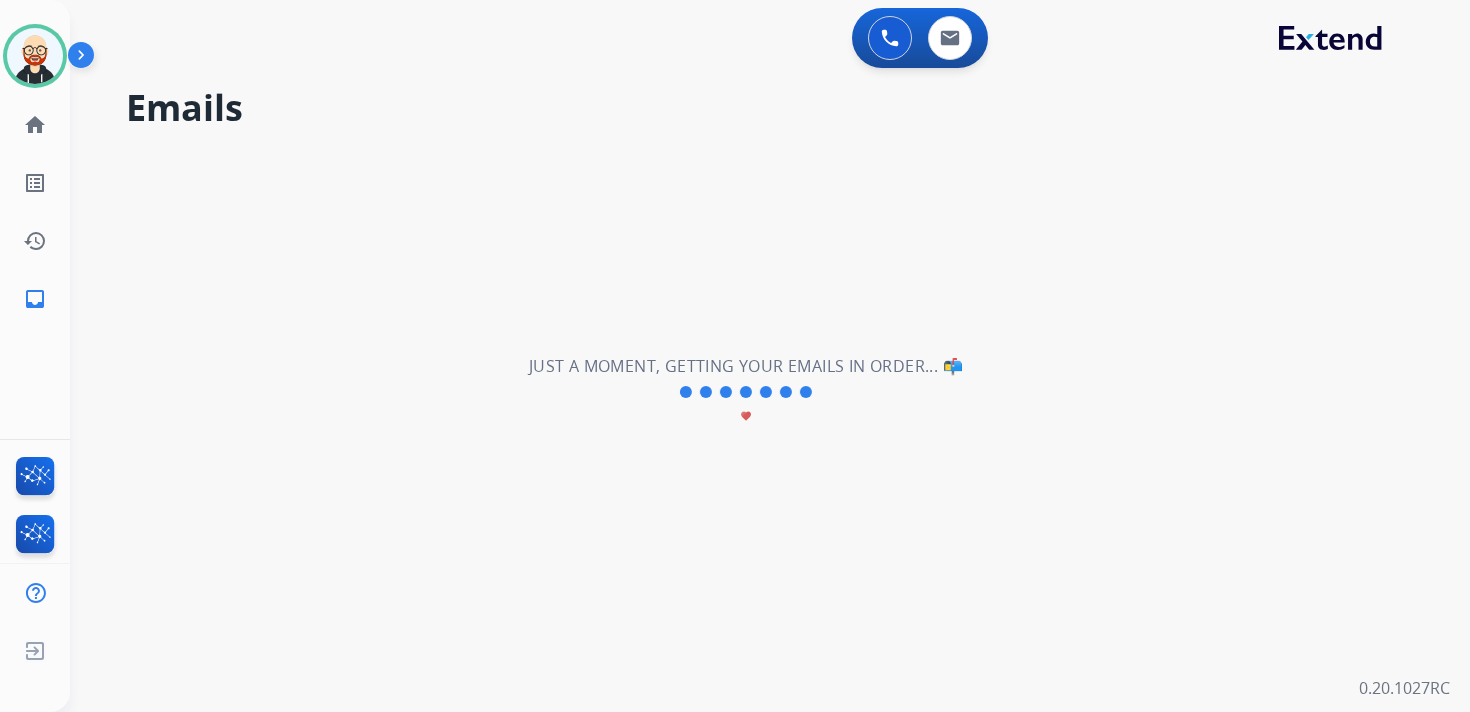 scroll, scrollTop: 0, scrollLeft: 0, axis: both 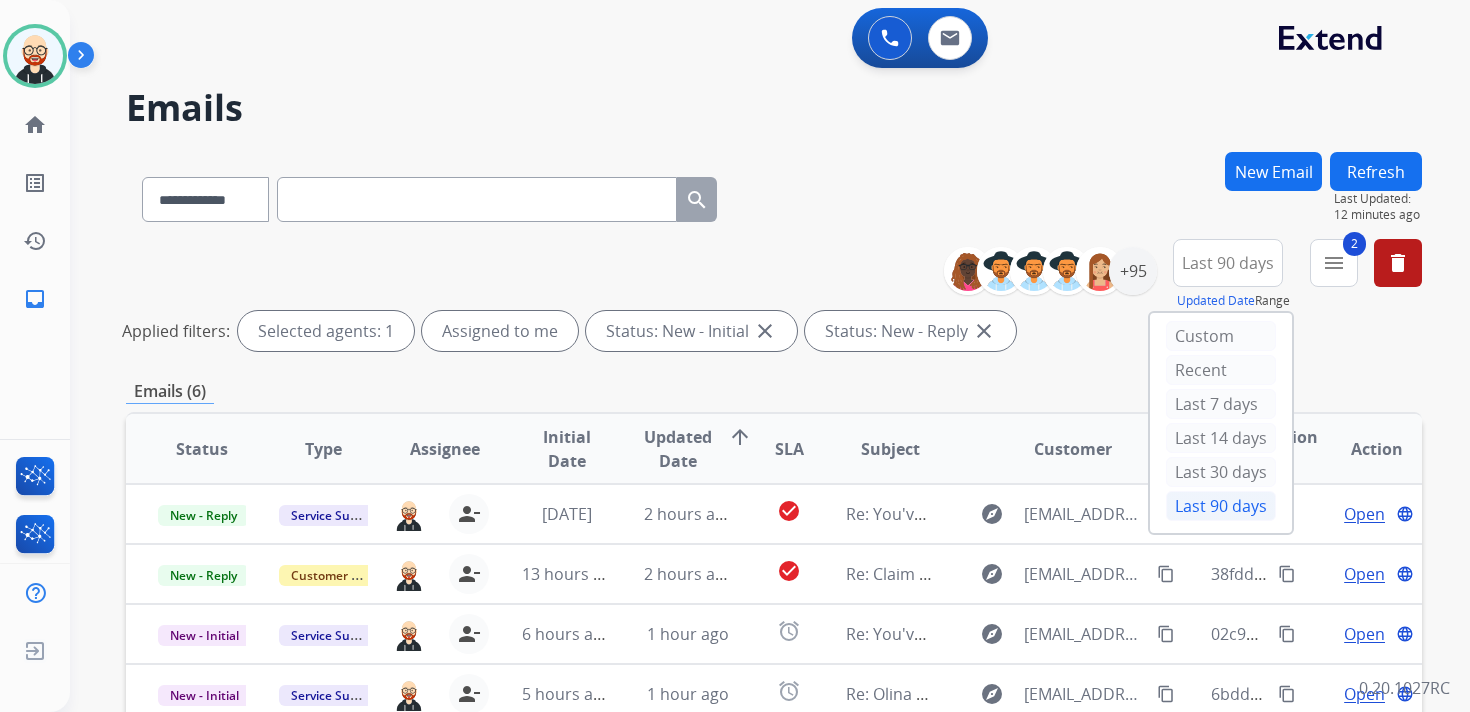 click on "**********" at bounding box center (774, 669) 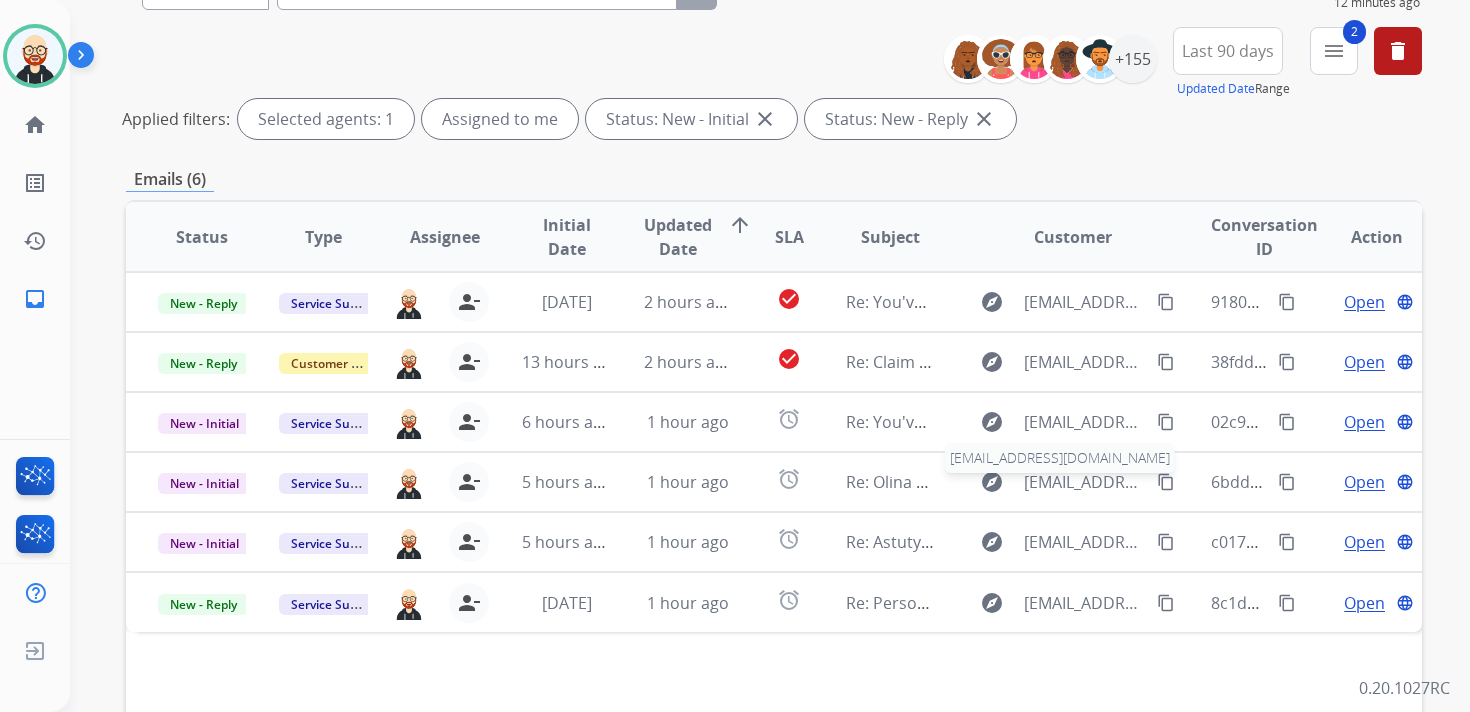 scroll, scrollTop: 206, scrollLeft: 0, axis: vertical 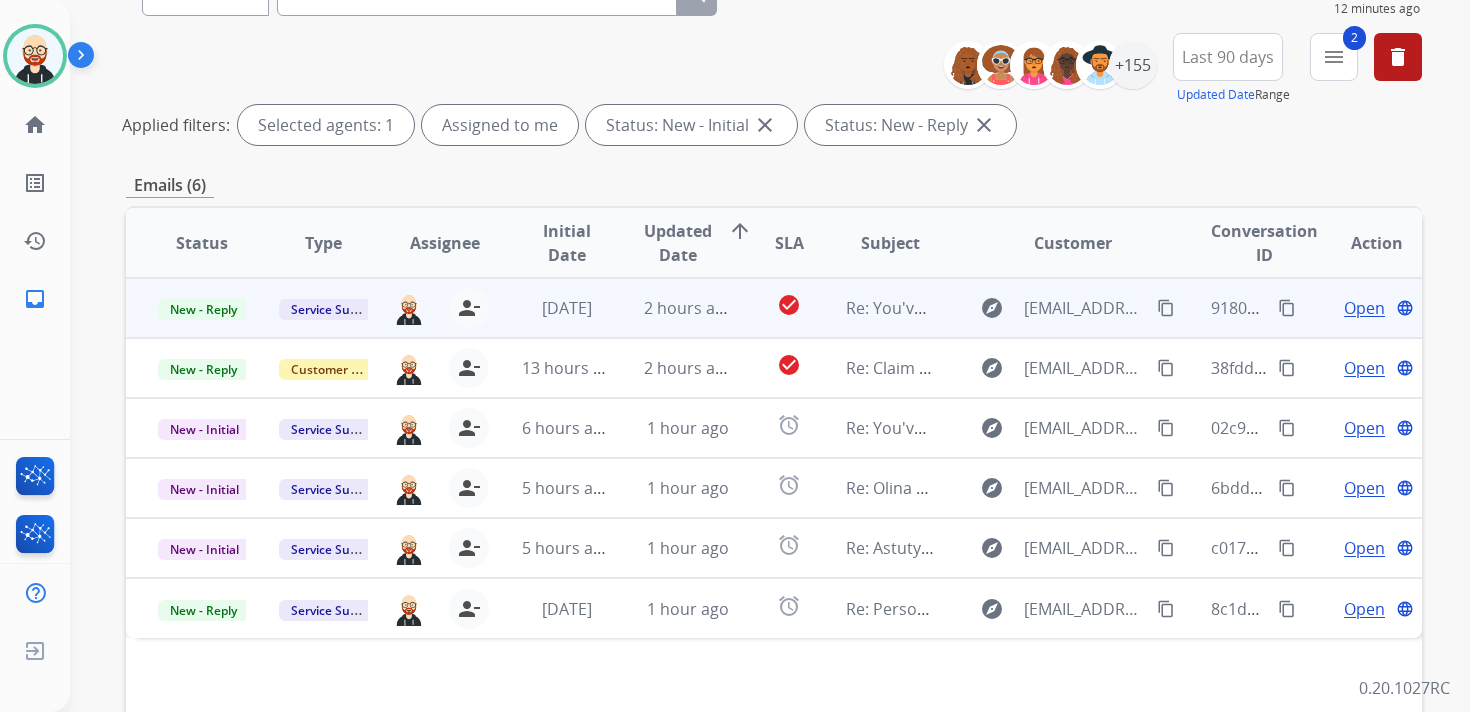 click on "Open" at bounding box center [1364, 308] 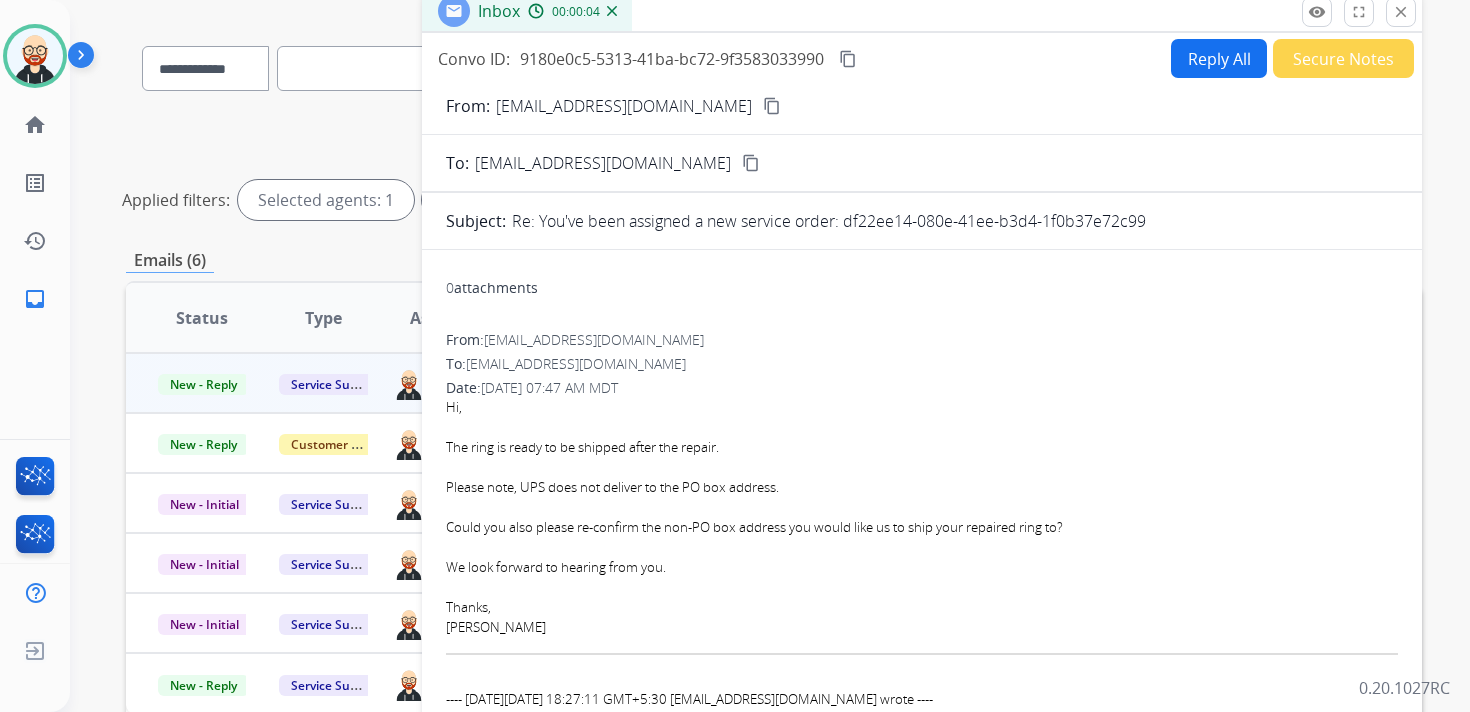 scroll, scrollTop: 0, scrollLeft: 0, axis: both 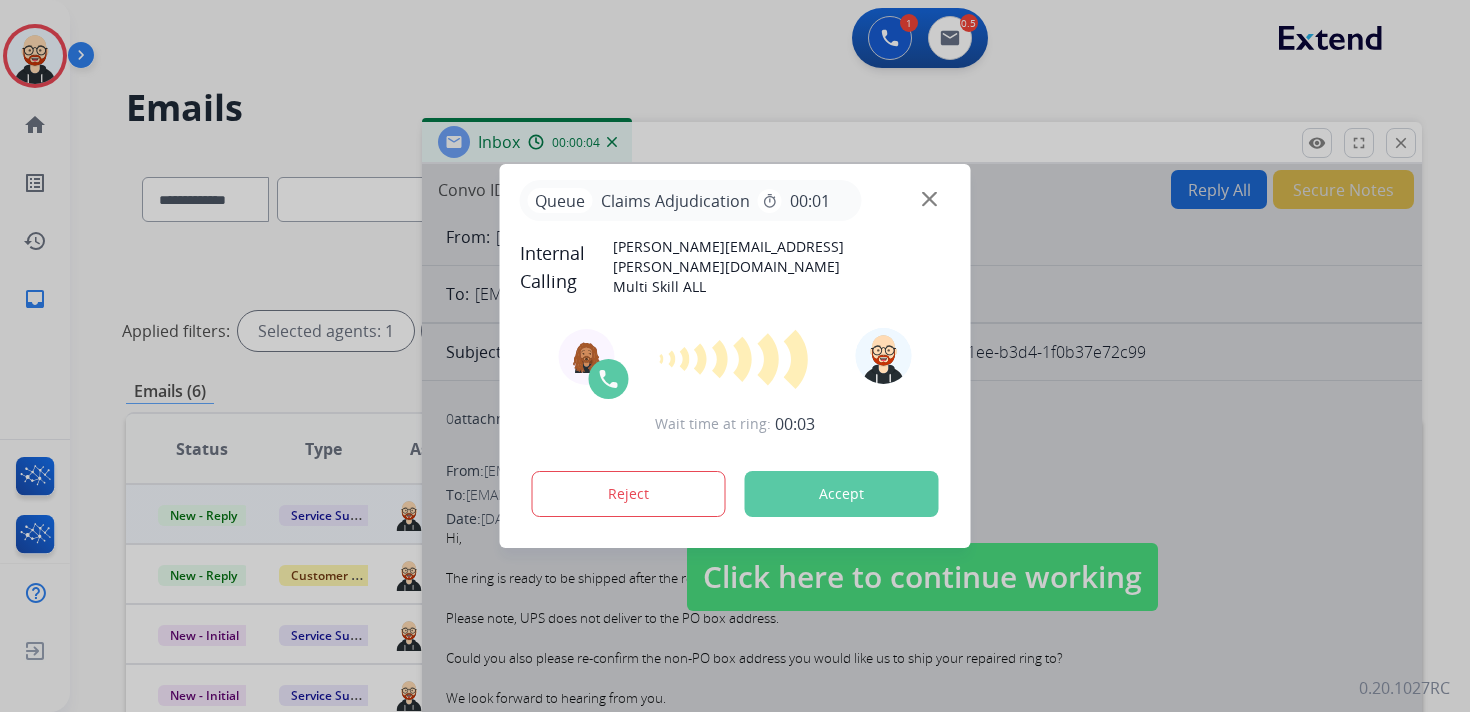 click at bounding box center [735, 356] 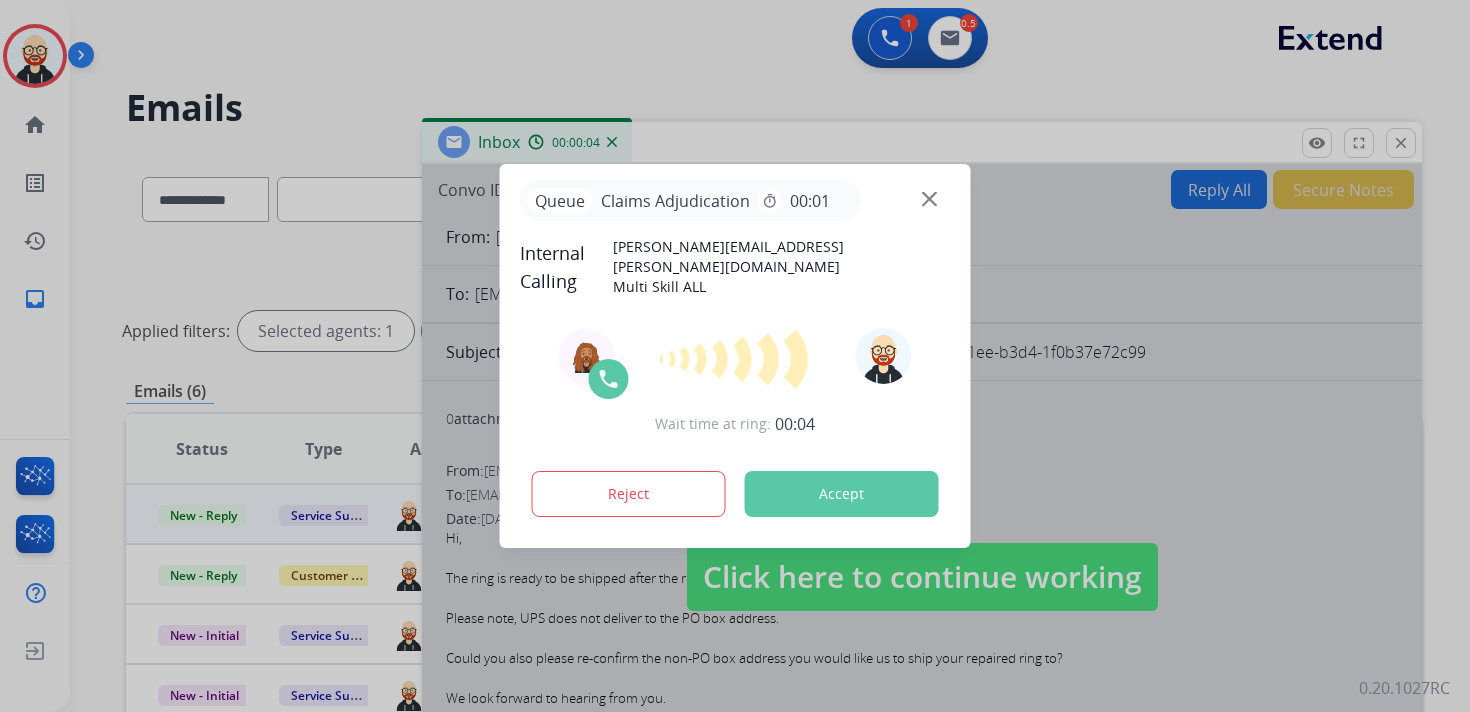 click at bounding box center [735, 356] 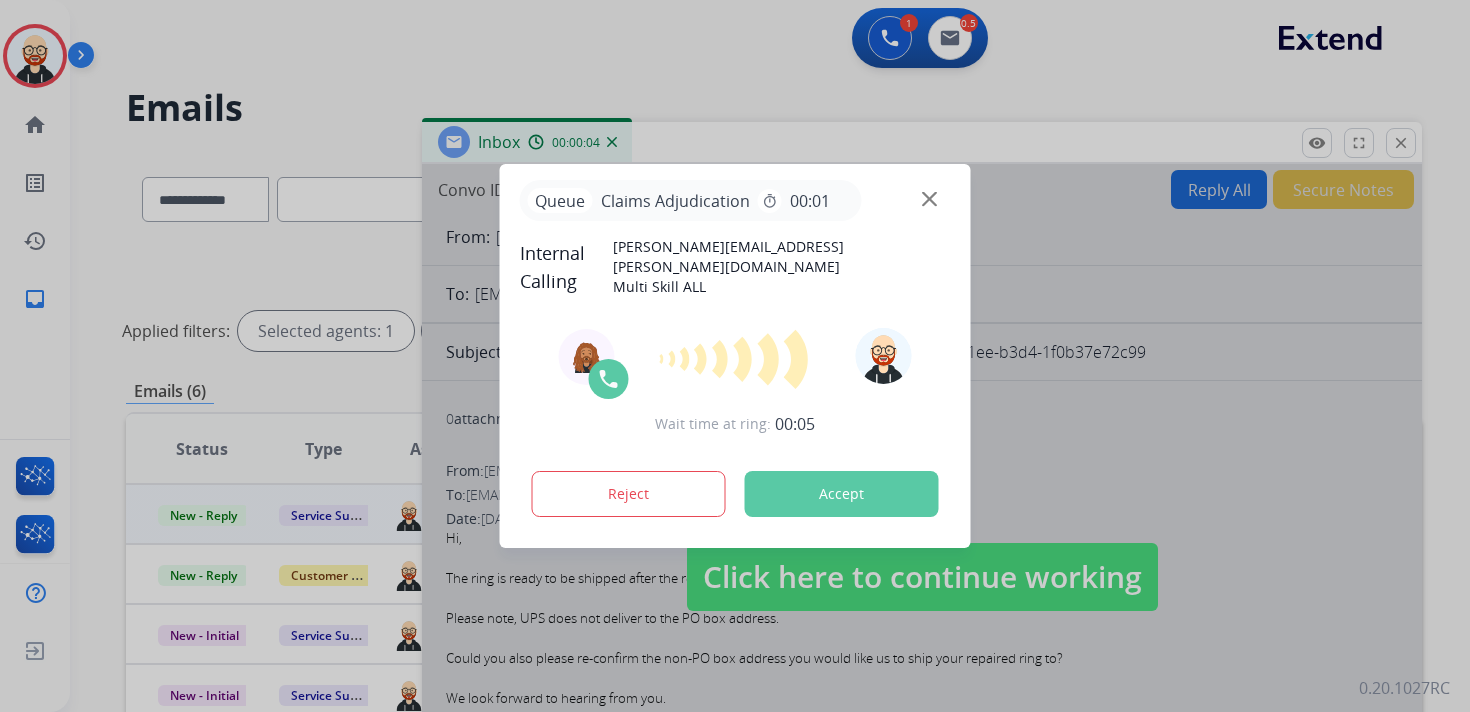 click on "Accept" at bounding box center (842, 494) 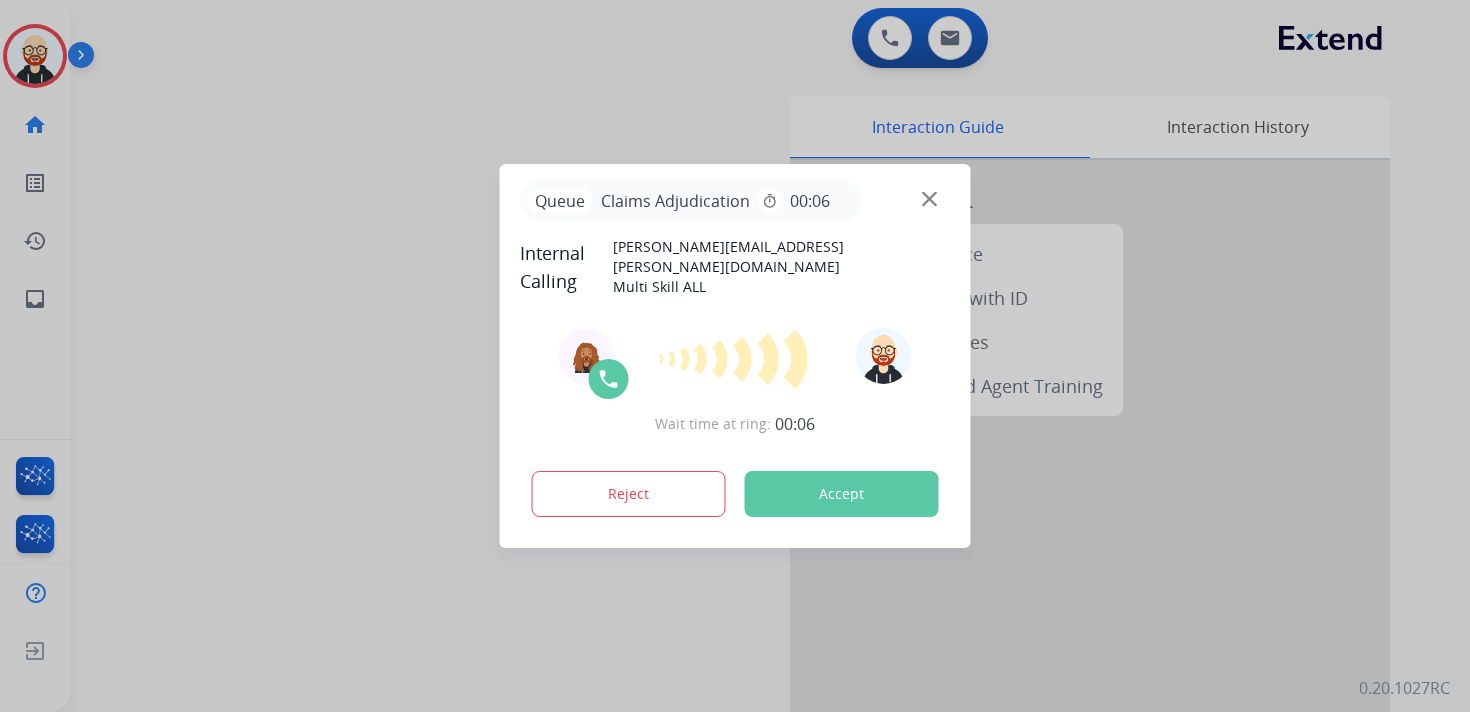 click on "Accept" at bounding box center (842, 494) 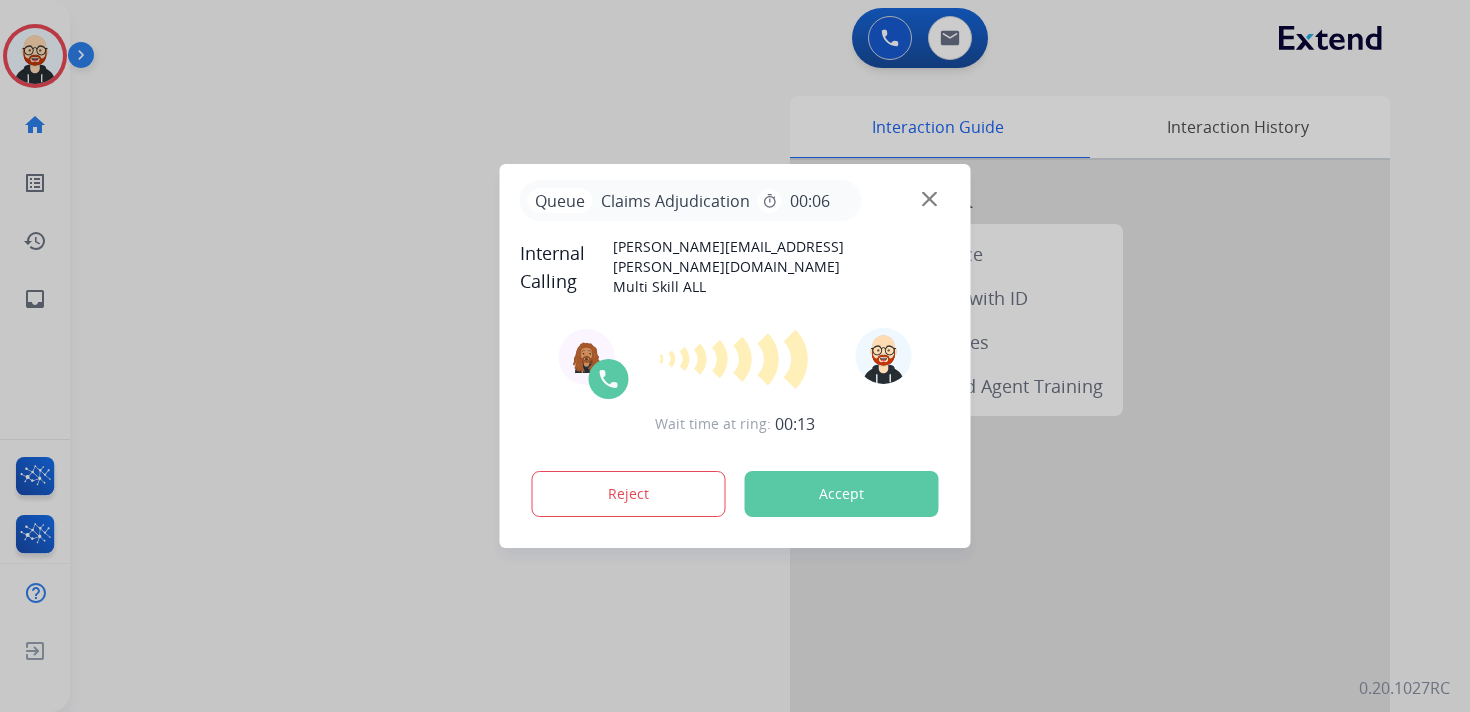 click on "Accept" at bounding box center [842, 494] 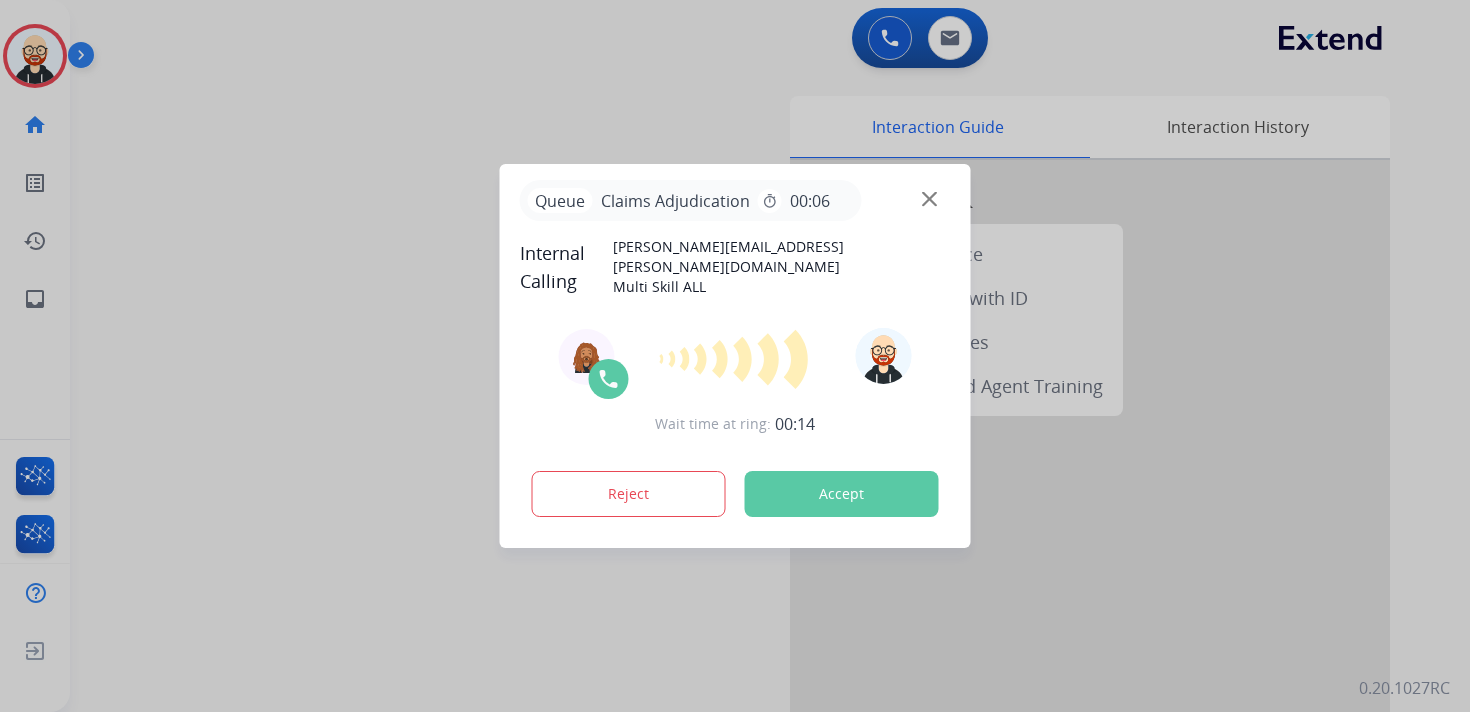 click on "Accept" at bounding box center [842, 494] 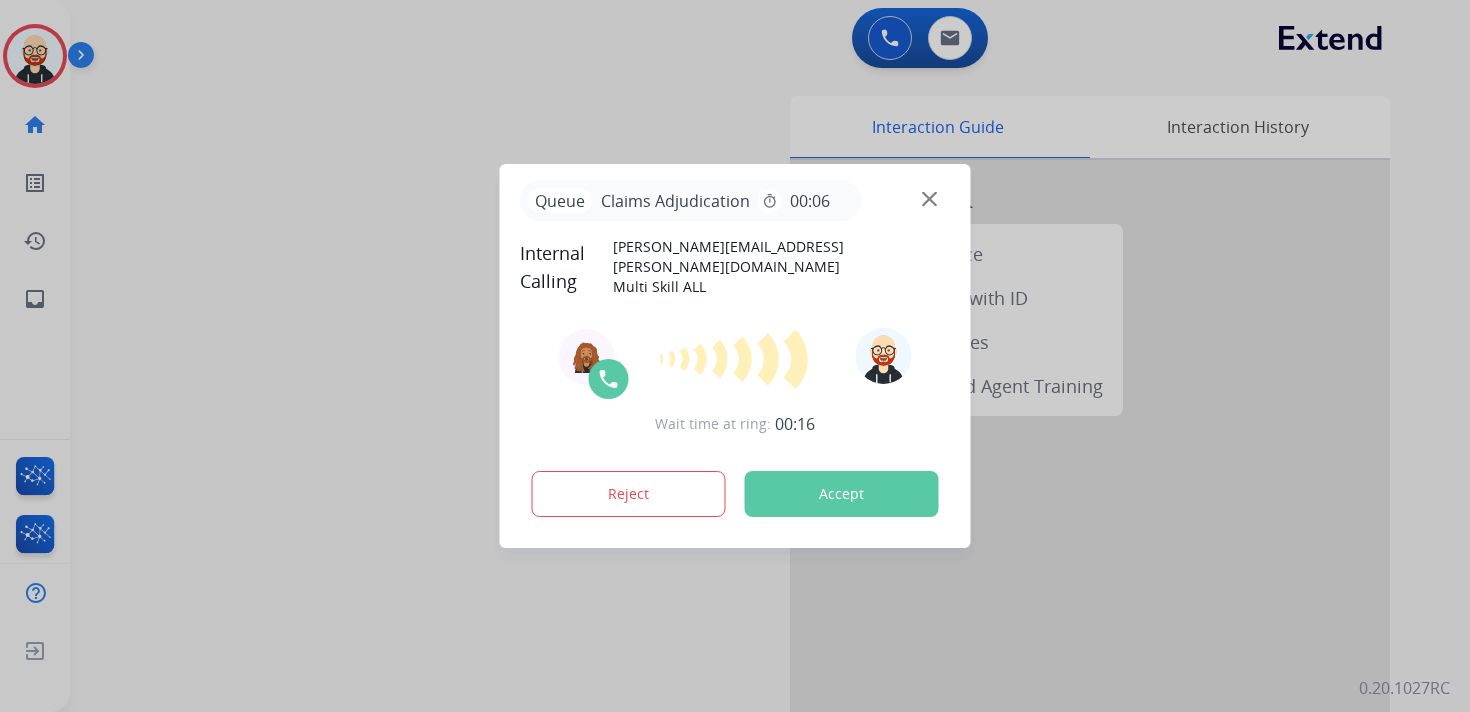 click on "Accept" at bounding box center [842, 494] 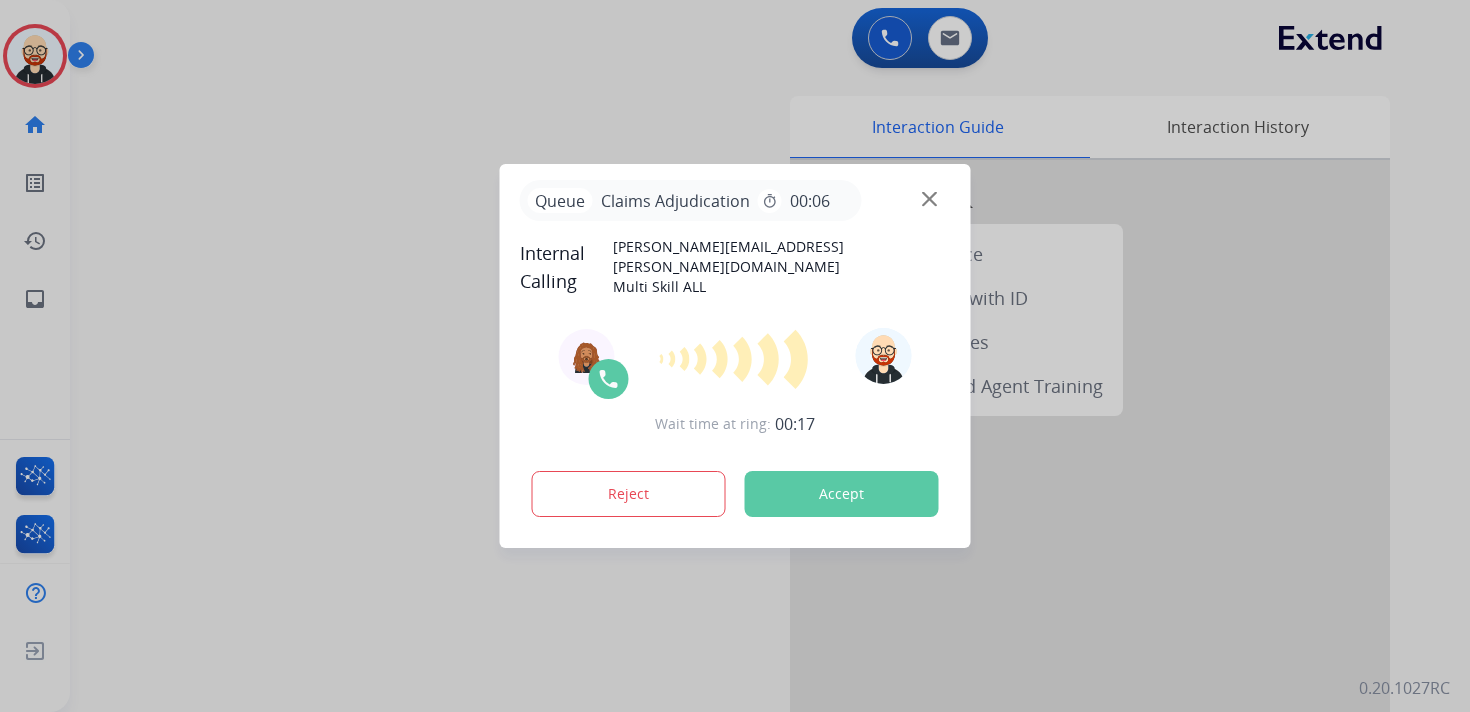 click on "Accept" at bounding box center (842, 494) 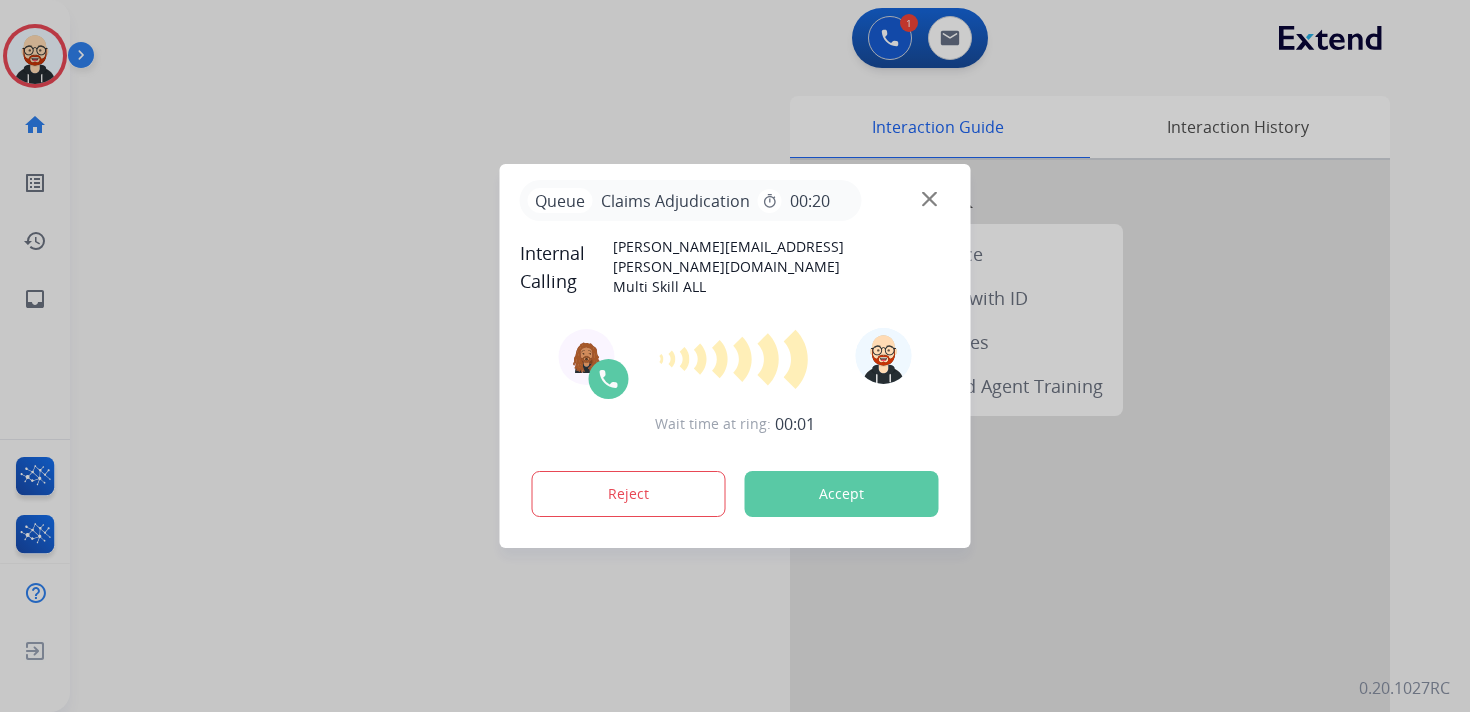 click on "Accept" at bounding box center [842, 494] 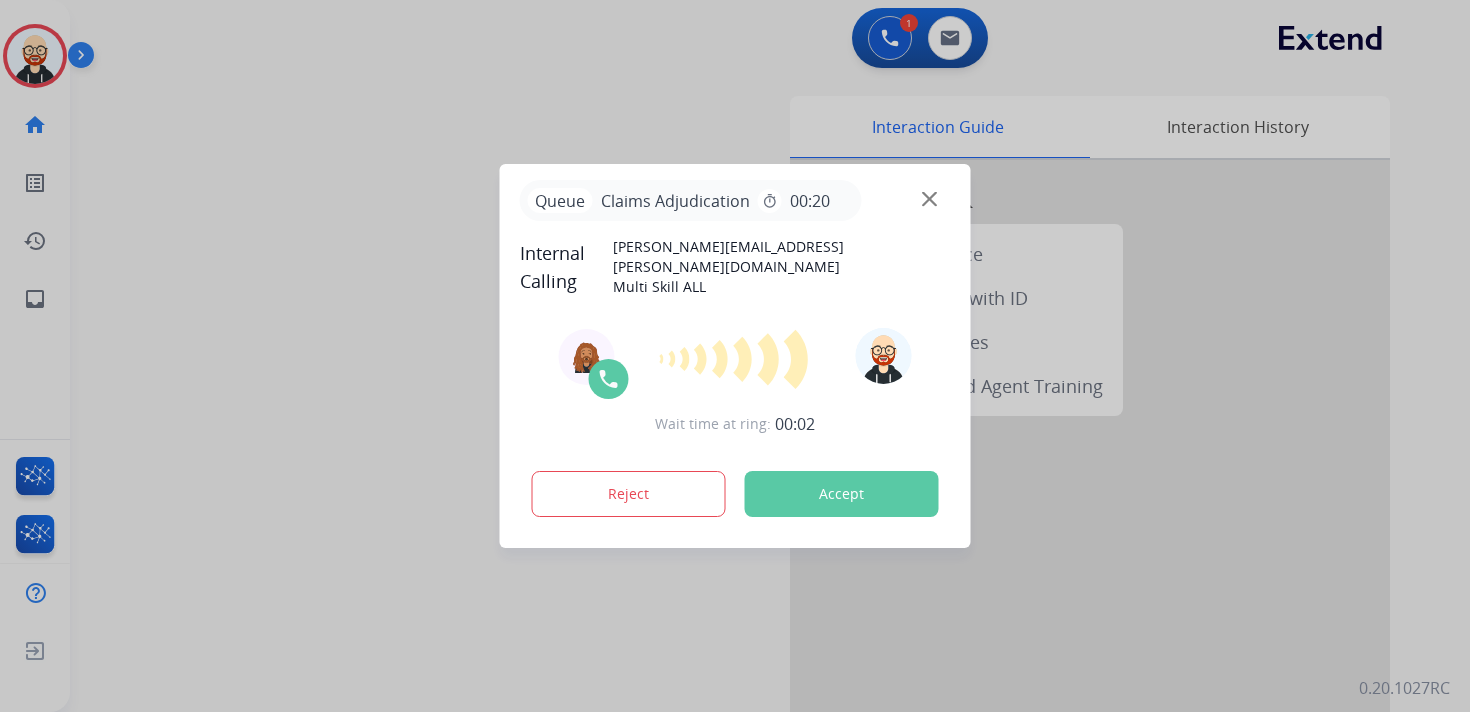click on "Accept" at bounding box center (842, 494) 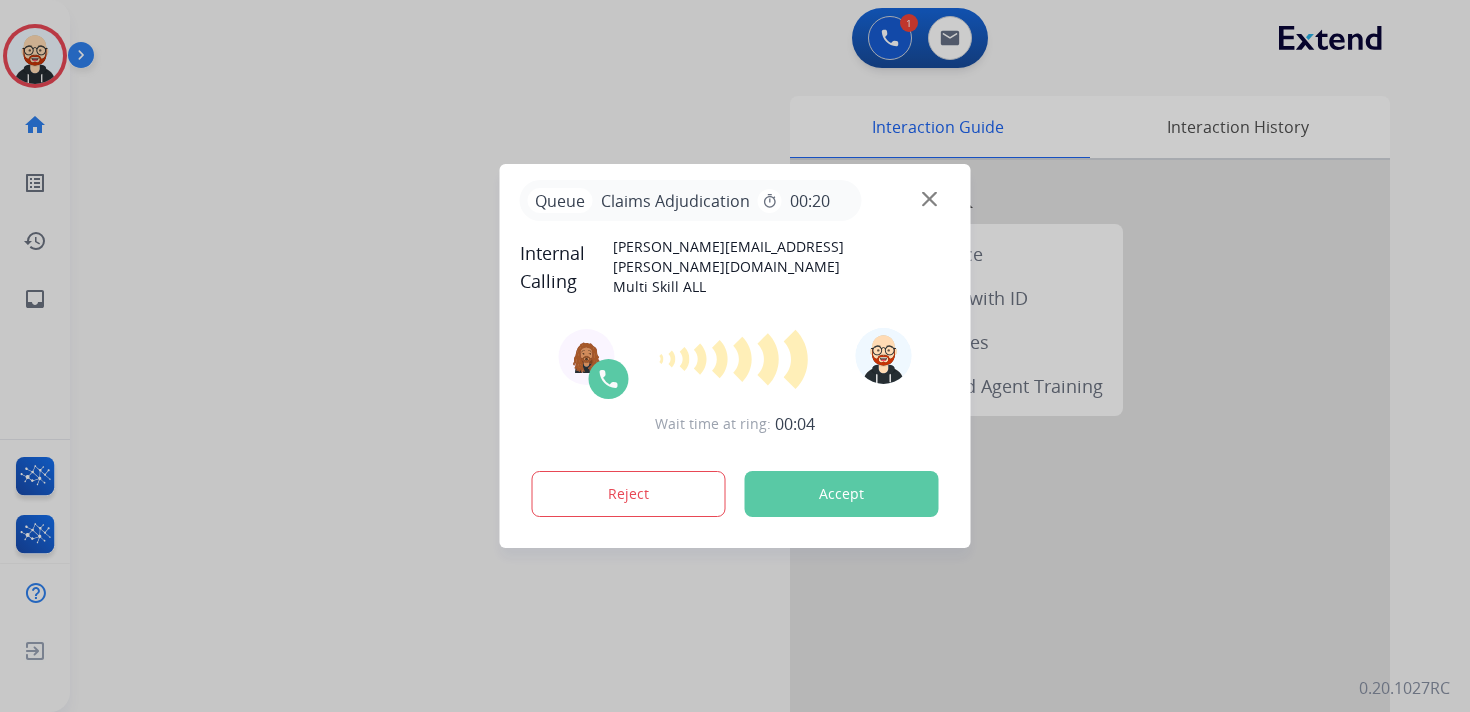 click on "Agent:   Dominique  Routing Profile:  Multi Skill ALL Wait time at ring:  00:04 Reject Accept" at bounding box center [735, 424] 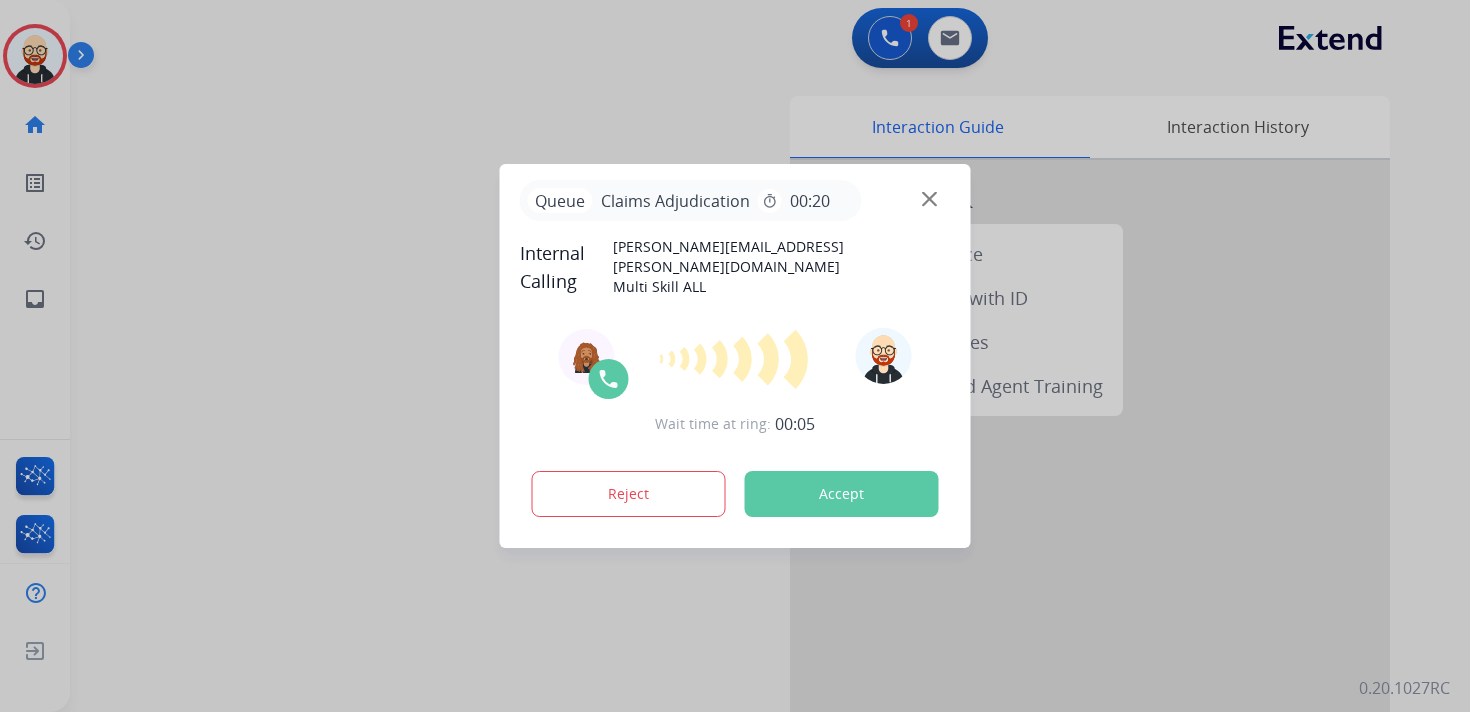 click on "Accept" at bounding box center [842, 494] 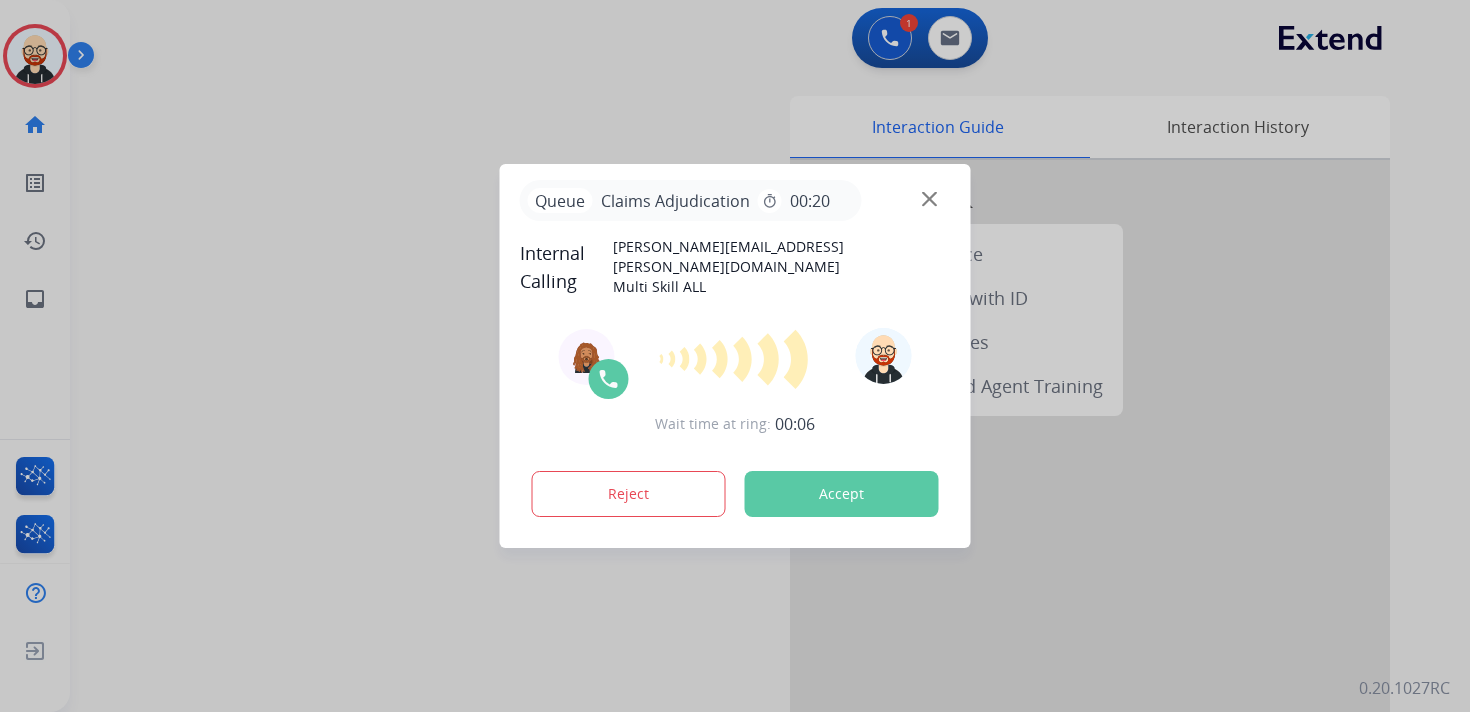 click on "Accept" at bounding box center [842, 494] 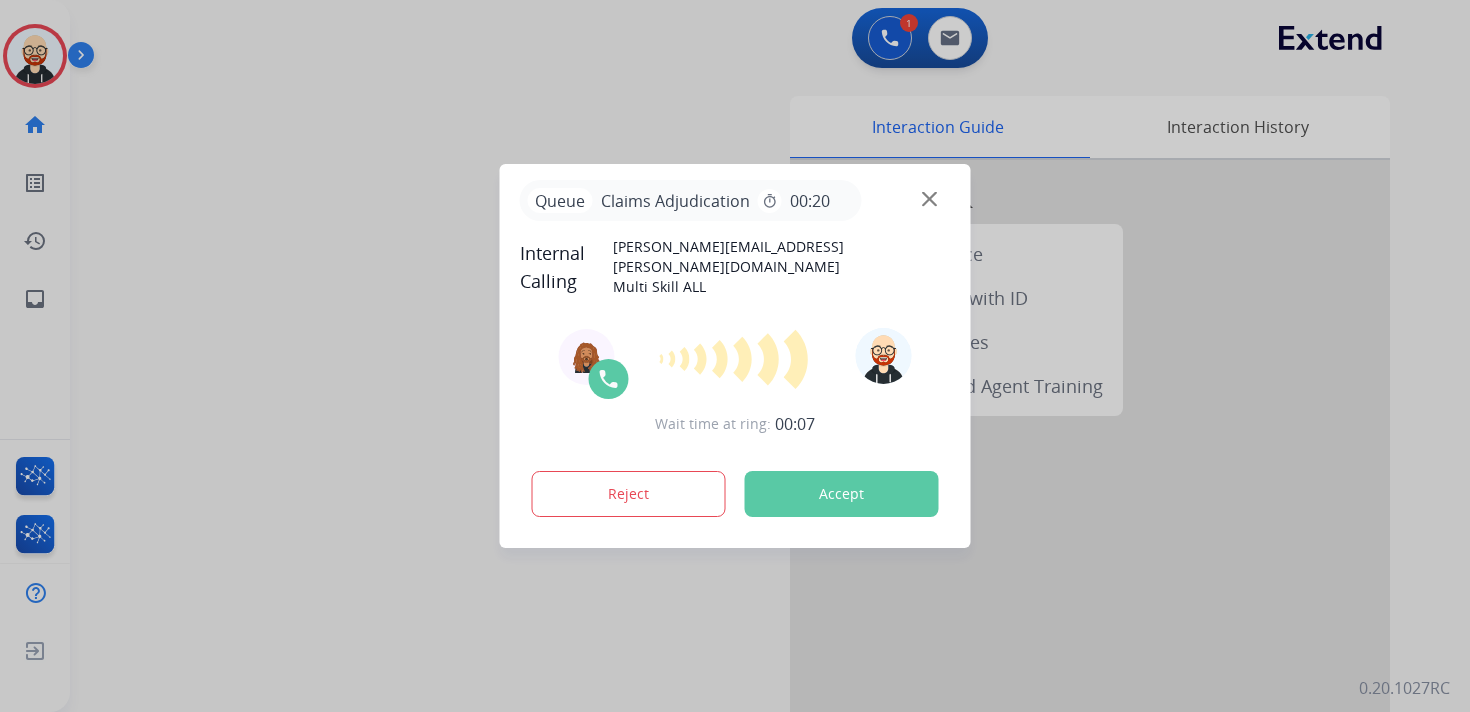 click on "Accept" at bounding box center [842, 494] 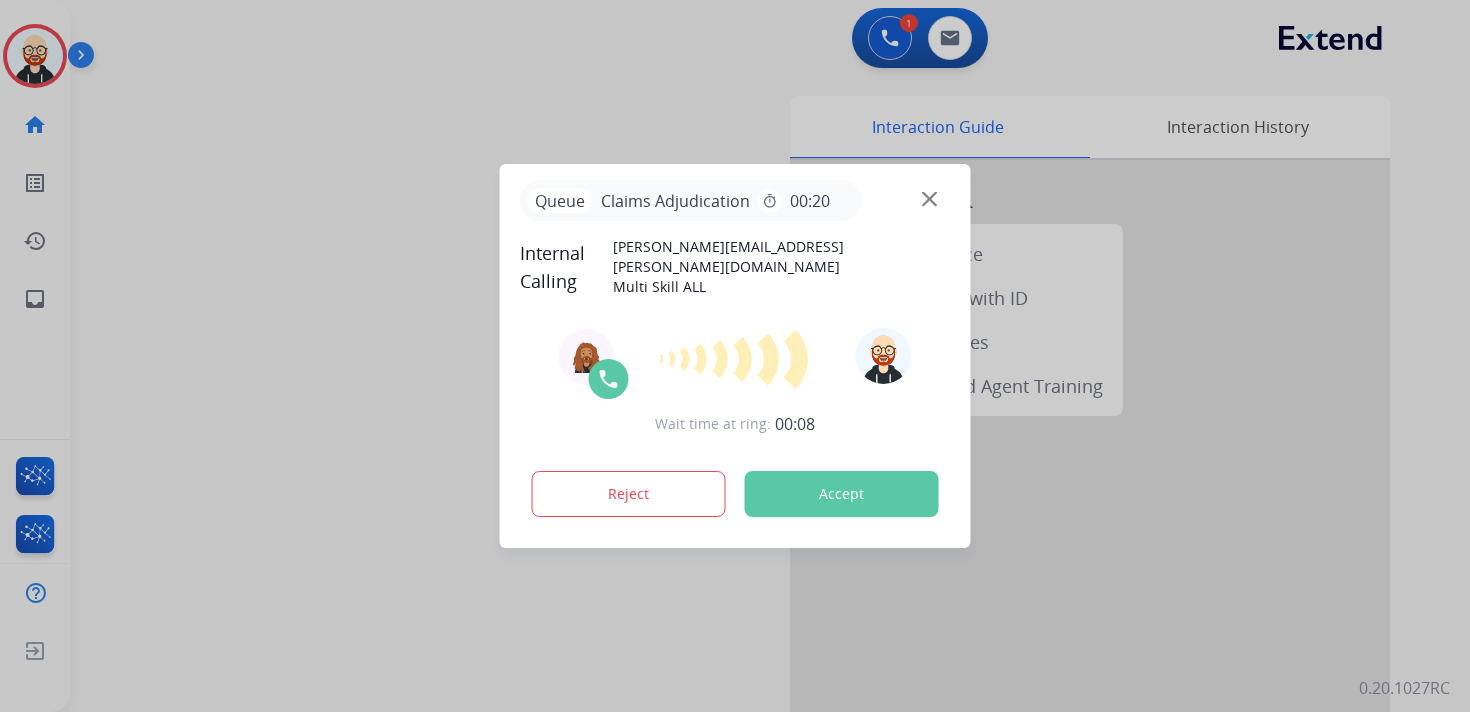 click on "Accept" at bounding box center (842, 494) 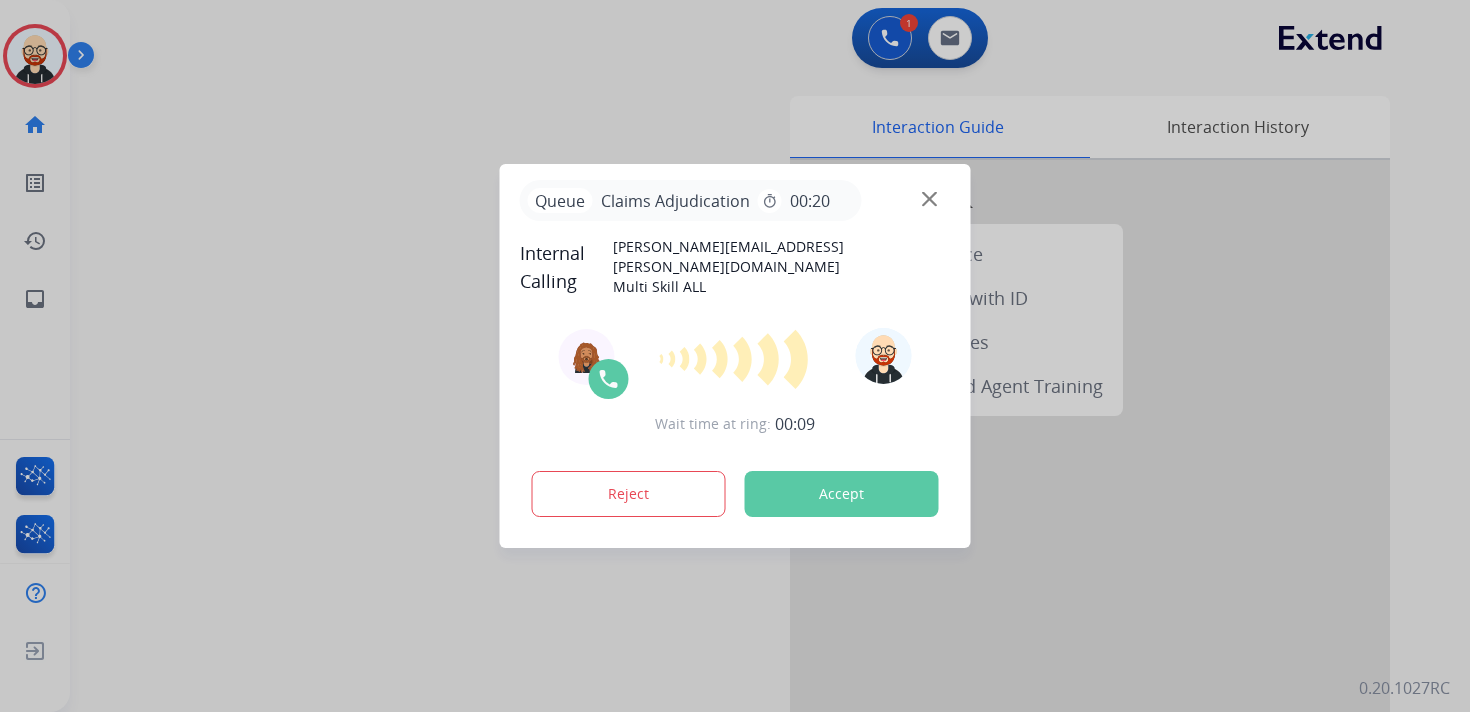 click at bounding box center (929, 199) 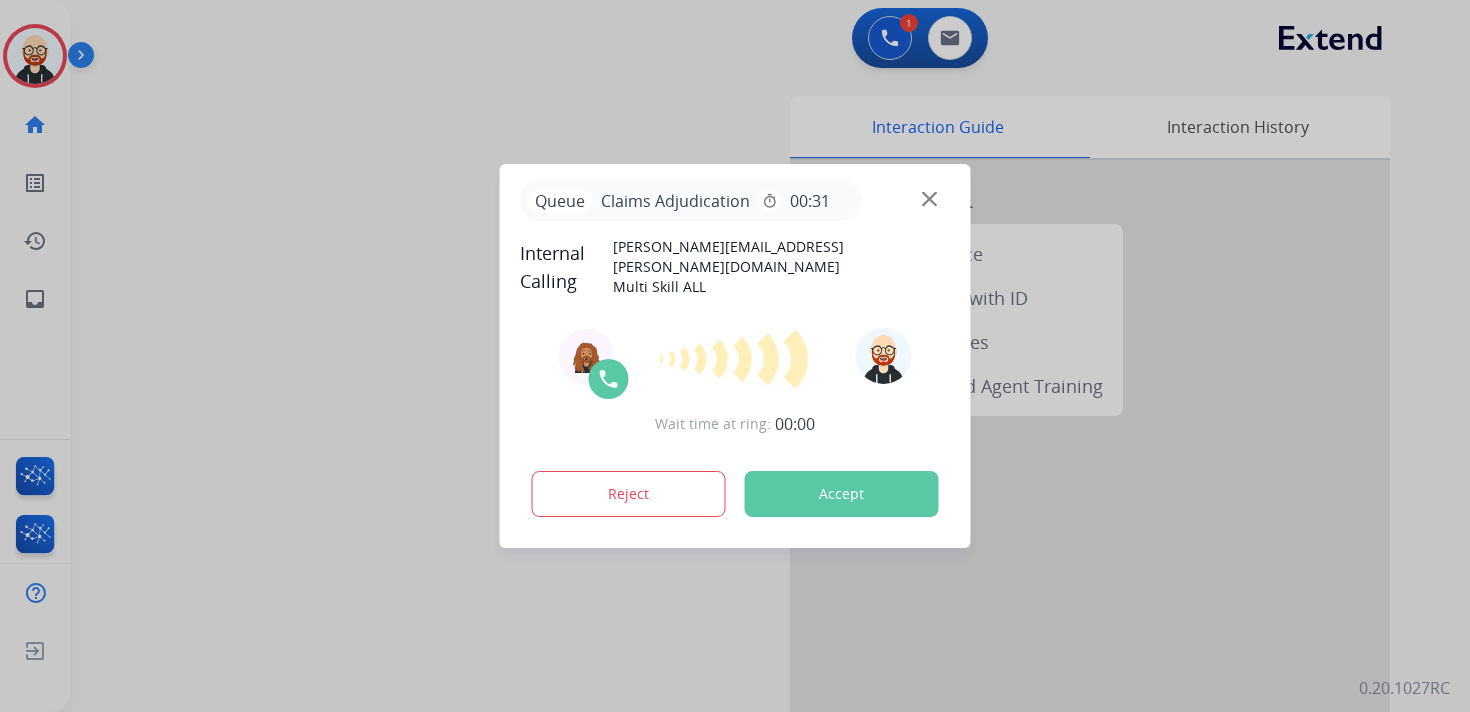 click at bounding box center (735, 356) 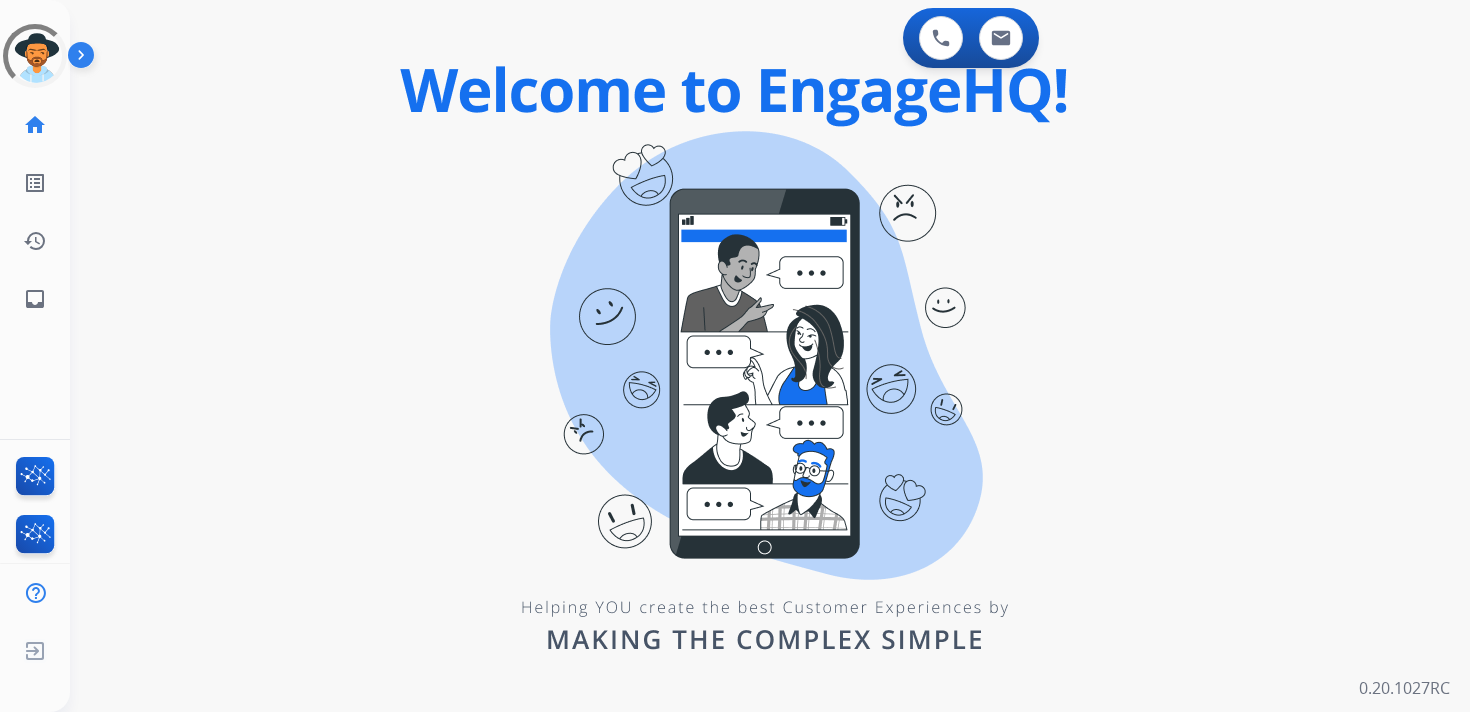 scroll, scrollTop: 0, scrollLeft: 0, axis: both 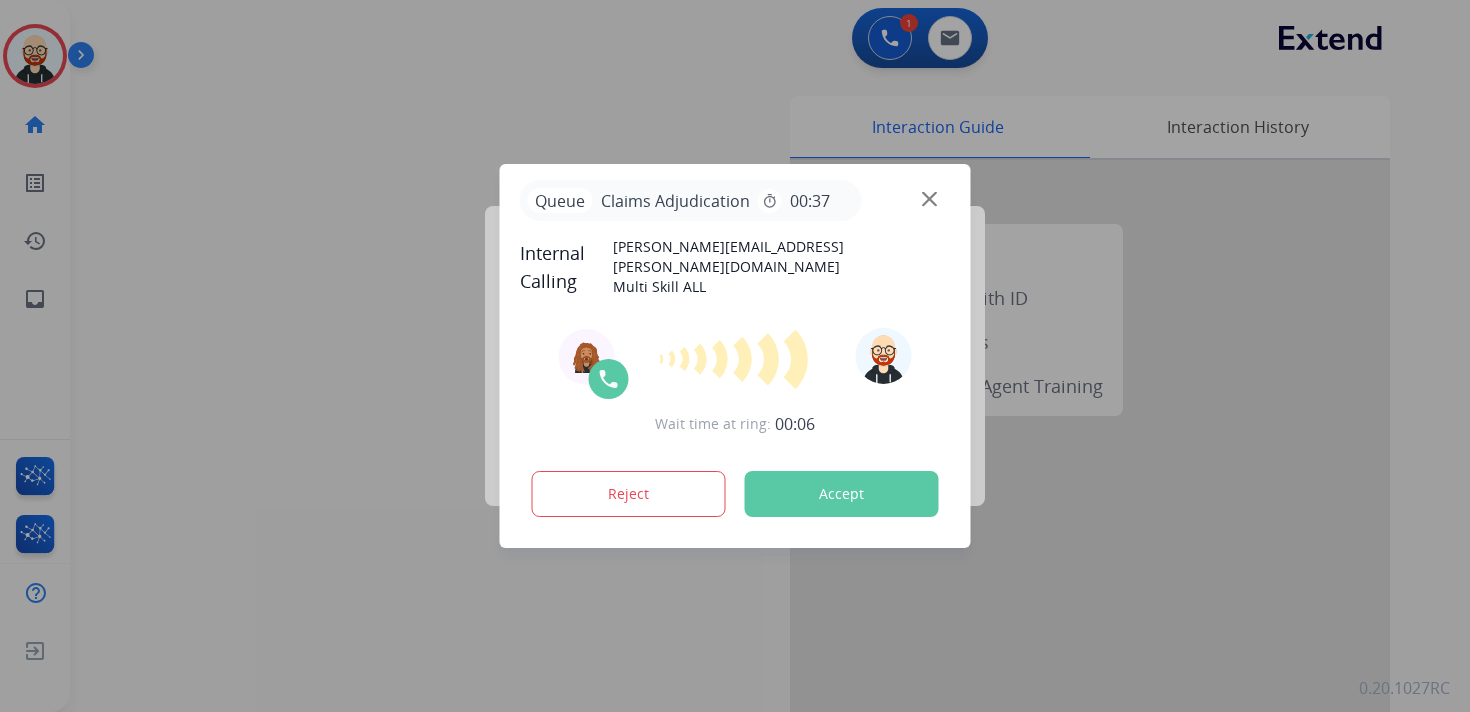 click on "Accept" 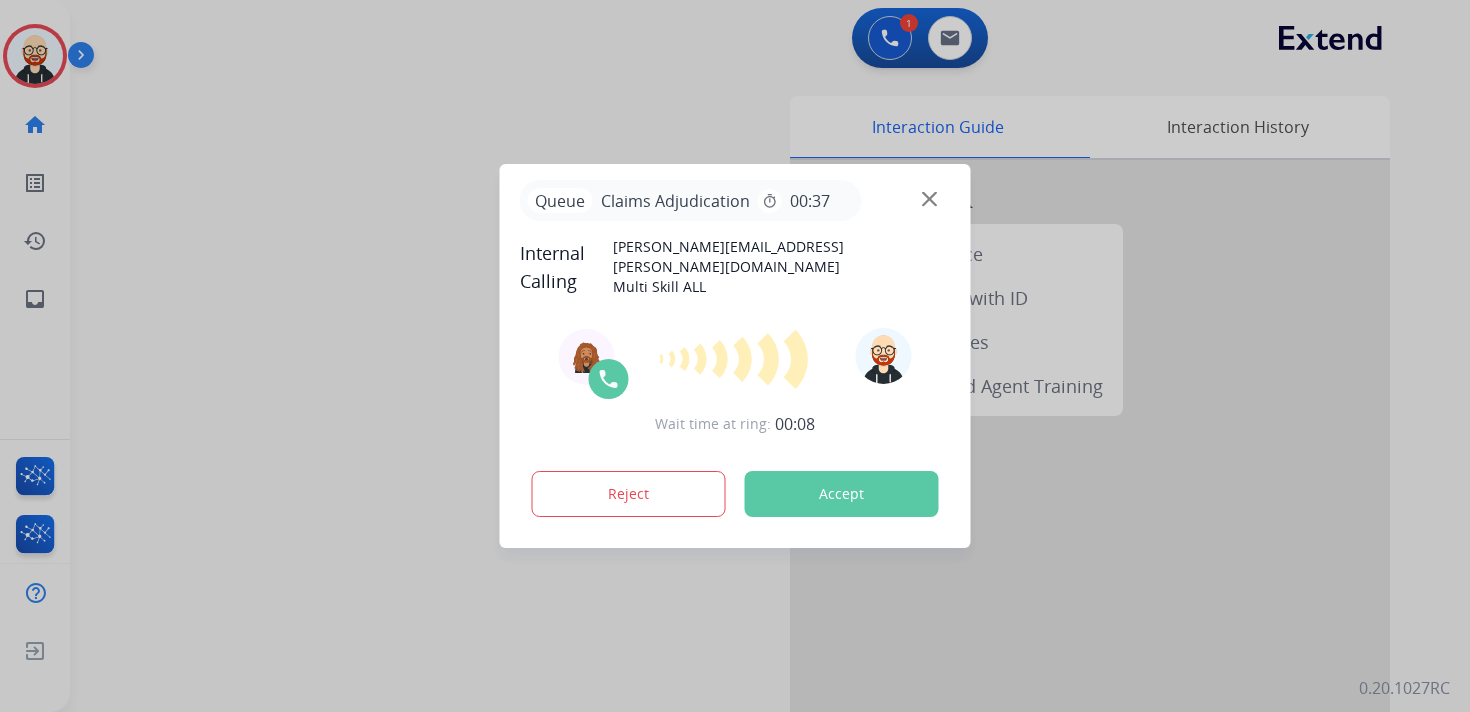 click on "Accept" at bounding box center [842, 494] 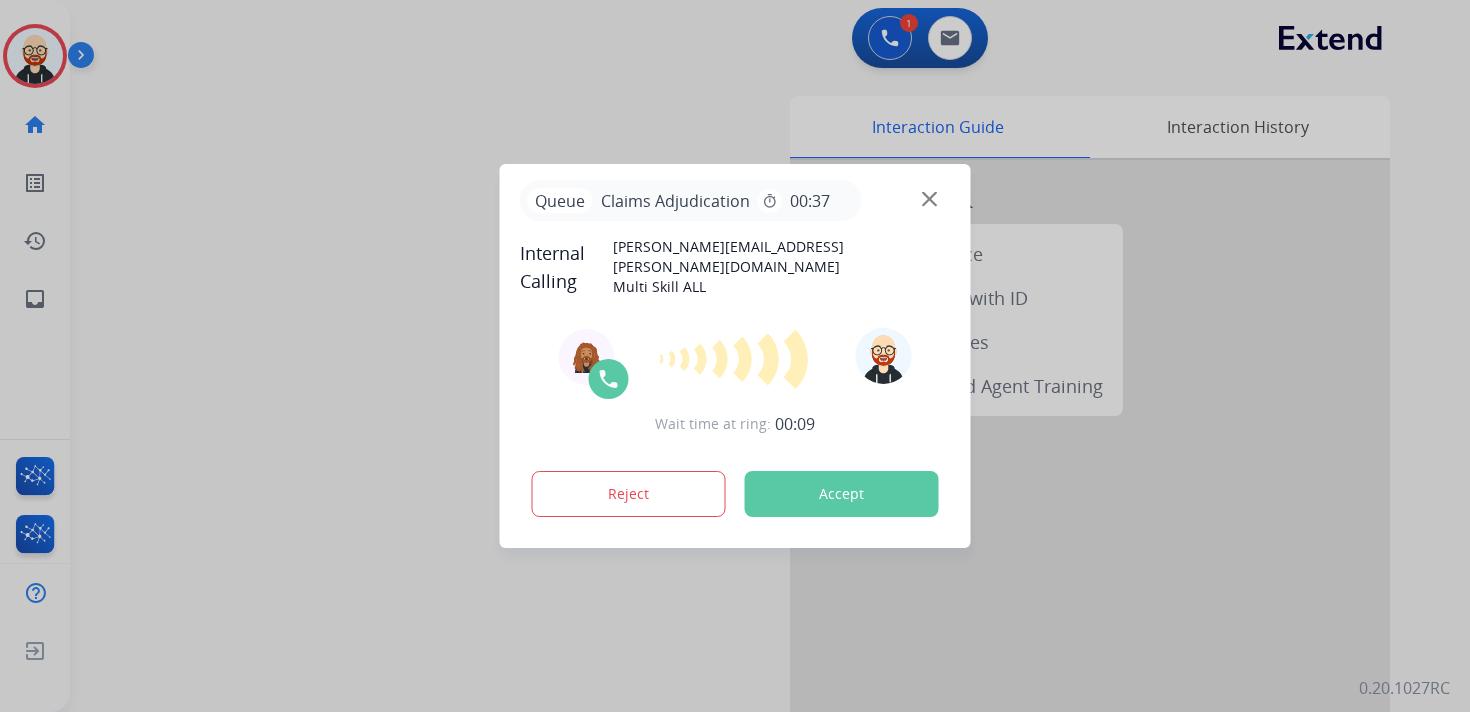 click on "Accept" at bounding box center [842, 494] 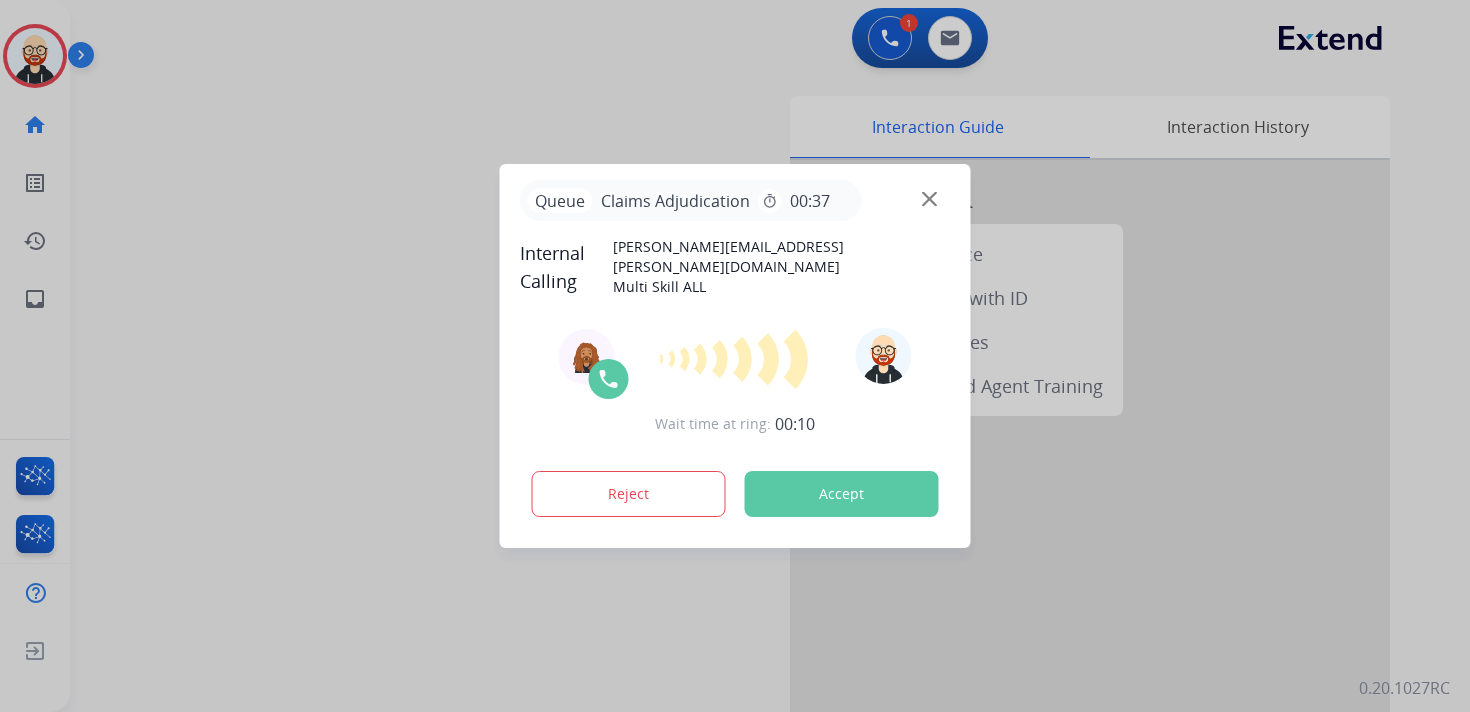 click on "Accept" at bounding box center [842, 494] 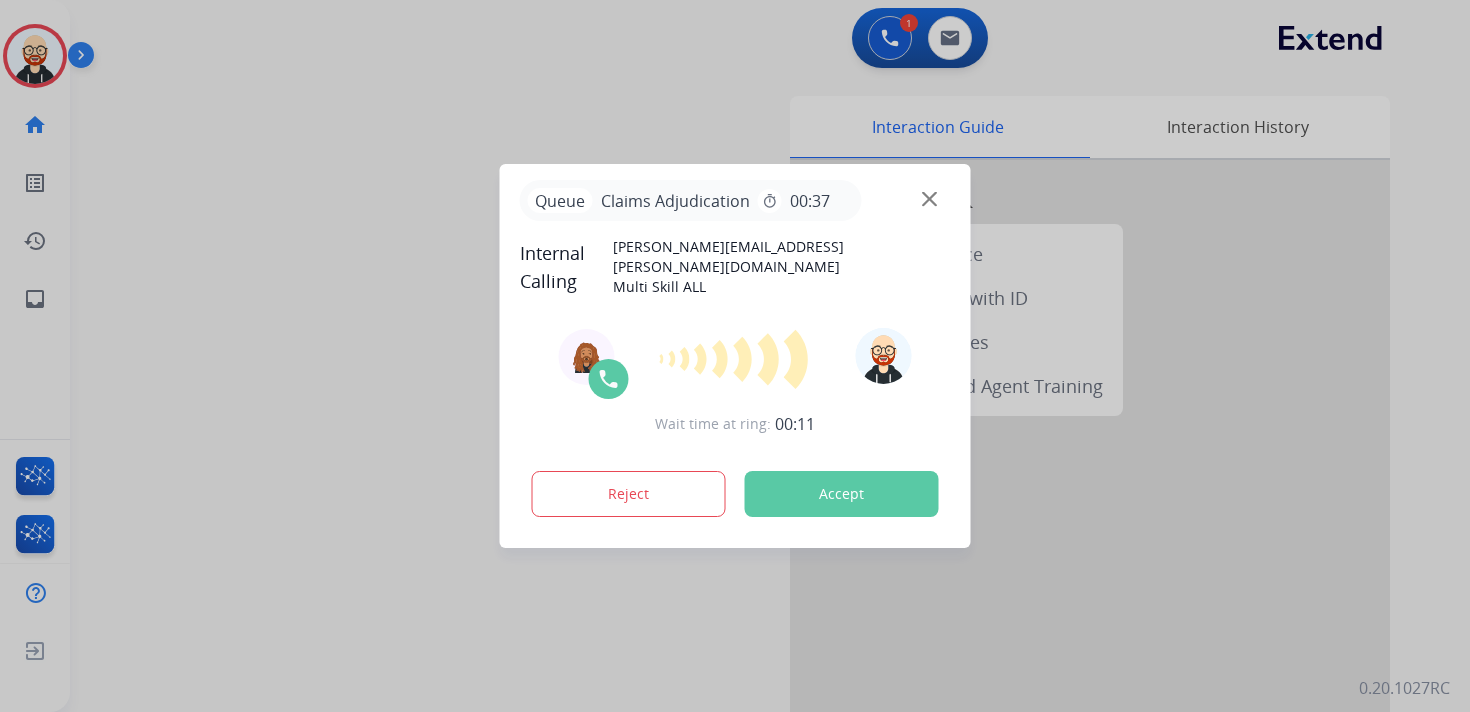 type 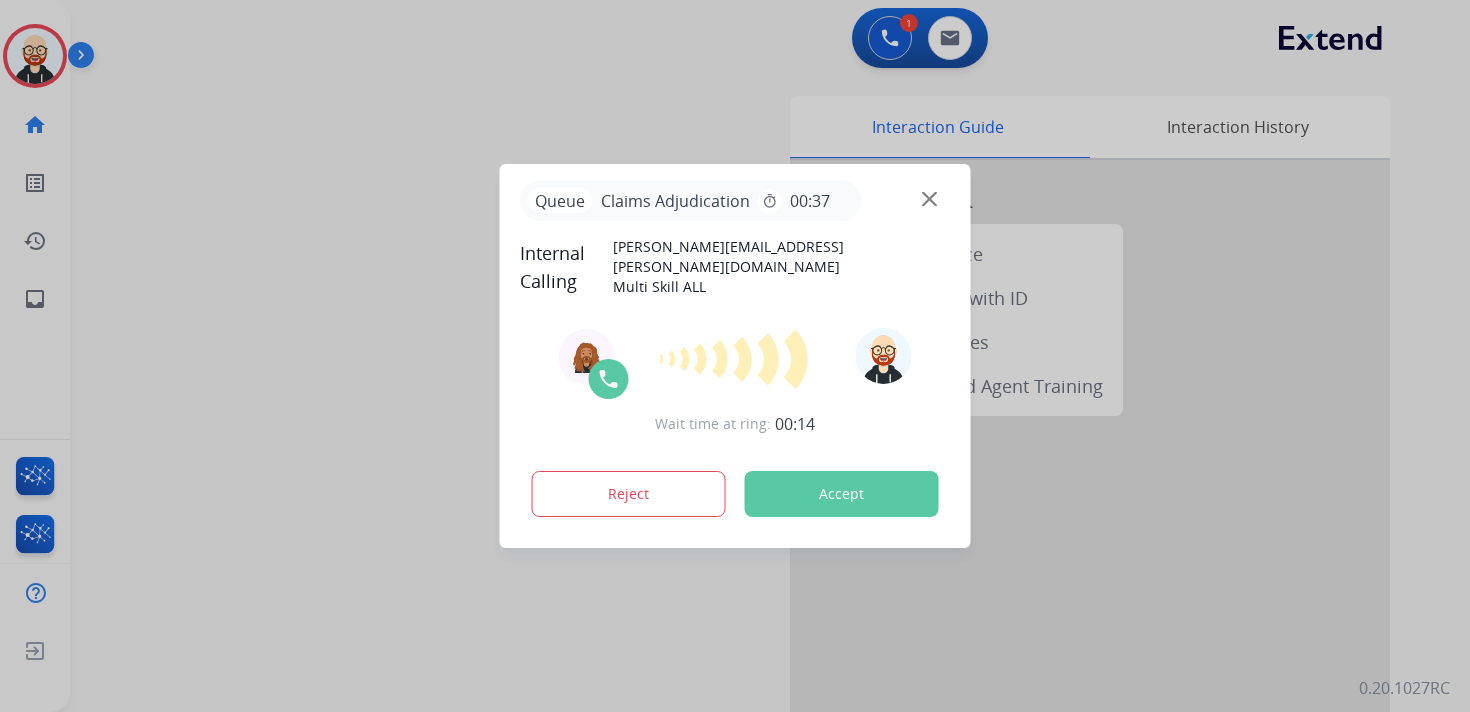 click on "Accept" at bounding box center [842, 494] 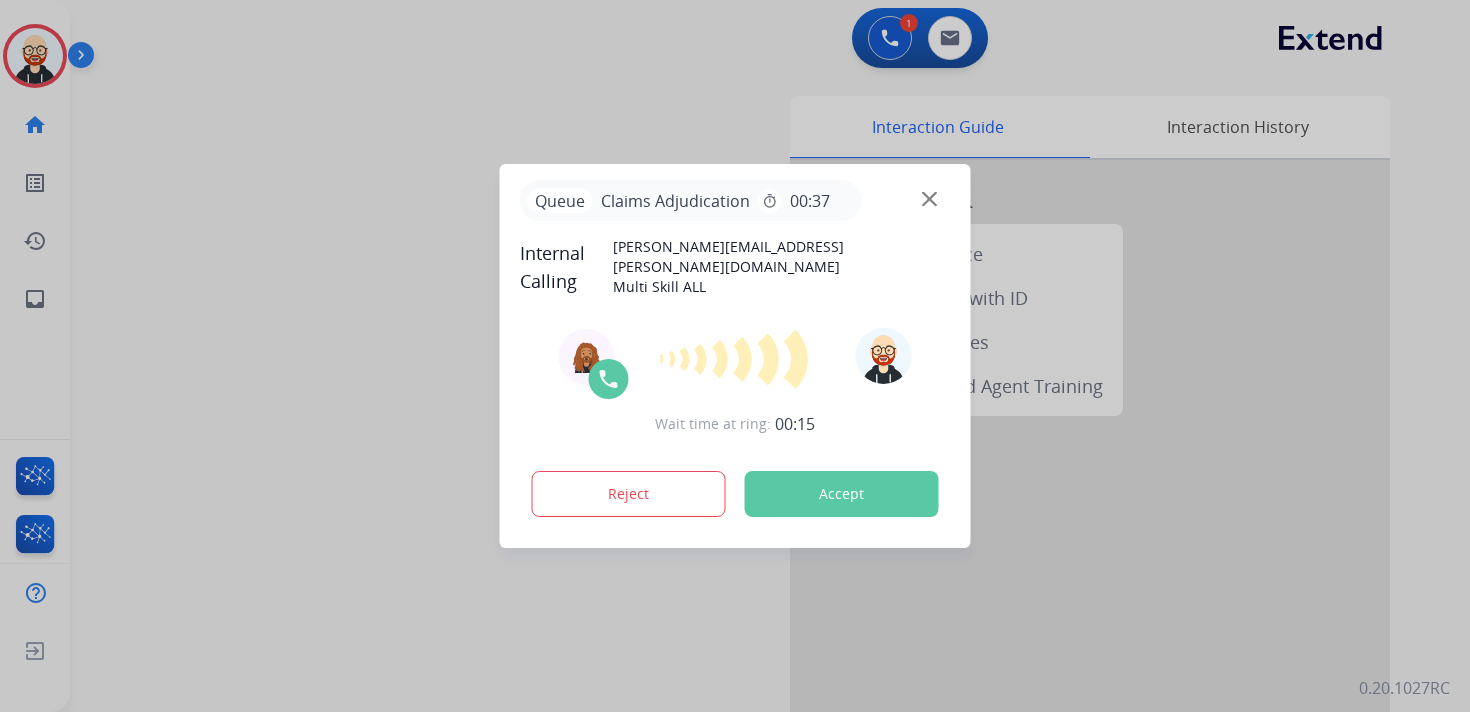 click on "Accept" at bounding box center [842, 494] 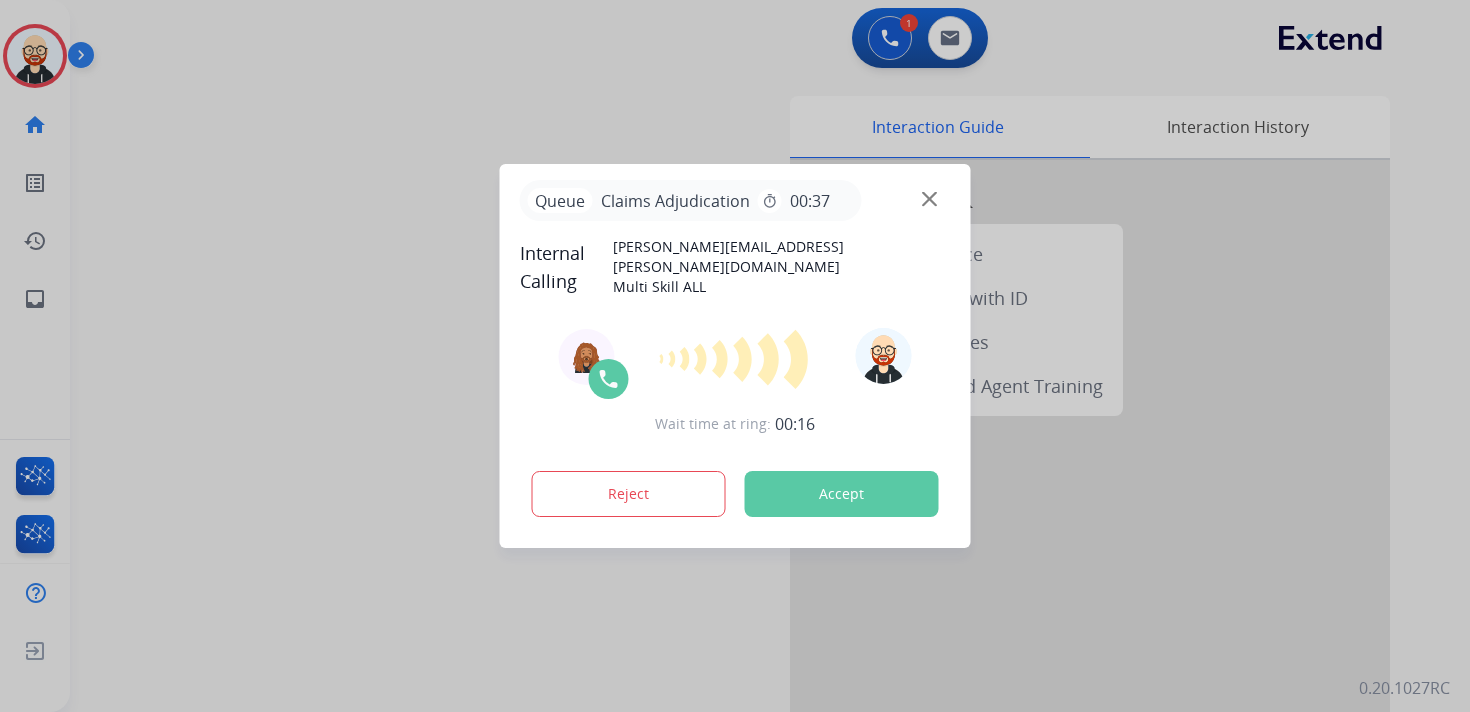 click on "Accept" at bounding box center [842, 494] 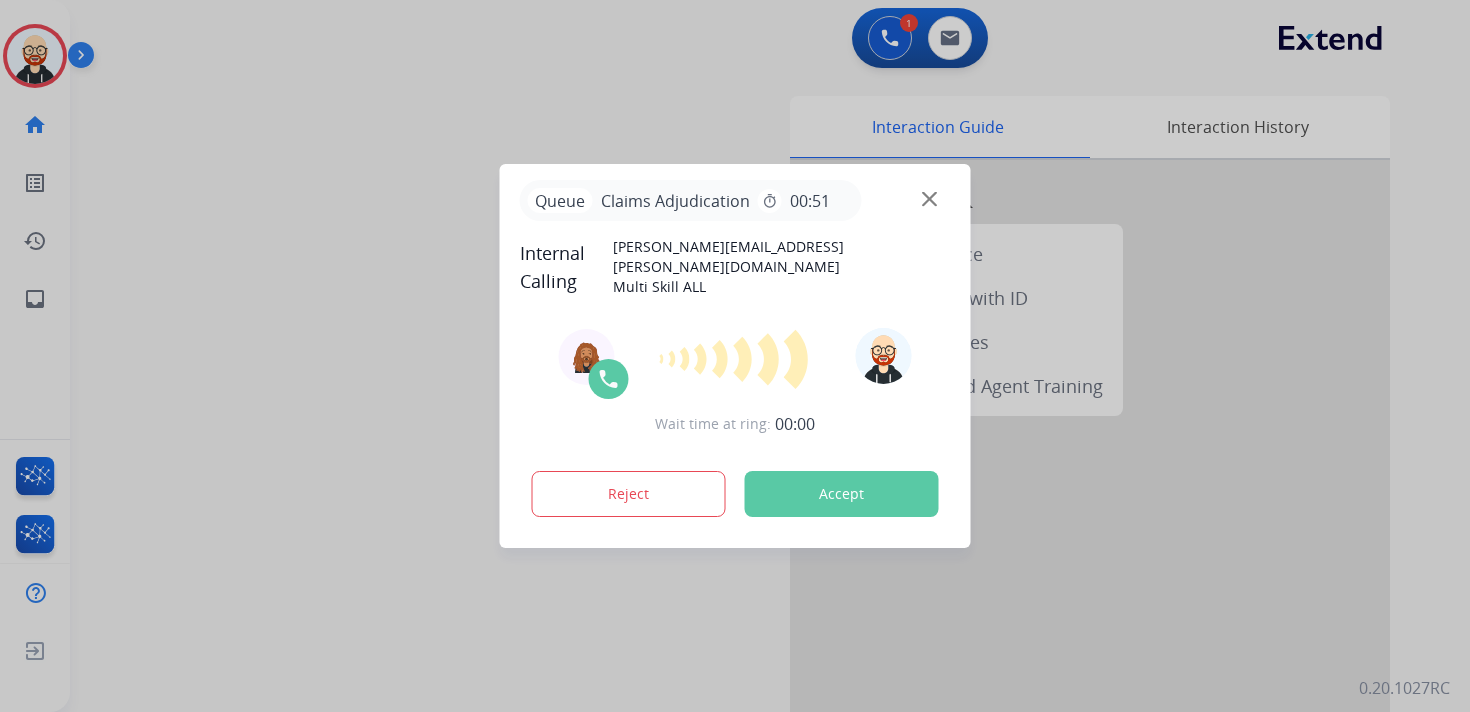 click on "Accept" at bounding box center [842, 494] 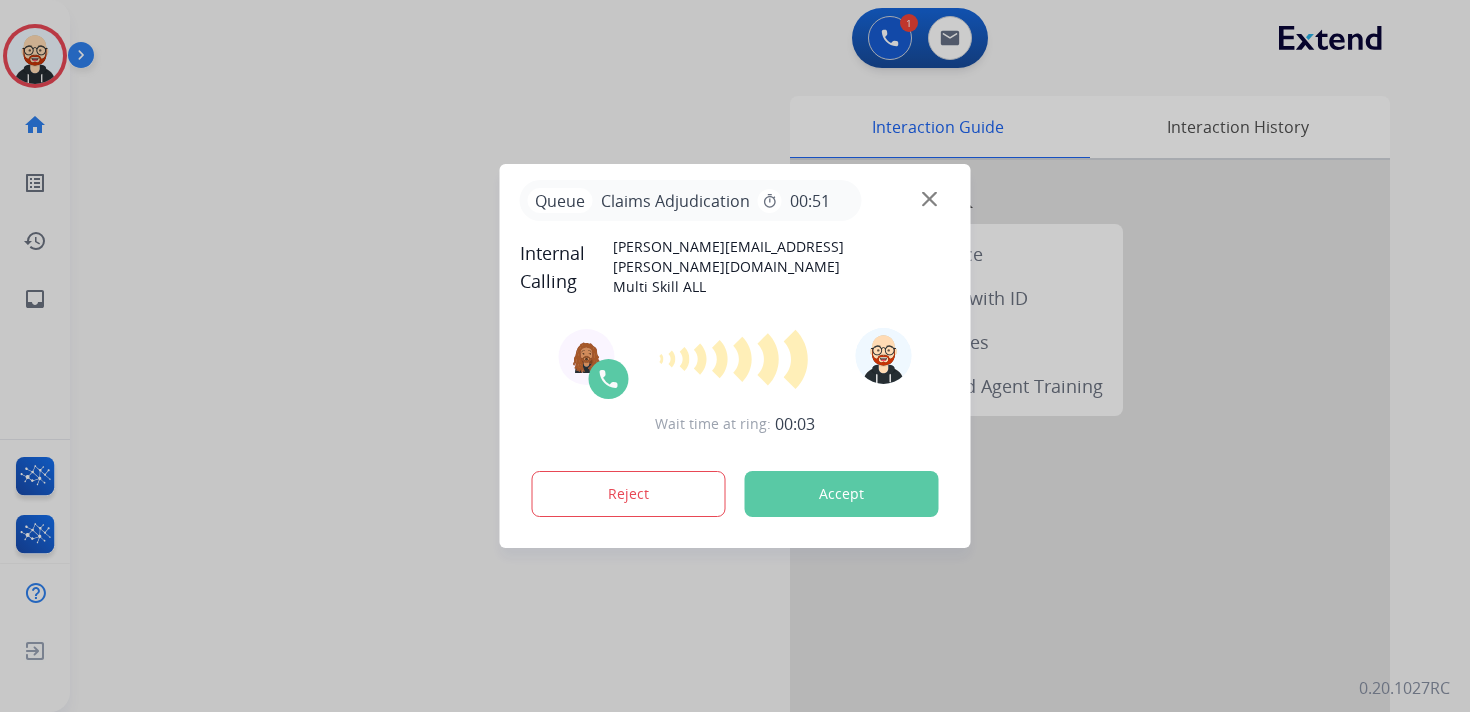 click on "Accept" at bounding box center (842, 494) 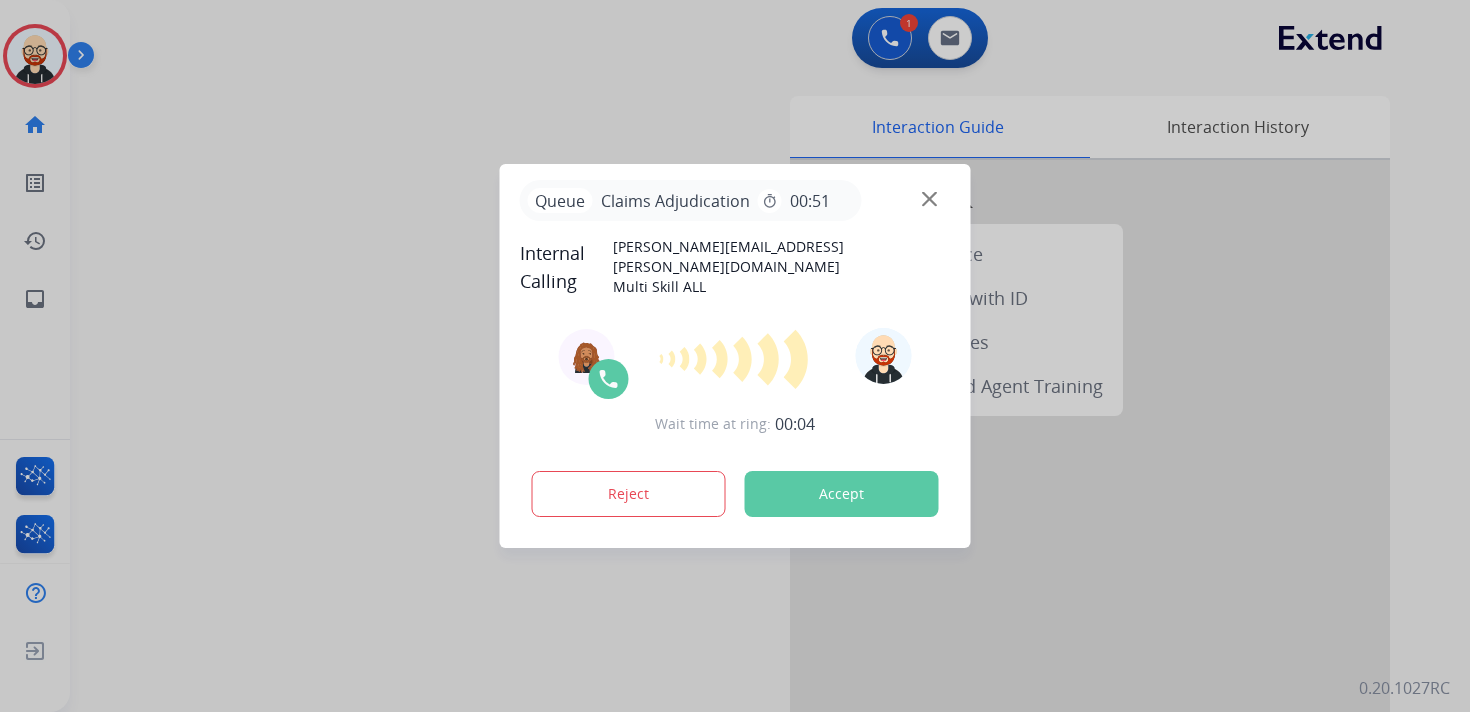 type 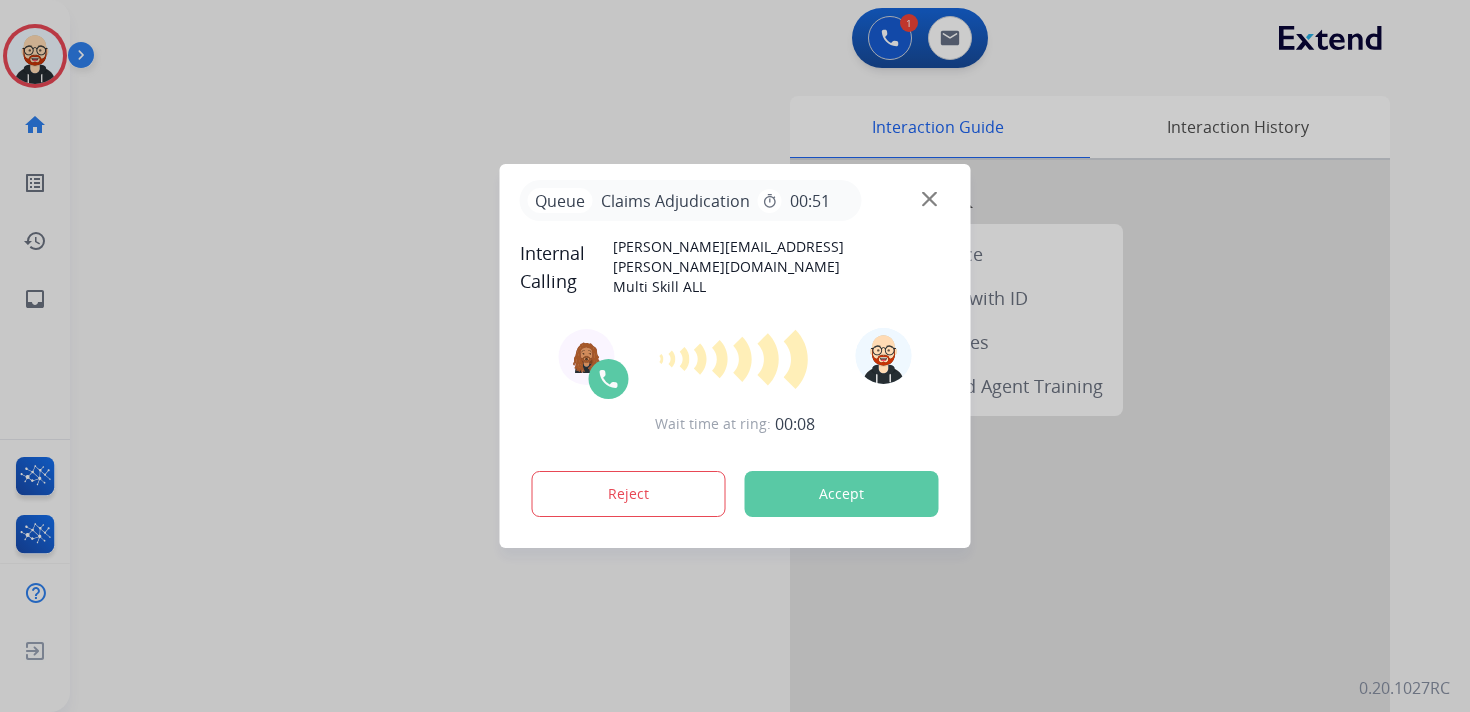 click at bounding box center [735, 356] 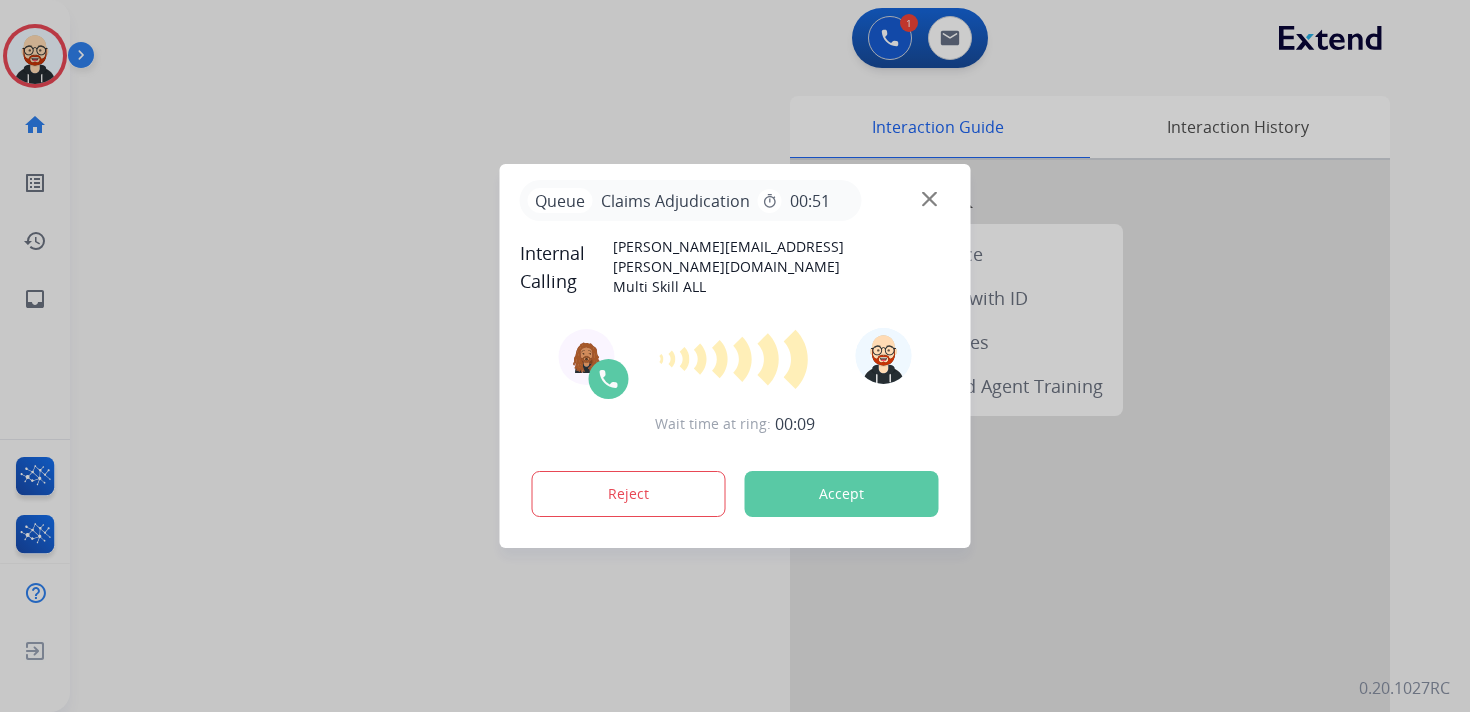 click at bounding box center (735, 356) 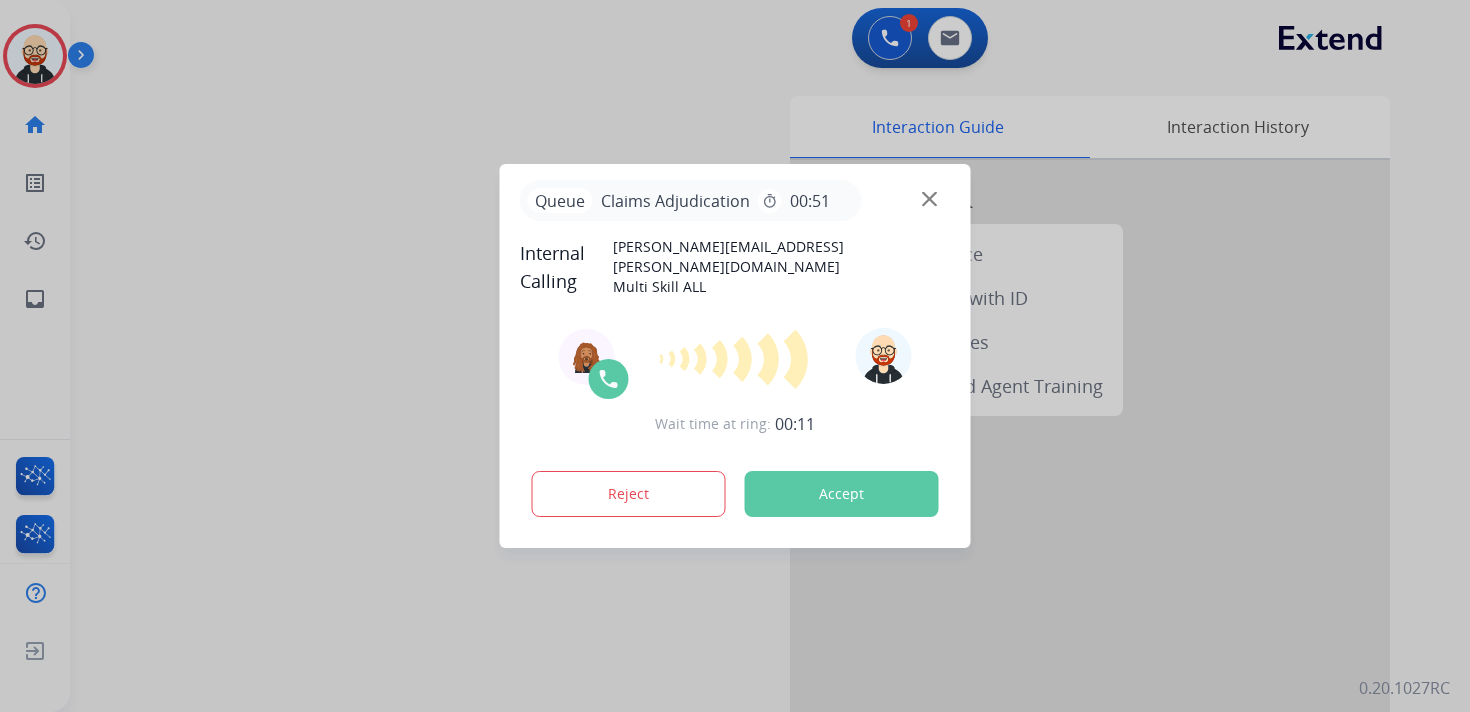 click on "Accept" at bounding box center (842, 494) 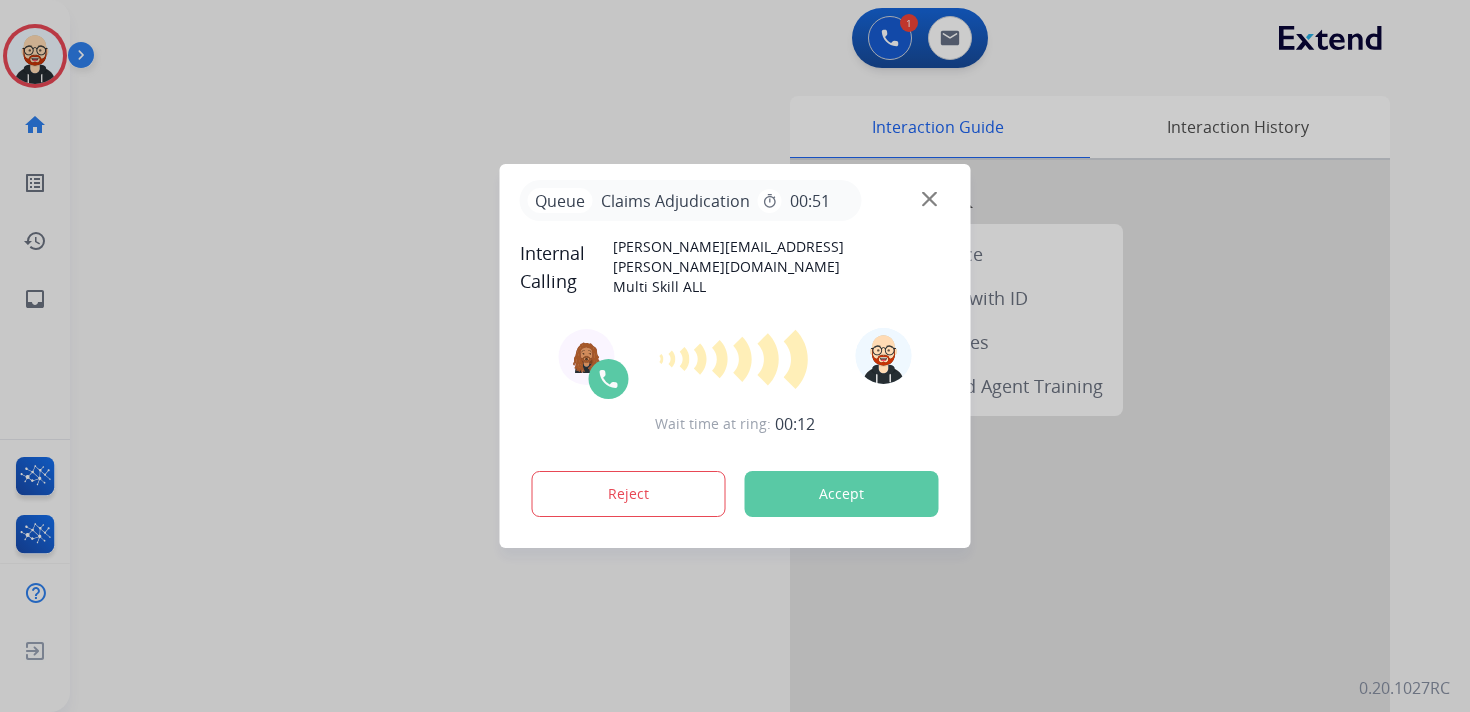 click on "Accept" at bounding box center [842, 494] 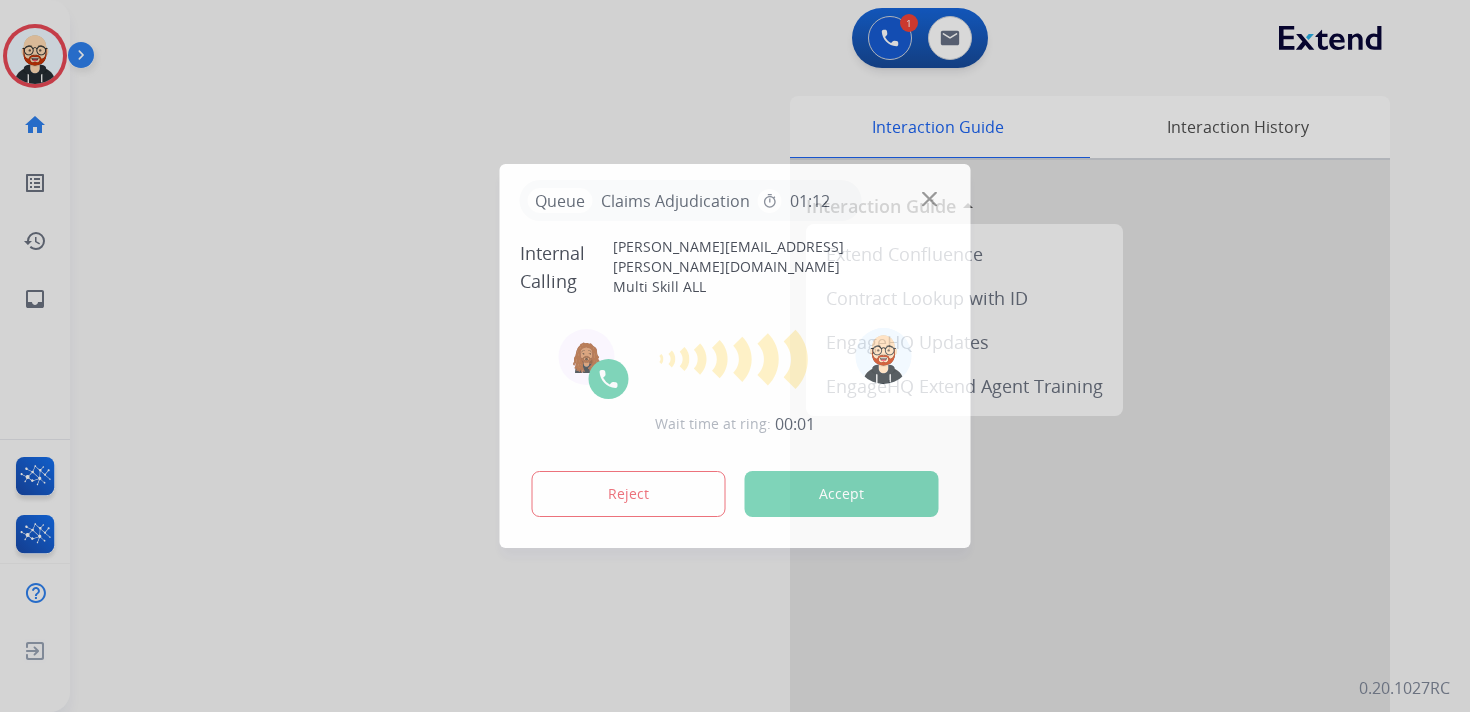 click on "Accept" at bounding box center (842, 494) 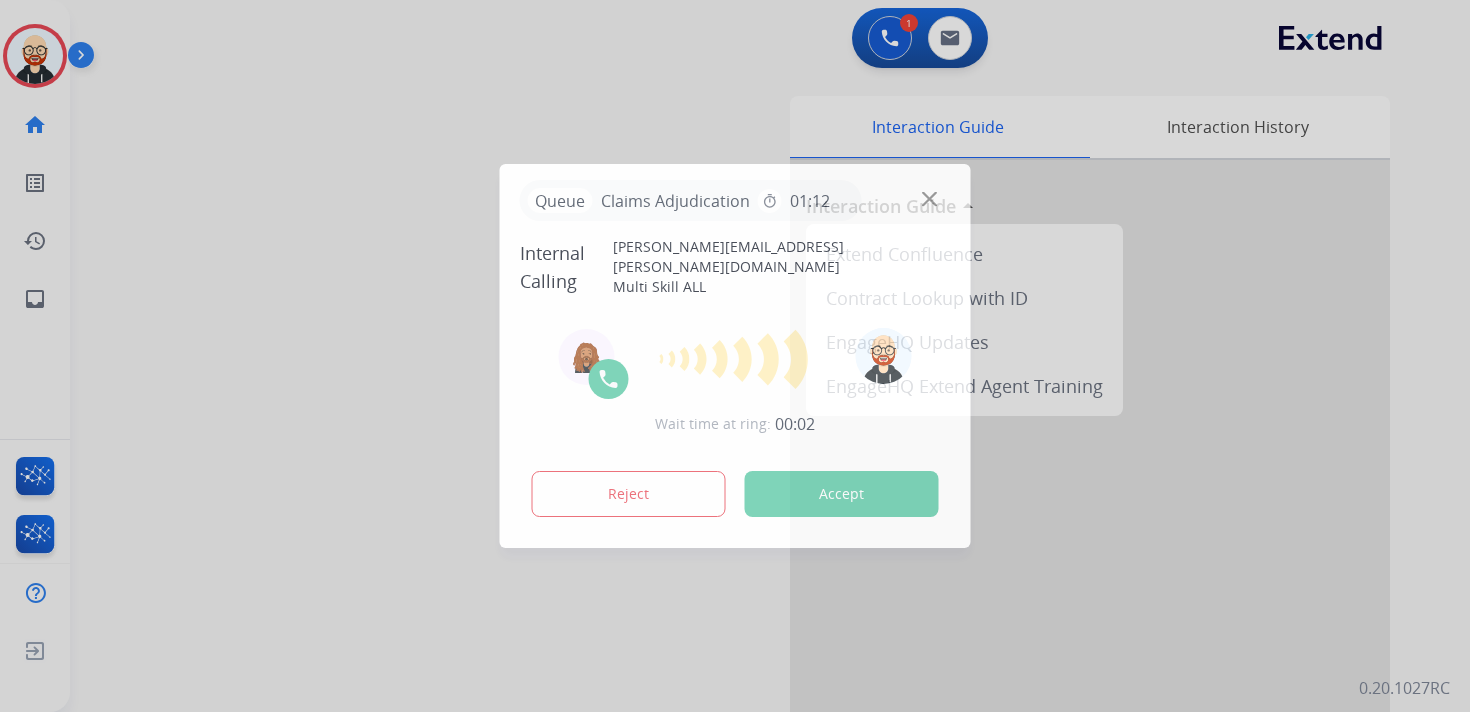 click on "Accept" at bounding box center (842, 494) 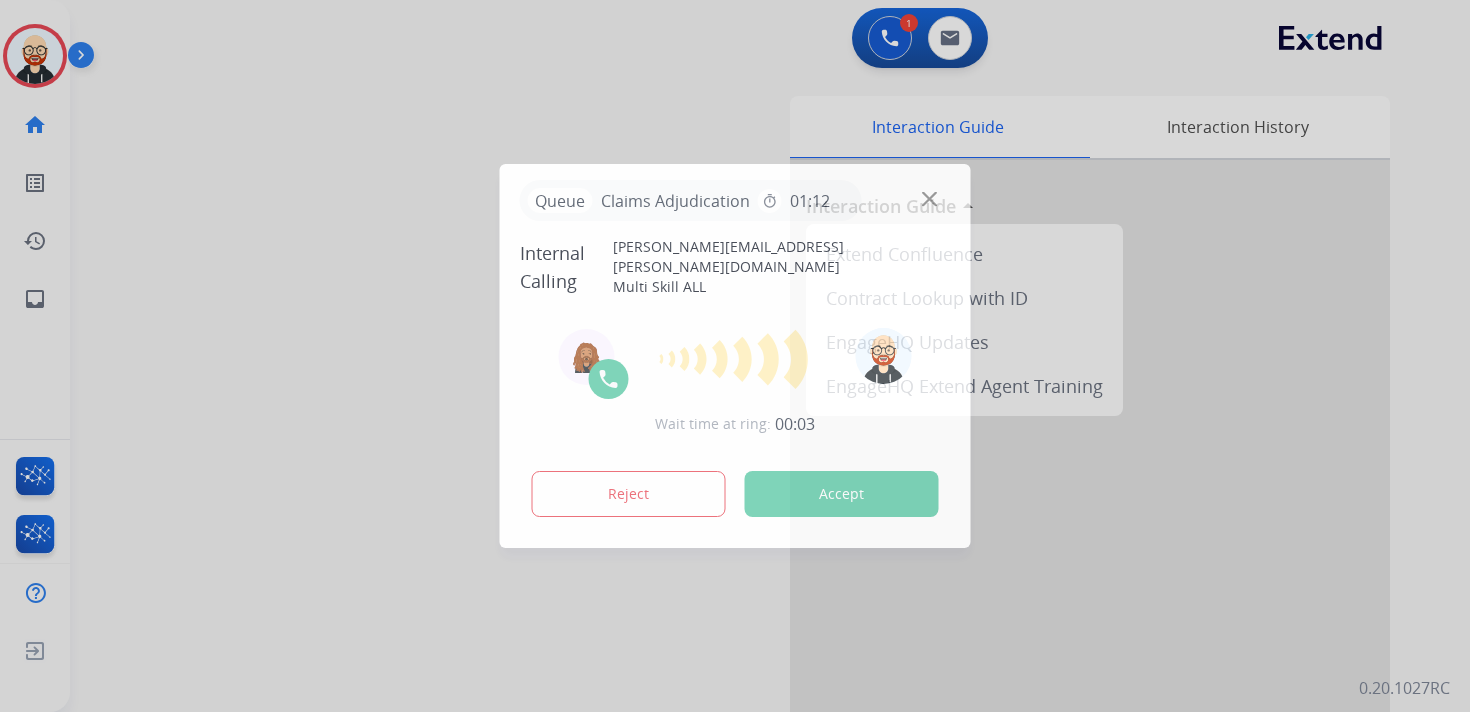 click on "Accept" at bounding box center [842, 494] 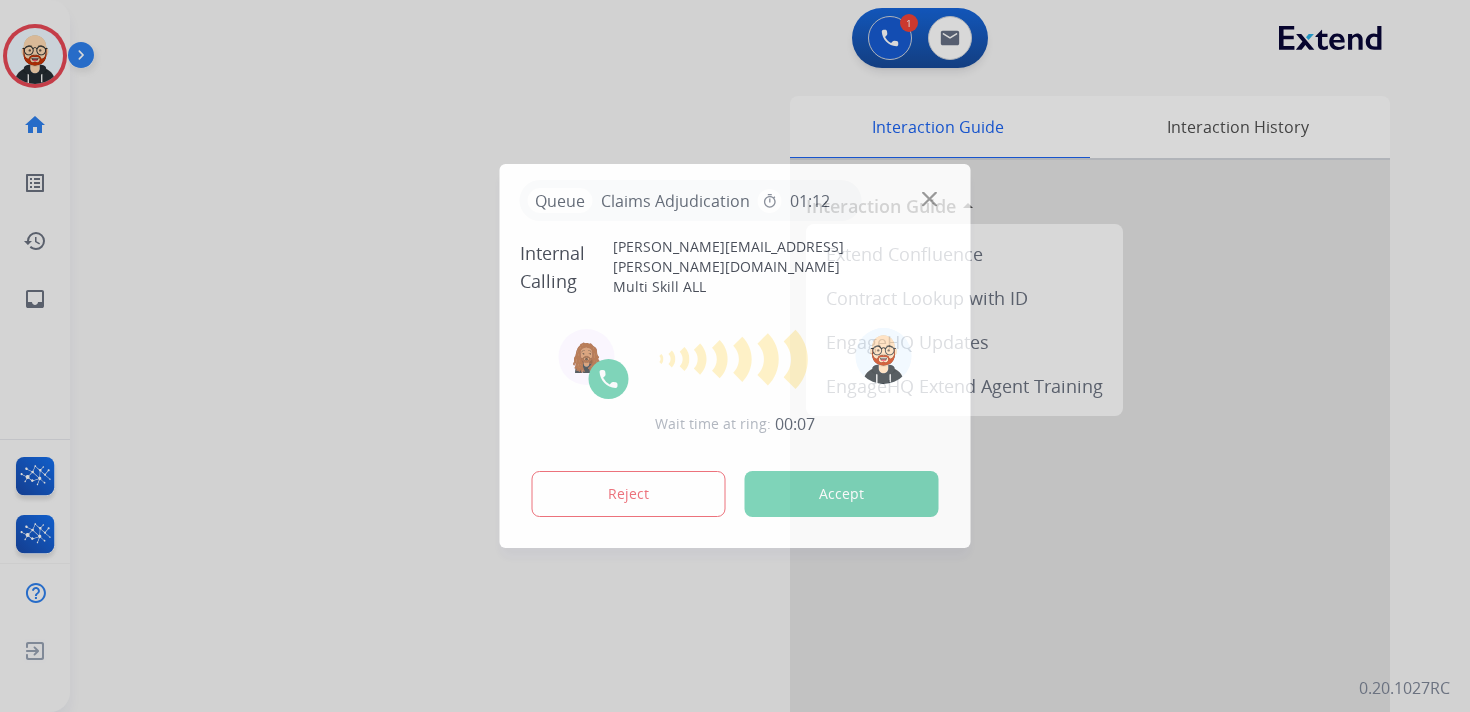 type 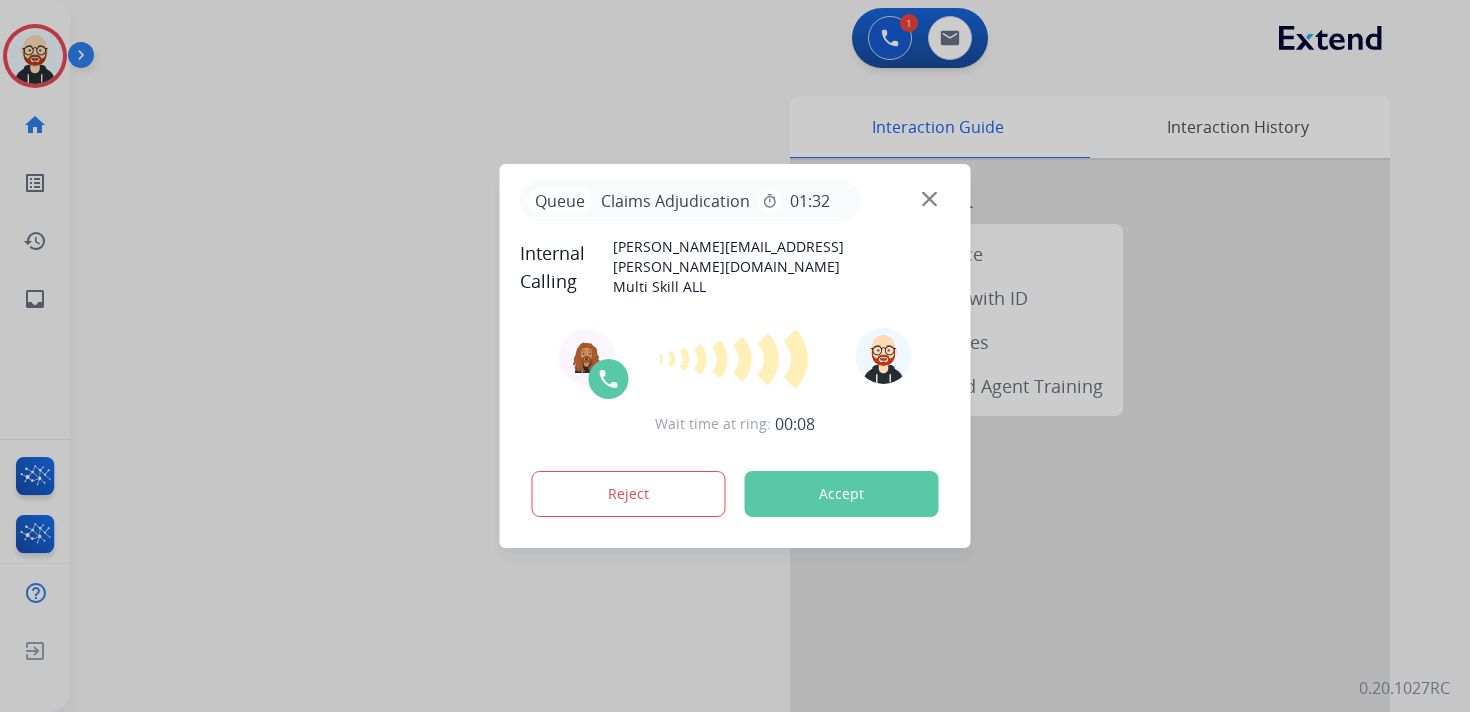 click at bounding box center (735, 356) 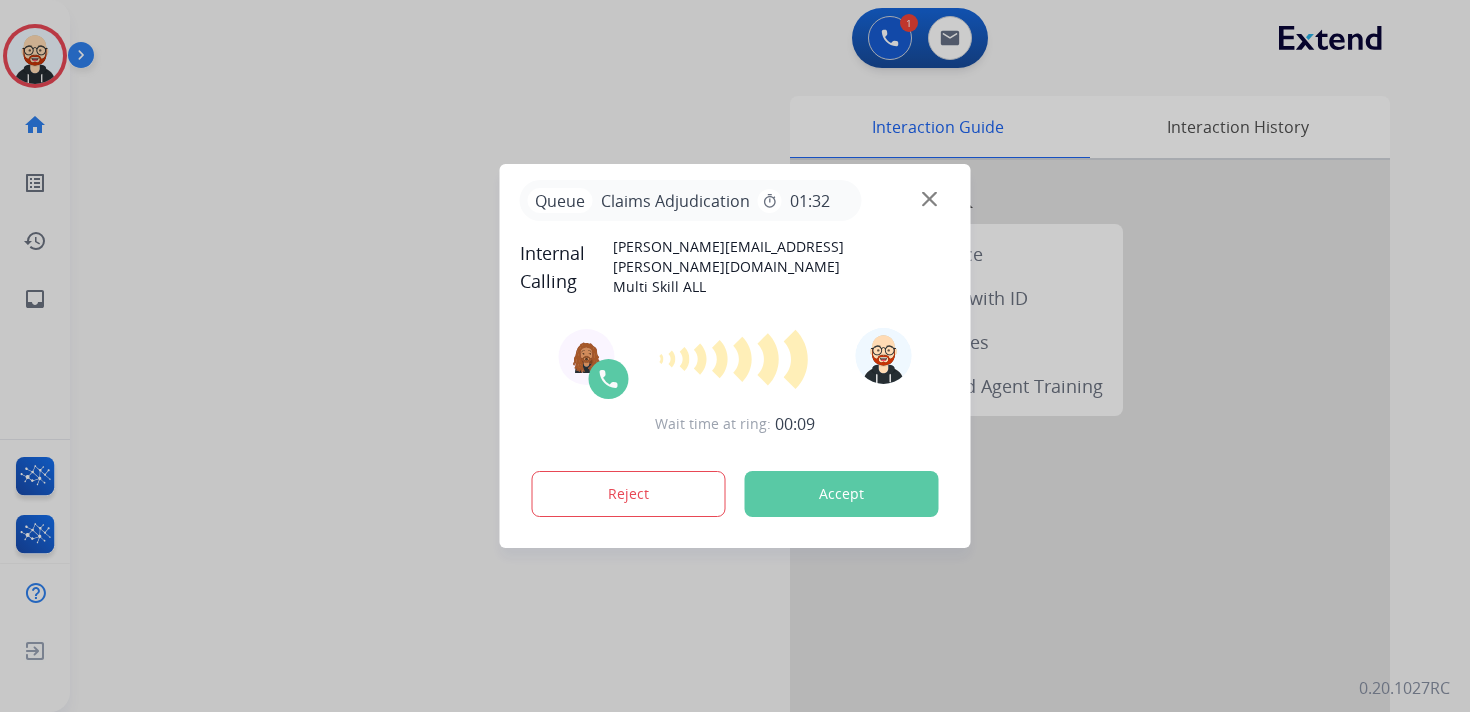 click at bounding box center (735, 356) 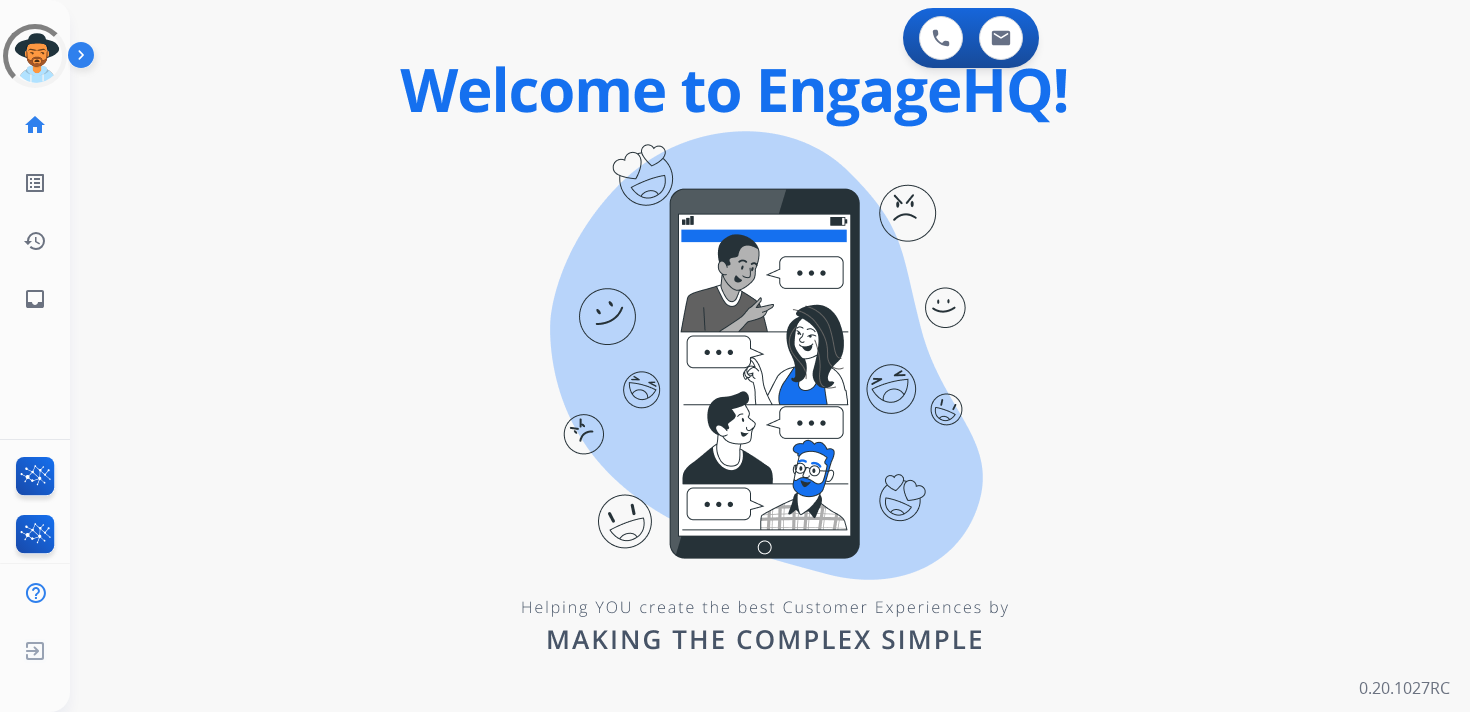scroll, scrollTop: 0, scrollLeft: 0, axis: both 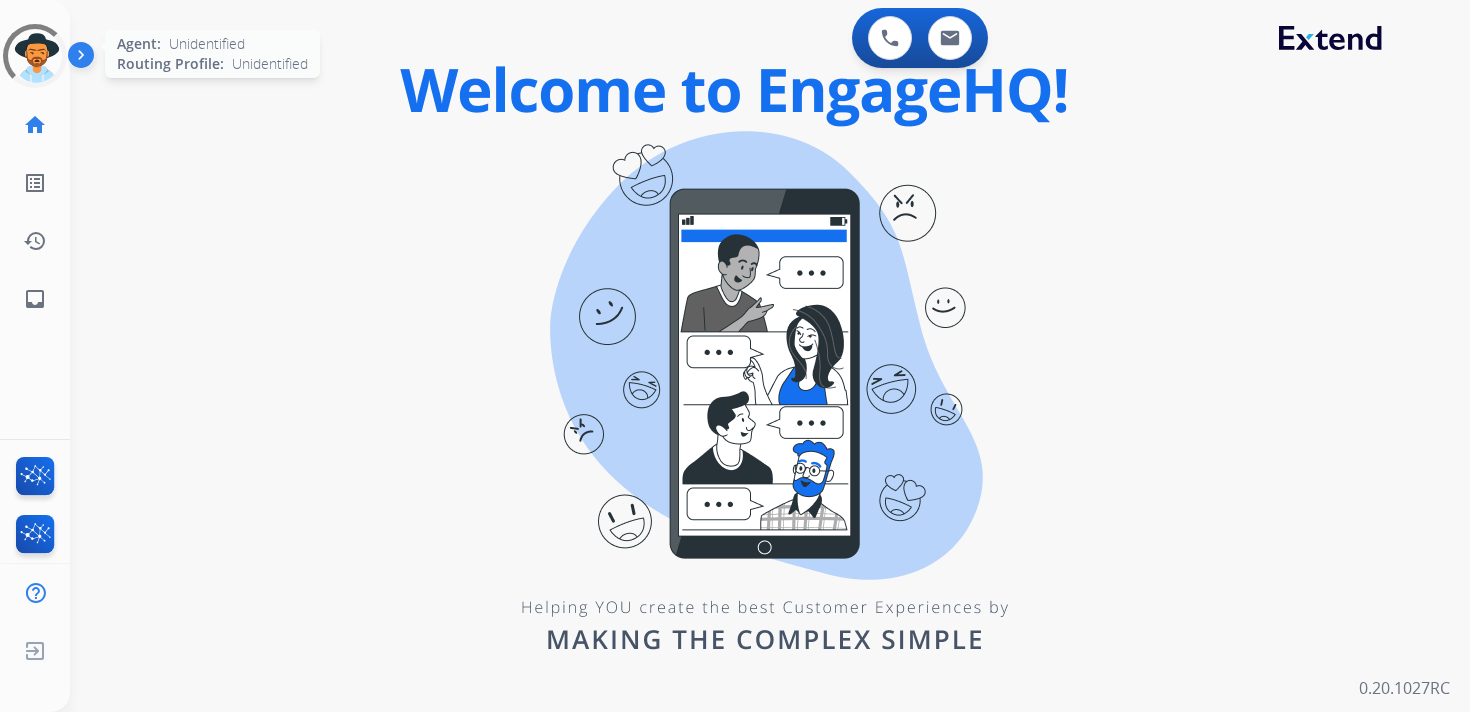 click 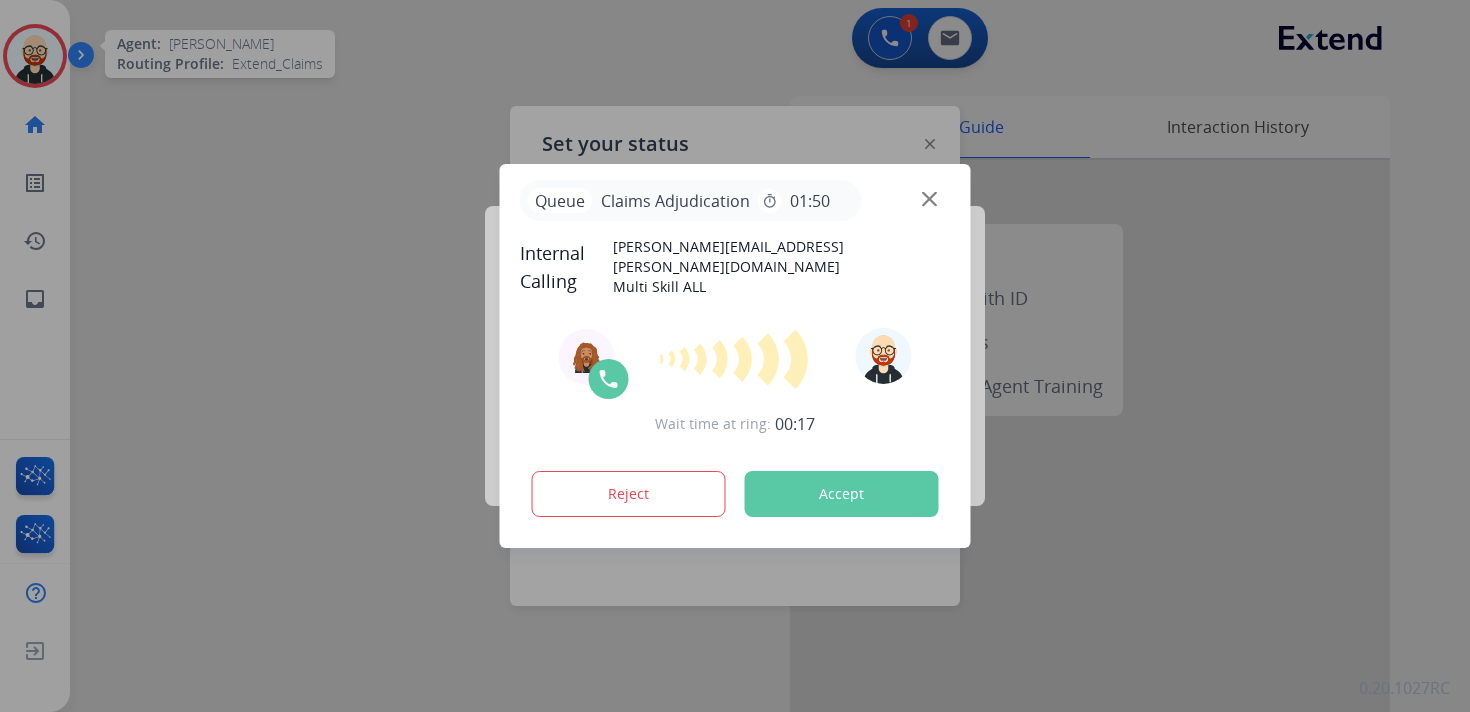 click 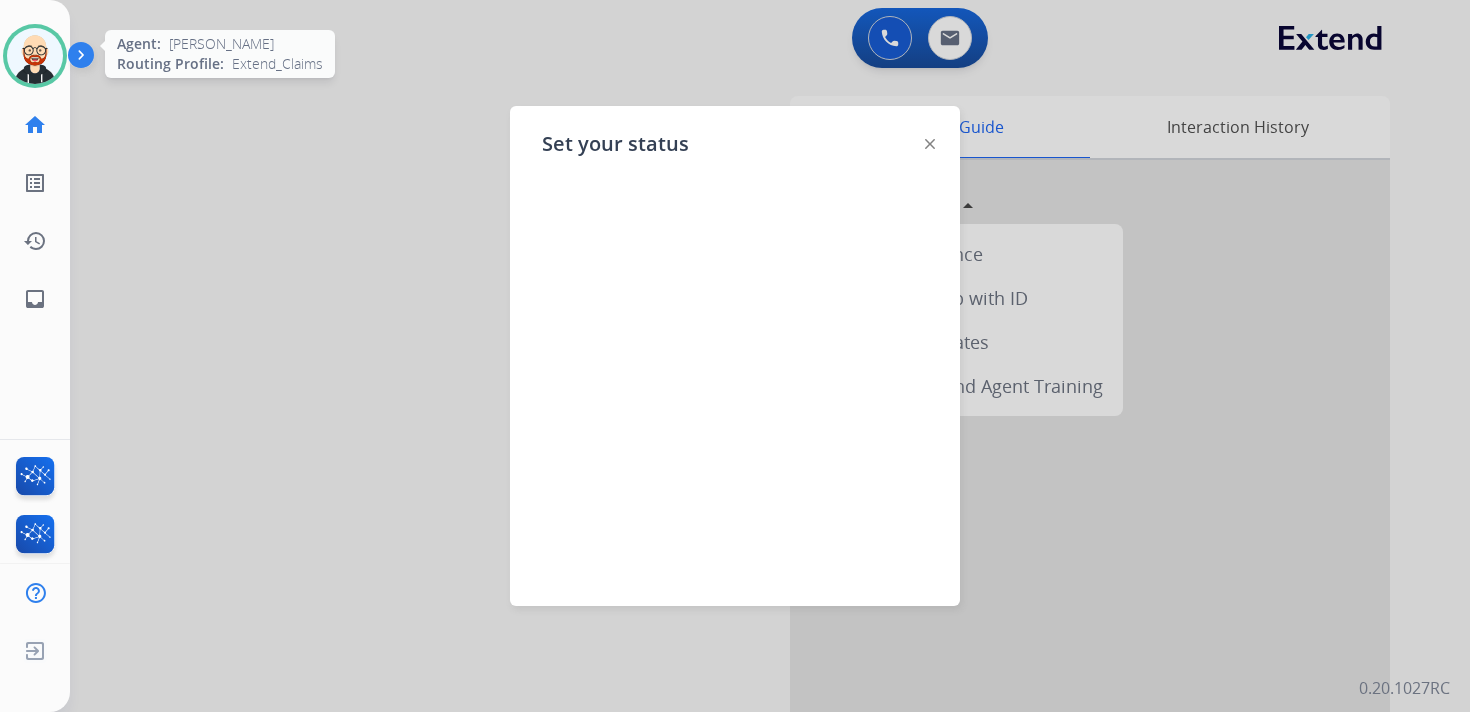 click on "Outbound call Quit Outbound call Quit Schedule interaction + Add to my list  Customer   Date   Duration  ****** ****** ****** ****** ****** ****** Availability  Morning Mid Day Afternoon Customer information Default Phone Default Email Add new + Cancel Schedule  Ezra   Available  Edit Avatar  Agent:   [PERSON_NAME] Profile:  Extend_Claims home  Home  Home list_alt  Outbound Leads  Outbound Leads history  Interaction Log  Interaction Log inbox  Emails  Emails  FocalPoints   Interaction Analytics  Help Center  Help Center  Log out  Log out  Set your status 0 Voice Interactions  0  Email Interactions swap_horiz Break voice bridge close_fullscreen Connect 3-Way Call merge_type Separate 3-Way Call  Interaction Guide   Interaction History  Interaction Guide arrow_drop_up  Extend Confluence   Contract Lookup with ID   EngageHQ Updates   EngageHQ Extend Agent Training  0.20.1027RC" at bounding box center [735, 356] 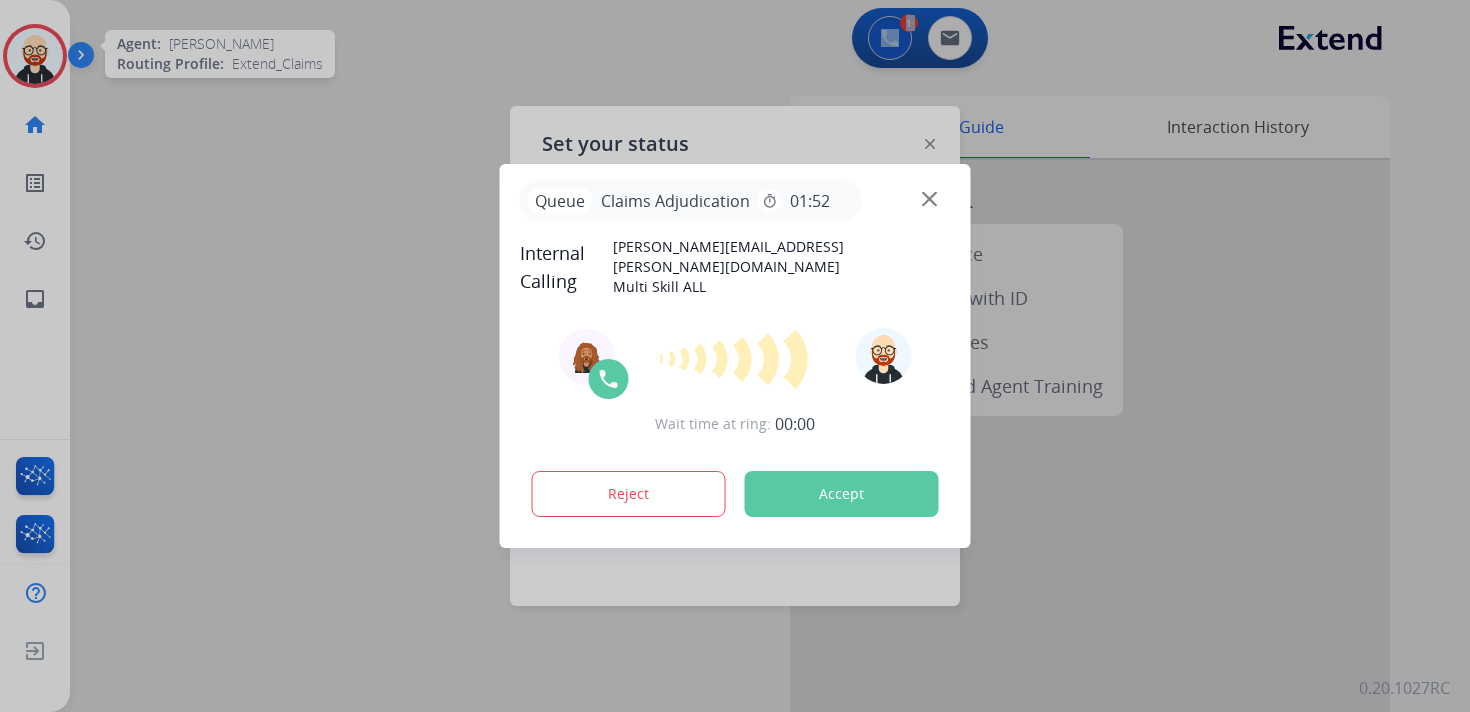 click at bounding box center (929, 199) 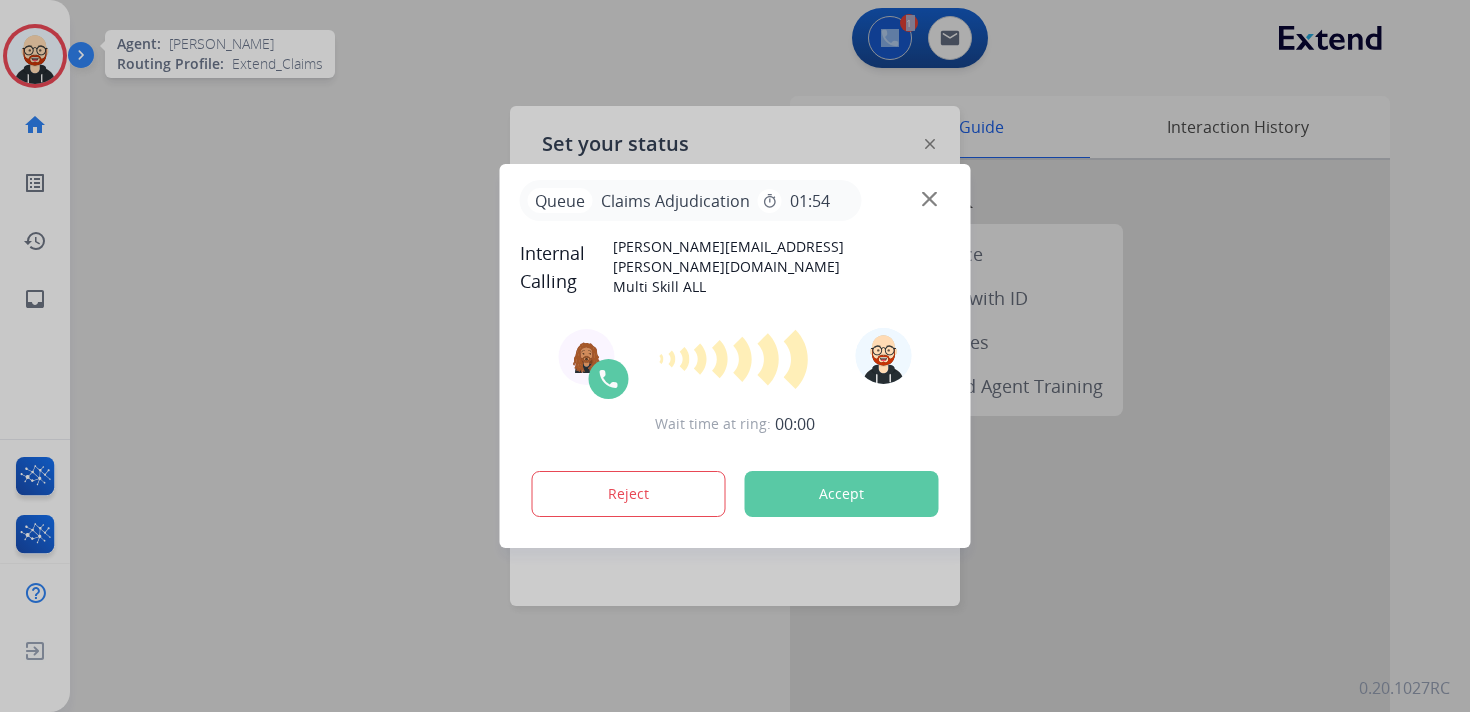 click at bounding box center (929, 199) 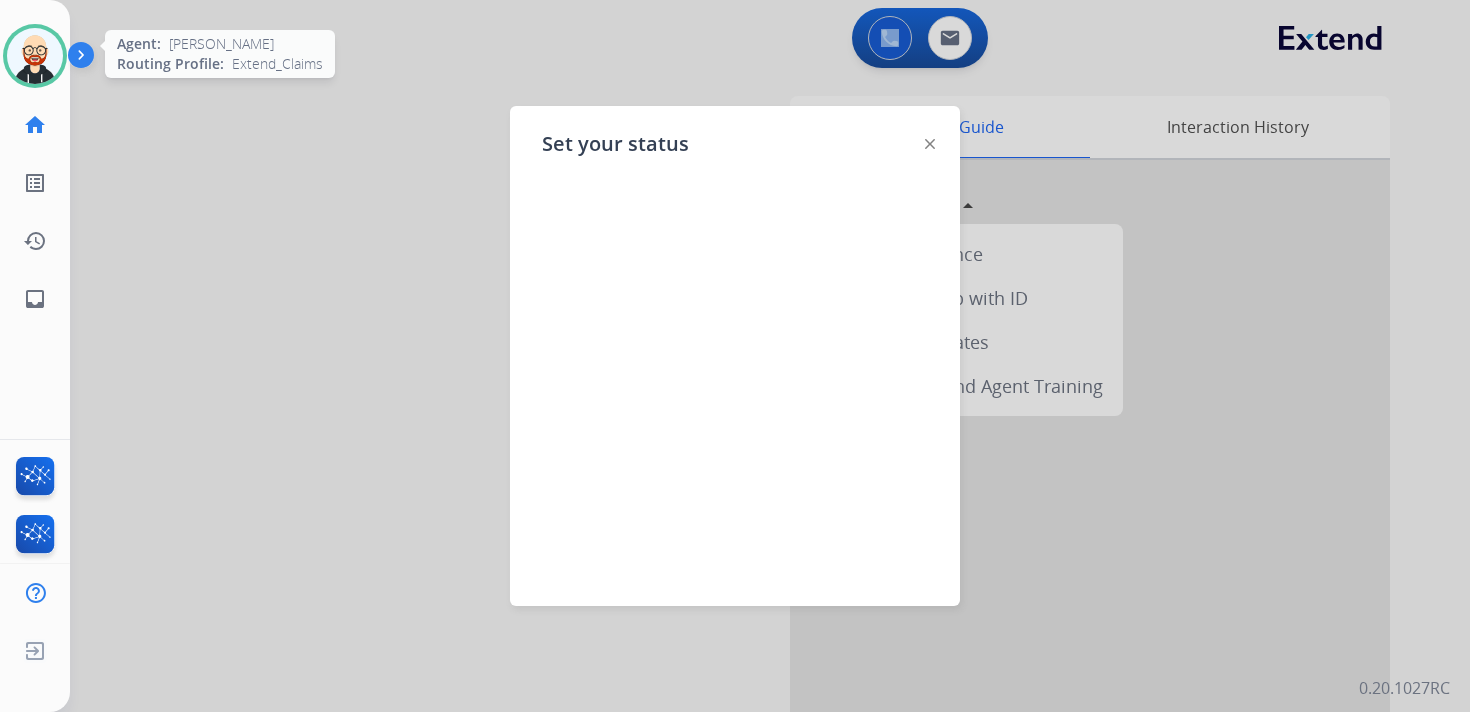 click on "Set your status" 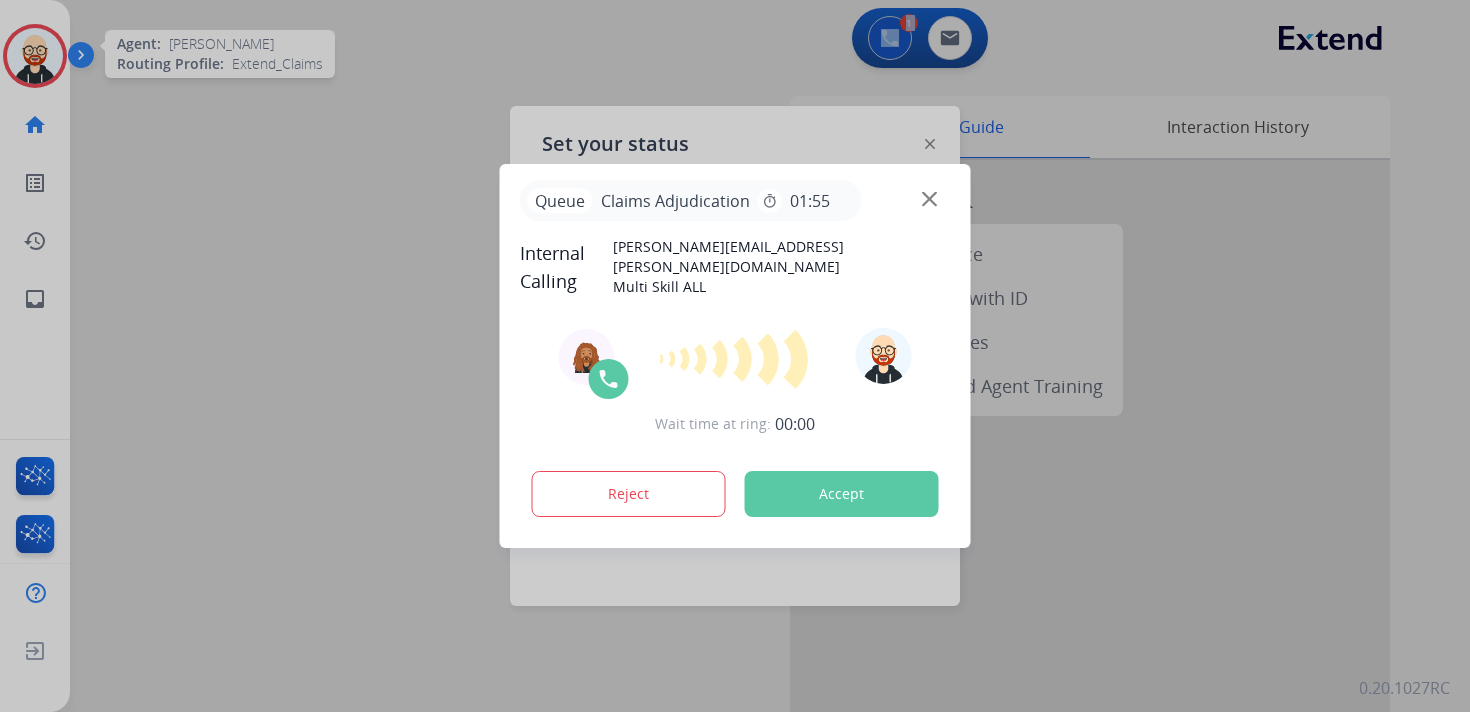 click at bounding box center (929, 199) 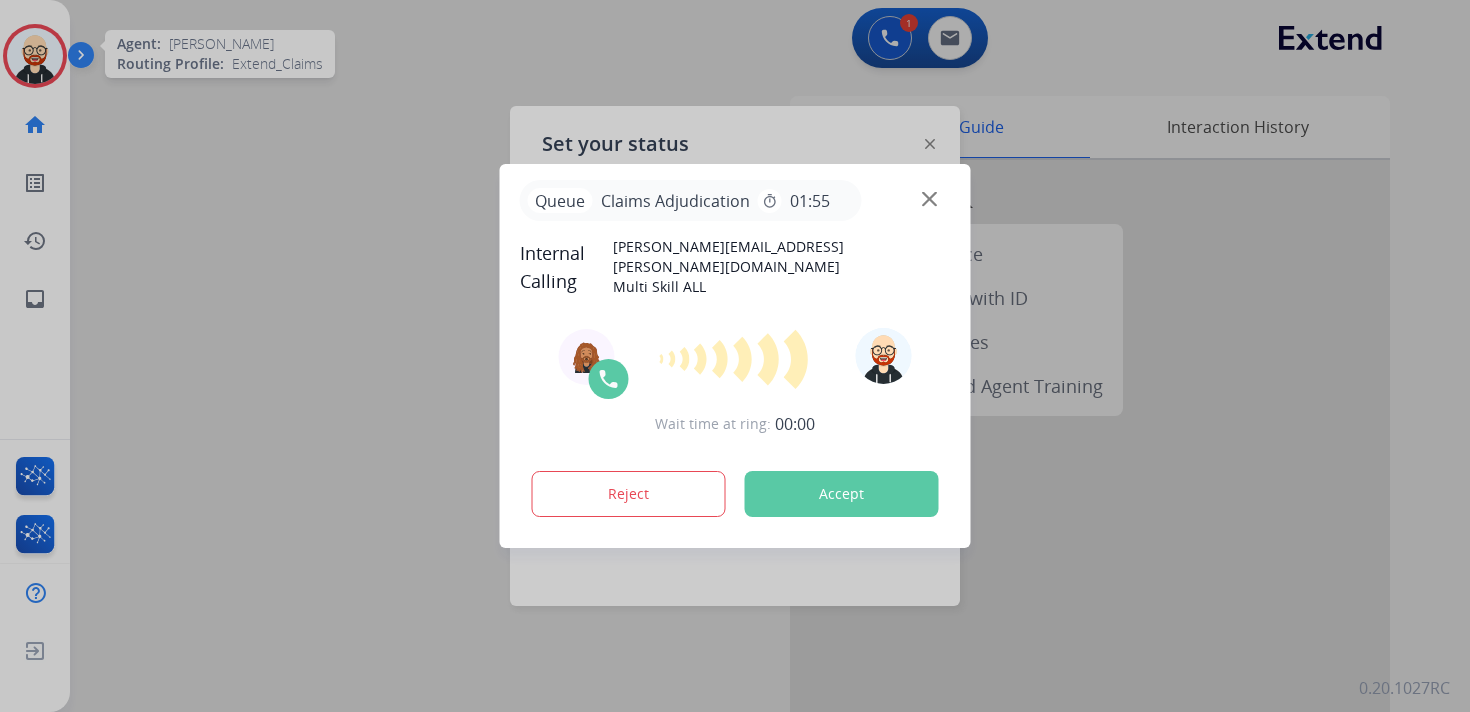 click on "Set your status" 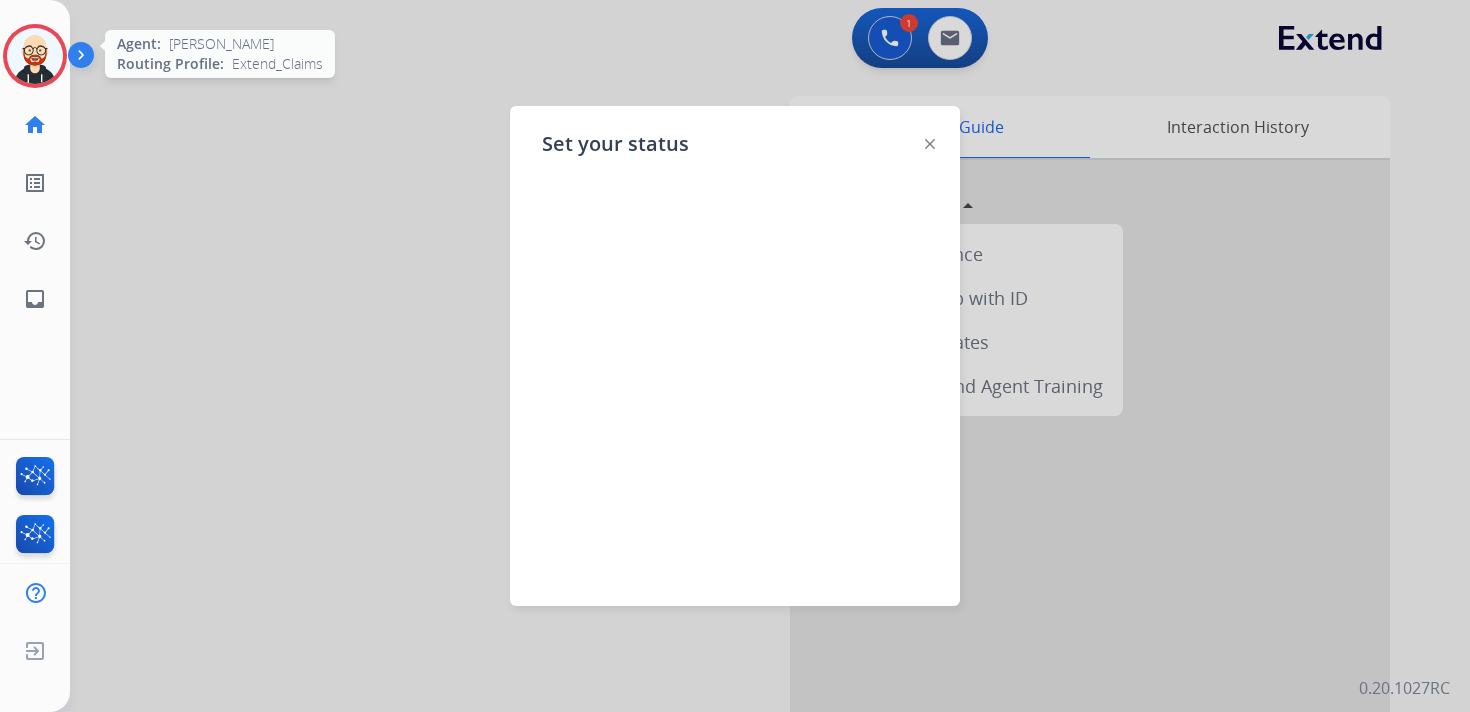click on "Set your status" 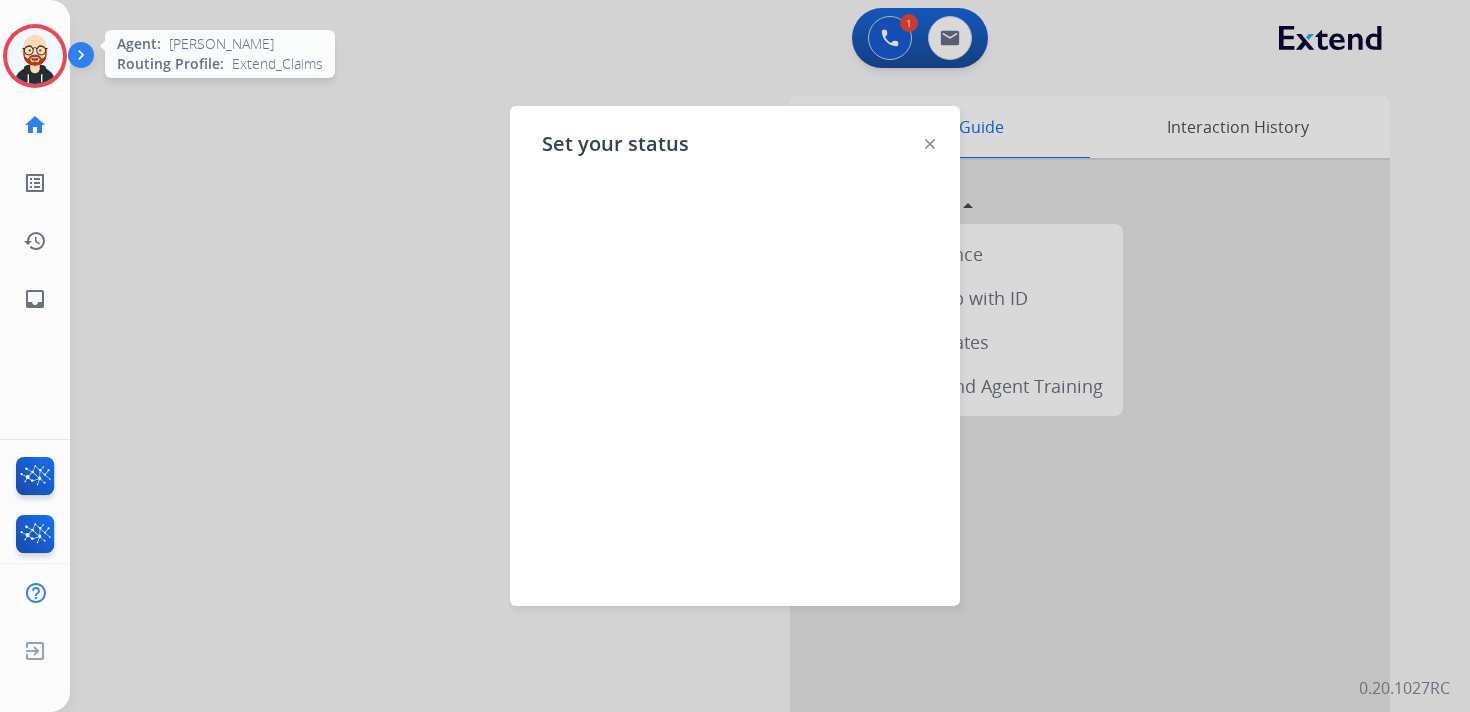 click on "Set your status" 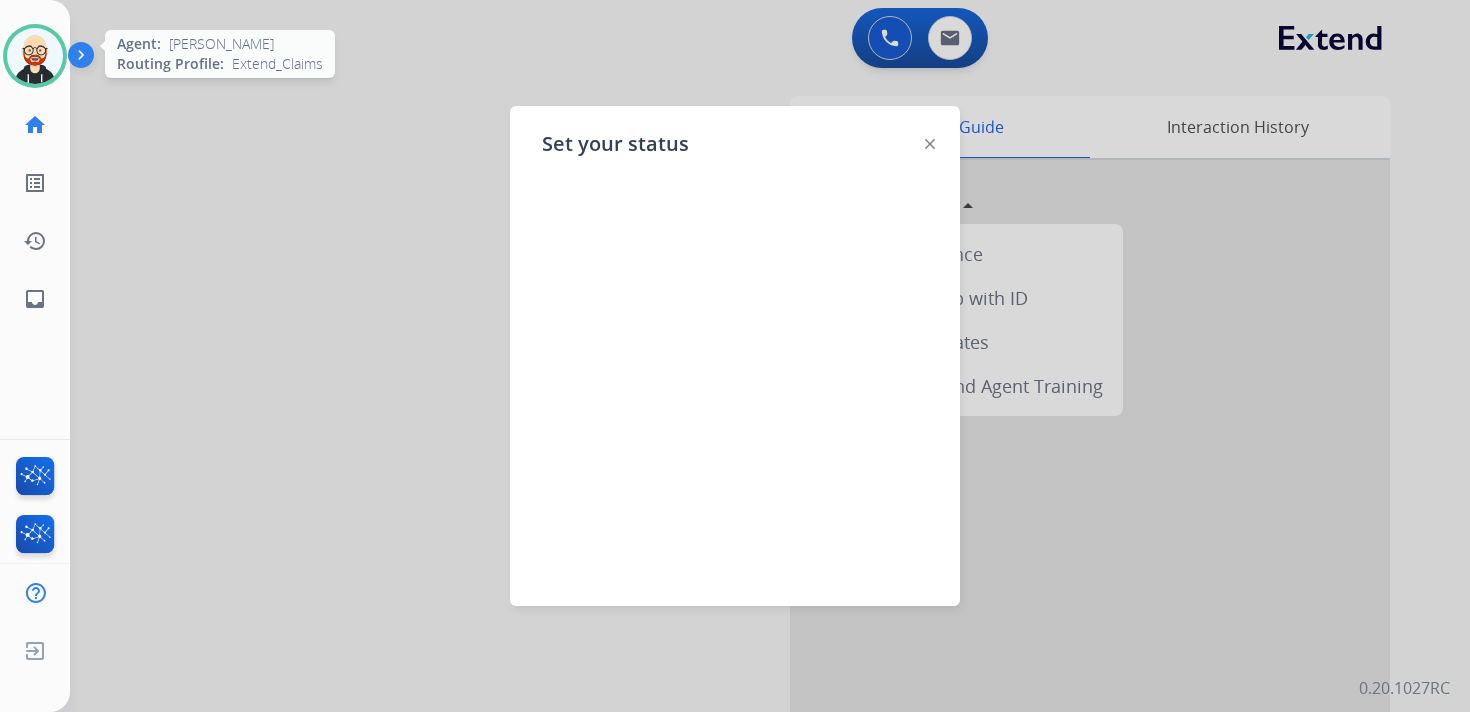 click on "Outbound call Quit Outbound call Quit Schedule interaction + Add to my list  Customer   Date   Duration  ****** ****** ****** ****** ****** ****** Availability  Morning Mid Day Afternoon Customer information Default Phone Default Email Add new + Cancel Schedule  Ezra   Available  Edit Avatar  Agent:   [PERSON_NAME] Profile:  Extend_Claims home  Home  Home list_alt  Outbound Leads  Outbound Leads history  Interaction Log  Interaction Log inbox  Emails  Emails  FocalPoints   Interaction Analytics  Help Center  Help Center  Log out  Log out  Set your status 0 Voice Interactions  0  Email Interactions swap_horiz Break voice bridge close_fullscreen Connect 3-Way Call merge_type Separate 3-Way Call  Interaction Guide   Interaction History  Interaction Guide arrow_drop_up  Extend Confluence   Contract Lookup with ID   EngageHQ Updates   EngageHQ Extend Agent Training  0.20.1027RC" at bounding box center (735, 356) 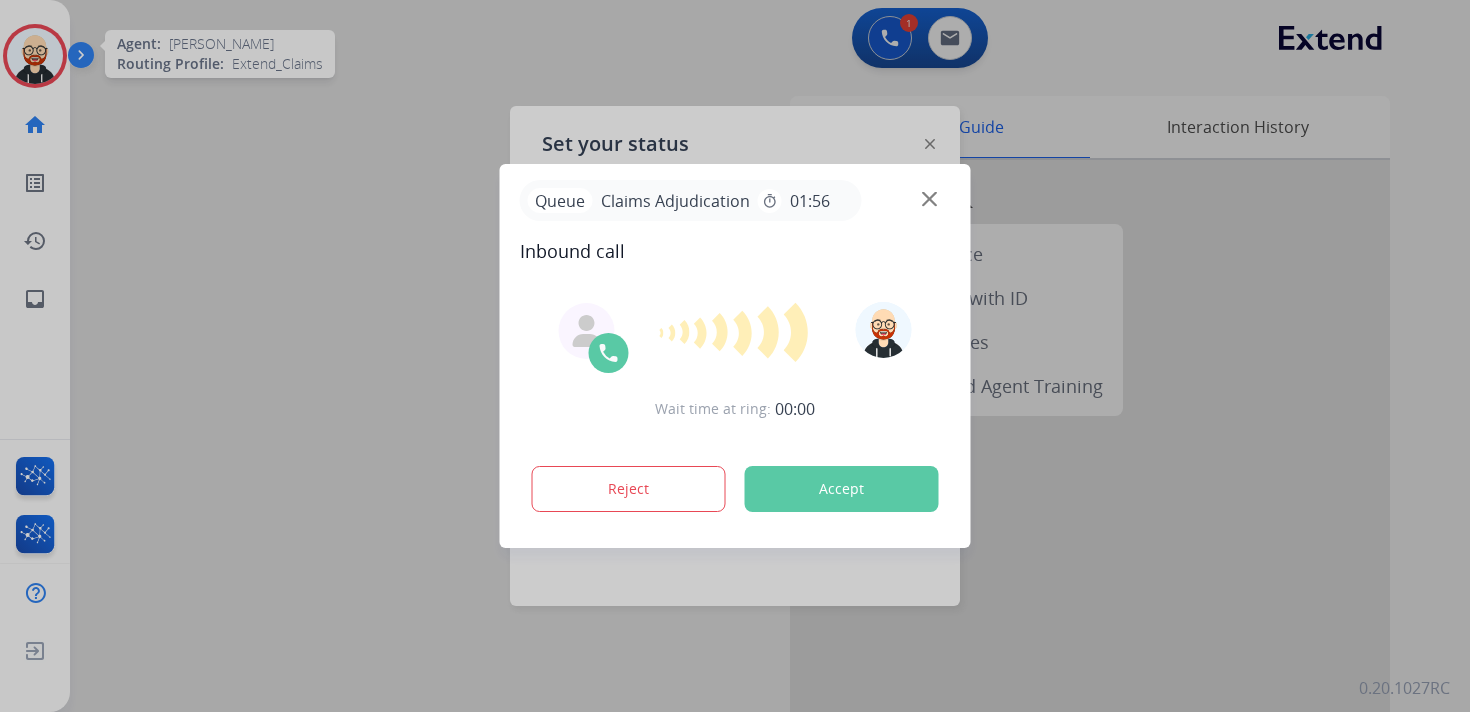 click at bounding box center [929, 199] 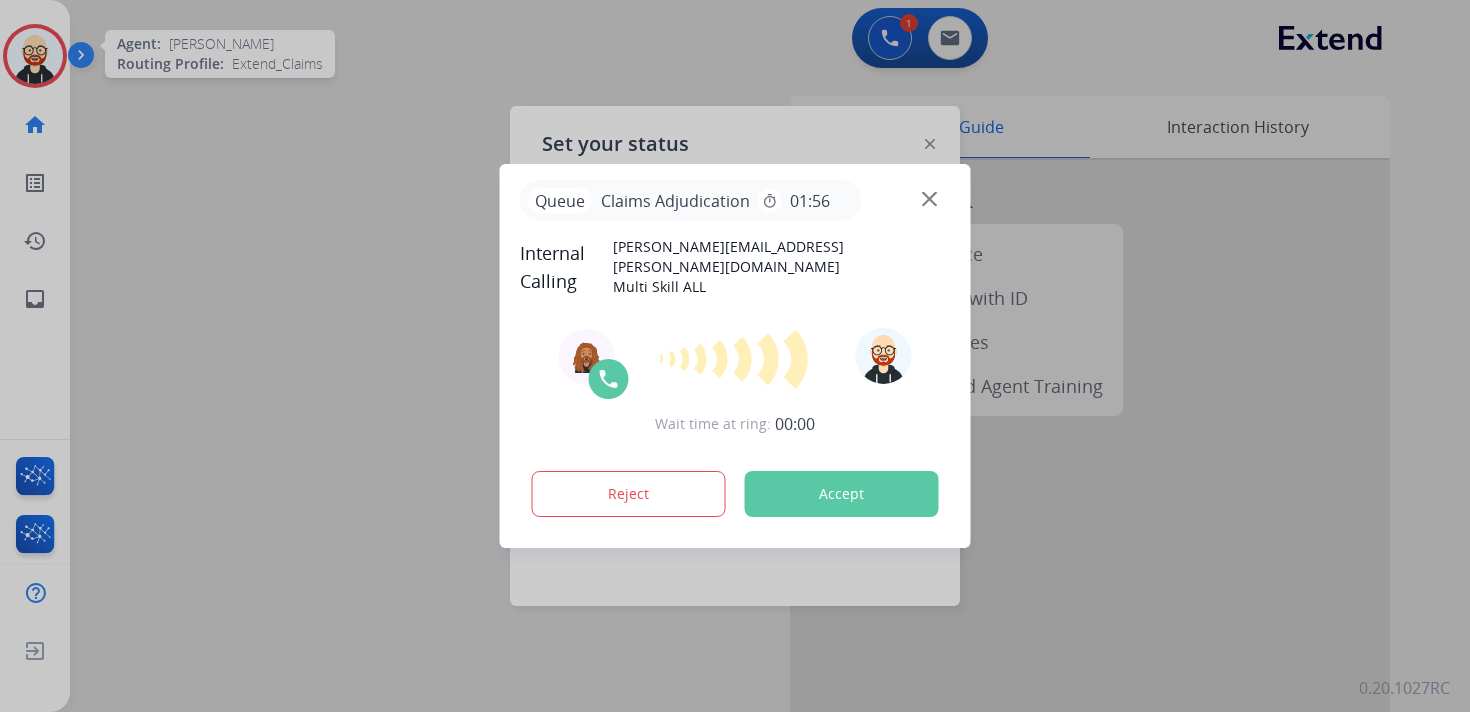 click on "Set your status" 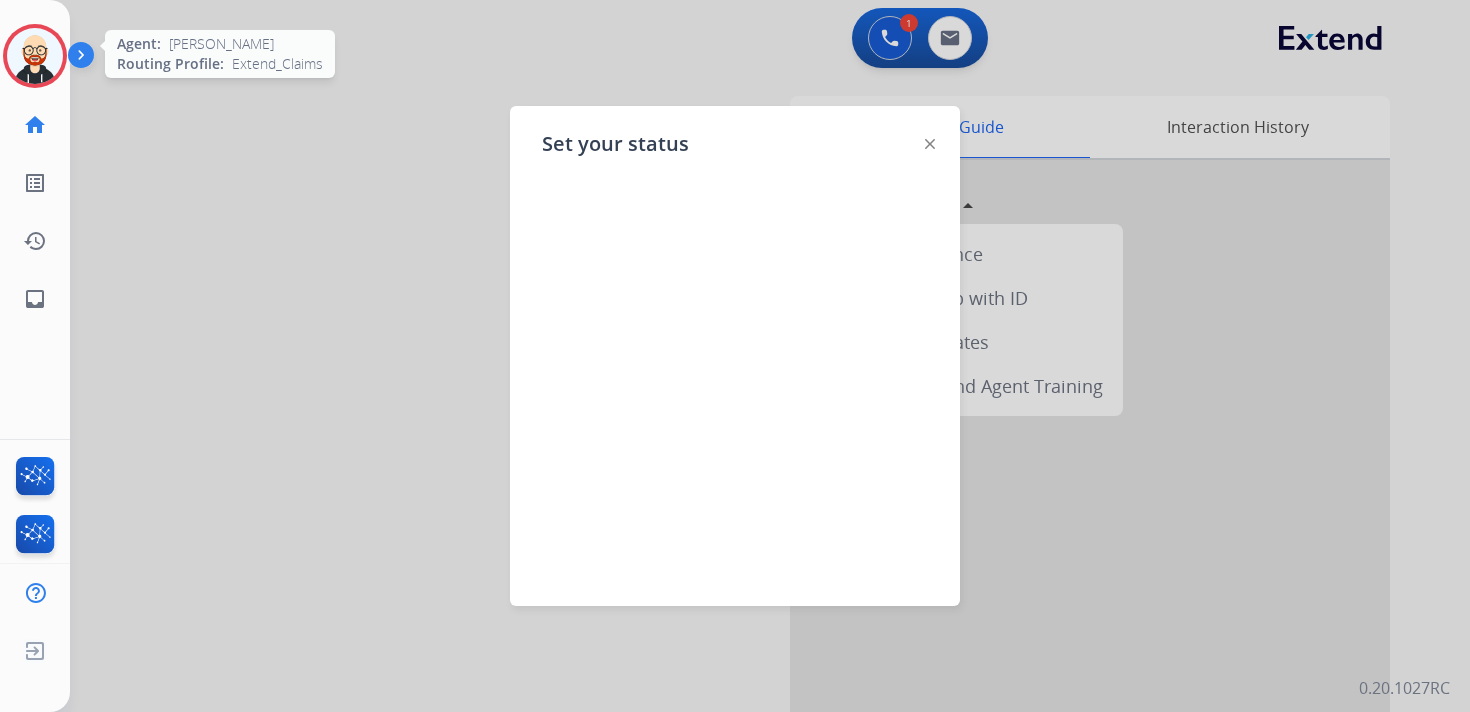click on "Set your status" 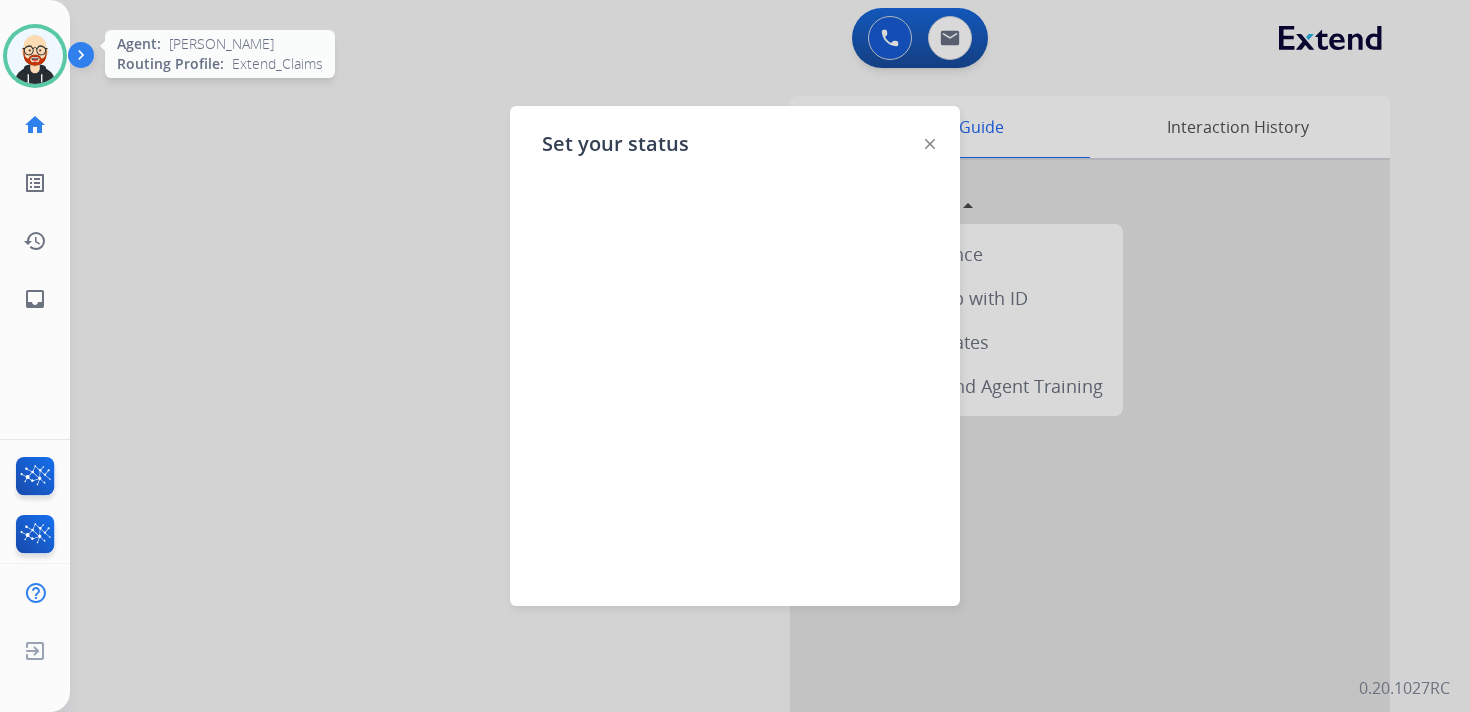 click on "Set your status" 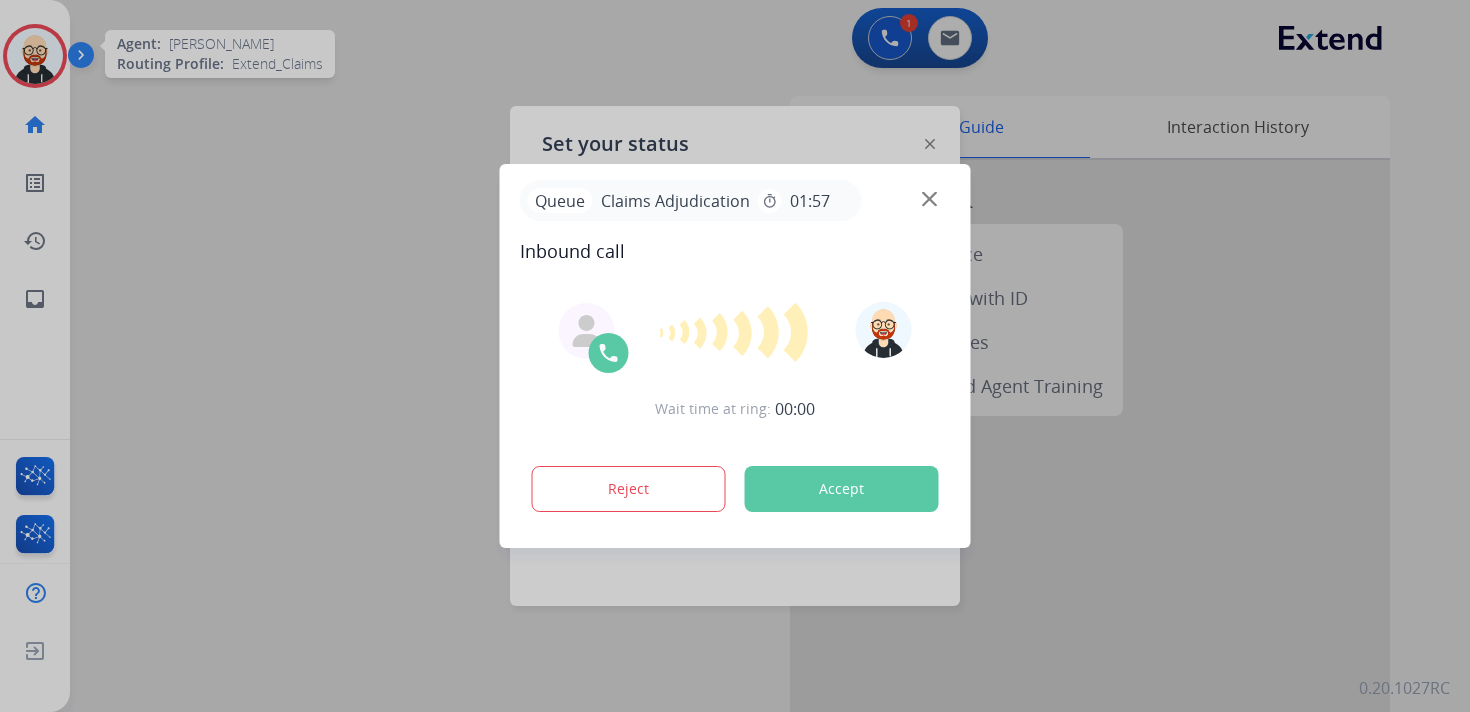 click at bounding box center (929, 199) 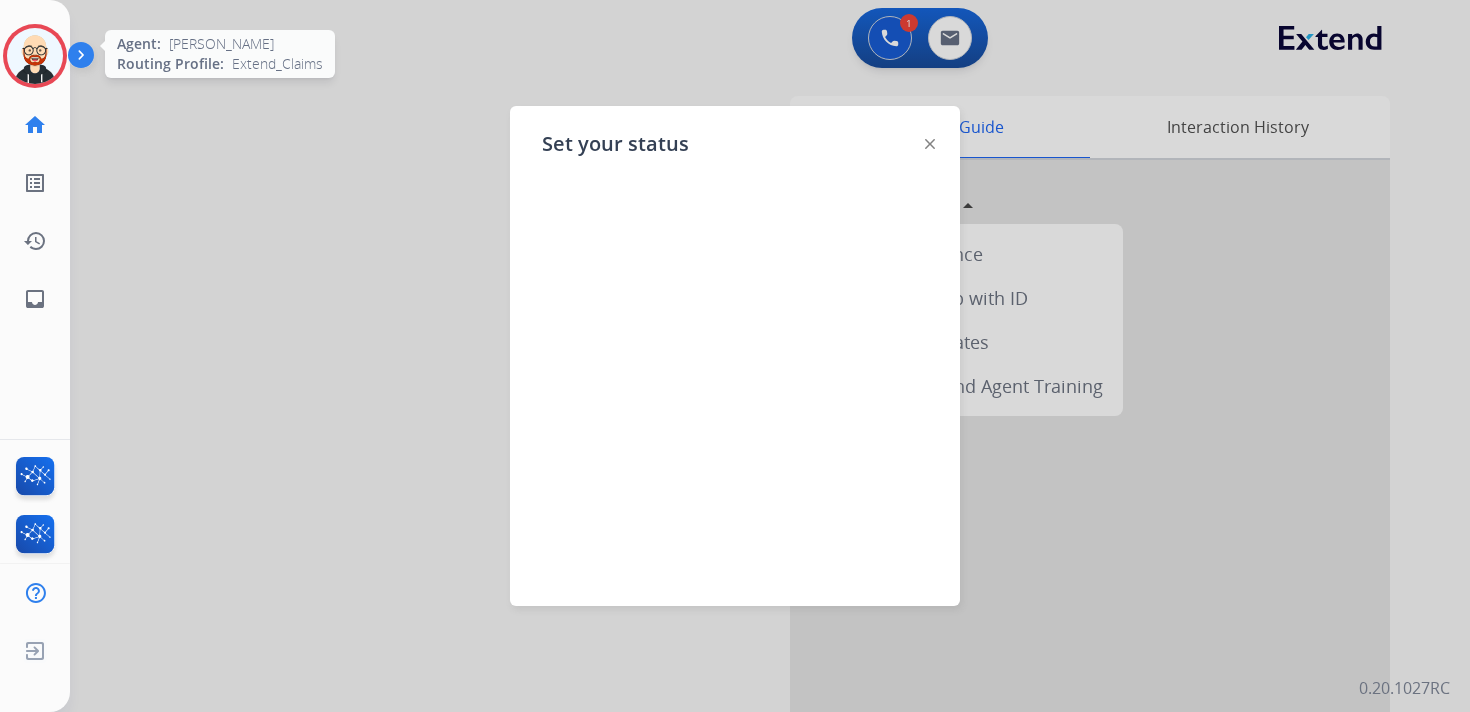 click on "Set your status" 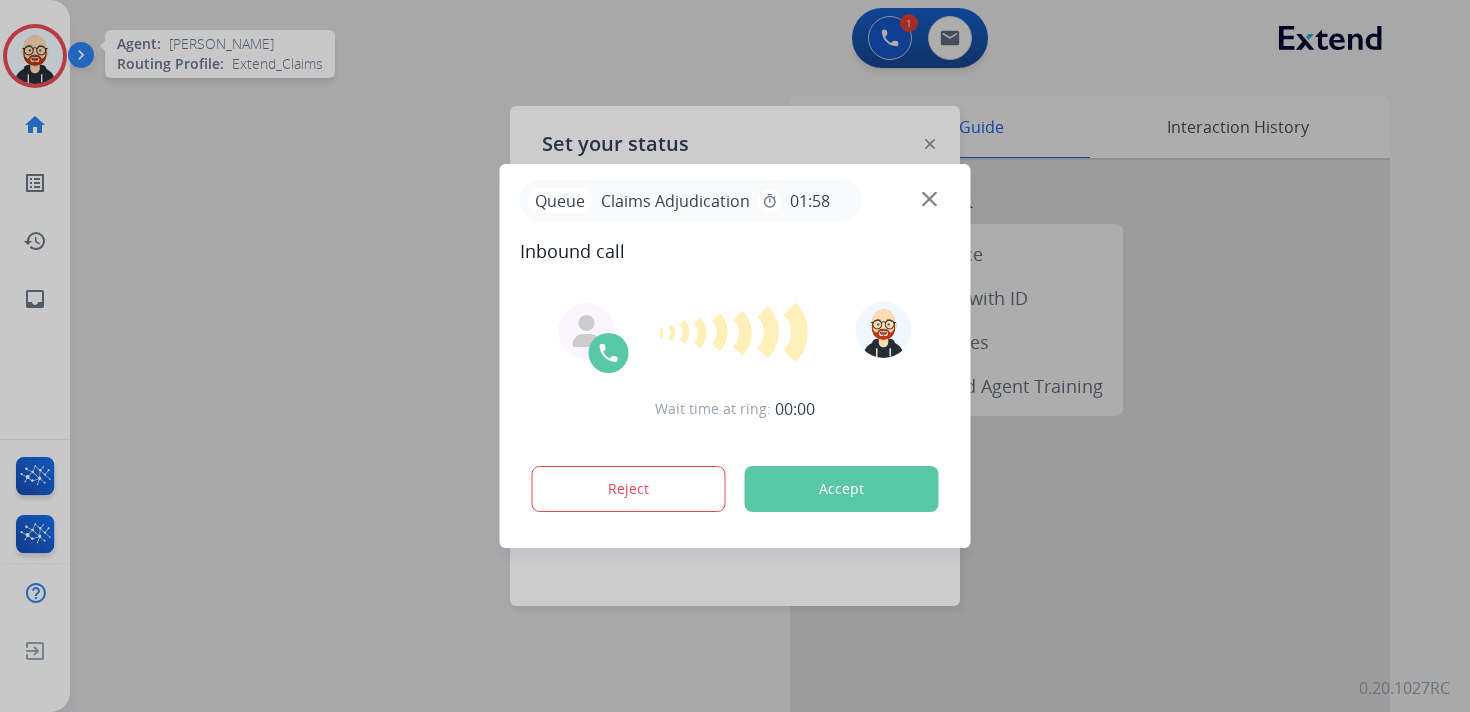 click at bounding box center (929, 199) 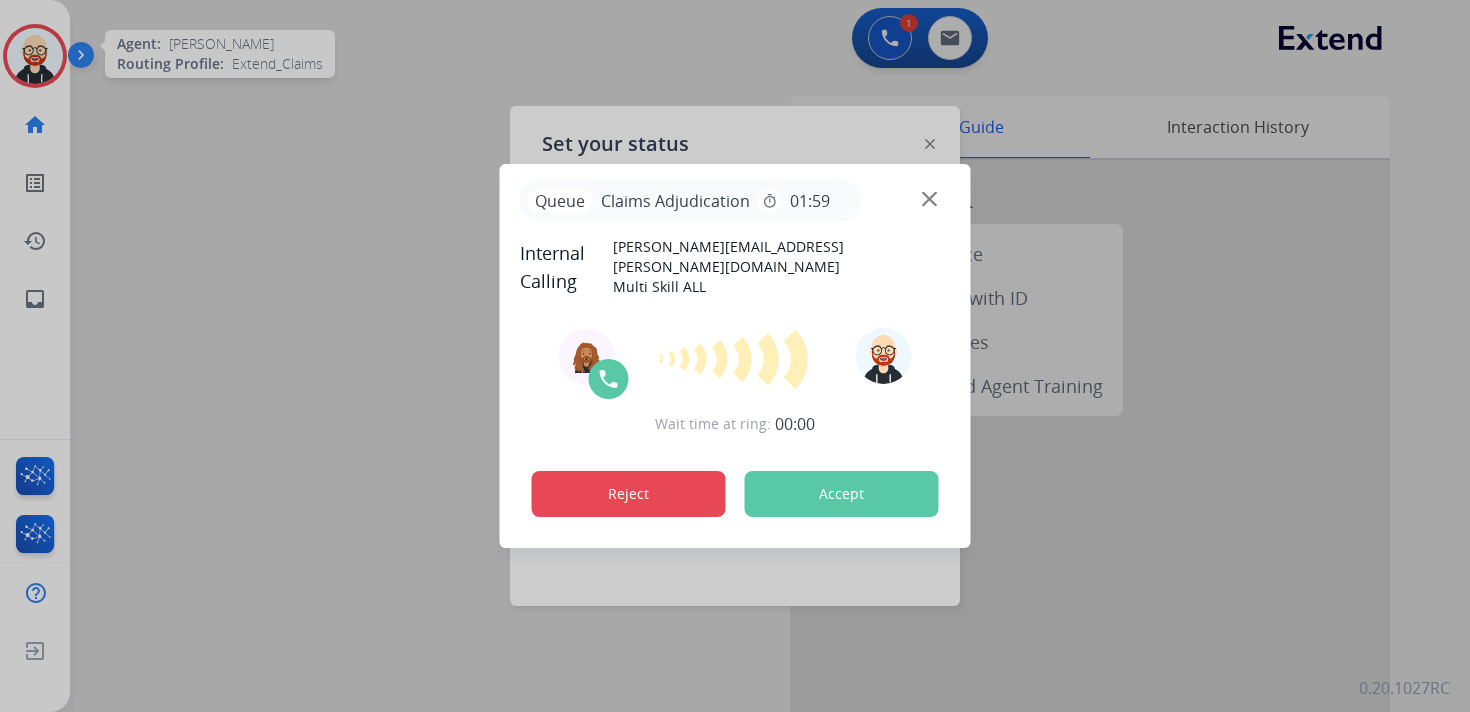 click on "Reject" at bounding box center (629, 494) 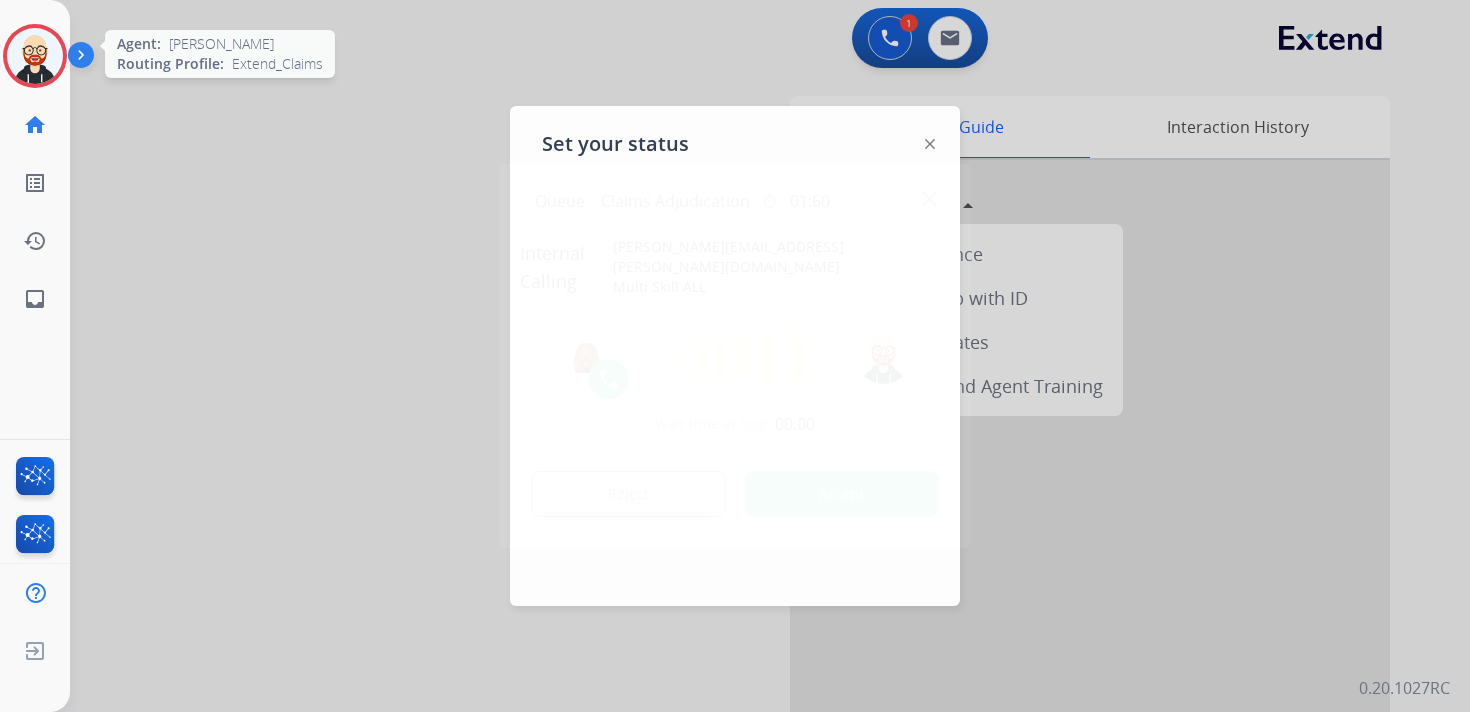 click at bounding box center (929, 199) 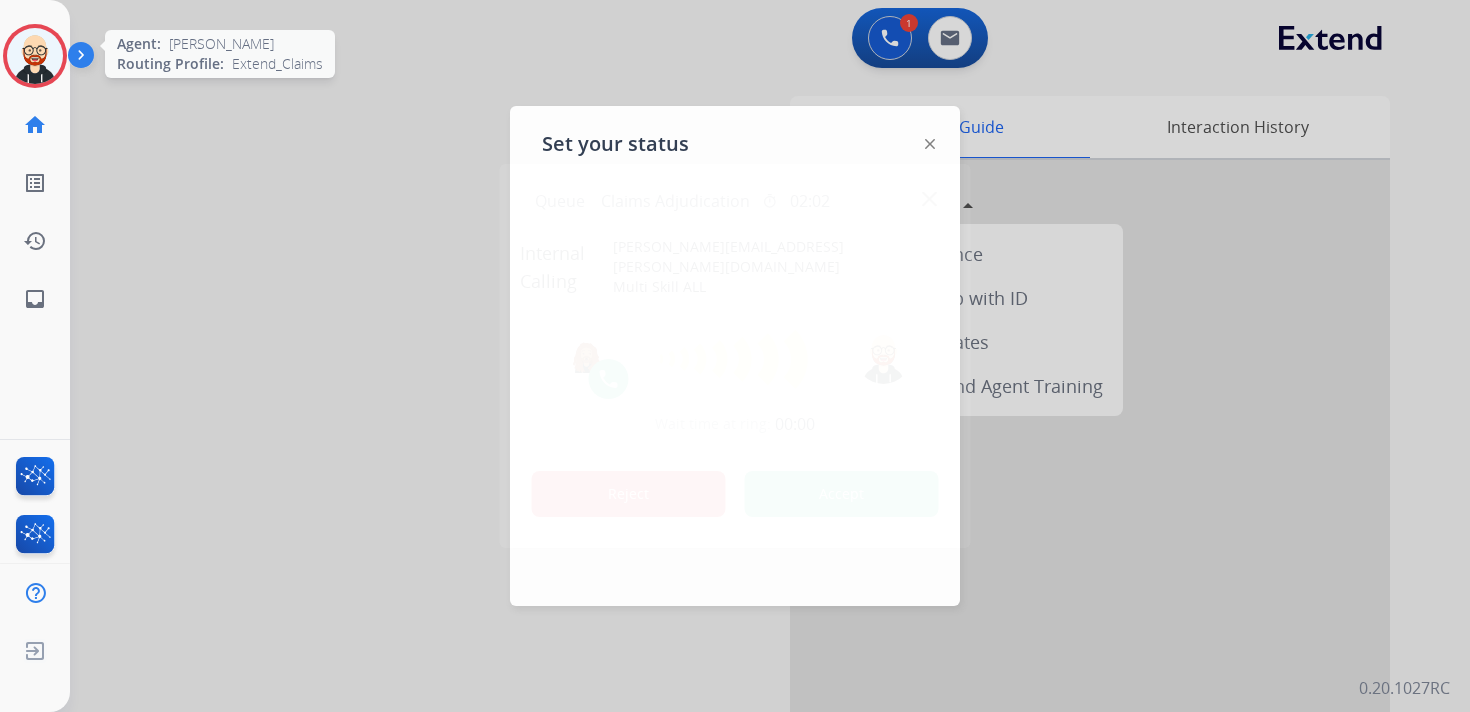 click on "Reject" at bounding box center (629, 494) 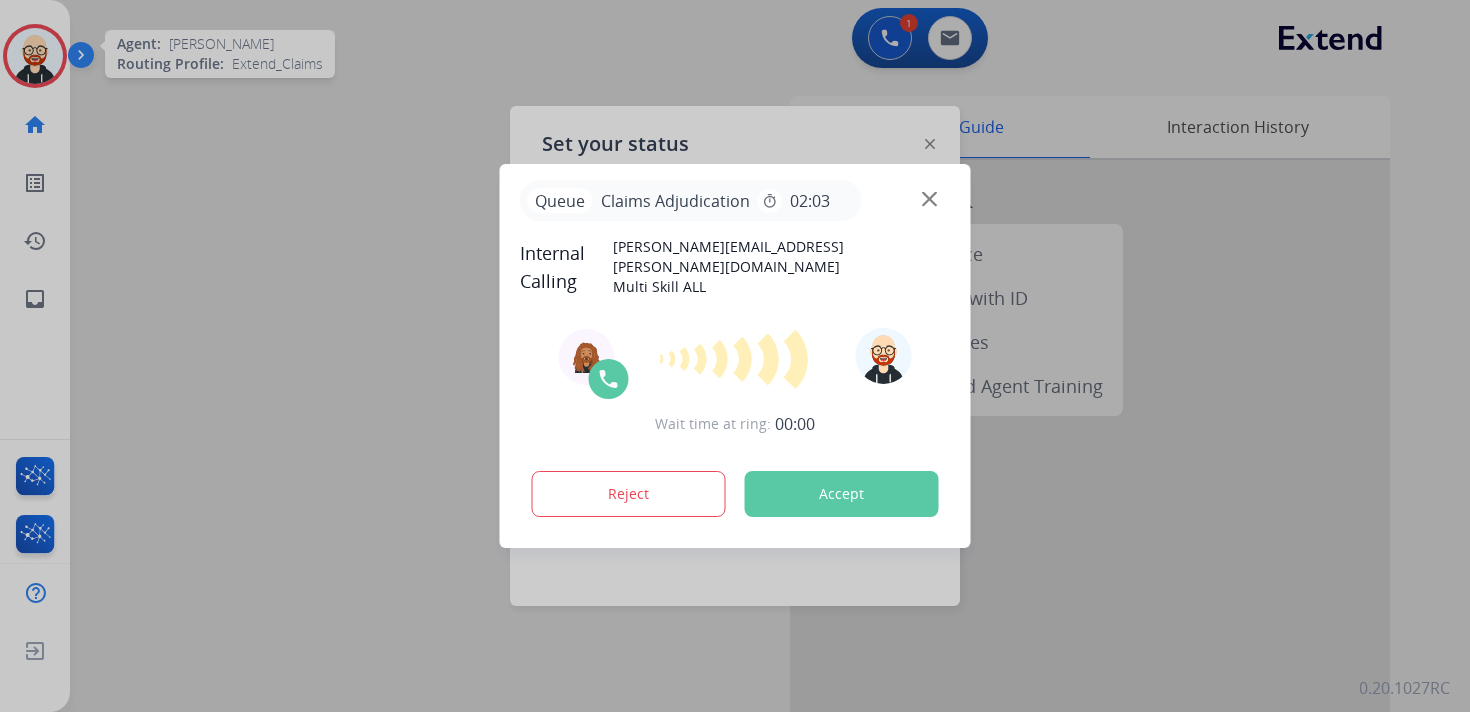 click on "Accept" at bounding box center [842, 494] 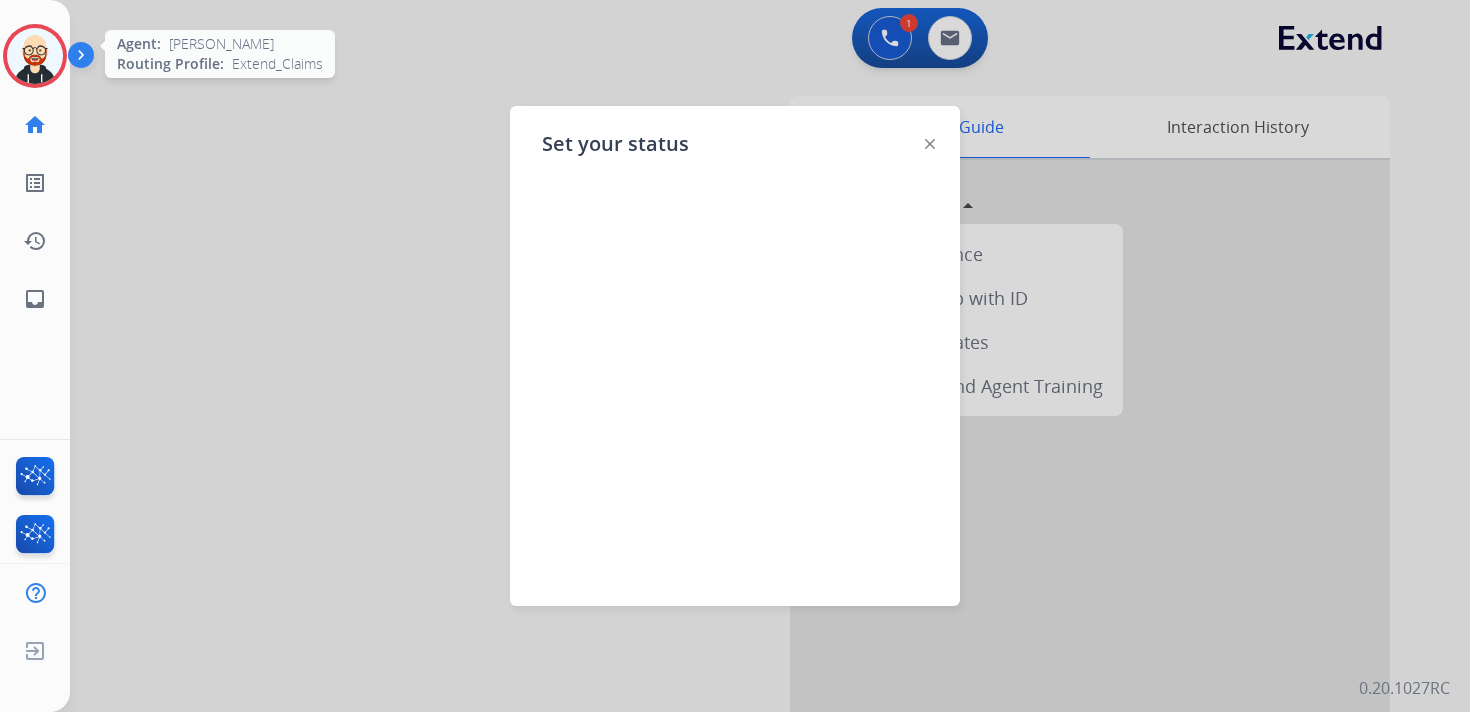 click 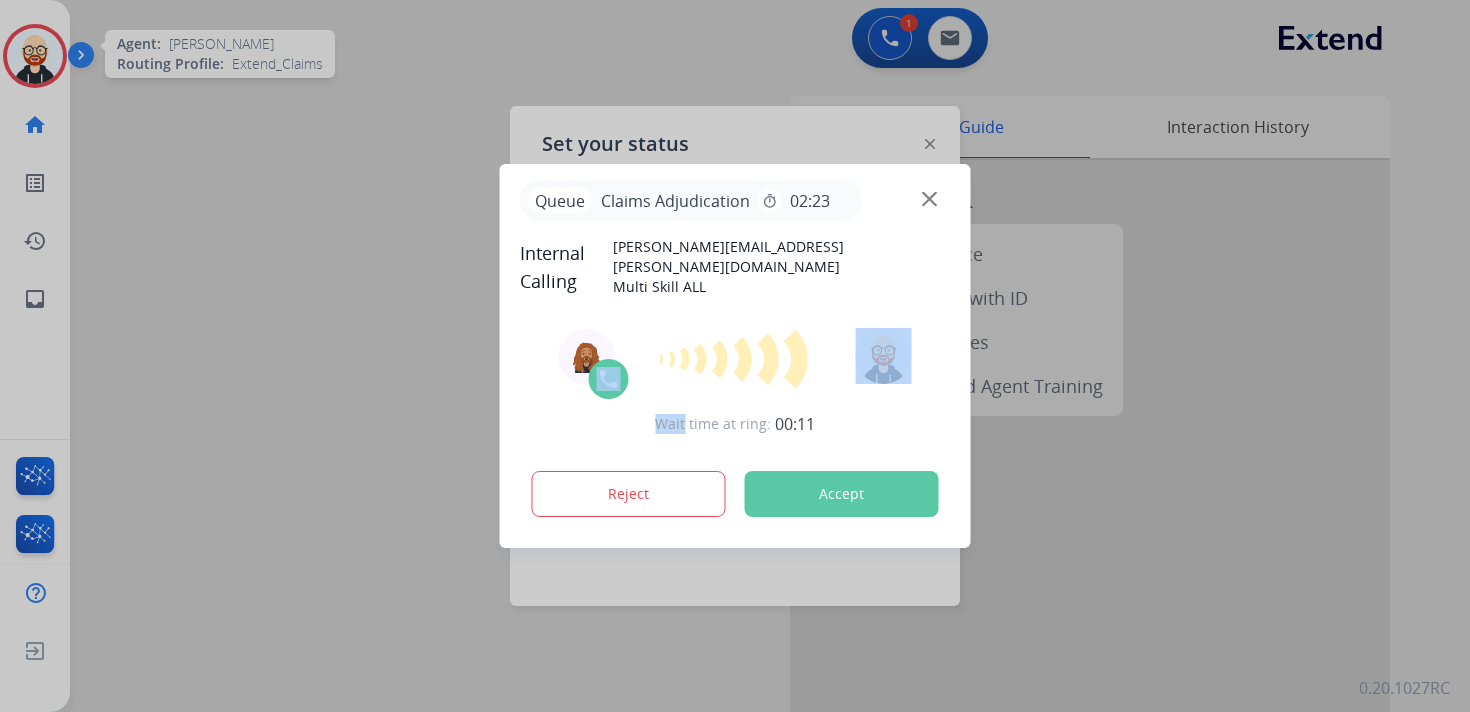 click 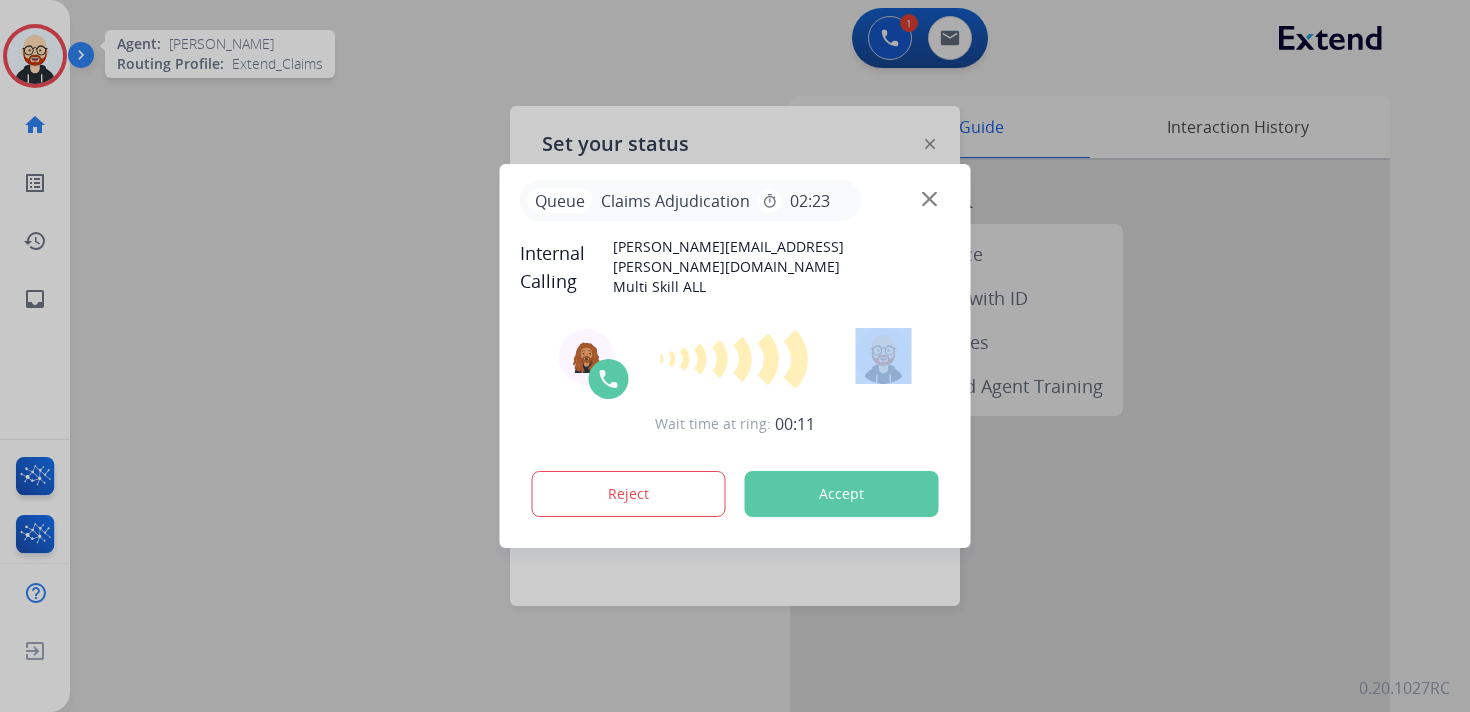 click 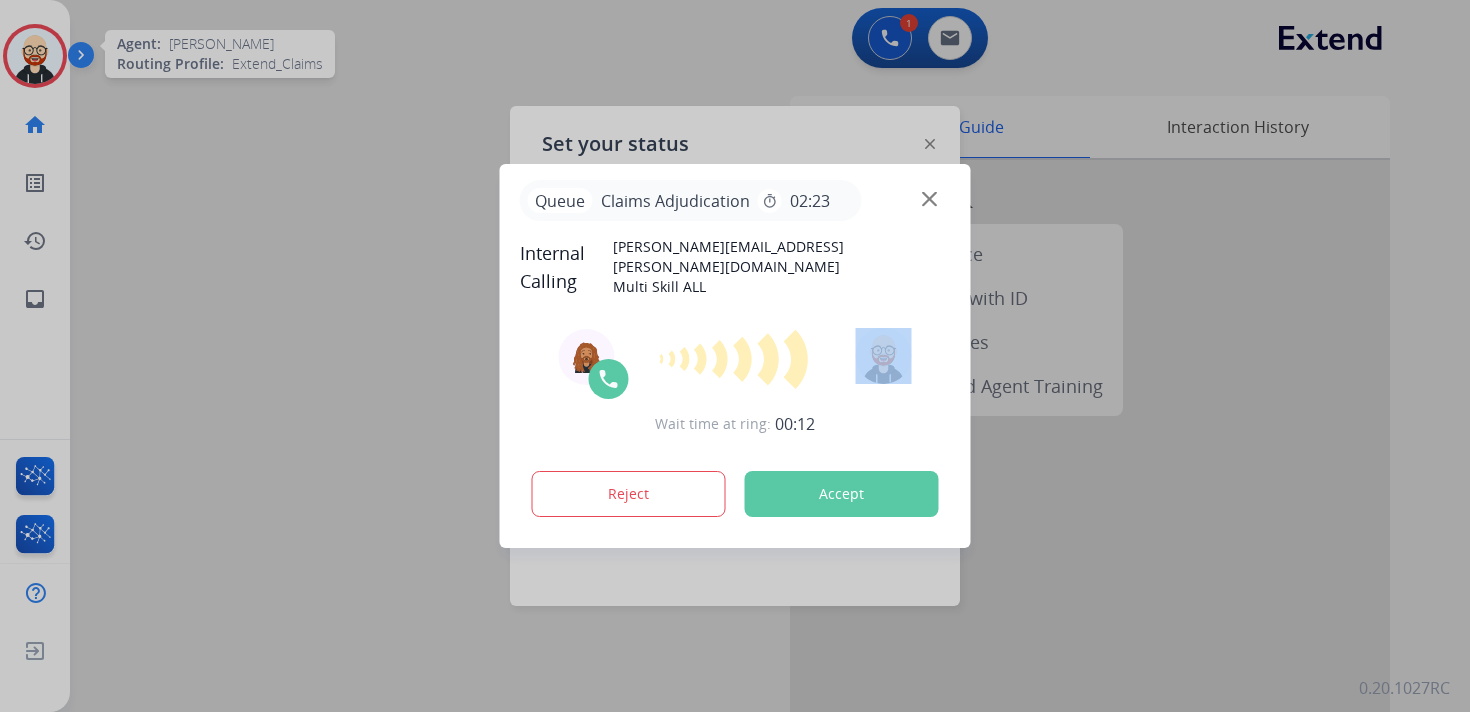 click 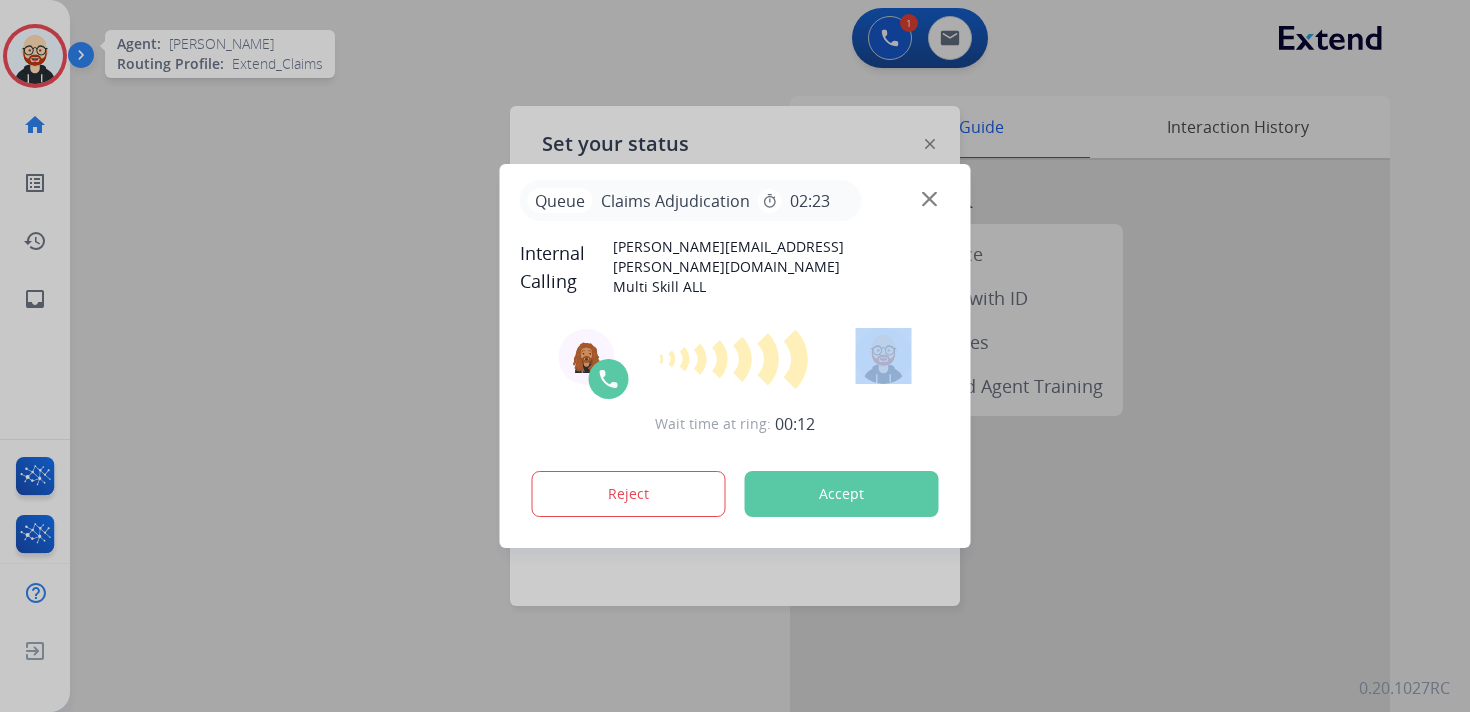 click 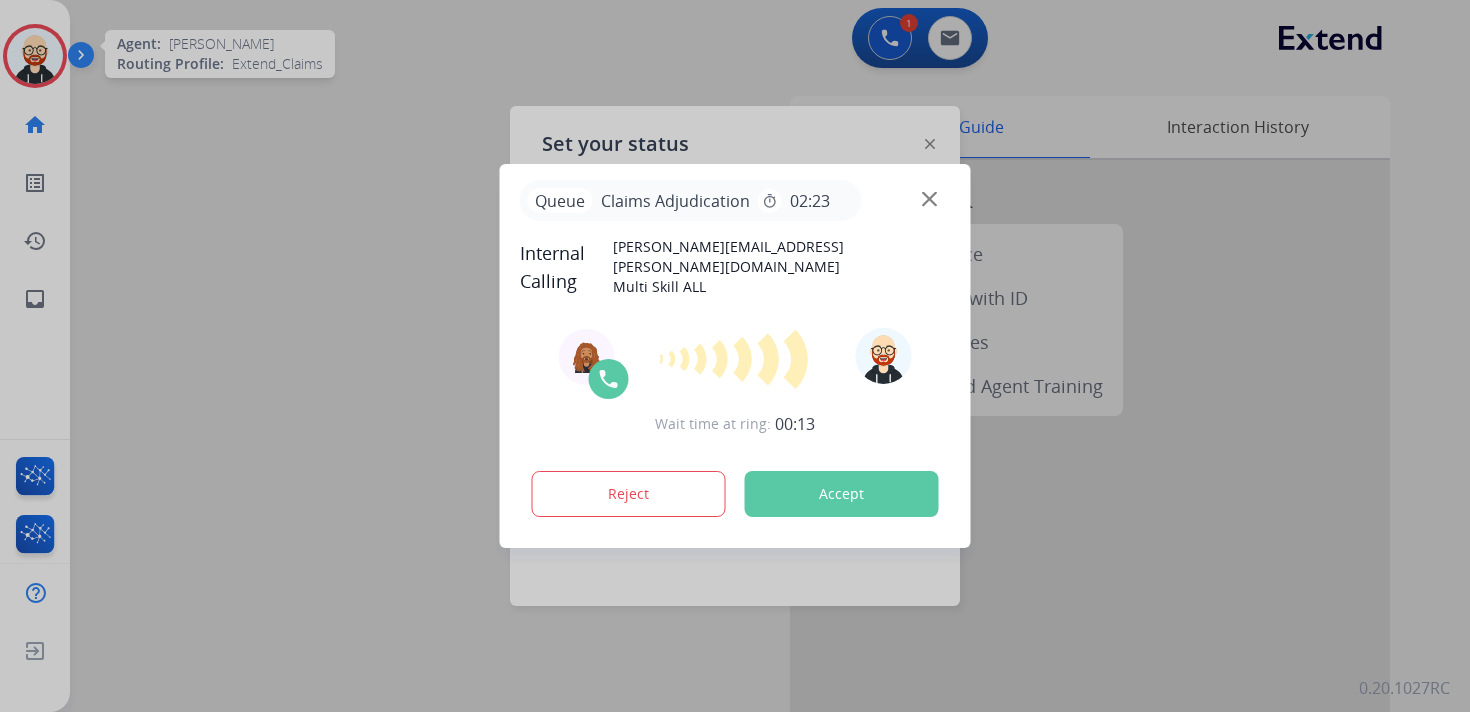 click on "Queue Claims Adjudication  timer 02:23" at bounding box center (735, 200) 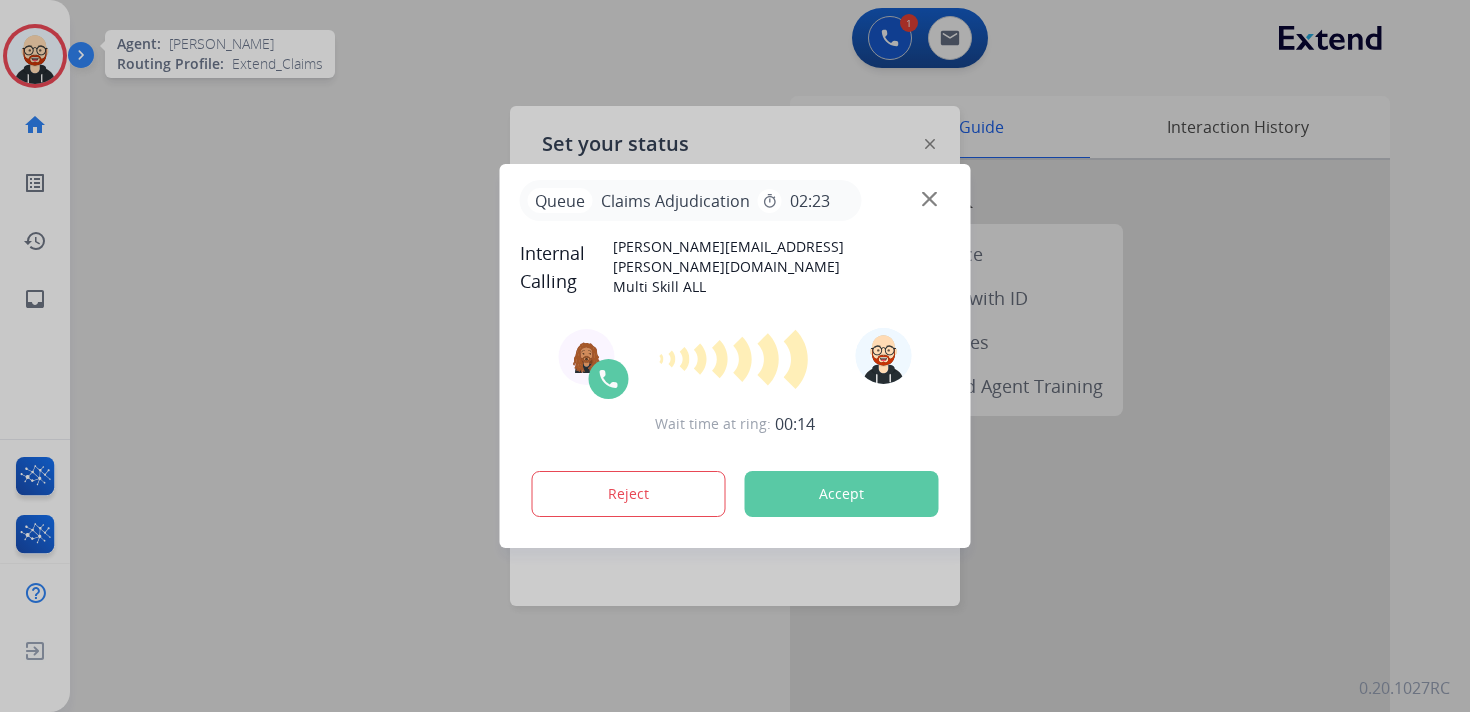 click at bounding box center (929, 199) 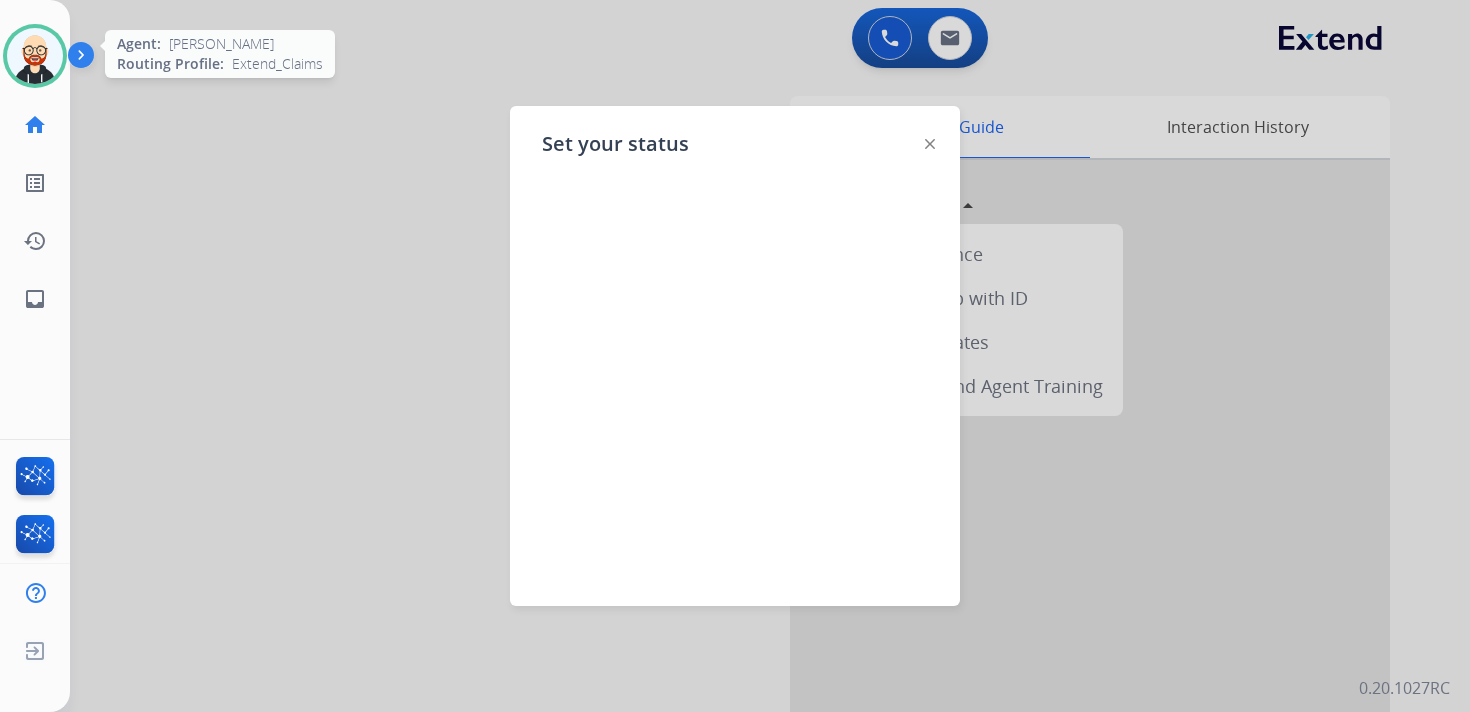 click on "Set your status" 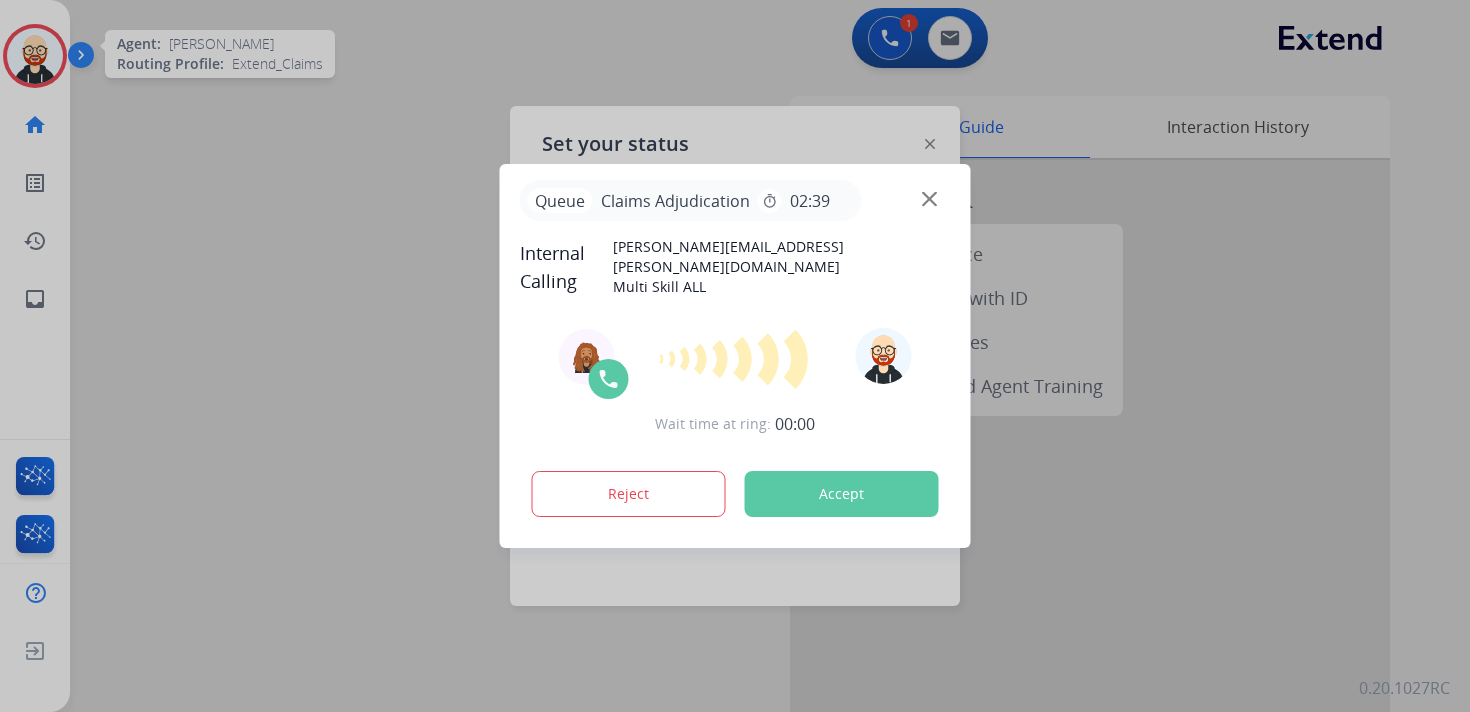 click at bounding box center [929, 199] 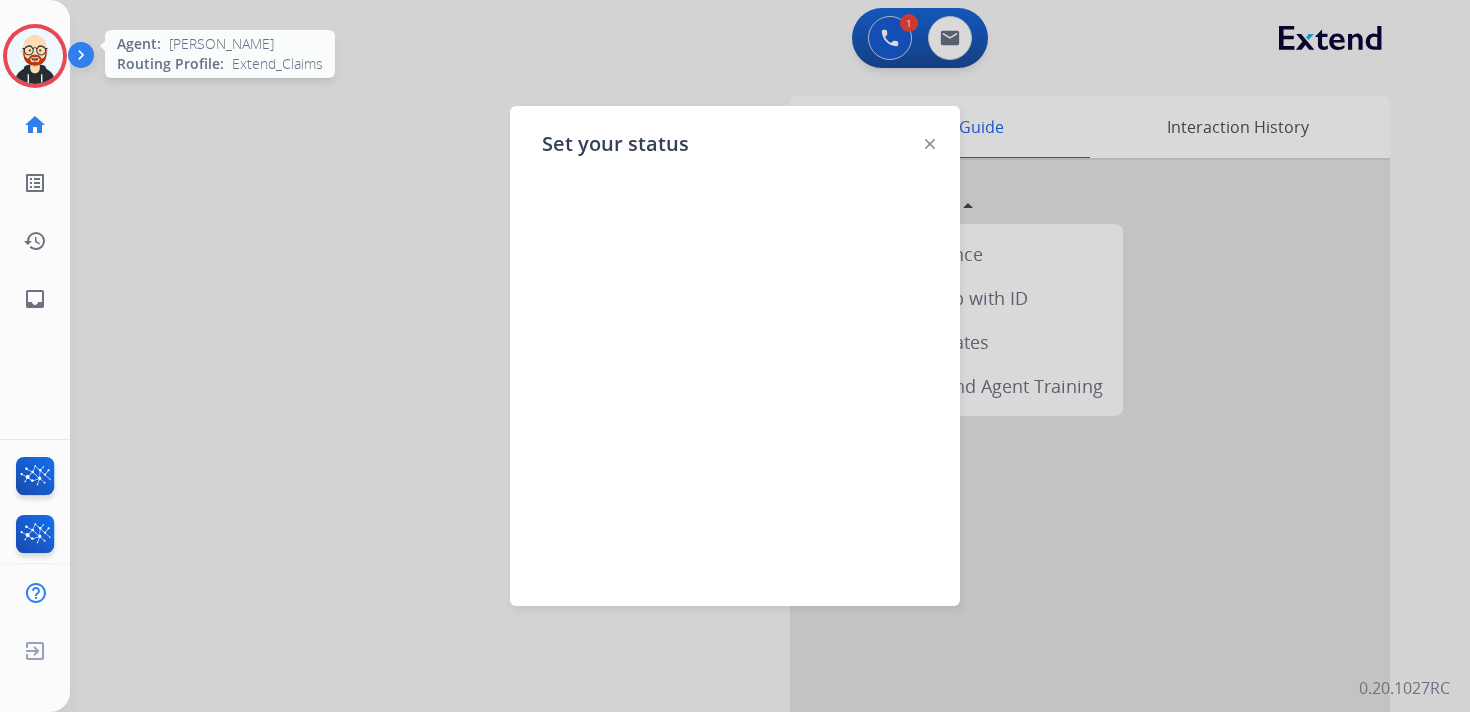 click on "Set your status" 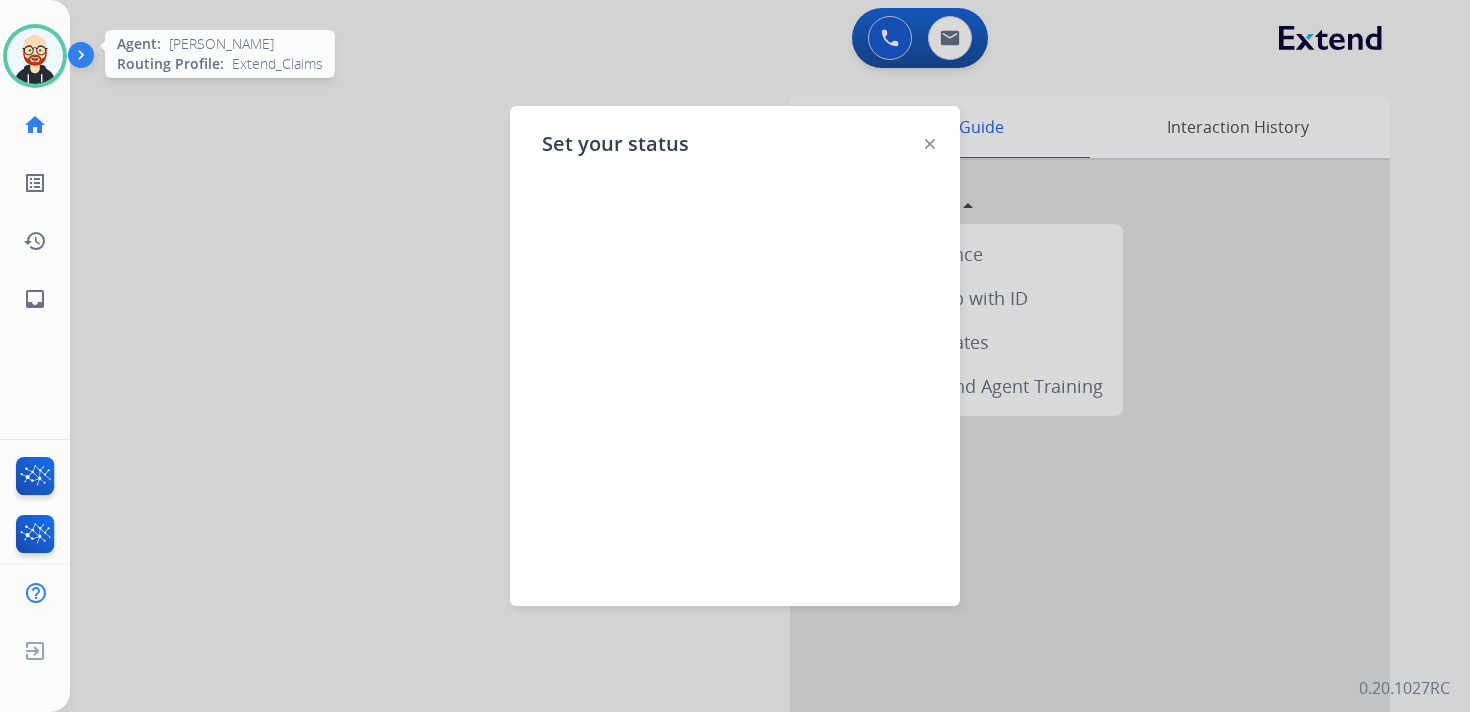 click on "Set your status" 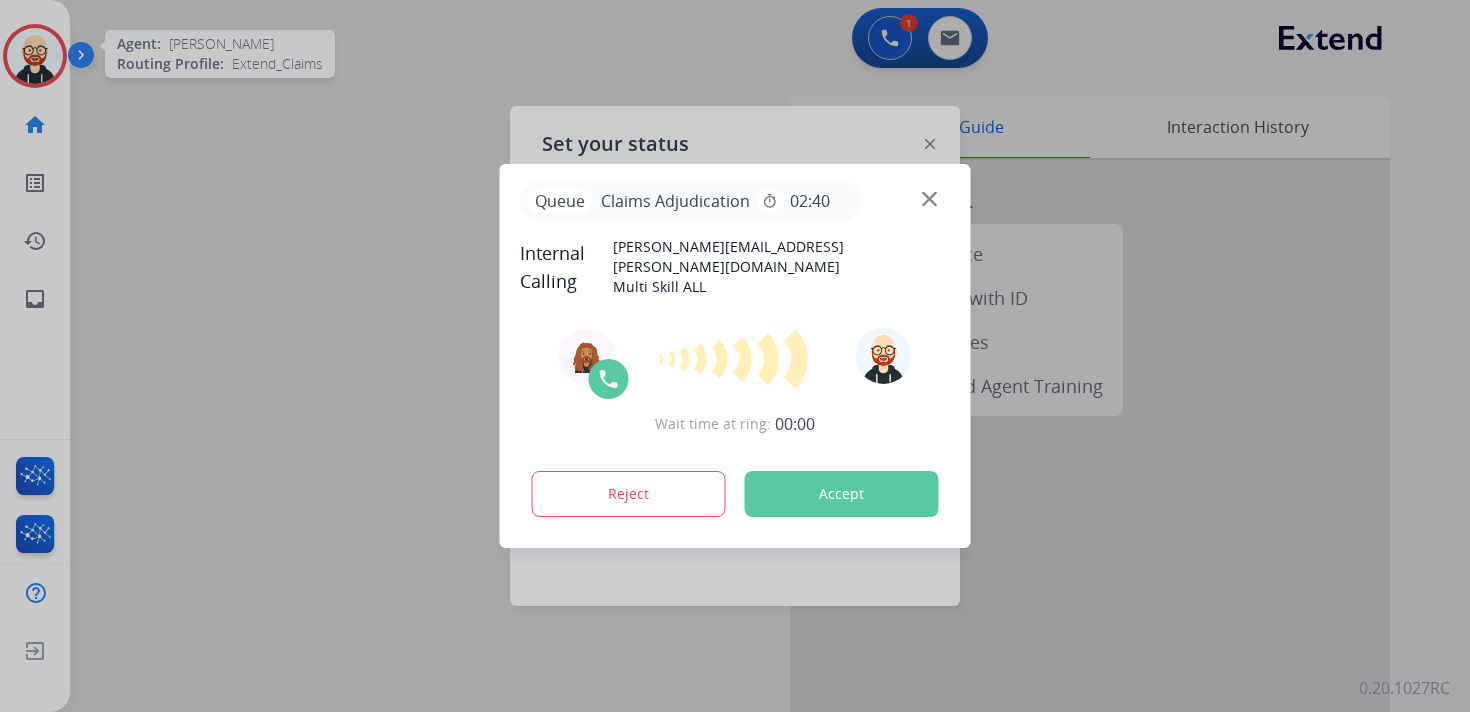 click at bounding box center [929, 199] 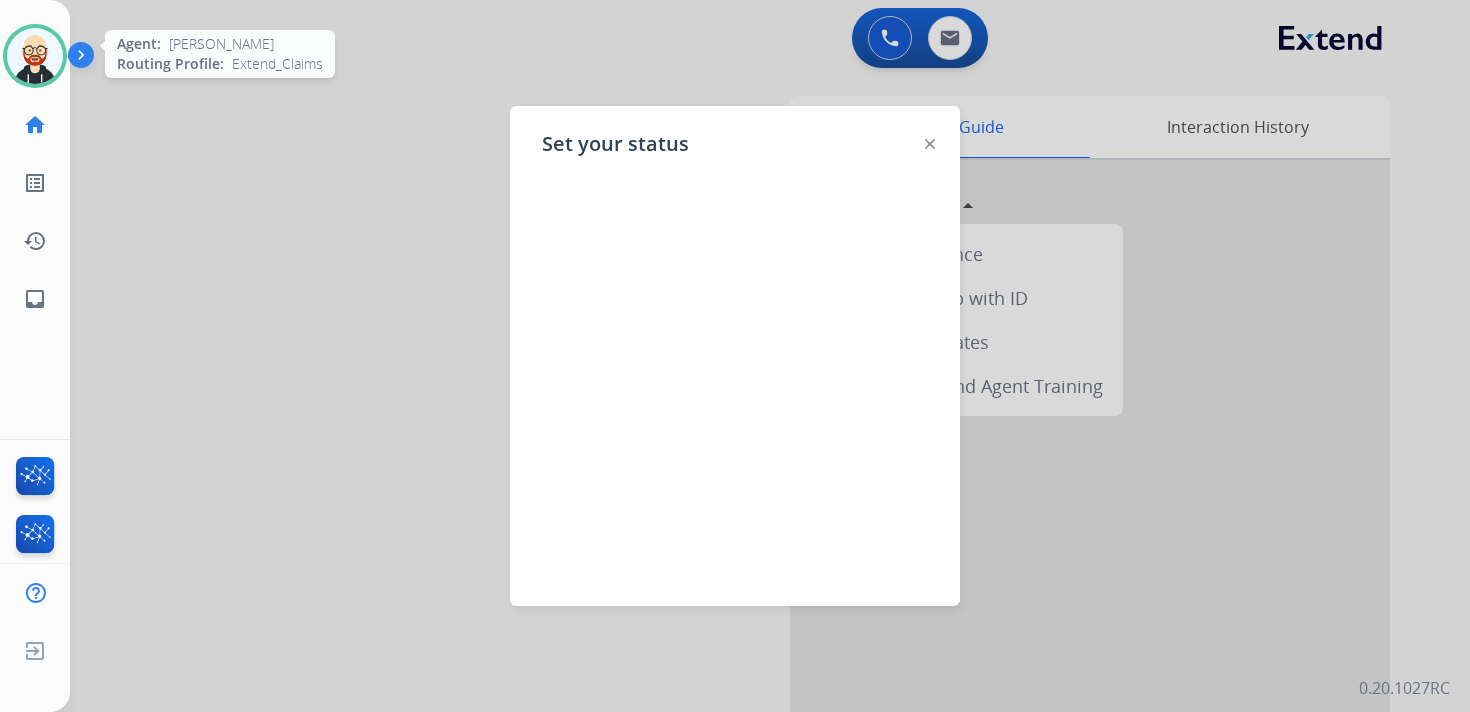 click on "Set your status" 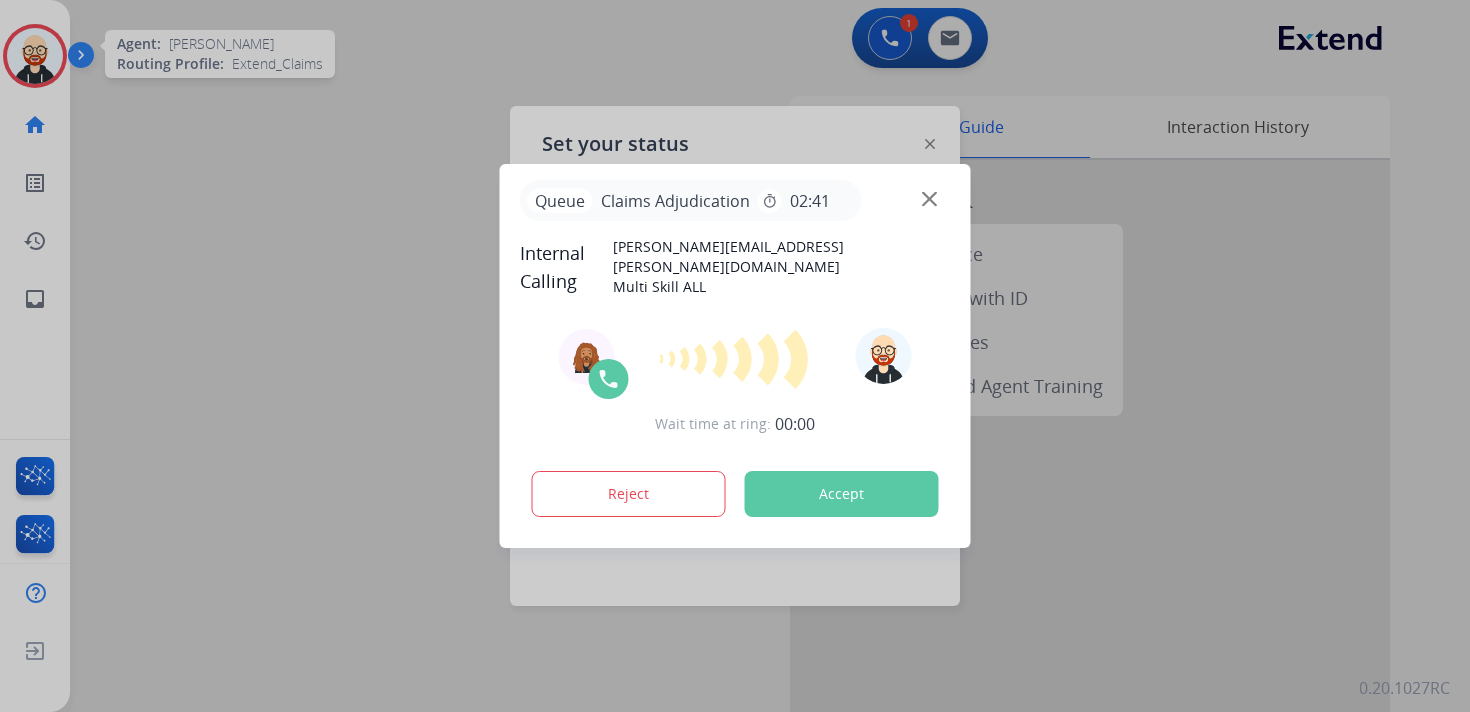 click at bounding box center [929, 199] 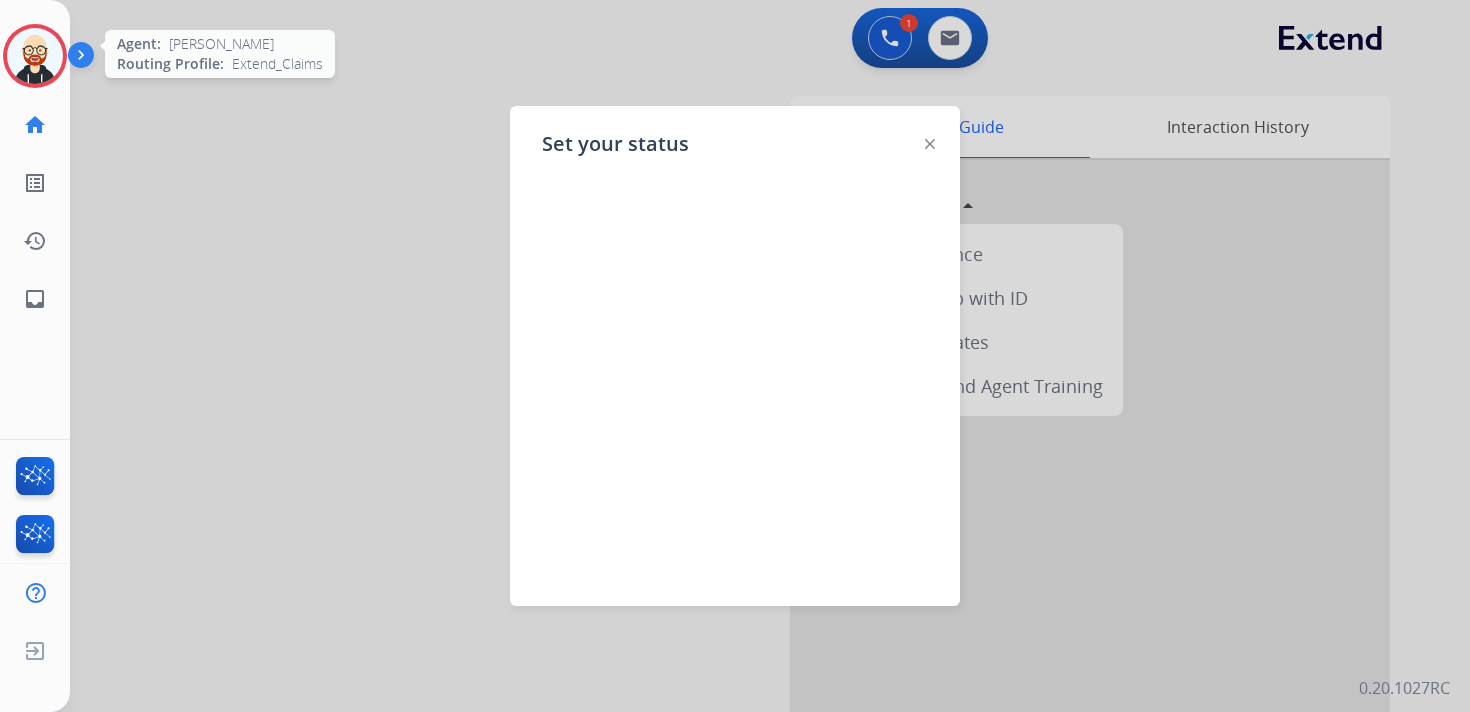 click on "Set your status" 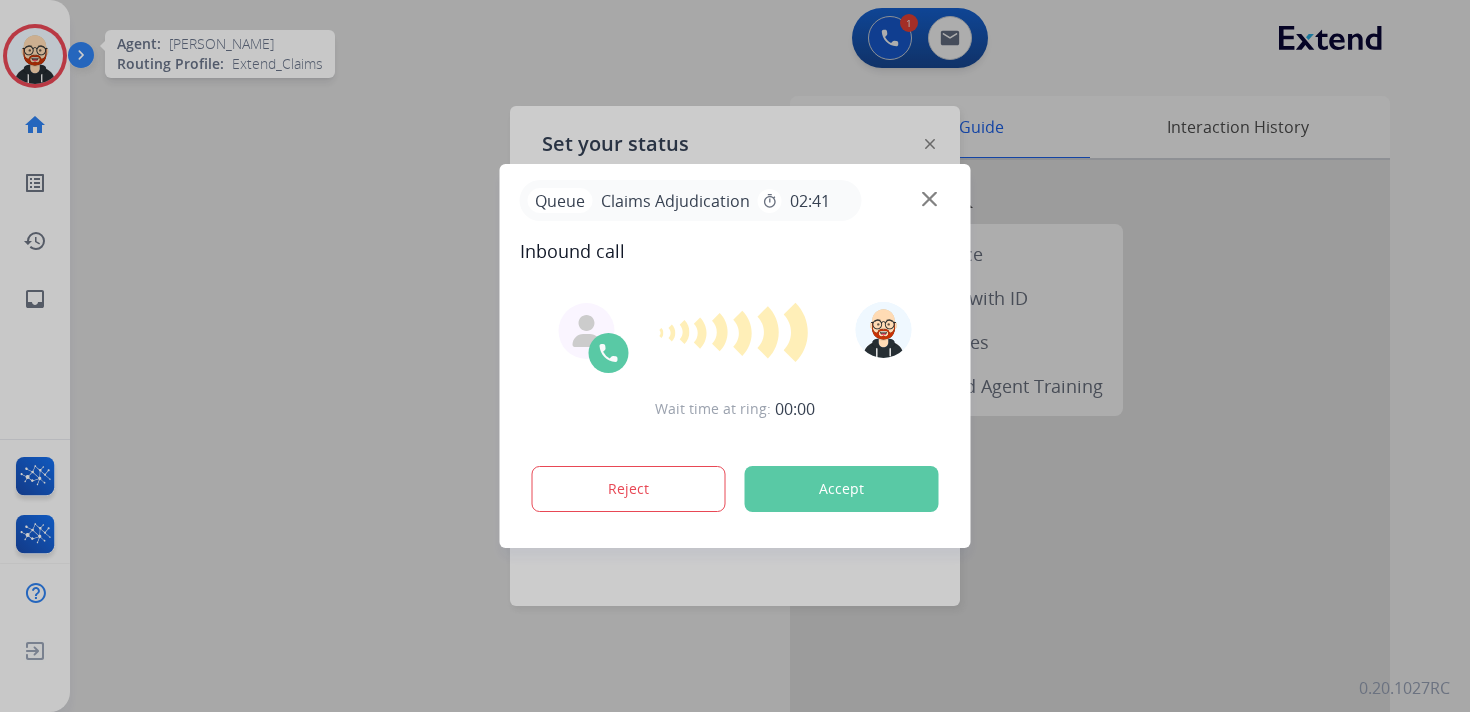 click on "Queue Claims Adjudication  timer 02:41 Inbound call Wait time at ring:  00:00 Reject Accept Outbound call Quit Outbound call Quit Schedule interaction + Add to my list  Customer   Date   Duration  ****** ****** ****** ****** ****** ****** Availability  Morning Mid Day Afternoon Customer information Default Phone Default Email Add new + Cancel Schedule  [PERSON_NAME]  Edit Avatar  Agent:   [PERSON_NAME] Profile:  Extend_Claims home  Home  Home list_alt  Outbound Leads  Outbound Leads history  Interaction Log  Interaction Log inbox  Emails  Emails  FocalPoints   Interaction Analytics  Help Center  Help Center  Log out  Log out  Set your status 1 Voice Interactions  0  Email Interactions swap_horiz Break voice bridge close_fullscreen Connect 3-Way Call merge_type Separate 3-Way Call  Interaction Guide   Interaction History  Interaction Guide arrow_drop_up  Extend Confluence   Contract Lookup with ID   EngageHQ Updates   EngageHQ Extend Agent Training  0.20.1027RC" at bounding box center [735, 356] 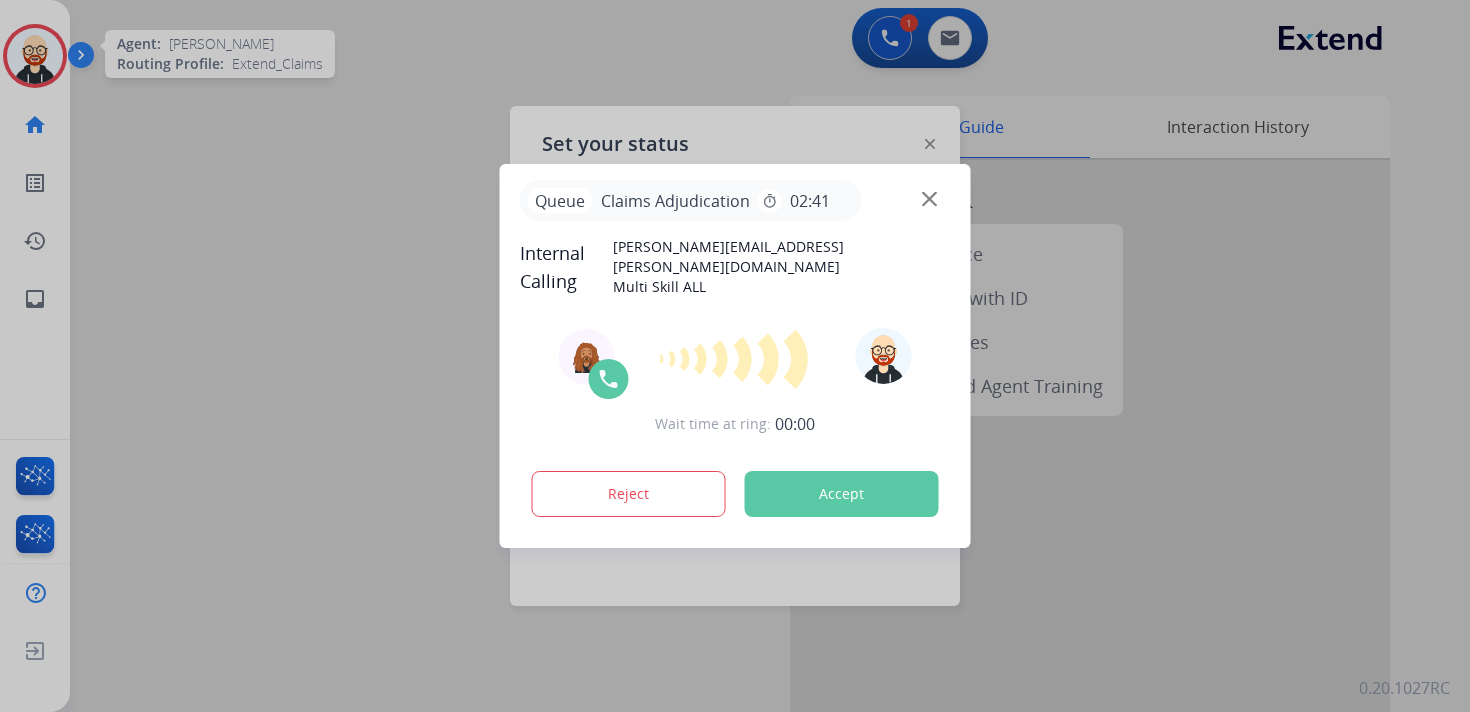 click at bounding box center (735, 356) 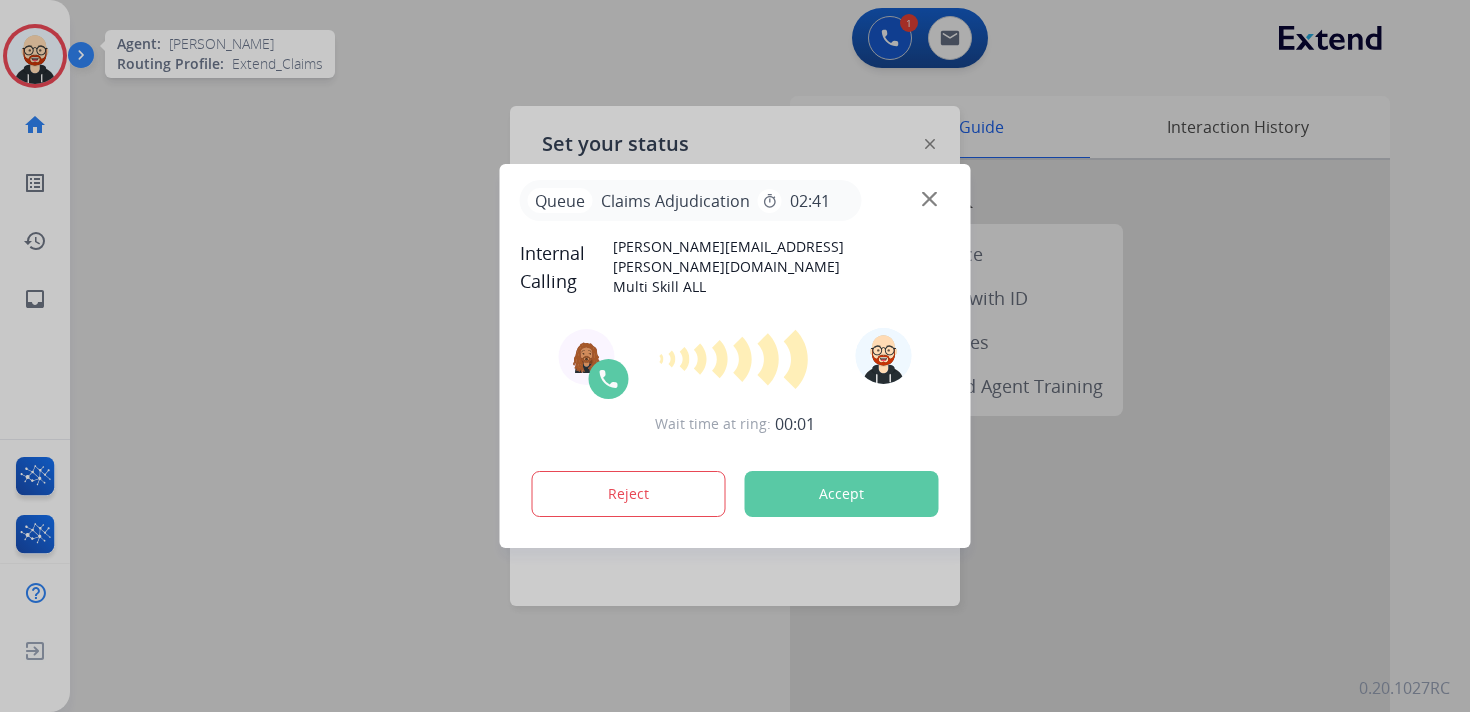 click at bounding box center (735, 356) 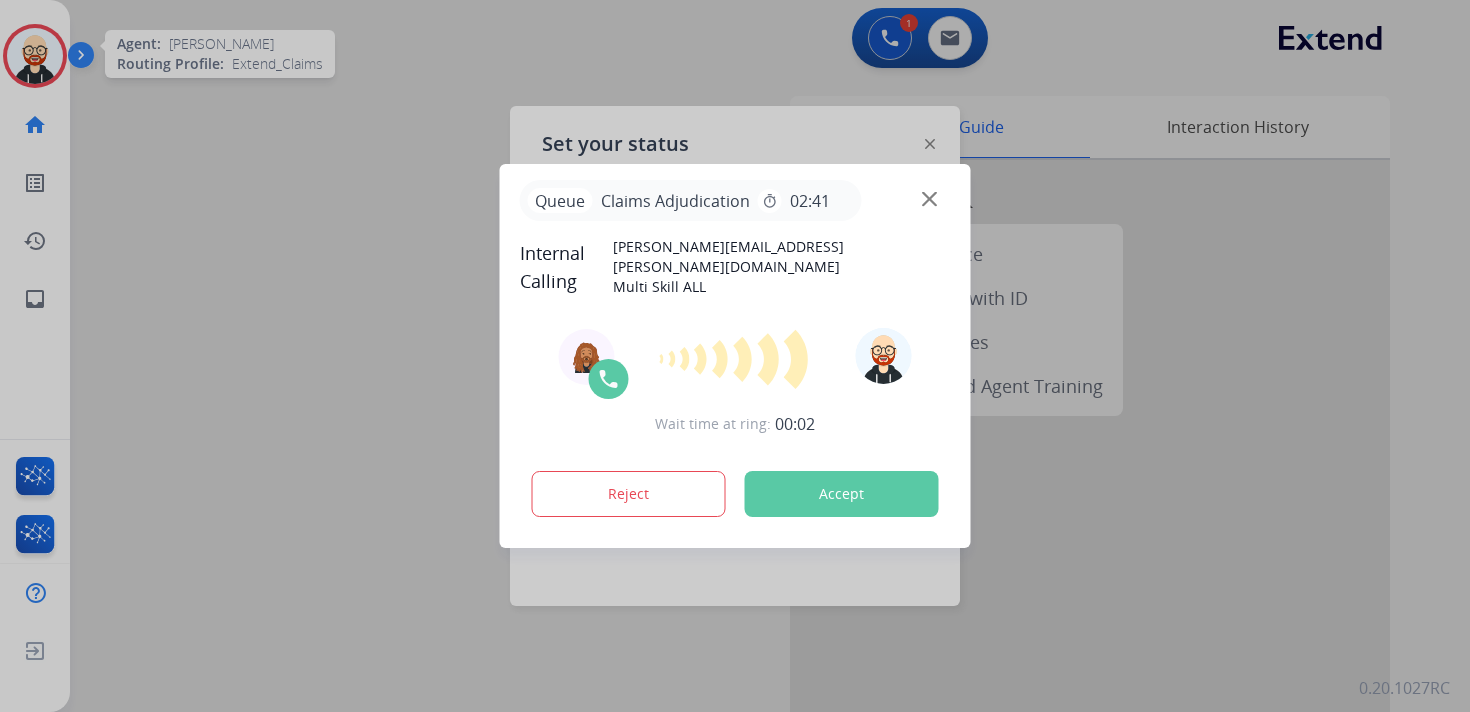 click at bounding box center [735, 356] 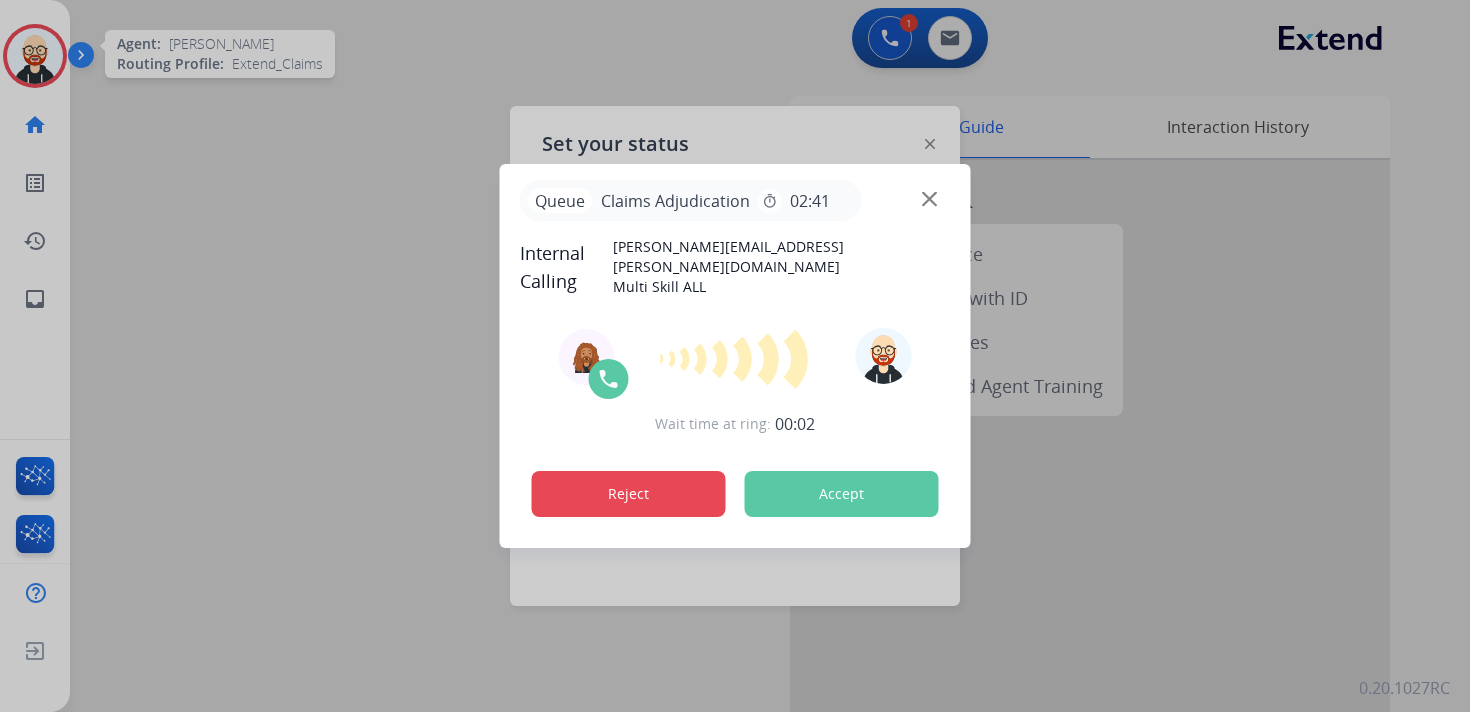 click on "Reject" at bounding box center [629, 494] 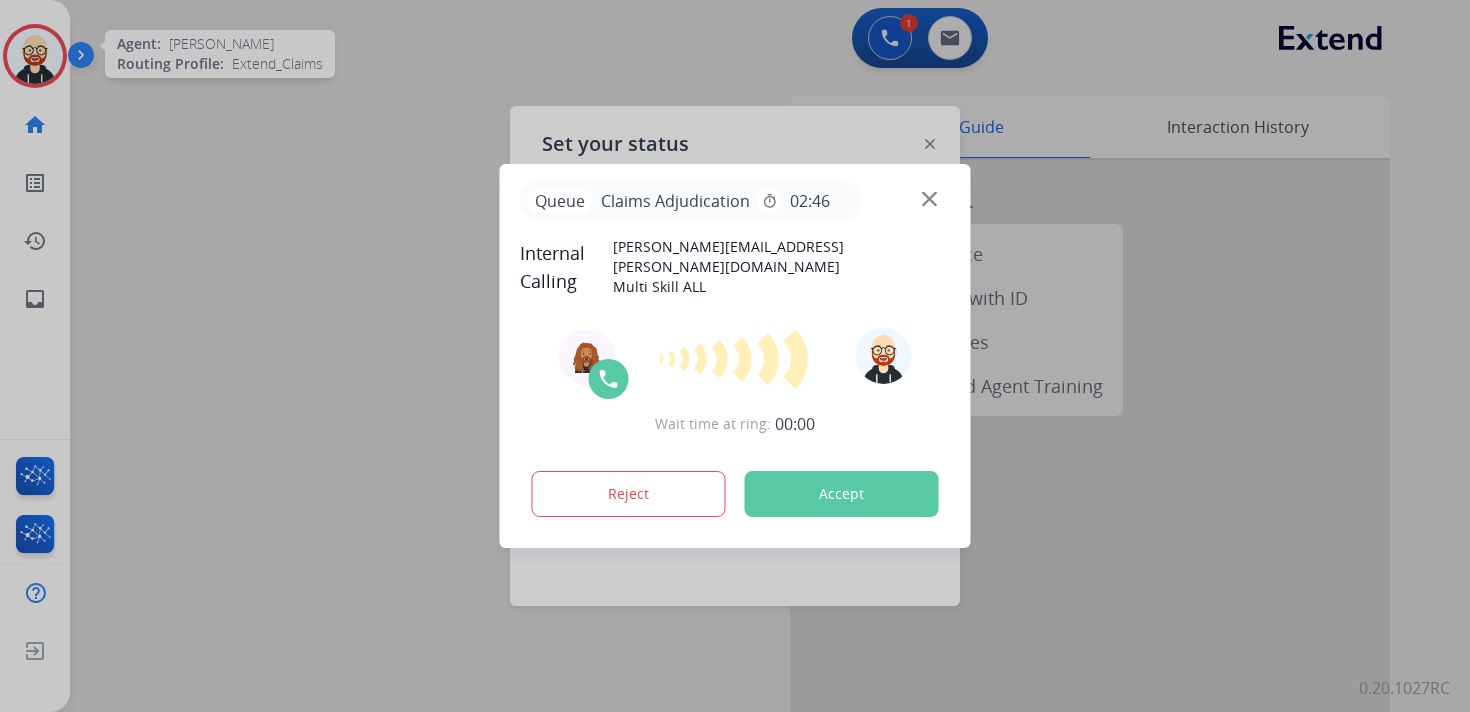 click on "Internal Calling  dominique.collins@mcibpo.com   Multi Skill ALL" at bounding box center [735, 259] 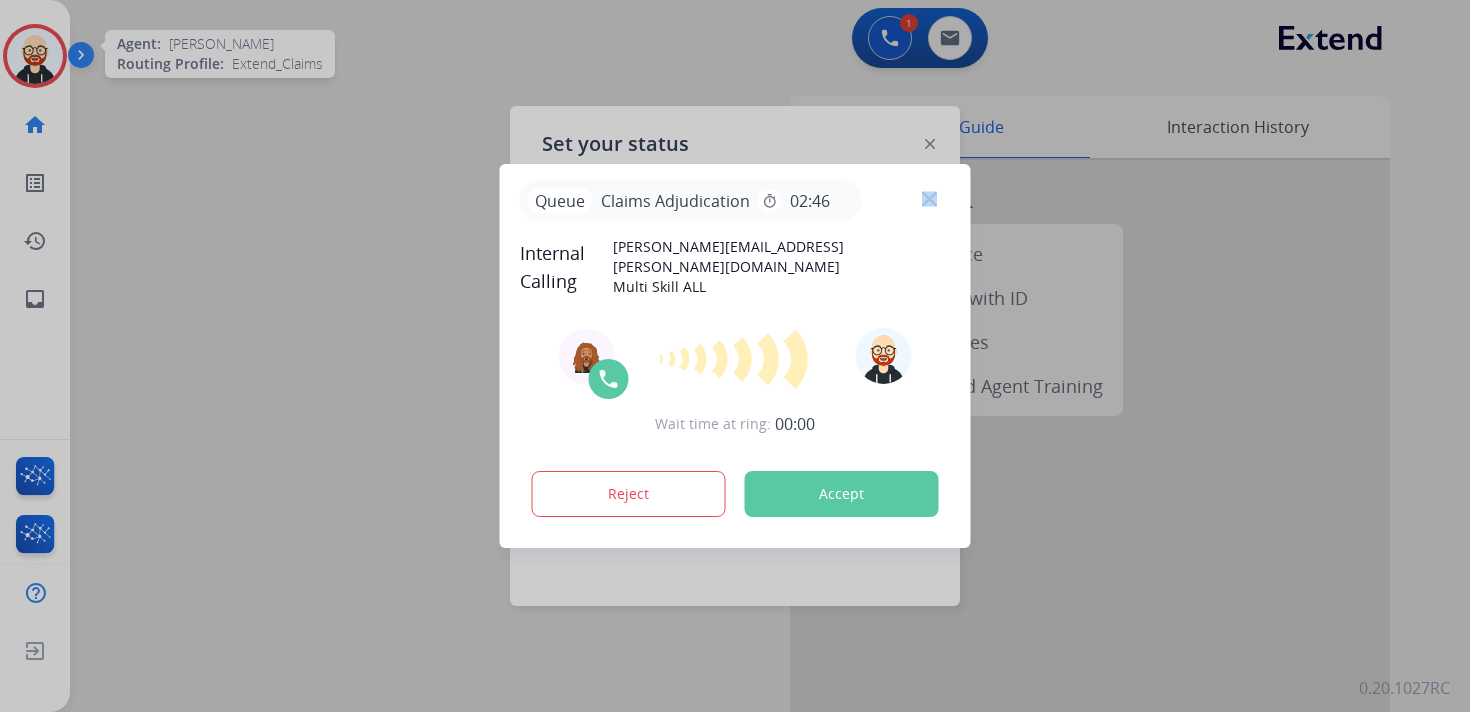 click on "Queue Claims Adjudication  timer 02:46" at bounding box center (735, 200) 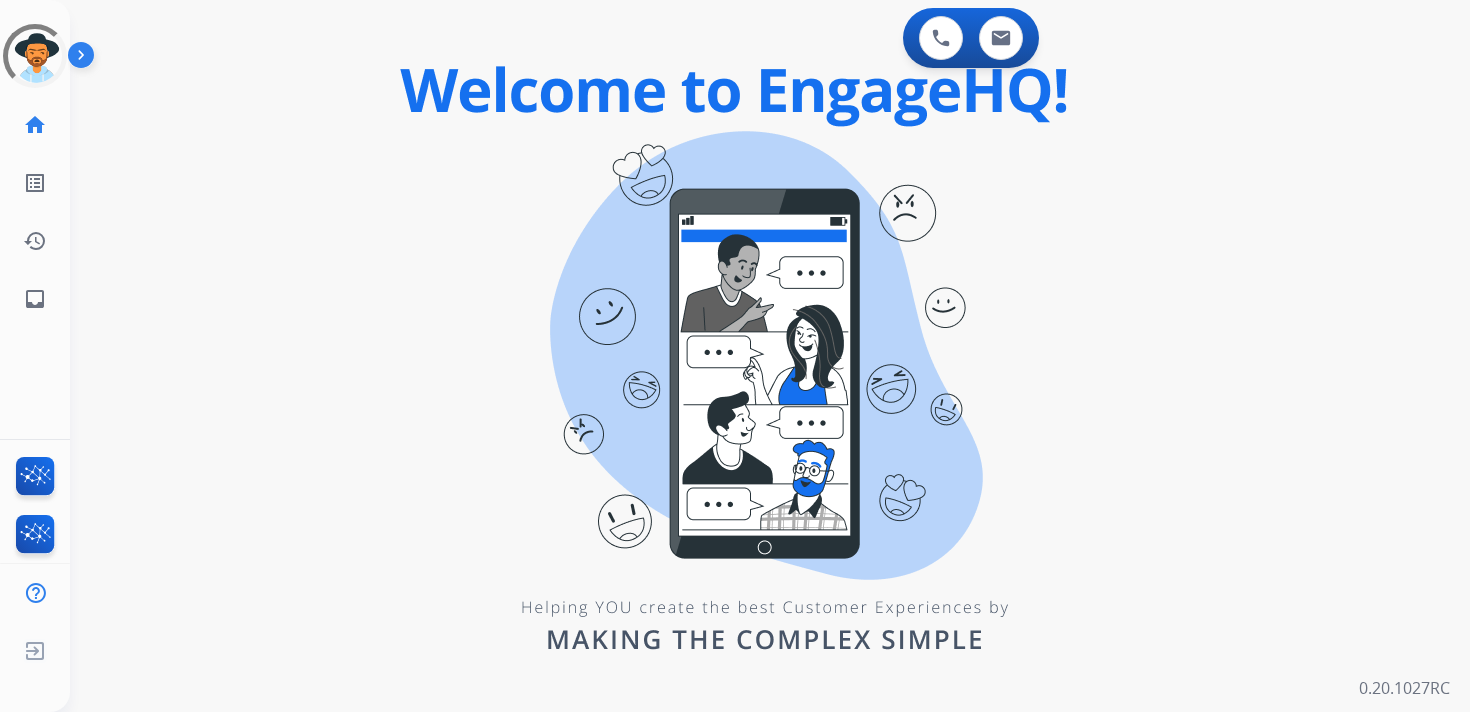 scroll, scrollTop: 0, scrollLeft: 0, axis: both 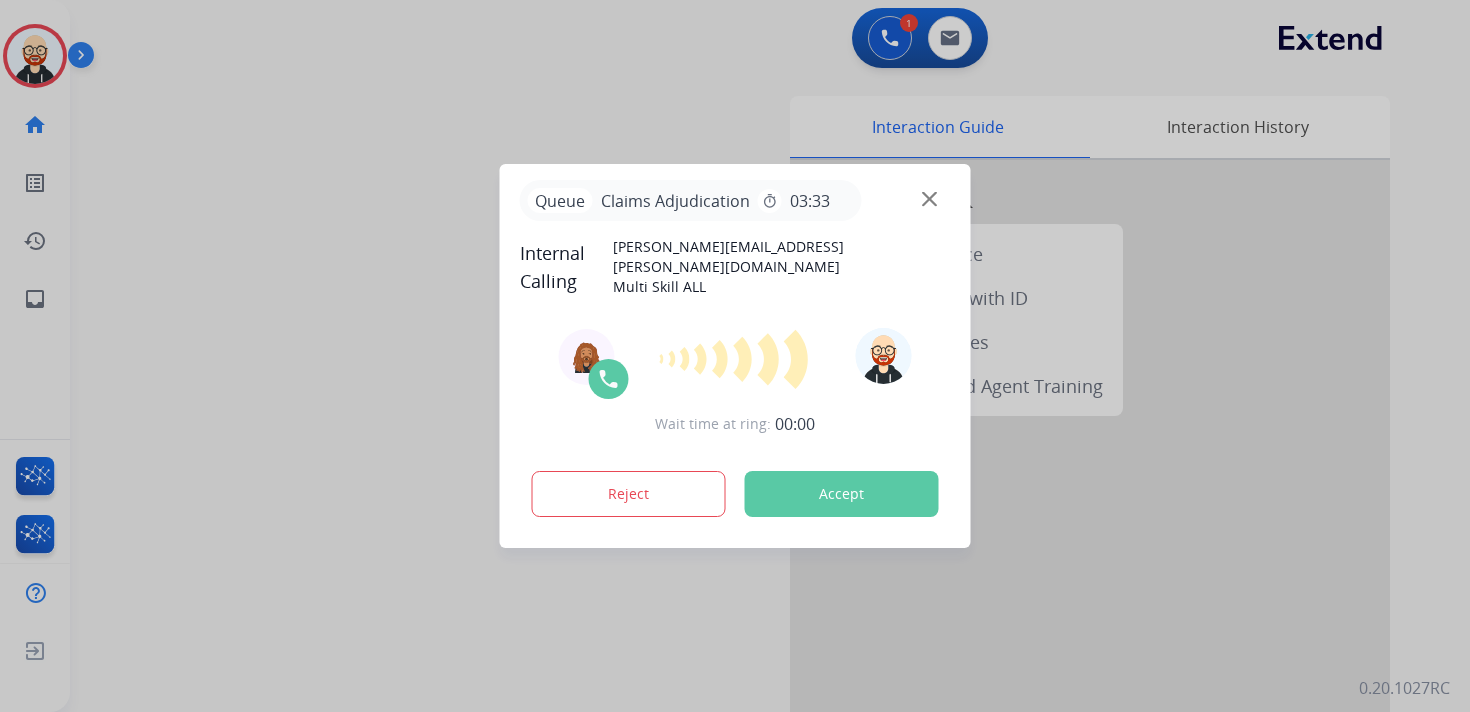 click at bounding box center (735, 356) 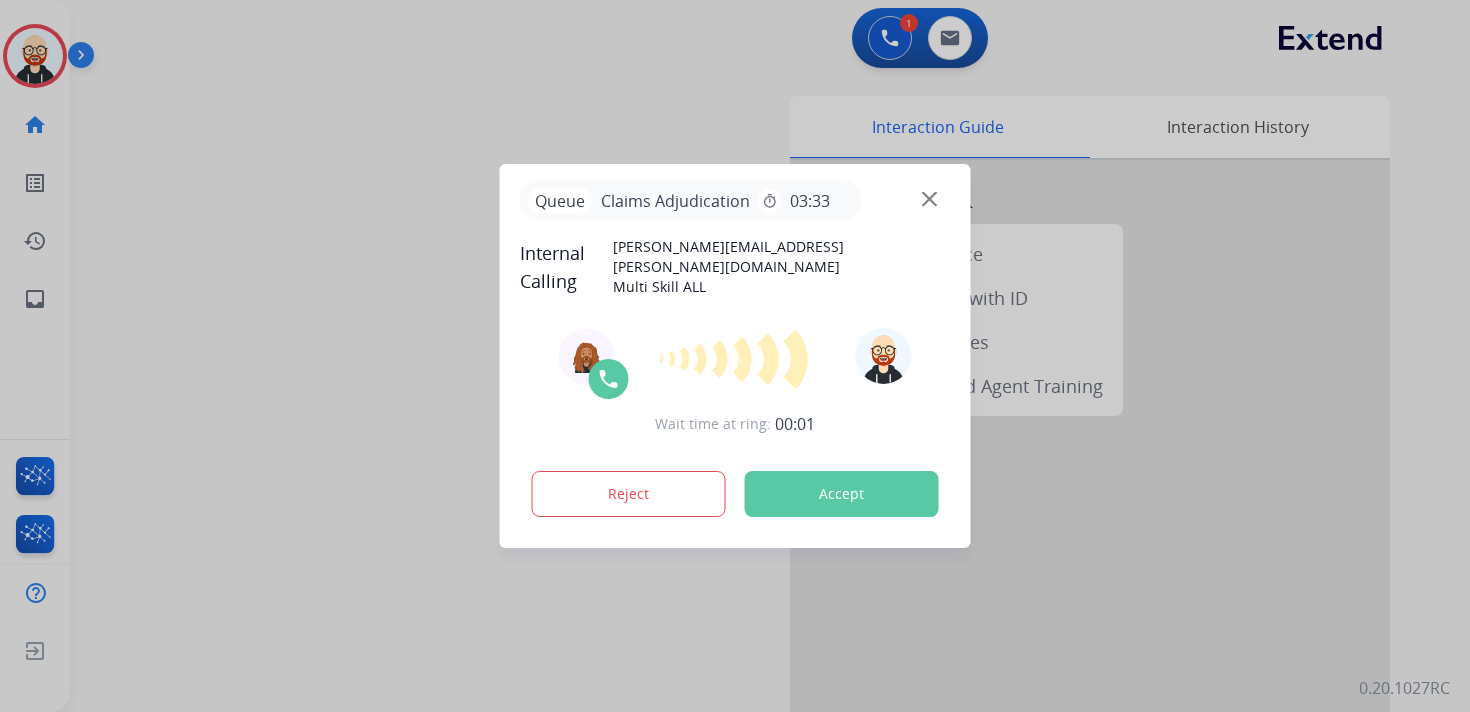 click on "Queue Claims Adjudication  timer 03:33" at bounding box center [735, 200] 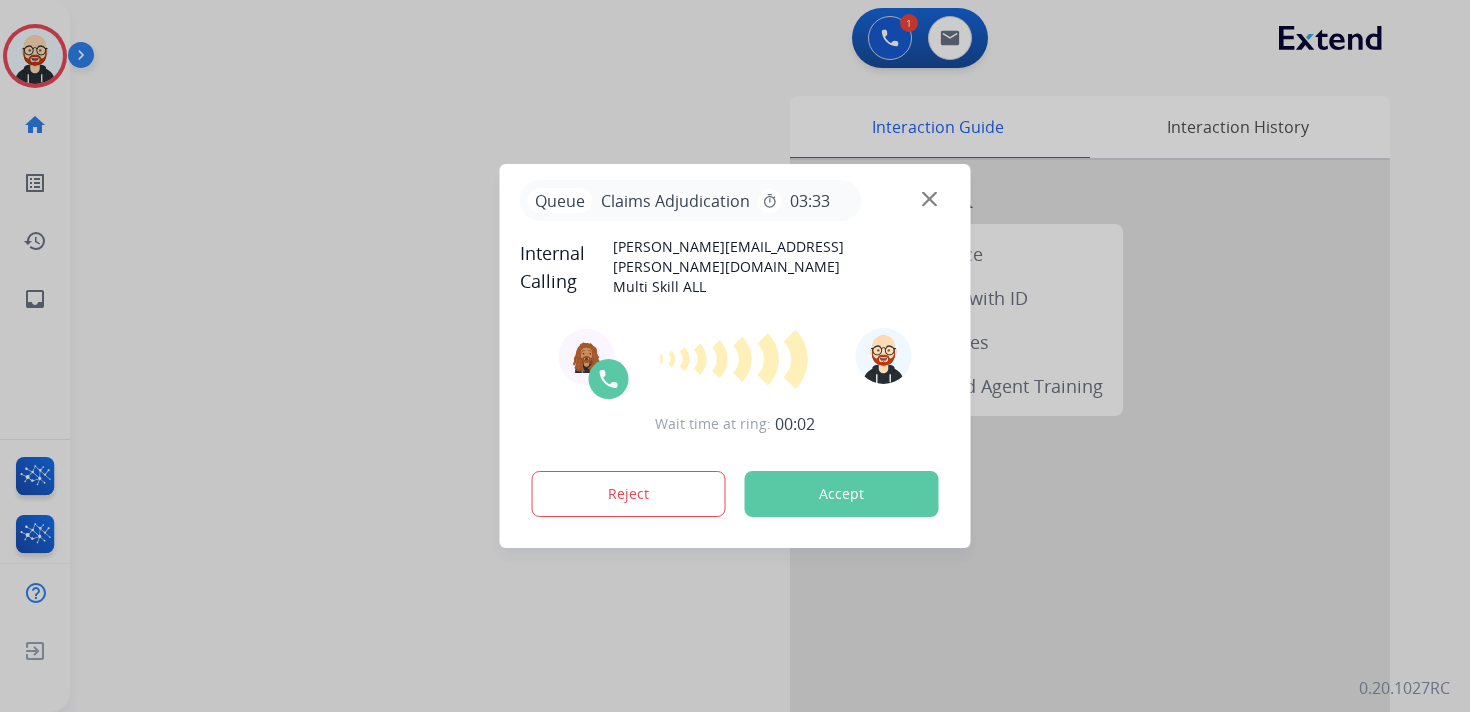 click at bounding box center (929, 199) 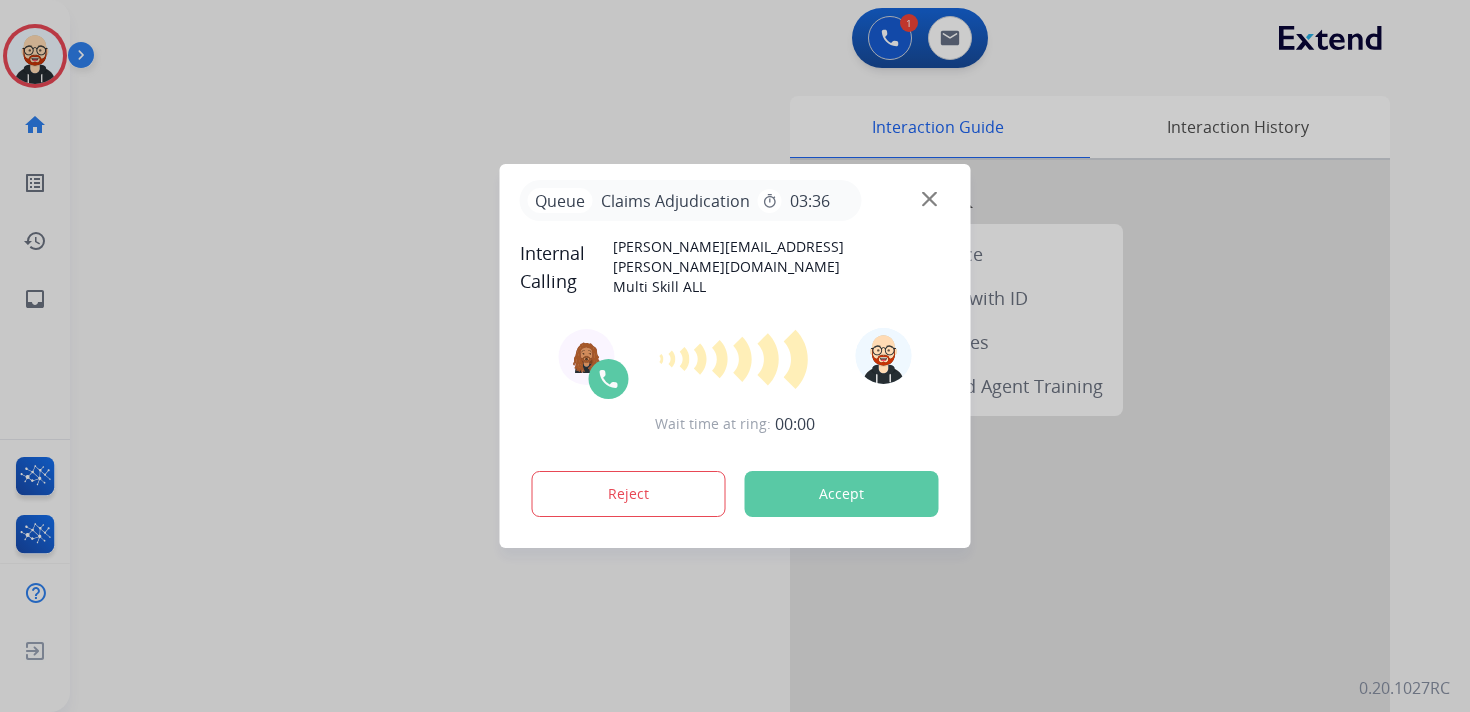 click on "Queue Claims Adjudication  timer 03:36" at bounding box center (735, 200) 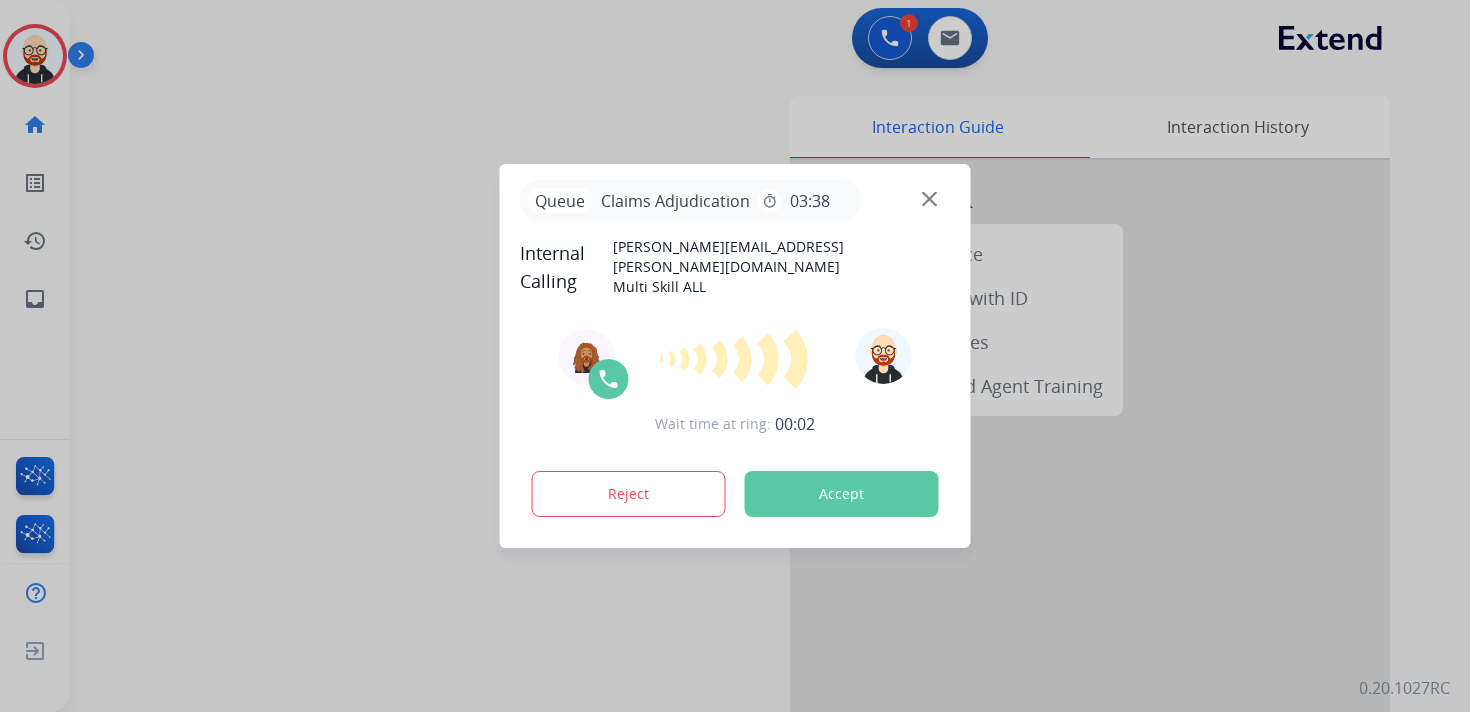 click at bounding box center [929, 199] 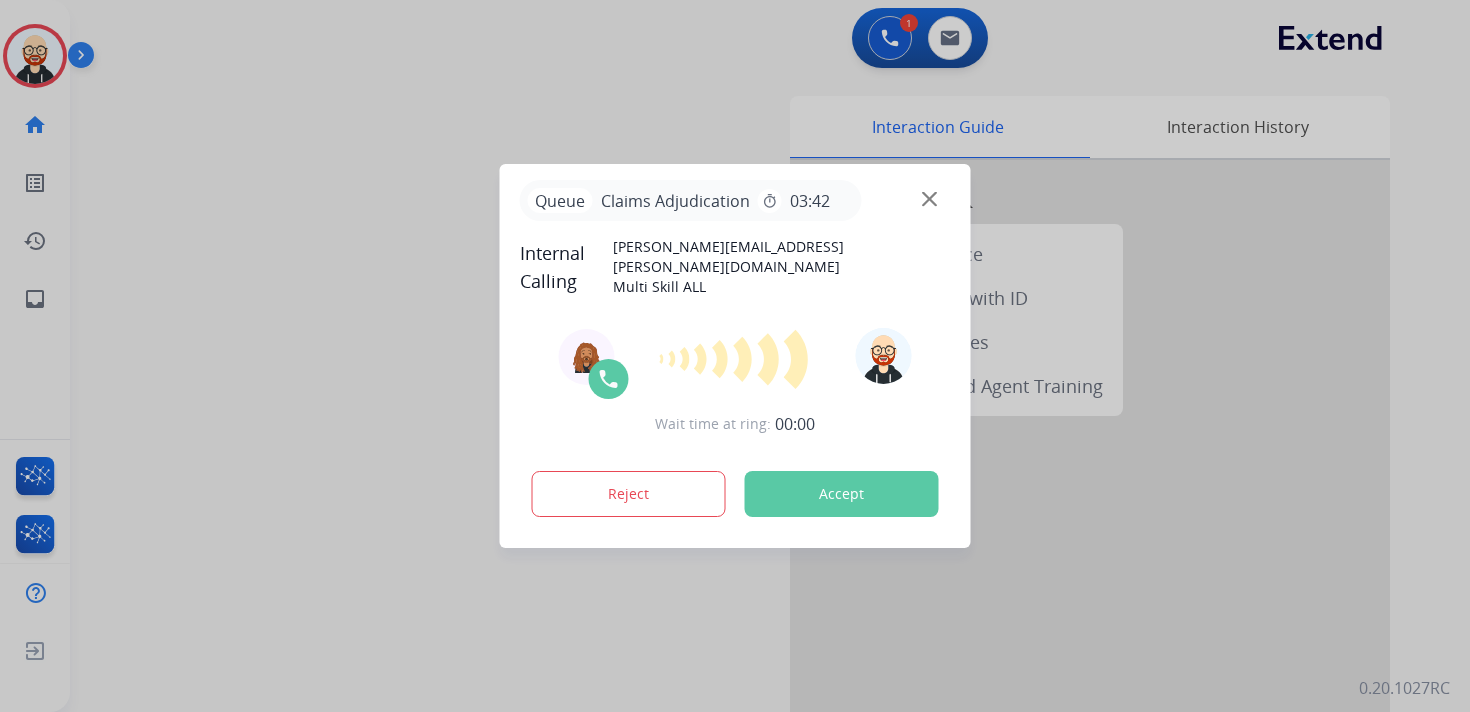 click at bounding box center [929, 199] 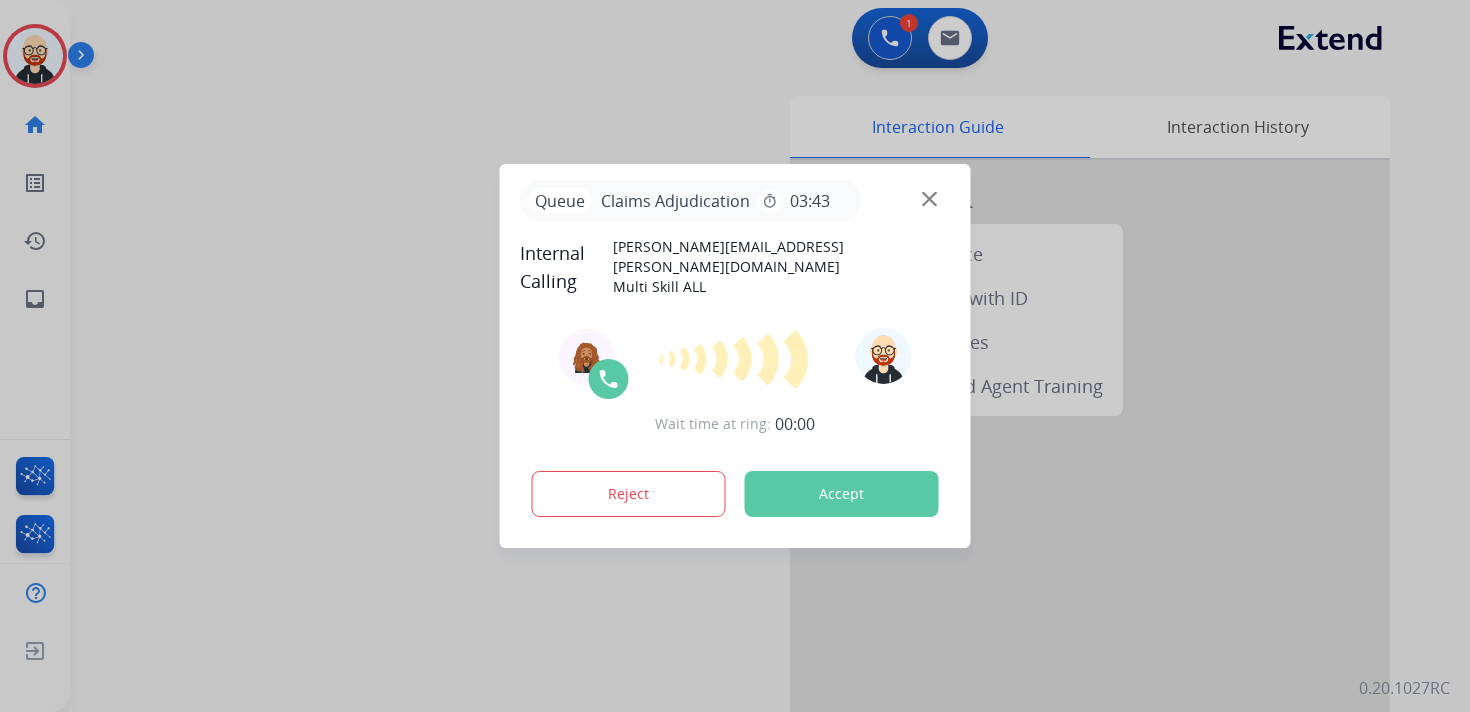 click at bounding box center [929, 199] 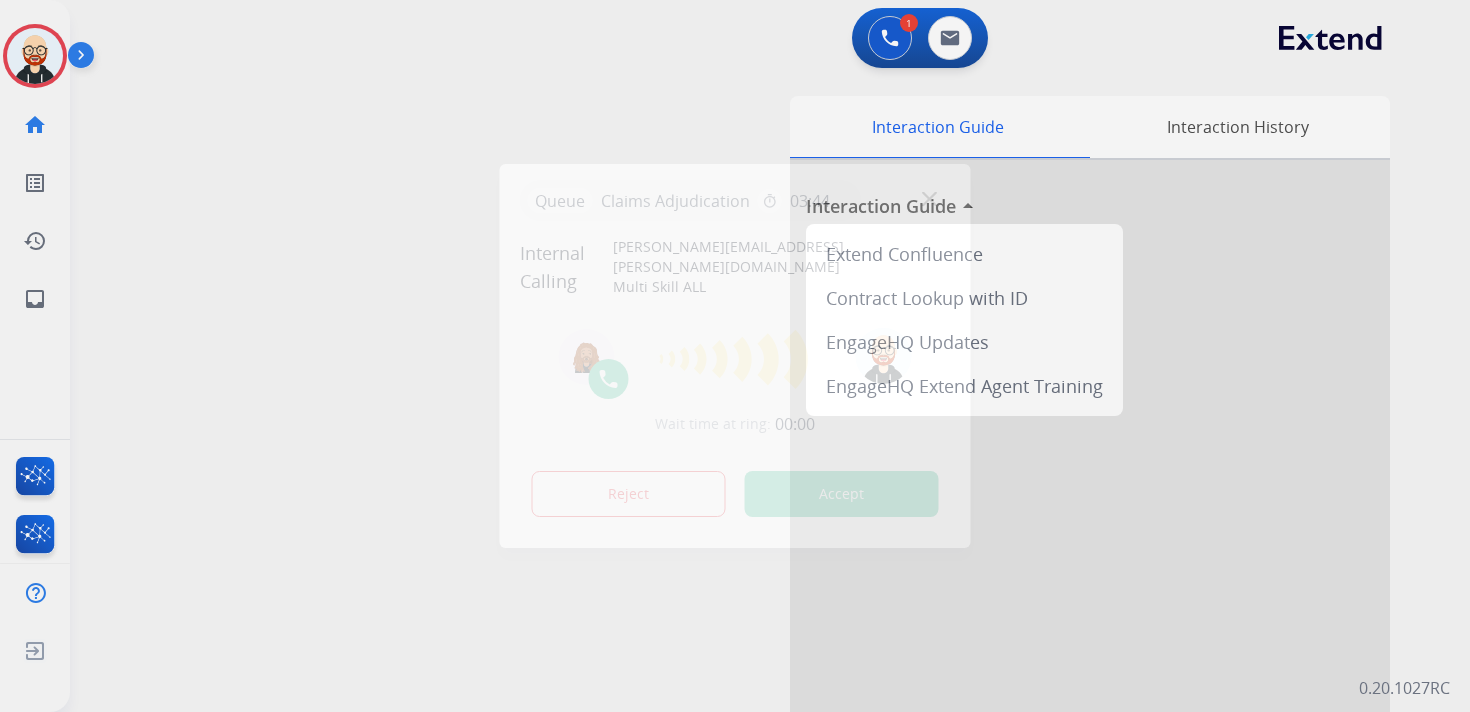 click at bounding box center [929, 199] 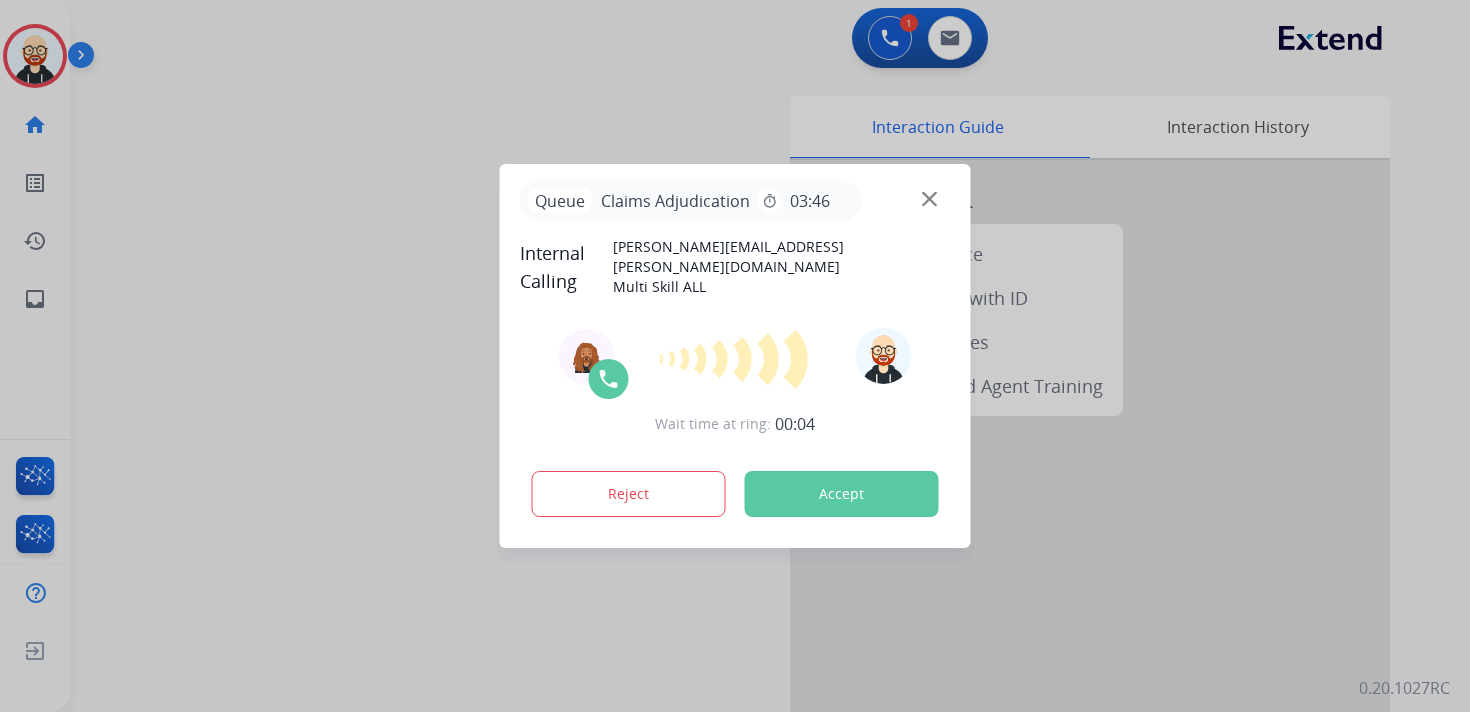 click at bounding box center (929, 199) 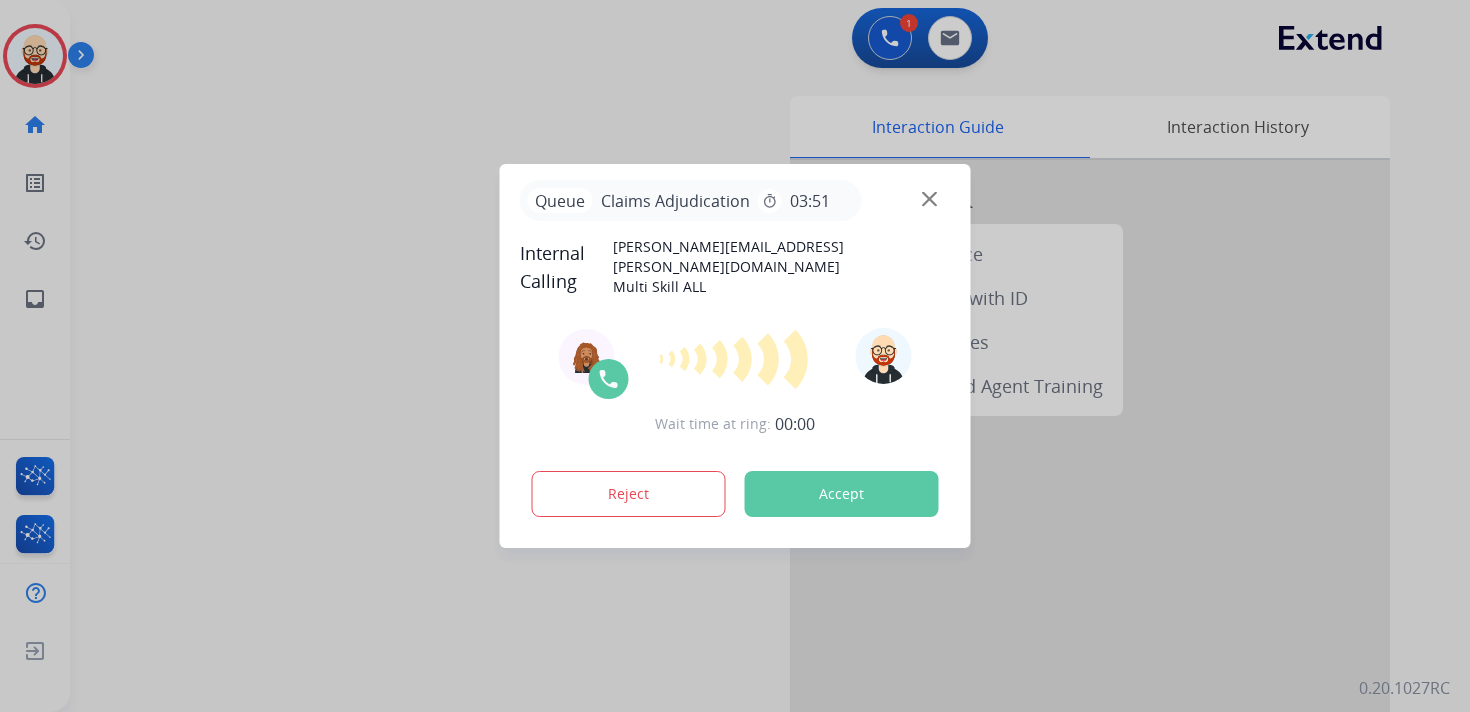 click at bounding box center [735, 356] 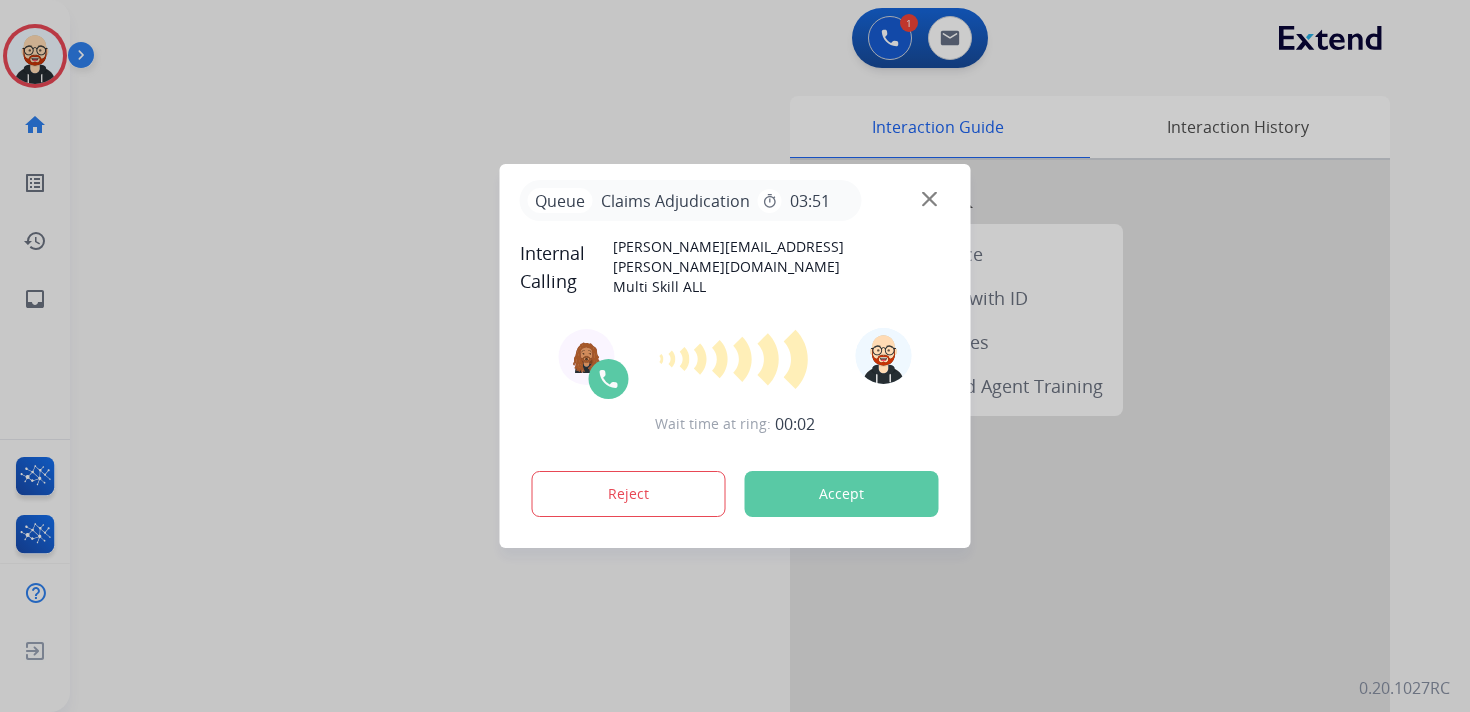 click at bounding box center [735, 356] 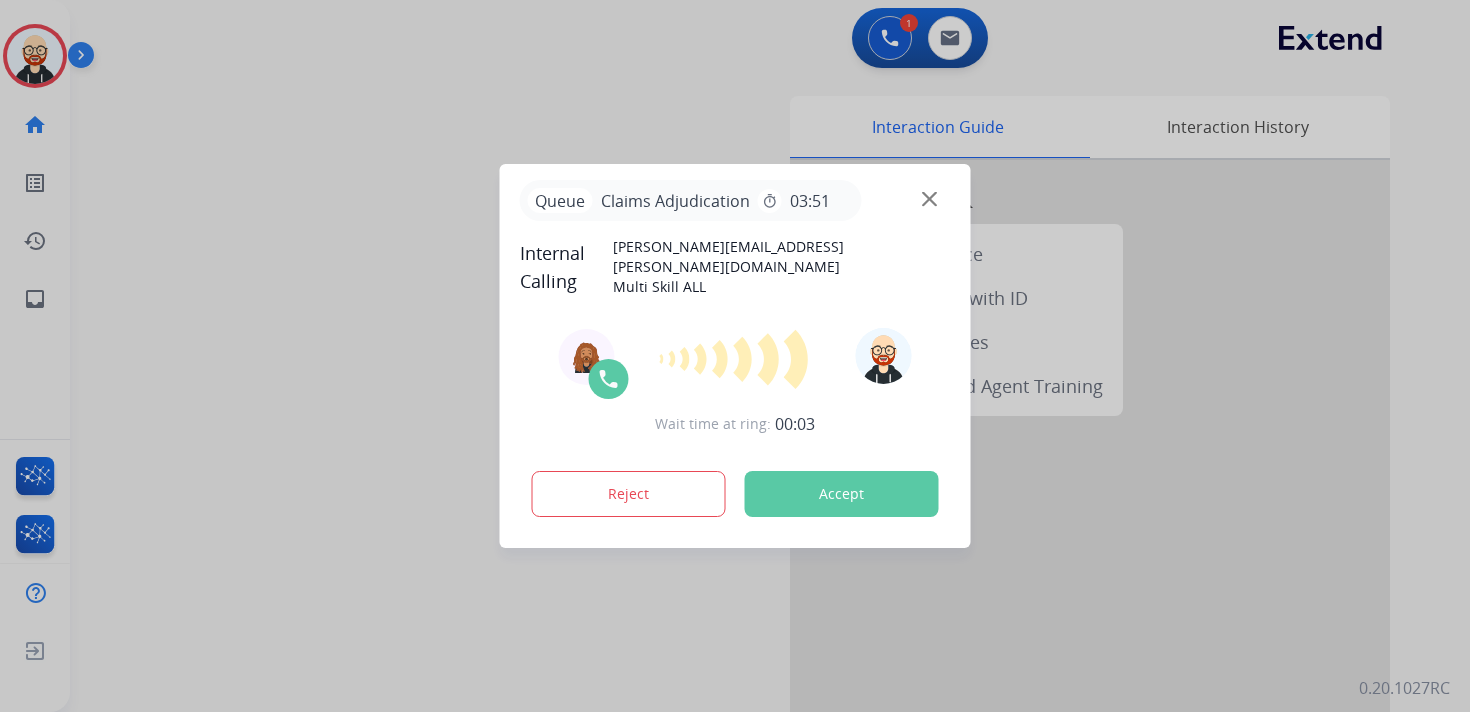 click at bounding box center [735, 356] 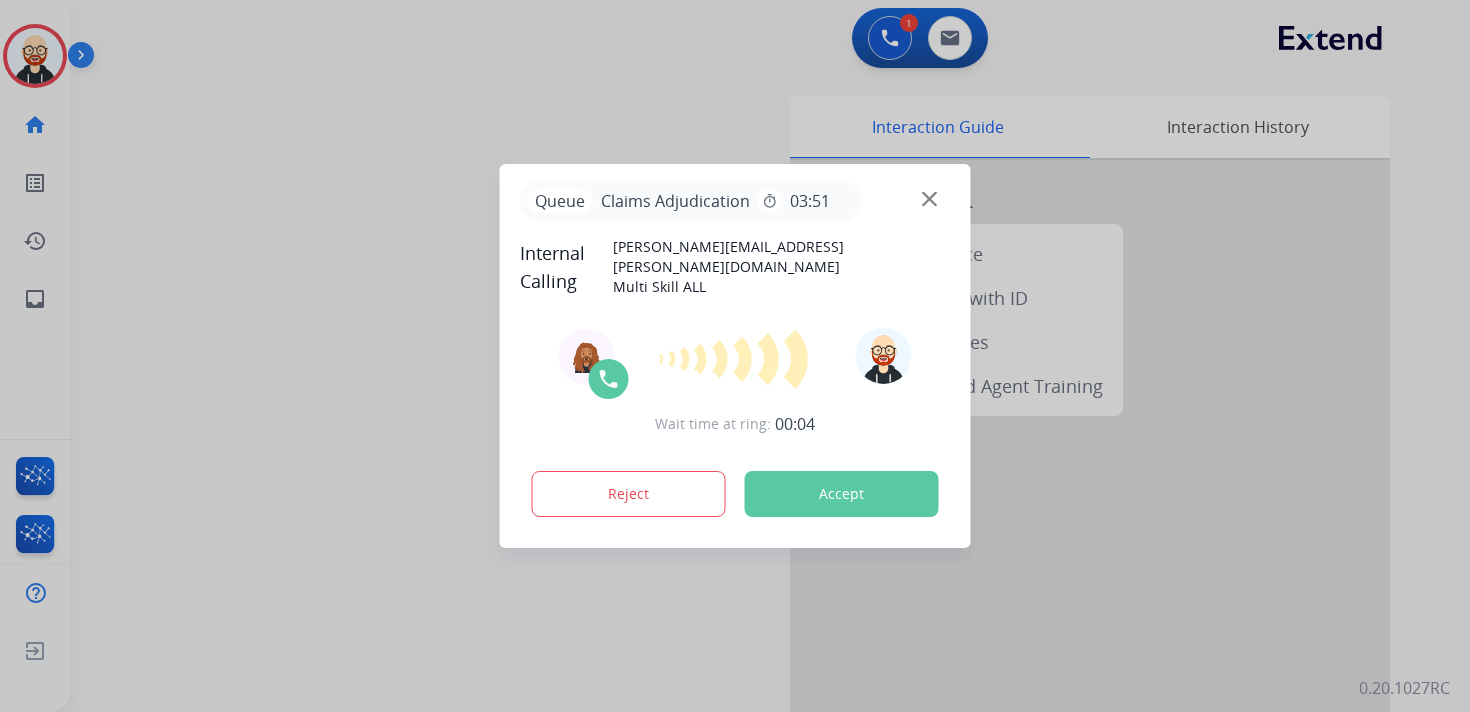 click at bounding box center [735, 356] 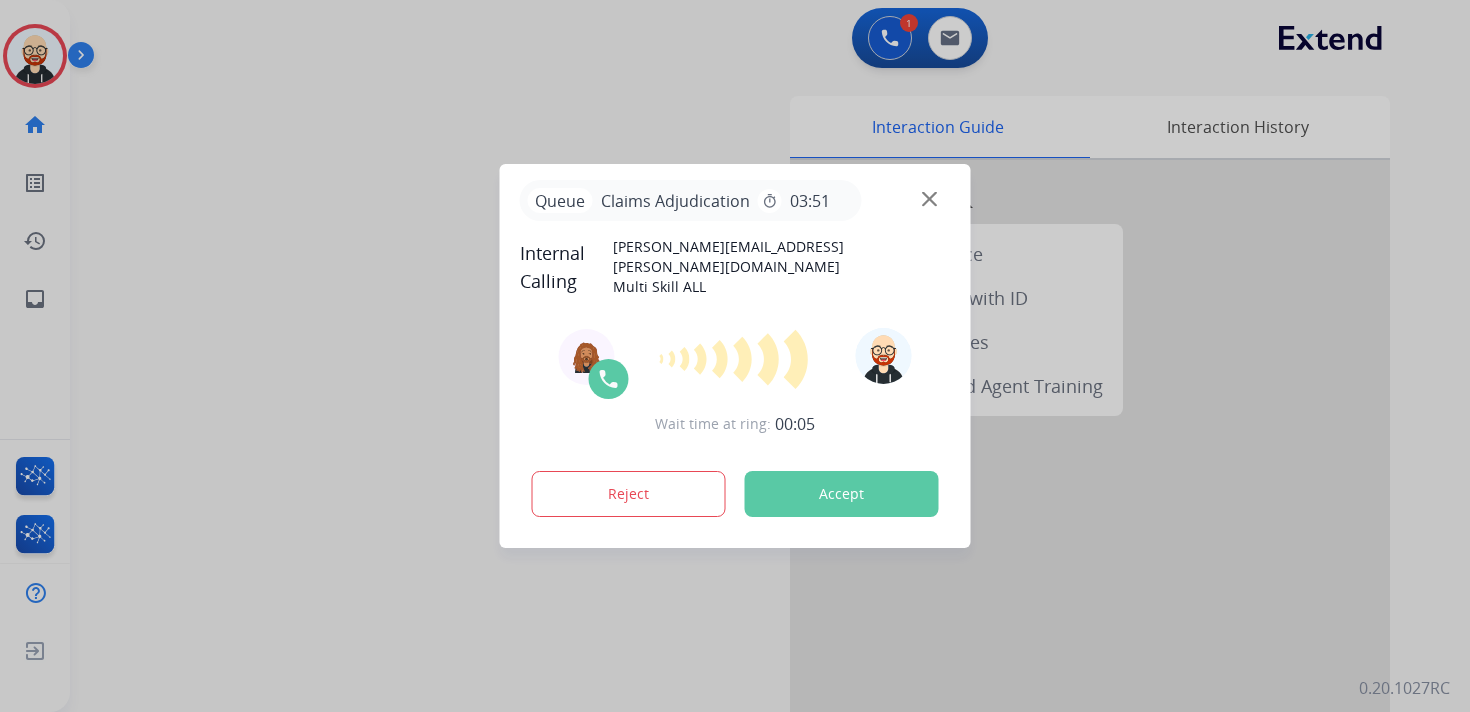 click at bounding box center [735, 356] 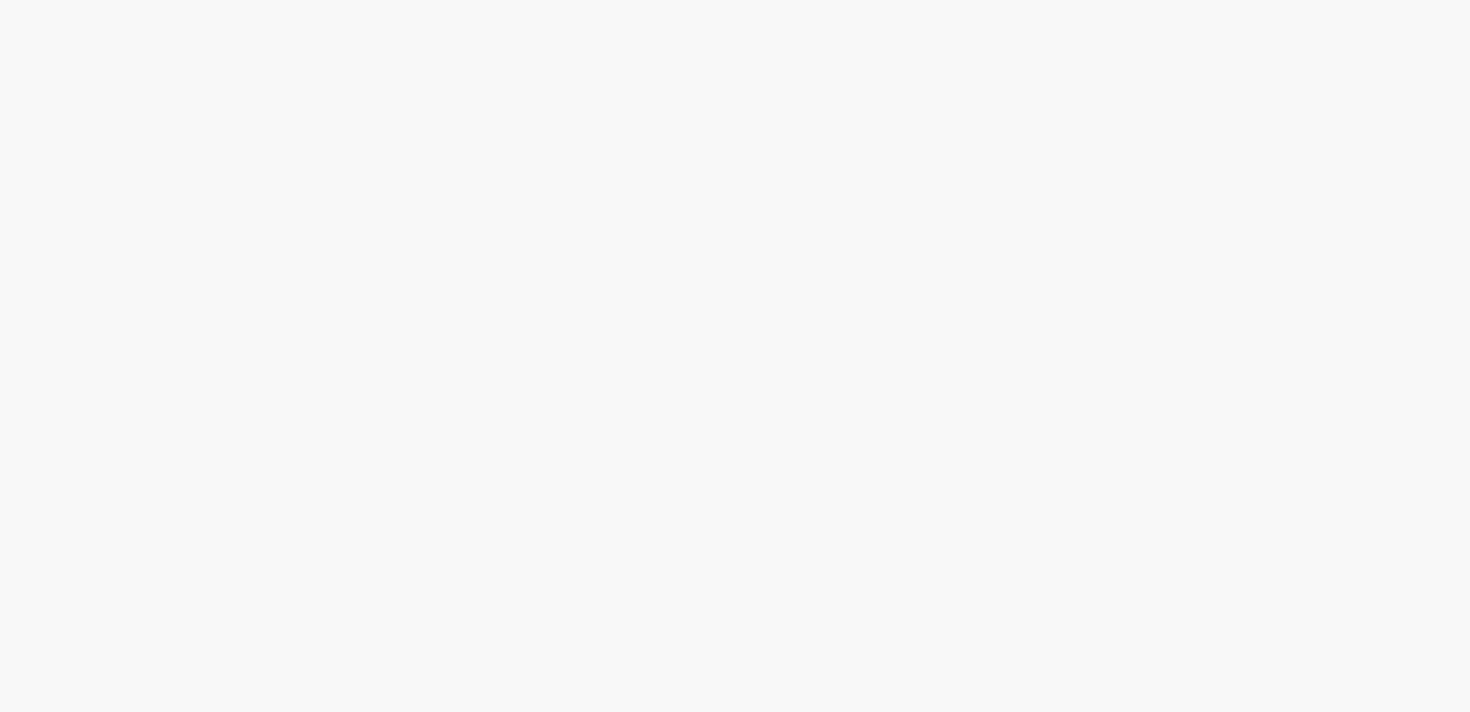 scroll, scrollTop: 0, scrollLeft: 0, axis: both 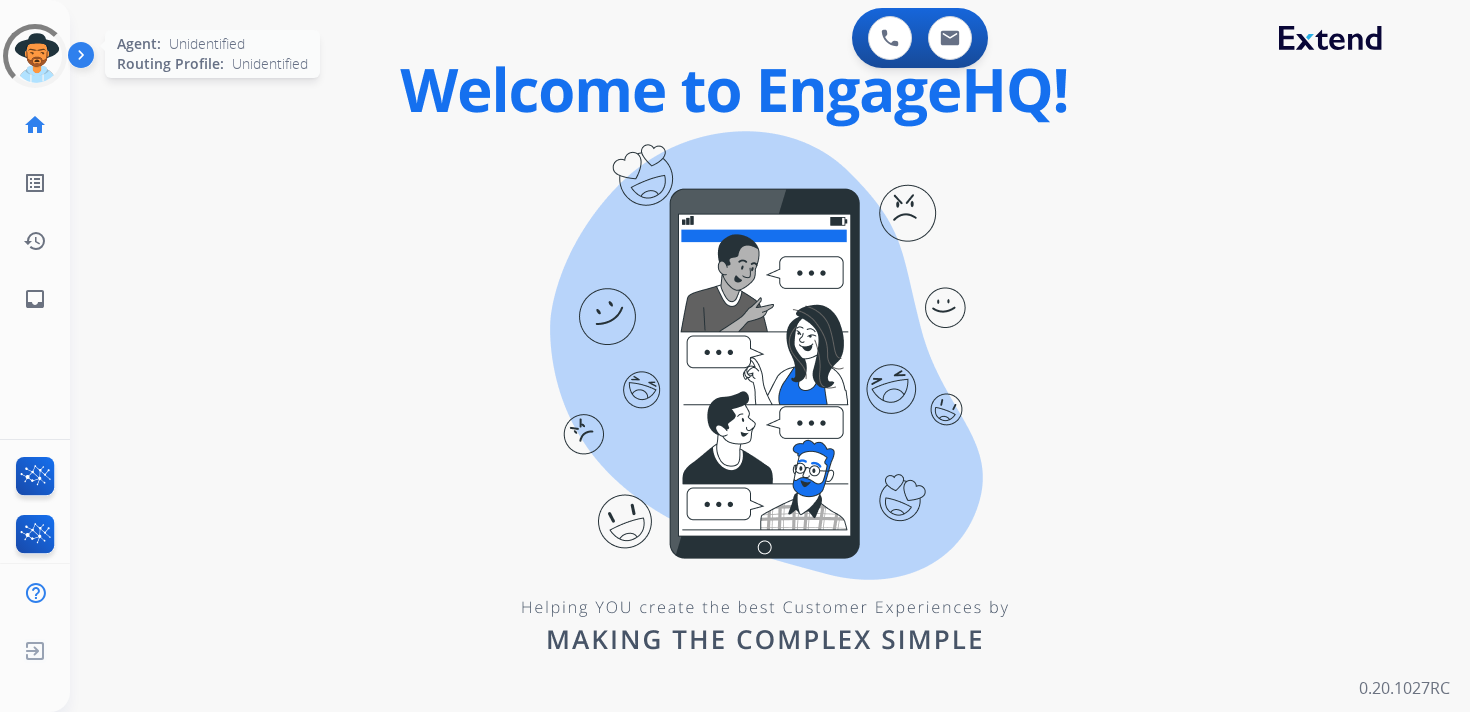 click 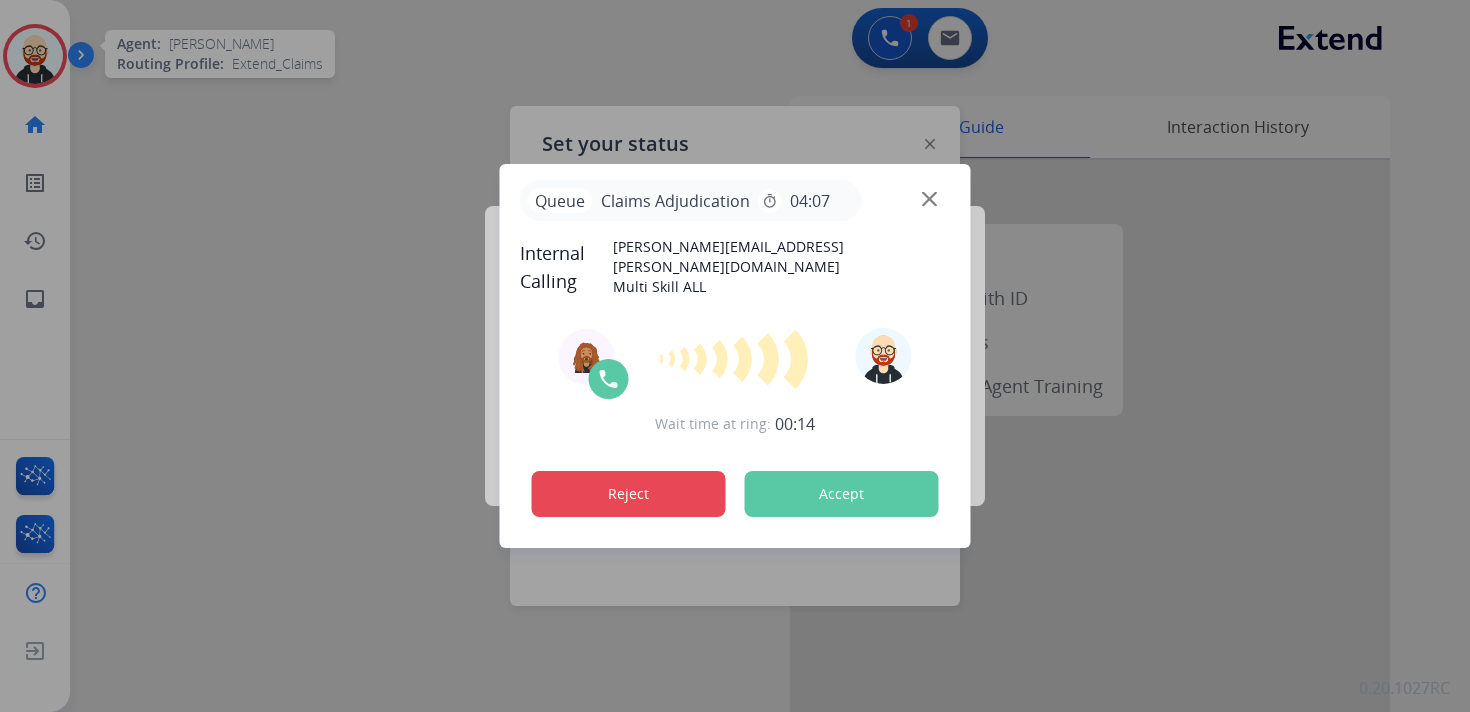 click on "Reject" 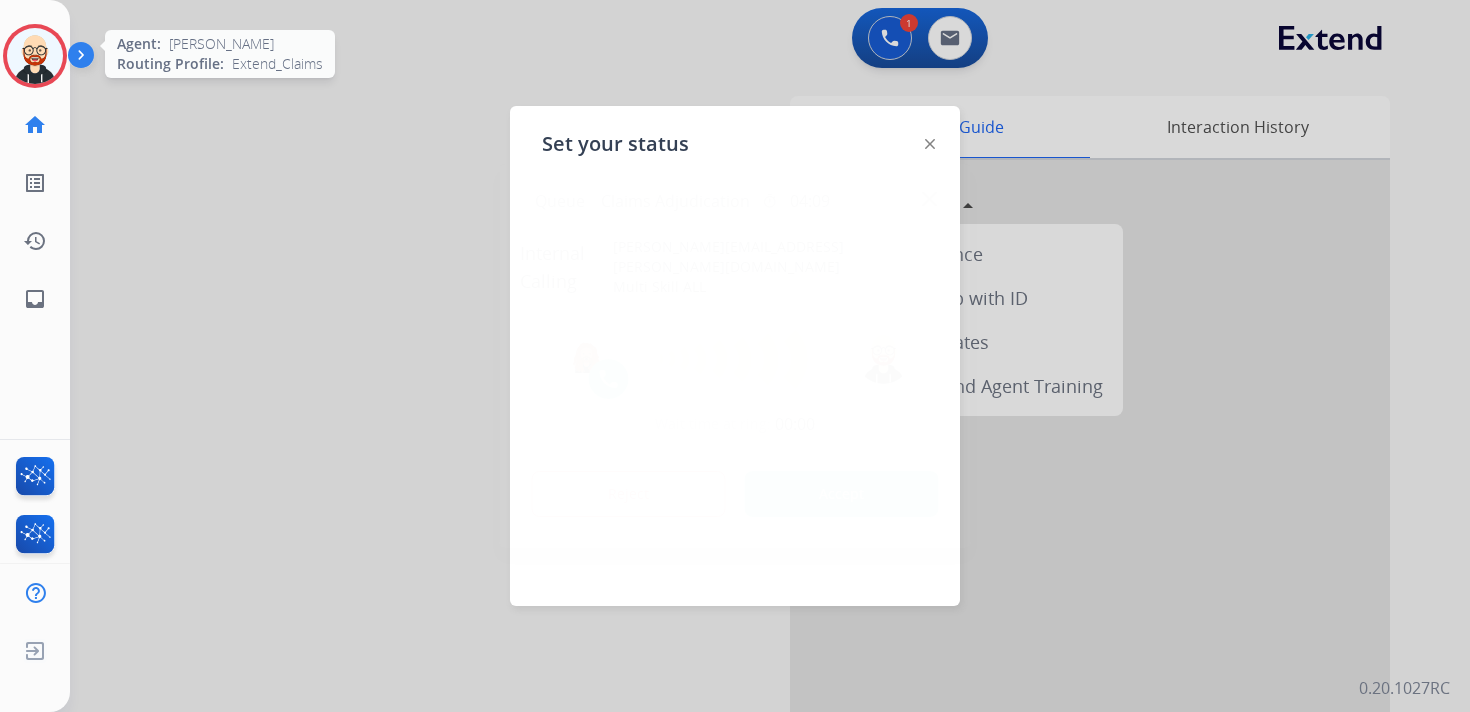 click at bounding box center [735, 356] 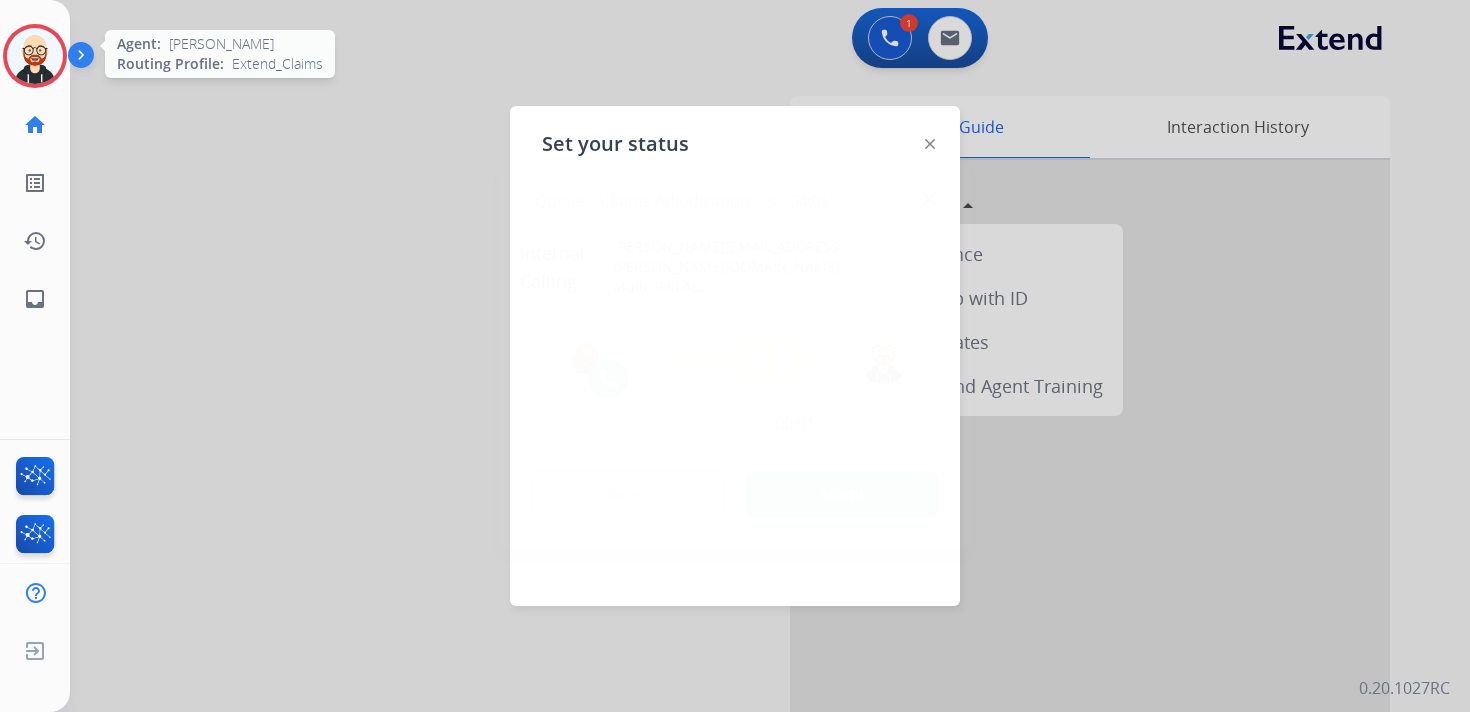 drag, startPoint x: 706, startPoint y: 134, endPoint x: 449, endPoint y: 100, distance: 259.23926 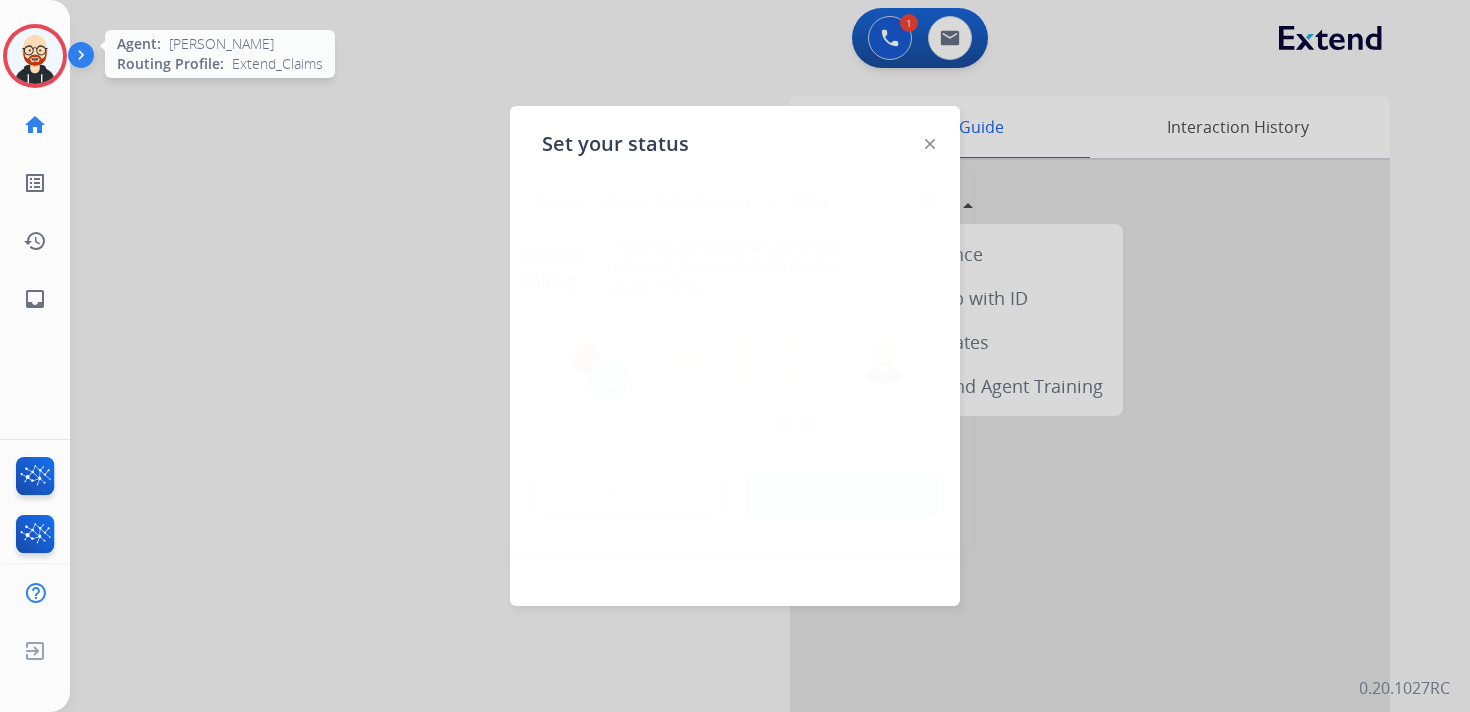 click on "Accept" at bounding box center (842, 494) 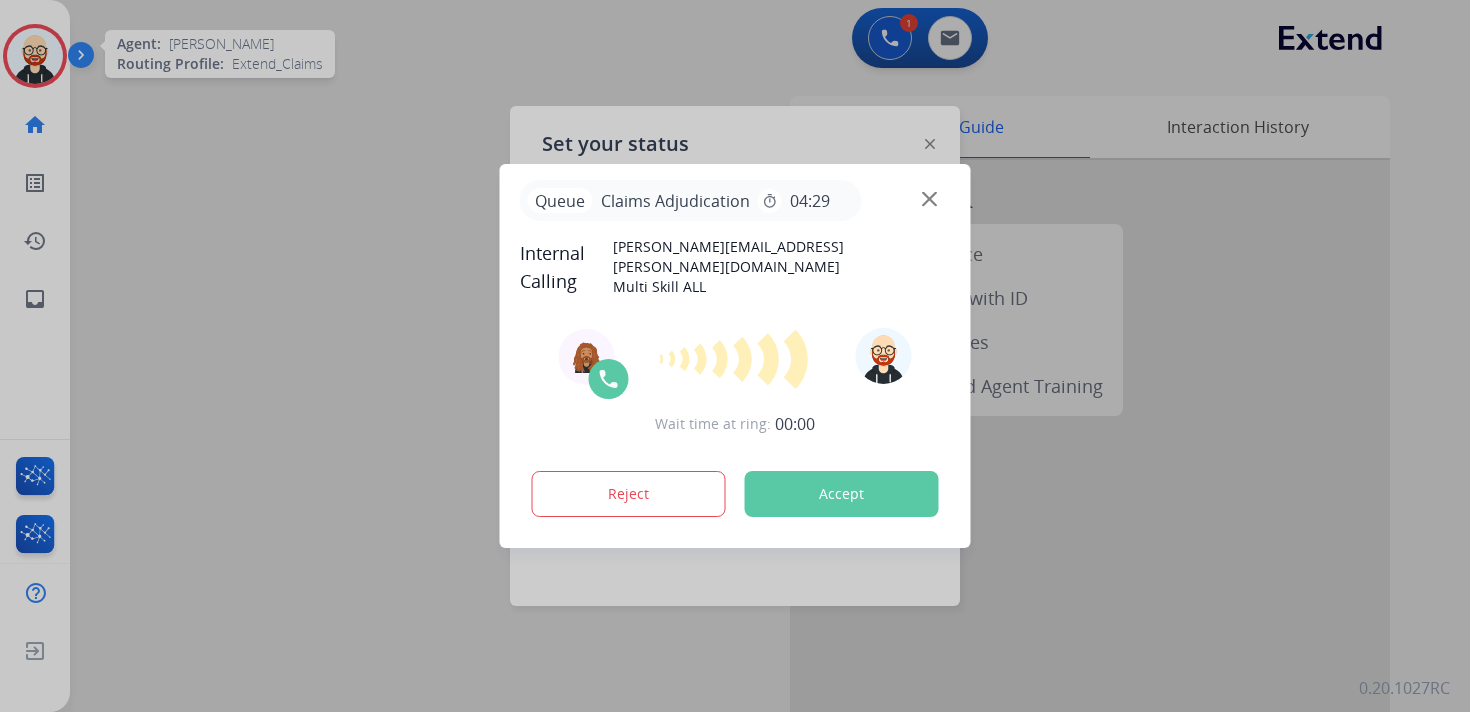 click on "Accept" at bounding box center [842, 494] 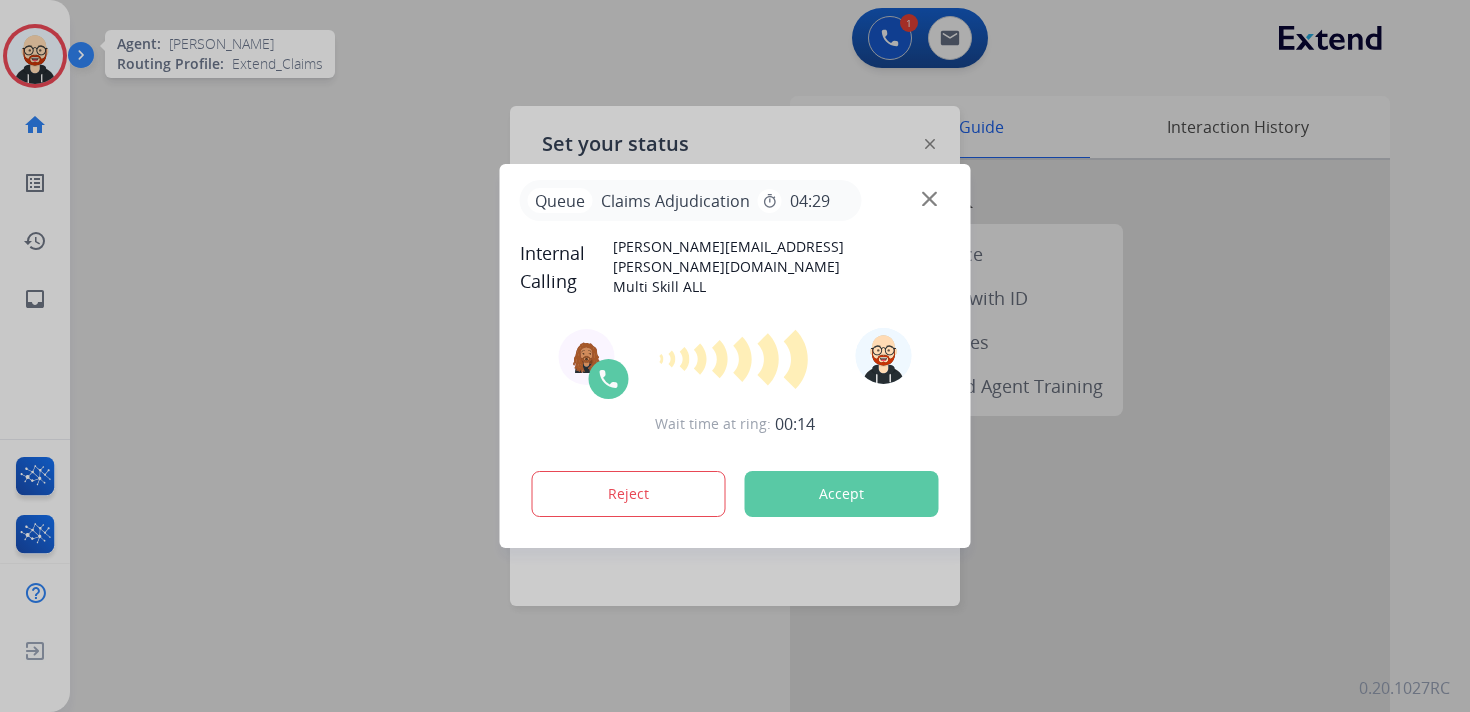 click at bounding box center [929, 199] 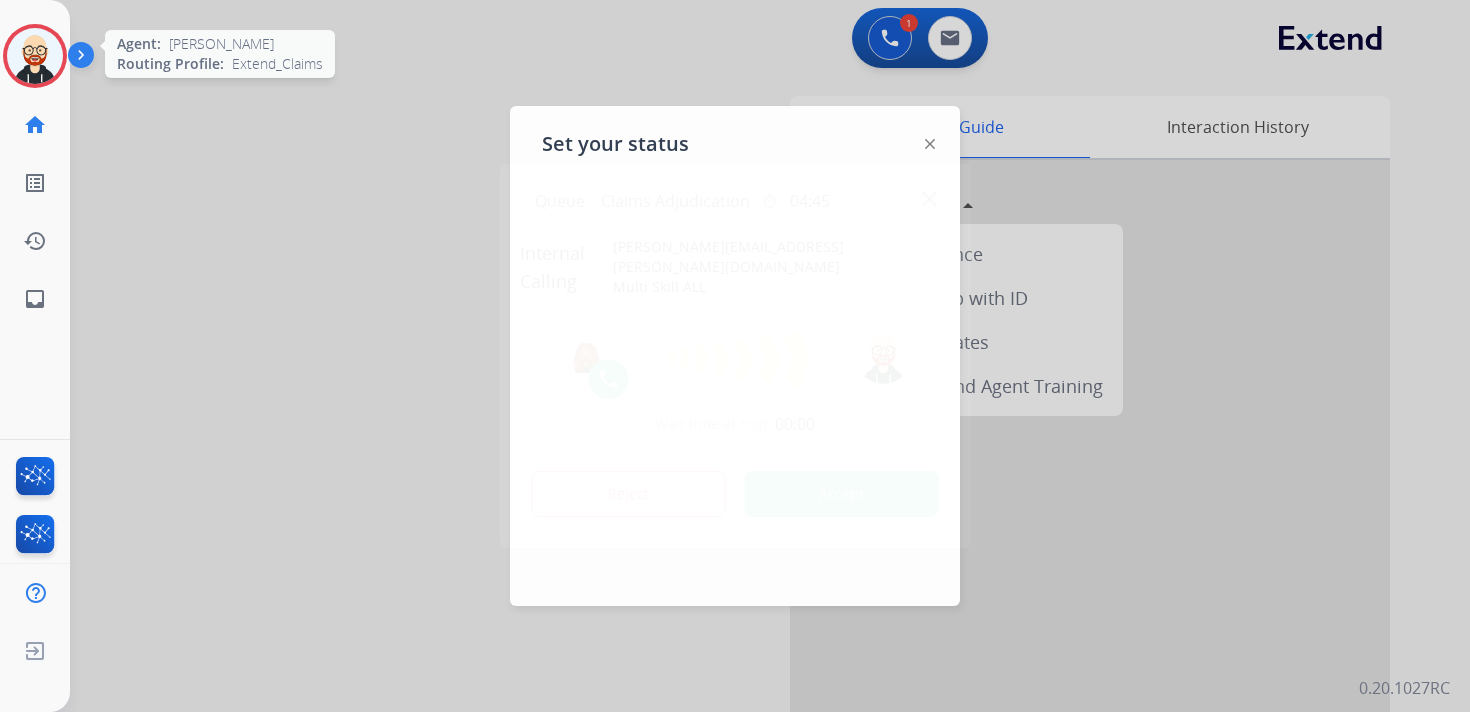 click at bounding box center [929, 199] 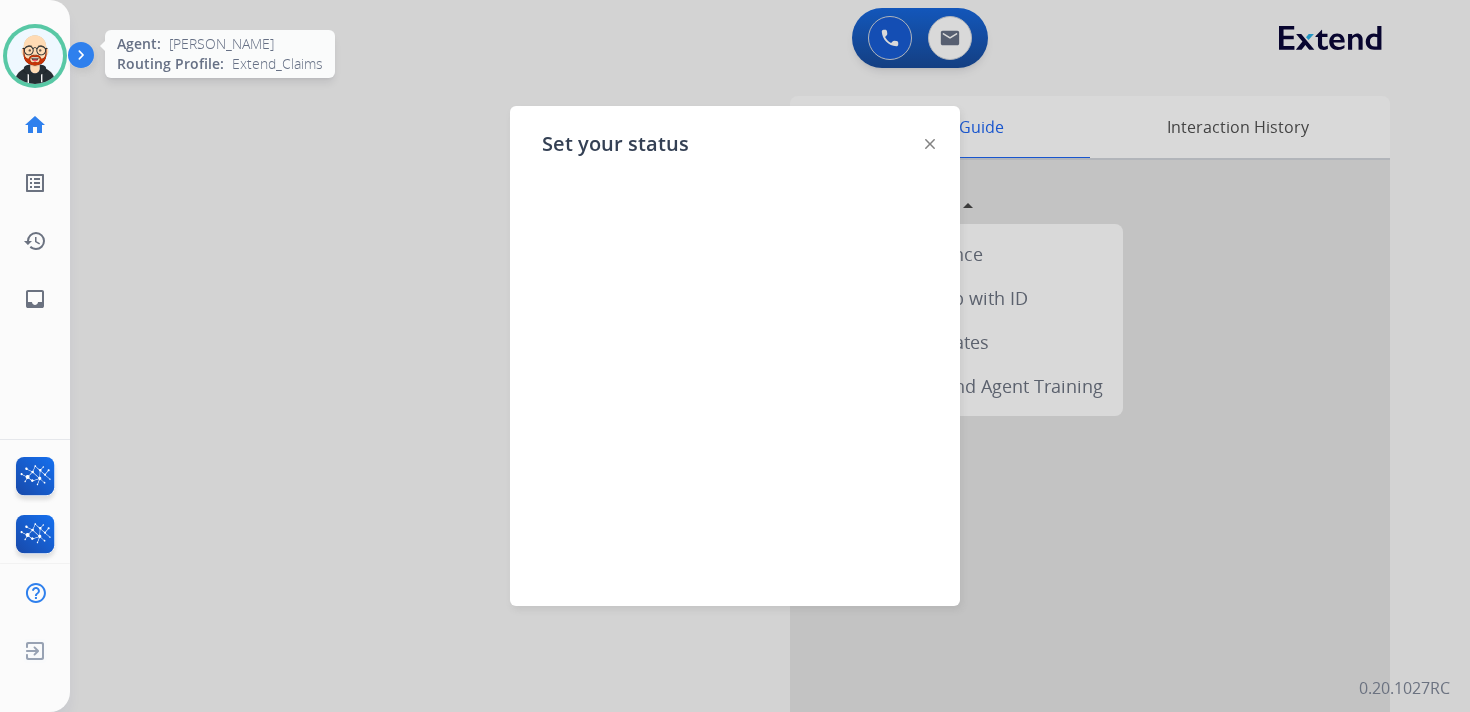 click on "Outbound call Quit Outbound call Quit Schedule interaction + Add to my list  Customer   Date   Duration  ****** ****** ****** ****** ****** ****** Availability  Morning Mid Day Afternoon Customer information Default Phone Default Email Add new + Cancel Schedule  Ezra   Available  Edit Avatar  Agent:   [PERSON_NAME] Profile:  Extend_Claims home  Home  Home list_alt  Outbound Leads  Outbound Leads history  Interaction Log  Interaction Log inbox  Emails  Emails  FocalPoints   Interaction Analytics  Help Center  Help Center  Log out  Log out  Set your status 0 Voice Interactions  0  Email Interactions swap_horiz Break voice bridge close_fullscreen Connect 3-Way Call merge_type Separate 3-Way Call  Interaction Guide   Interaction History  Interaction Guide arrow_drop_up  Extend Confluence   Contract Lookup with ID   EngageHQ Updates   EngageHQ Extend Agent Training  0.20.1027RC" at bounding box center [735, 356] 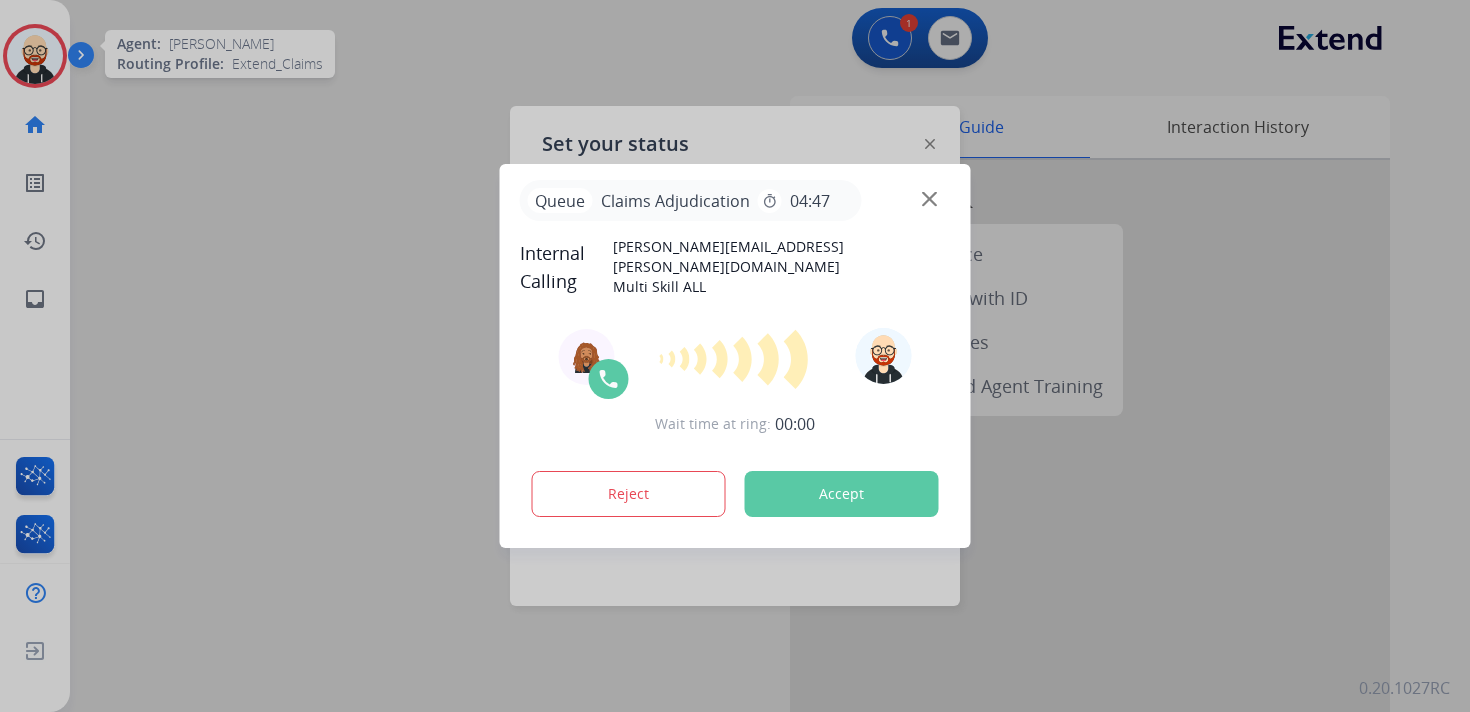click at bounding box center (929, 199) 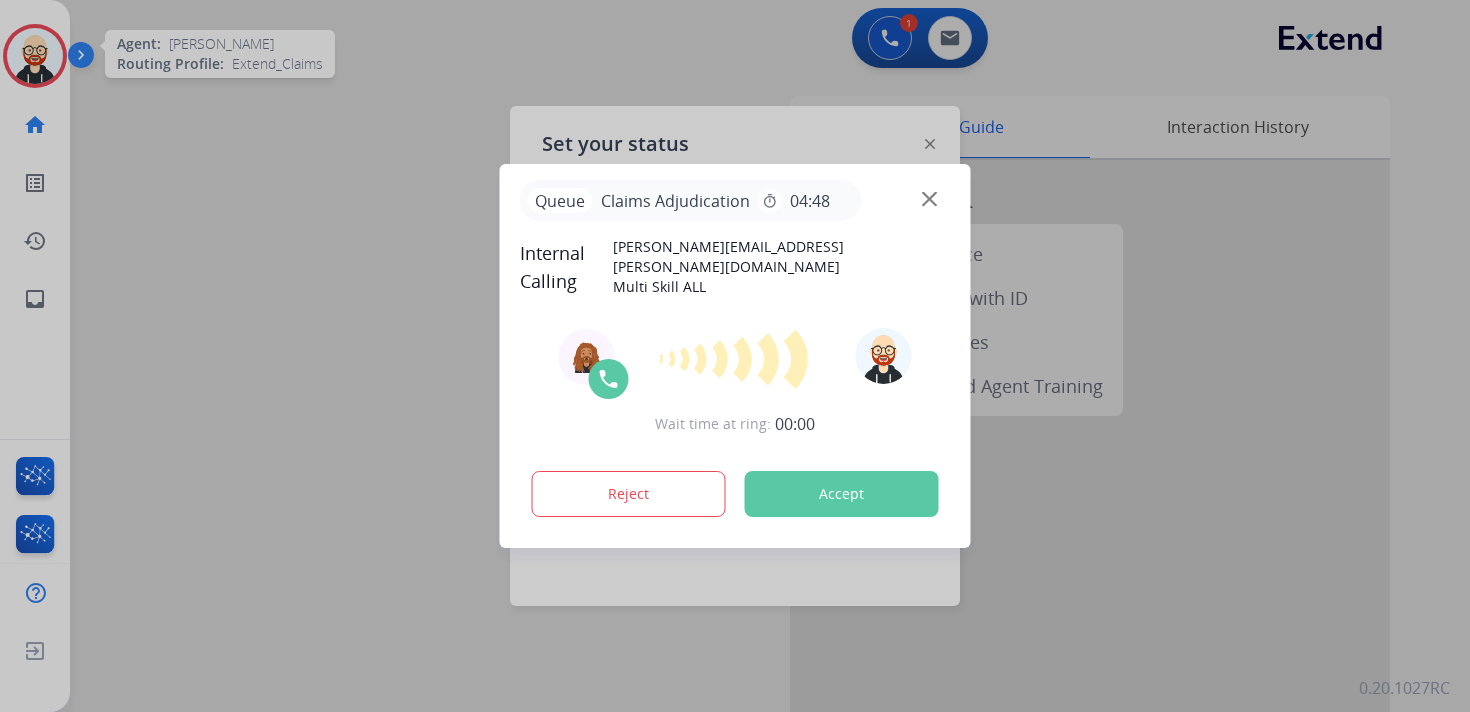 click at bounding box center [929, 199] 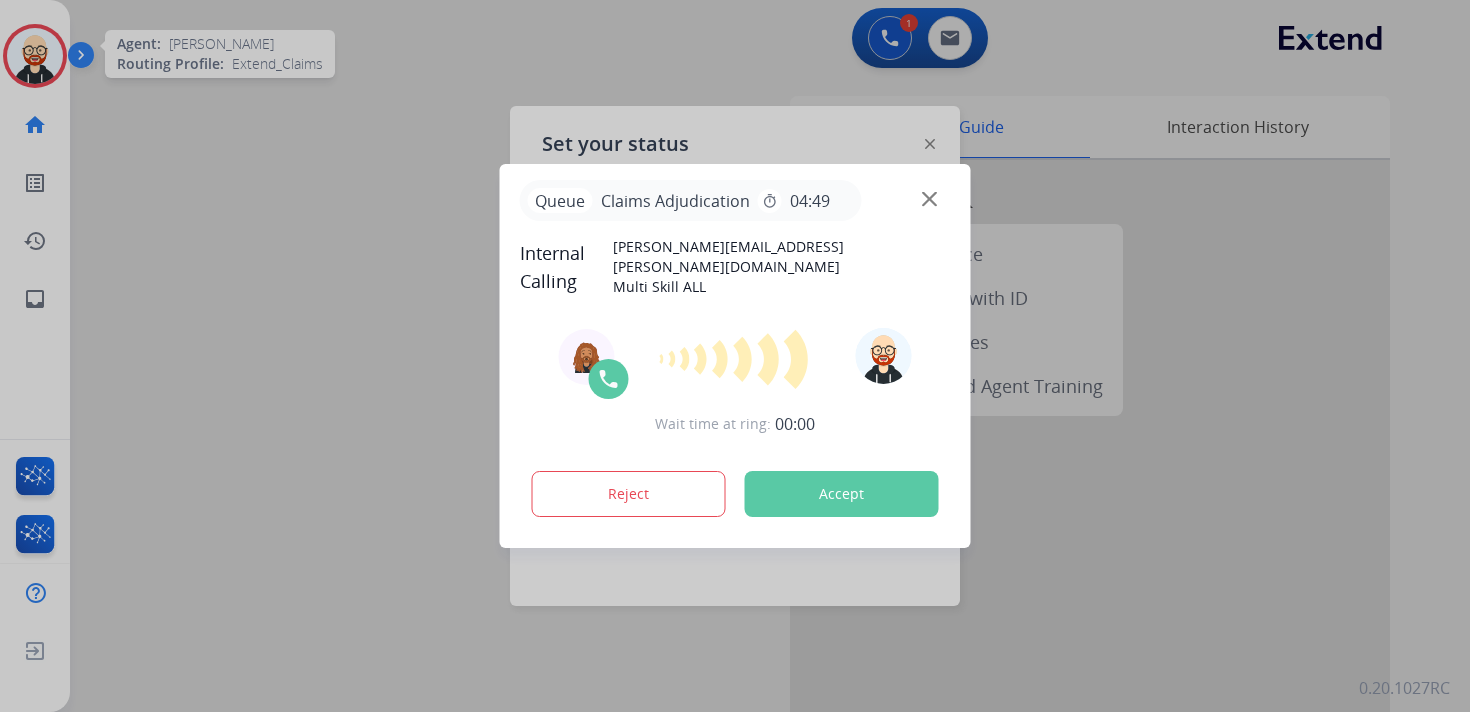 click at bounding box center (929, 199) 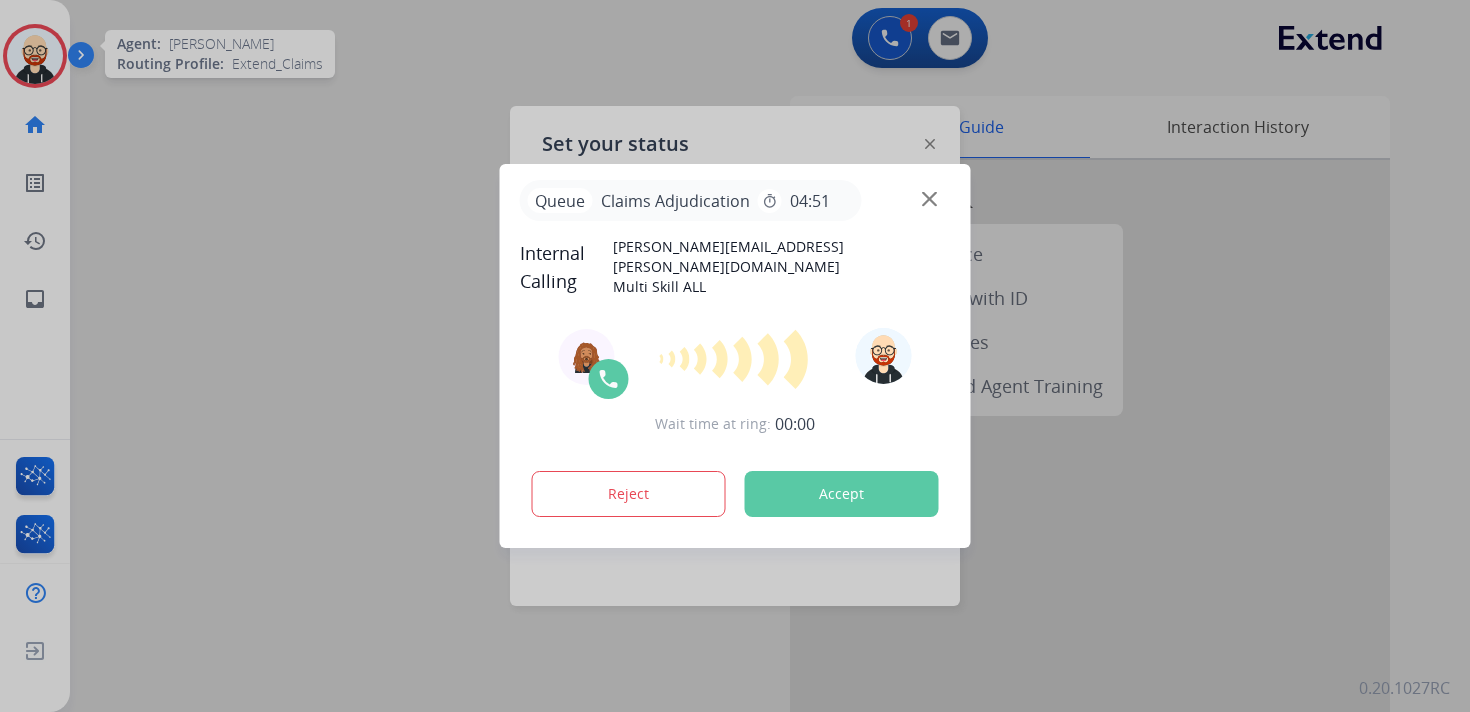 click on "Queue Claims Adjudication  timer 04:51 Internal Calling  dominique.collins@mcibpo.com   Multi Skill ALL   Agent:   Dominique  Routing Profile:  Multi Skill ALL Wait time at ring:  00:00 Reject Accept Outbound call Quit Outbound call Quit Schedule interaction + Add to my list  Customer   Date   Duration  ****** ****** ****** ****** ****** ****** Availability  Morning Mid Day Afternoon Customer information Default Phone Default Email Add new + Cancel Schedule  Ezra   PendingBusy  Edit Avatar  Agent:   Ezra  Routing Profile:  Extend_Claims home  Home  Home list_alt  Outbound Leads  Outbound Leads history  Interaction Log  Interaction Log inbox  Emails  Emails  FocalPoints   Interaction Analytics  Help Center  Help Center  Log out  Log out  Set your status 1 Voice Interactions  0  Email Interactions swap_horiz Break voice bridge close_fullscreen Connect 3-Way Call merge_type Separate 3-Way Call  Interaction Guide   Interaction History  Interaction Guide arrow_drop_up  Extend Confluence   Contract Lookup with ID" at bounding box center [735, 356] 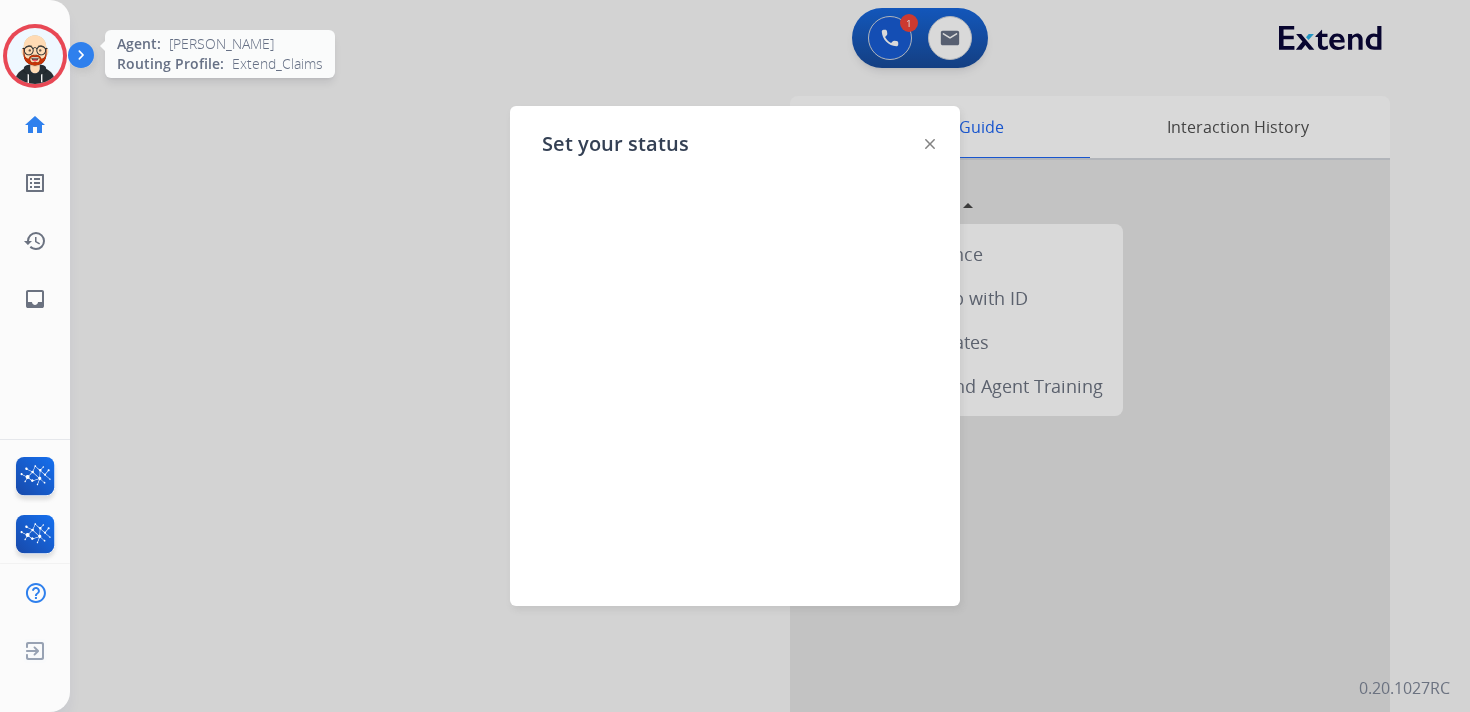 click at bounding box center [929, 199] 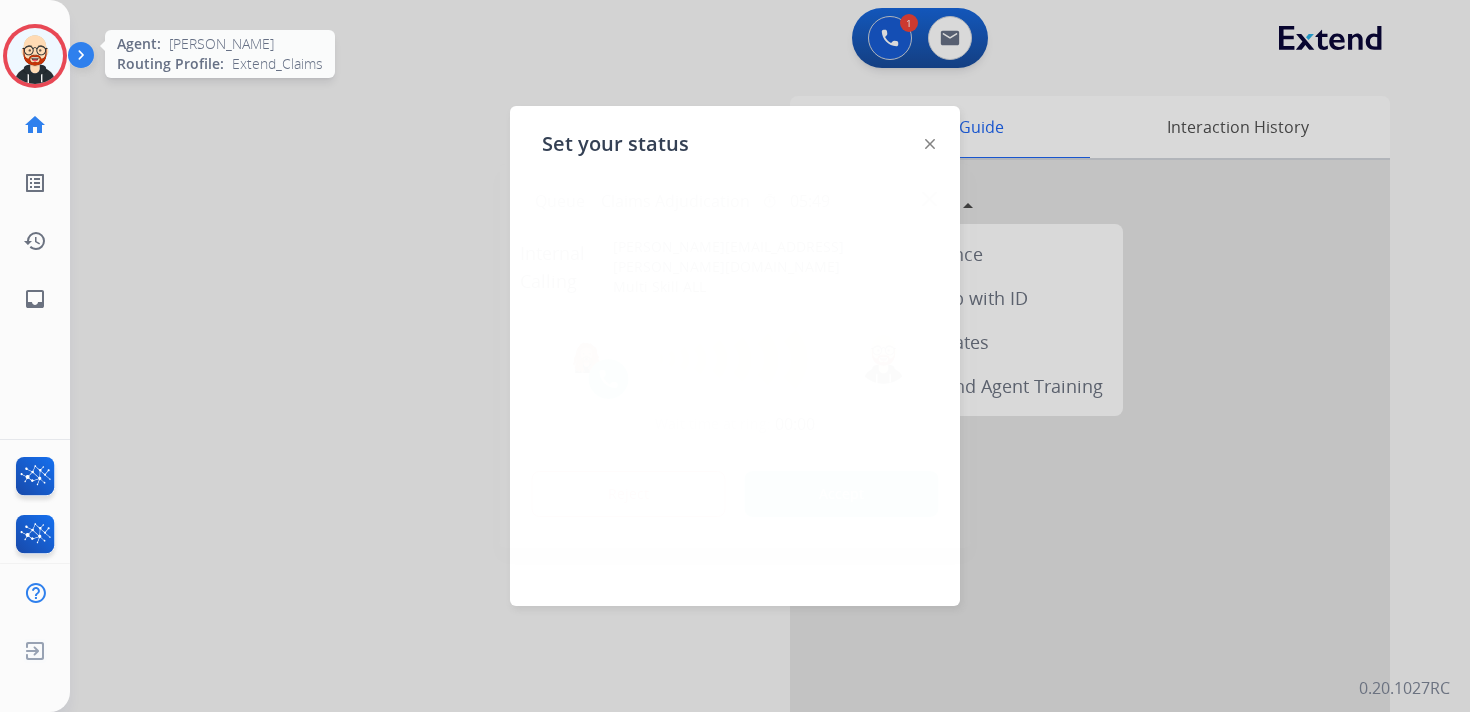 click on "Queue Claims Adjudication  timer 05:49" at bounding box center (735, 200) 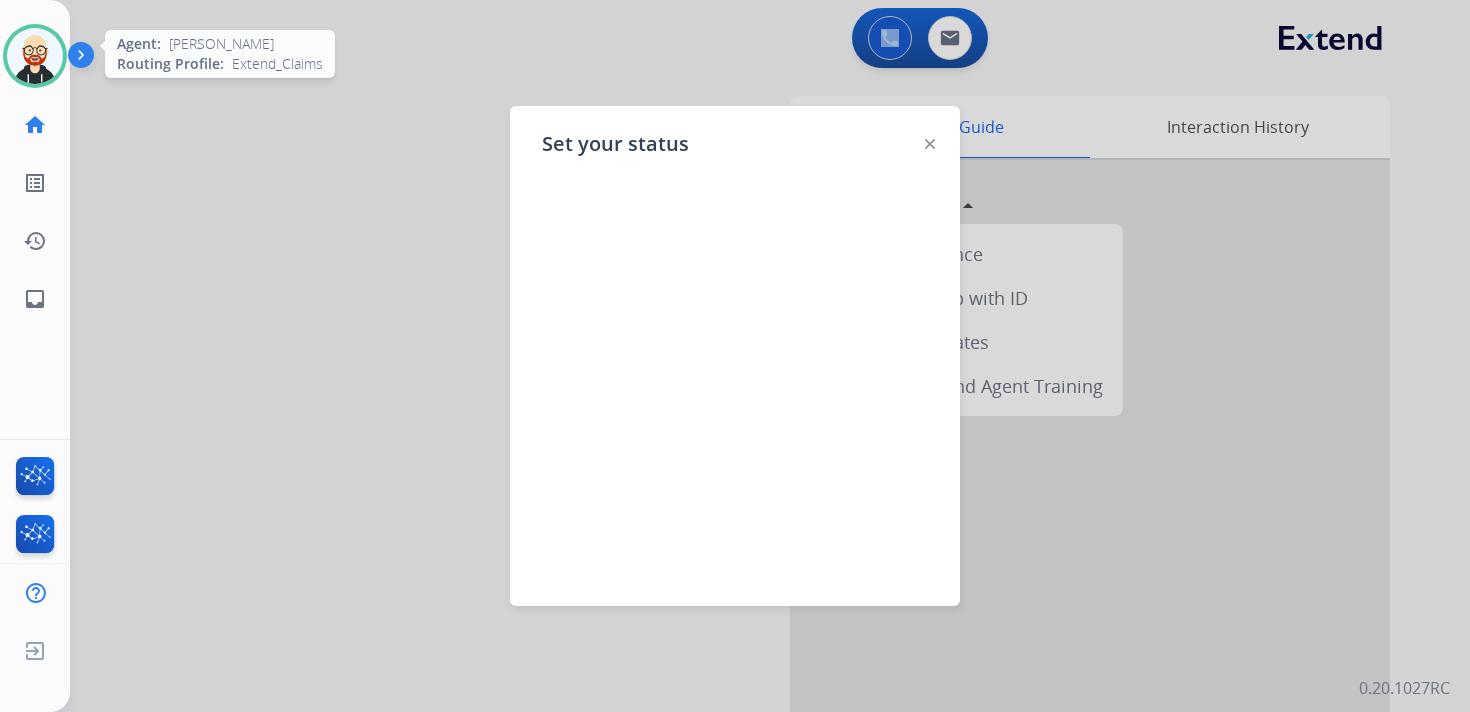 click on "Set your status" 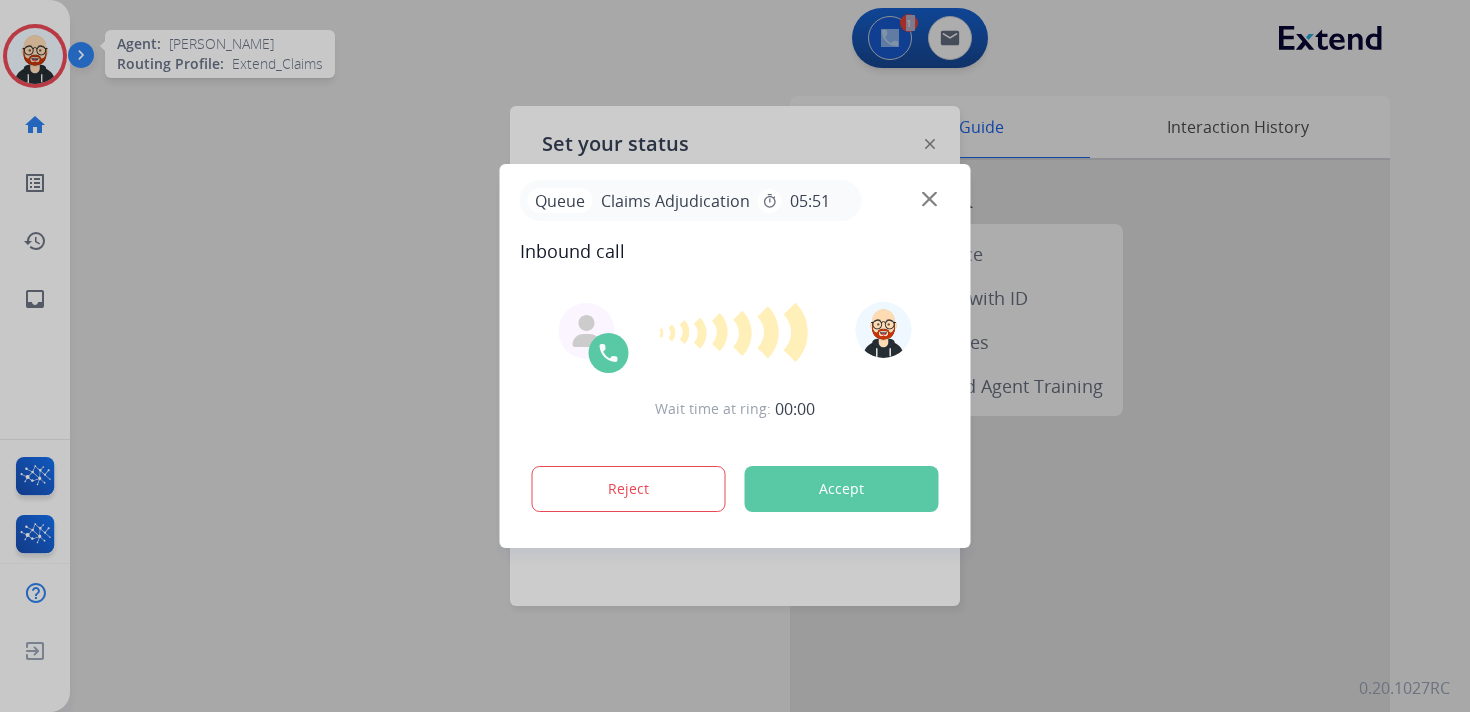 click at bounding box center (929, 199) 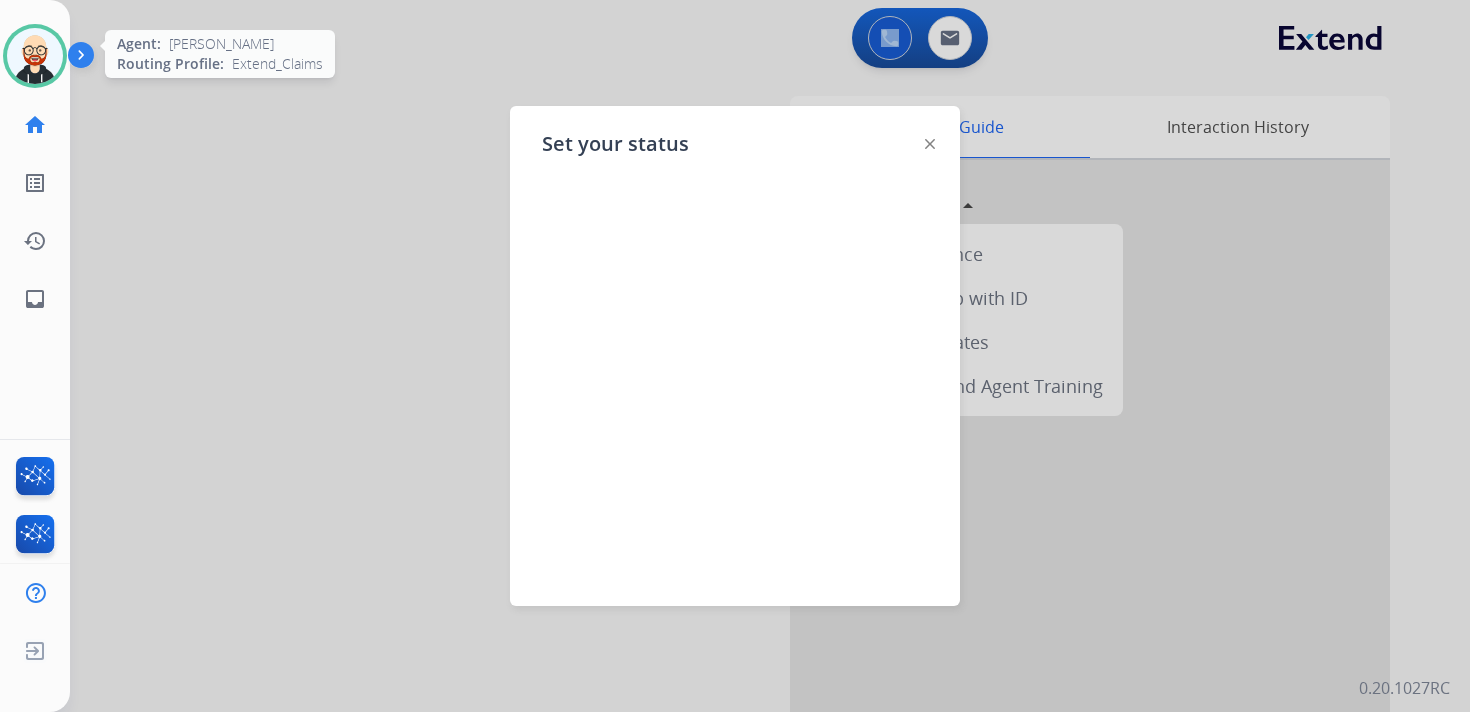 click on "Outbound call Quit Outbound call Quit Schedule interaction + Add to my list  Customer   Date   Duration  ****** ****** ****** ****** ****** ****** Availability  Morning Mid Day Afternoon Customer information Default Phone Default Email Add new + Cancel Schedule  Ezra   Available  Edit Avatar  Agent:   Ezra  Routing Profile:  Extend_Claims home  Home  Home list_alt  Outbound Leads  Outbound Leads history  Interaction Log  Interaction Log inbox  Emails  Emails  FocalPoints   Interaction Analytics  Help Center  Help Center  Log out  Log out  Set your status 0 Voice Interactions  0  Email Interactions swap_horiz Break voice bridge close_fullscreen Connect 3-Way Call merge_type Separate 3-Way Call  Interaction Guide   Interaction History  Interaction Guide arrow_drop_up  Extend Confluence   Contract Lookup with ID   EngageHQ Updates   EngageHQ Extend Agent Training  0.20.1027RC" at bounding box center [735, 356] 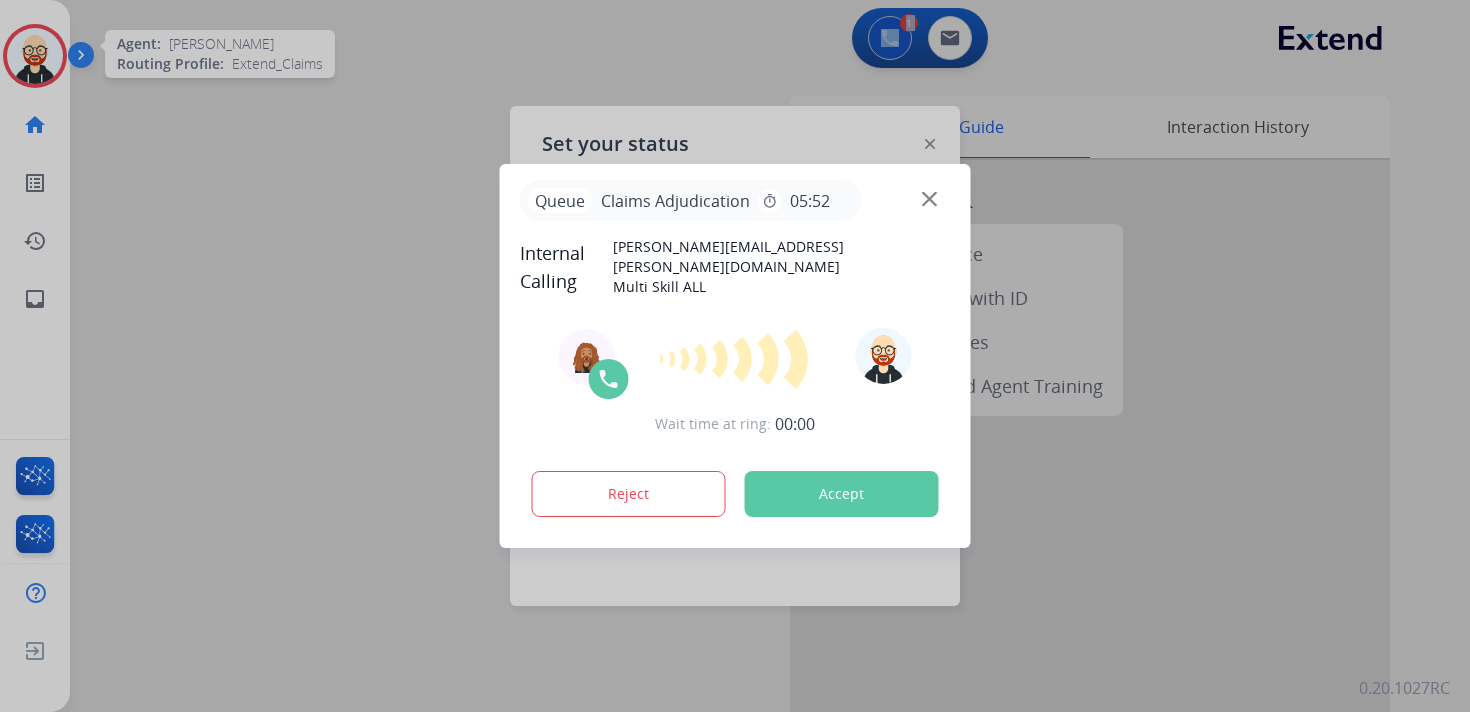 click at bounding box center [929, 199] 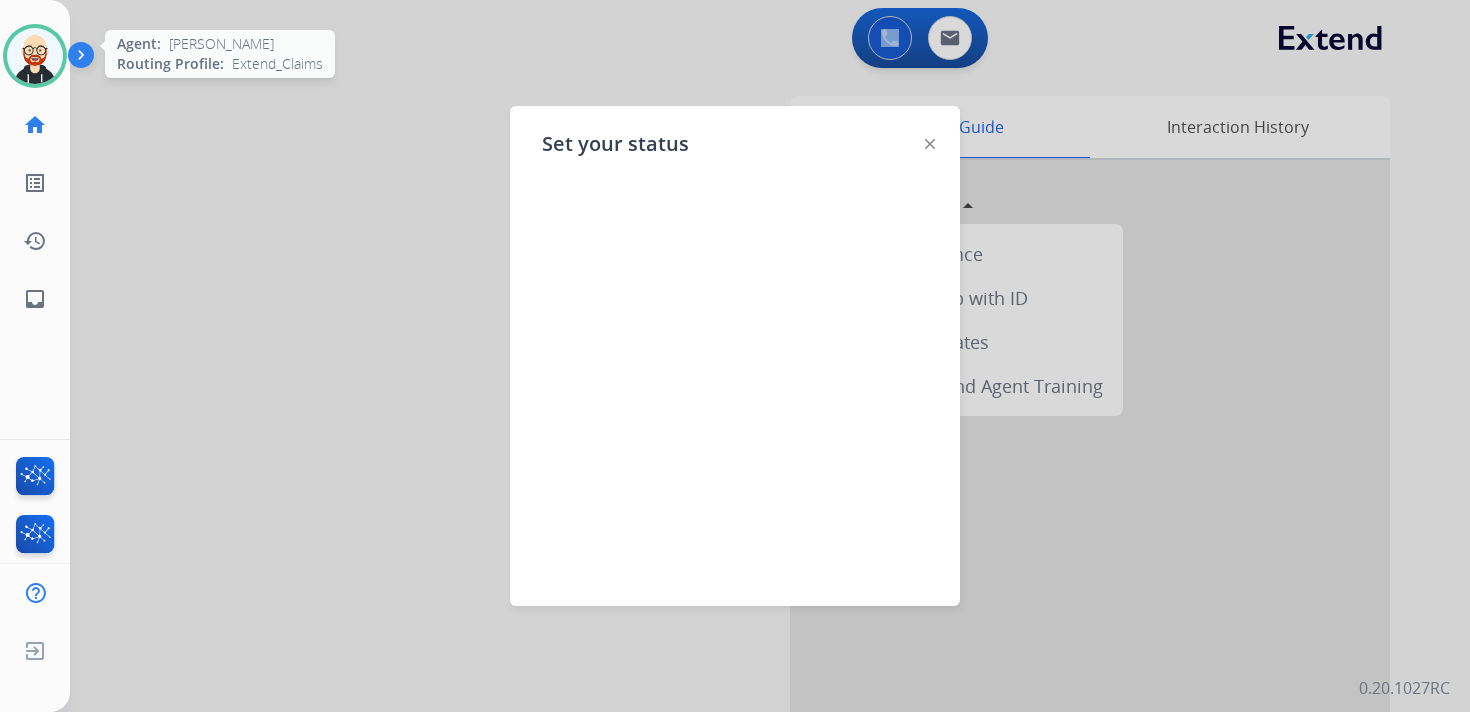 click on "Outbound call Quit Outbound call Quit Schedule interaction + Add to my list  Customer   Date   Duration  ****** ****** ****** ****** ****** ****** Availability  Morning Mid Day Afternoon Customer information Default Phone Default Email Add new + Cancel Schedule  Ezra   Available  Edit Avatar  Agent:   Ezra  Routing Profile:  Extend_Claims home  Home  Home list_alt  Outbound Leads  Outbound Leads history  Interaction Log  Interaction Log inbox  Emails  Emails  FocalPoints   Interaction Analytics  Help Center  Help Center  Log out  Log out  Set your status 0 Voice Interactions  0  Email Interactions swap_horiz Break voice bridge close_fullscreen Connect 3-Way Call merge_type Separate 3-Way Call  Interaction Guide   Interaction History  Interaction Guide arrow_drop_up  Extend Confluence   Contract Lookup with ID   EngageHQ Updates   EngageHQ Extend Agent Training  0.20.1027RC" at bounding box center [735, 356] 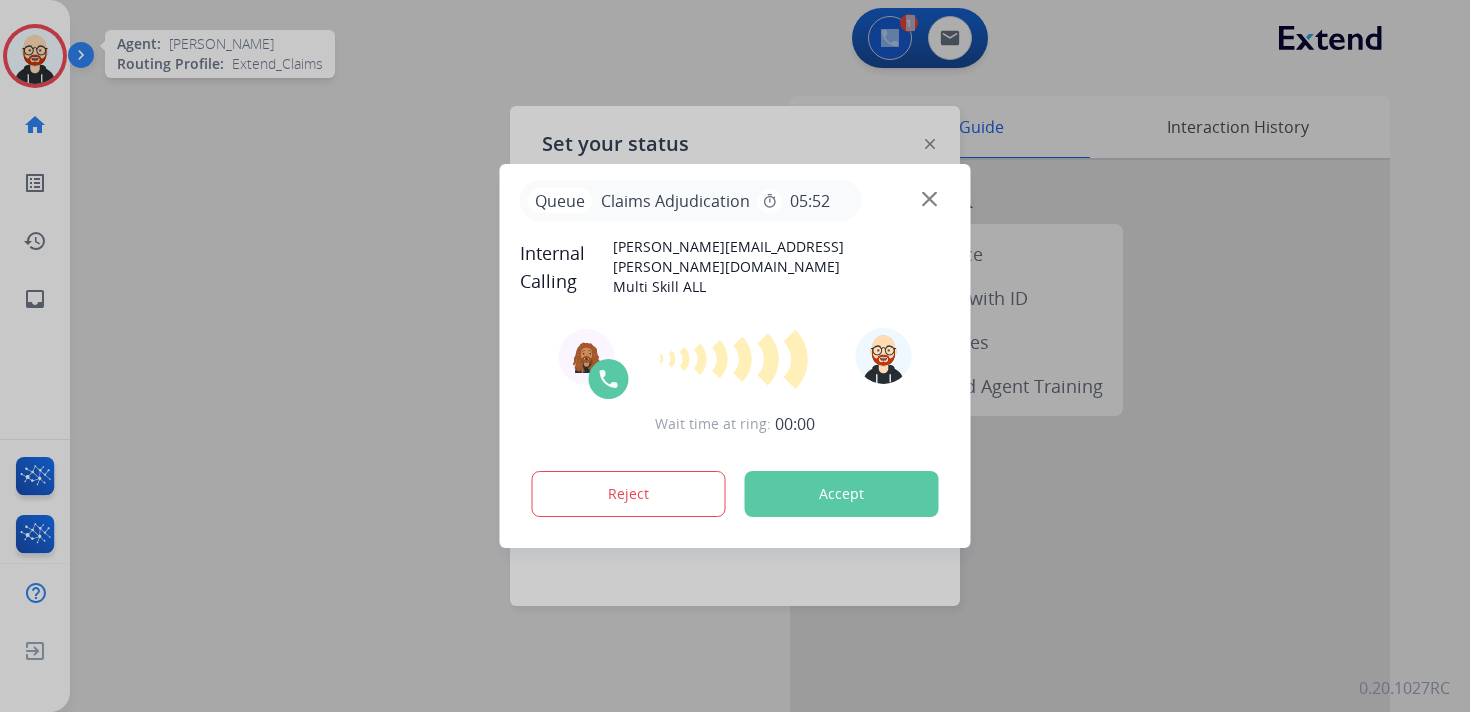 click at bounding box center (929, 199) 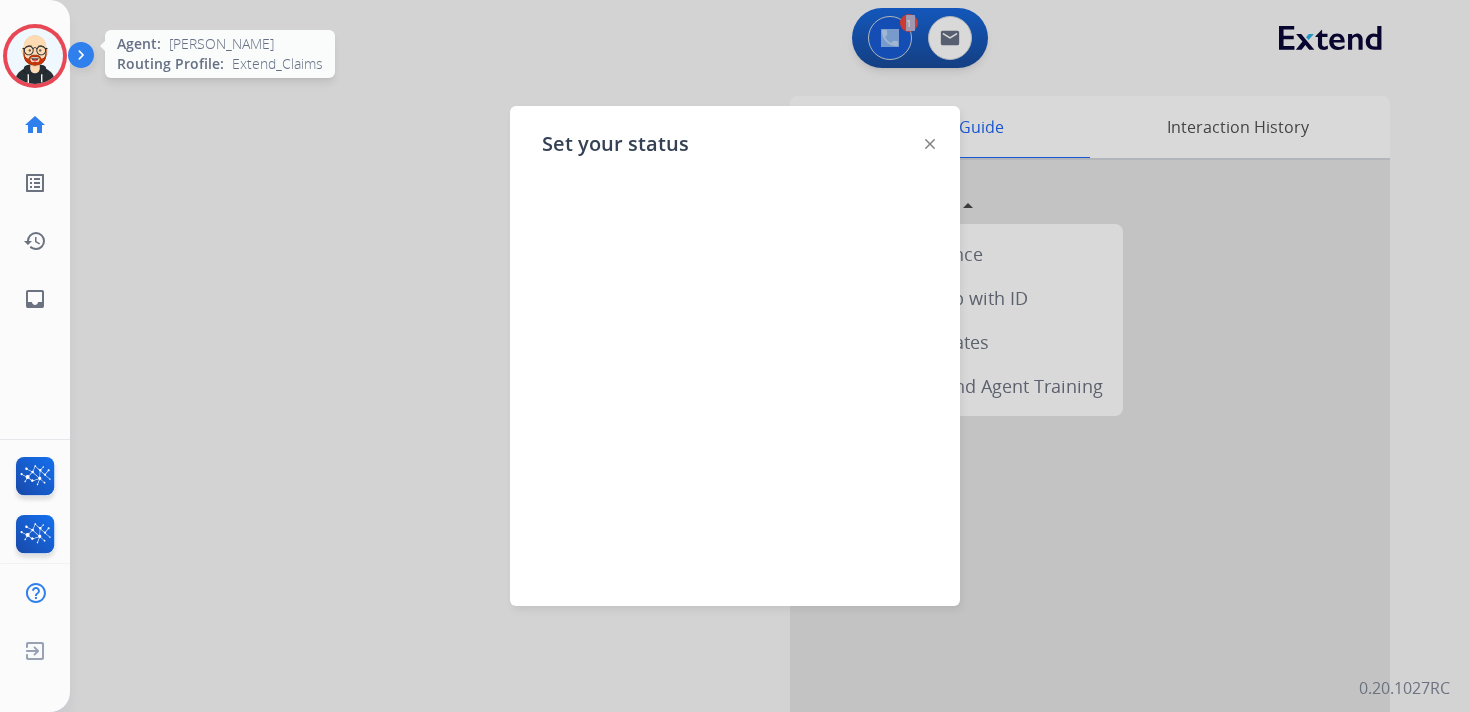 click on "Set your status" 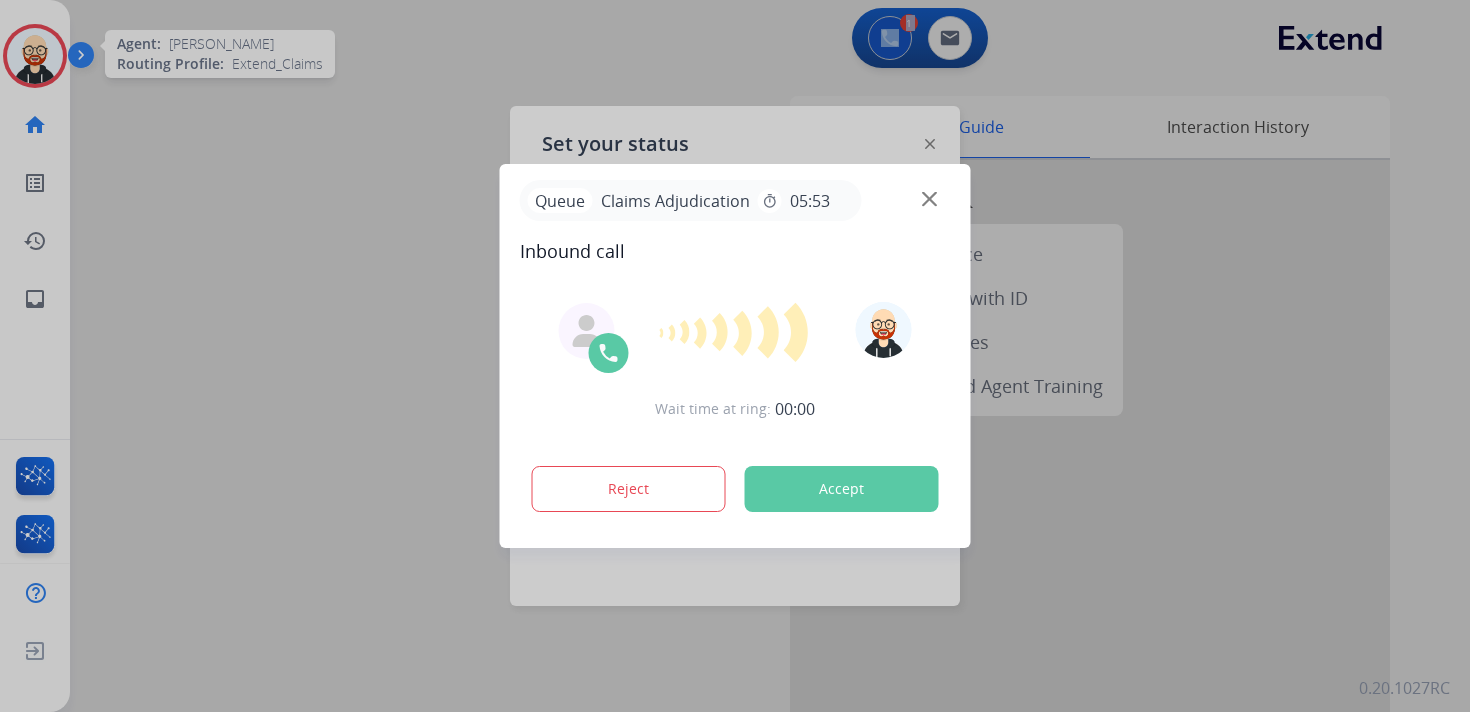 click at bounding box center (929, 199) 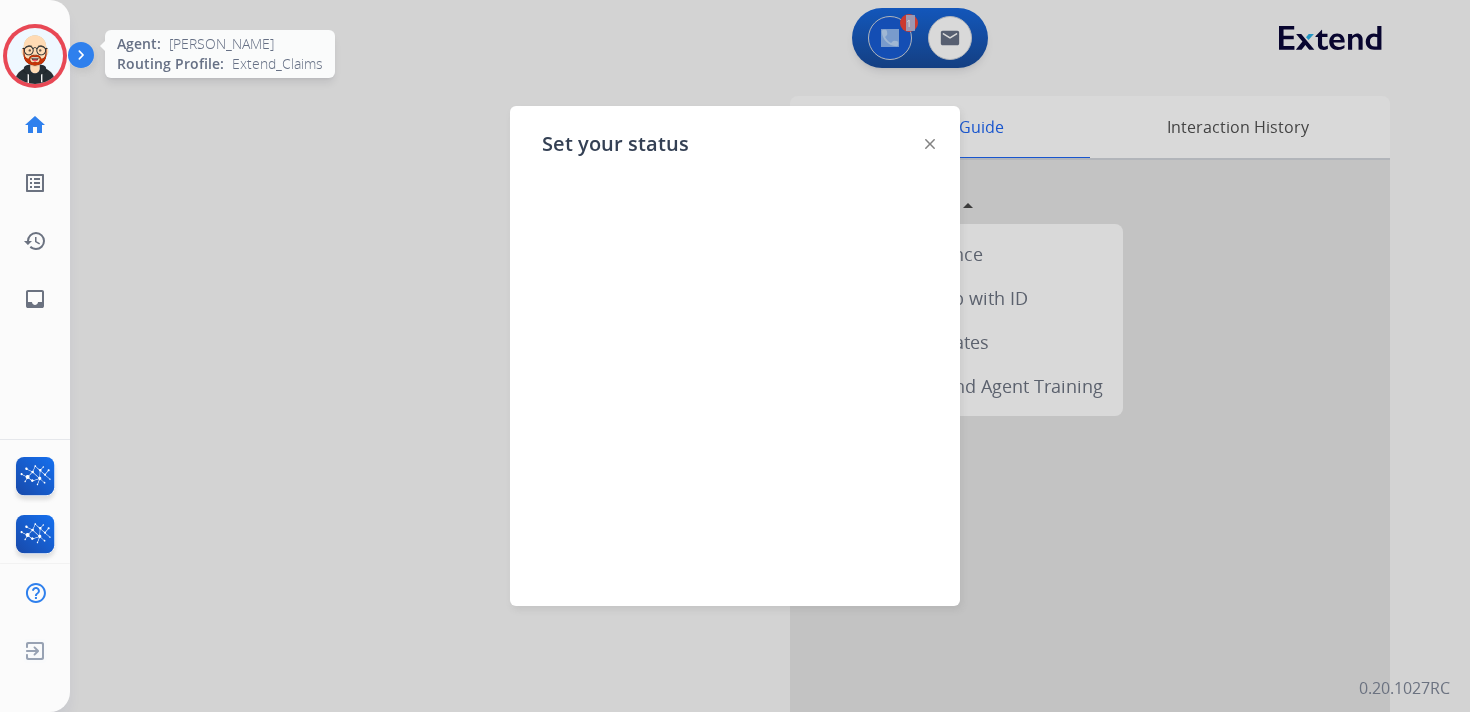 click at bounding box center (929, 199) 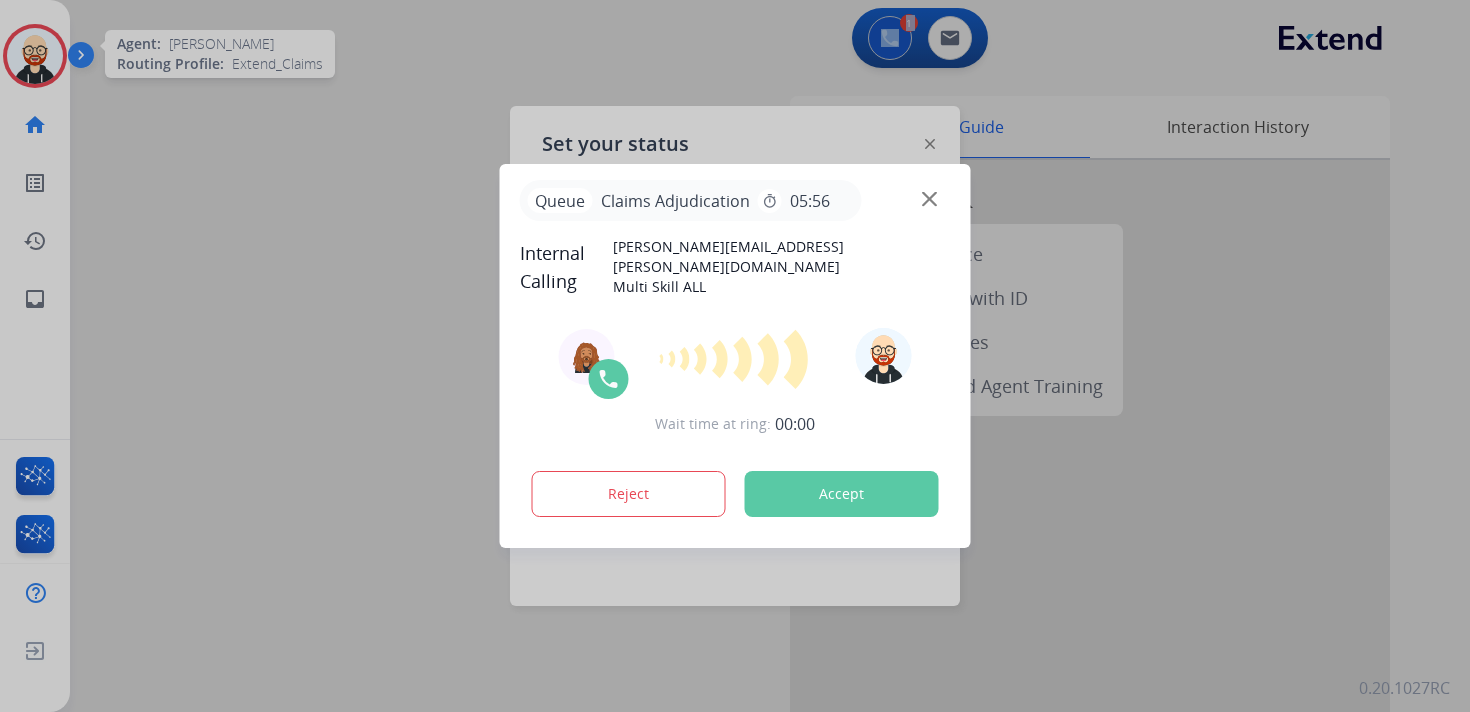 click at bounding box center [929, 199] 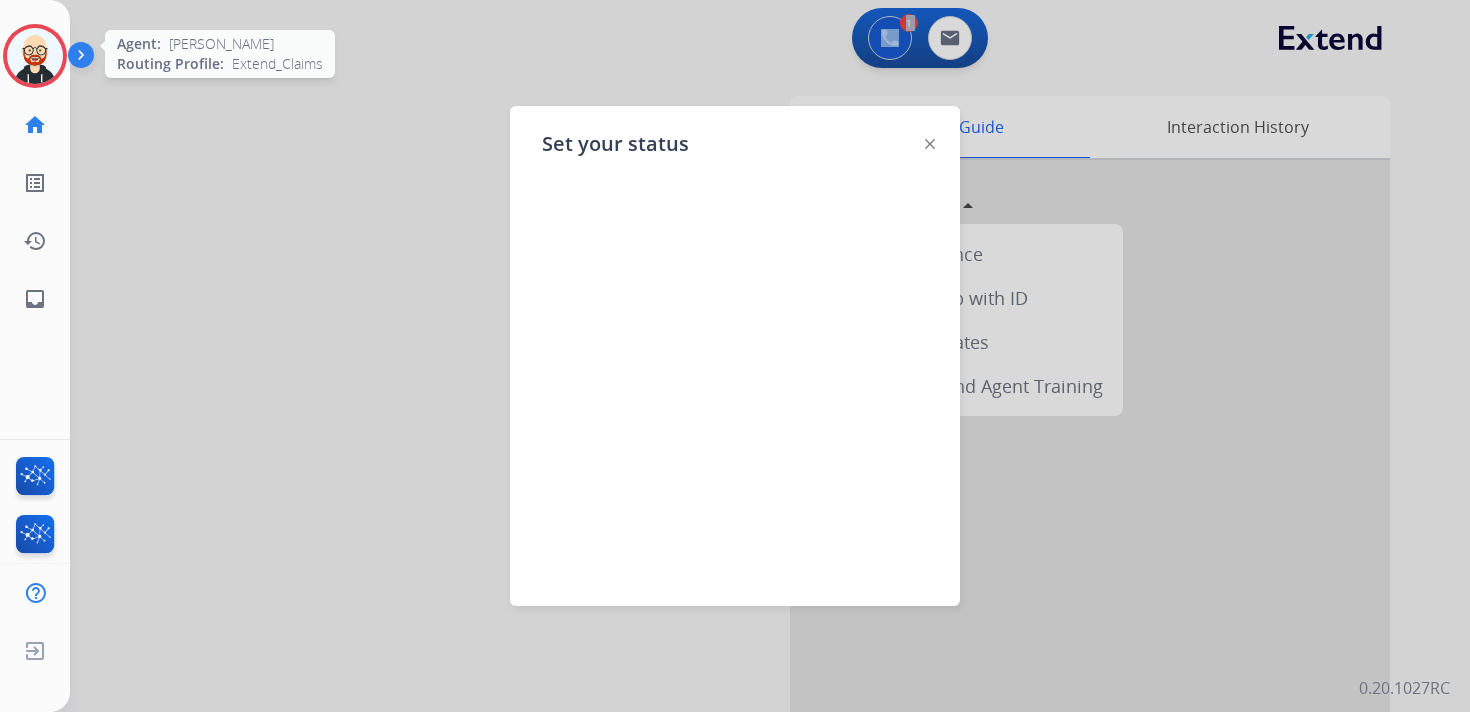 click on "Set your status" 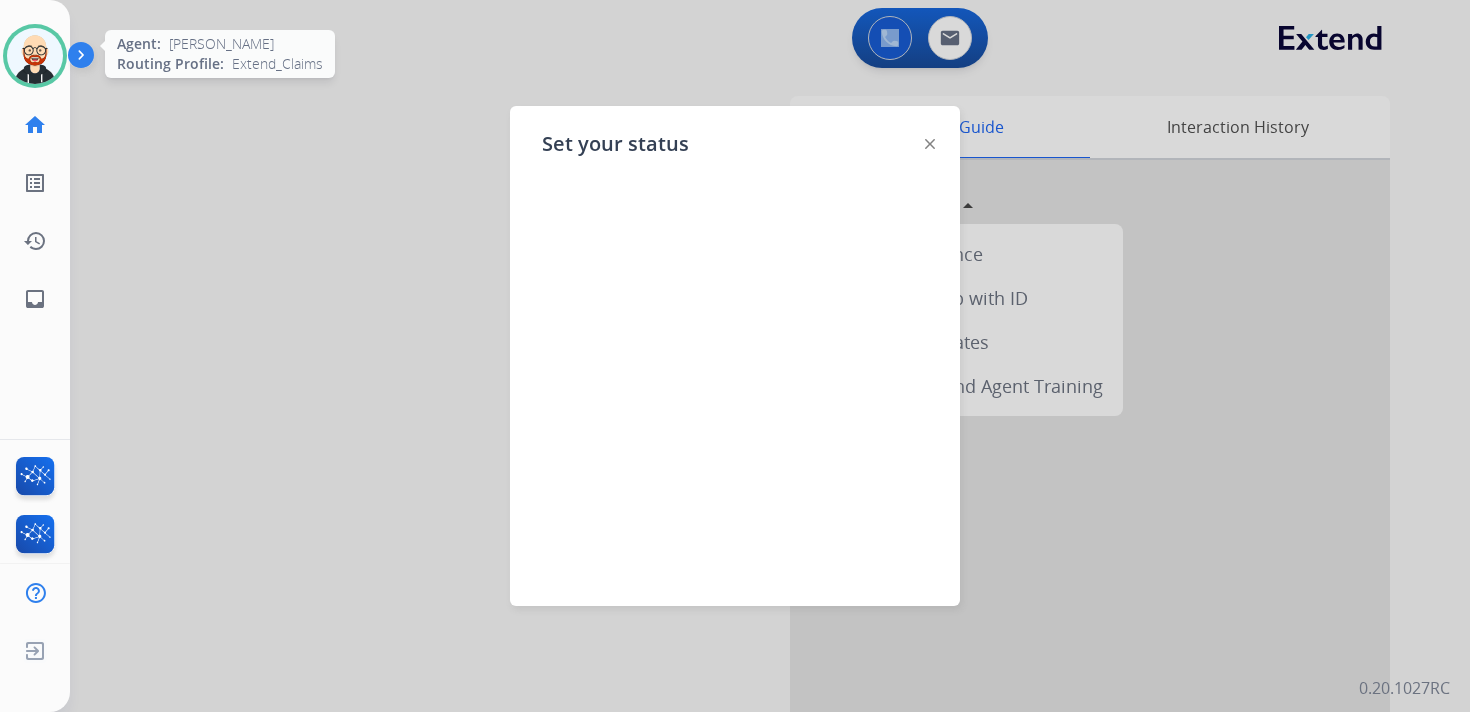 click on "Outbound call Quit Outbound call Quit Schedule interaction + Add to my list  Customer   Date   Duration  ****** ****** ****** ****** ****** ****** Availability  Morning Mid Day Afternoon Customer information Default Phone Default Email Add new + Cancel Schedule  Ezra   Available  Edit Avatar  Agent:   [PERSON_NAME] Profile:  Extend_Claims home  Home  Home list_alt  Outbound Leads  Outbound Leads history  Interaction Log  Interaction Log inbox  Emails  Emails  FocalPoints   Interaction Analytics  Help Center  Help Center  Log out  Log out  Set your status 0 Voice Interactions  0  Email Interactions swap_horiz Break voice bridge close_fullscreen Connect 3-Way Call merge_type Separate 3-Way Call  Interaction Guide   Interaction History  Interaction Guide arrow_drop_up  Extend Confluence   Contract Lookup with ID   EngageHQ Updates   EngageHQ Extend Agent Training  0.20.1027RC" at bounding box center [735, 356] 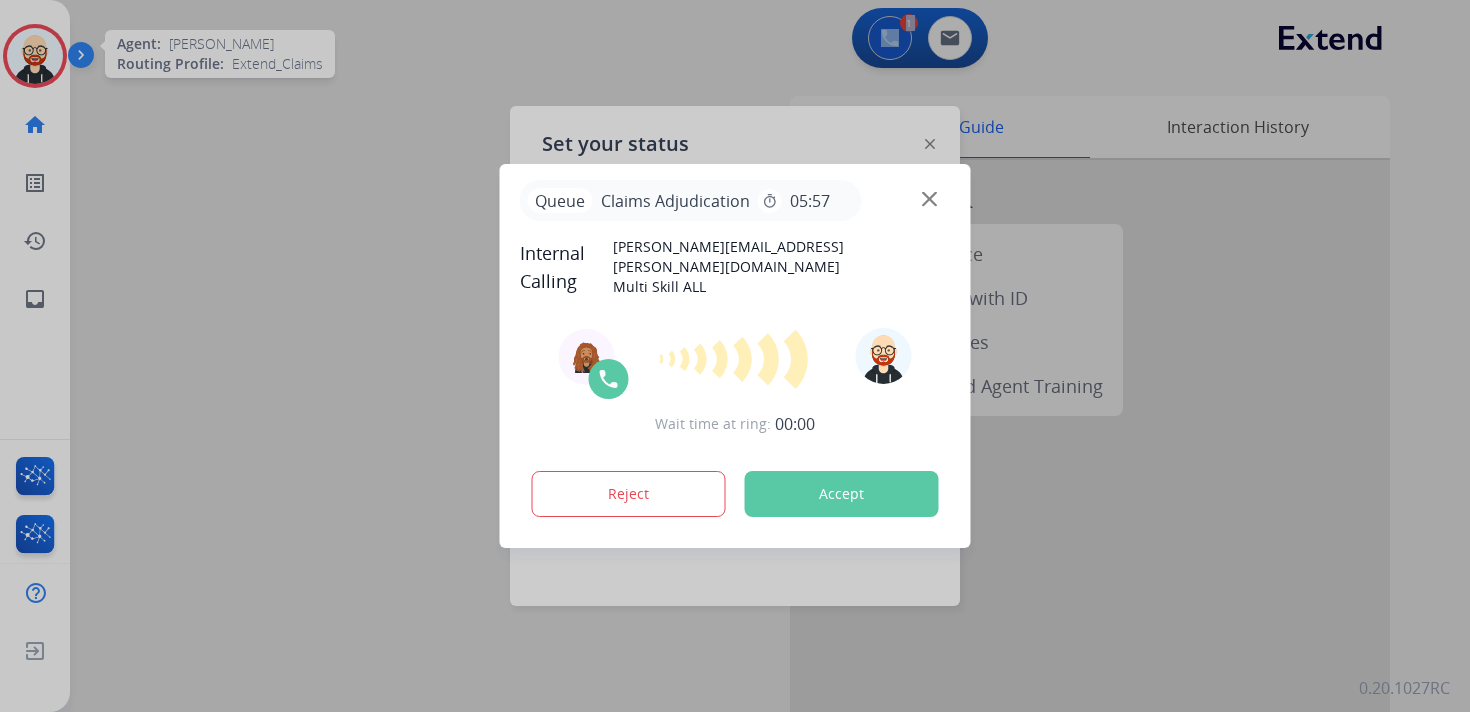 click on "Set your status" 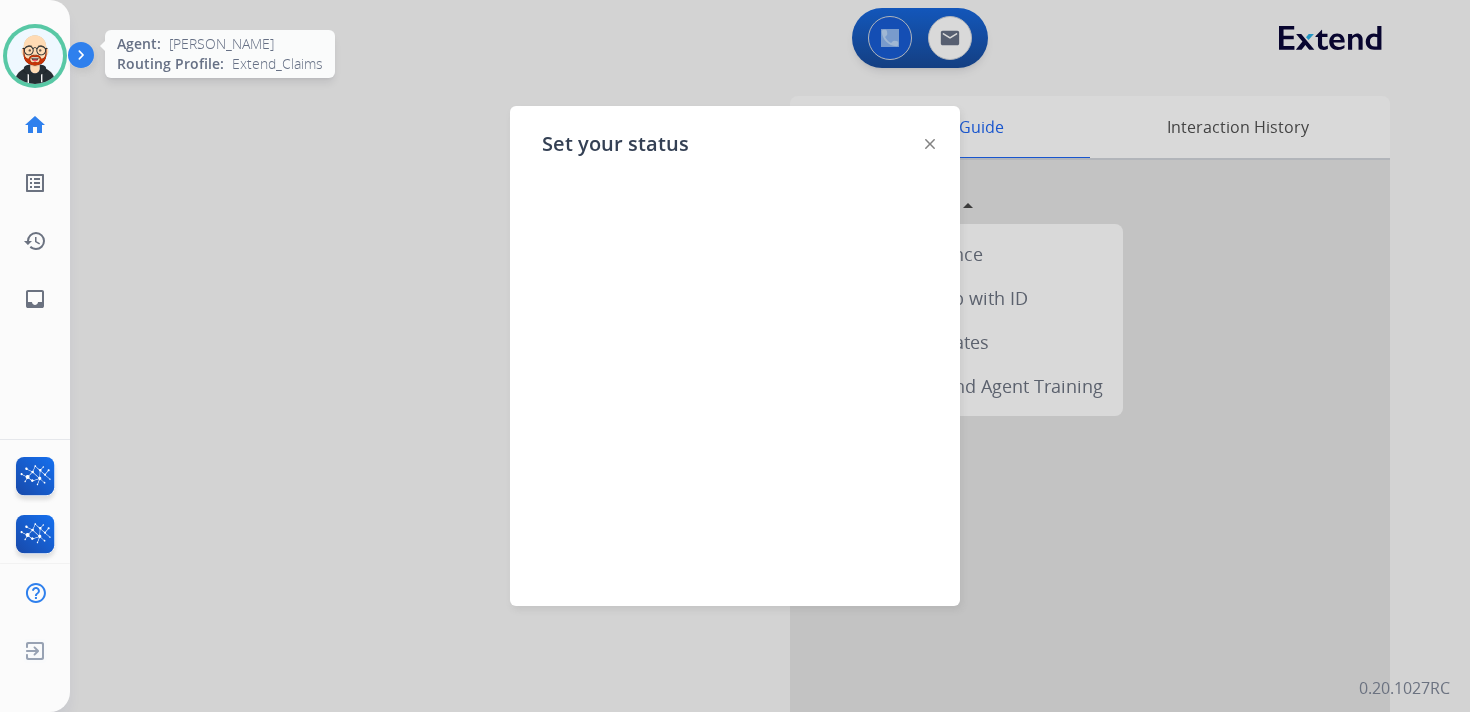 click on "Outbound call Quit Outbound call Quit Schedule interaction + Add to my list  Customer   Date   Duration  ****** ****** ****** ****** ****** ****** Availability  Morning Mid Day Afternoon Customer information Default Phone Default Email Add new + Cancel Schedule  Ezra   Available  Edit Avatar  Agent:   [PERSON_NAME] Profile:  Extend_Claims home  Home  Home list_alt  Outbound Leads  Outbound Leads history  Interaction Log  Interaction Log inbox  Emails  Emails  FocalPoints   Interaction Analytics  Help Center  Help Center  Log out  Log out  Set your status 0 Voice Interactions  0  Email Interactions swap_horiz Break voice bridge close_fullscreen Connect 3-Way Call merge_type Separate 3-Way Call  Interaction Guide   Interaction History  Interaction Guide arrow_drop_up  Extend Confluence   Contract Lookup with ID   EngageHQ Updates   EngageHQ Extend Agent Training  0.20.1027RC" at bounding box center [735, 356] 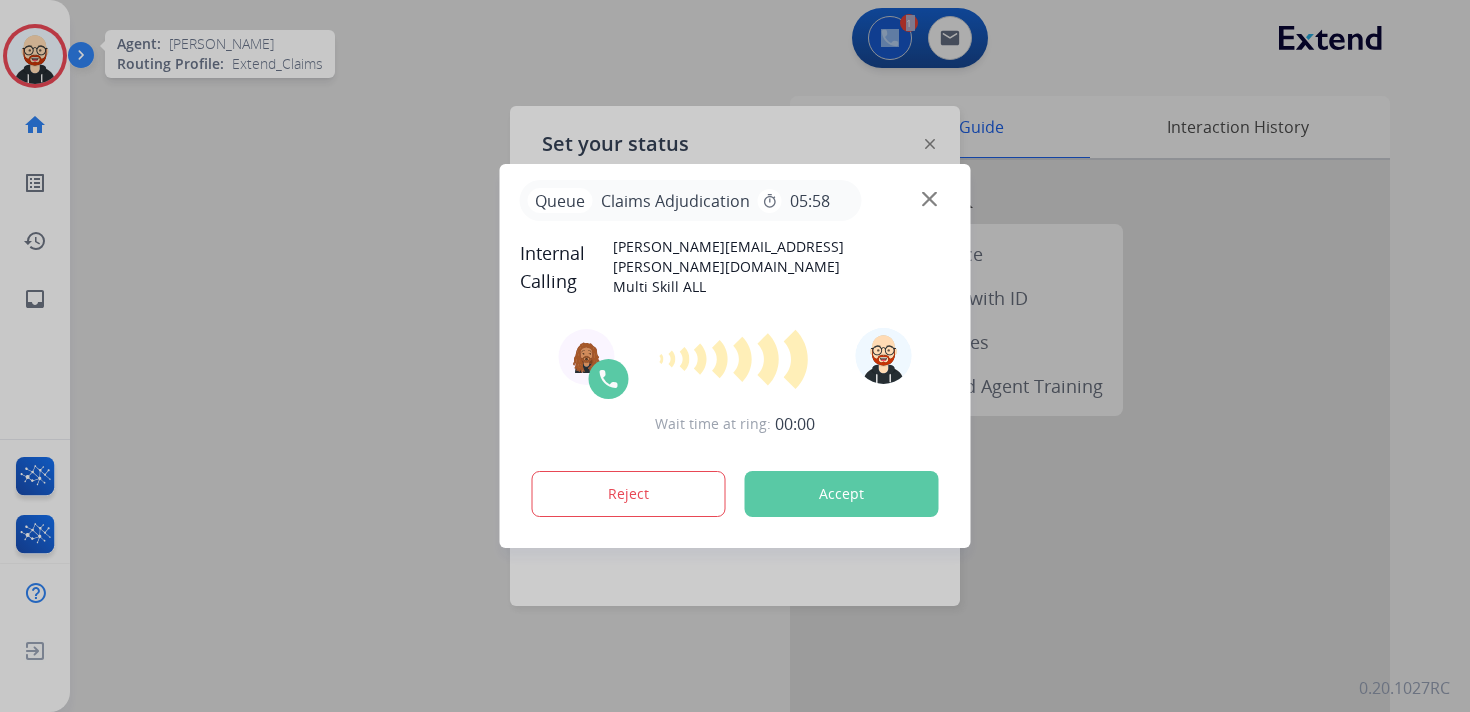 click at bounding box center (929, 199) 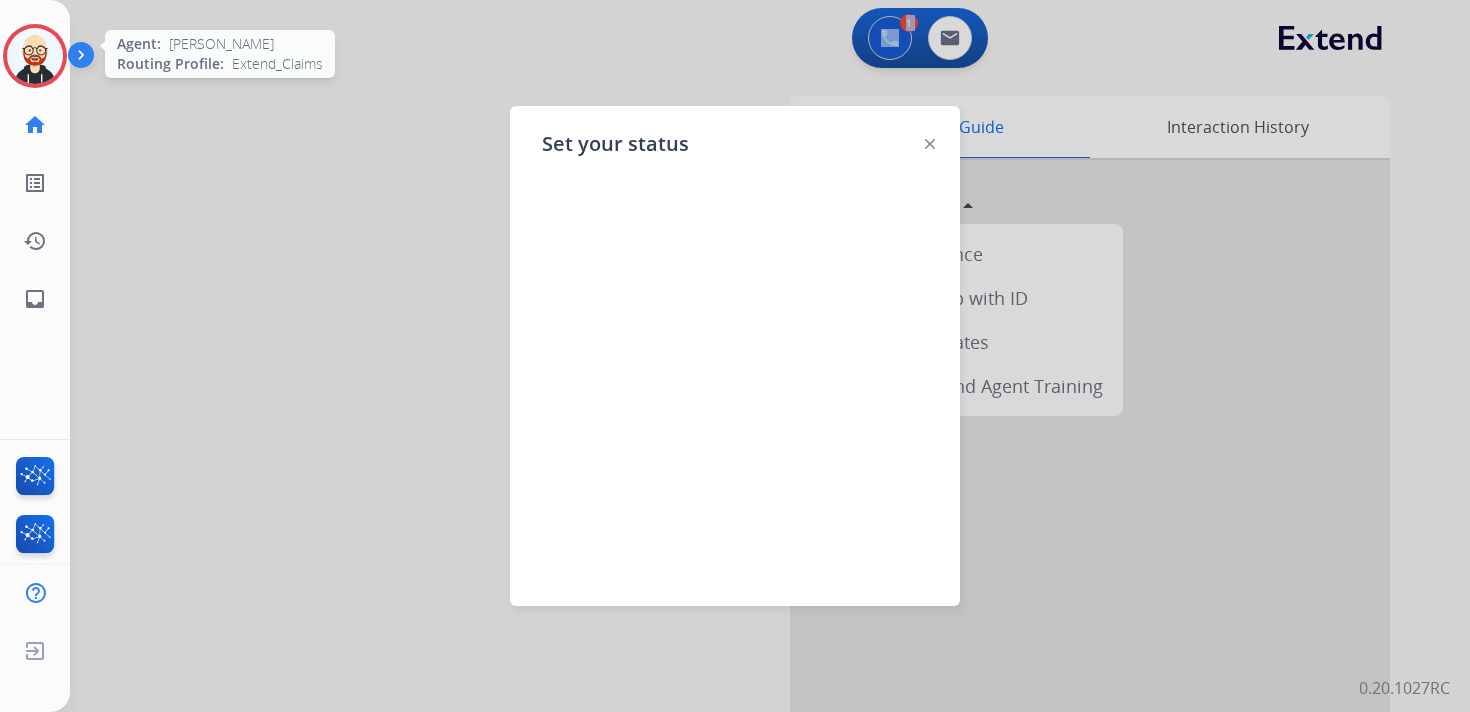 click on "Set your status" 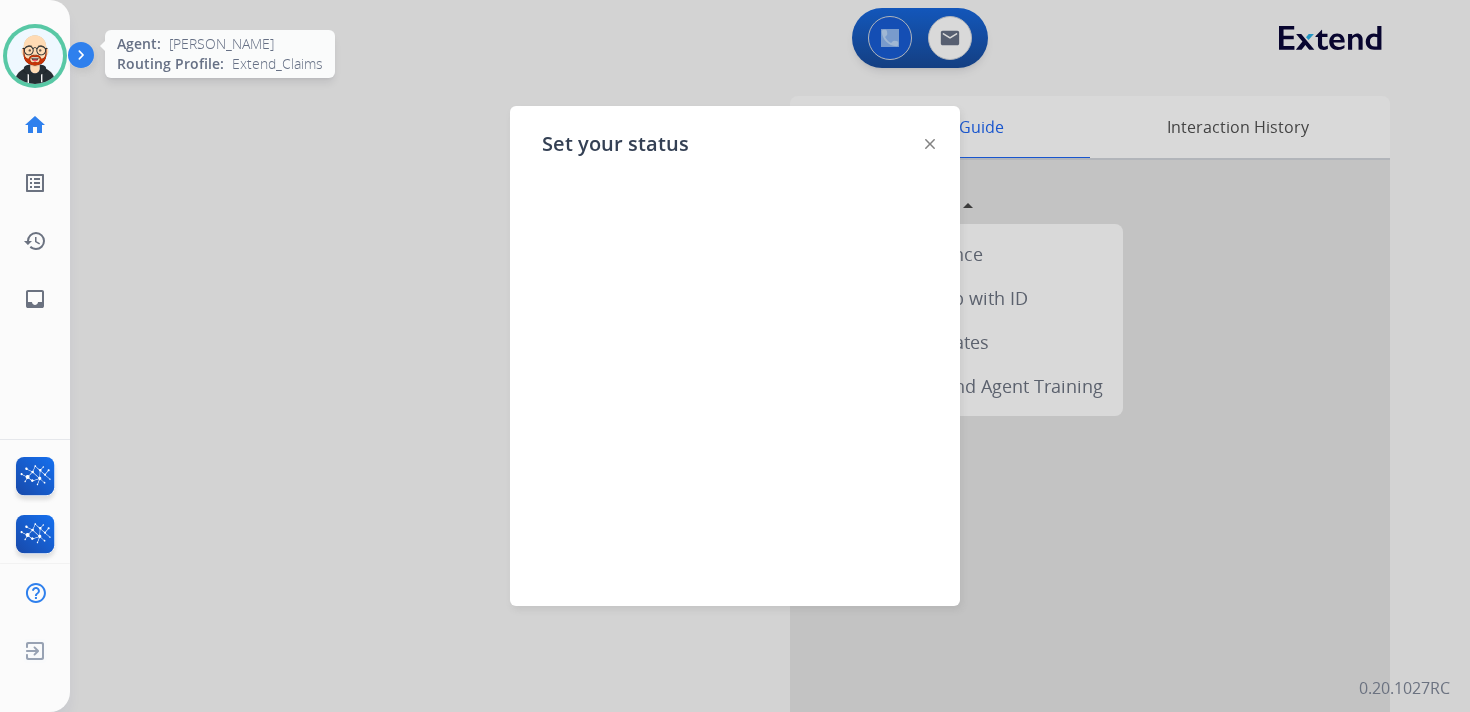 click on "Set your status" 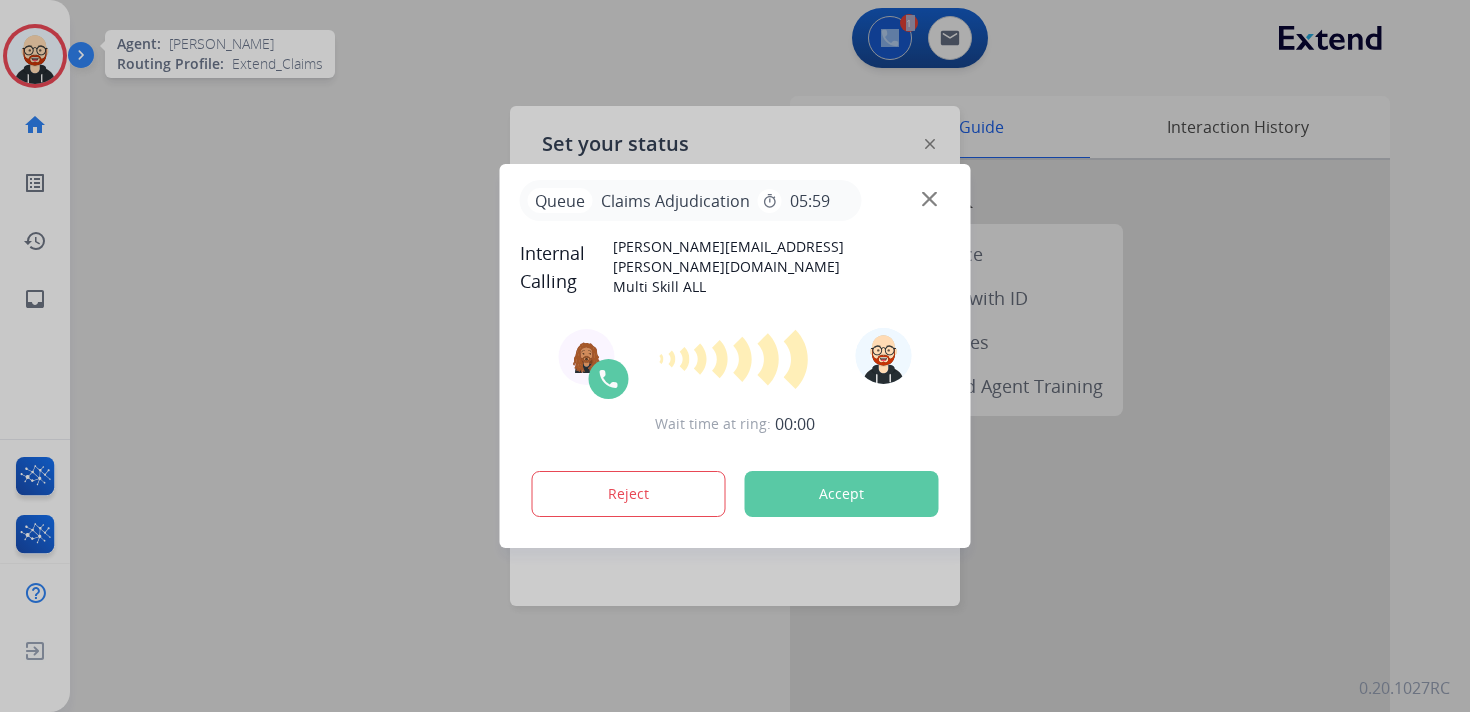 click at bounding box center (929, 199) 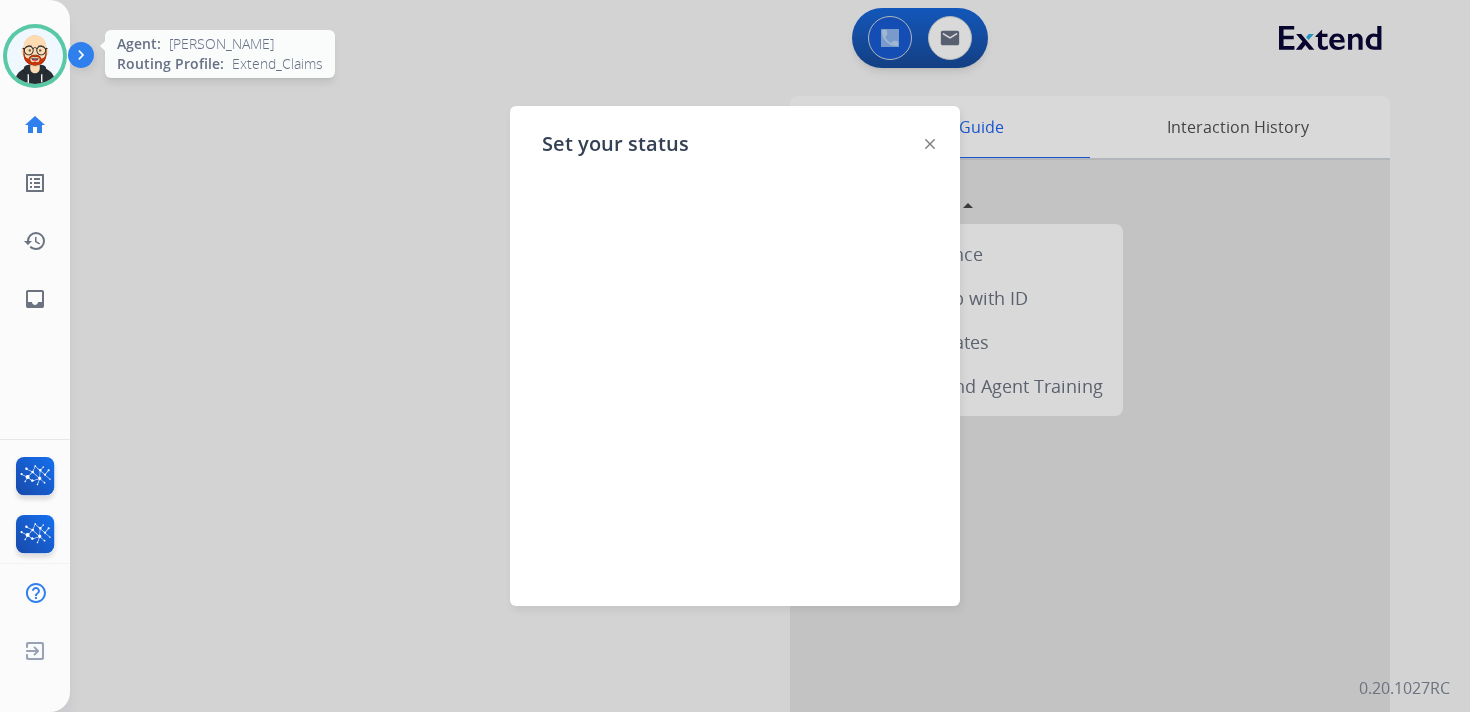 click on "Set your status" 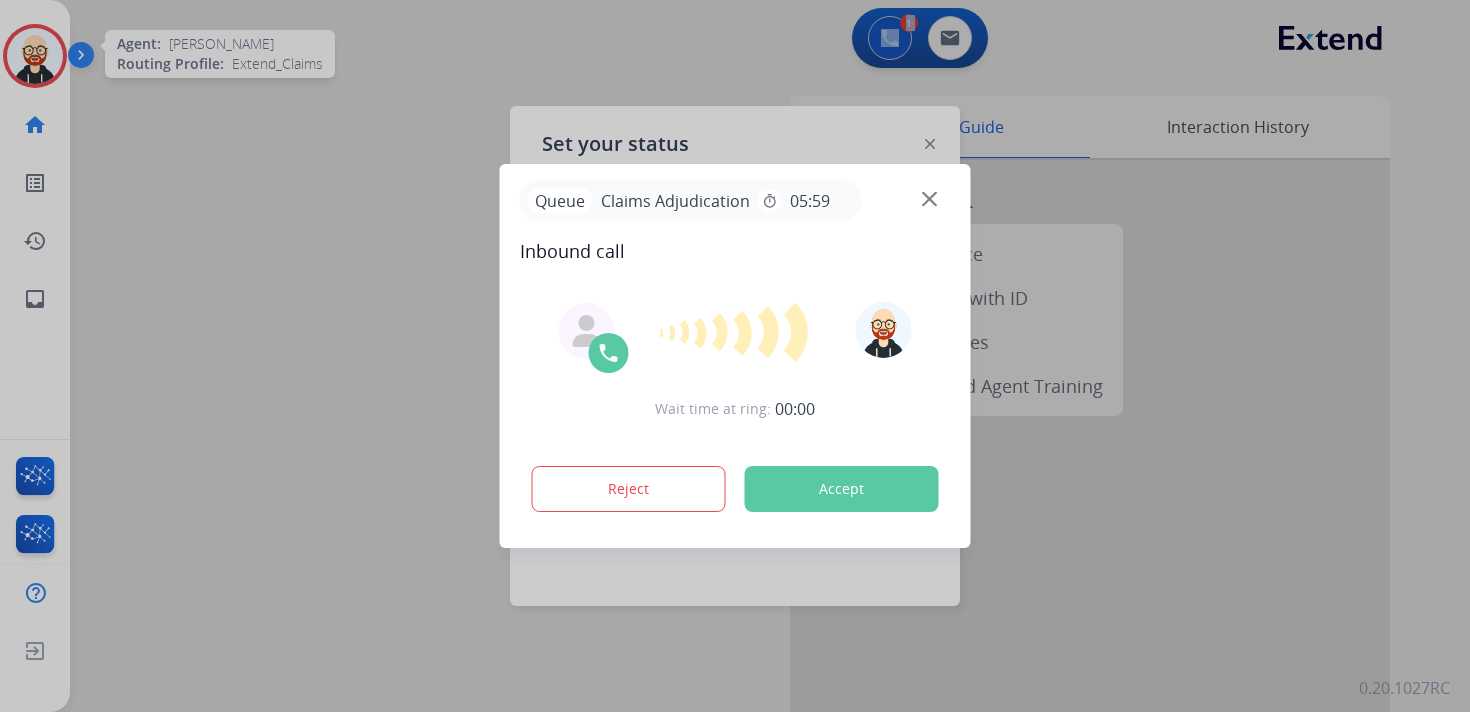 click at bounding box center [929, 199] 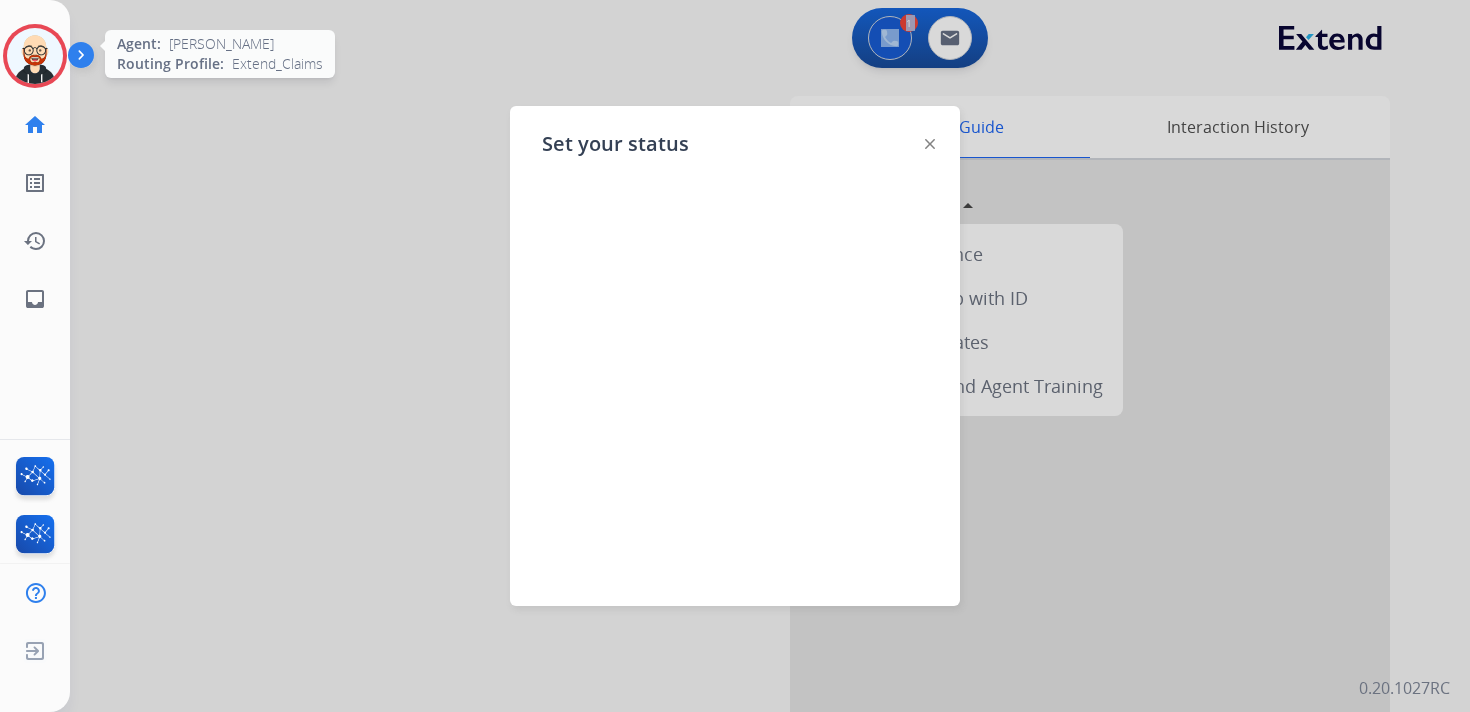 click on "Set your status" 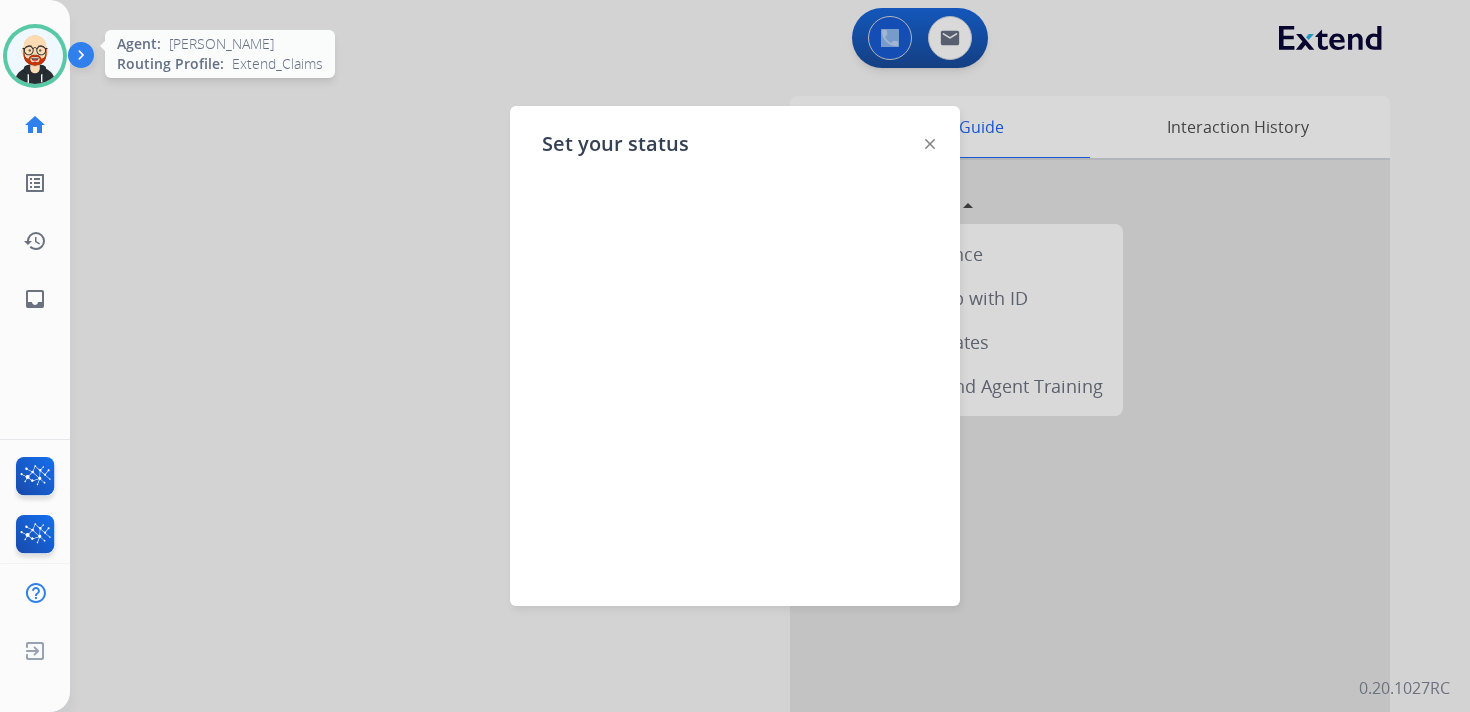click on "Set your status" 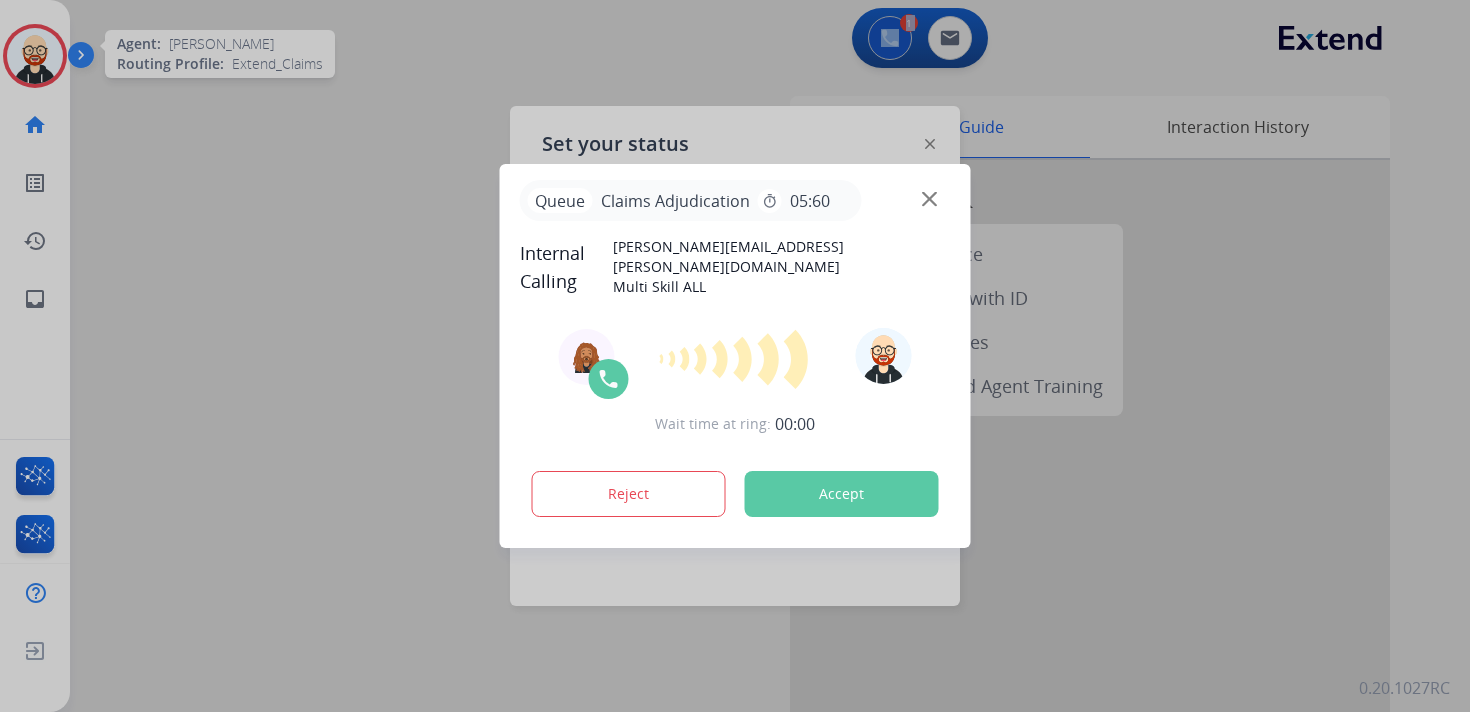 click on "Set your status" 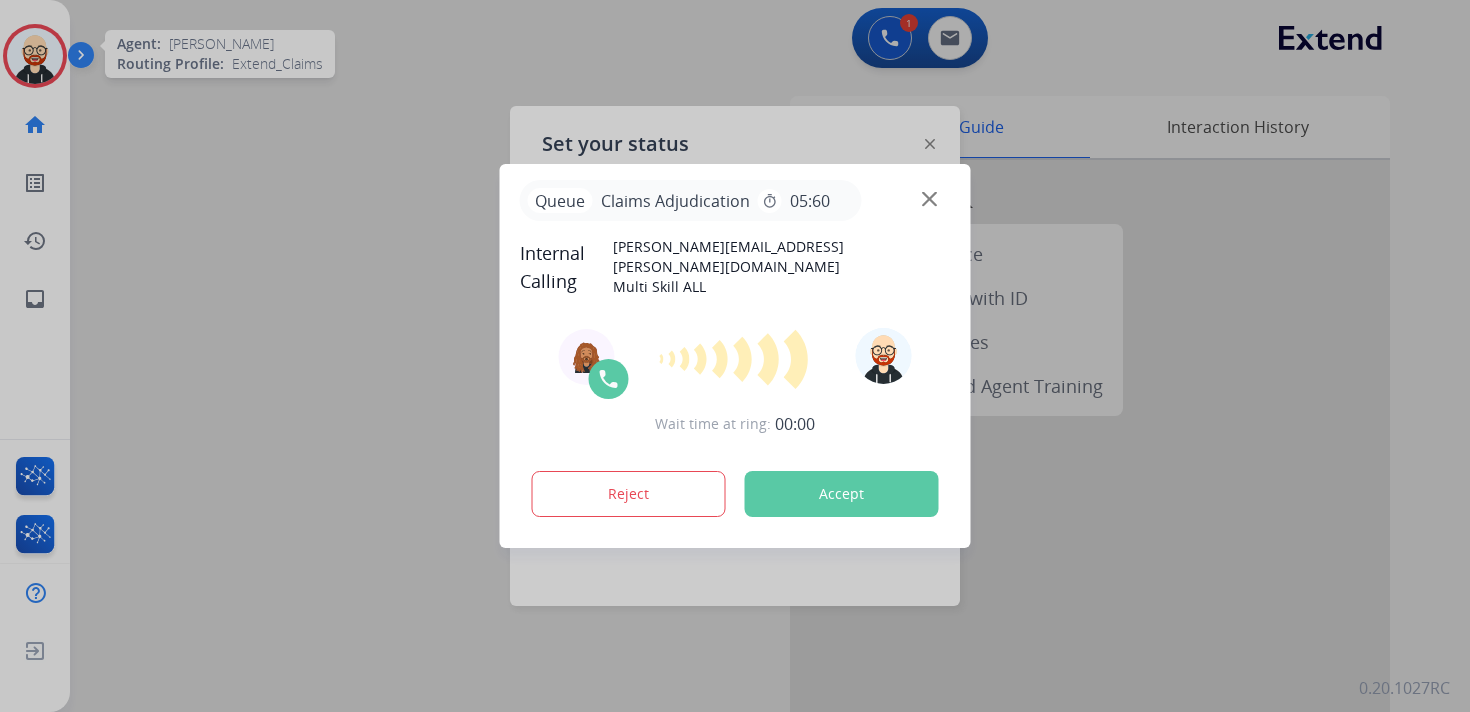 click at bounding box center (735, 356) 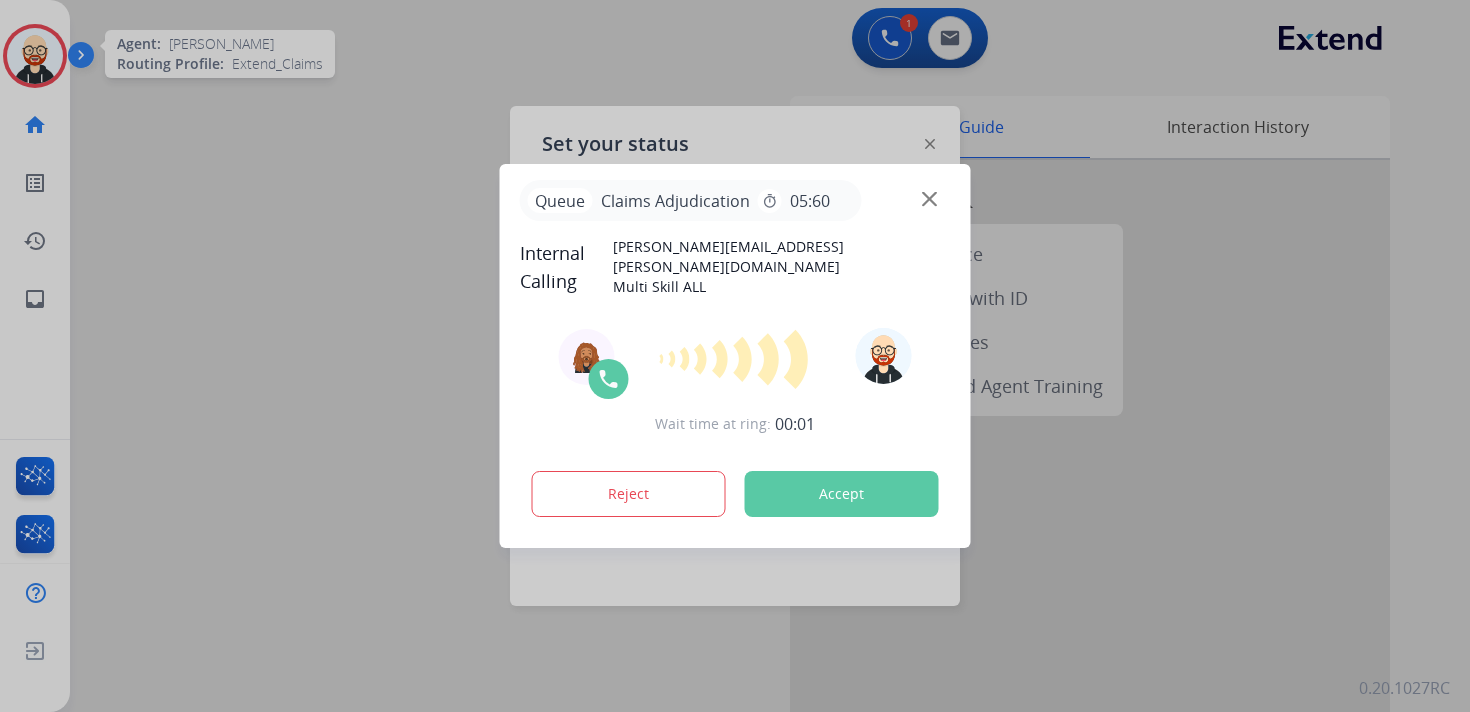 click at bounding box center [735, 356] 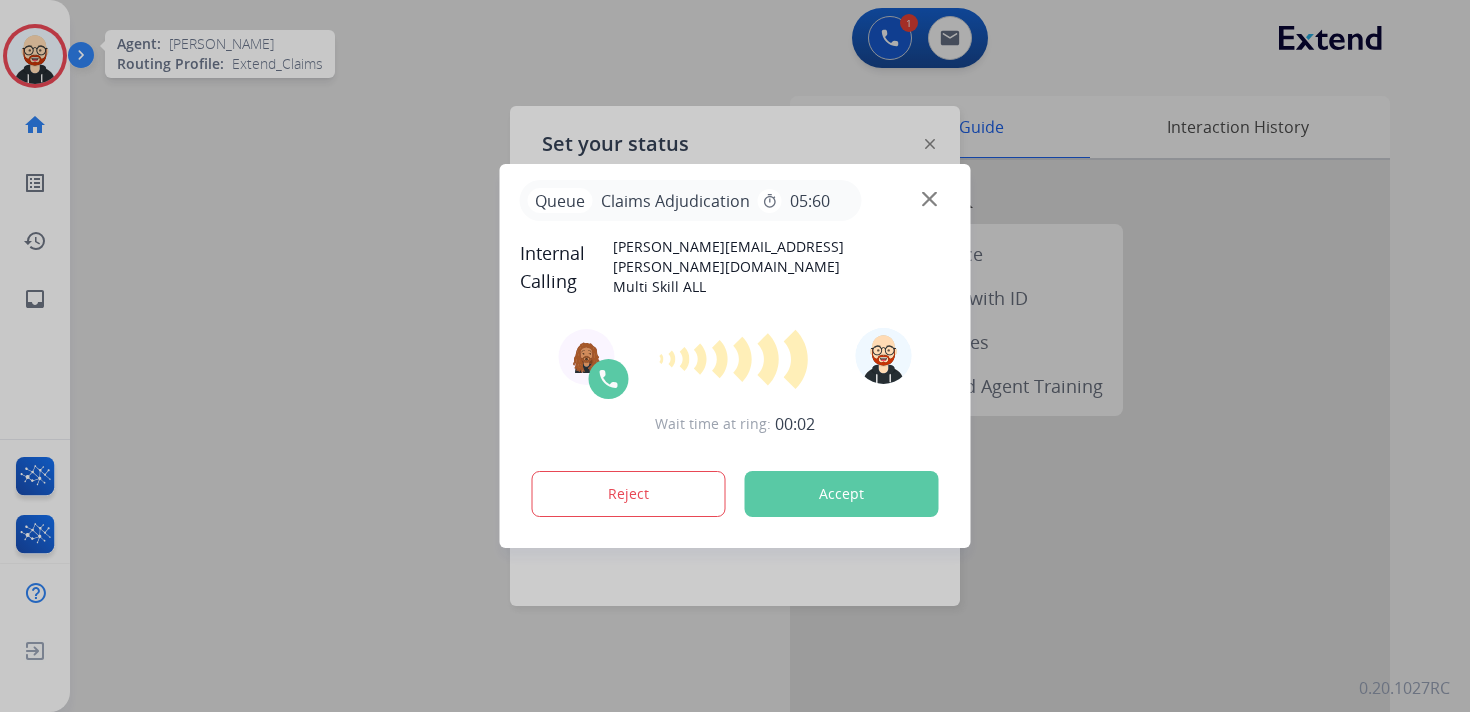 click at bounding box center [735, 356] 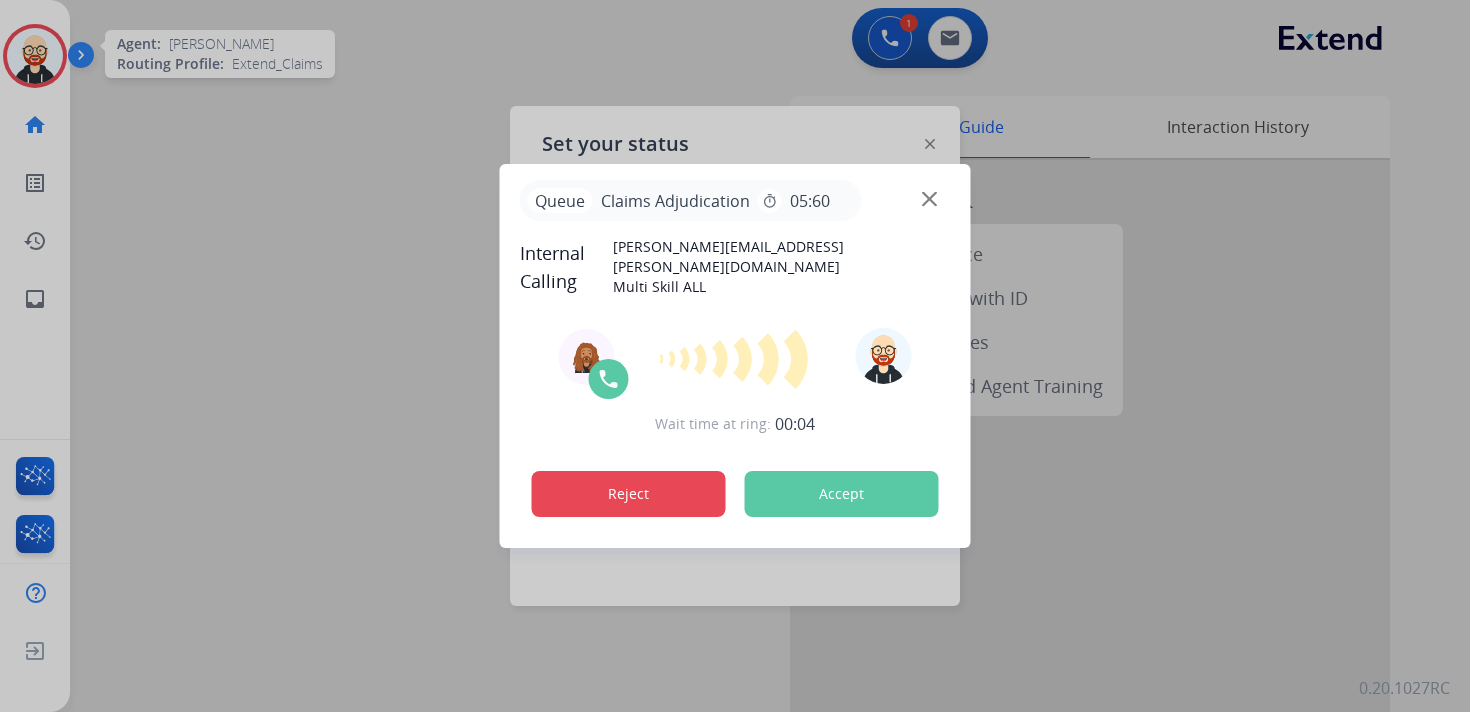 click on "Reject" at bounding box center (629, 494) 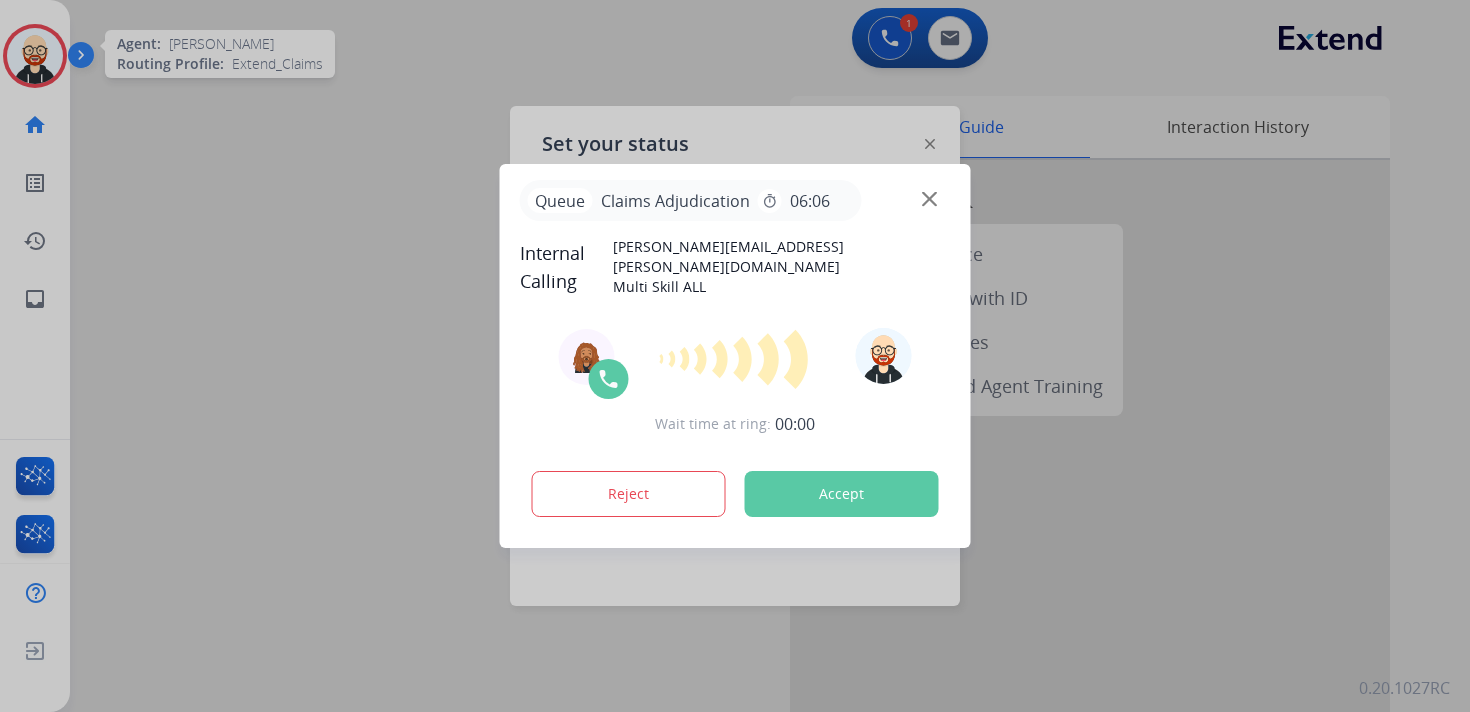 click on "Reject" at bounding box center [629, 494] 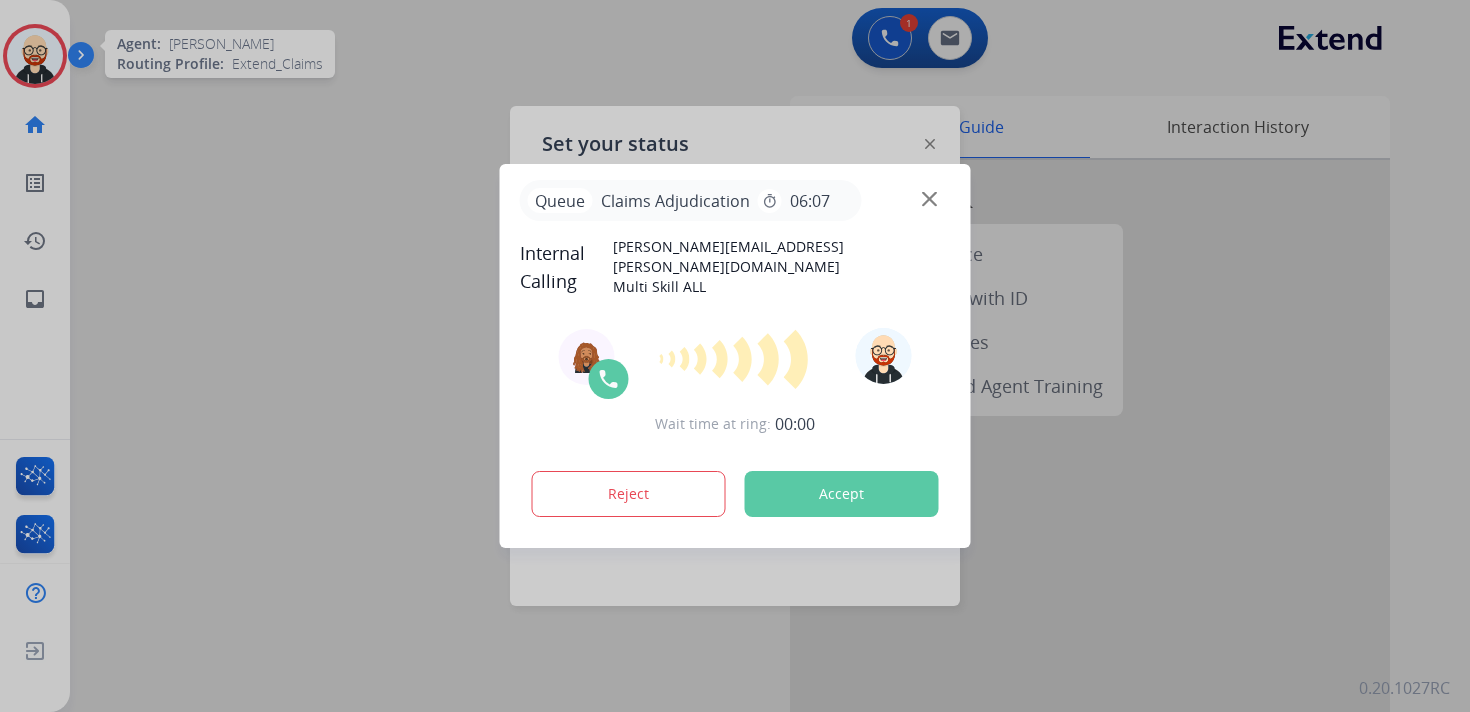 click on "Reject" at bounding box center (629, 494) 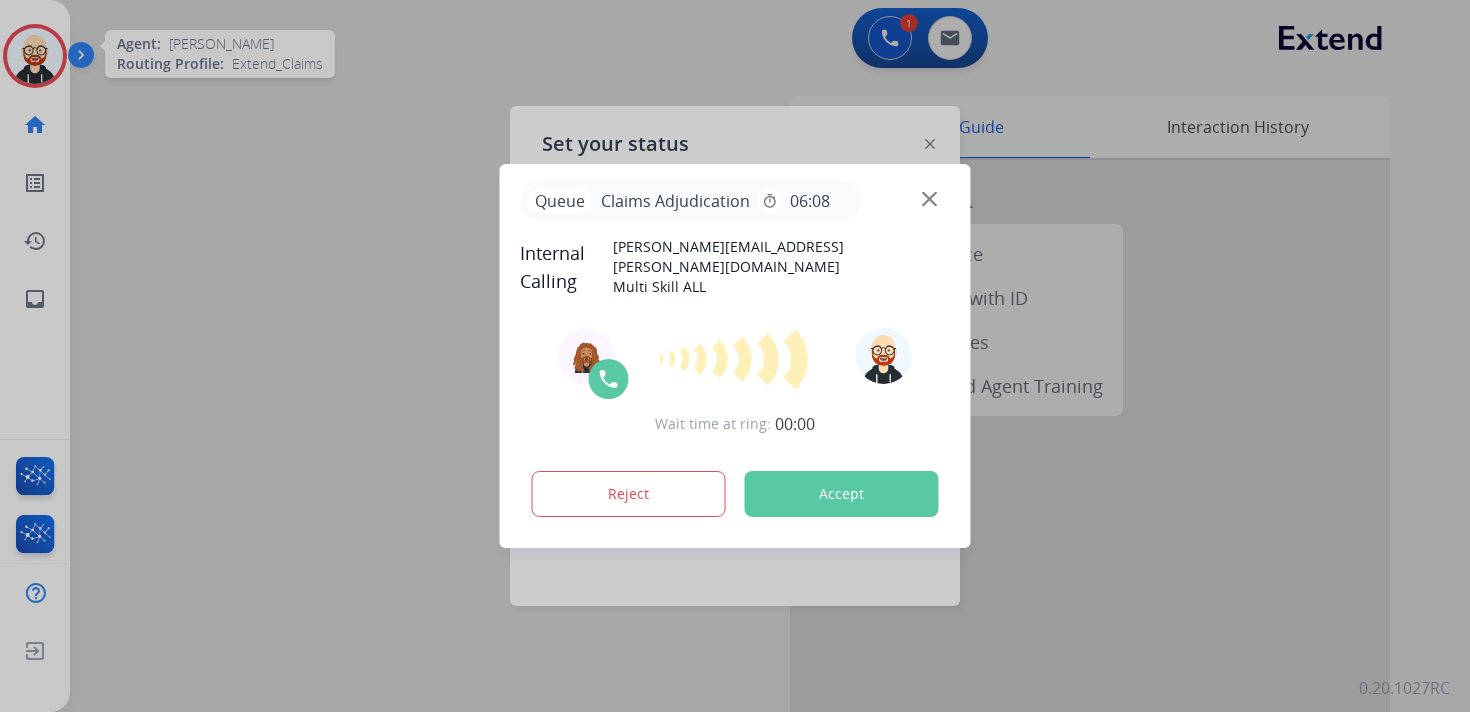 click on "Reject" at bounding box center [629, 494] 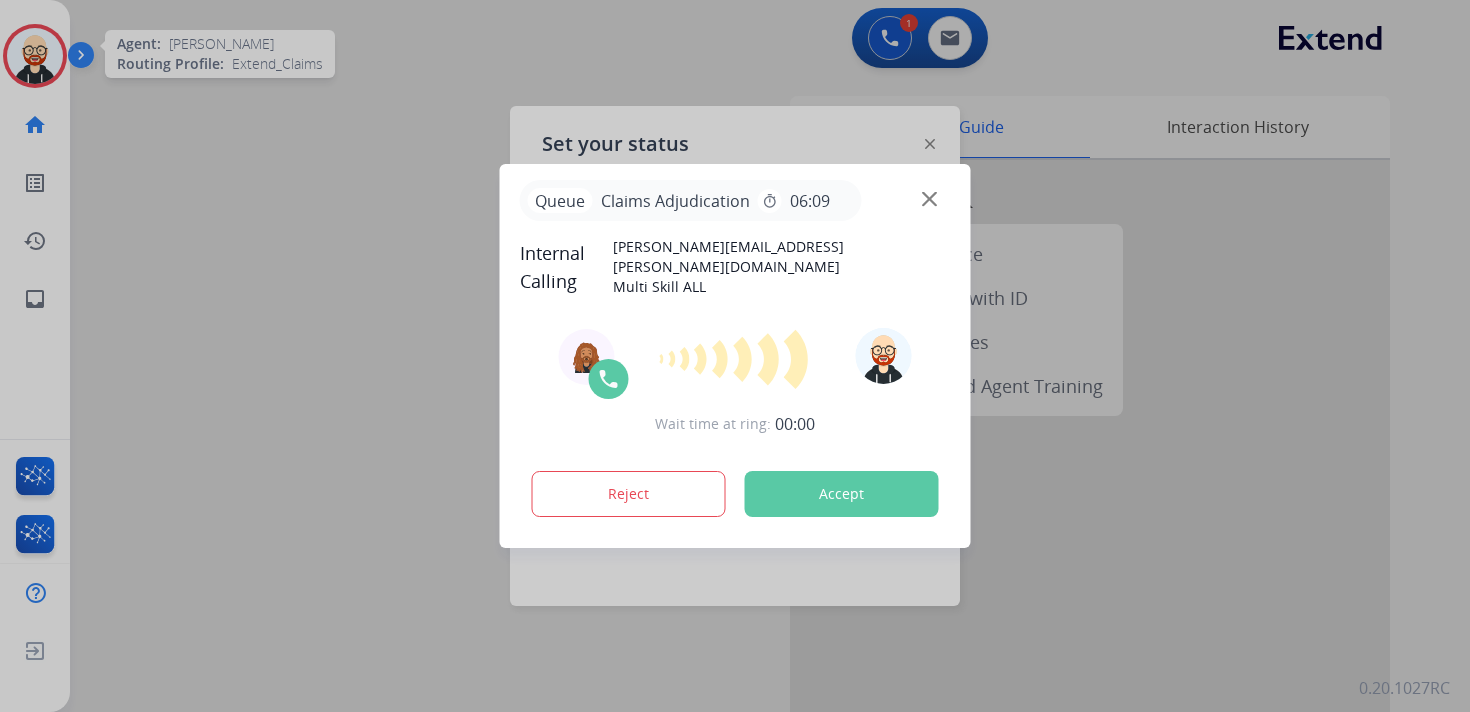 click on "Reject" at bounding box center [629, 494] 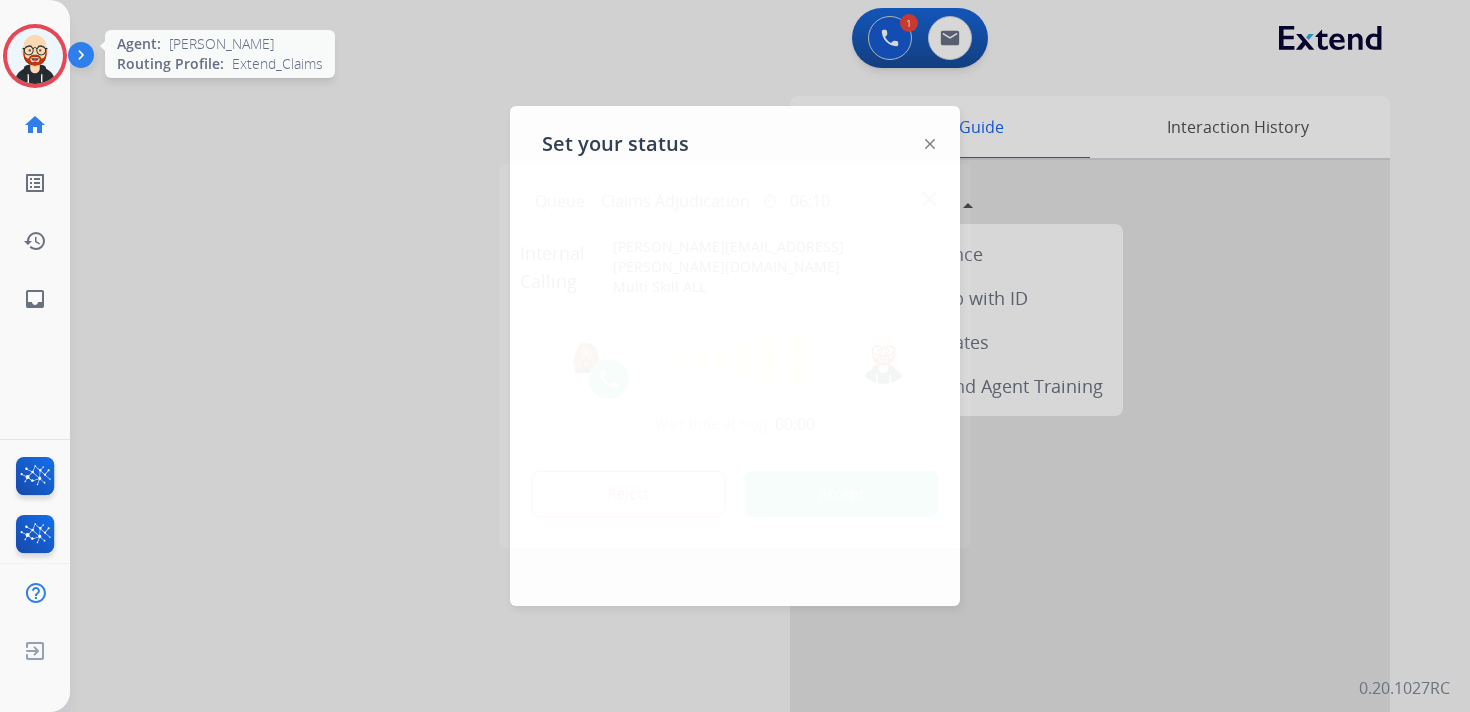 click at bounding box center [735, 356] 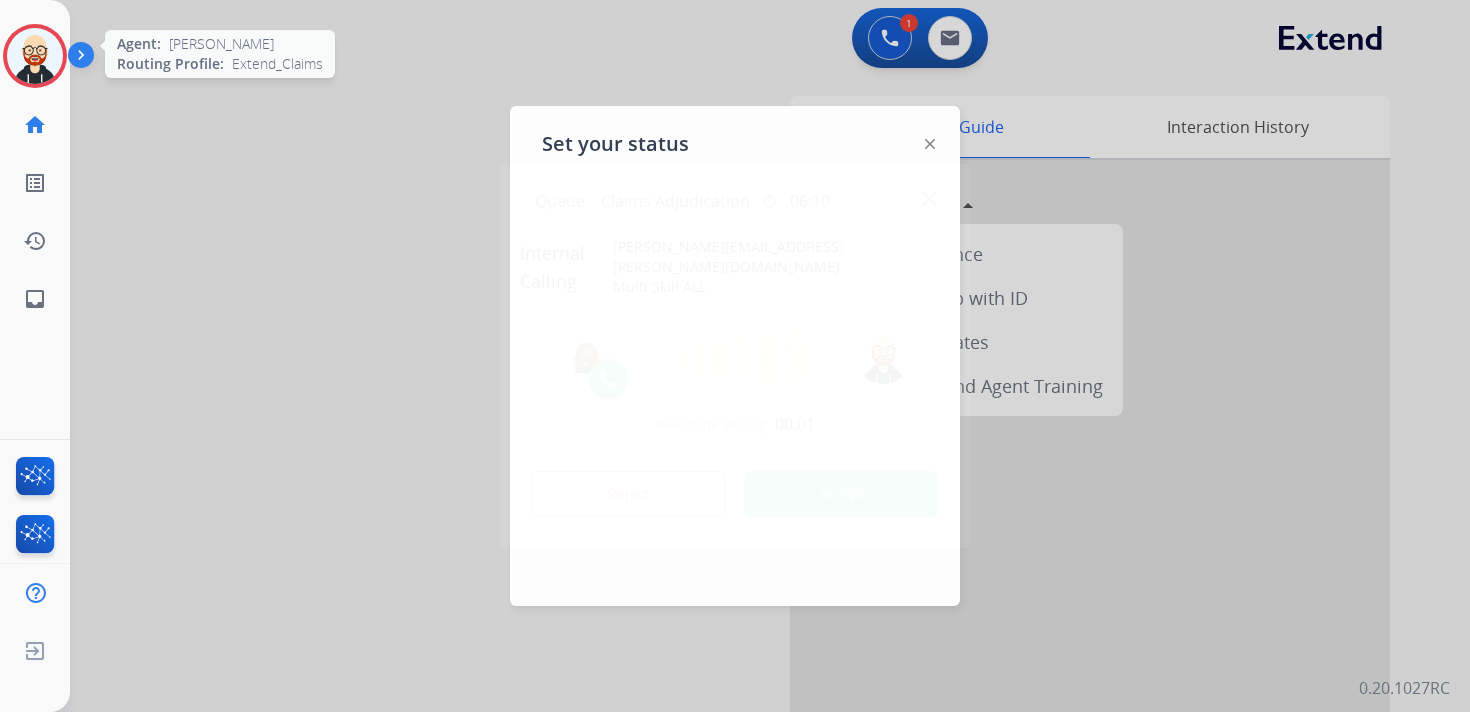 click at bounding box center [735, 356] 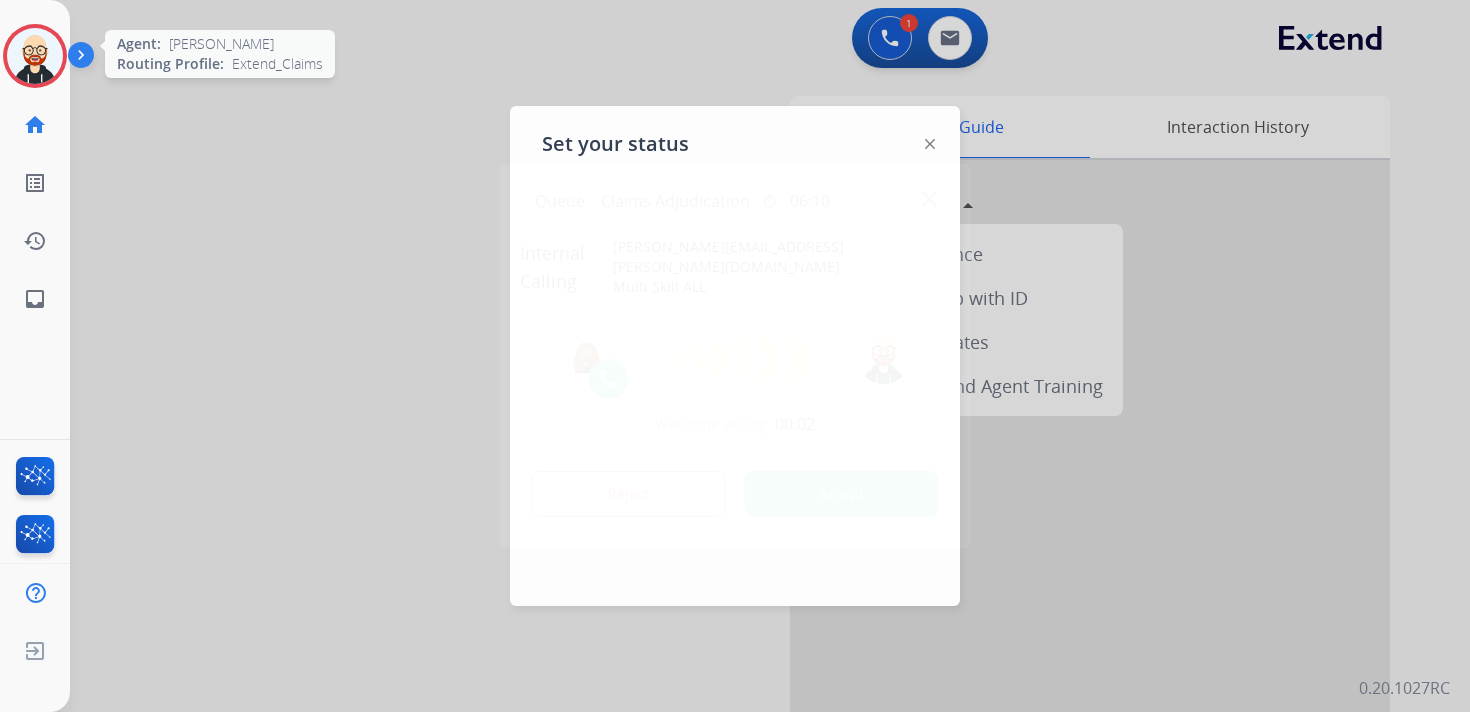 click at bounding box center [735, 356] 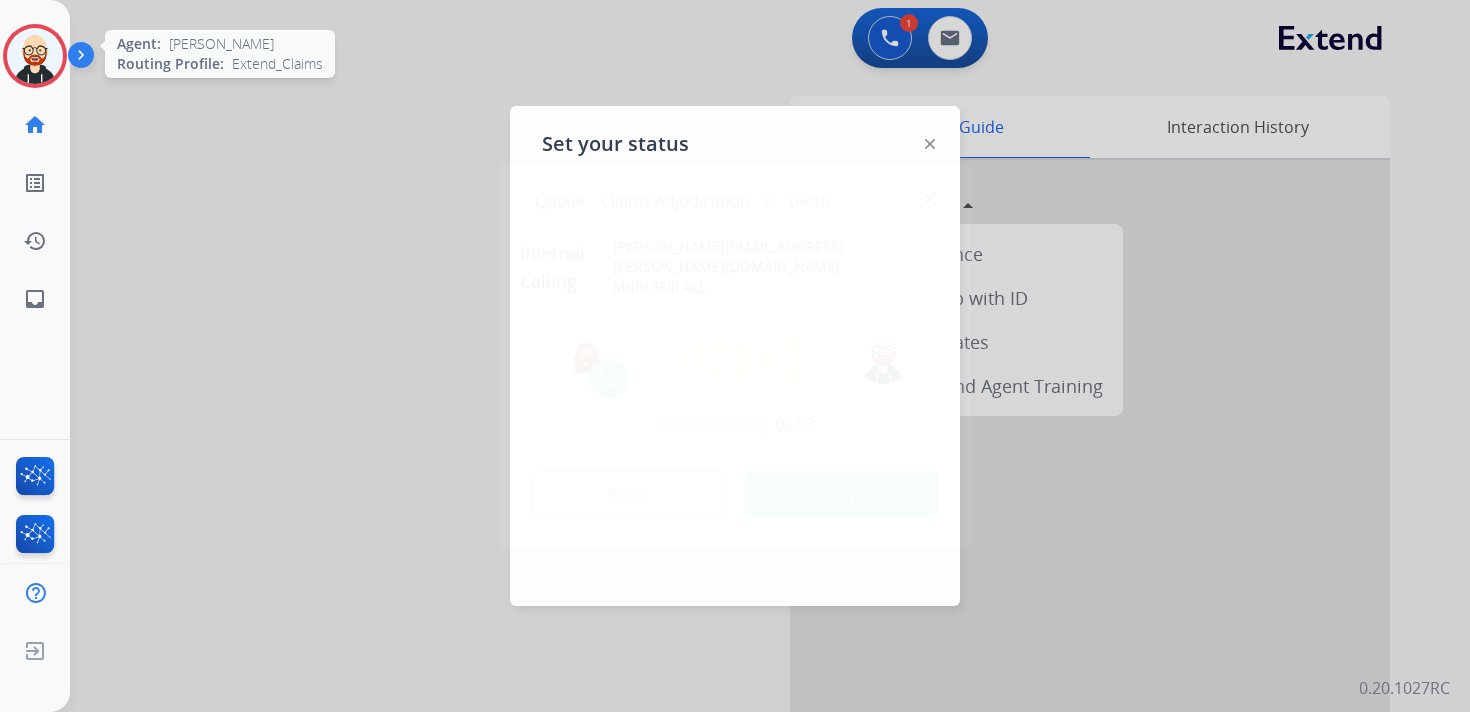click at bounding box center [735, 356] 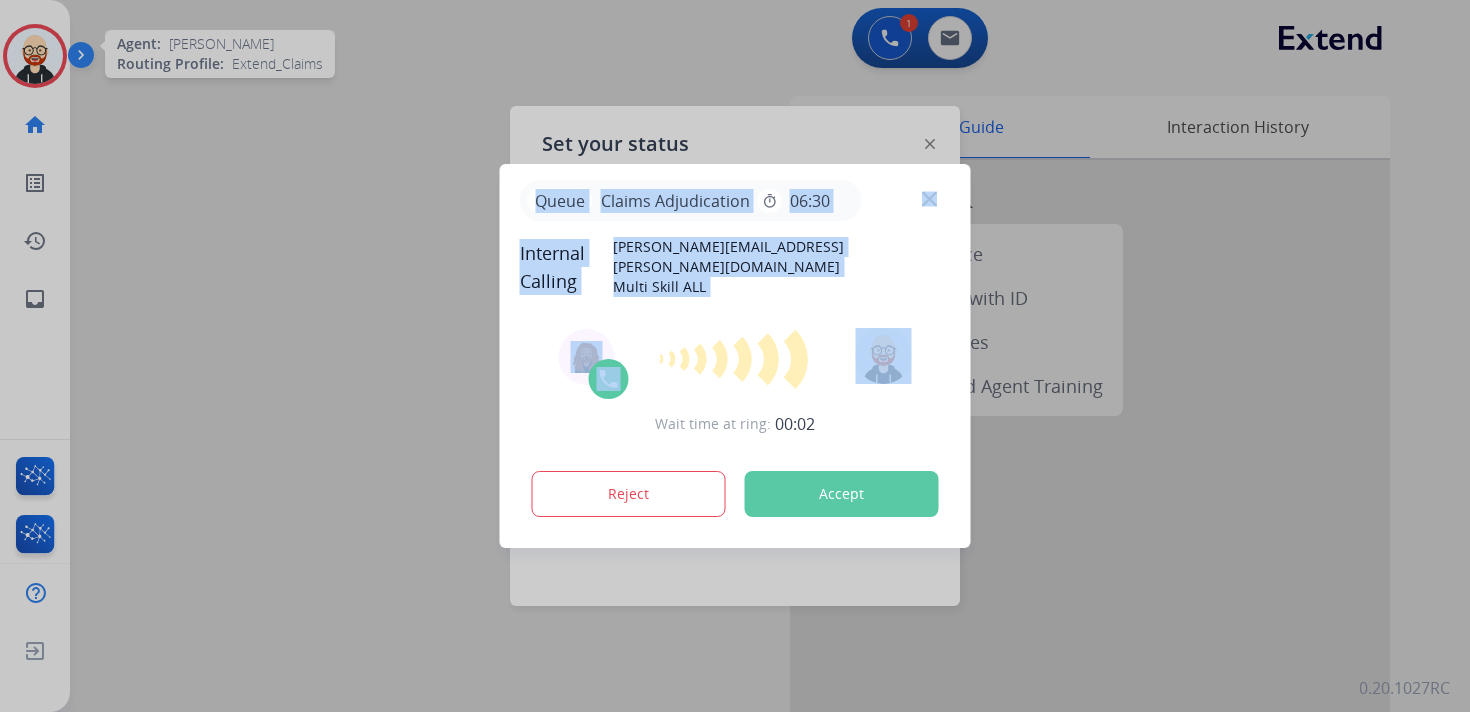 drag, startPoint x: 583, startPoint y: 181, endPoint x: 906, endPoint y: 370, distance: 374.23254 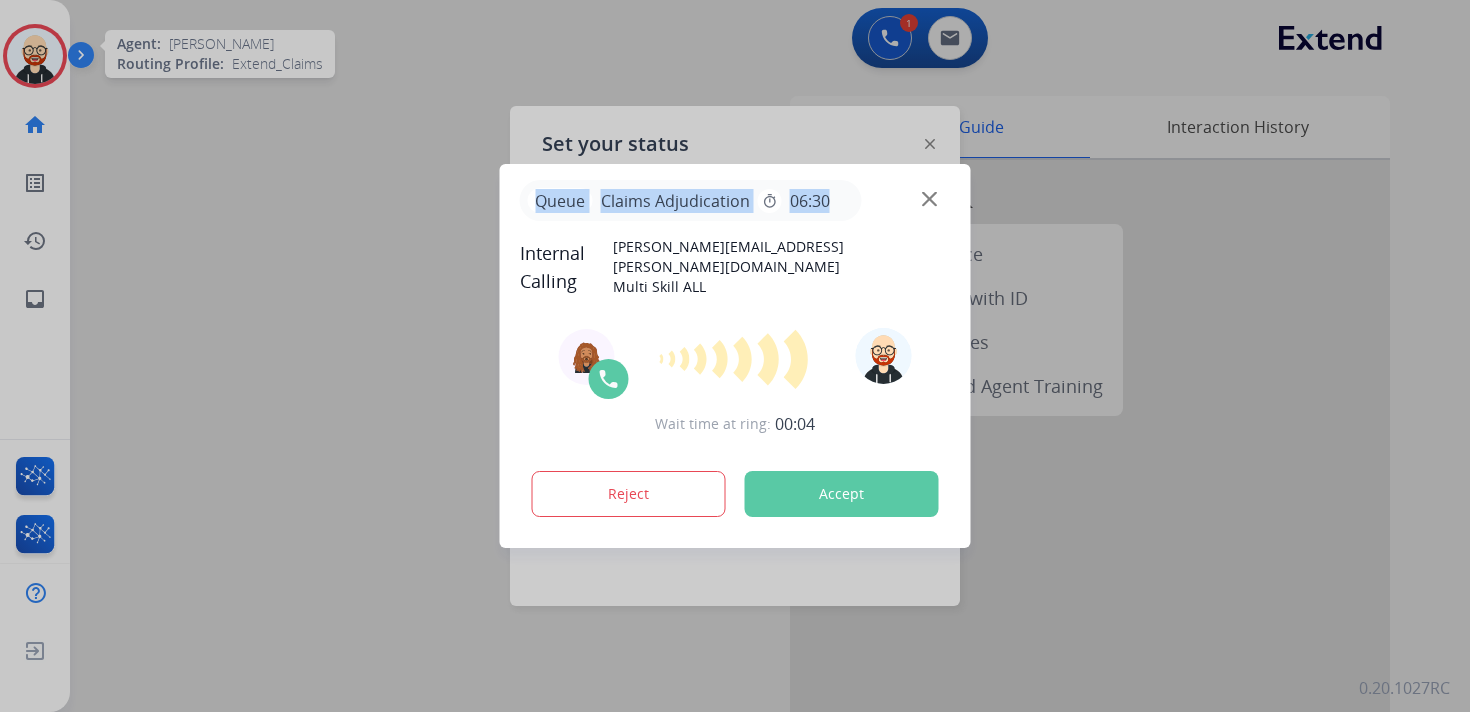 drag, startPoint x: 859, startPoint y: 188, endPoint x: 1046, endPoint y: 337, distance: 239.1025 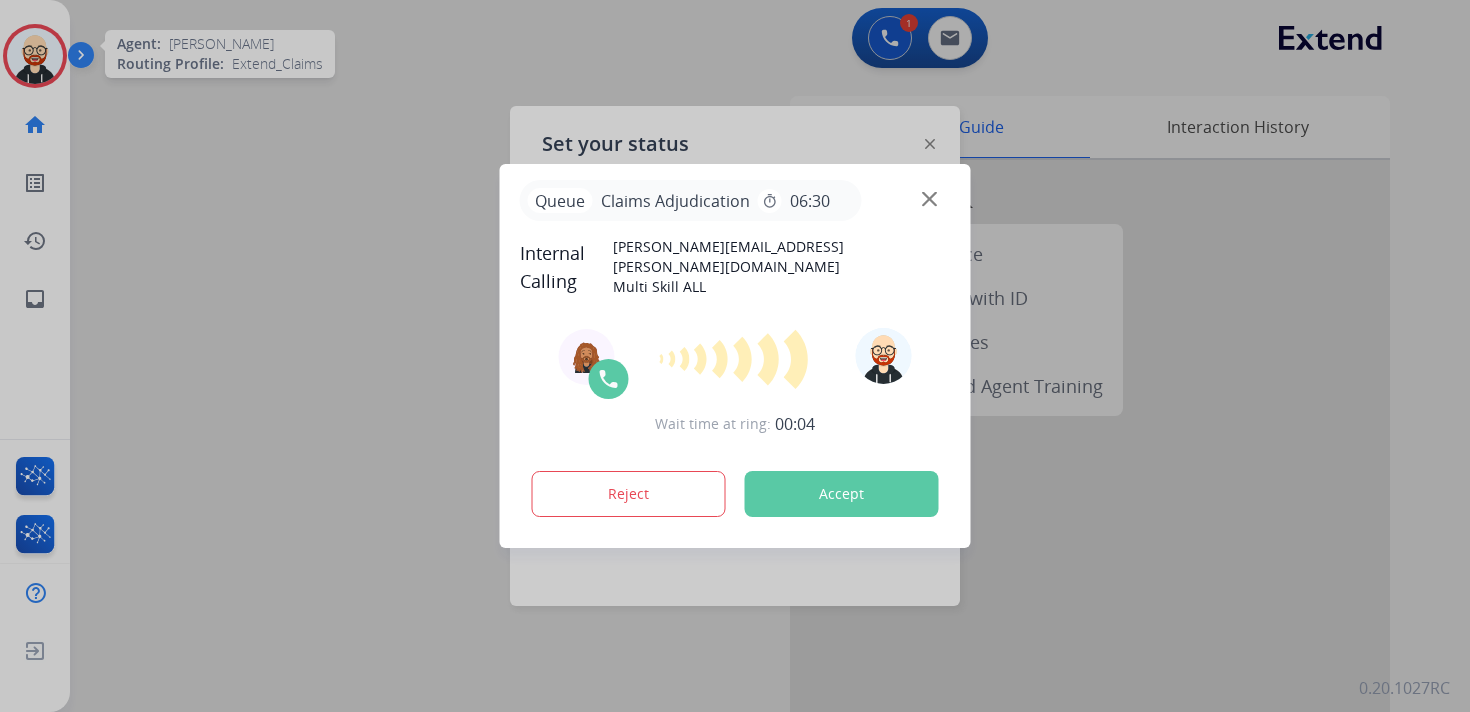 click on "Agent:   Dominique  Routing Profile:  Multi Skill ALL Wait time at ring:  00:04 Reject Accept" at bounding box center (735, 424) 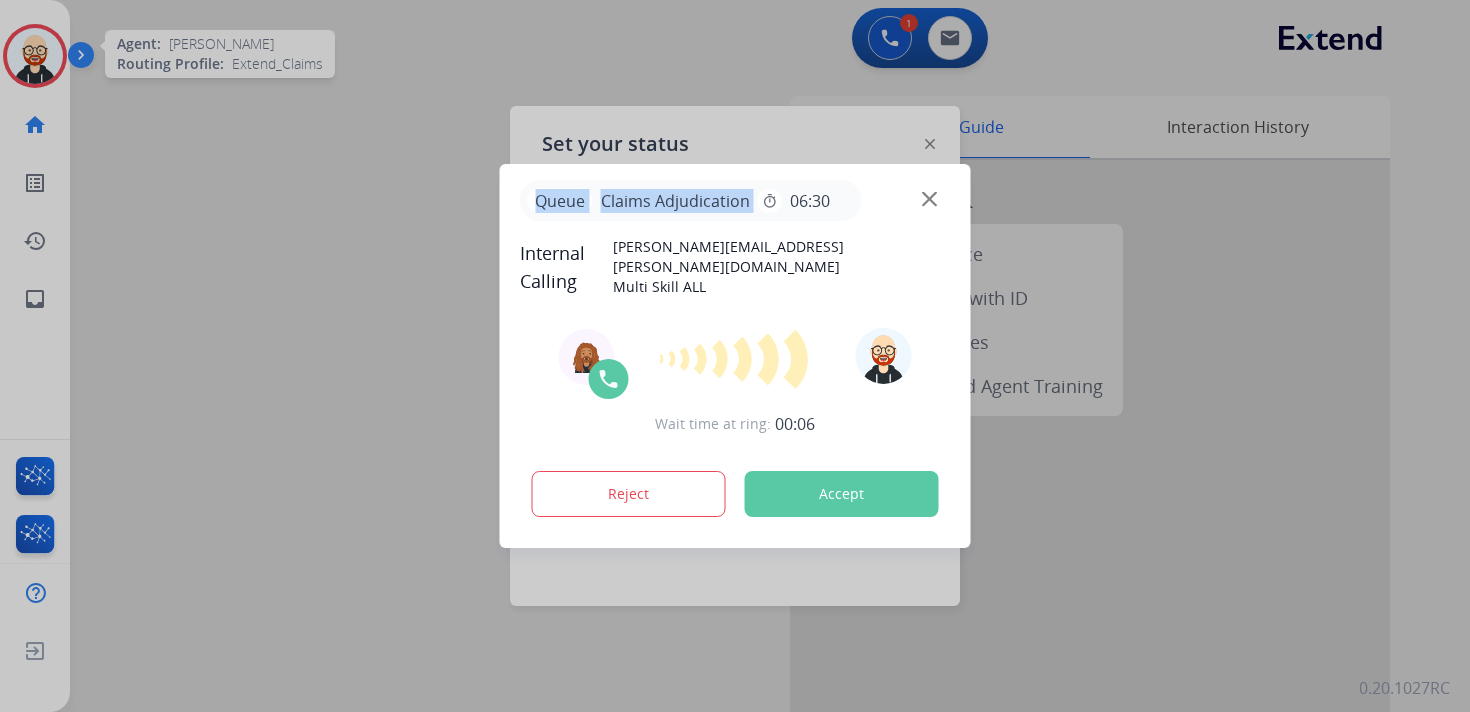 drag, startPoint x: 875, startPoint y: 178, endPoint x: 457, endPoint y: 162, distance: 418.30612 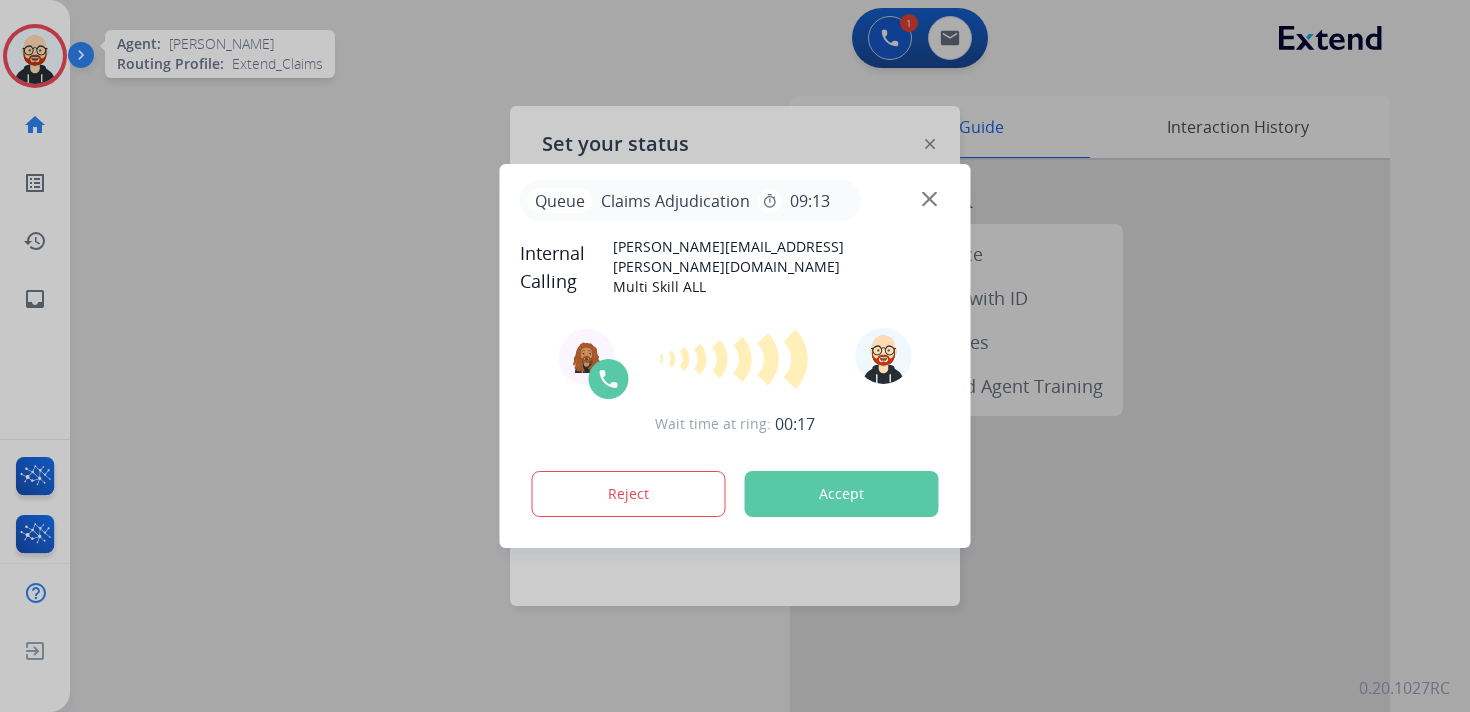 click at bounding box center (735, 356) 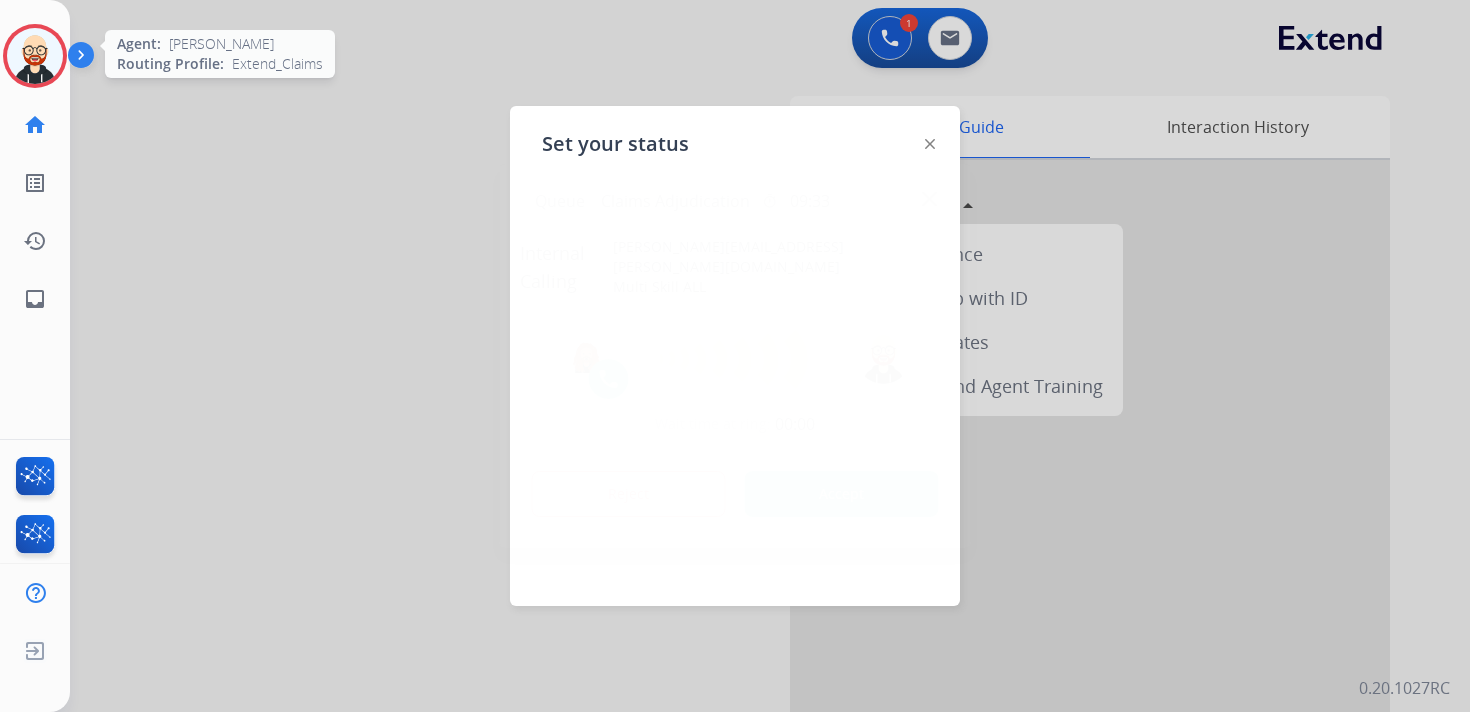 click on "Queue Claims Adjudication  timer 09:33" at bounding box center [735, 200] 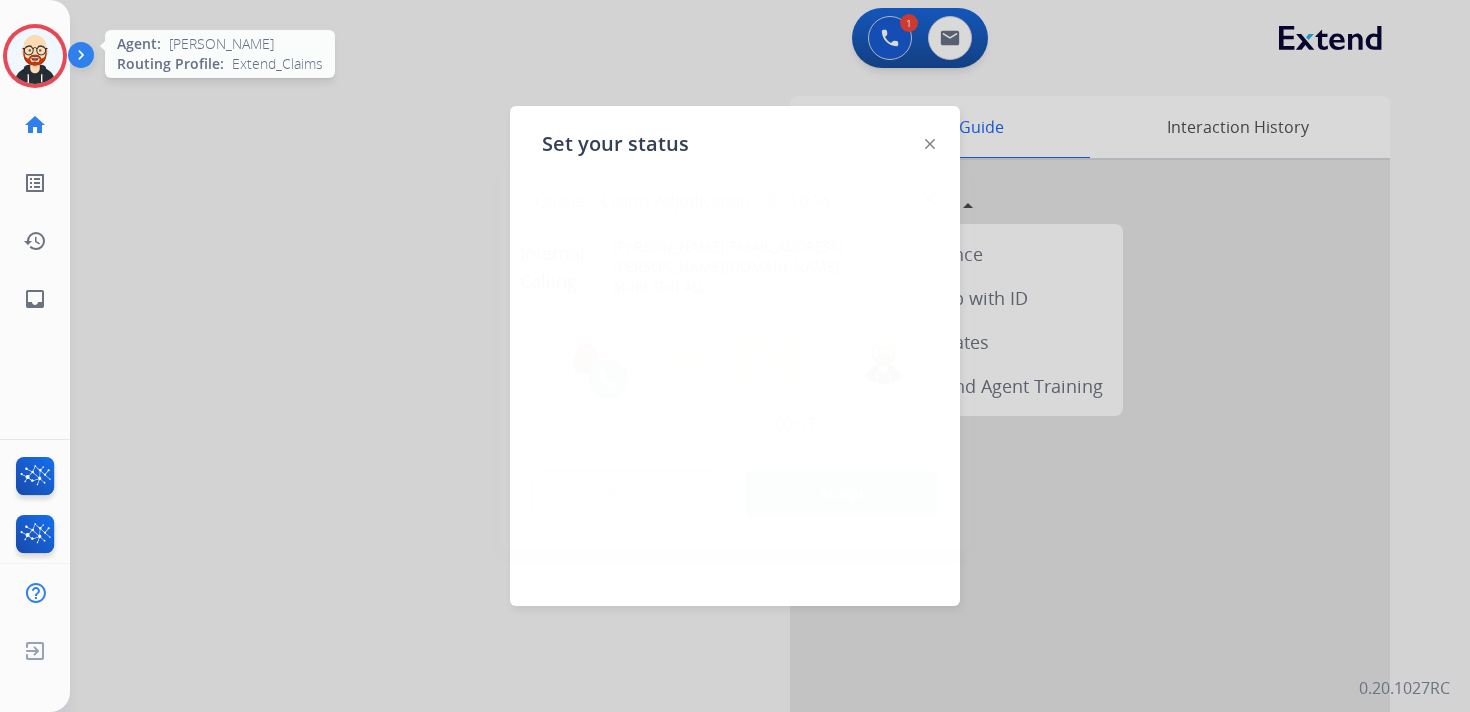 click on "Queue Claims Adjudication  timer 10:34" at bounding box center [735, 200] 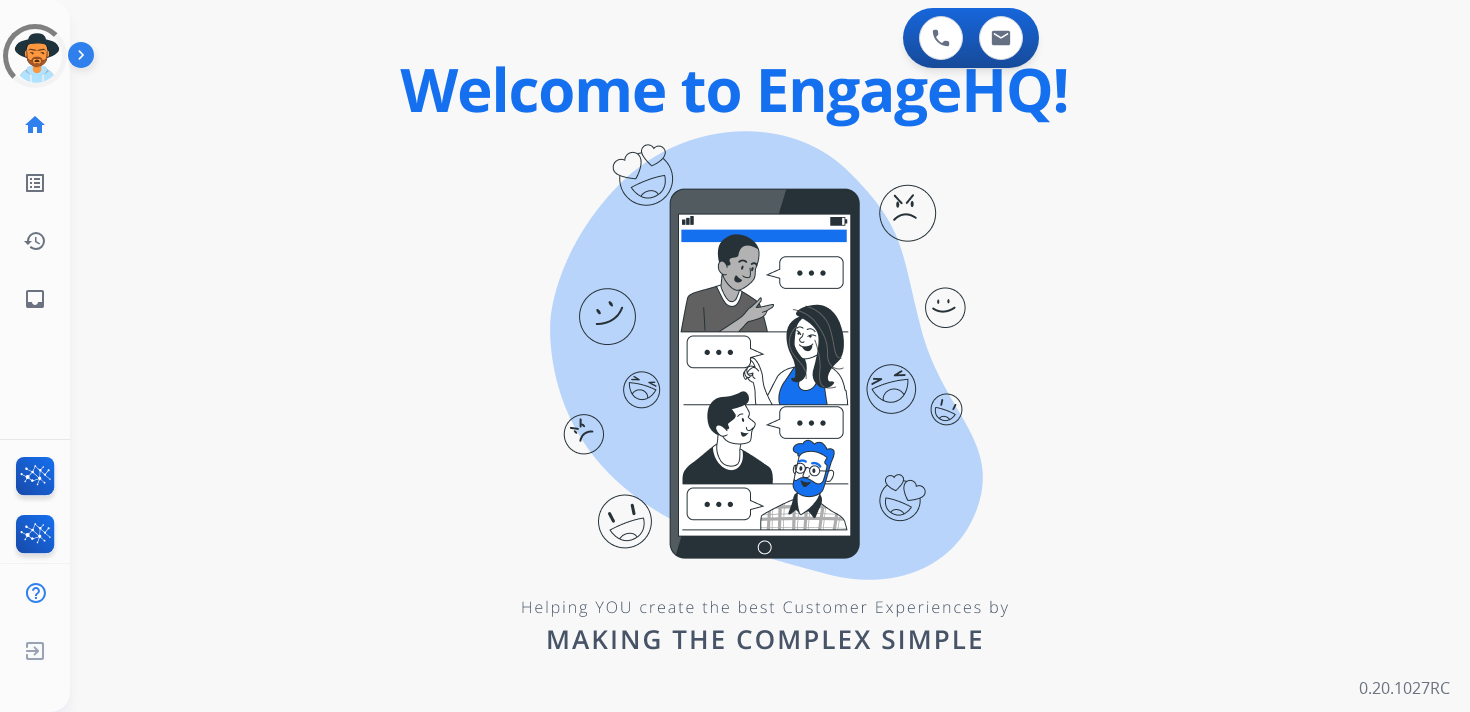 scroll, scrollTop: 0, scrollLeft: 0, axis: both 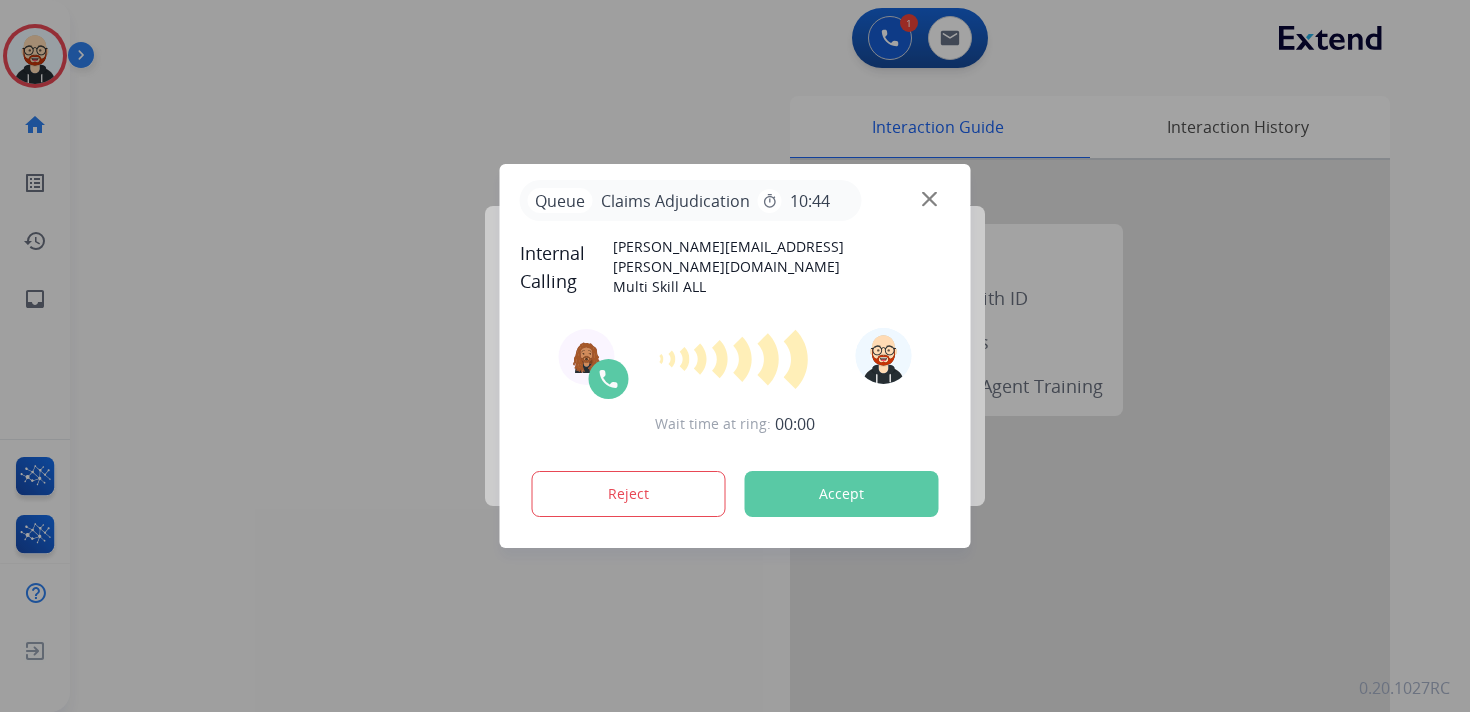 click 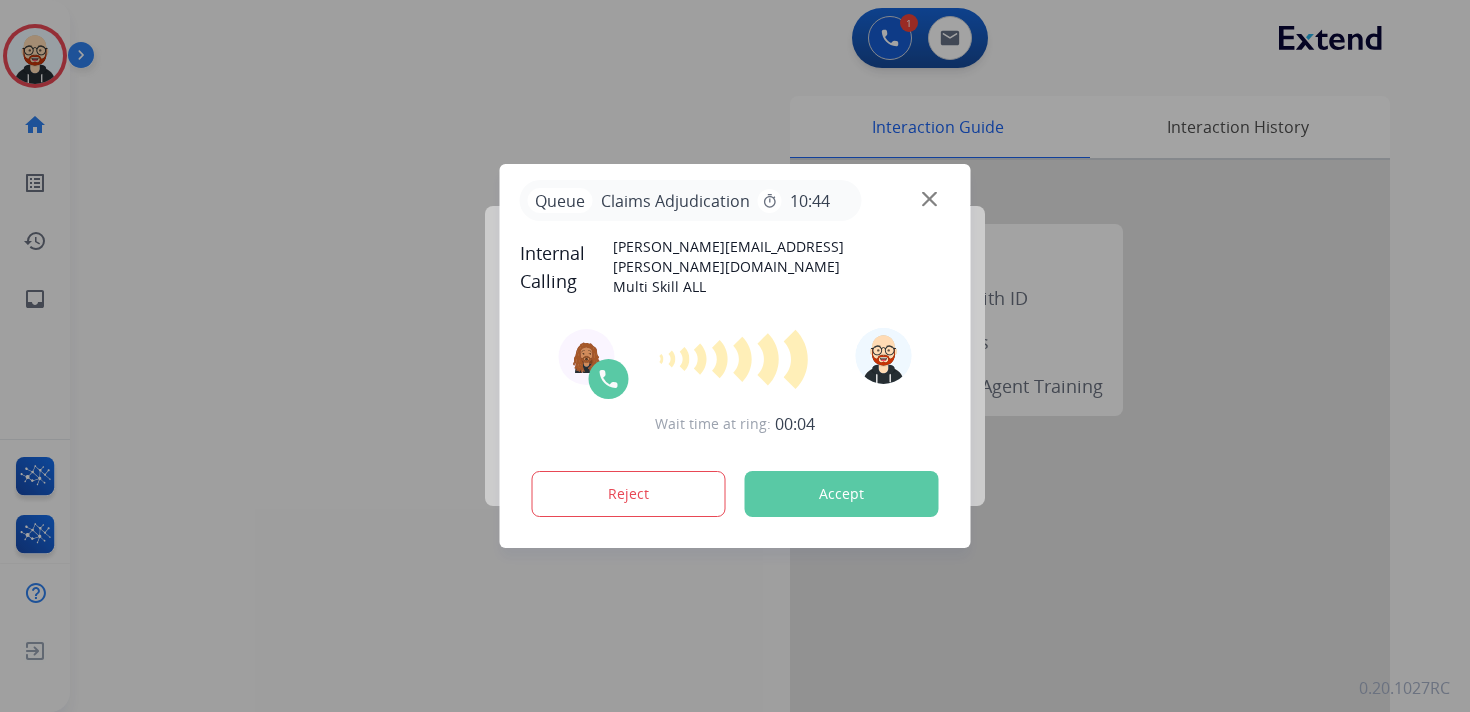 click 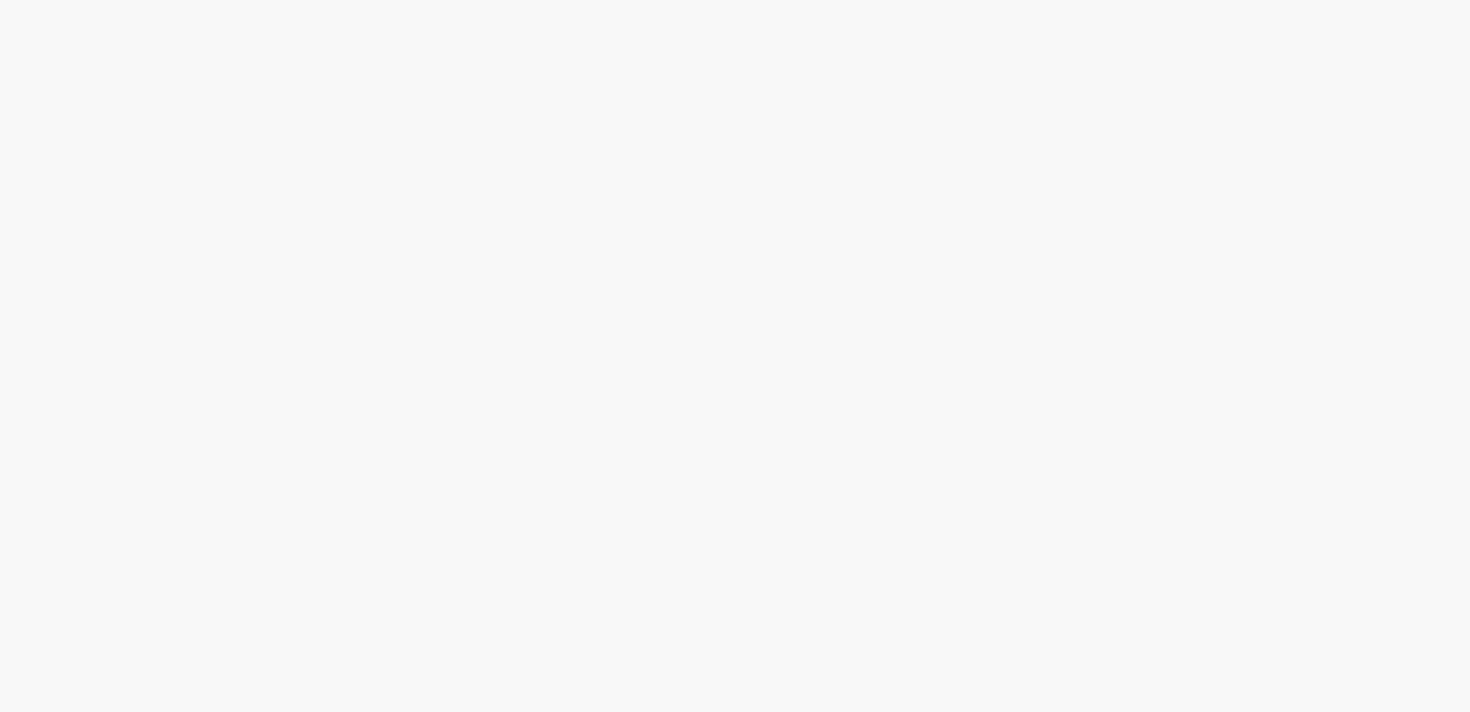 scroll, scrollTop: 0, scrollLeft: 0, axis: both 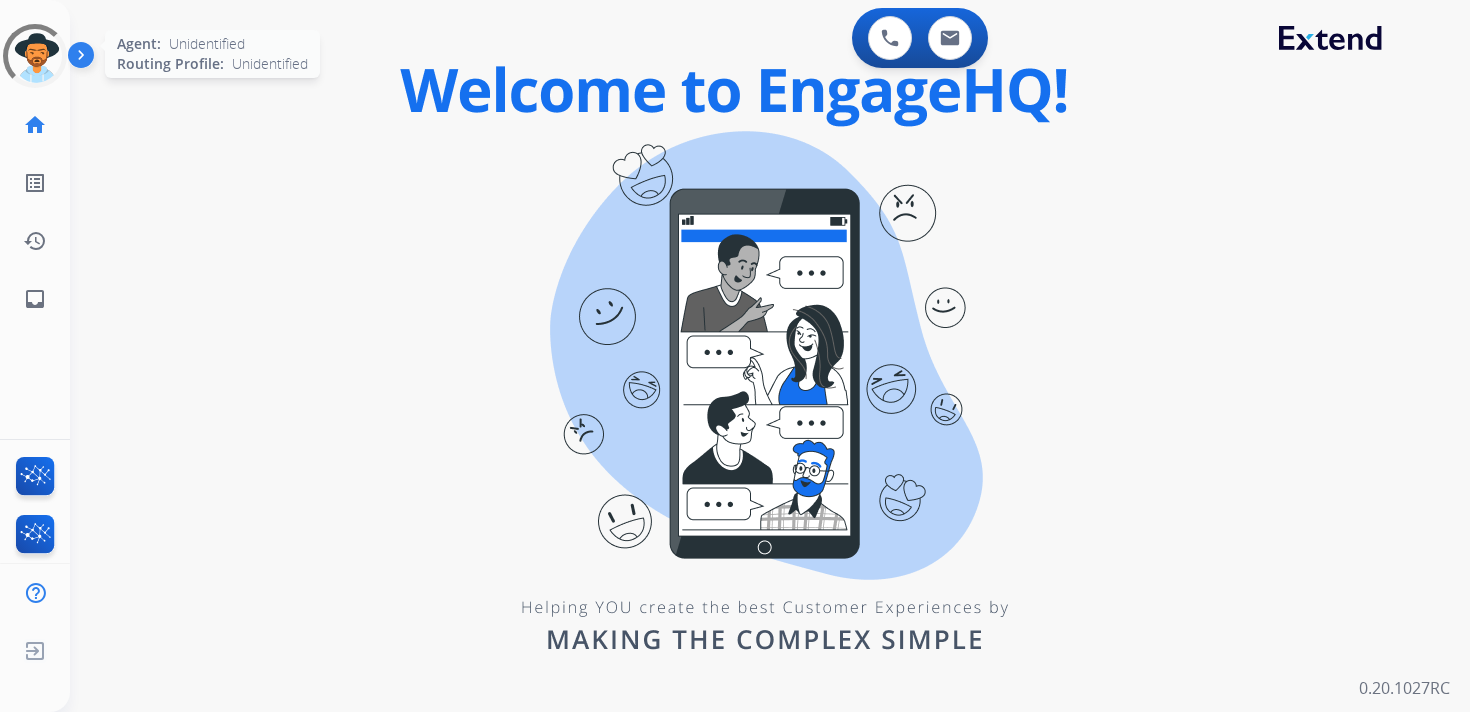 click 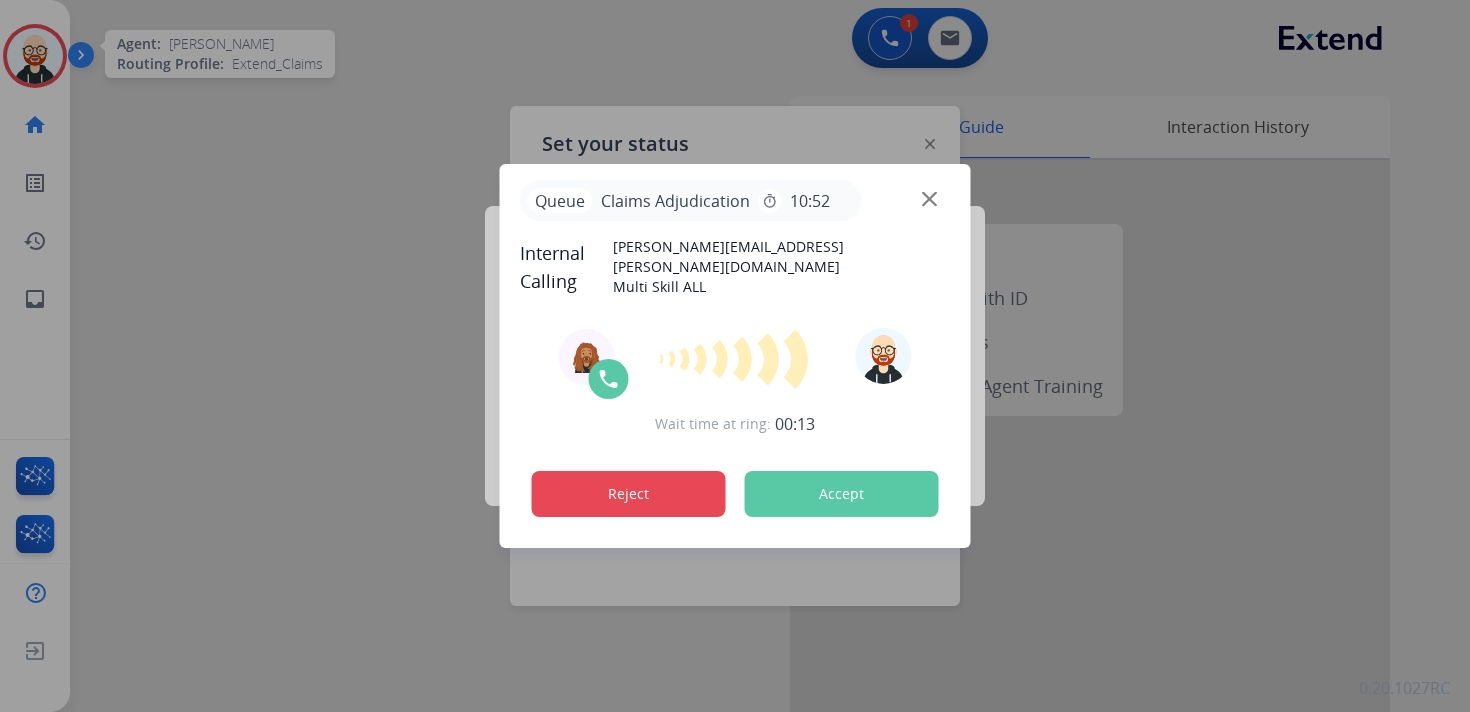 click on "Reject" 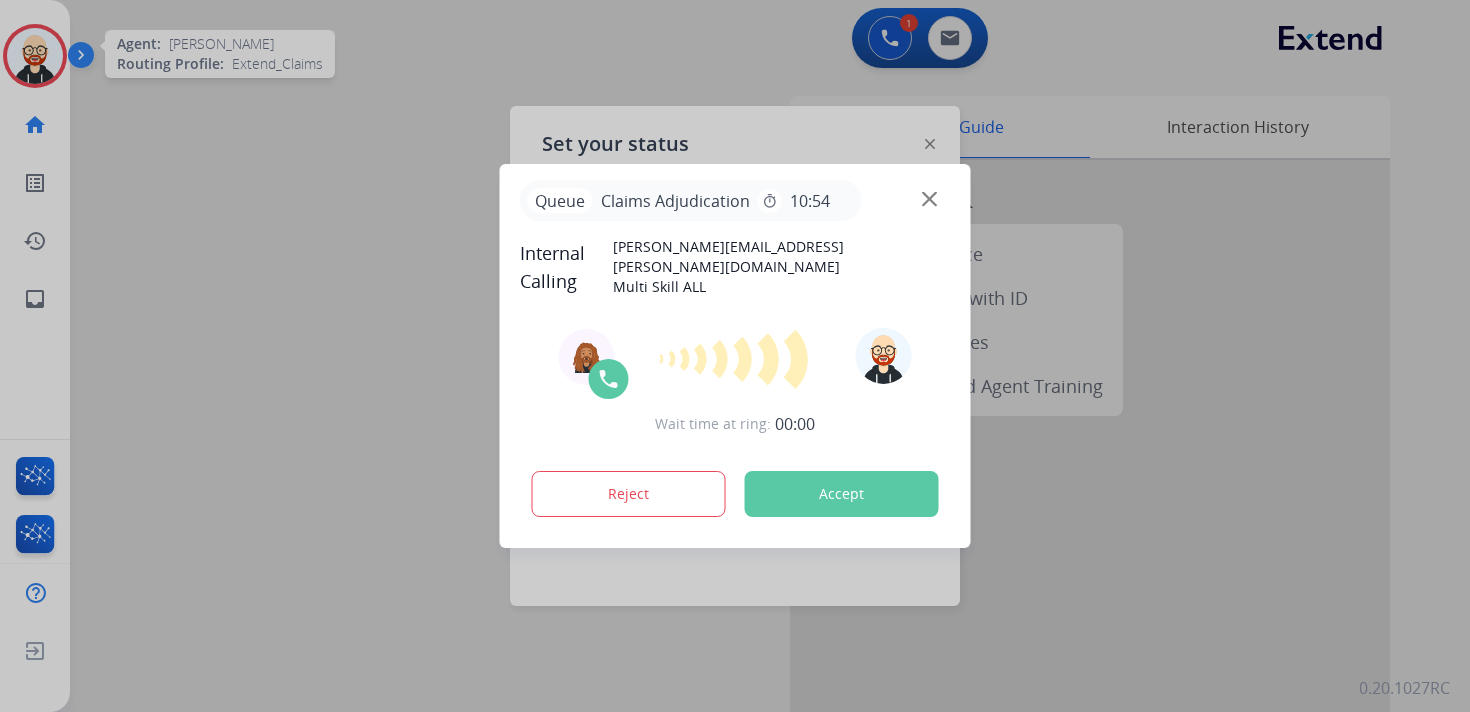click at bounding box center (929, 199) 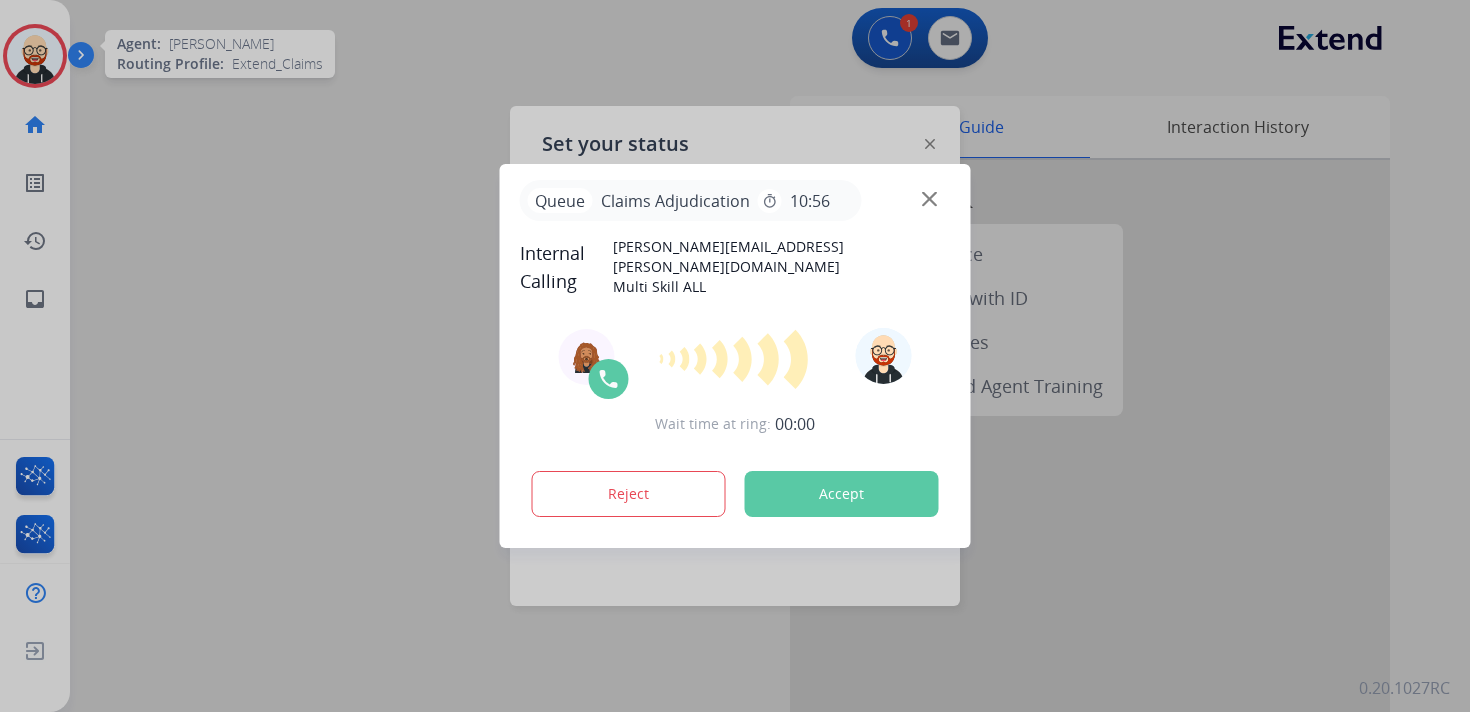 click at bounding box center (929, 199) 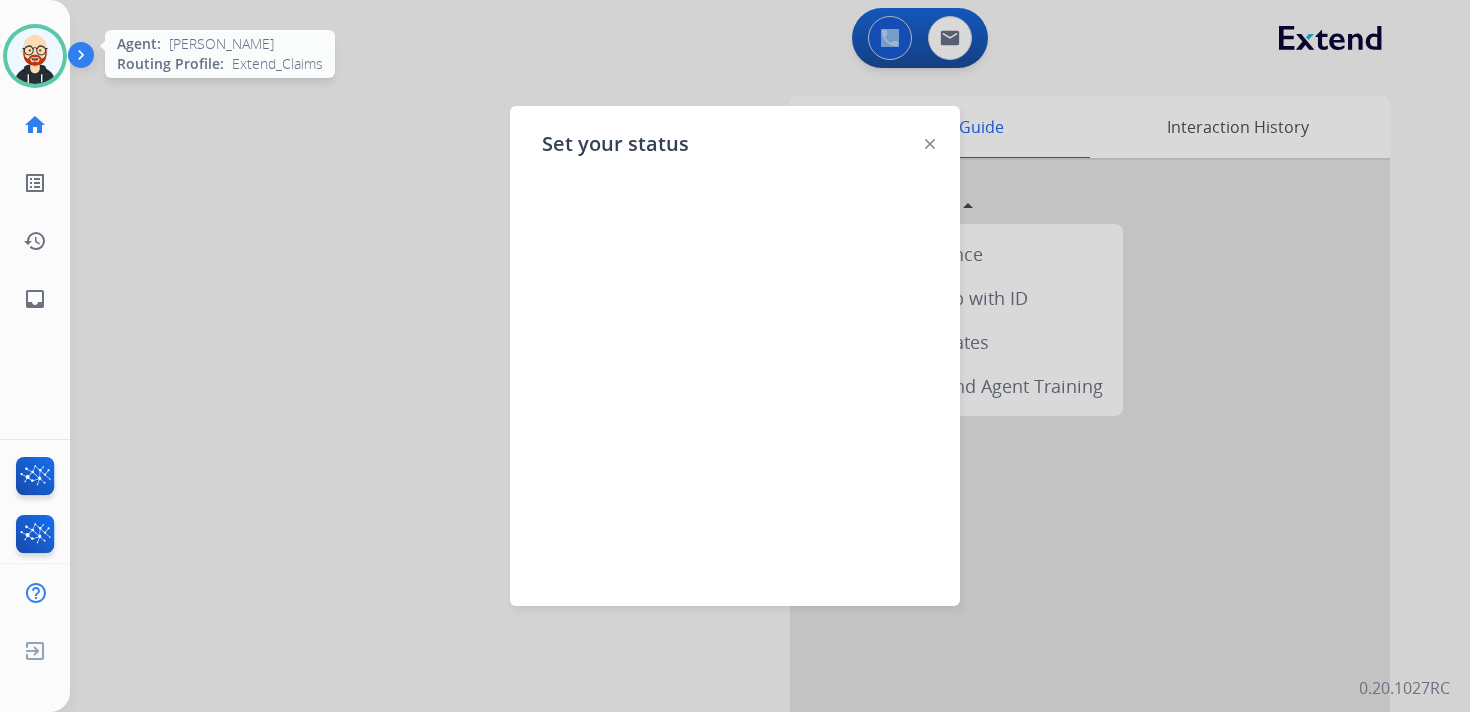 click on "Set your status" 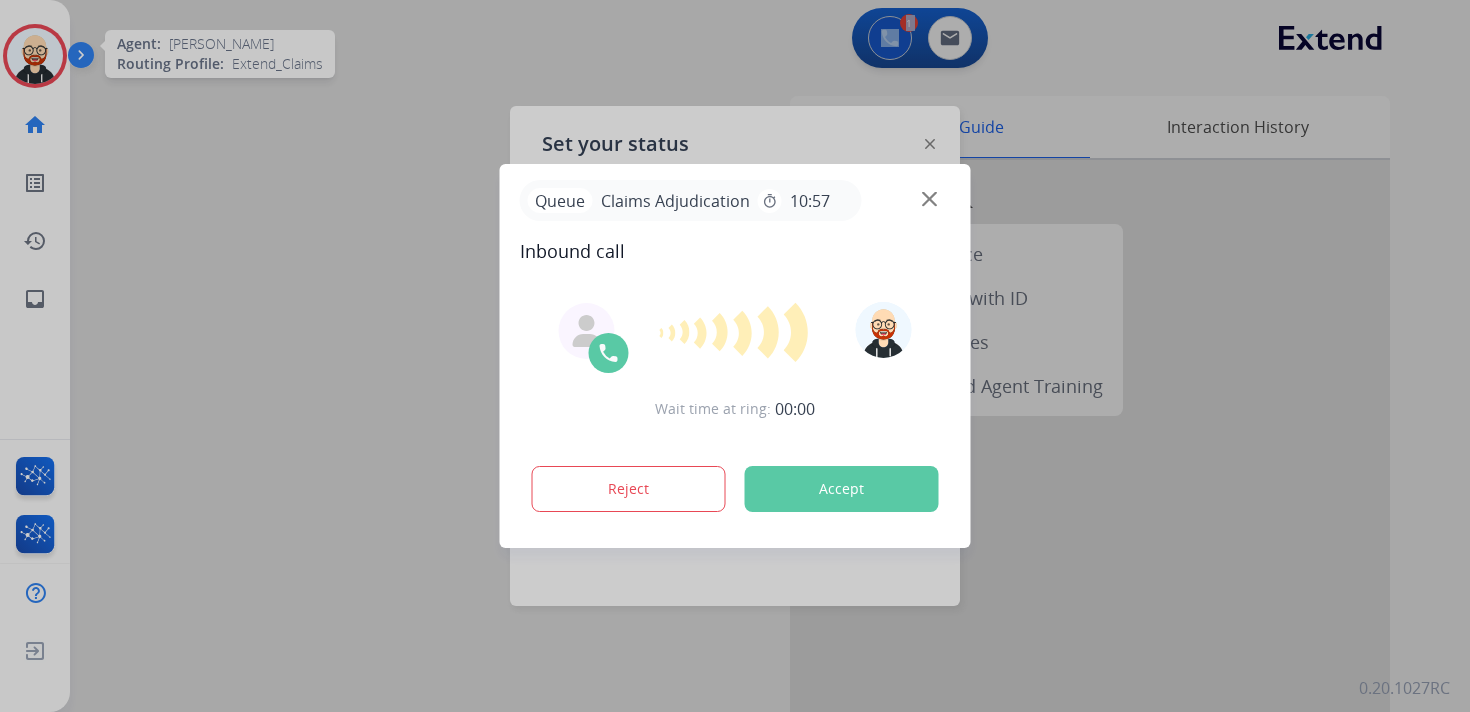 click at bounding box center [929, 199] 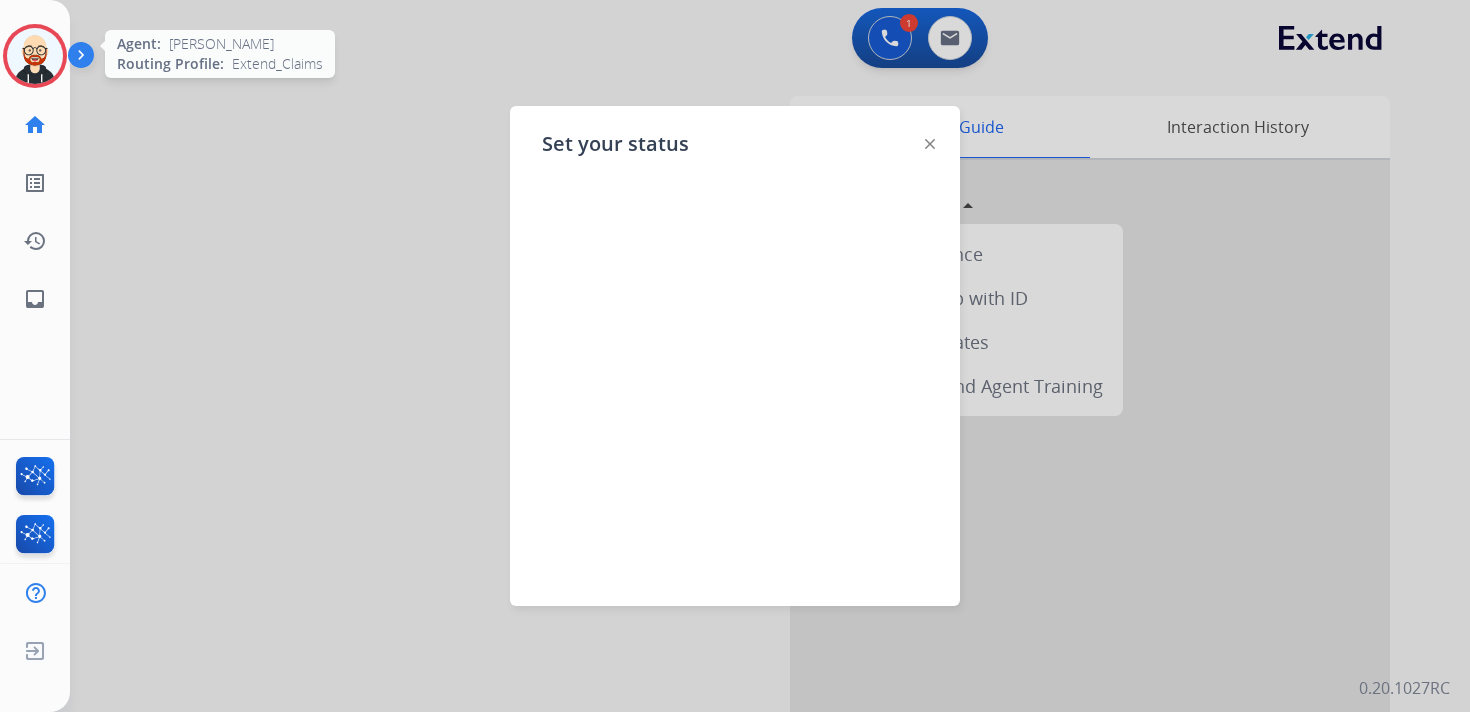 click on "Set your status" 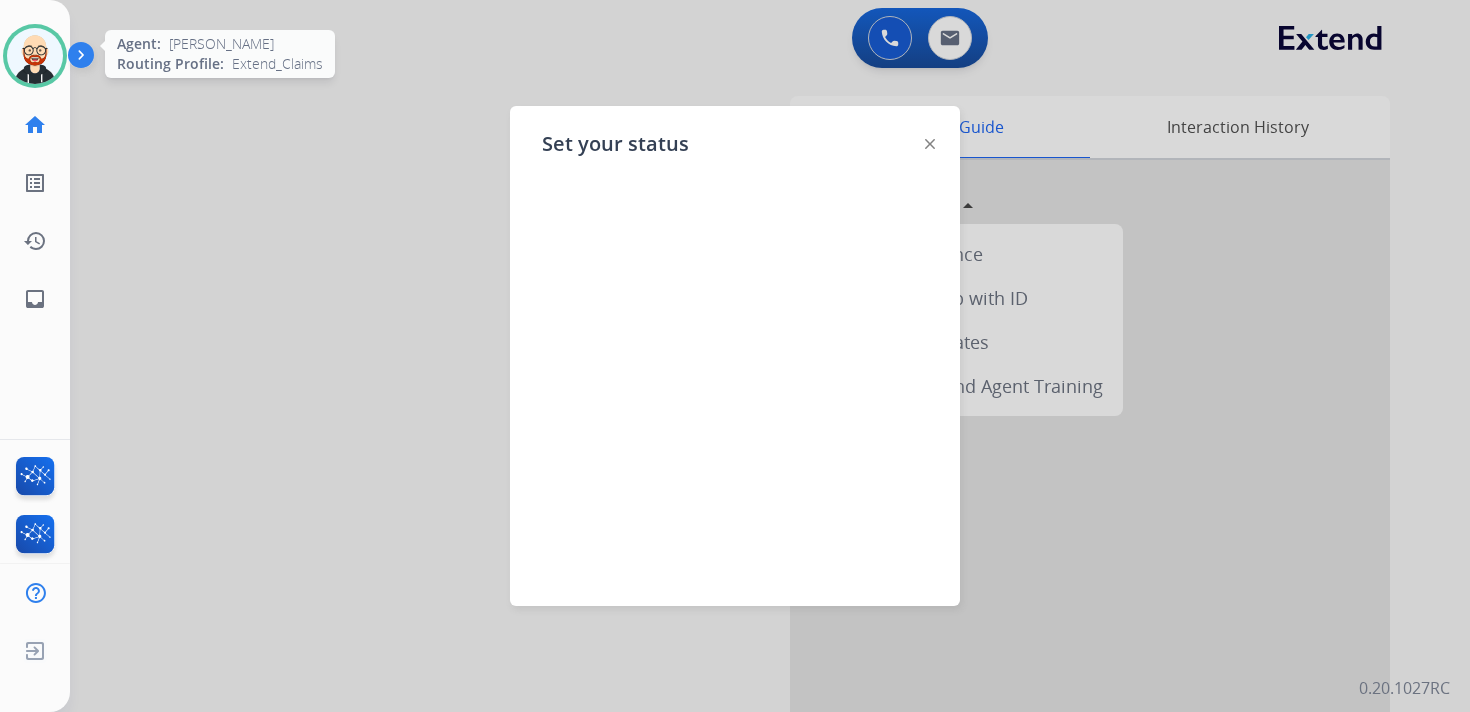click on "Set your status" 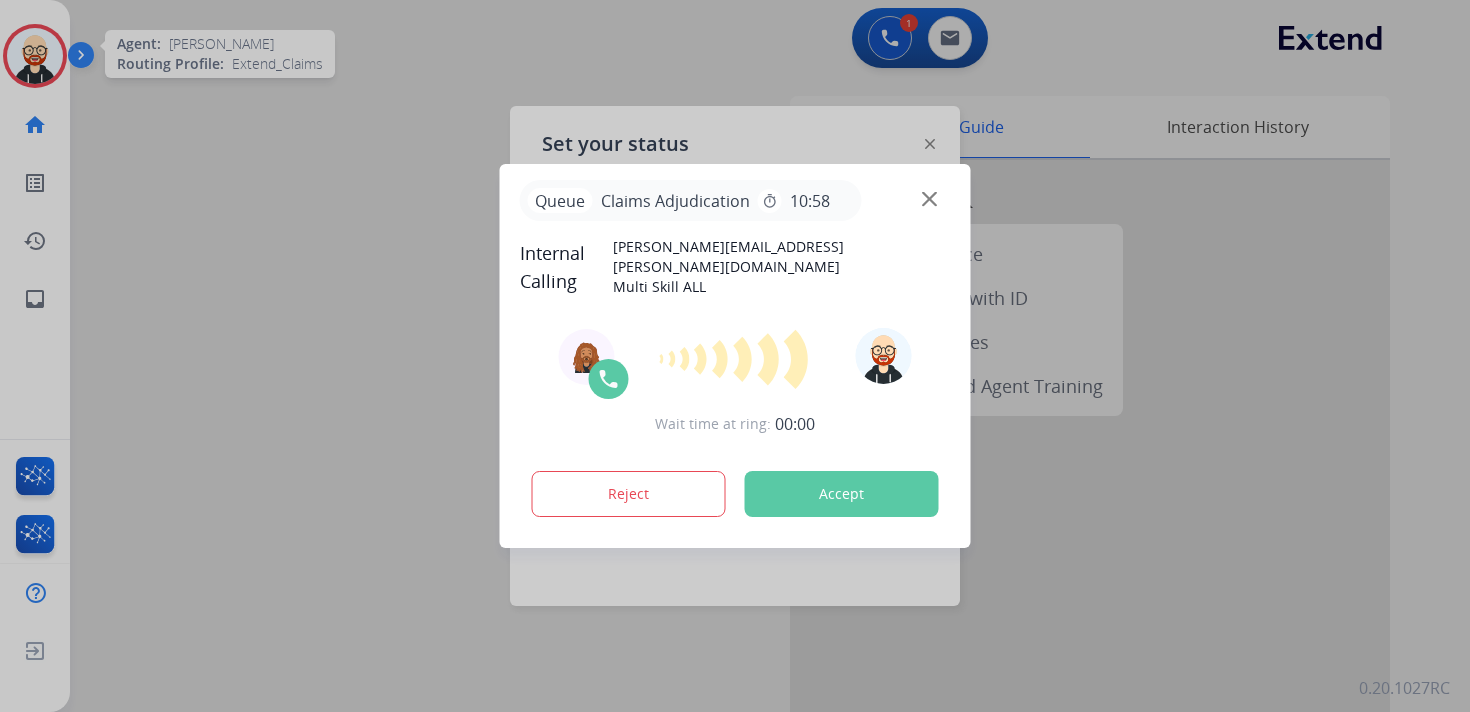 click at bounding box center [929, 199] 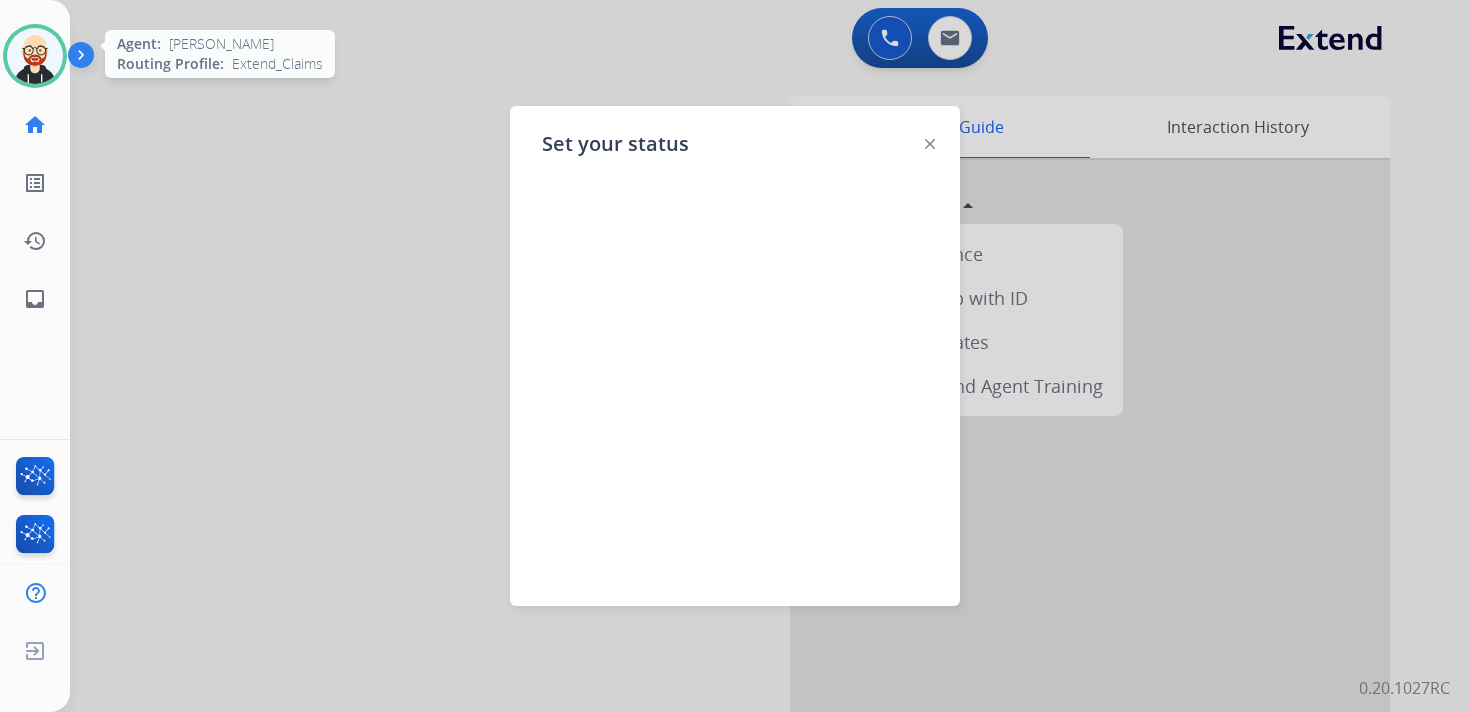 click on "Outbound call Quit Outbound call Quit Schedule interaction + Add to my list  Customer   Date   Duration  ****** ****** ****** ****** ****** ****** Availability  Morning Mid Day Afternoon Customer information Default Phone Default Email Add new + Cancel Schedule  Ezra   Available  Edit Avatar  Agent:   [PERSON_NAME] Profile:  Extend_Claims home  Home  Home list_alt  Outbound Leads  Outbound Leads history  Interaction Log  Interaction Log inbox  Emails  Emails  FocalPoints   Interaction Analytics  Help Center  Help Center  Log out  Log out  Set your status 0 Voice Interactions  0  Email Interactions swap_horiz Break voice bridge close_fullscreen Connect 3-Way Call merge_type Separate 3-Way Call  Interaction Guide   Interaction History  Interaction Guide arrow_drop_up  Extend Confluence   Contract Lookup with ID   EngageHQ Updates   EngageHQ Extend Agent Training  0.20.1027RC" at bounding box center [735, 356] 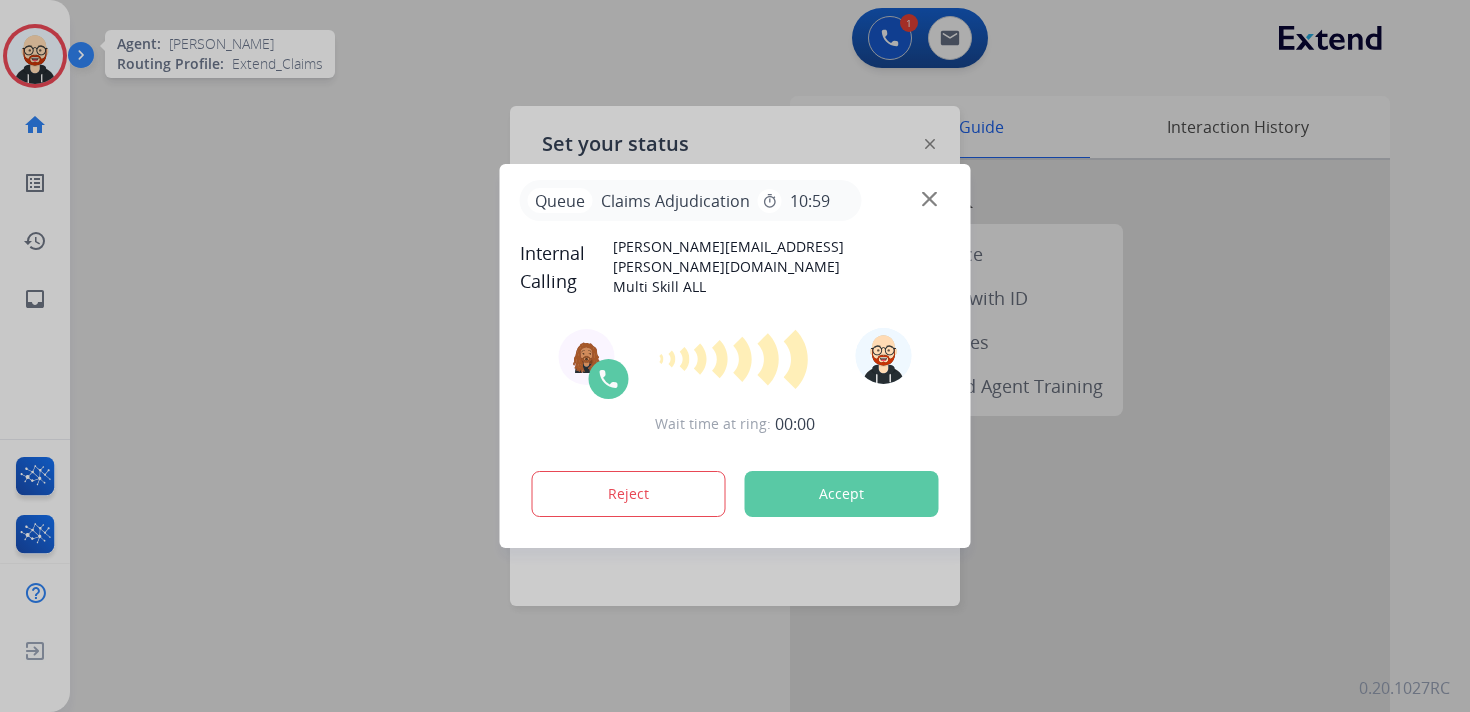 click at bounding box center (929, 199) 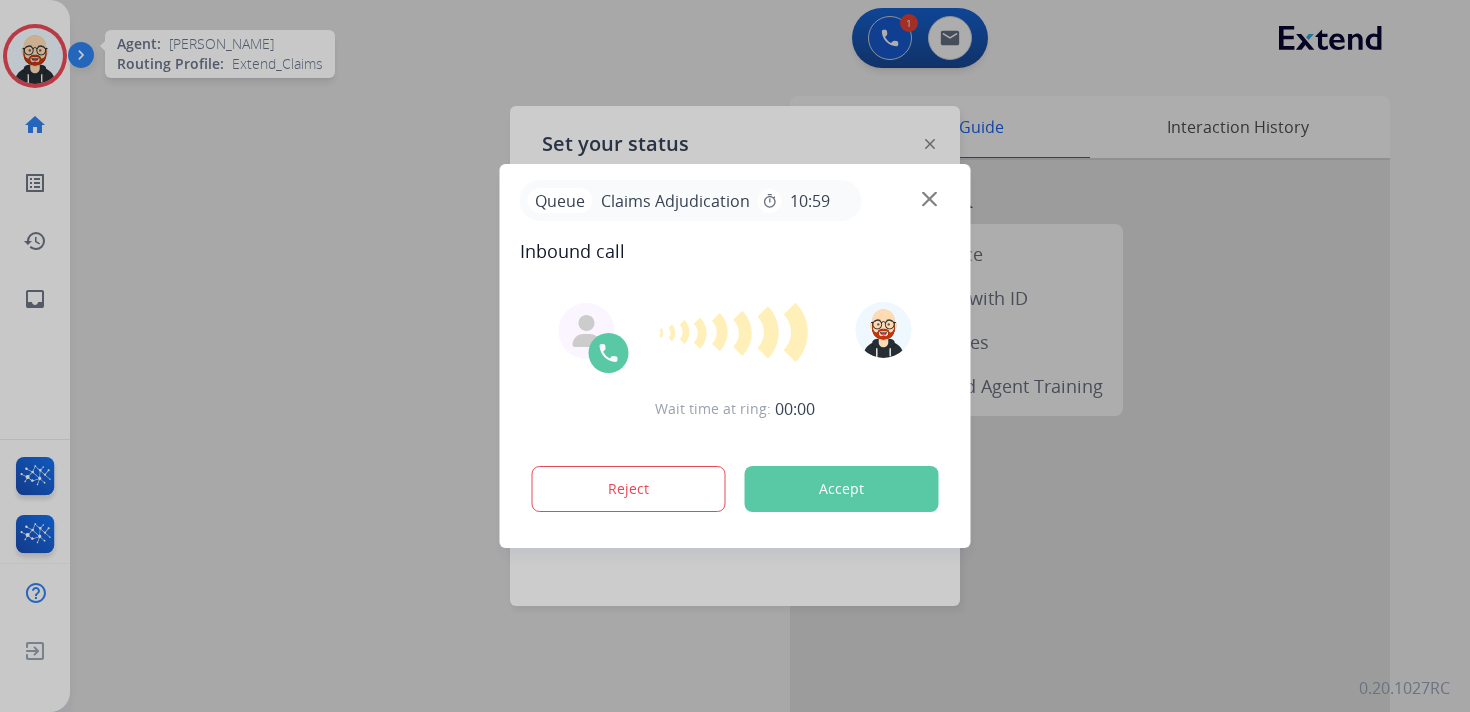 click at bounding box center (735, 356) 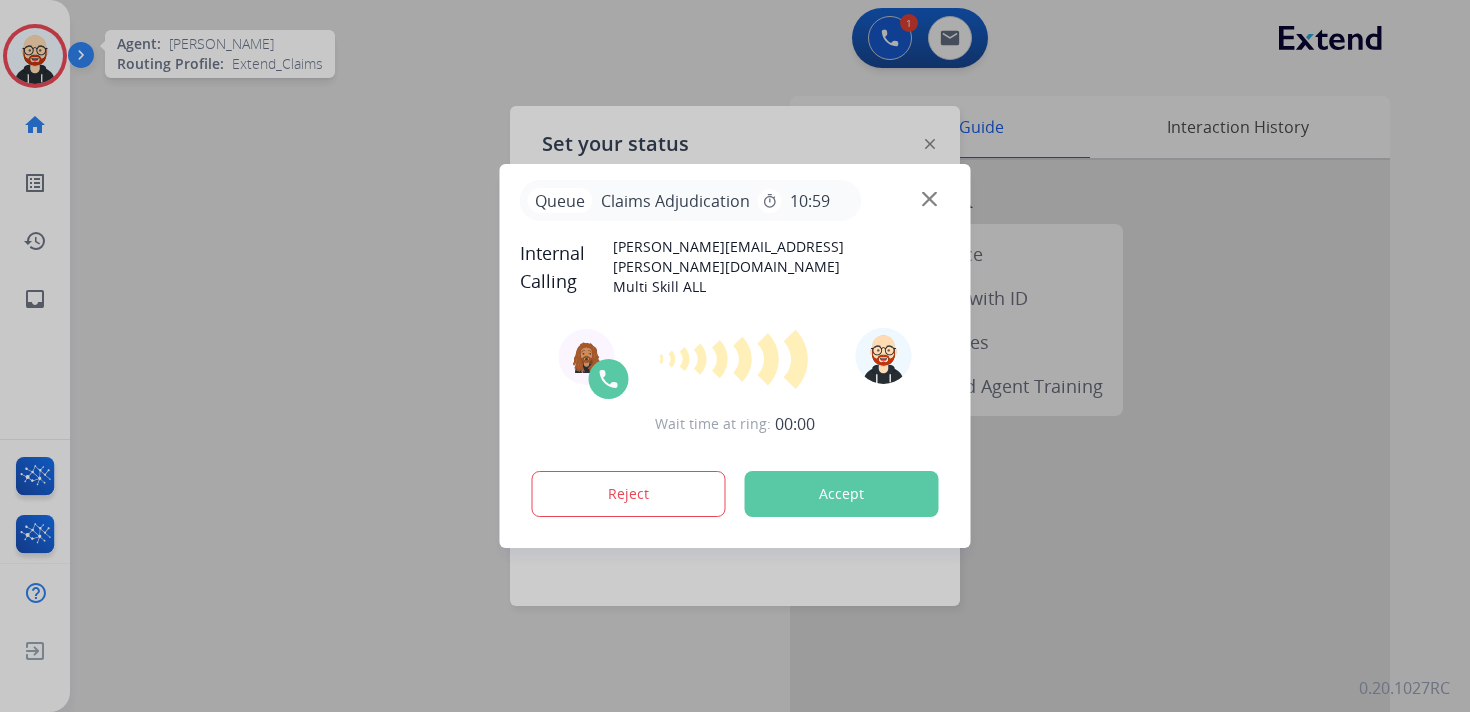 click at bounding box center [735, 356] 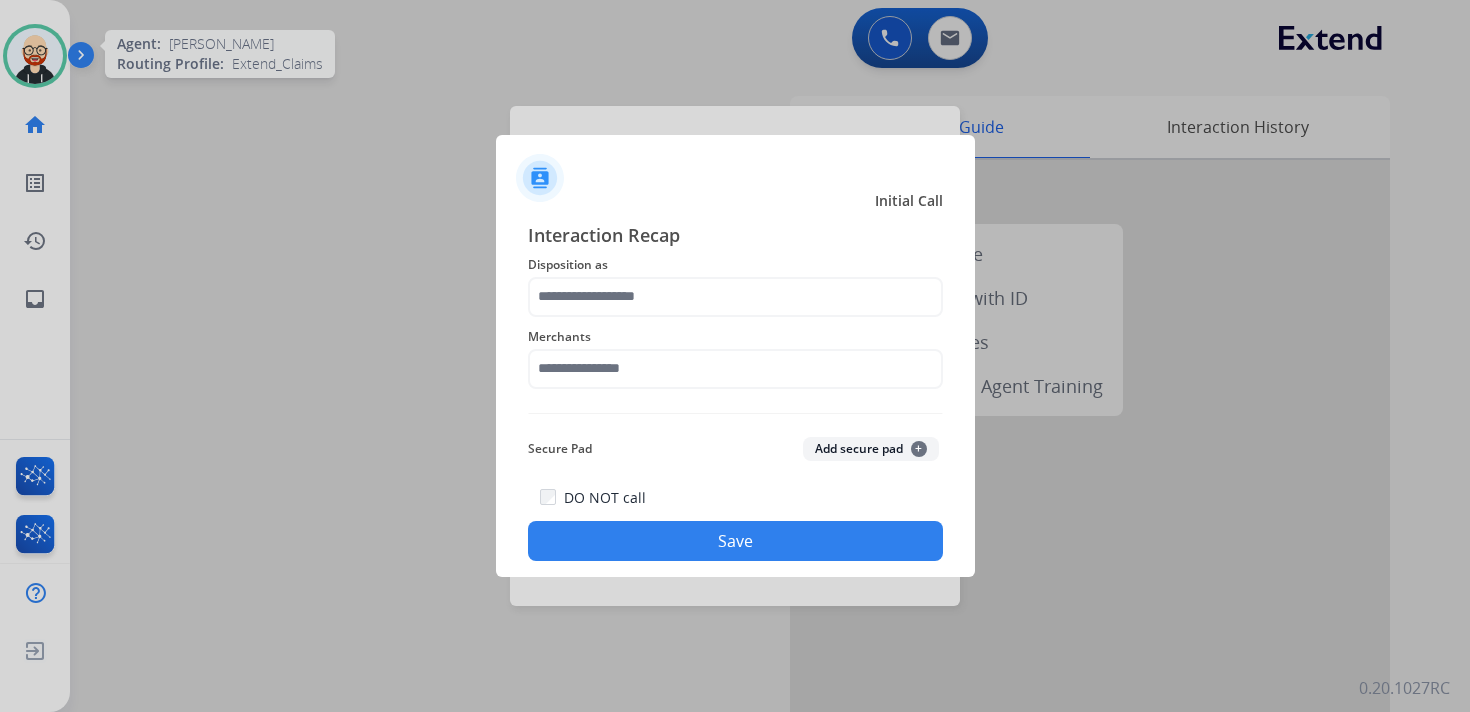 click at bounding box center [735, 356] 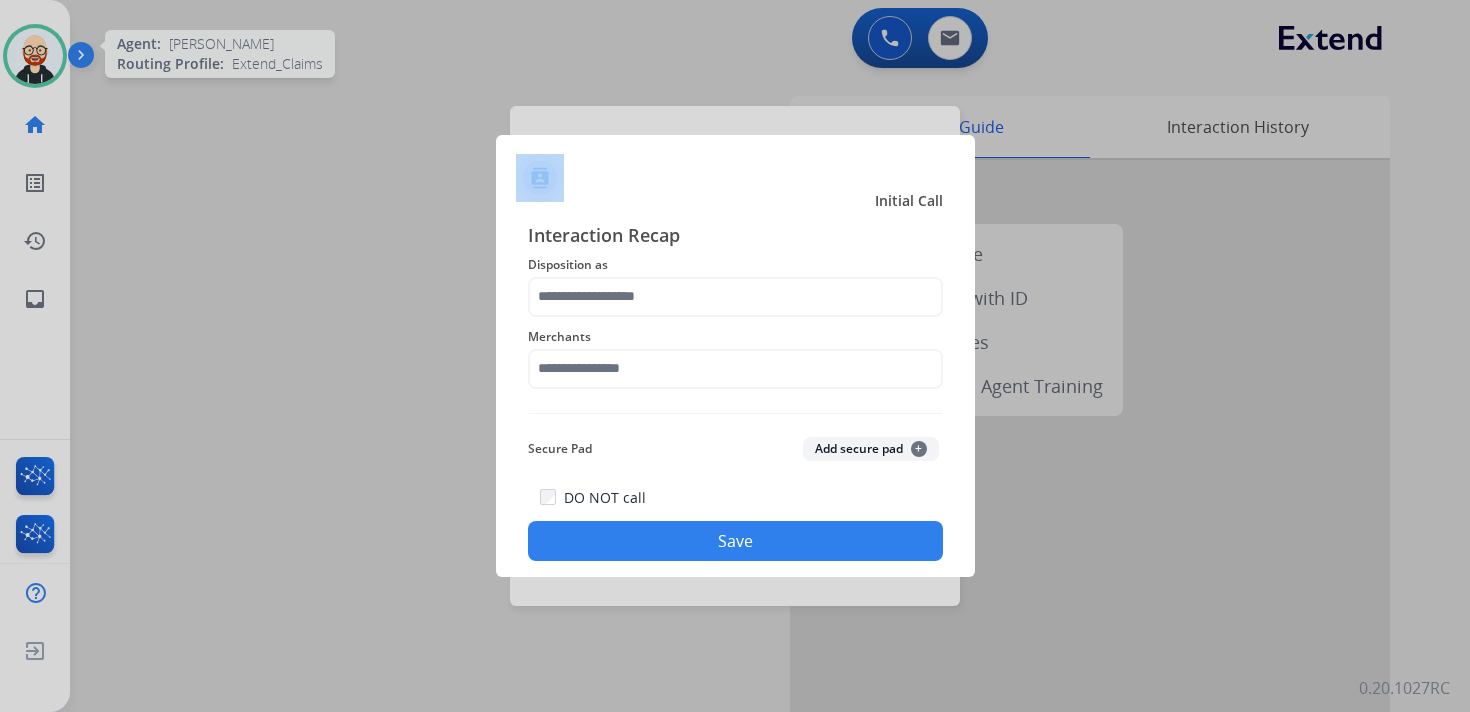click at bounding box center (735, 356) 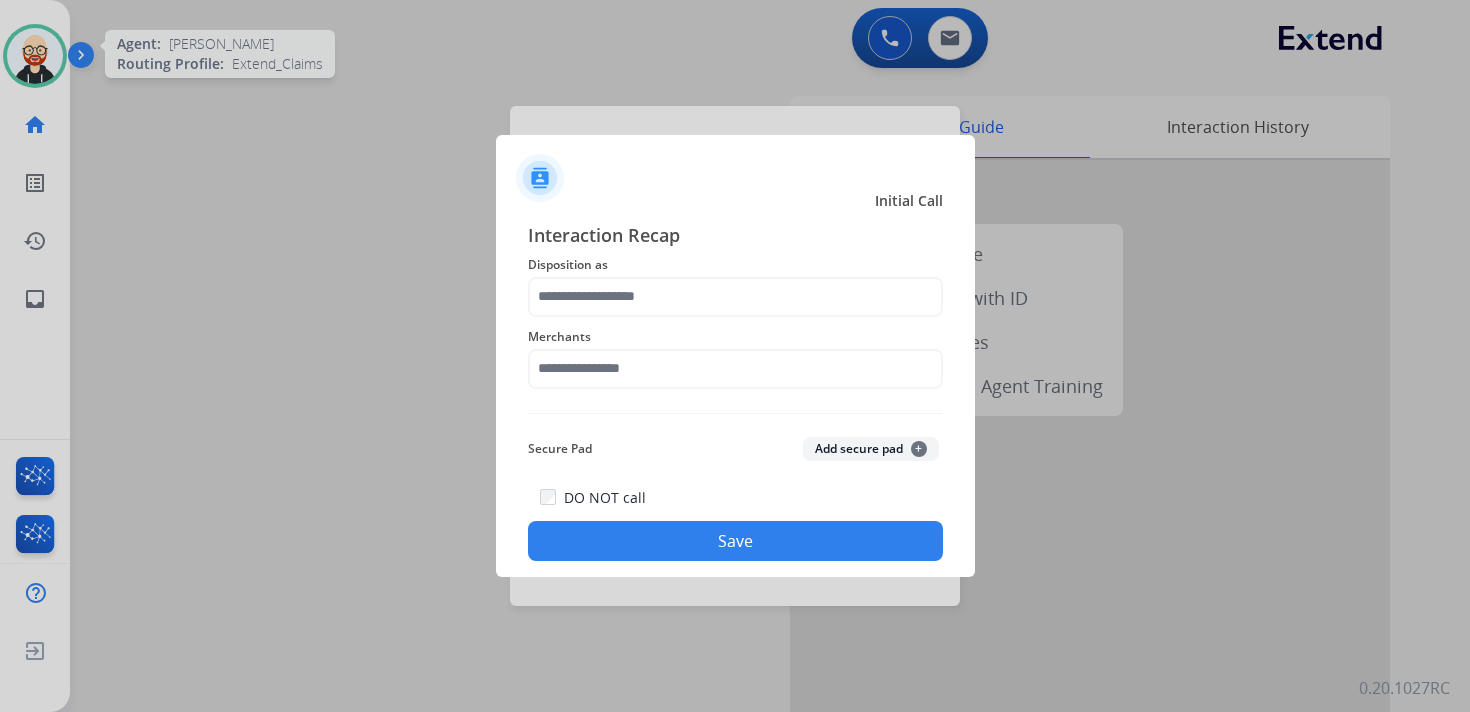 drag, startPoint x: 929, startPoint y: 168, endPoint x: 823, endPoint y: 267, distance: 145.04137 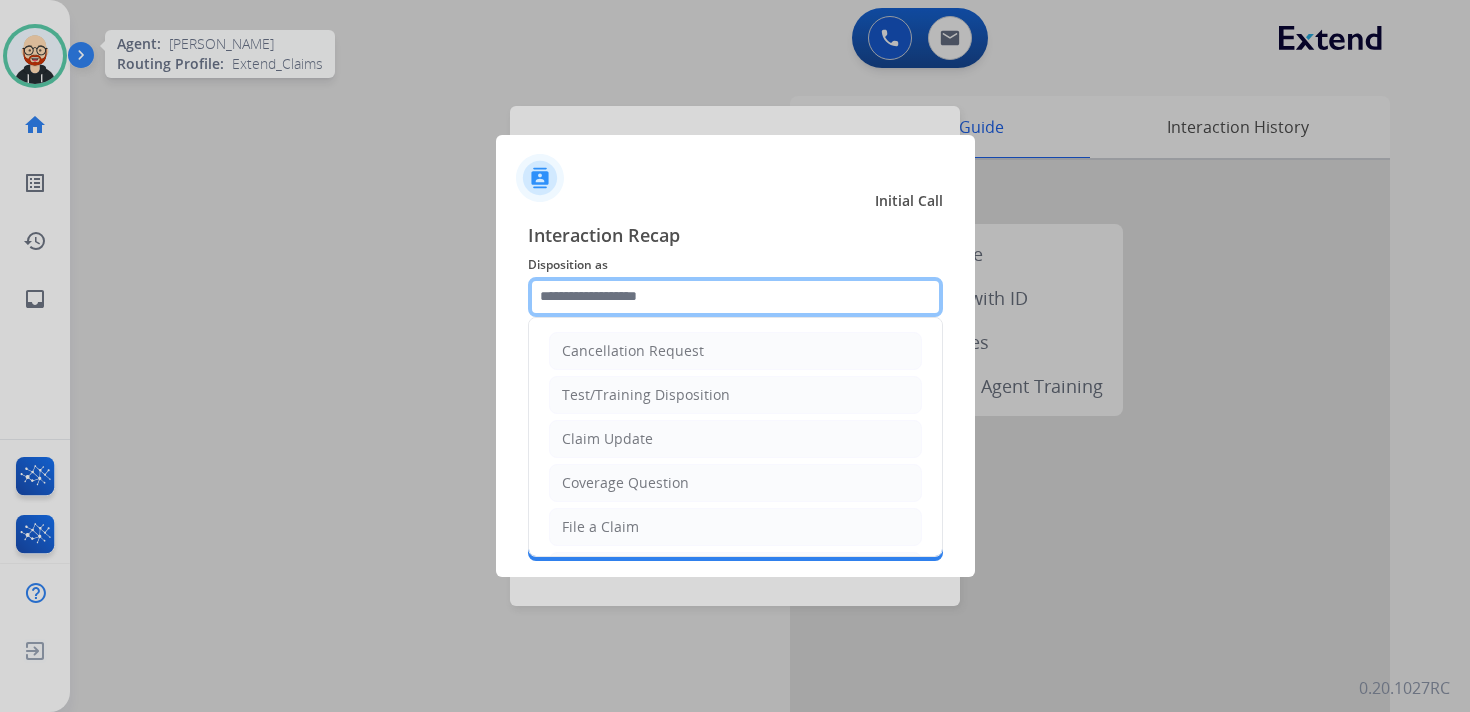 click 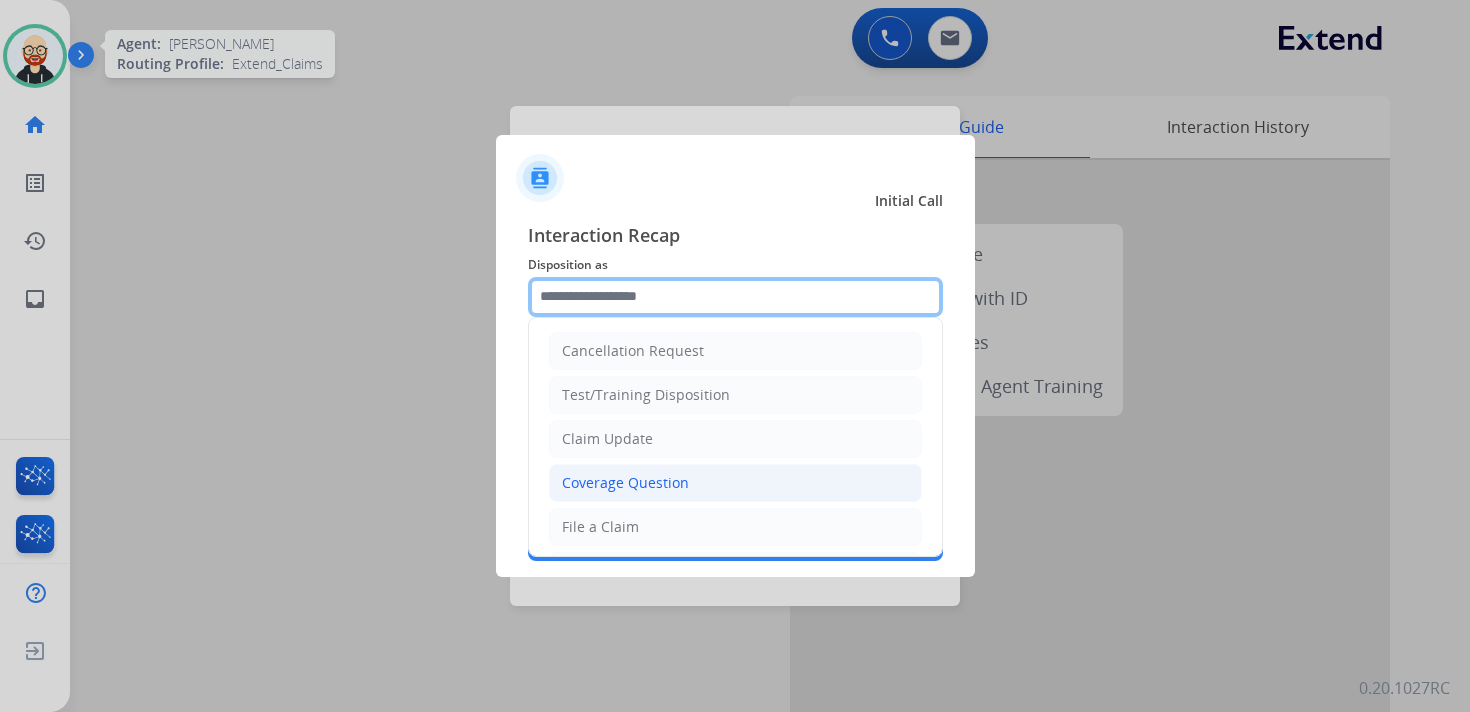 scroll, scrollTop: 300, scrollLeft: 0, axis: vertical 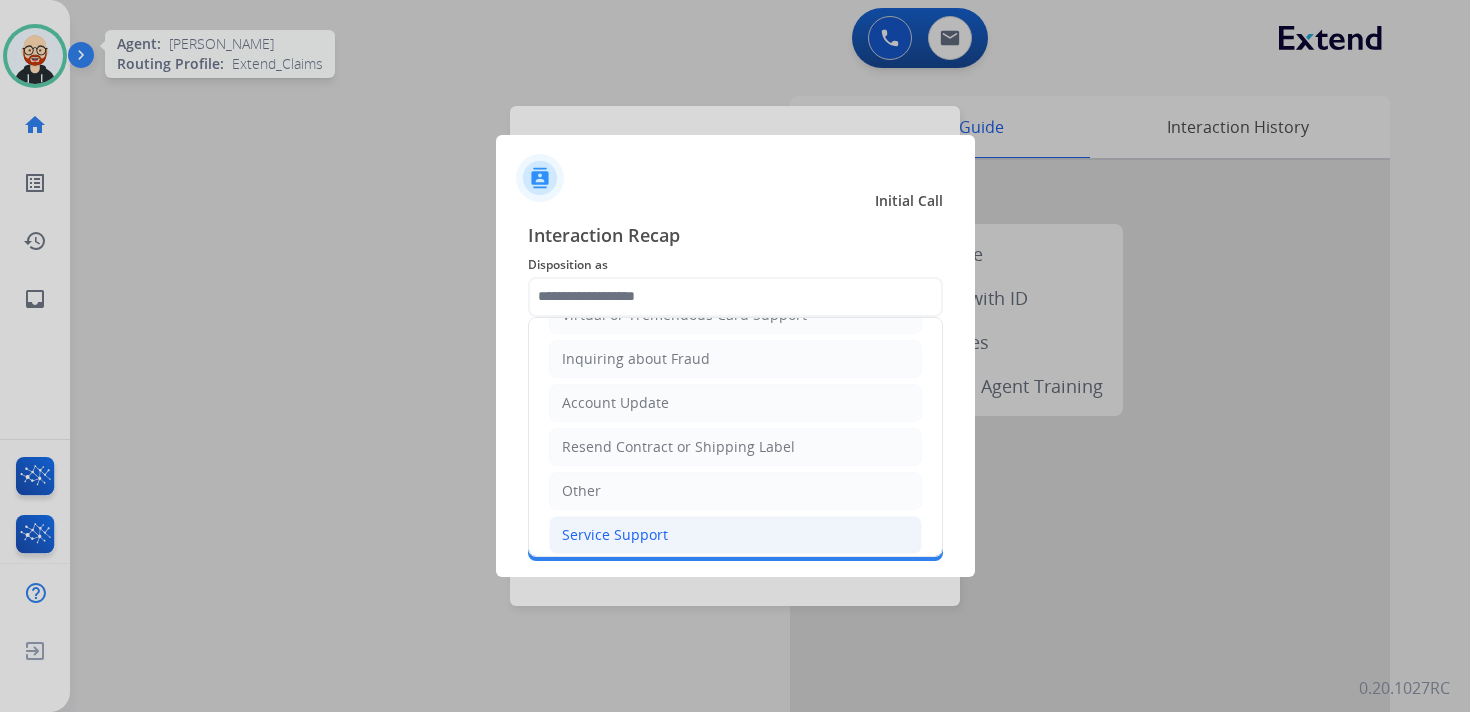 click on "Service Support" 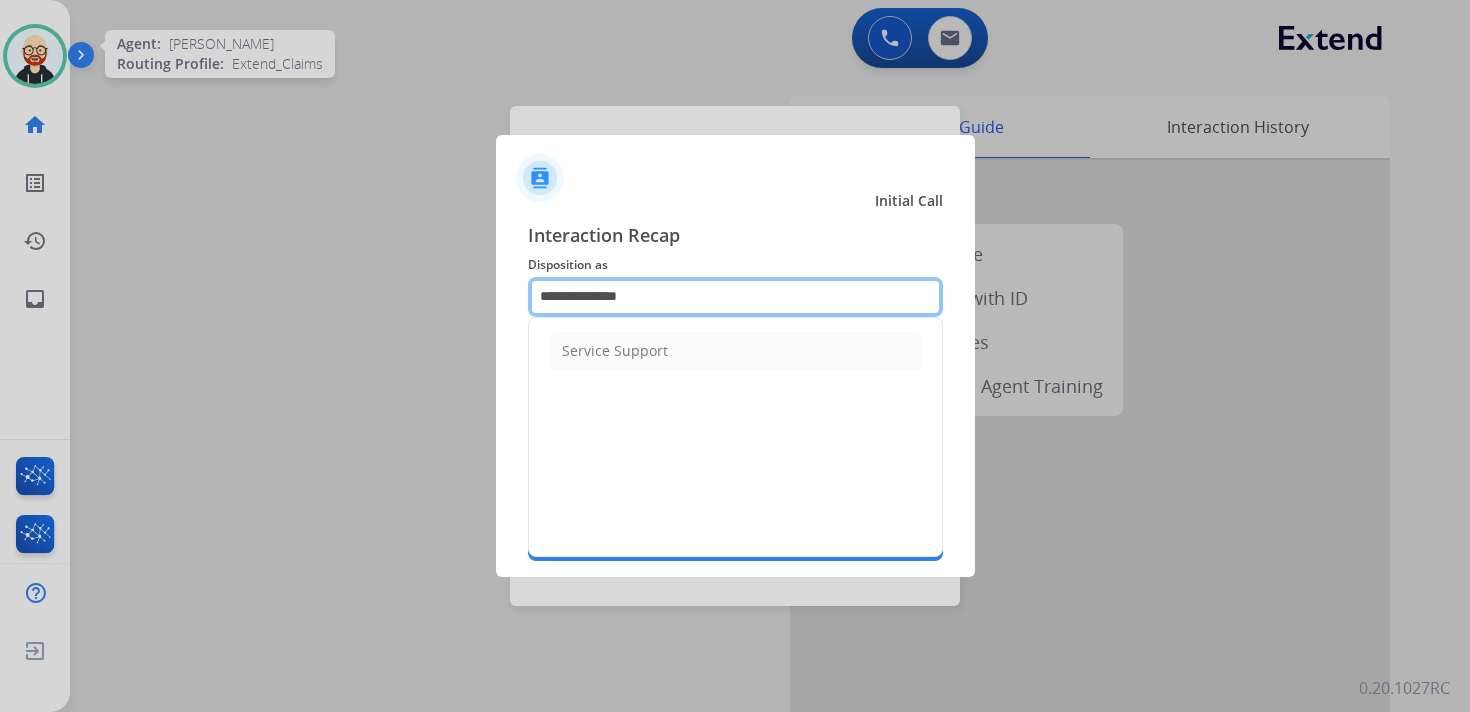 click on "**********" 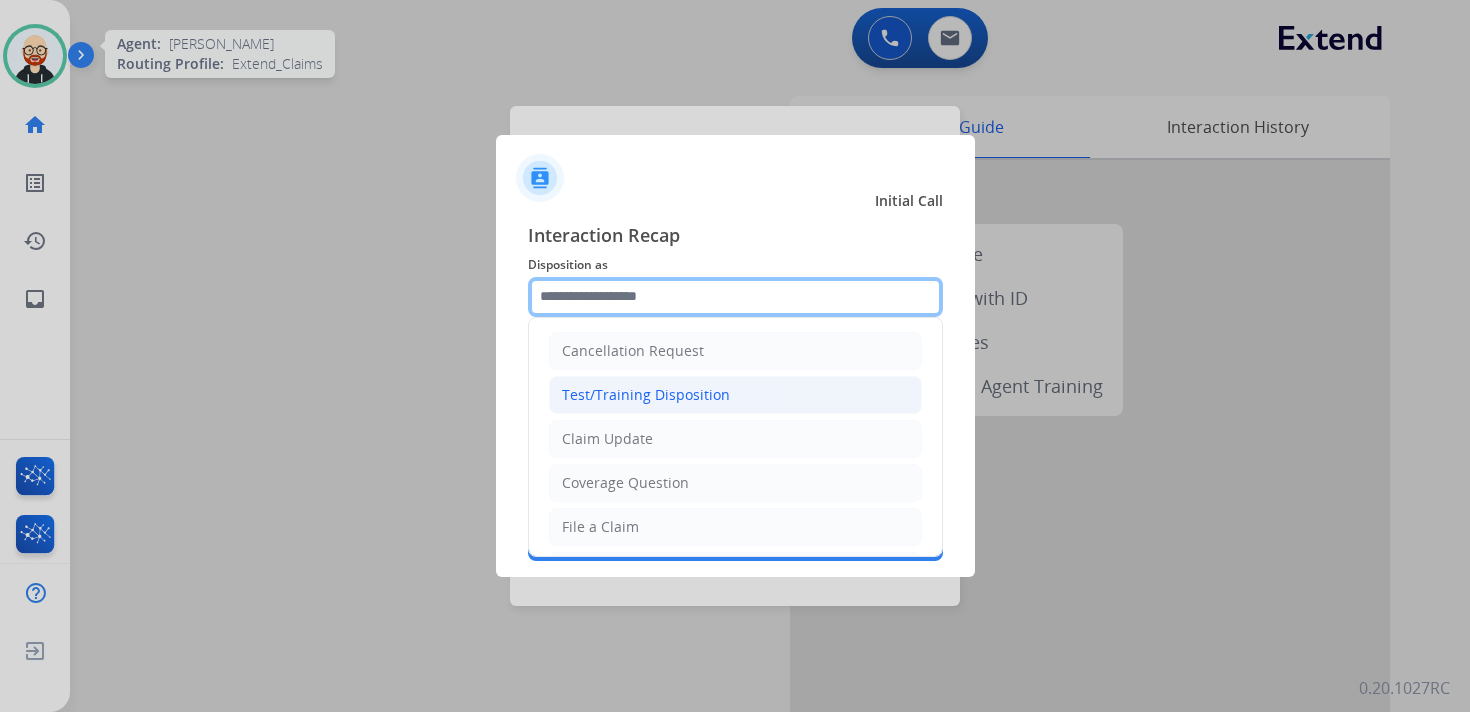 scroll, scrollTop: 300, scrollLeft: 0, axis: vertical 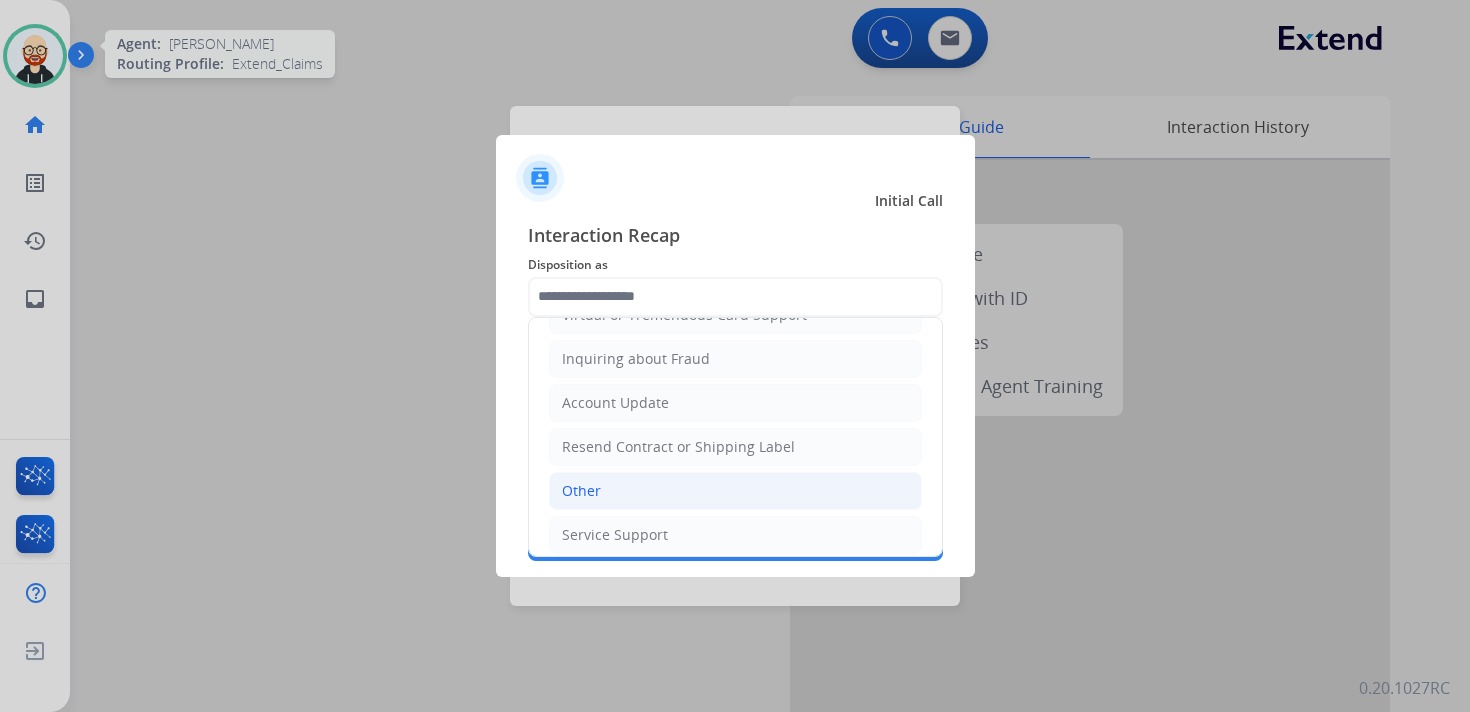 click on "Other" 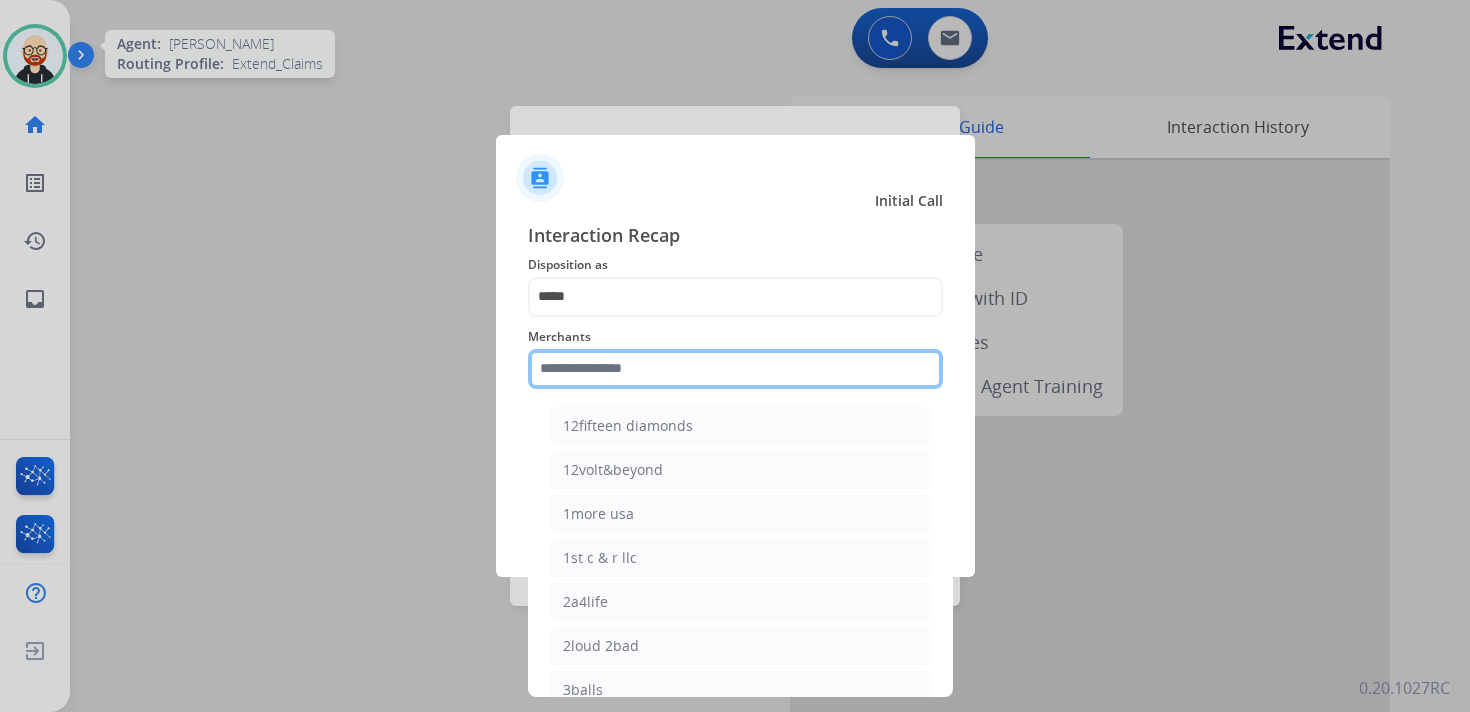 click 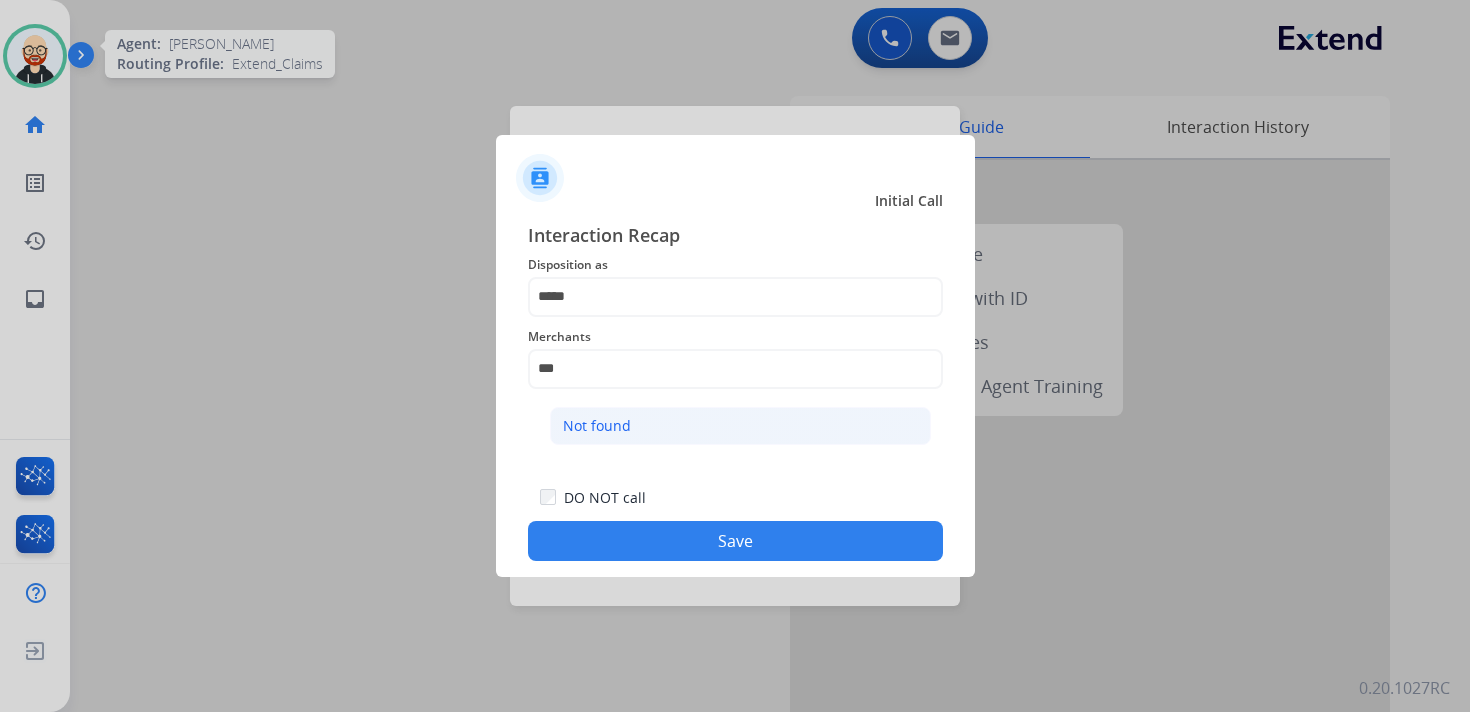 click on "Not found" 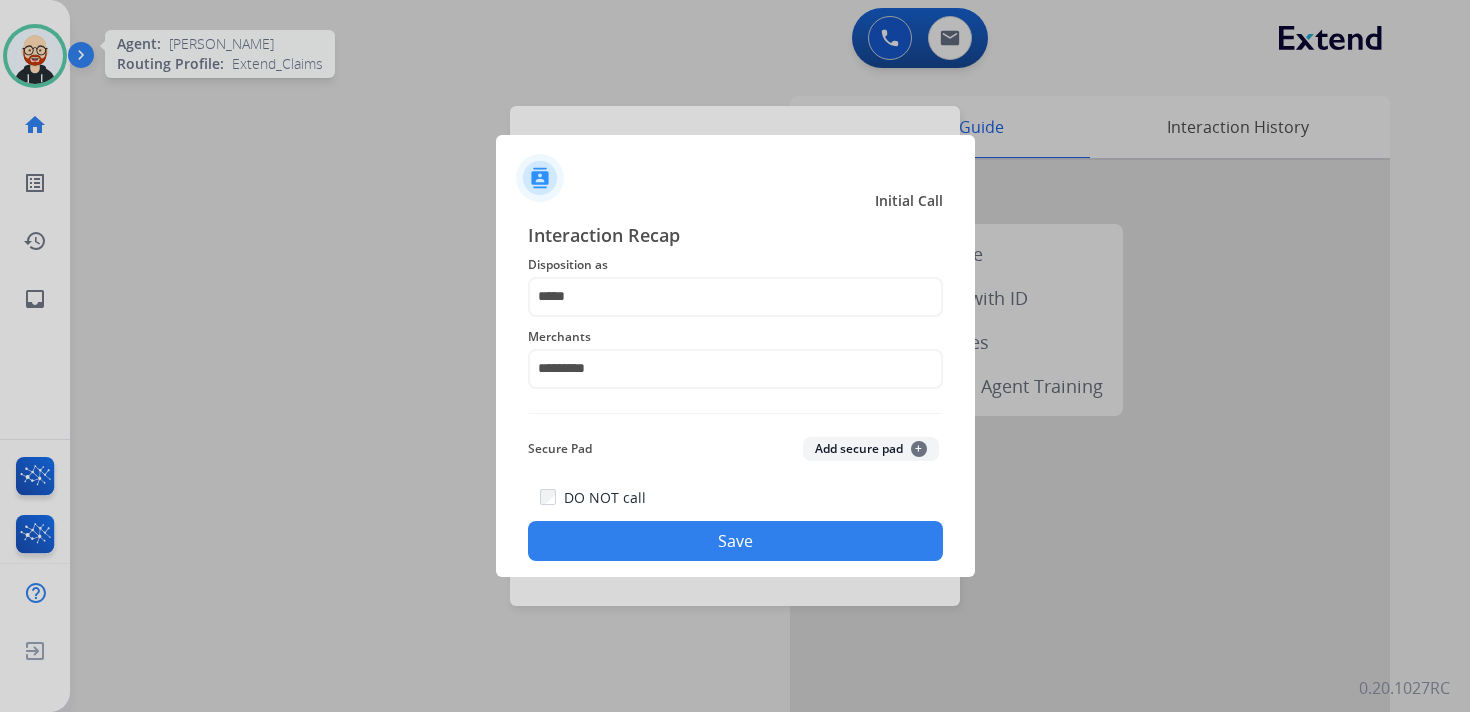 click on "Save" 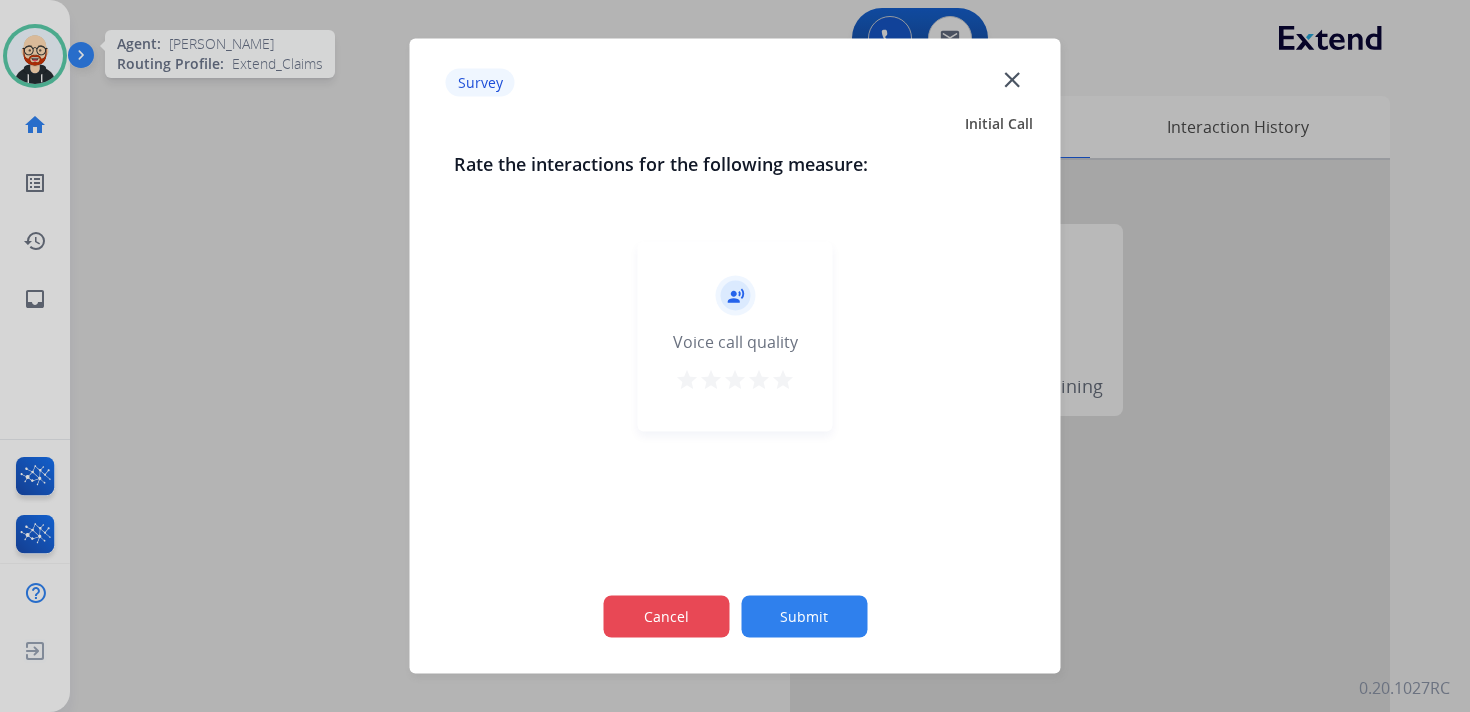 click on "Cancel" 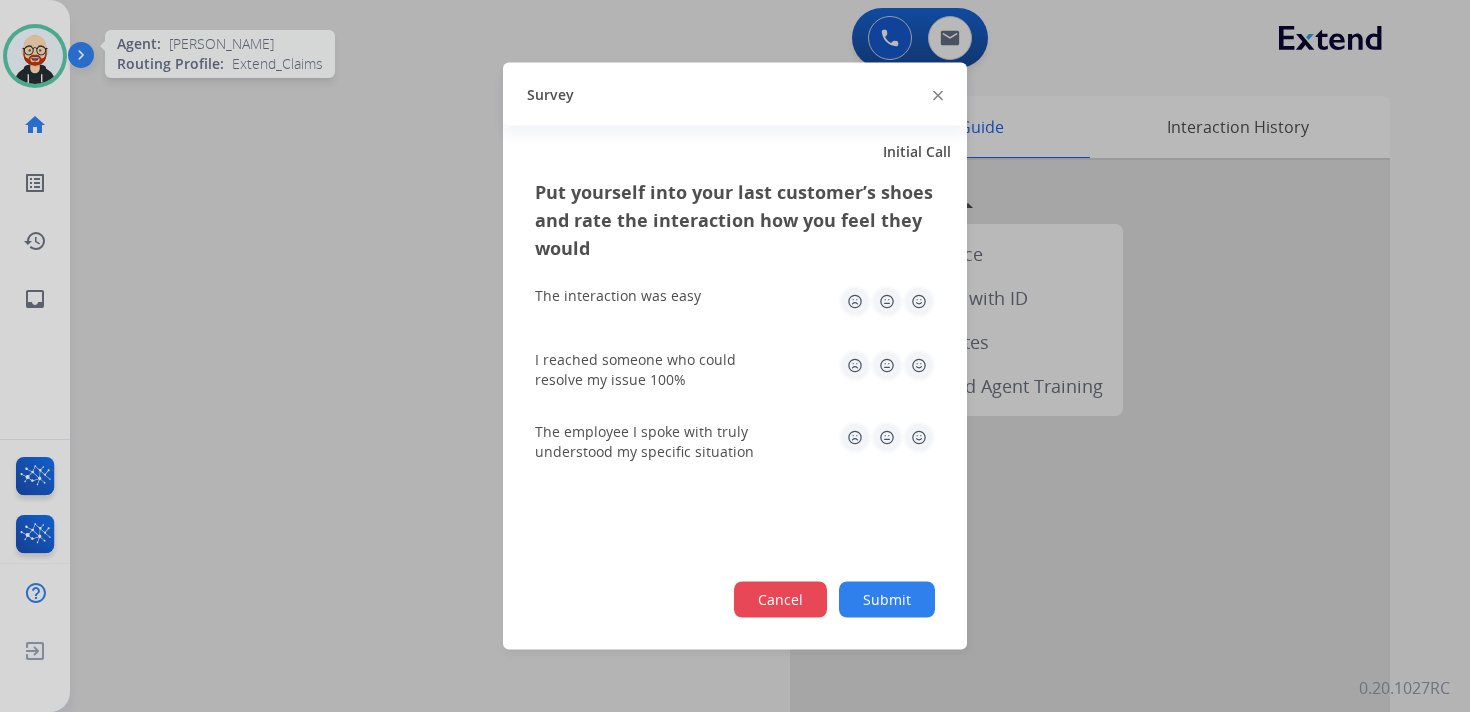 click on "Cancel" 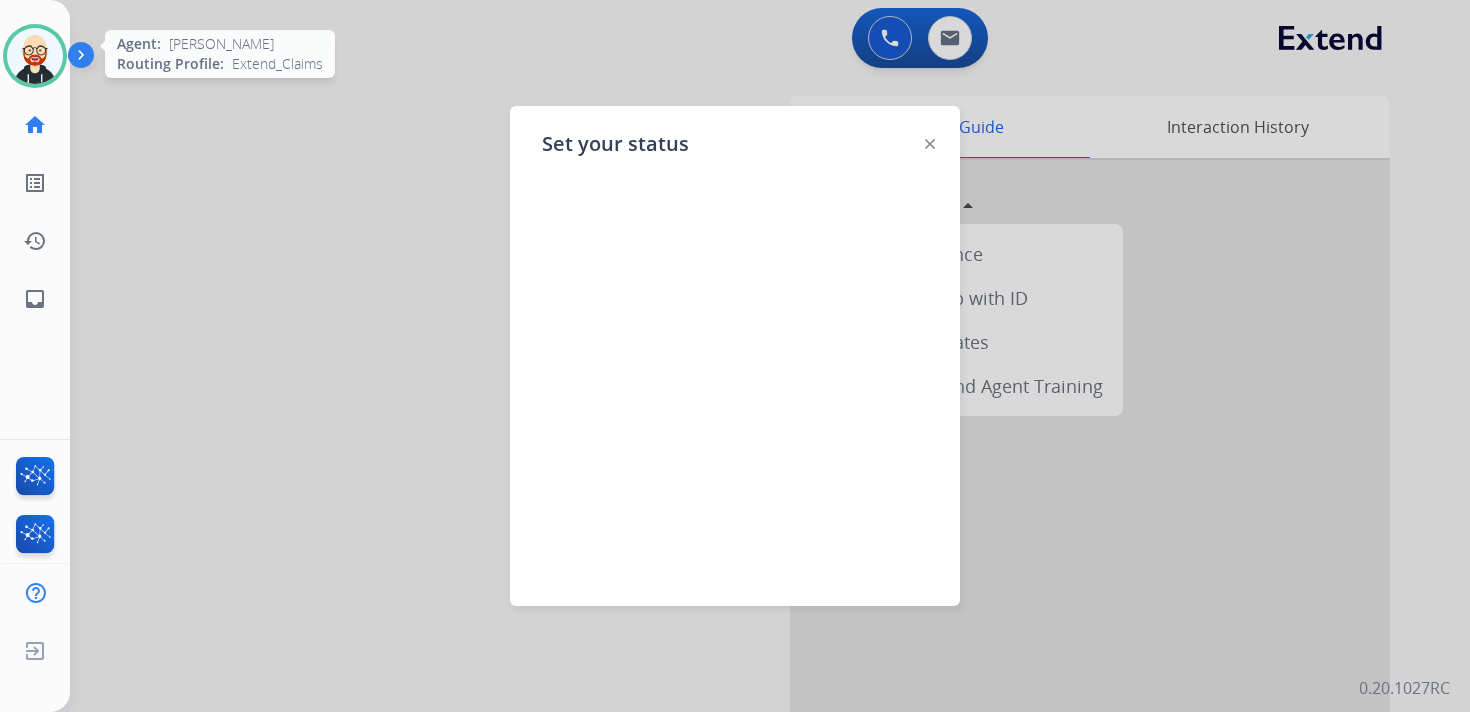 click 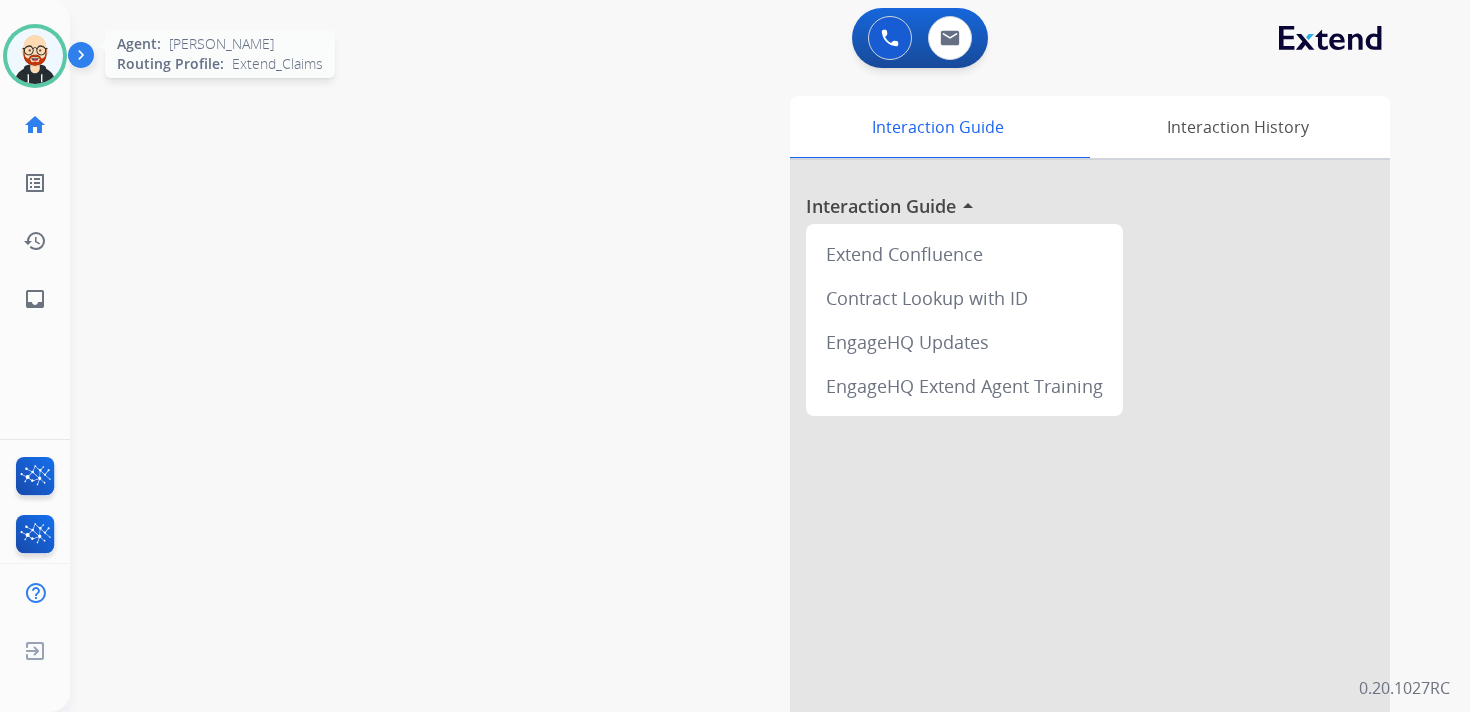 click at bounding box center (35, 56) 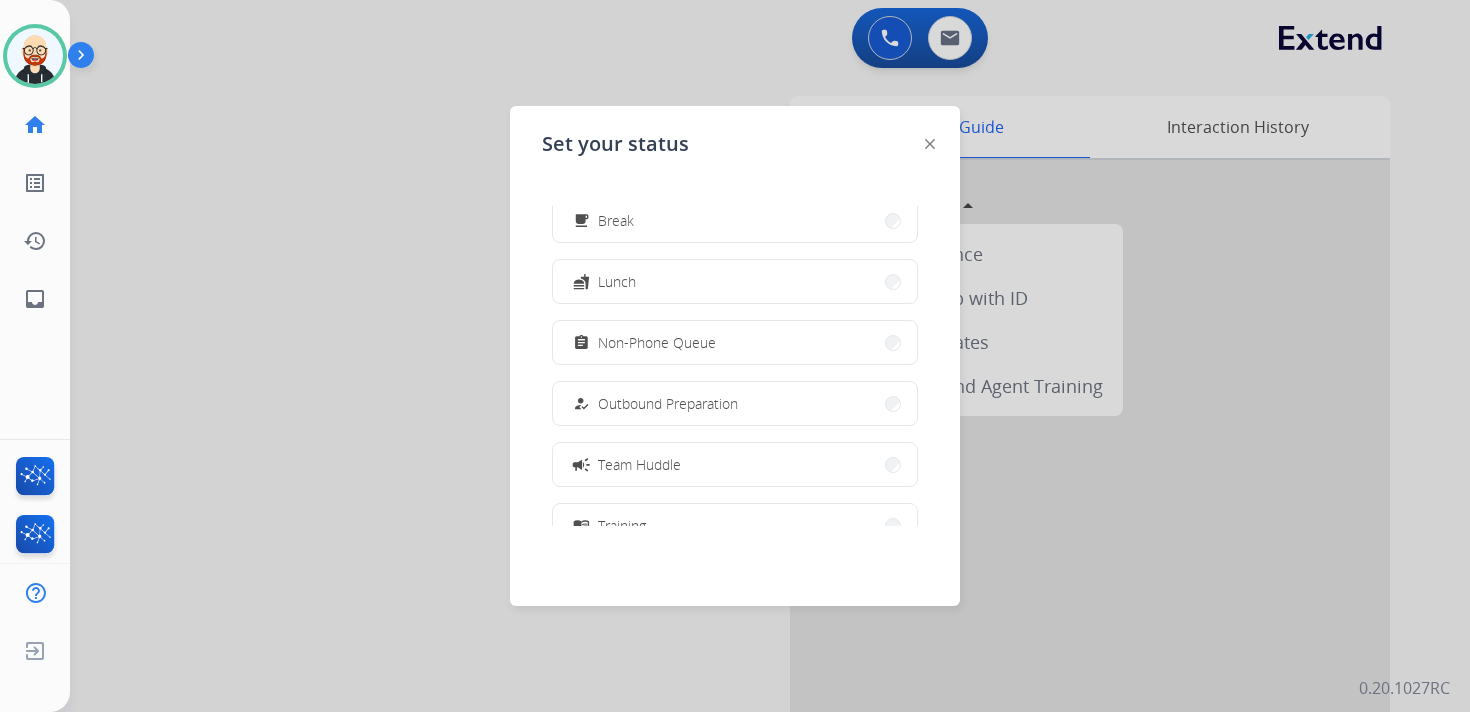 scroll, scrollTop: 82, scrollLeft: 0, axis: vertical 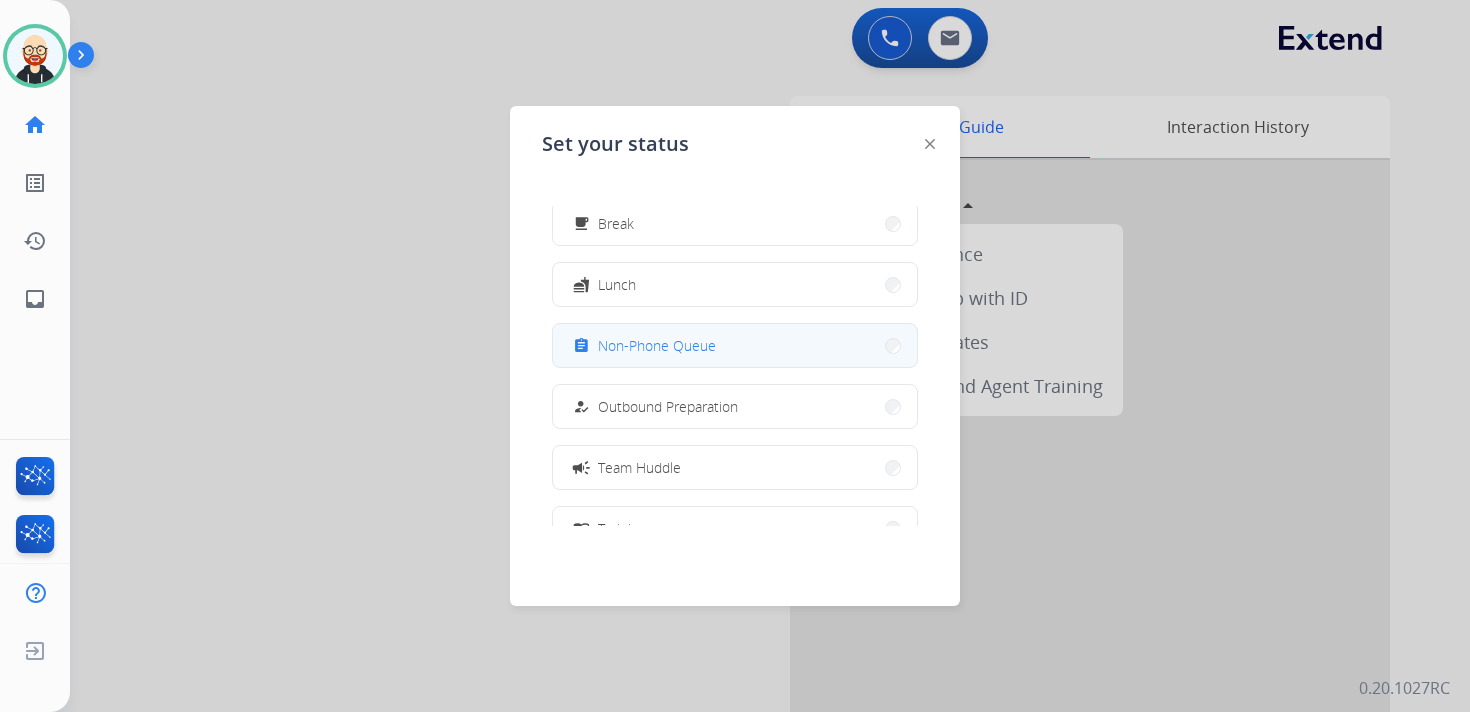 click on "Non-Phone Queue" at bounding box center [657, 345] 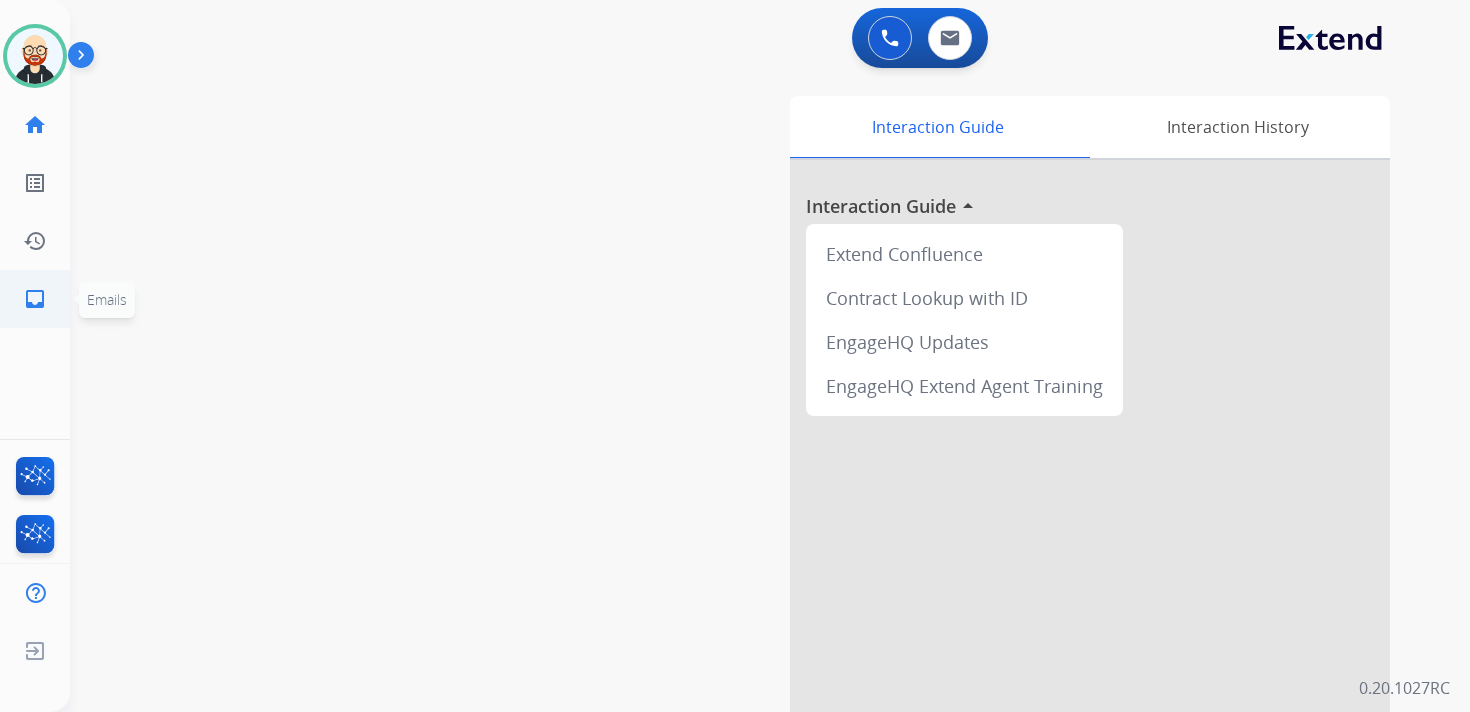 click on "inbox  Emails" 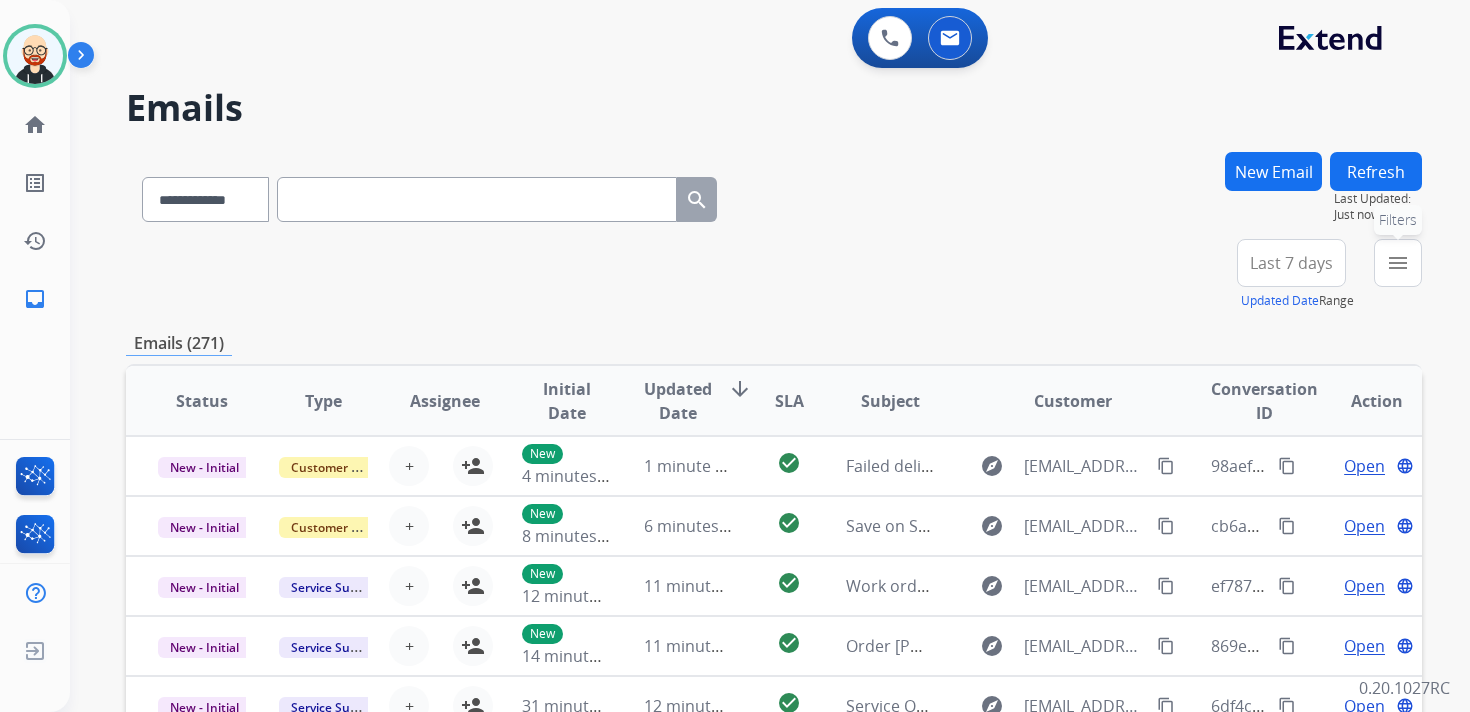 click on "menu" at bounding box center (1398, 263) 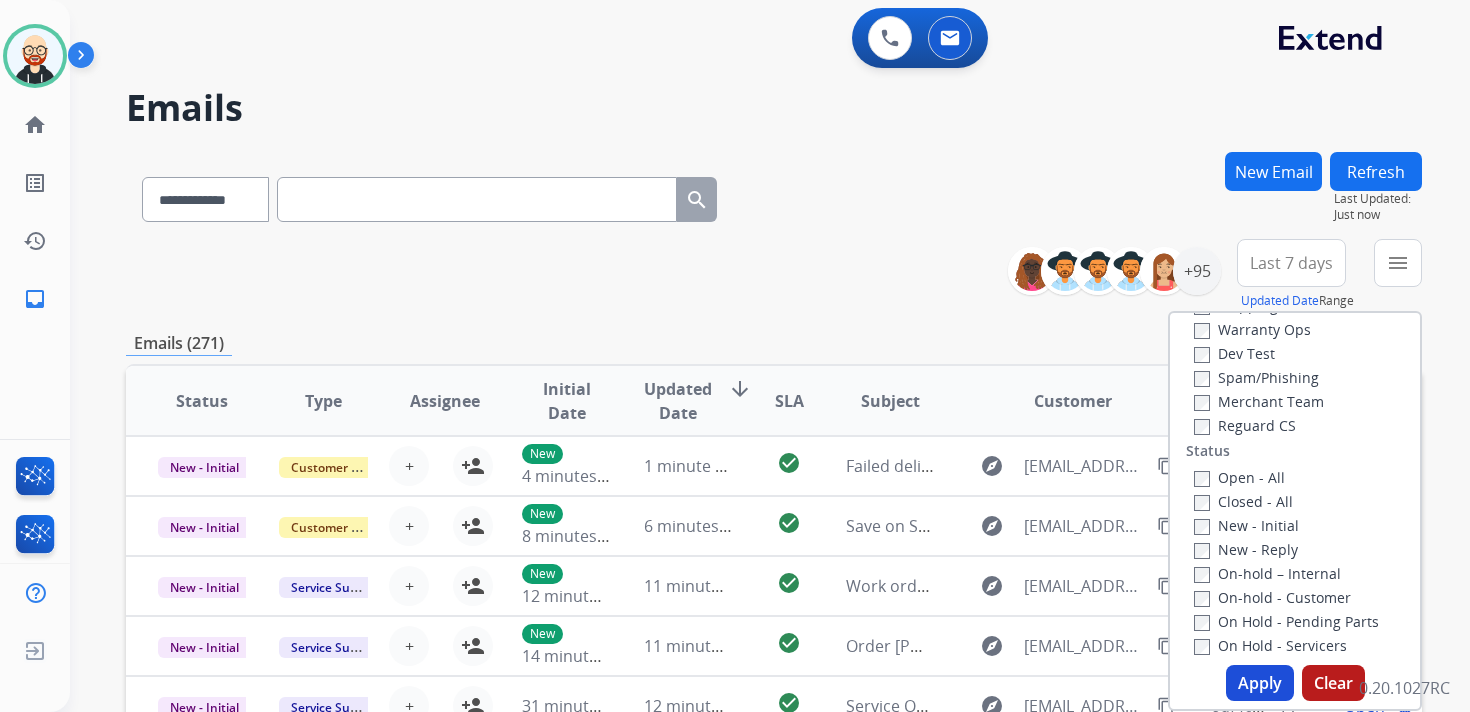 scroll, scrollTop: 158, scrollLeft: 0, axis: vertical 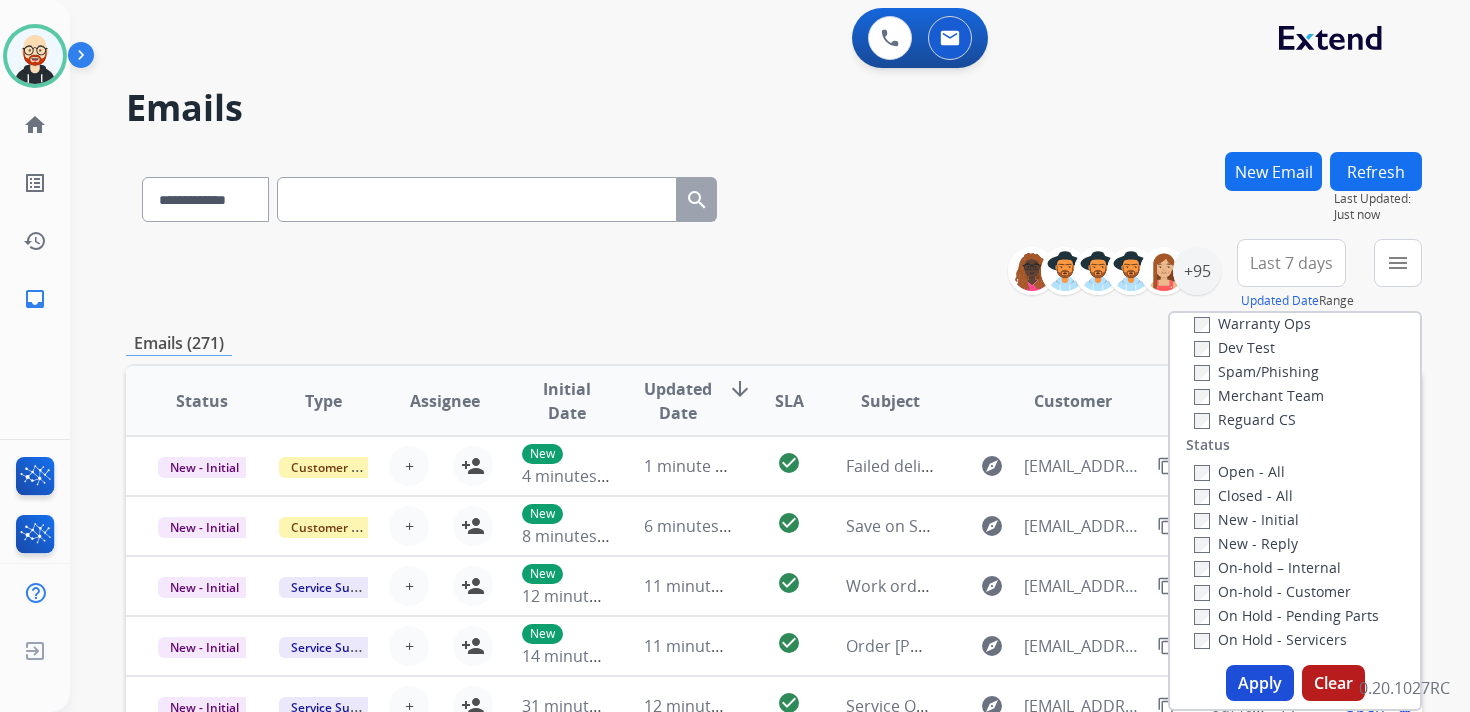 click on "New - Initial" at bounding box center (1246, 519) 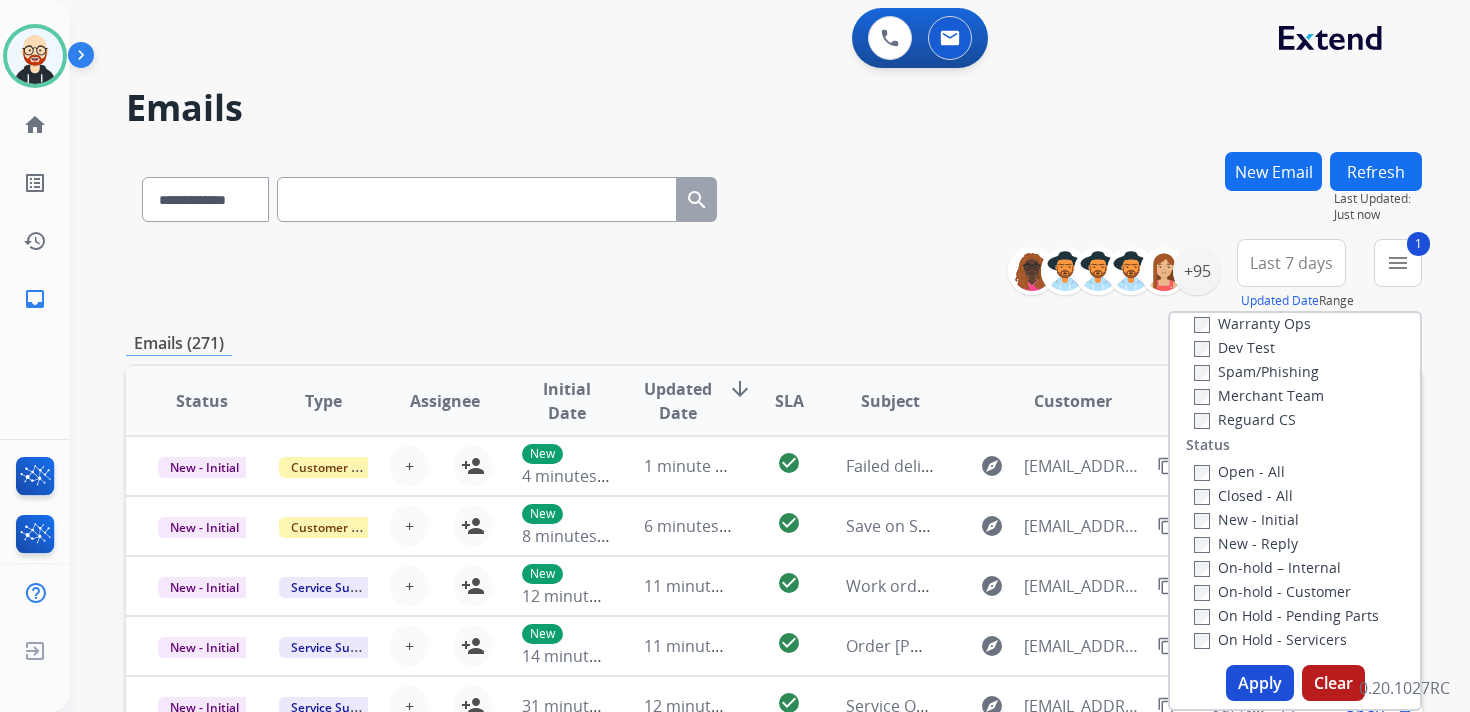 click on "New - Reply" at bounding box center (1246, 543) 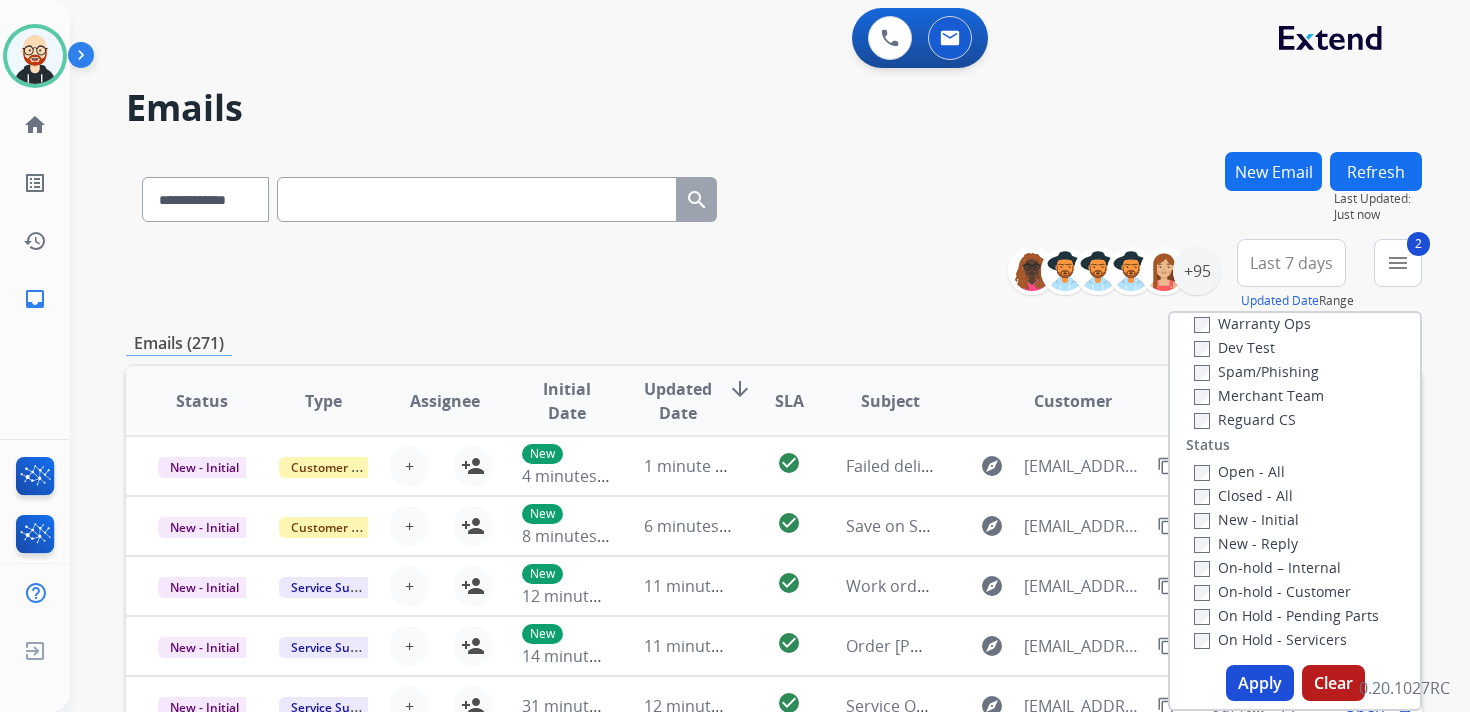 click on "Apply" at bounding box center (1260, 683) 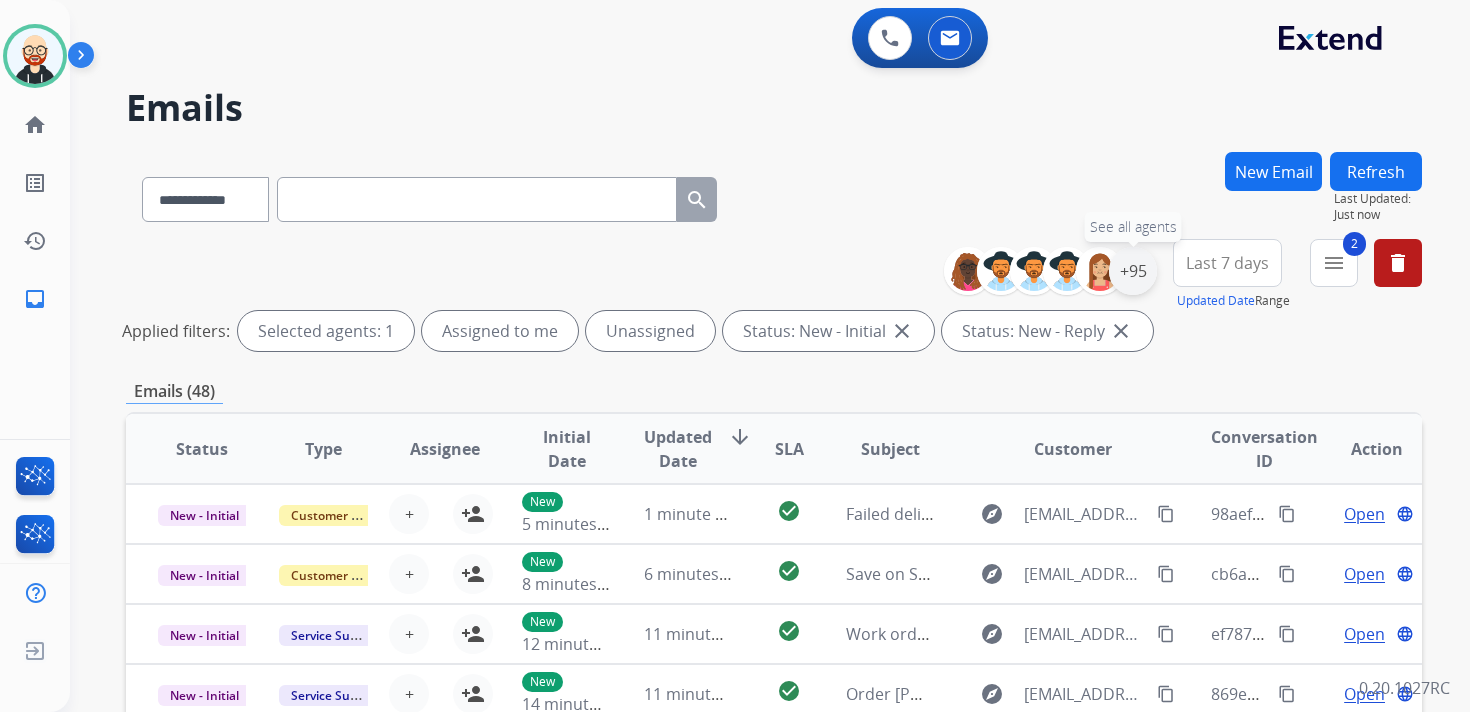 click on "+95" at bounding box center [1133, 271] 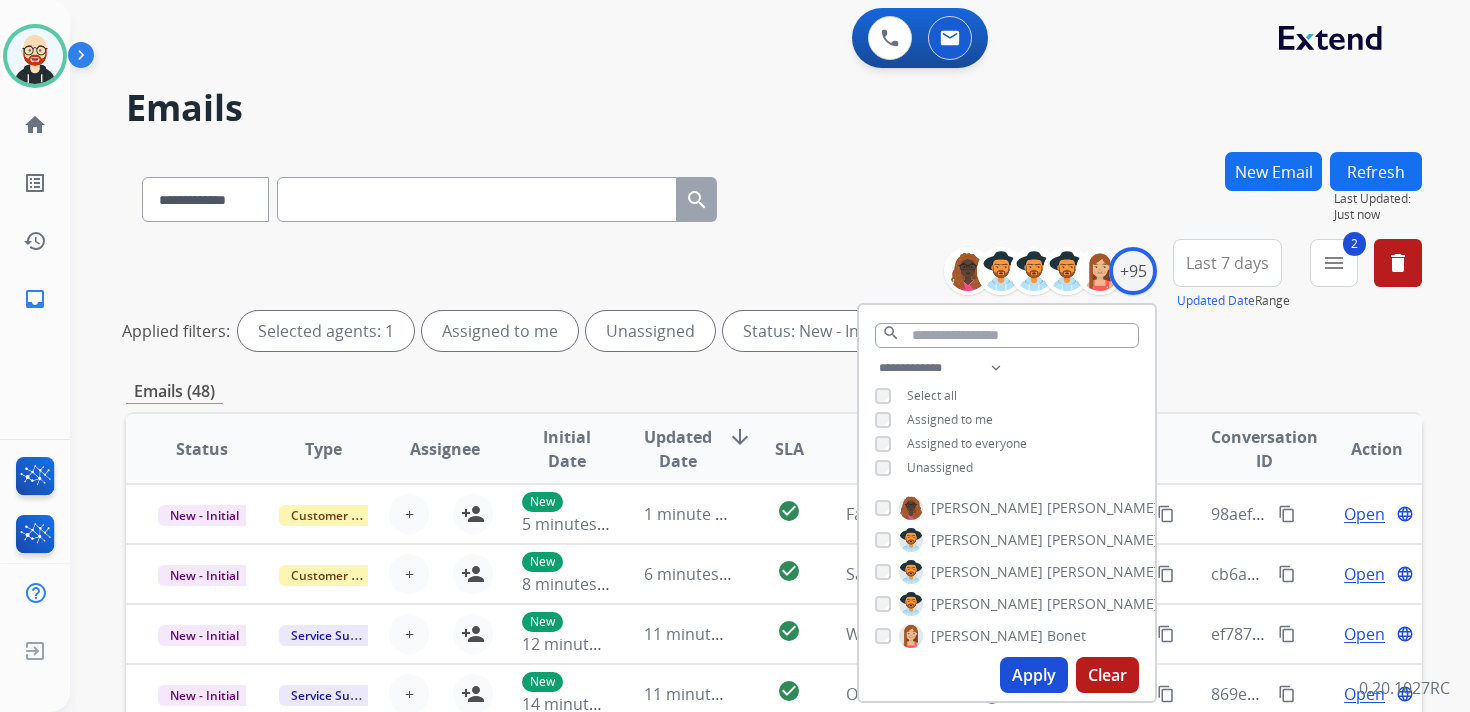 click on "Unassigned" at bounding box center (940, 467) 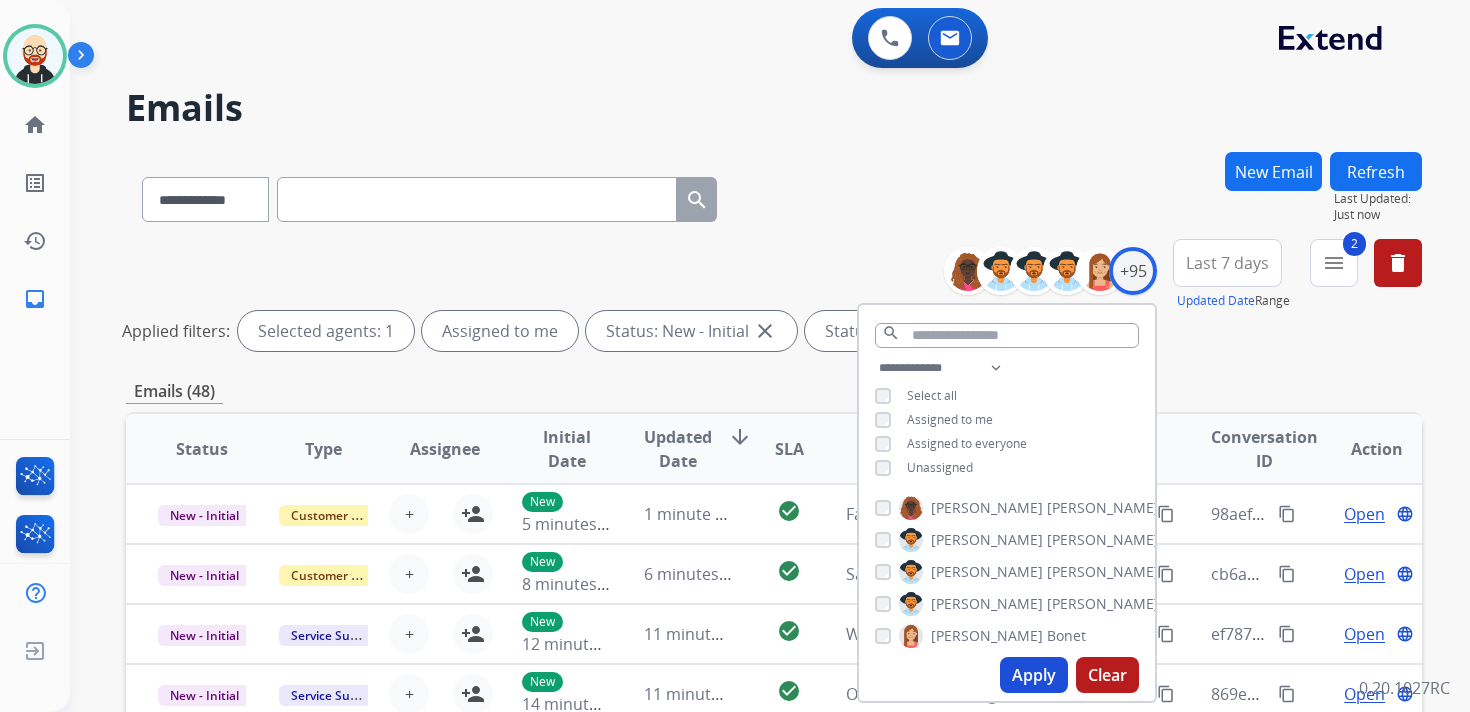 click on "Apply" at bounding box center (1034, 675) 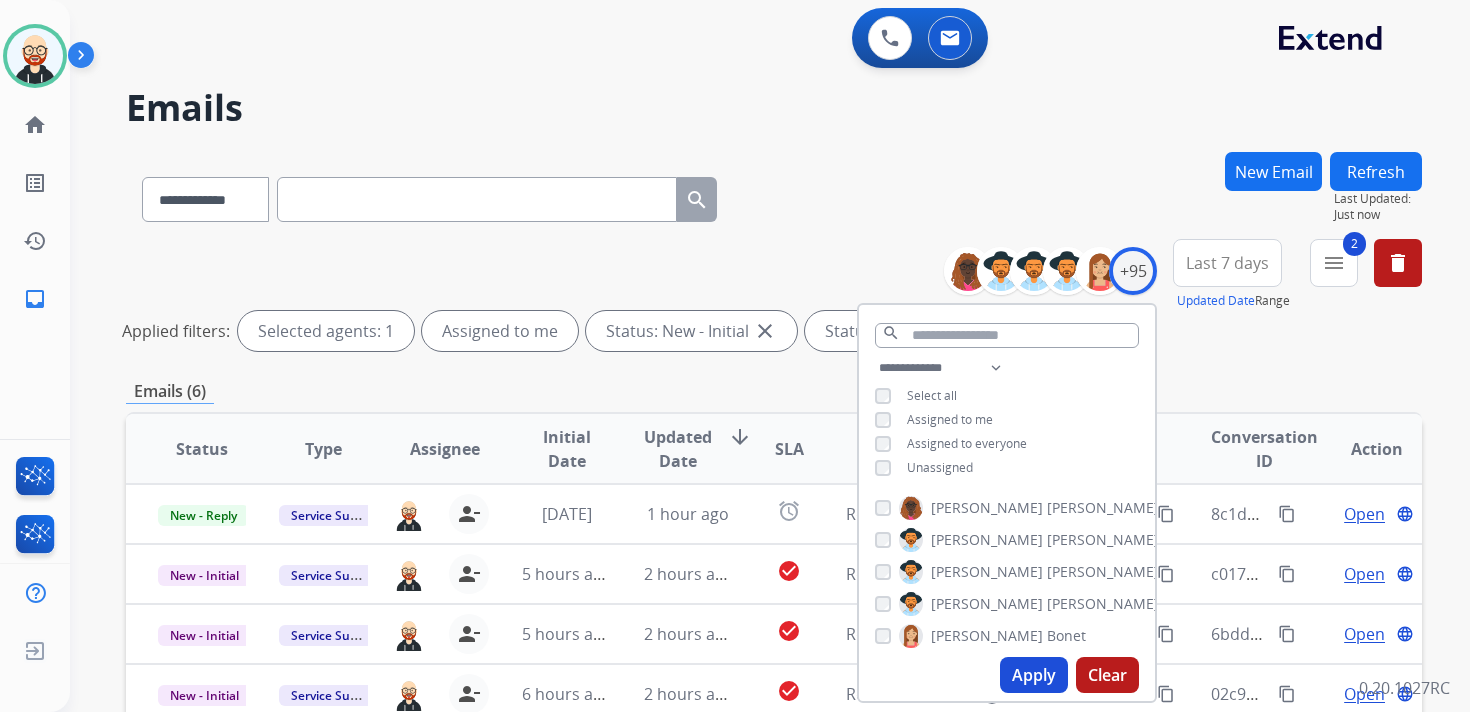 click on "Last 7 days" at bounding box center (1227, 263) 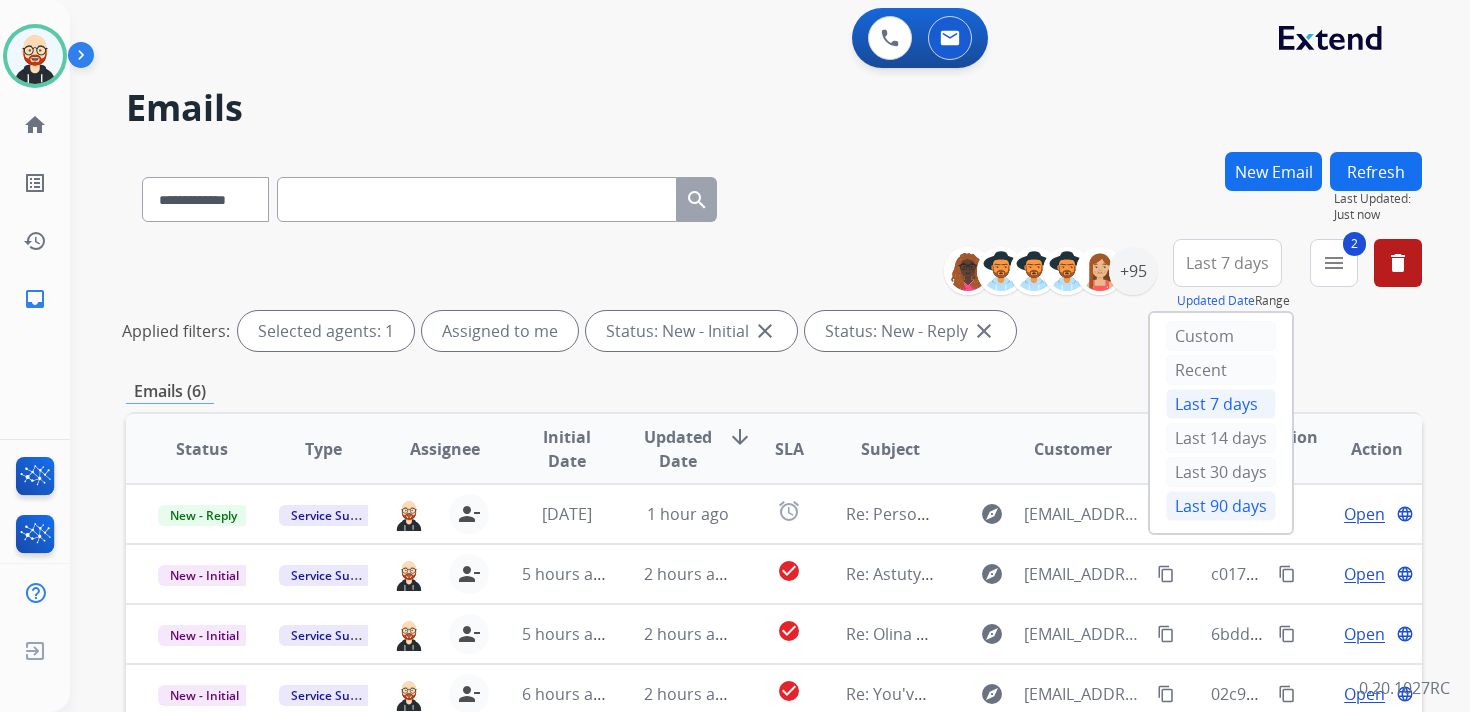 click on "Last 90 days" at bounding box center [1221, 506] 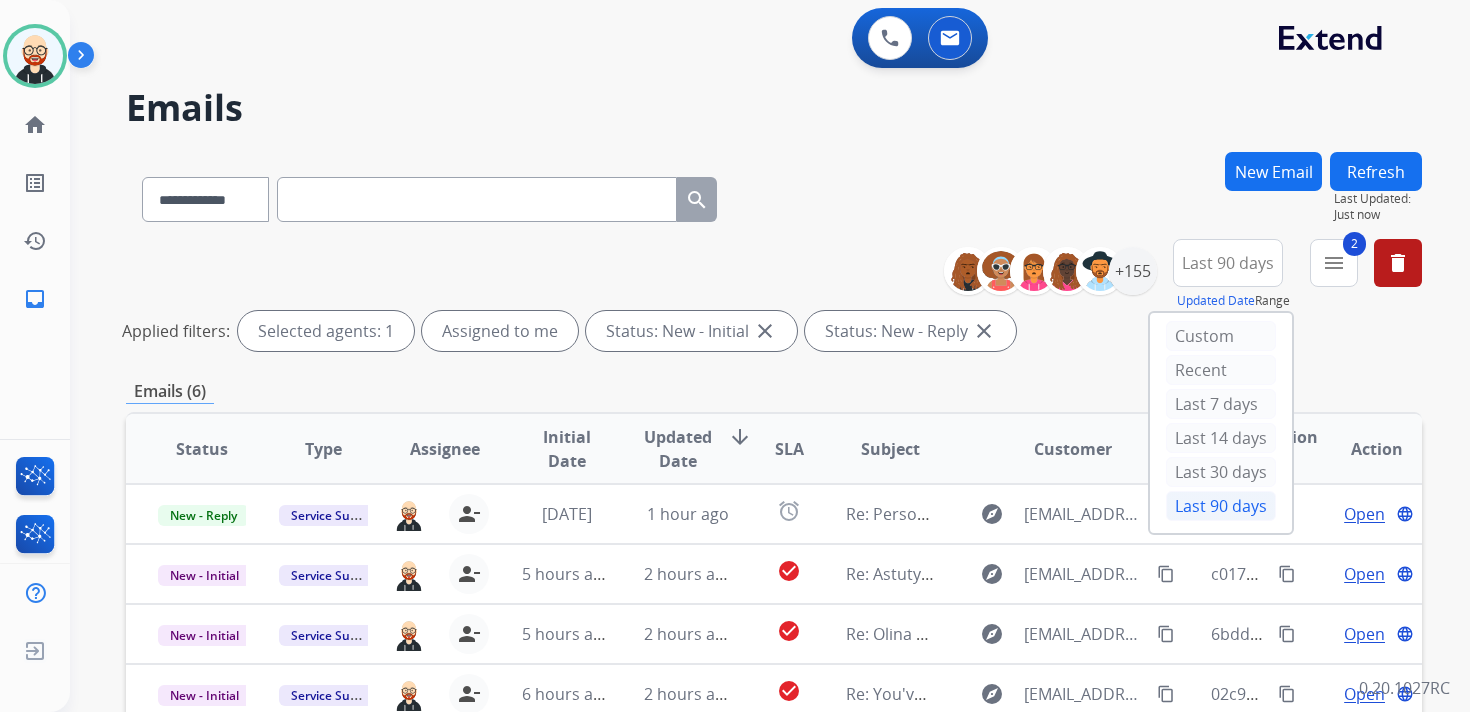click on "Updated Date" at bounding box center (678, 449) 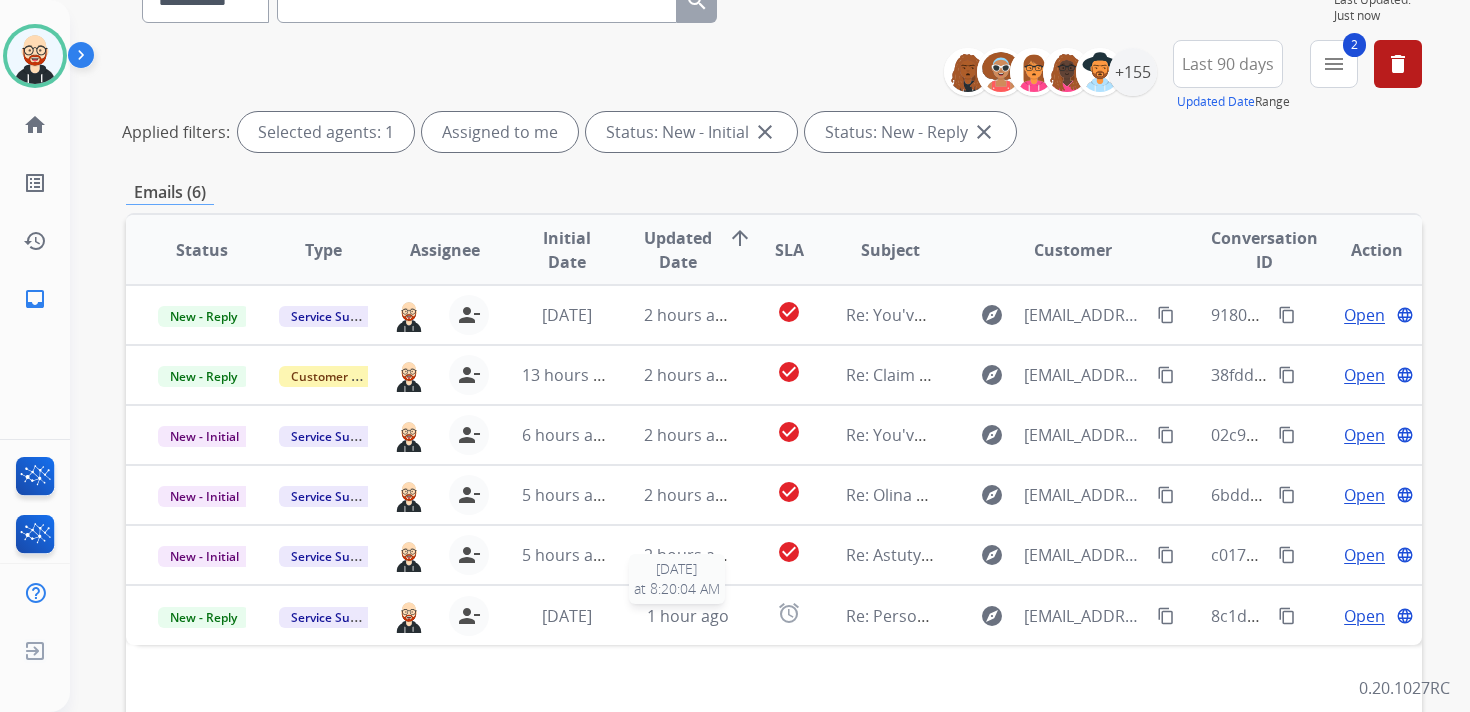 scroll, scrollTop: 178, scrollLeft: 0, axis: vertical 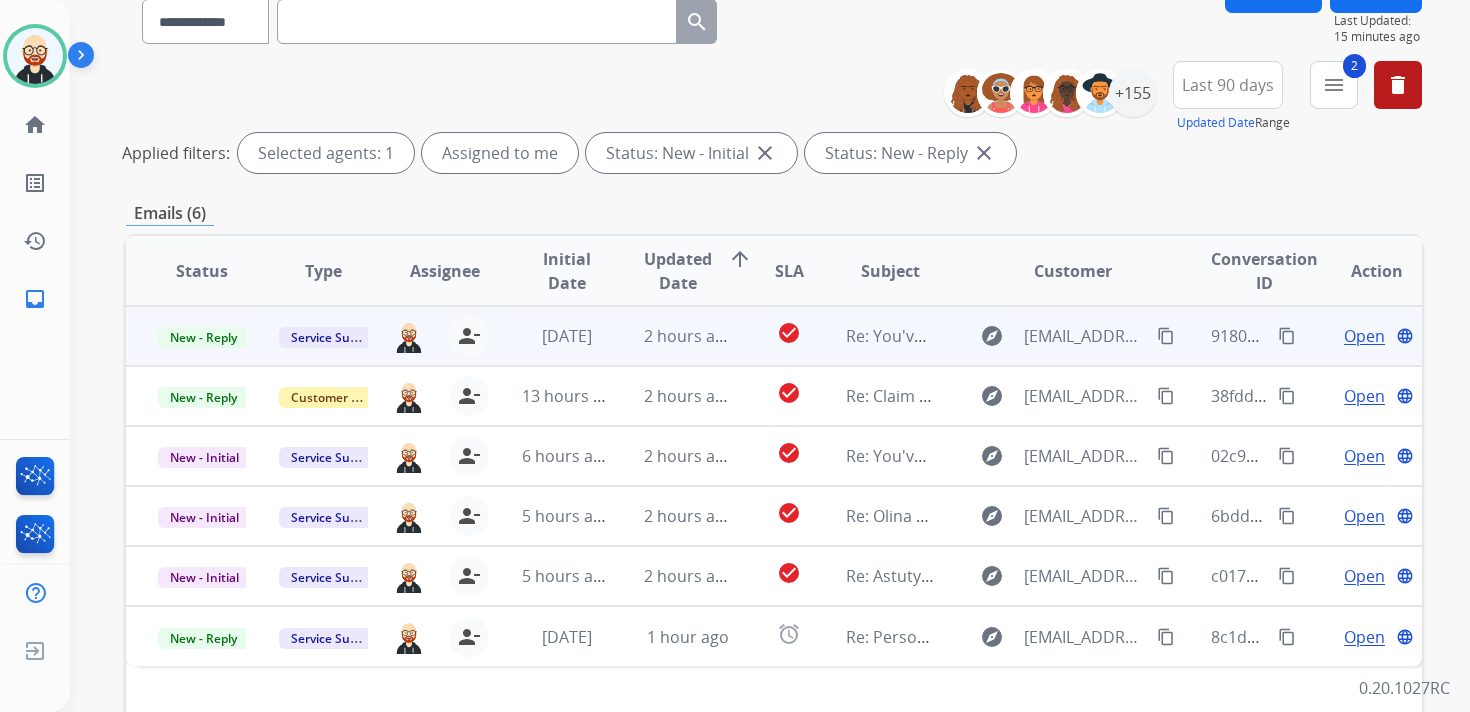 click on "Open" at bounding box center (1364, 336) 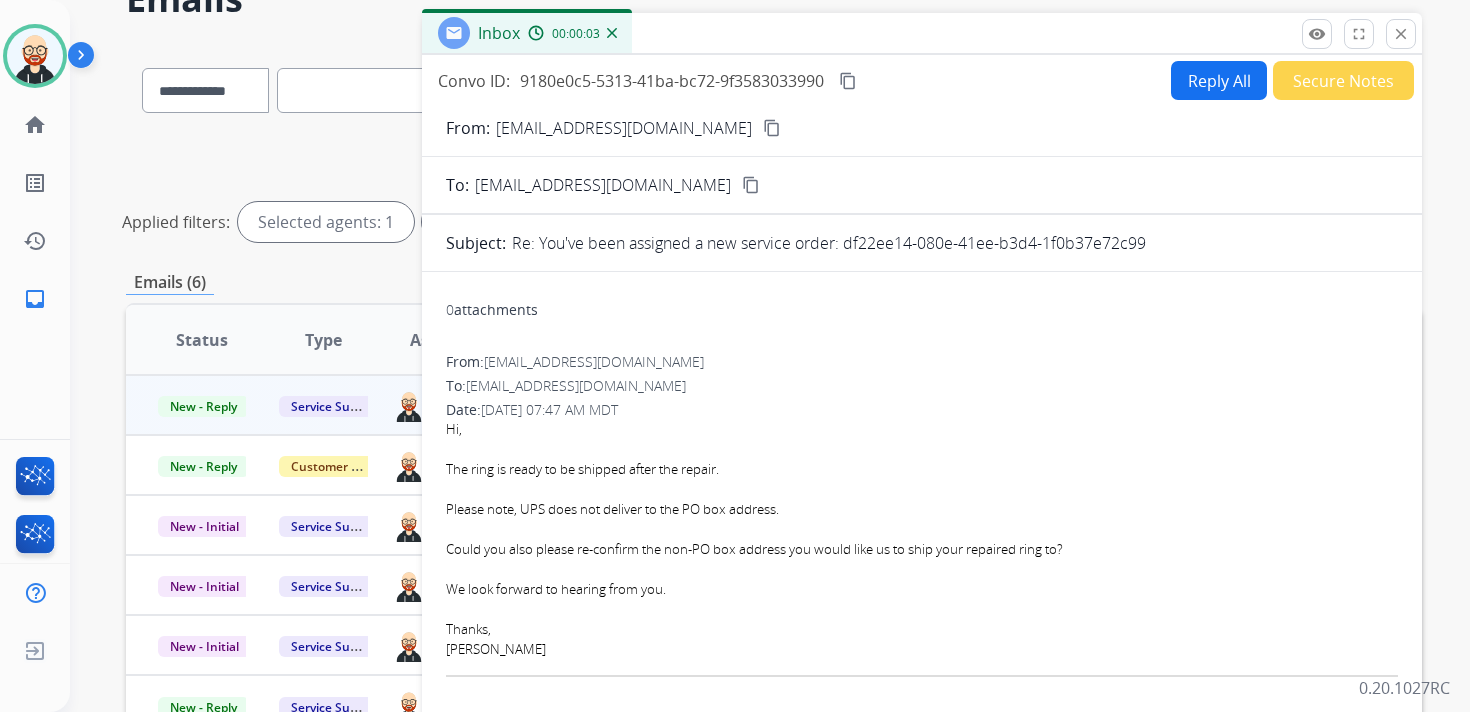 scroll, scrollTop: 0, scrollLeft: 0, axis: both 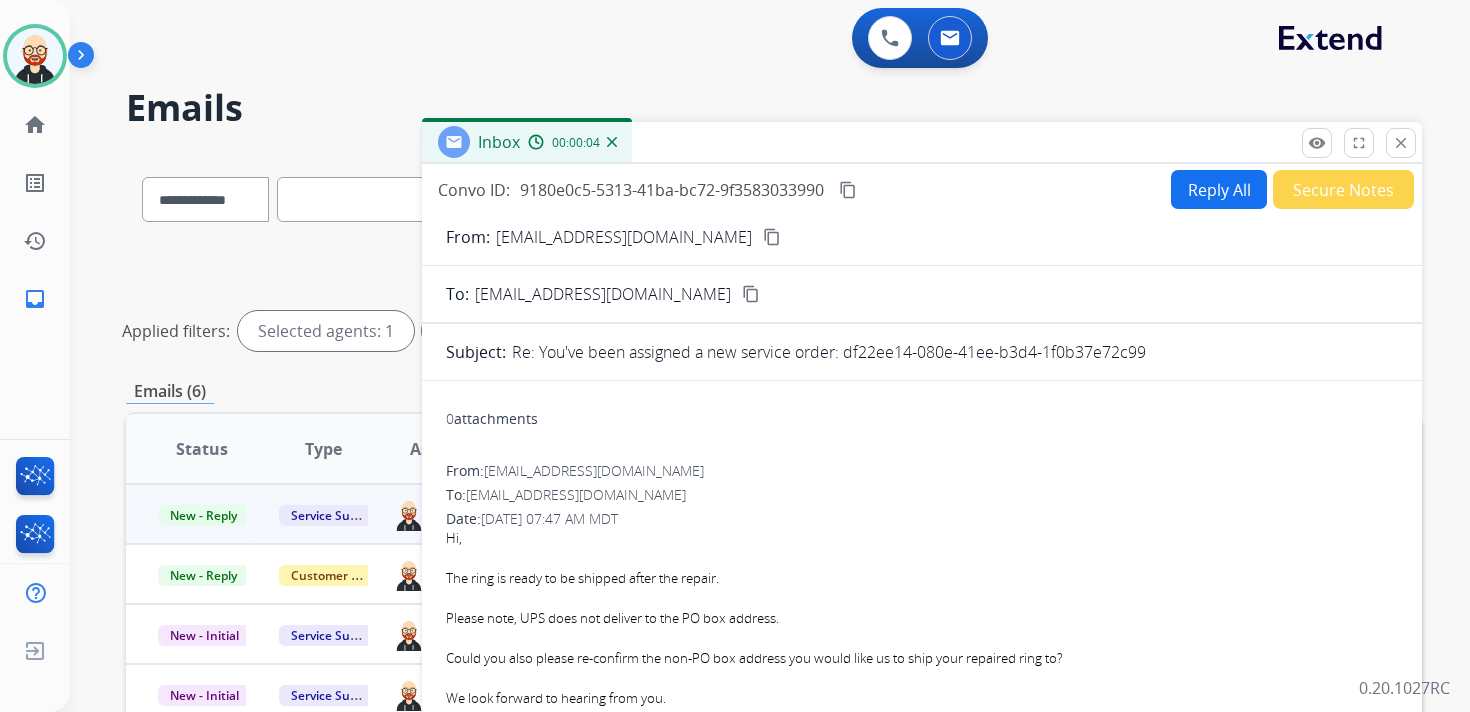 click on "Reply All" at bounding box center [1219, 189] 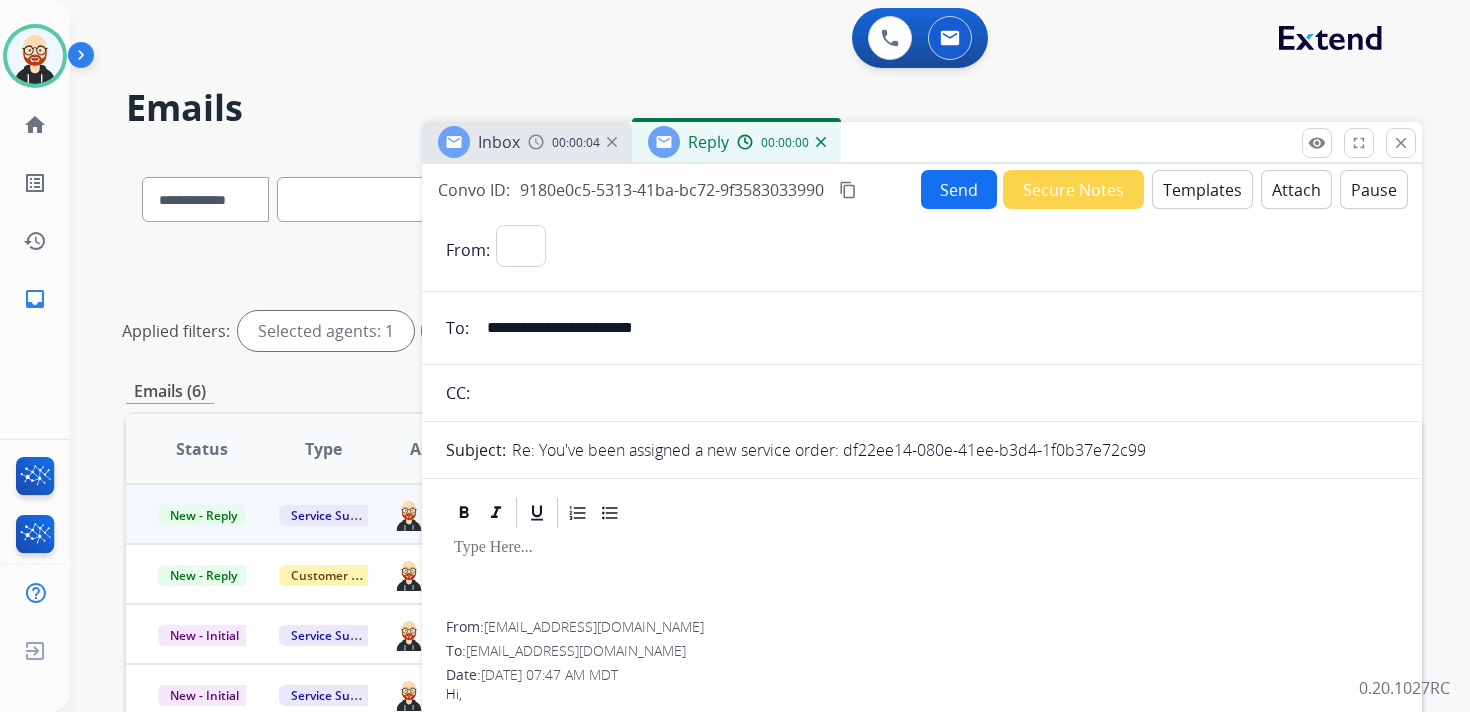 select on "**********" 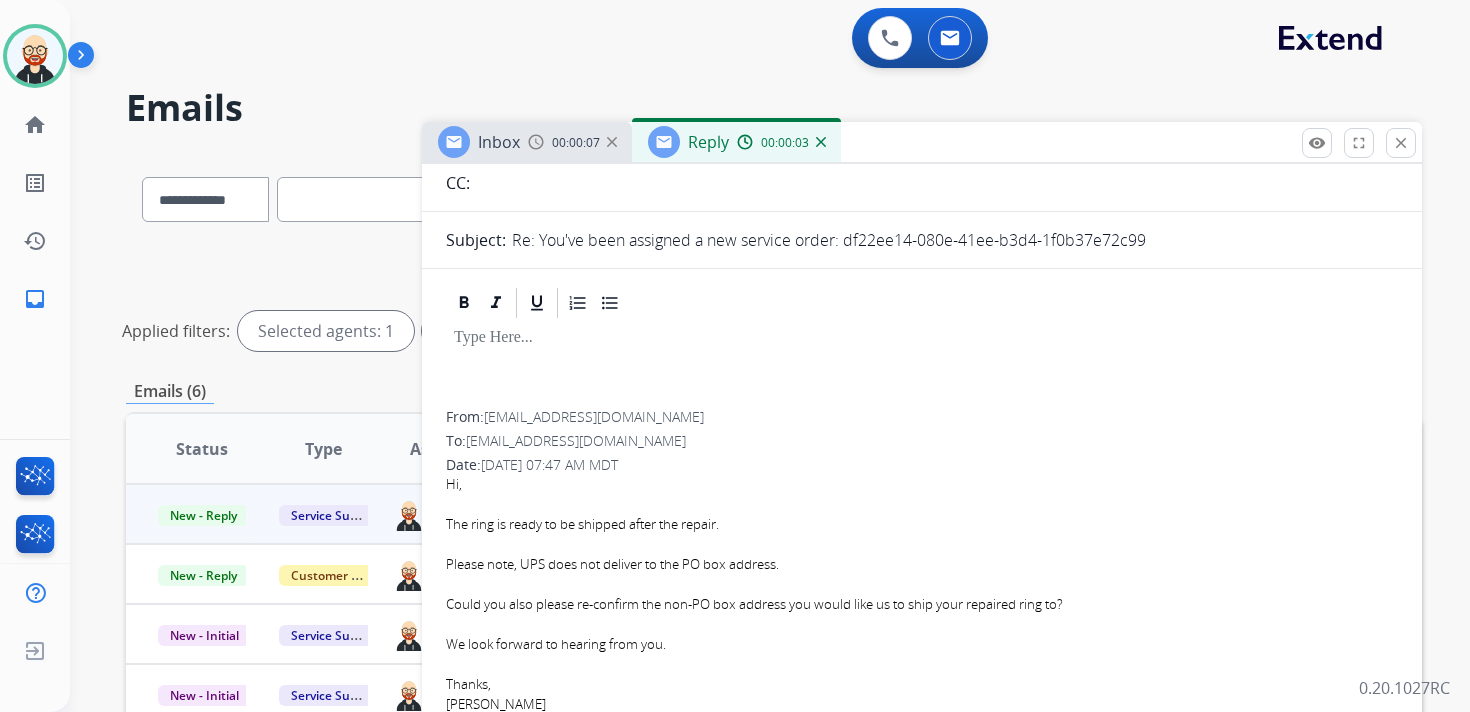 scroll, scrollTop: 98, scrollLeft: 0, axis: vertical 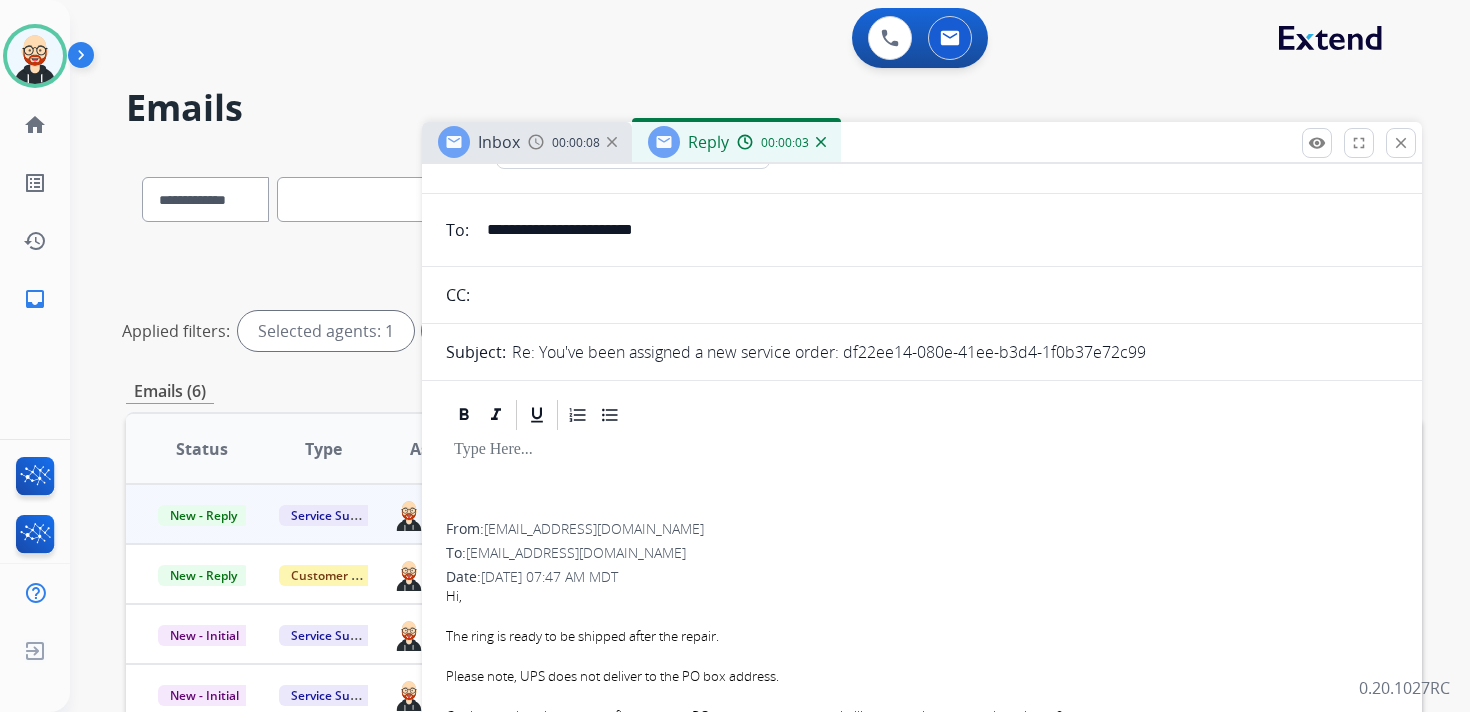 click at bounding box center [922, 478] 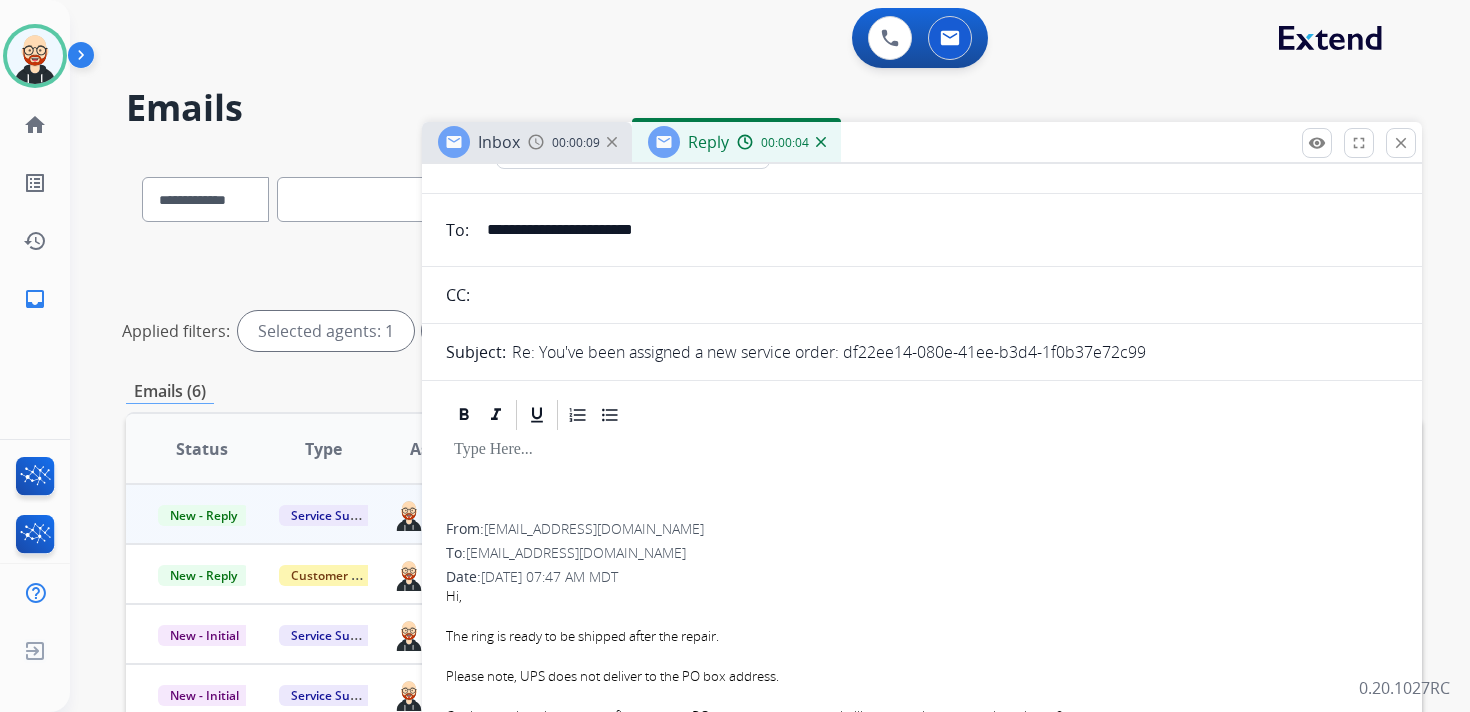 type 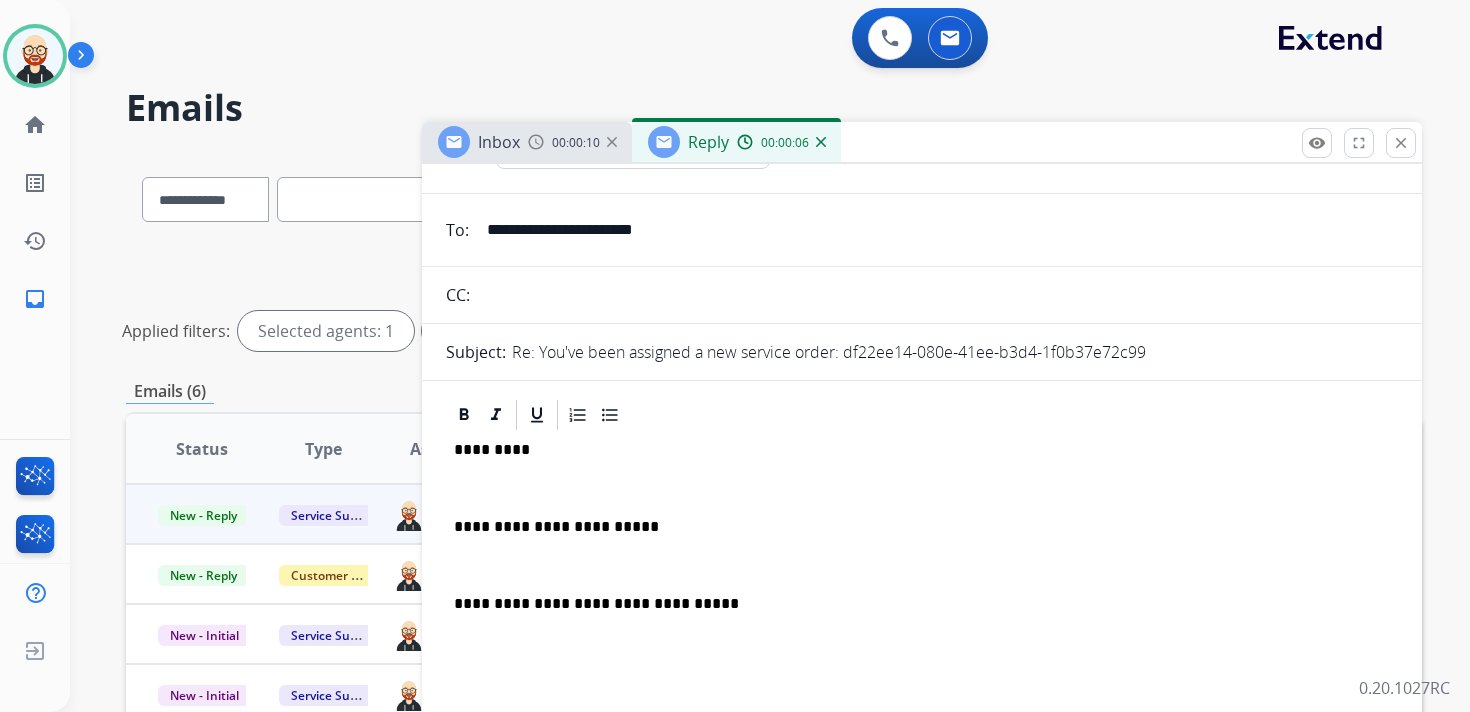 click on "*********" at bounding box center (914, 450) 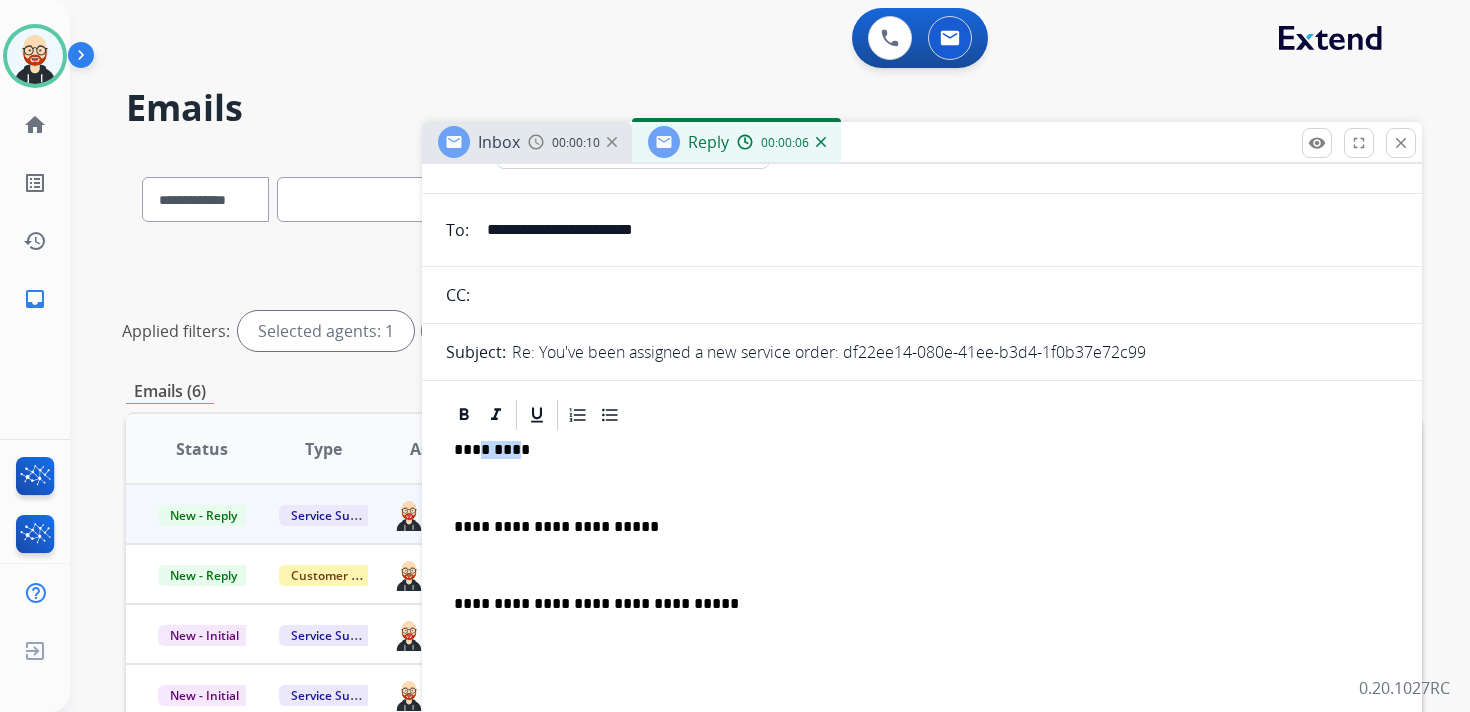 click on "*********" at bounding box center [914, 450] 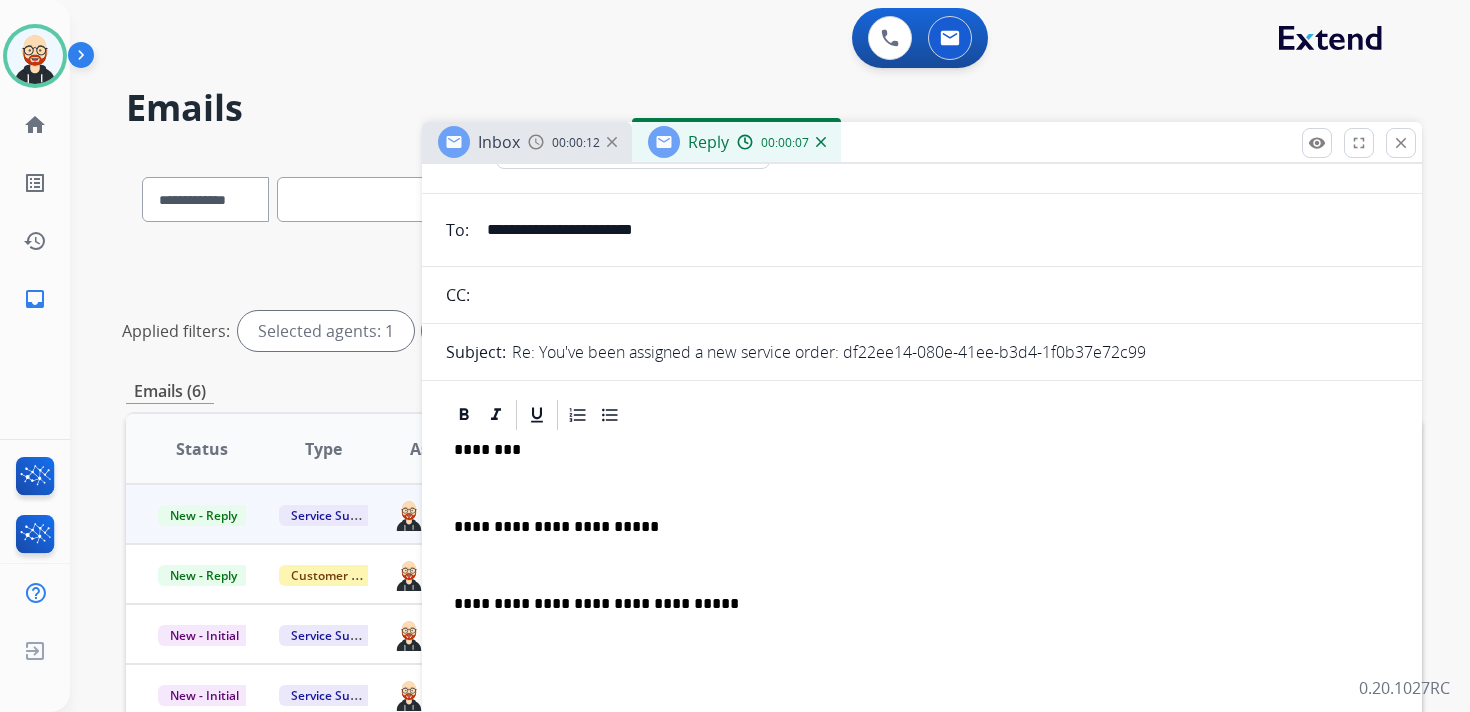 click on "**********" at bounding box center (922, 574) 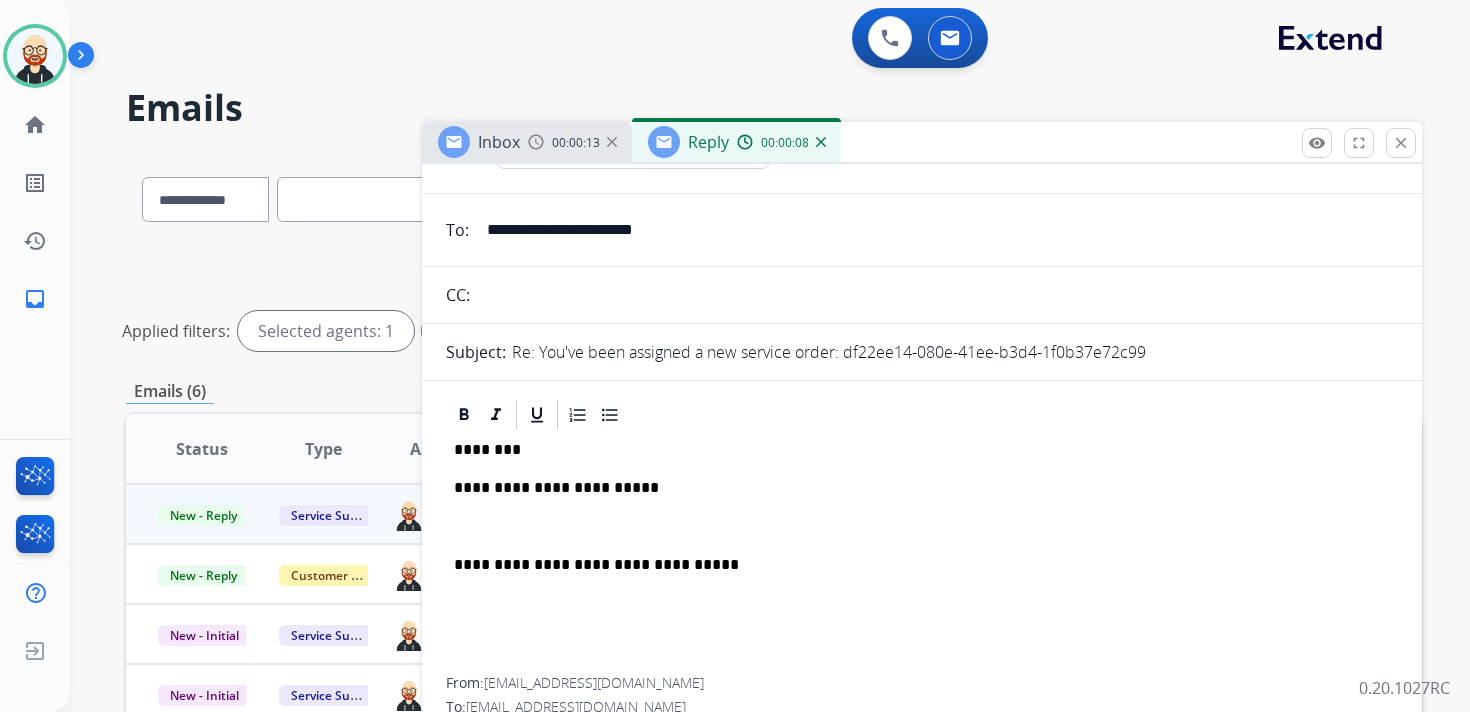 click on "**********" at bounding box center (922, 555) 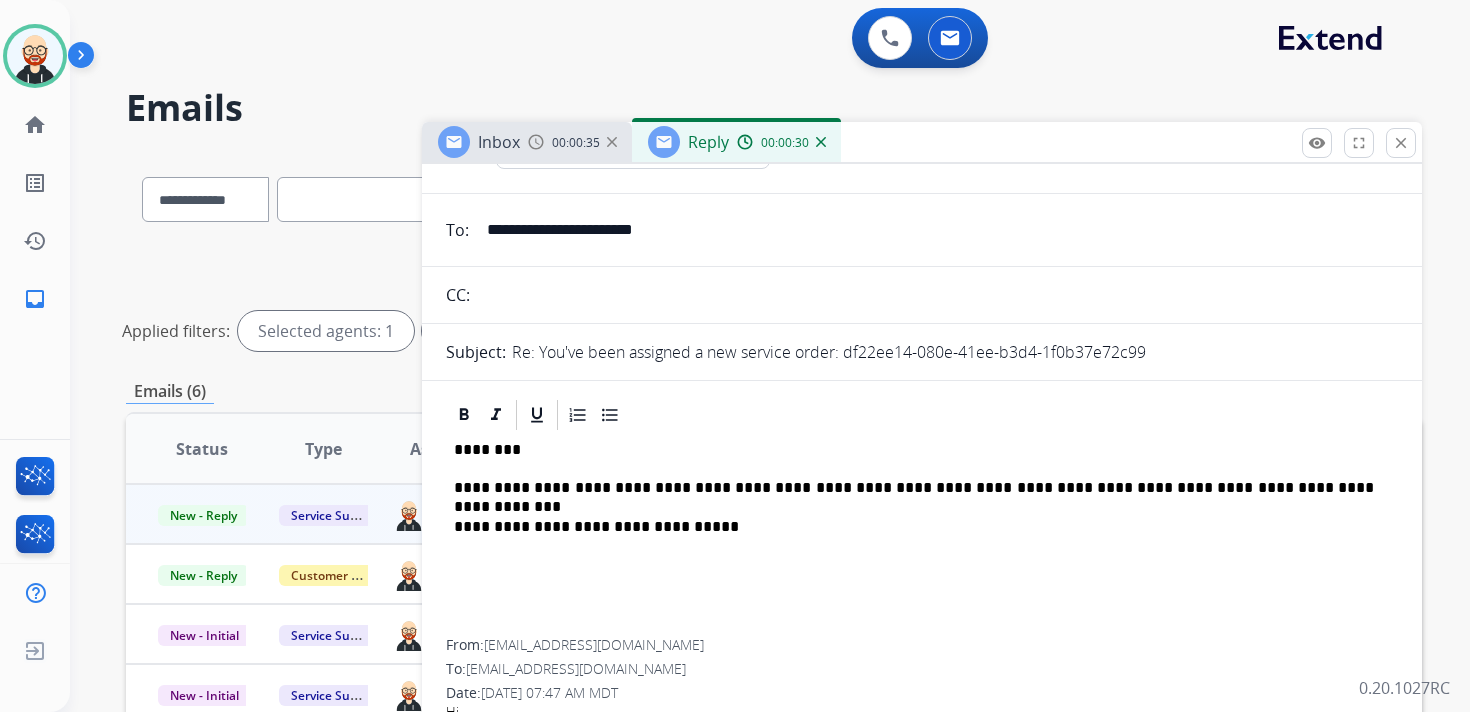 scroll, scrollTop: 0, scrollLeft: 0, axis: both 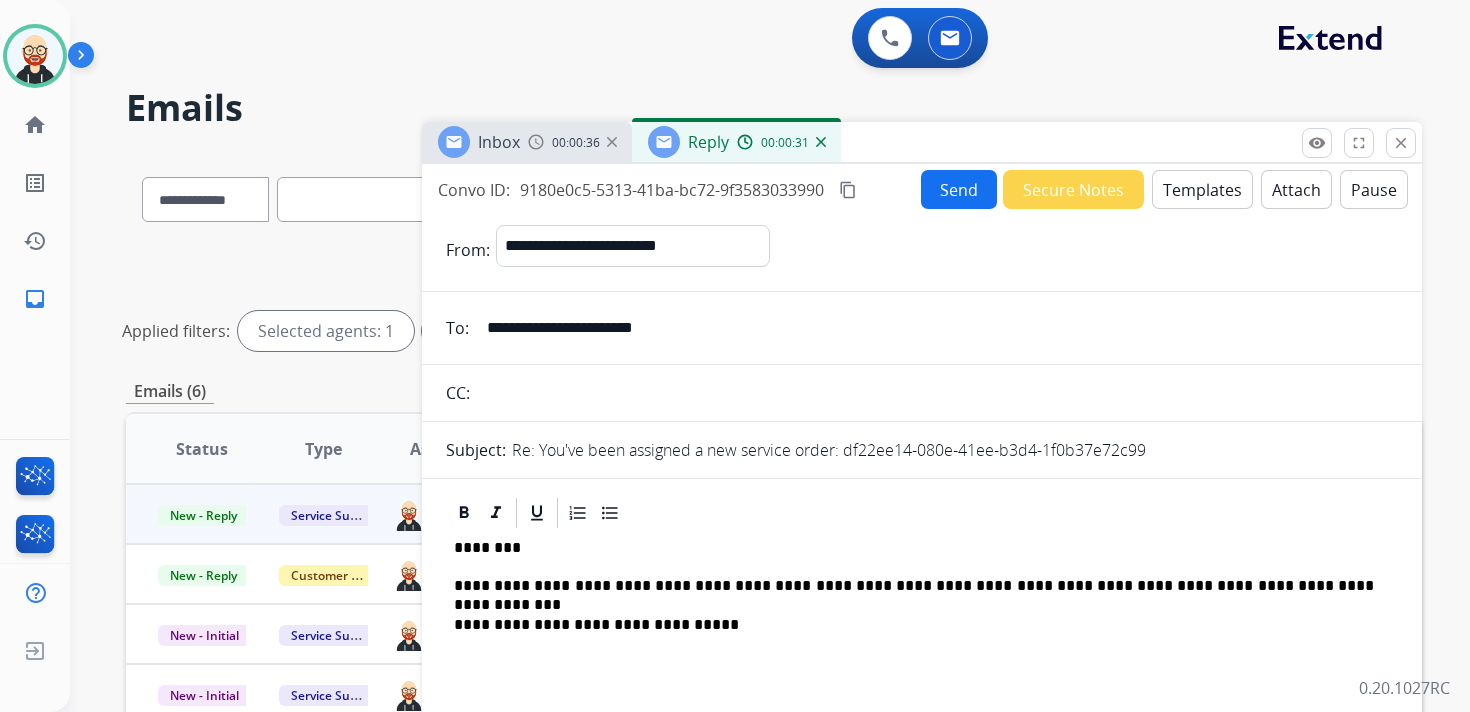 click on "content_copy" at bounding box center (848, 190) 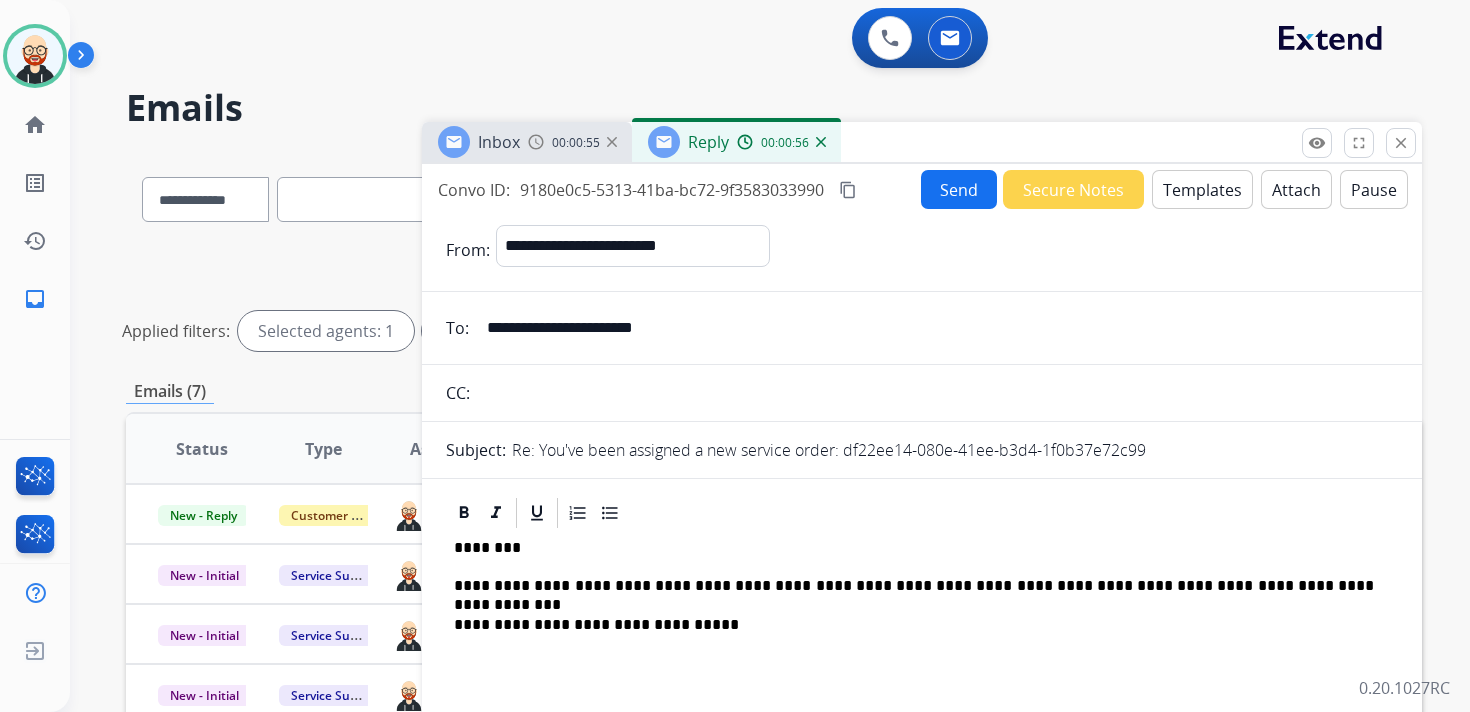 click on "Send" at bounding box center (959, 189) 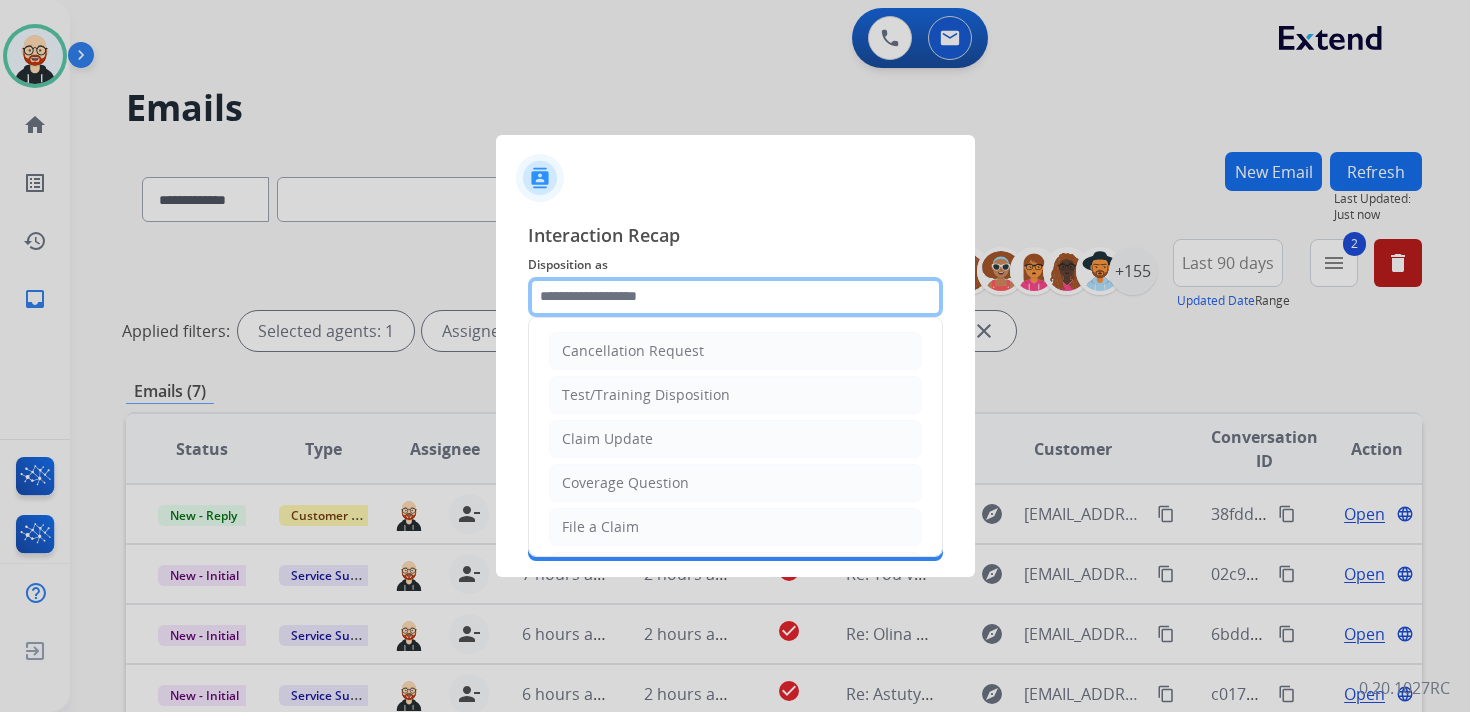 click on "Interaction Recap Disposition as     Cancellation Request   Test/Training Disposition   Claim Update   Coverage Question   File a Claim   MyExtend Support   Virtual or Tremendous Card Support   Inquiring about Fraud   Account Update   Resend Contract or Shipping Label   Other   Service Support  Merchants   Status    Save" 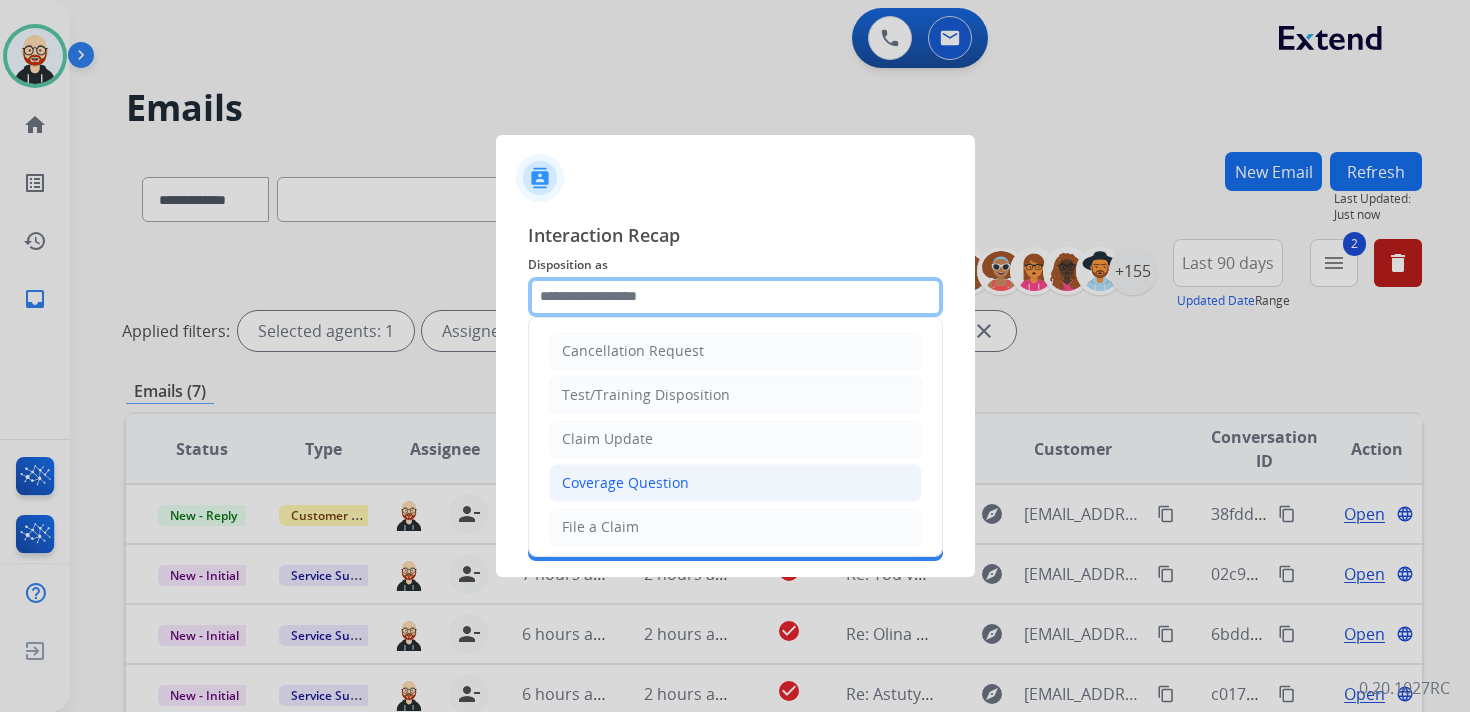 scroll, scrollTop: 300, scrollLeft: 0, axis: vertical 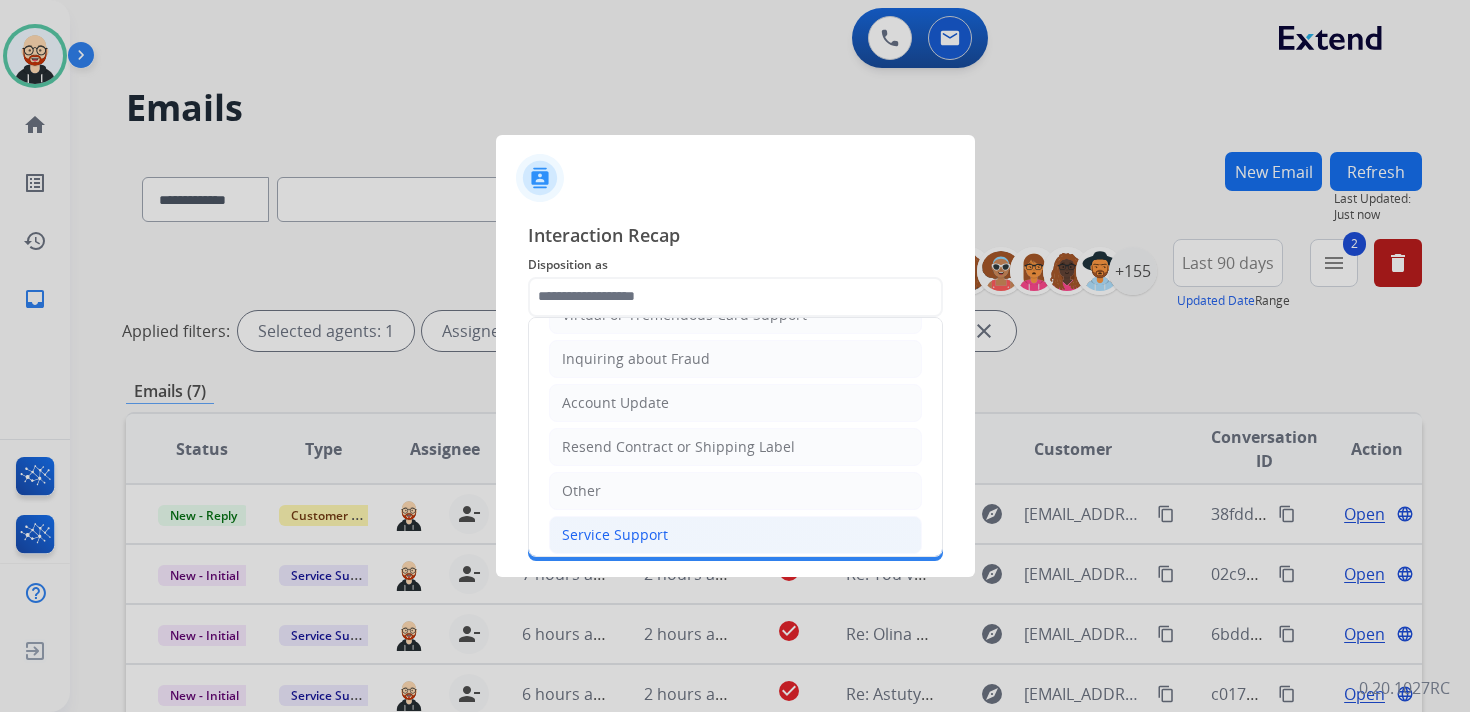 click on "Service Support" 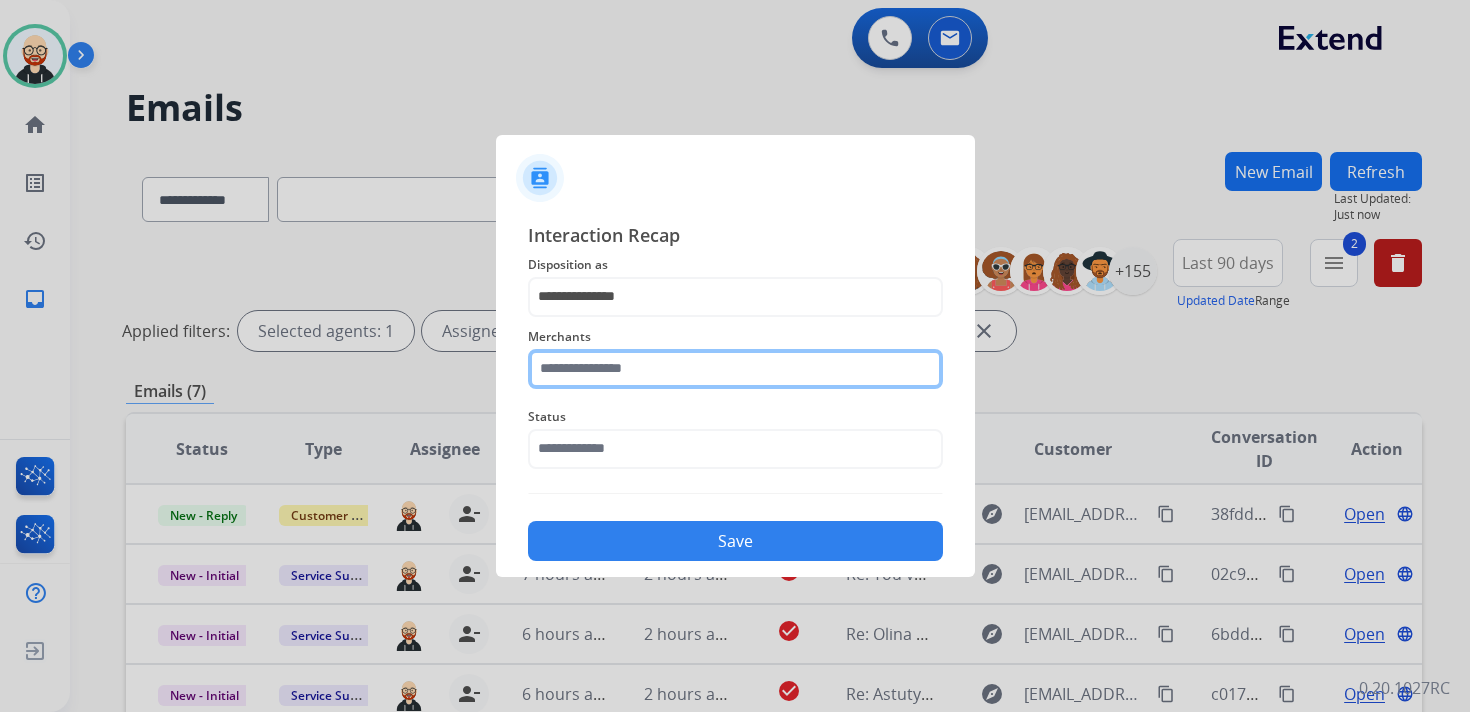 click 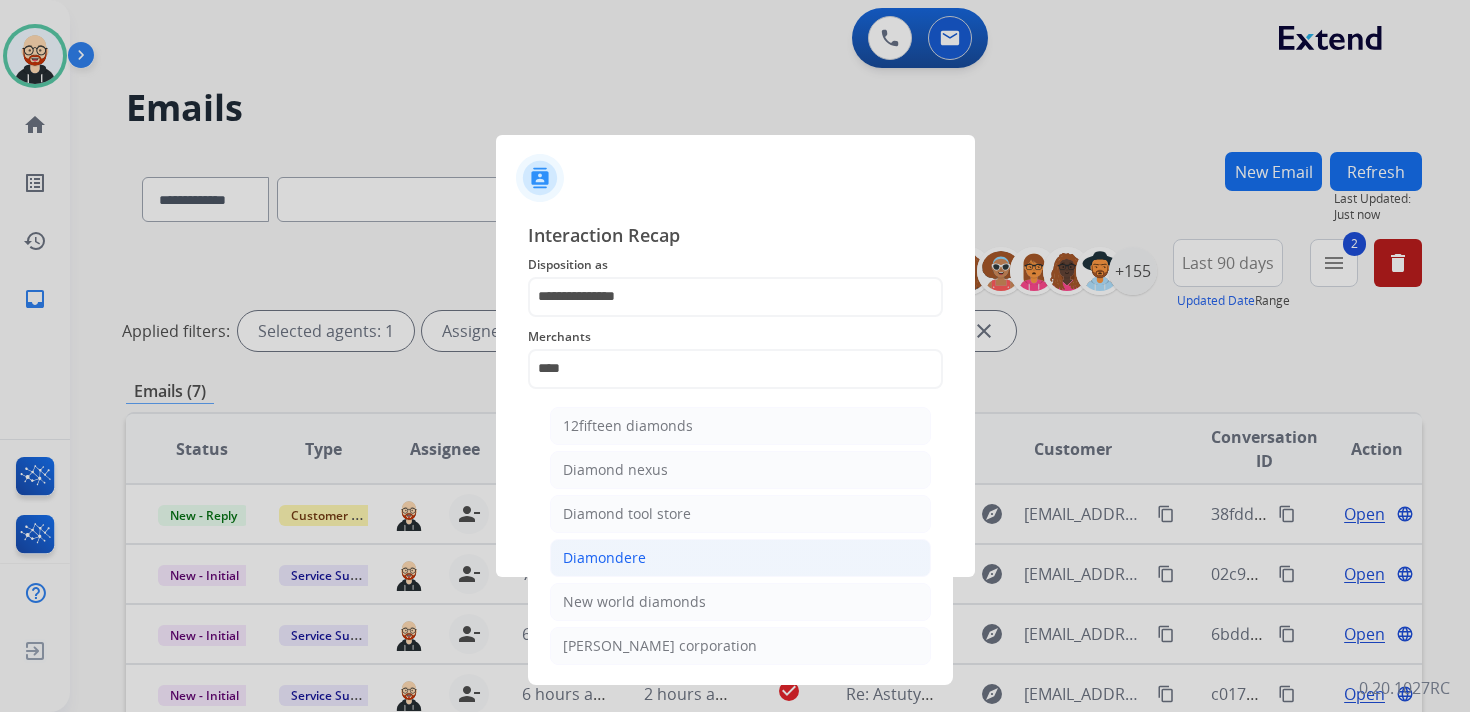 click on "Diamondere" 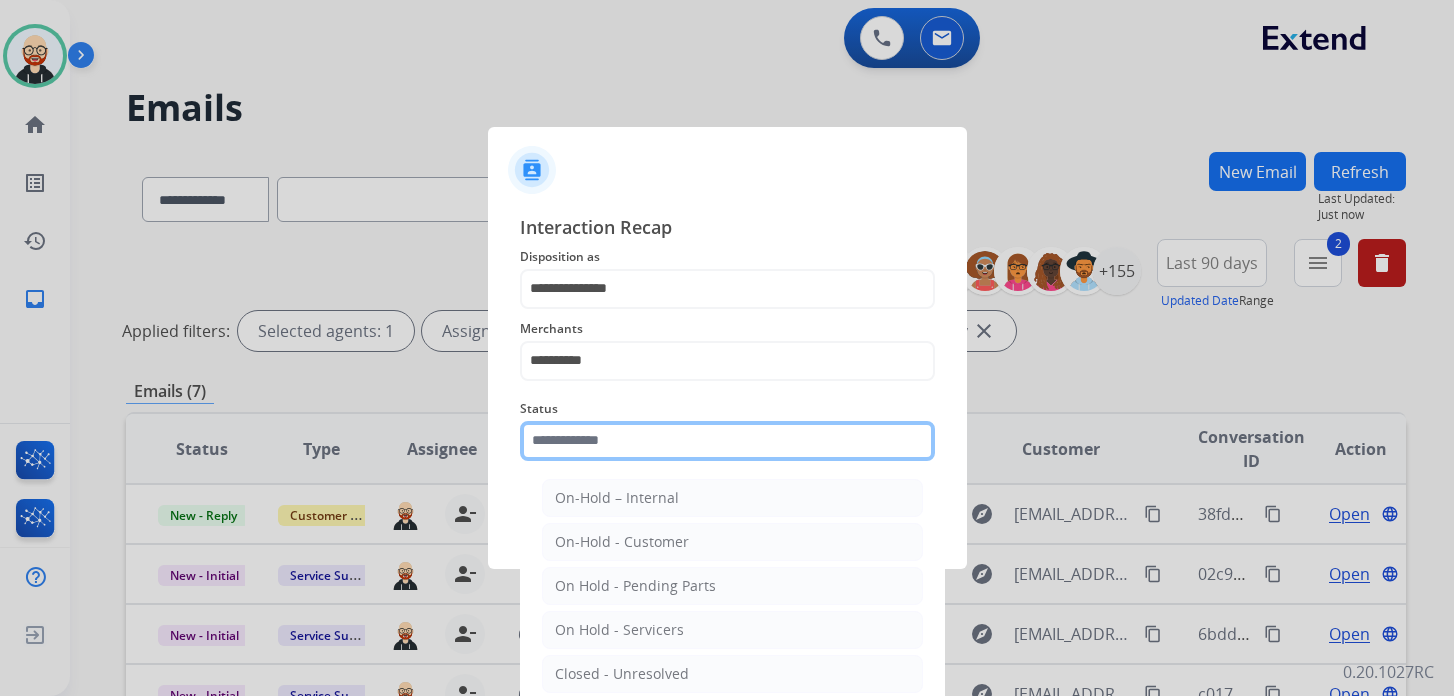click 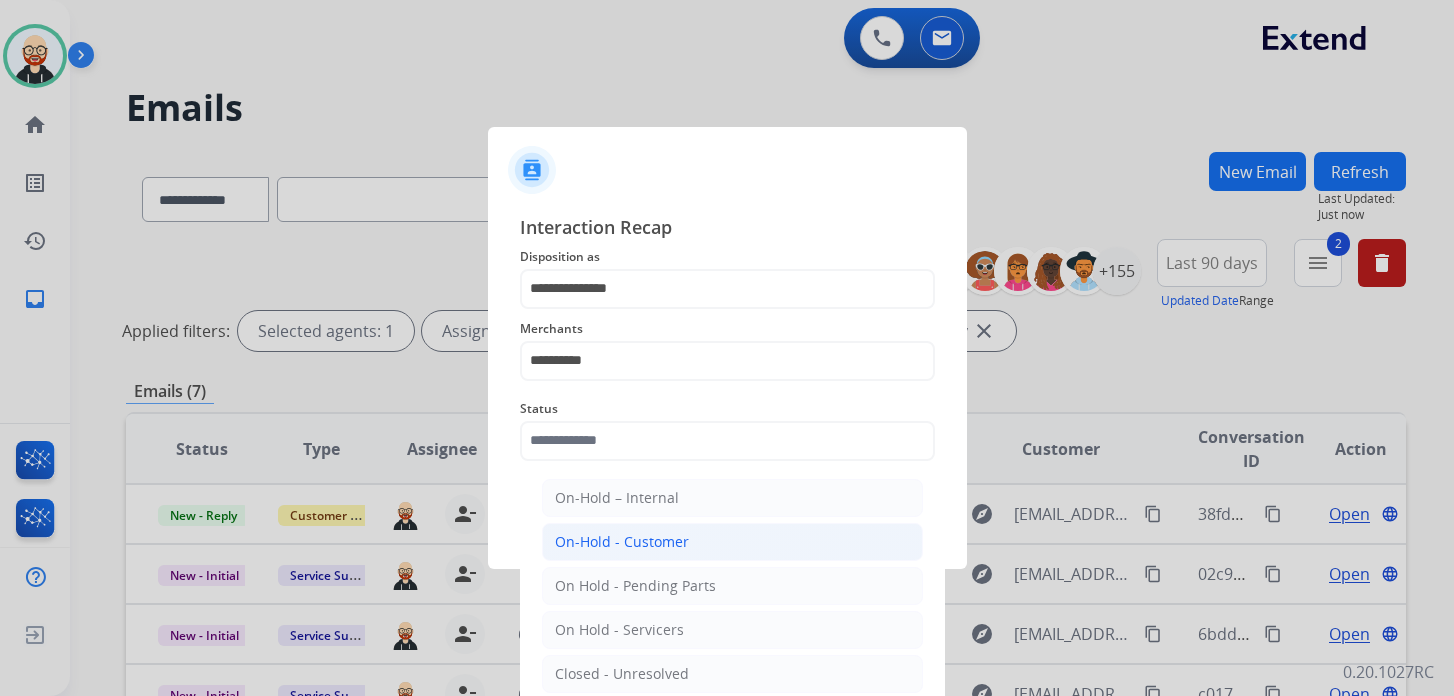 click on "On-Hold - Customer" 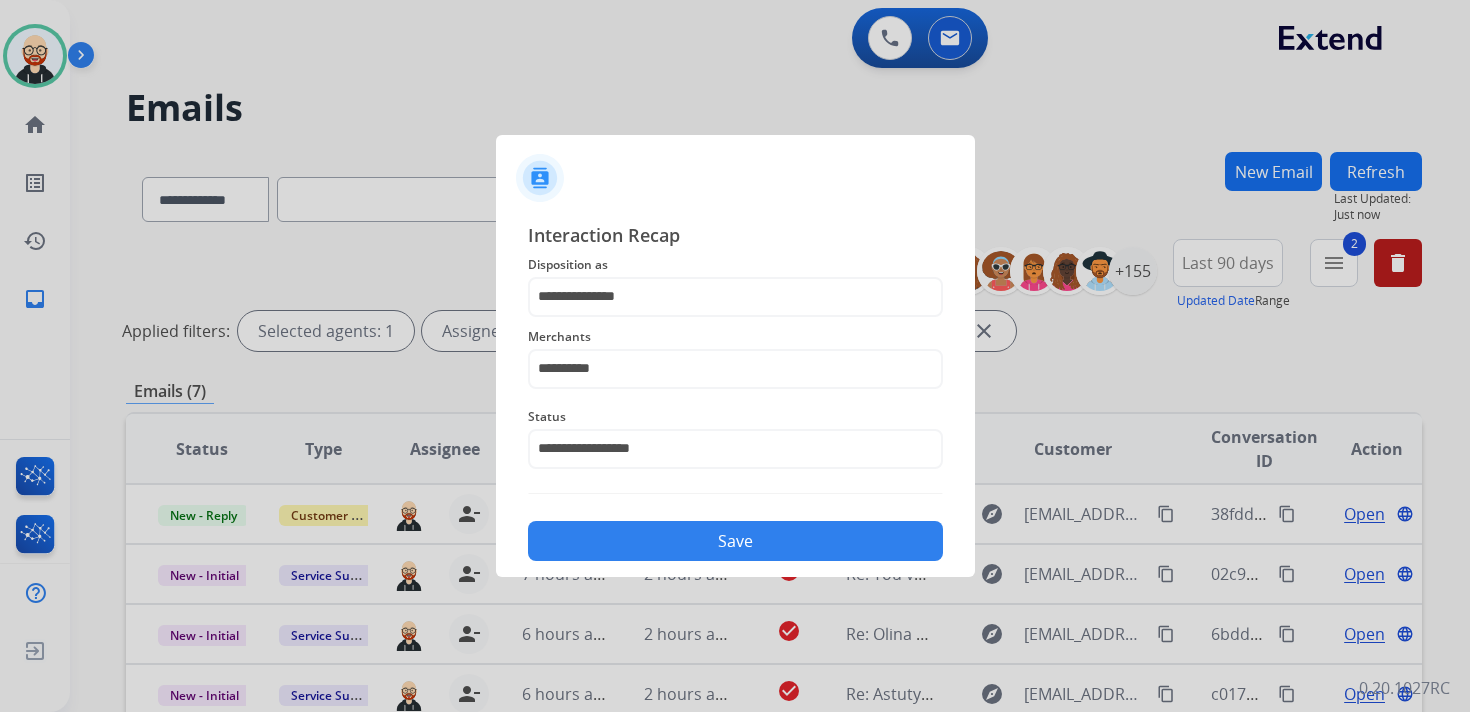 click on "Save" 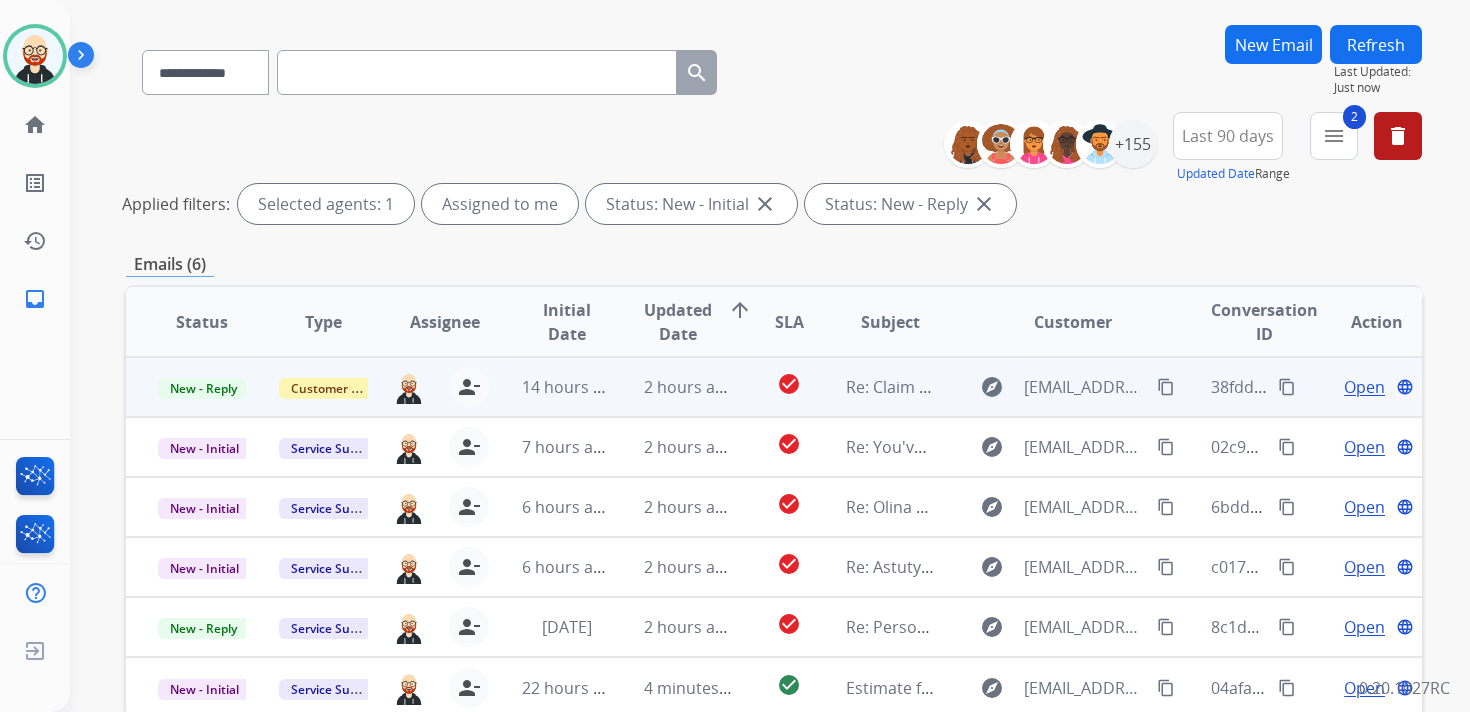 scroll, scrollTop: 158, scrollLeft: 0, axis: vertical 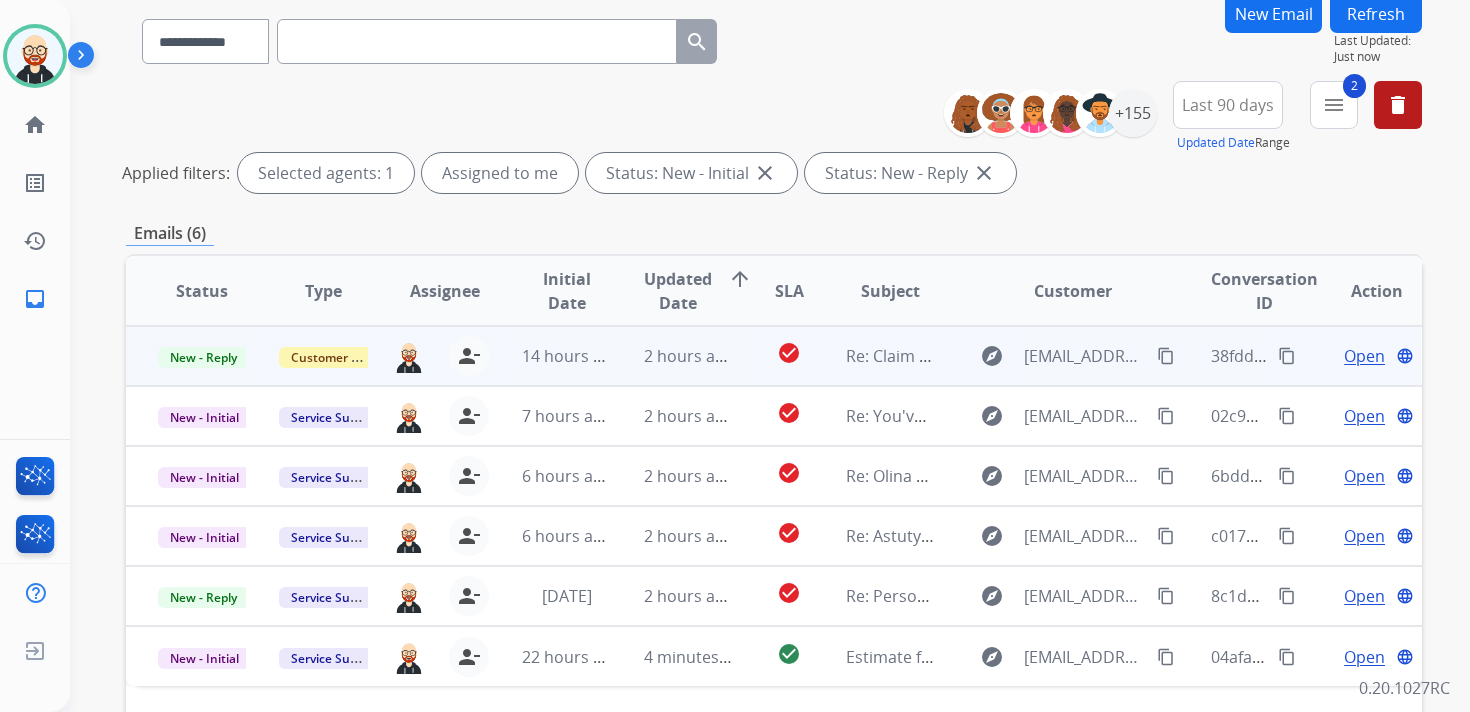 click on "Open" at bounding box center [1364, 356] 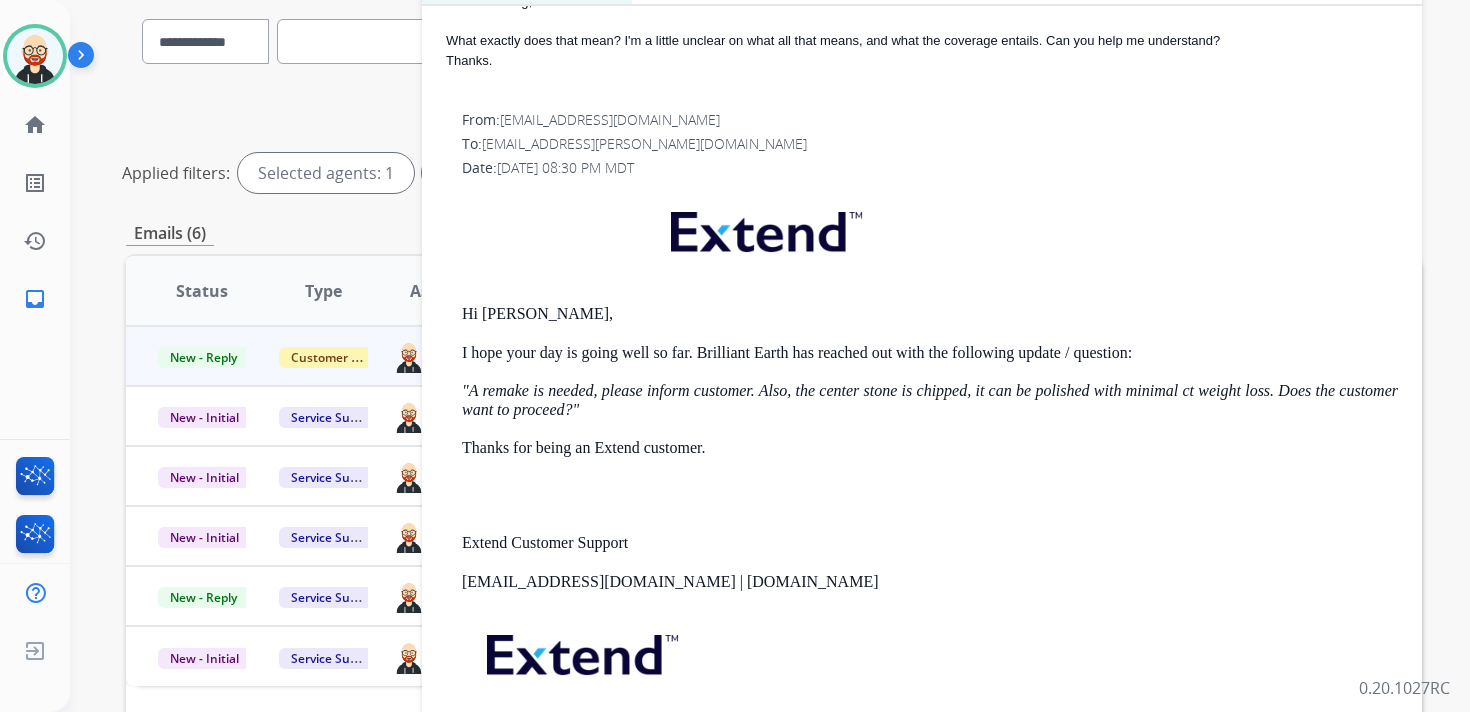 scroll, scrollTop: 408, scrollLeft: 0, axis: vertical 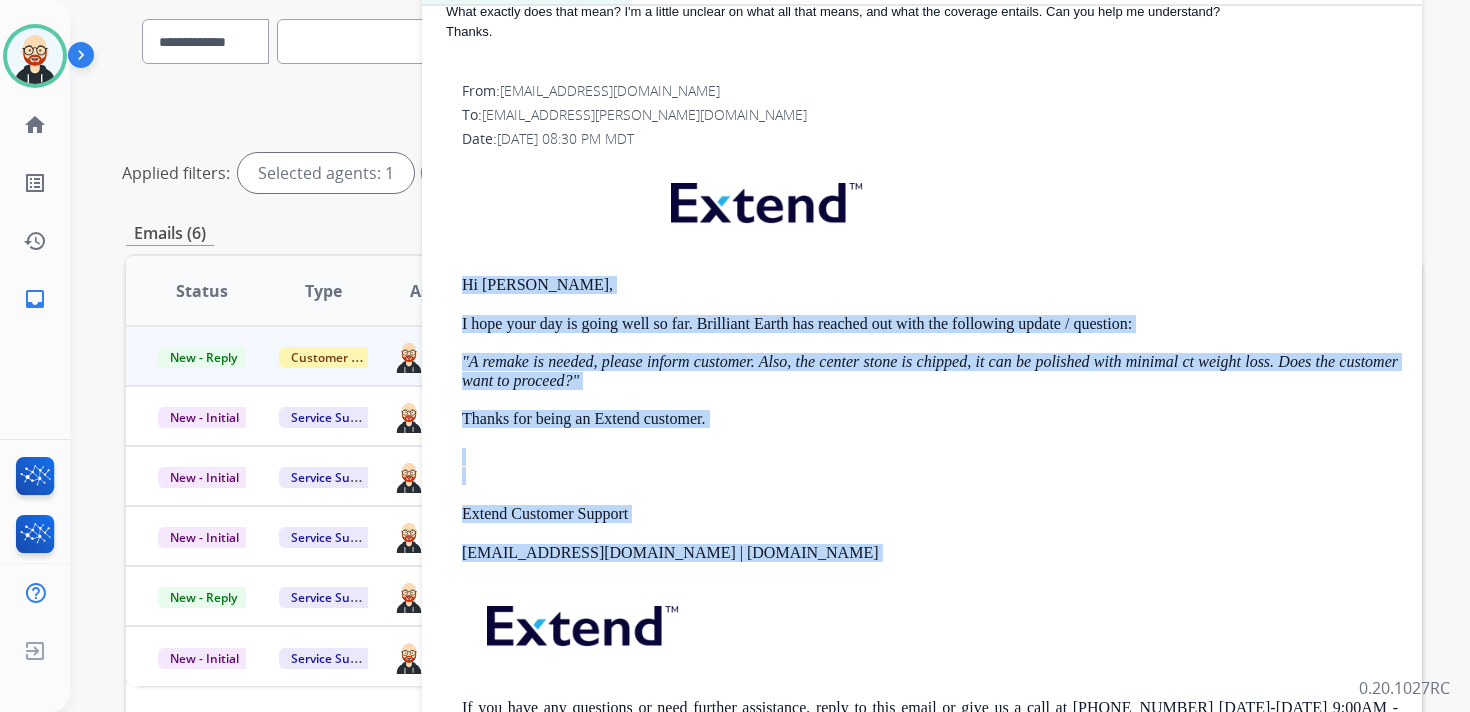 drag, startPoint x: 798, startPoint y: 565, endPoint x: 462, endPoint y: 288, distance: 435.45953 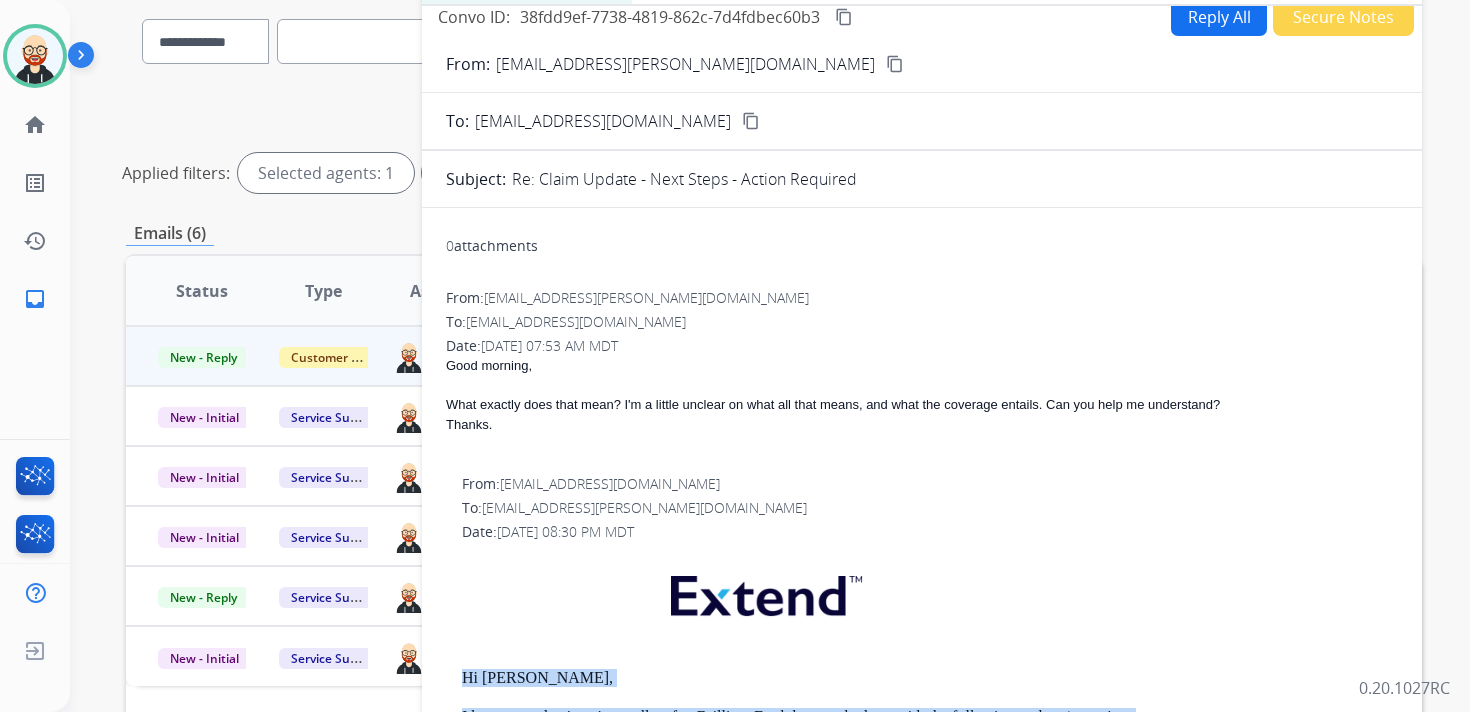 scroll, scrollTop: 13, scrollLeft: 0, axis: vertical 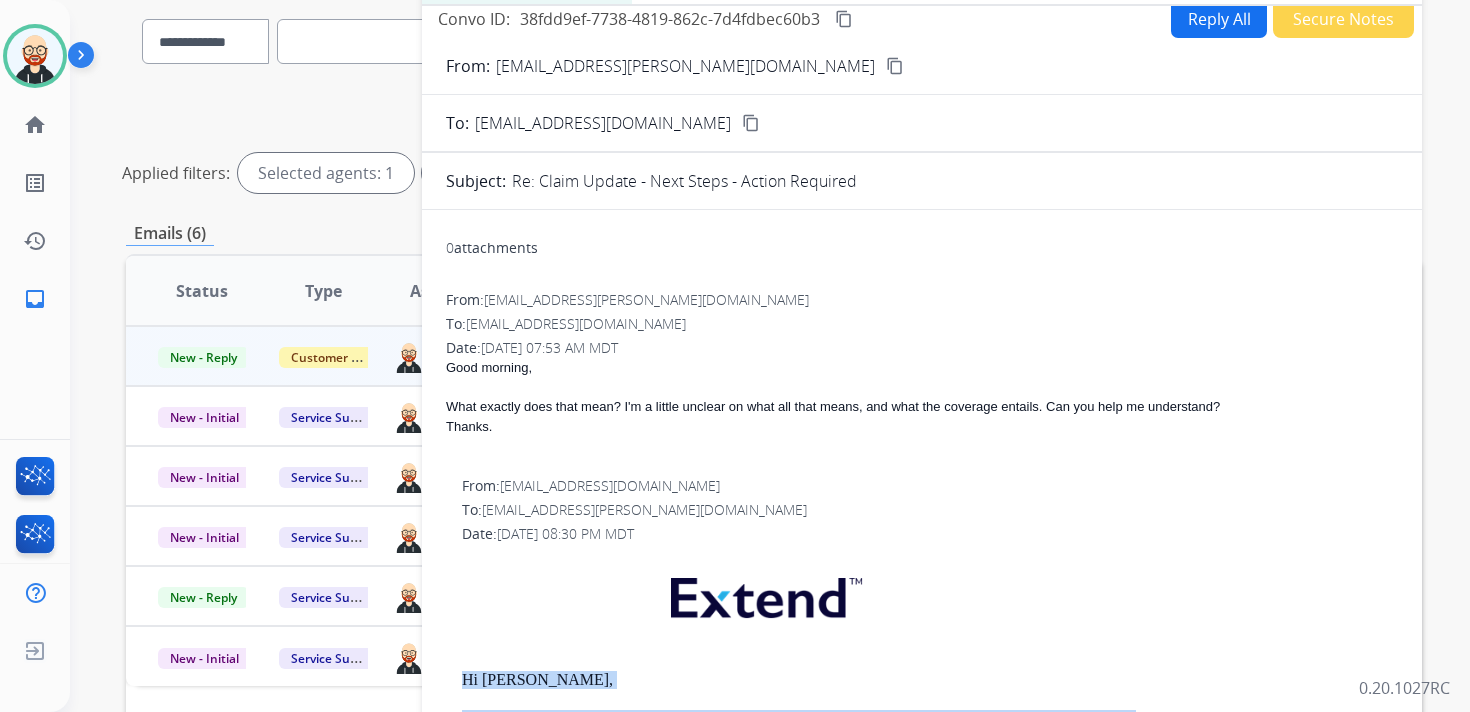 click on "Reply All" at bounding box center (1219, 18) 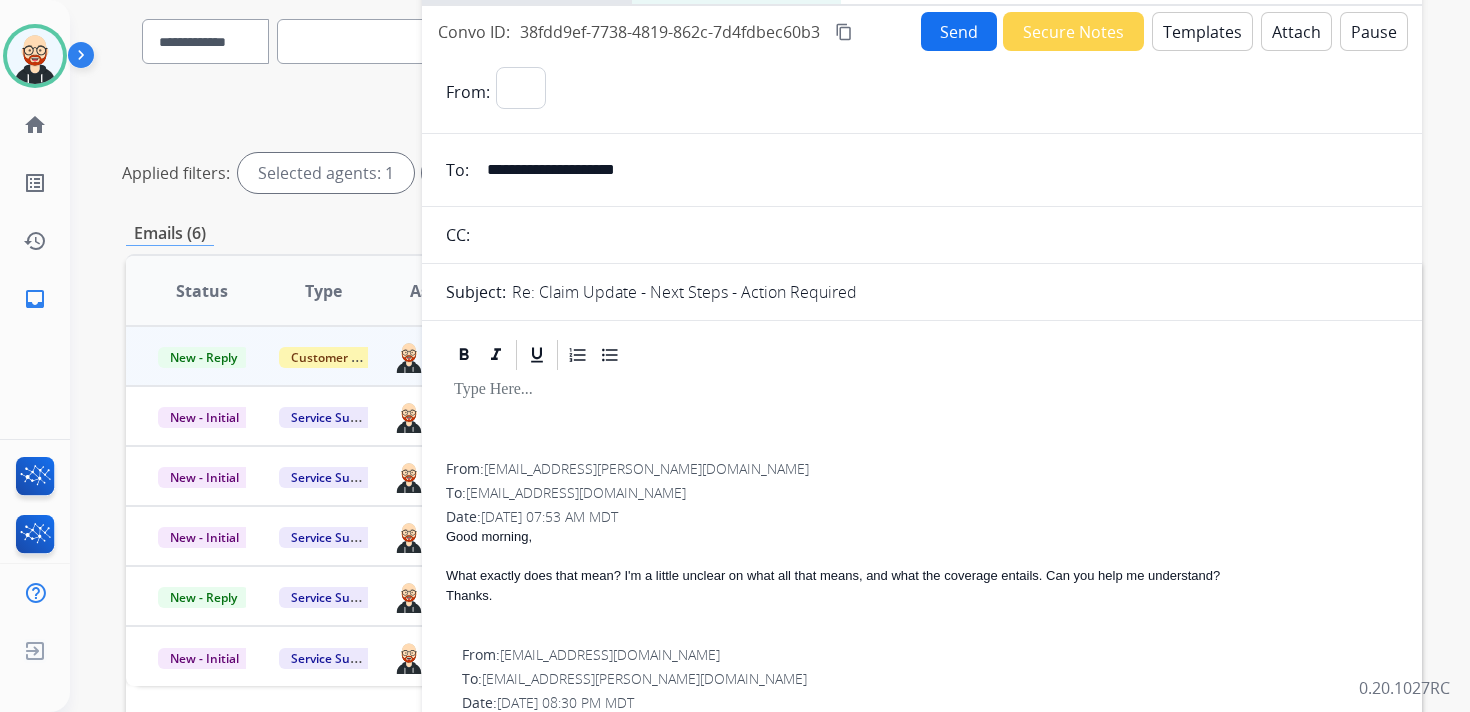 select on "**********" 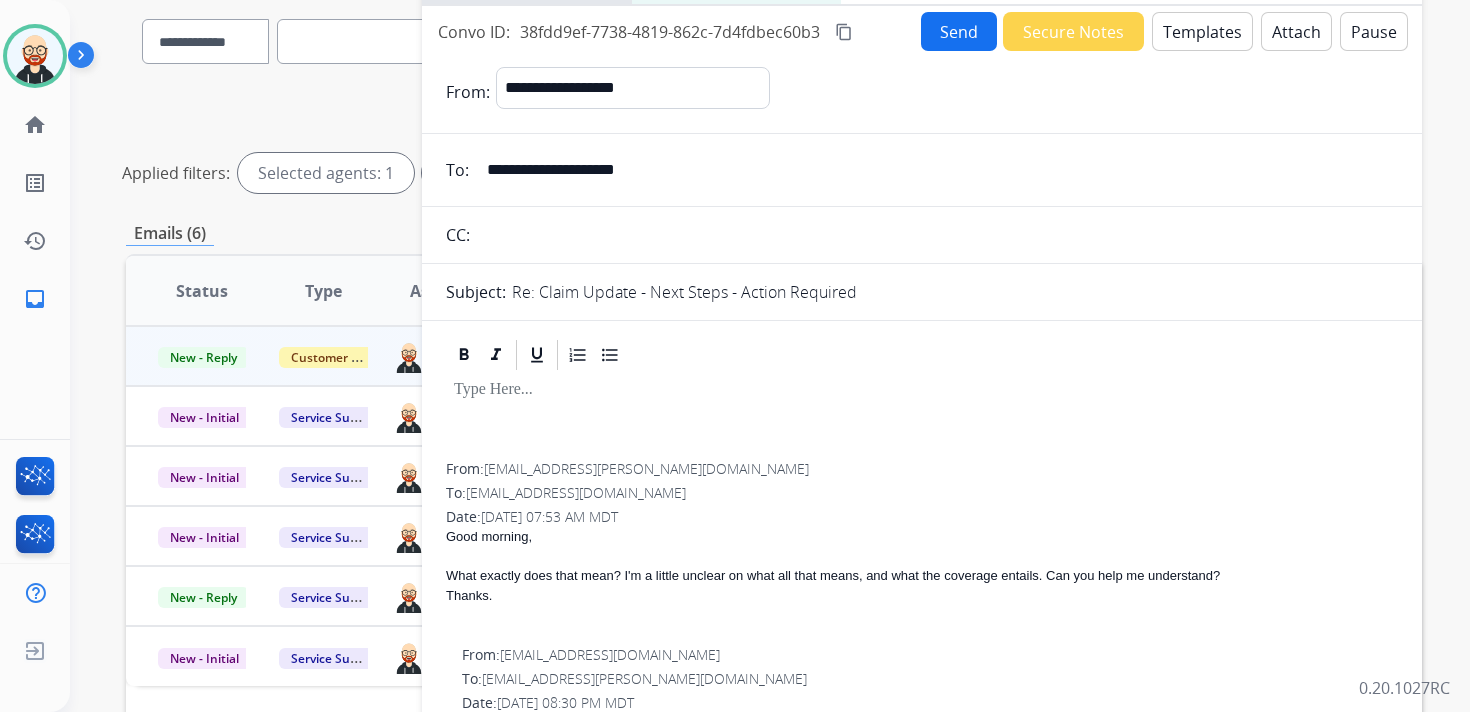 click at bounding box center [922, 390] 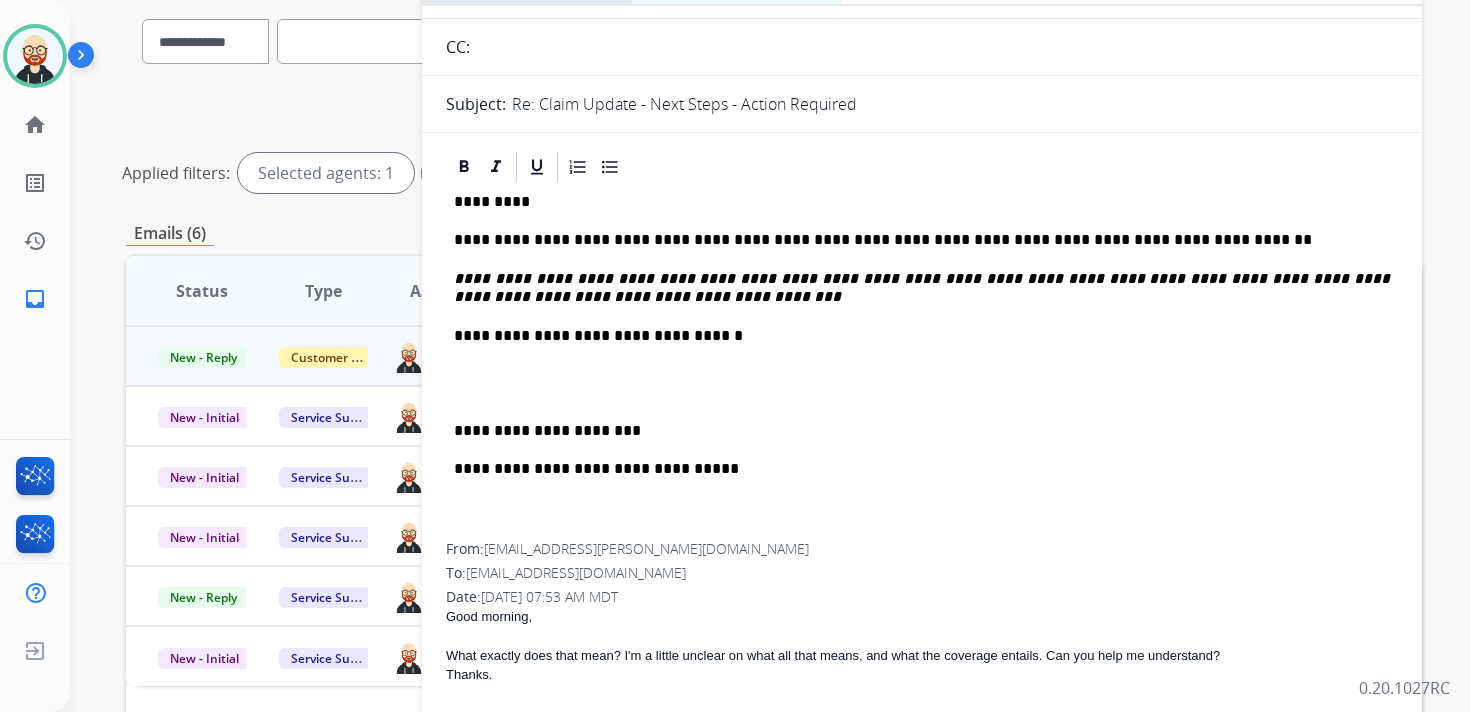 scroll, scrollTop: 195, scrollLeft: 0, axis: vertical 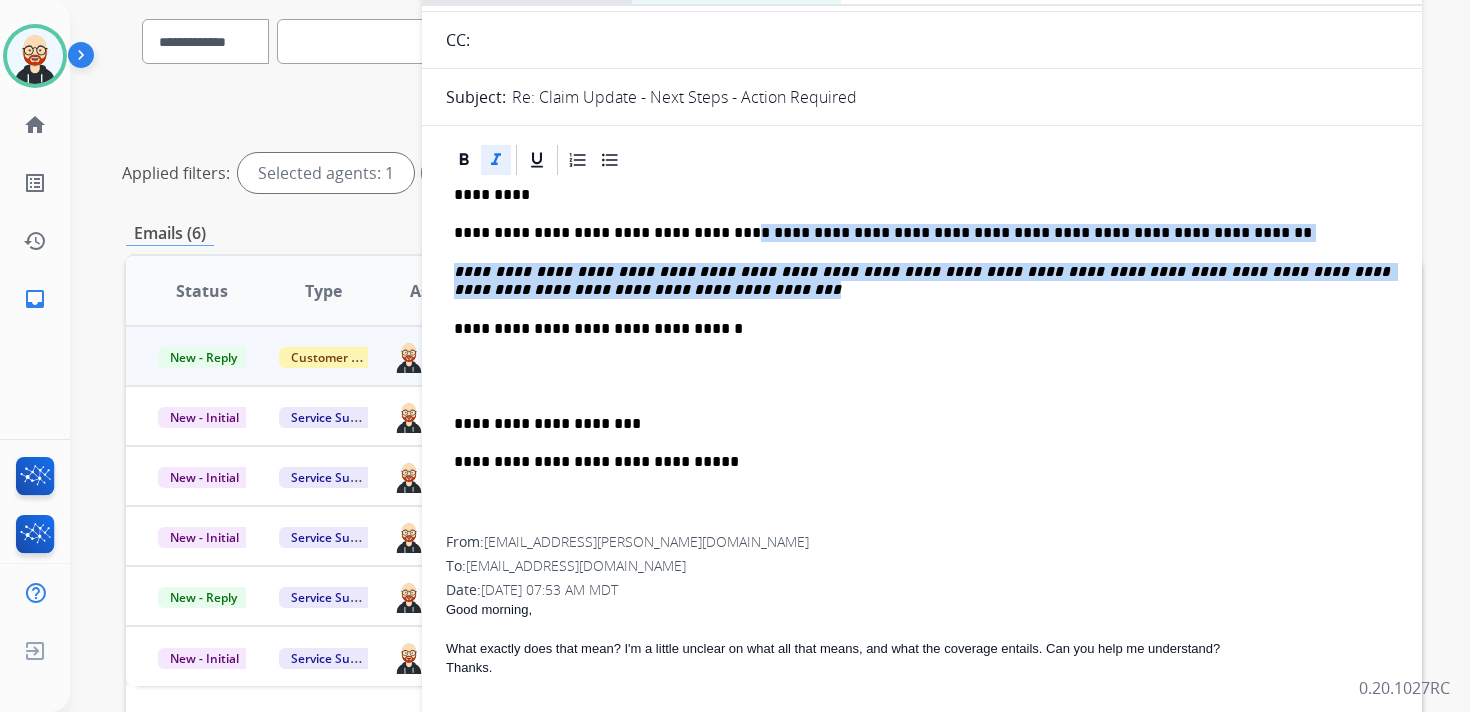 drag, startPoint x: 726, startPoint y: 291, endPoint x: 707, endPoint y: 235, distance: 59.135437 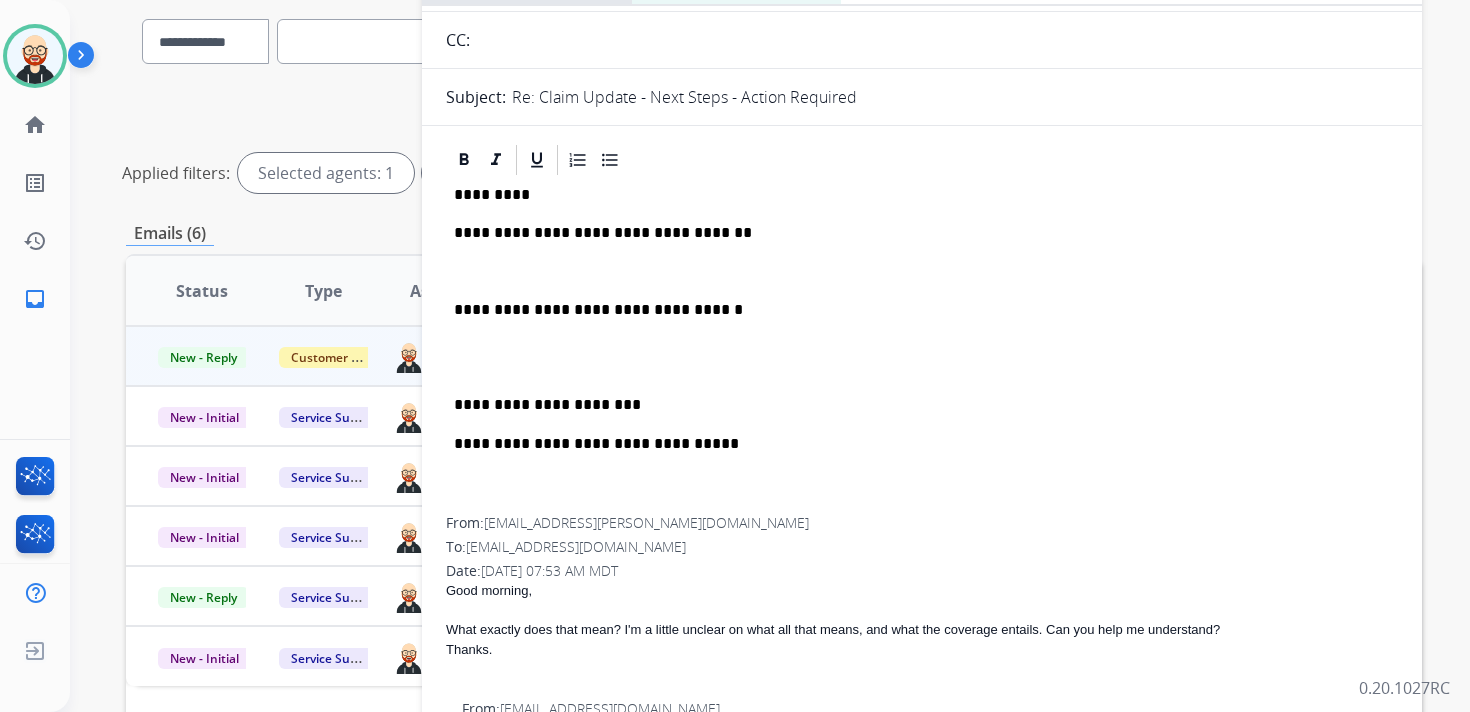 type 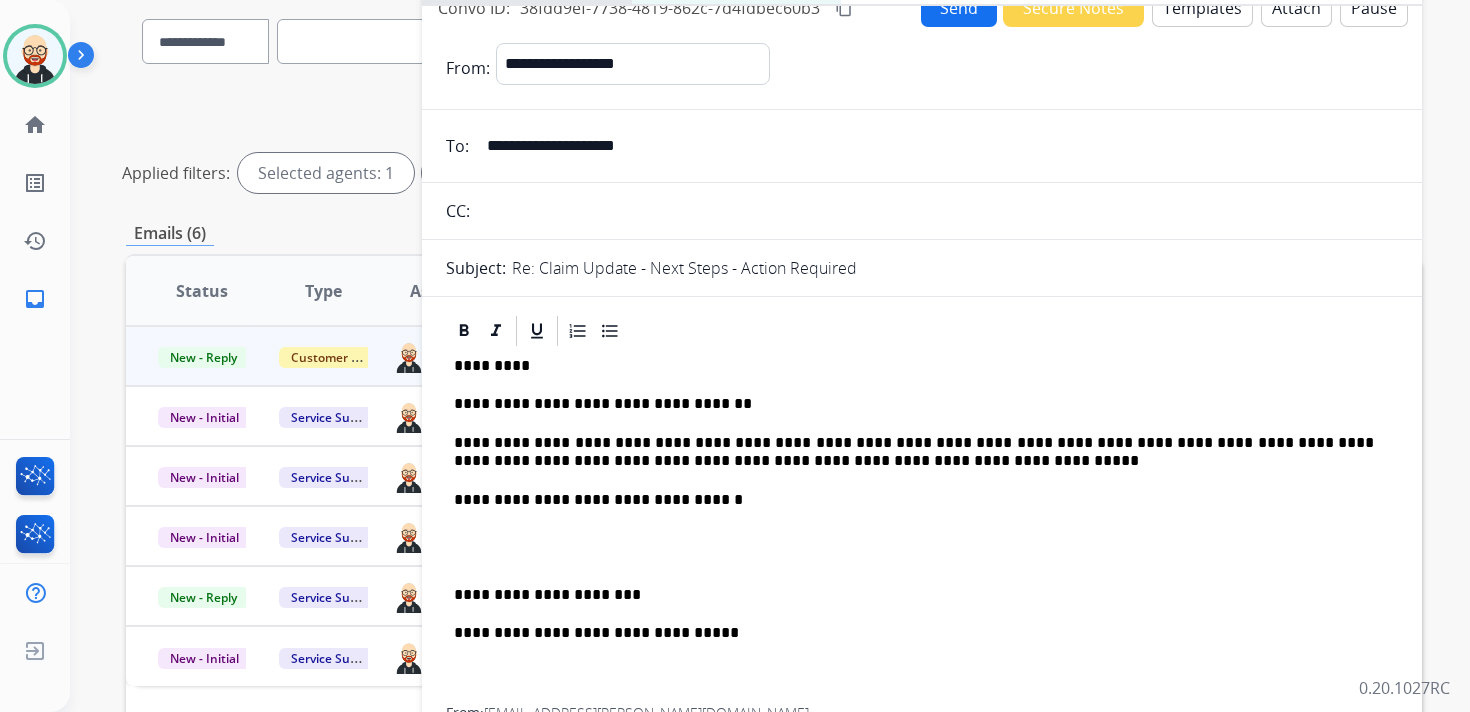 scroll, scrollTop: 0, scrollLeft: 0, axis: both 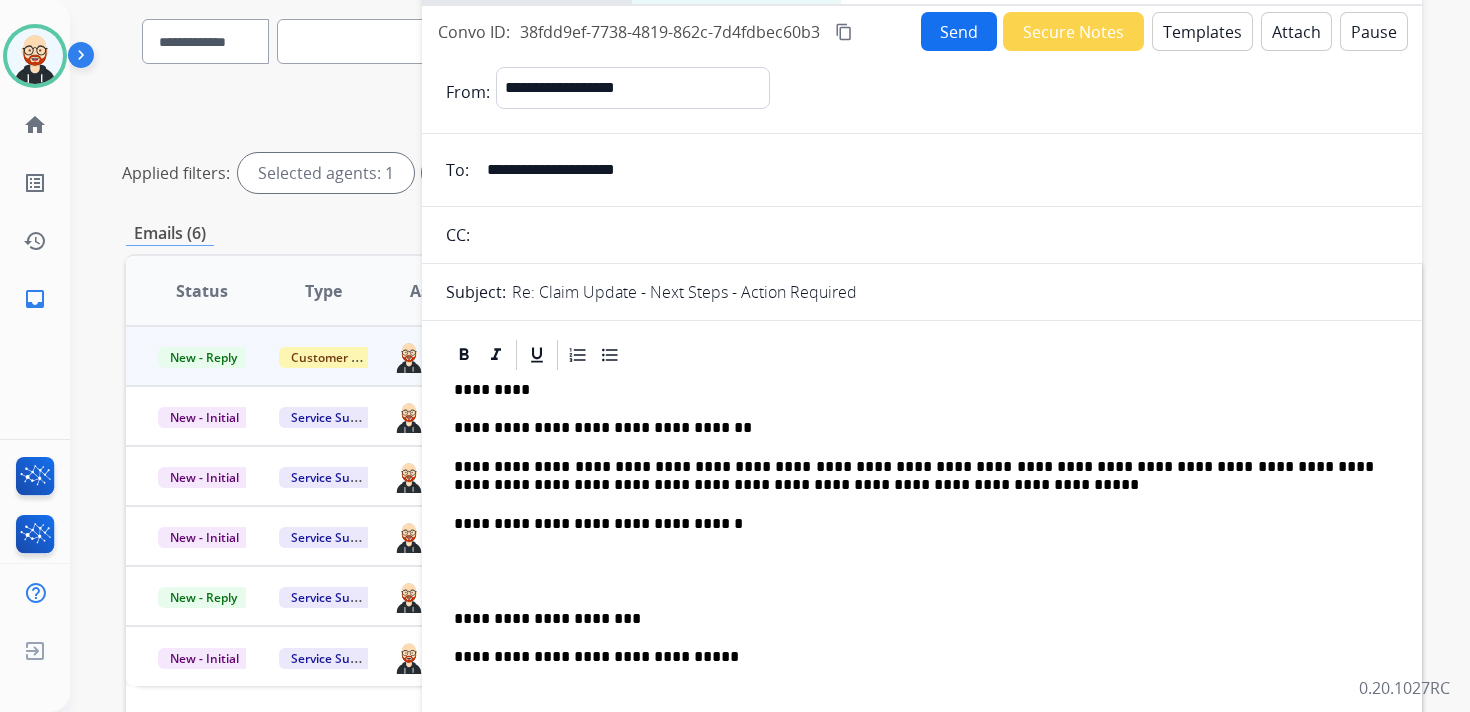 click on "Send" at bounding box center [959, 31] 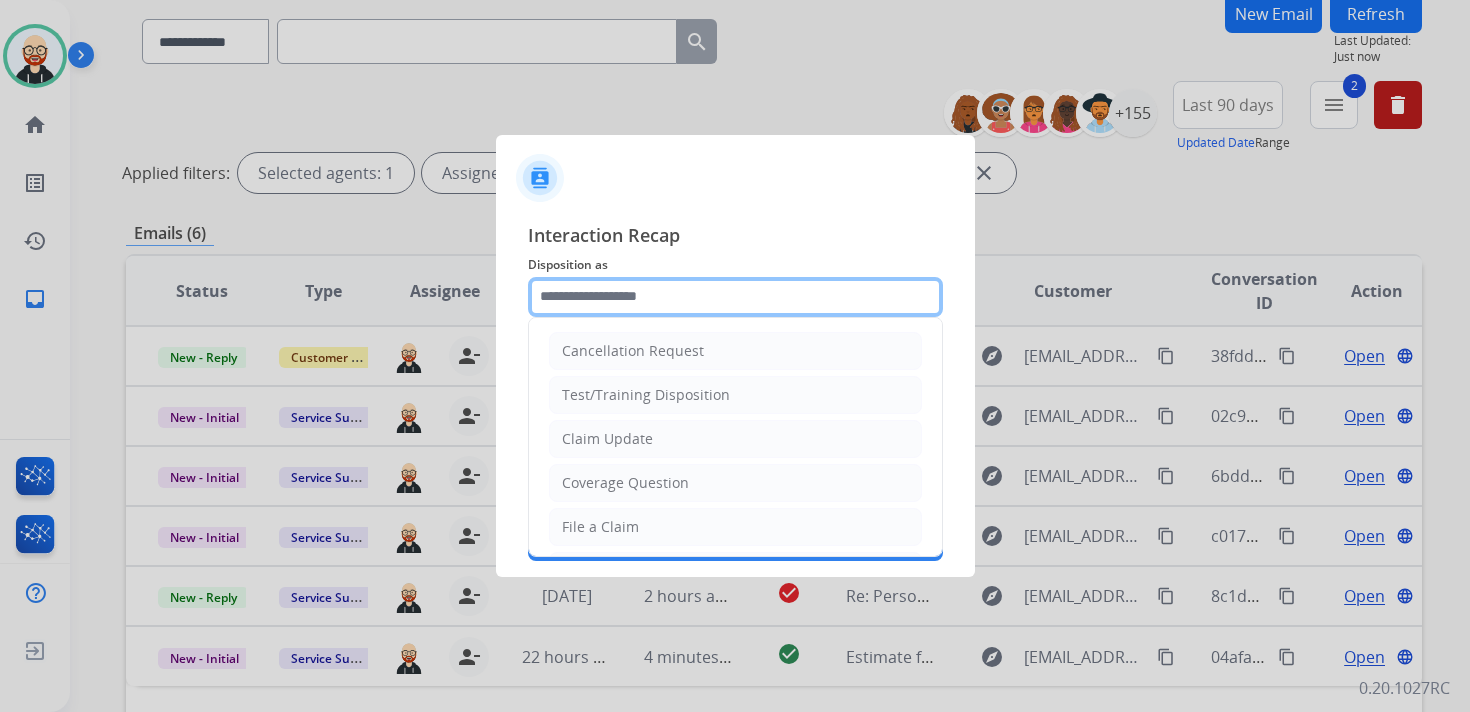 click 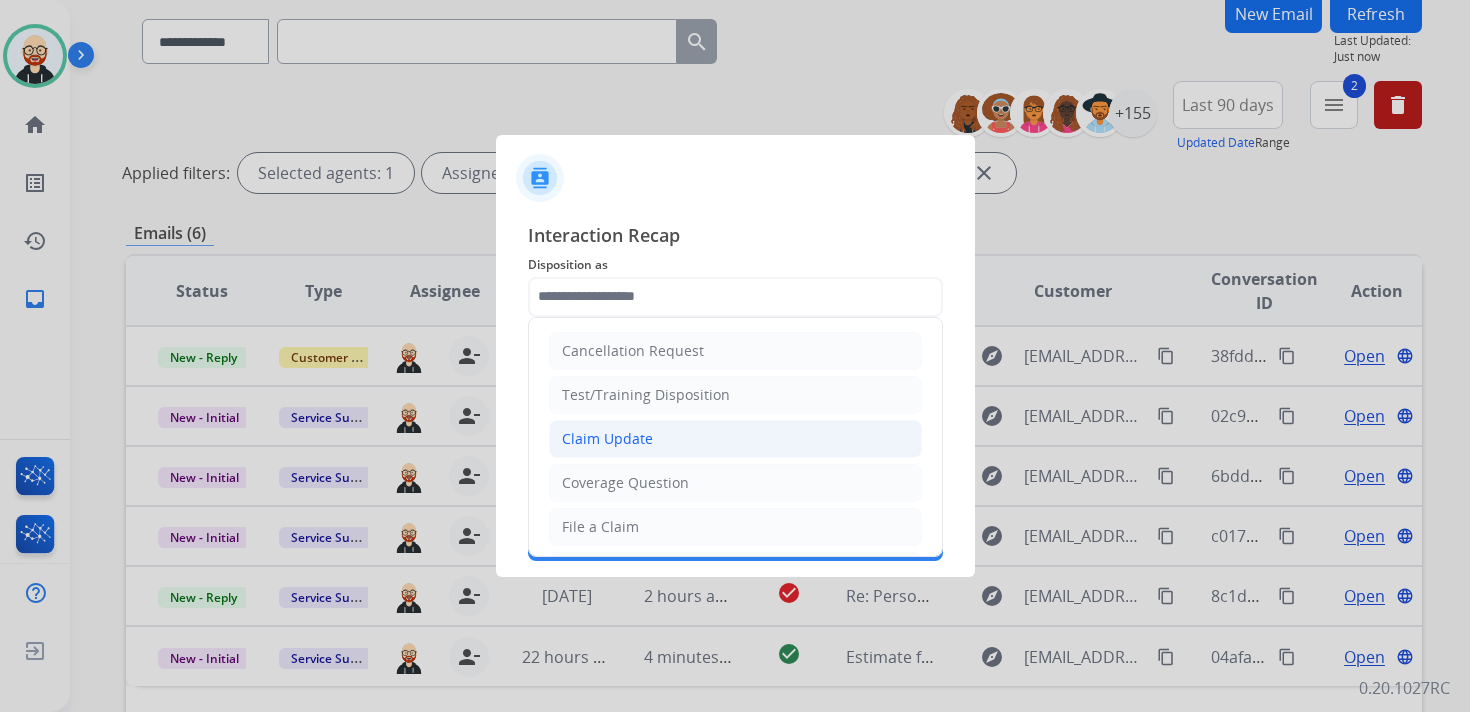 click on "Claim Update" 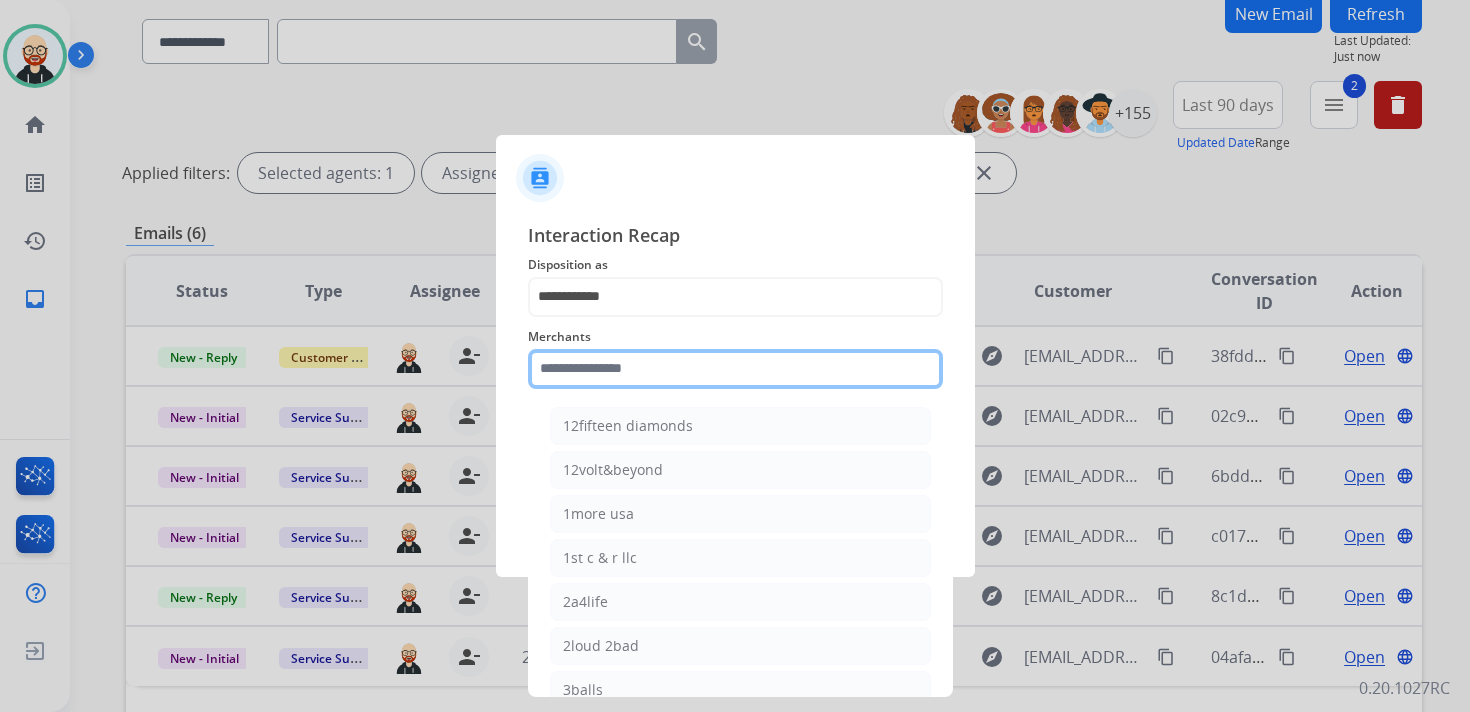 click 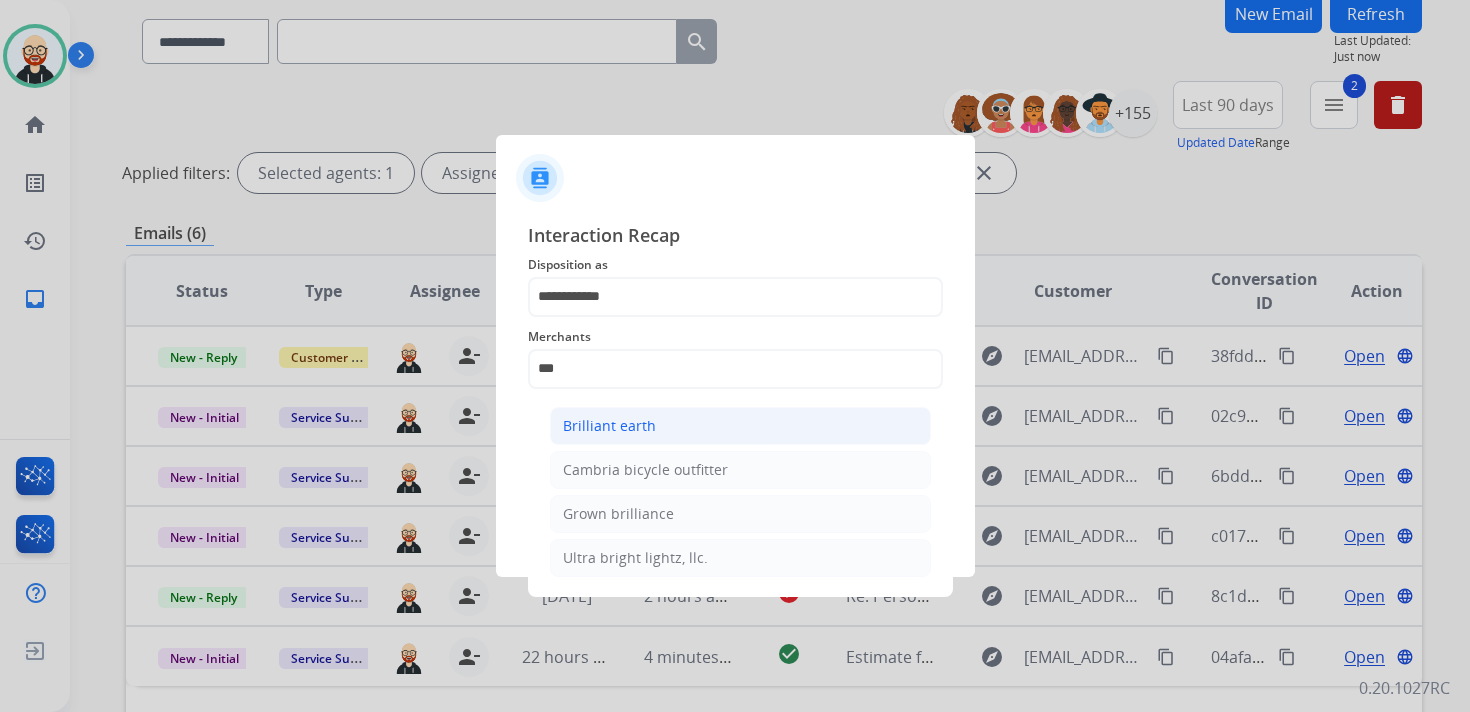 click on "Brilliant earth" 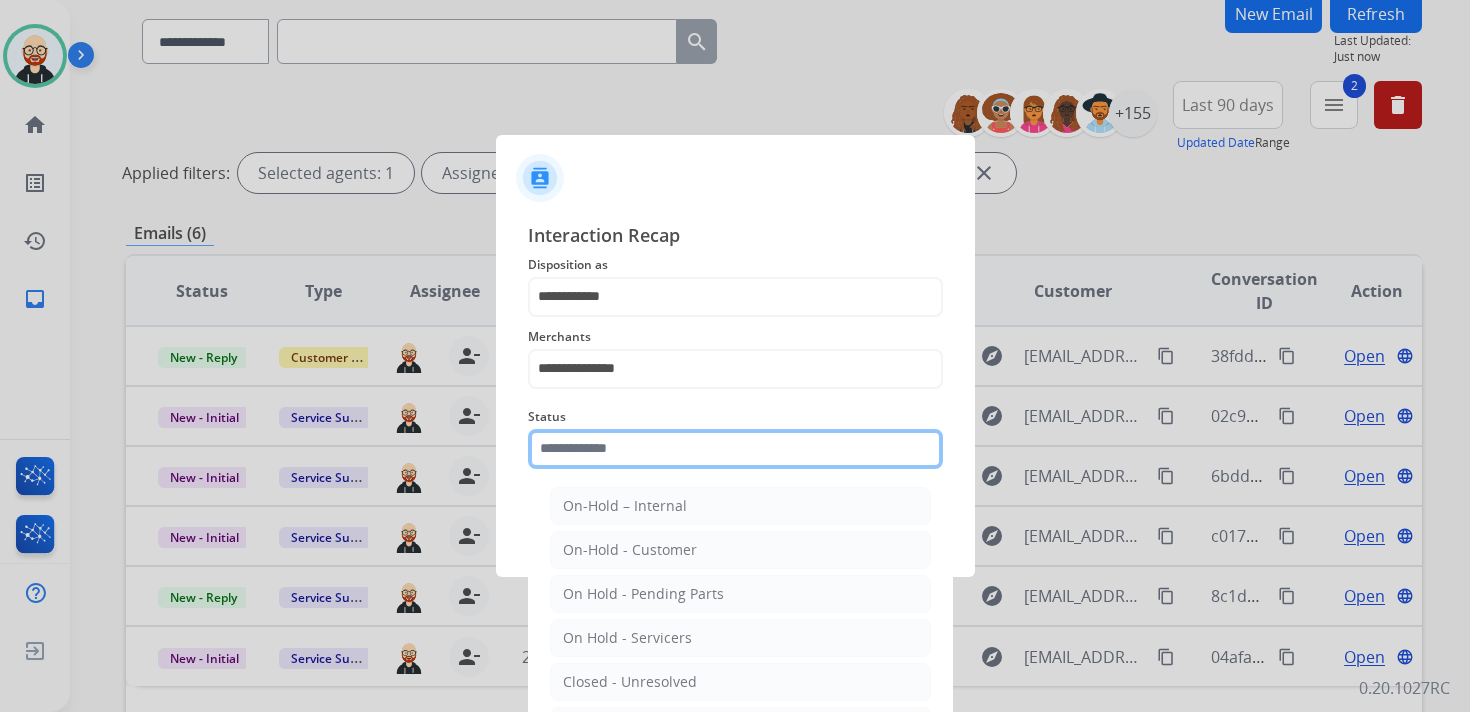 click 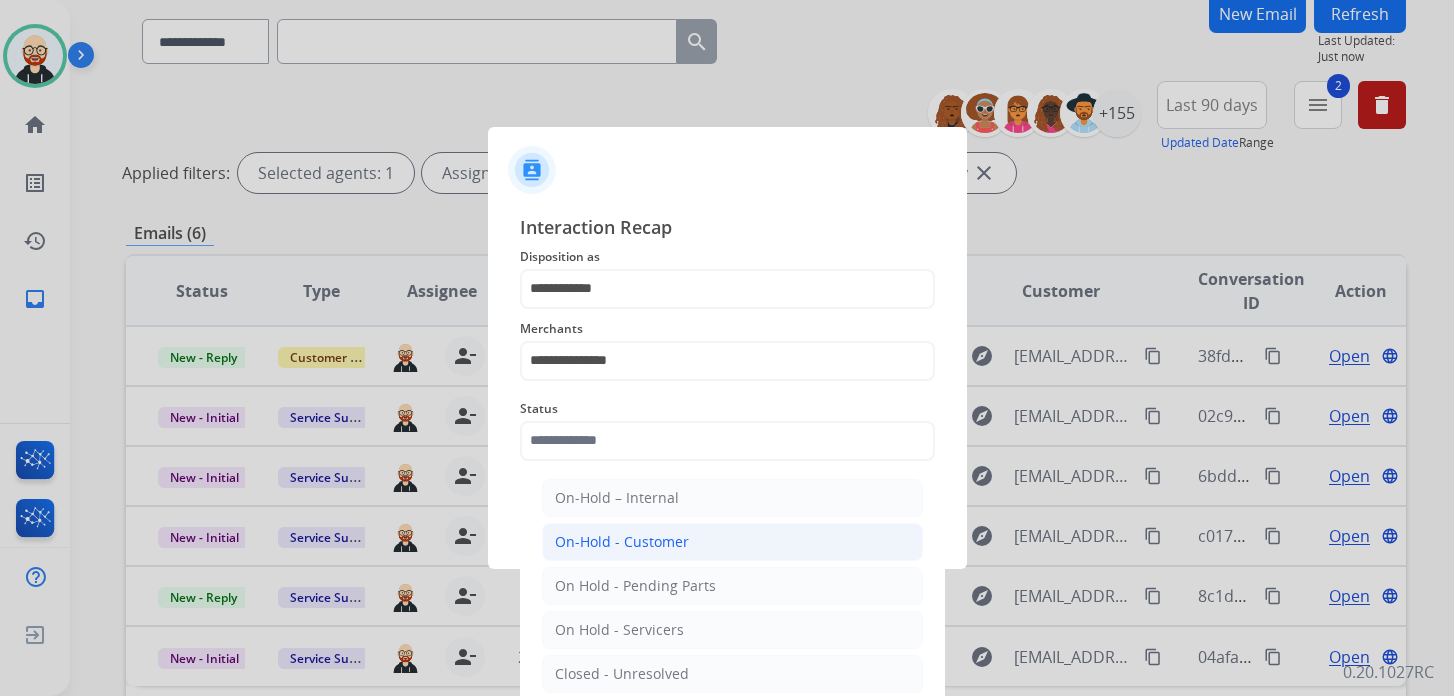 click on "On-Hold - Customer" 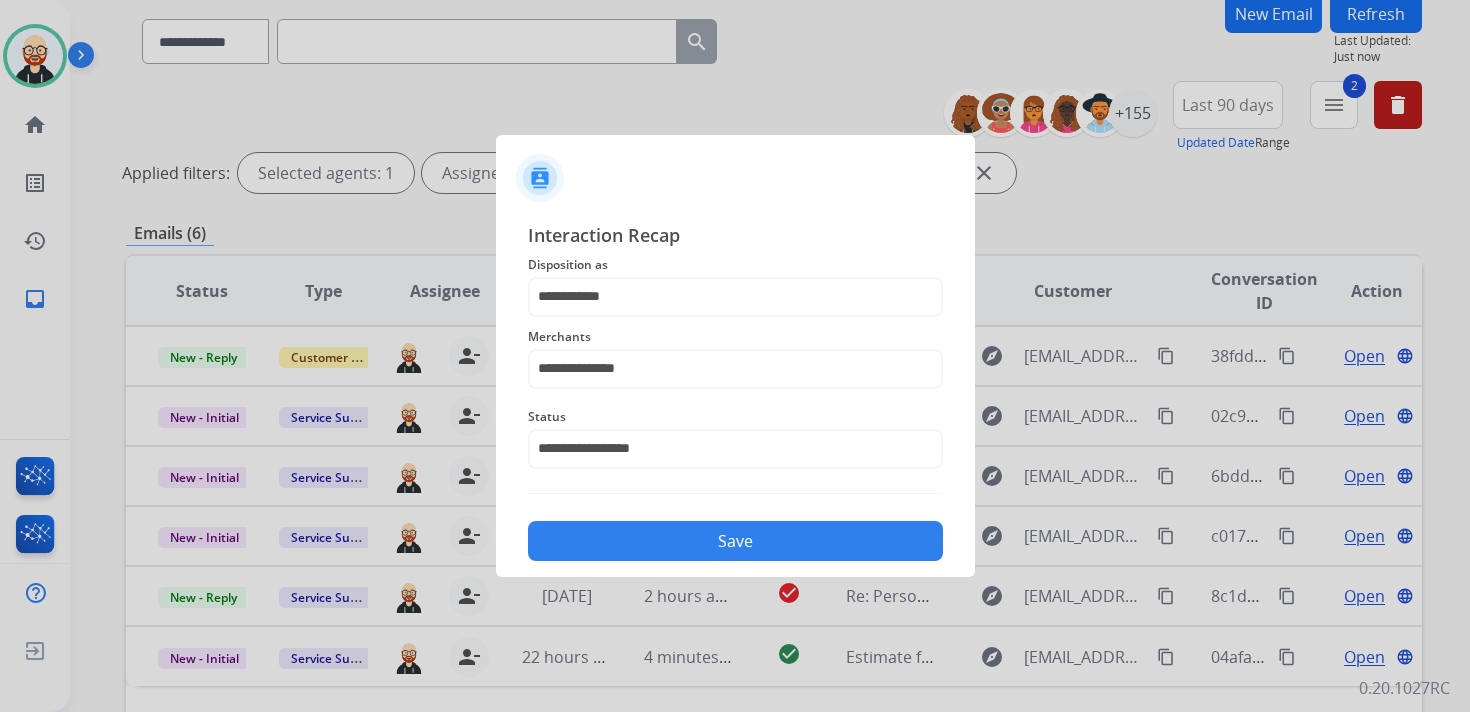 click on "Save" 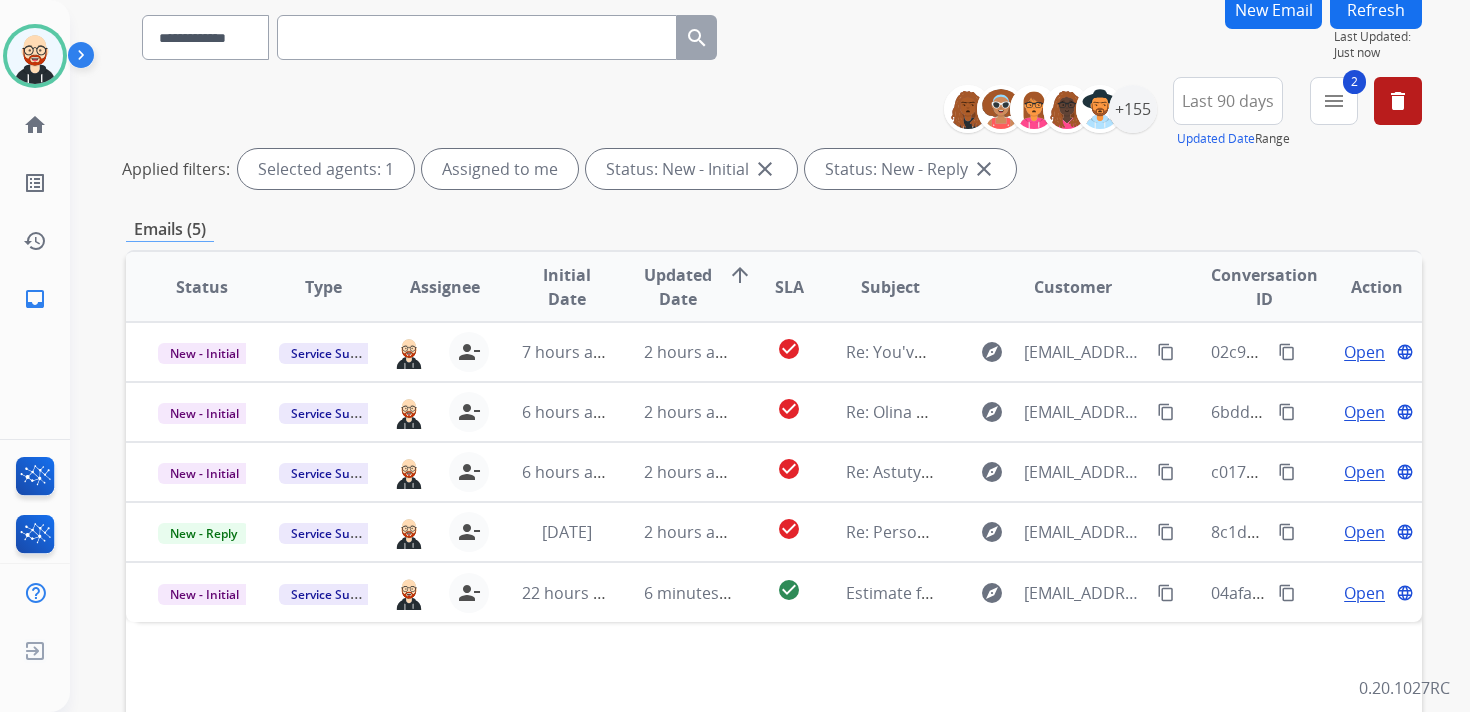 scroll, scrollTop: 205, scrollLeft: 0, axis: vertical 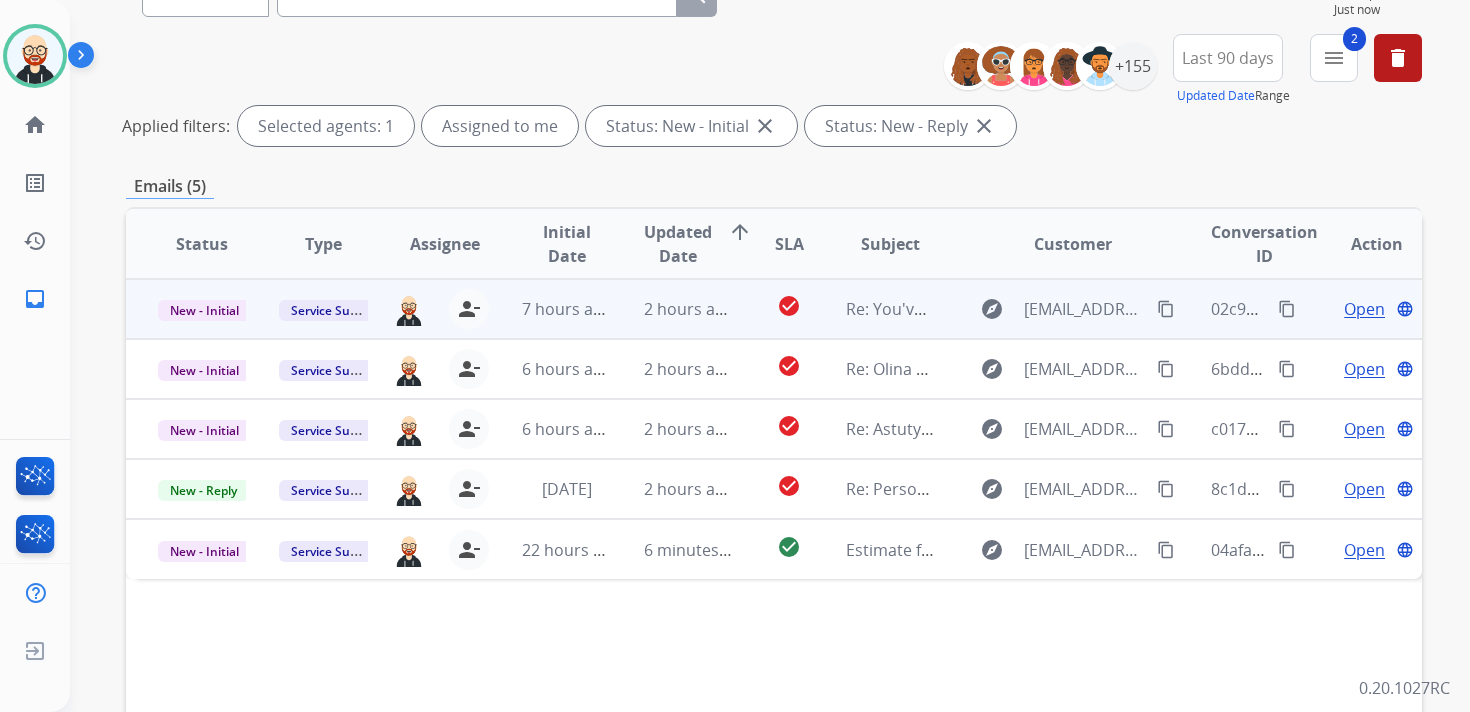 click on "Open" at bounding box center (1364, 309) 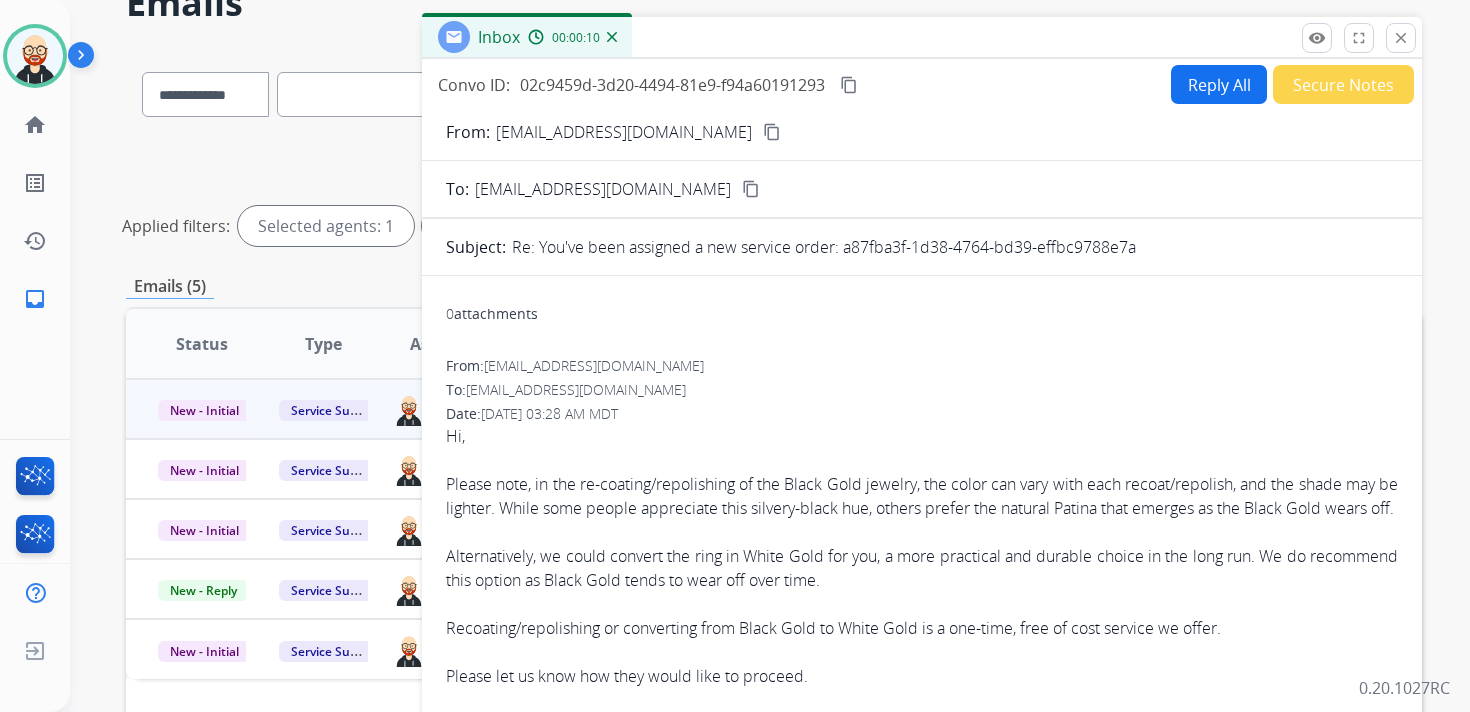 scroll, scrollTop: 0, scrollLeft: 0, axis: both 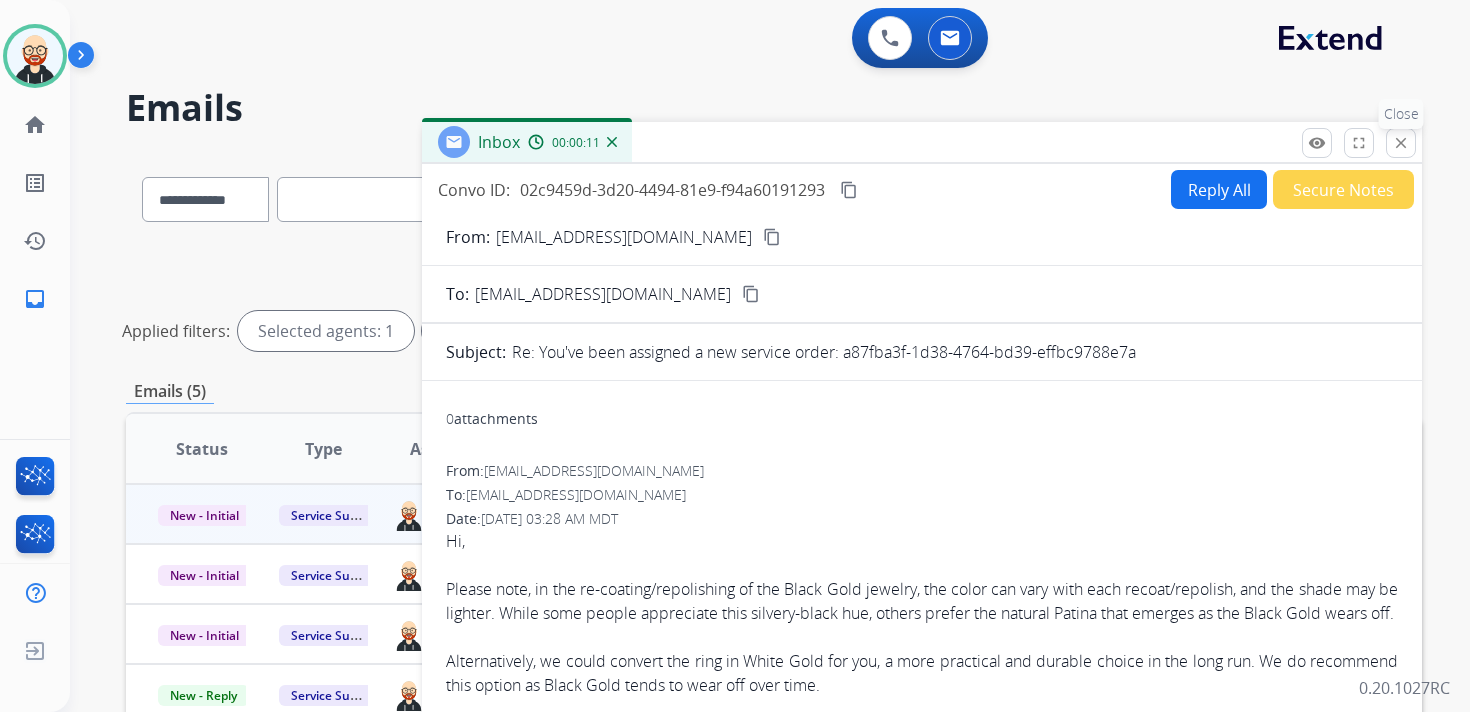 click on "close" at bounding box center (1401, 143) 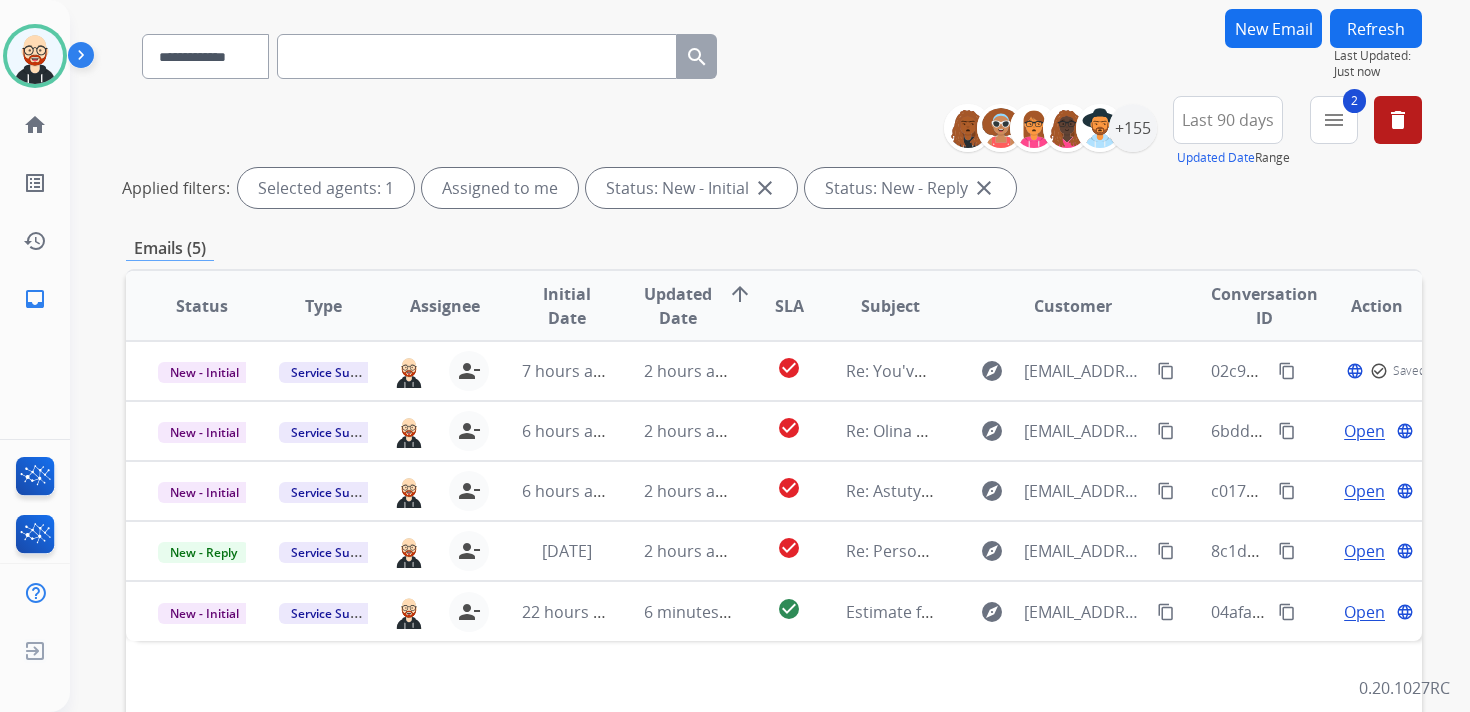 scroll, scrollTop: 181, scrollLeft: 0, axis: vertical 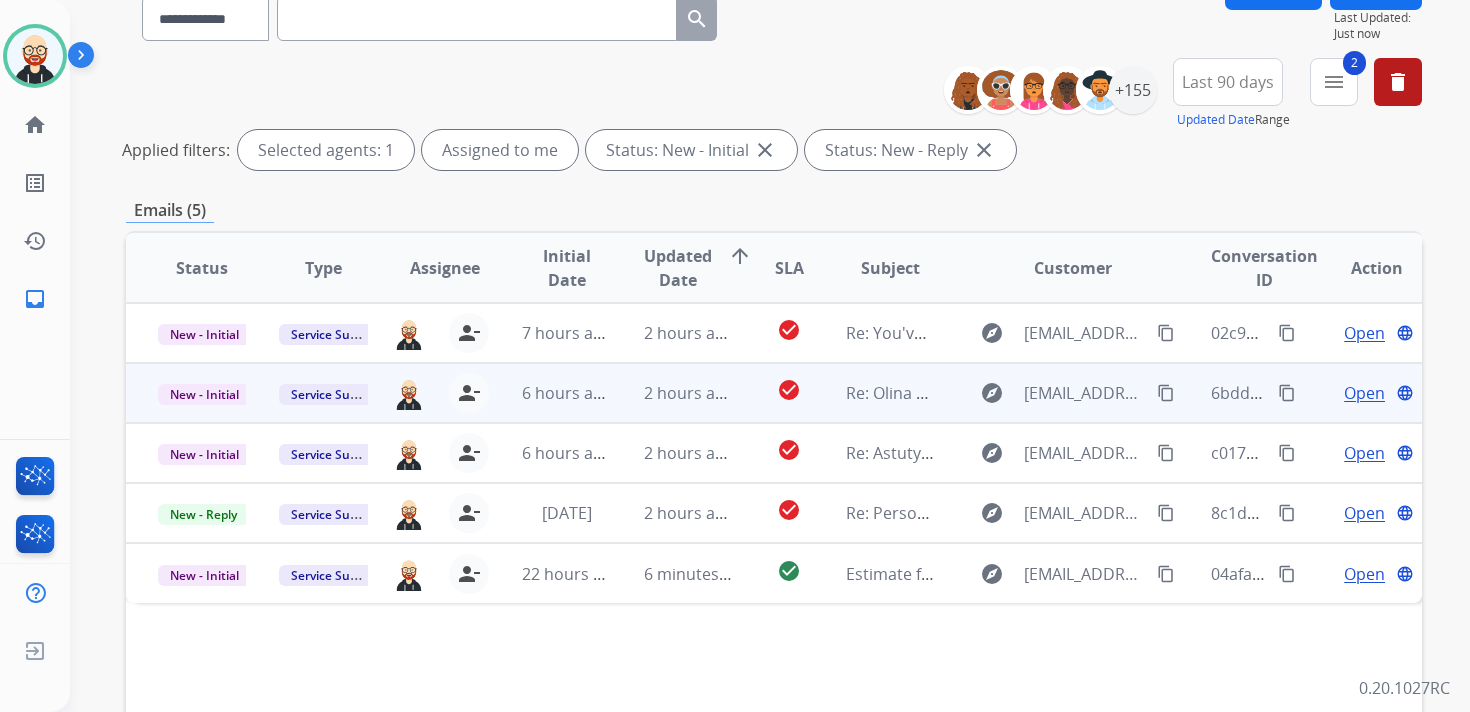 click on "Open" at bounding box center [1364, 393] 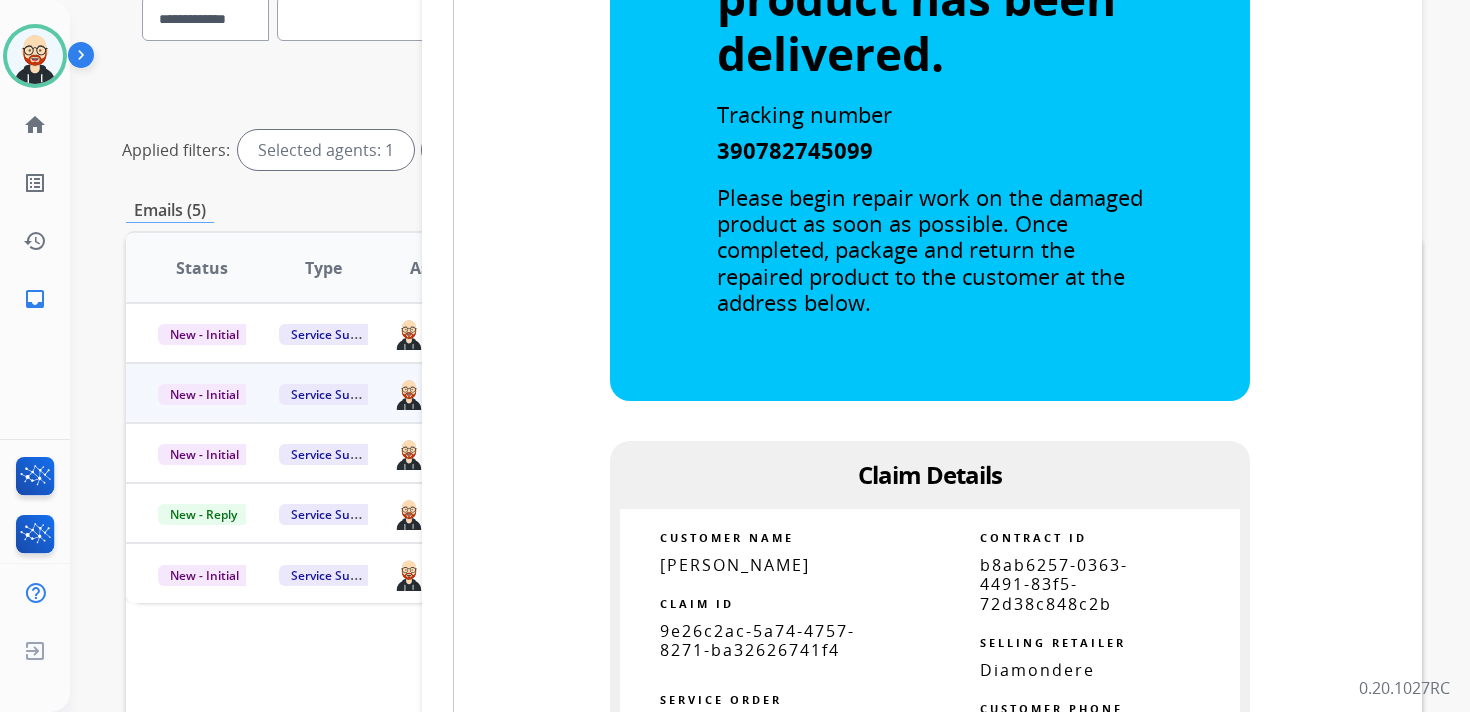 scroll, scrollTop: 1019, scrollLeft: 0, axis: vertical 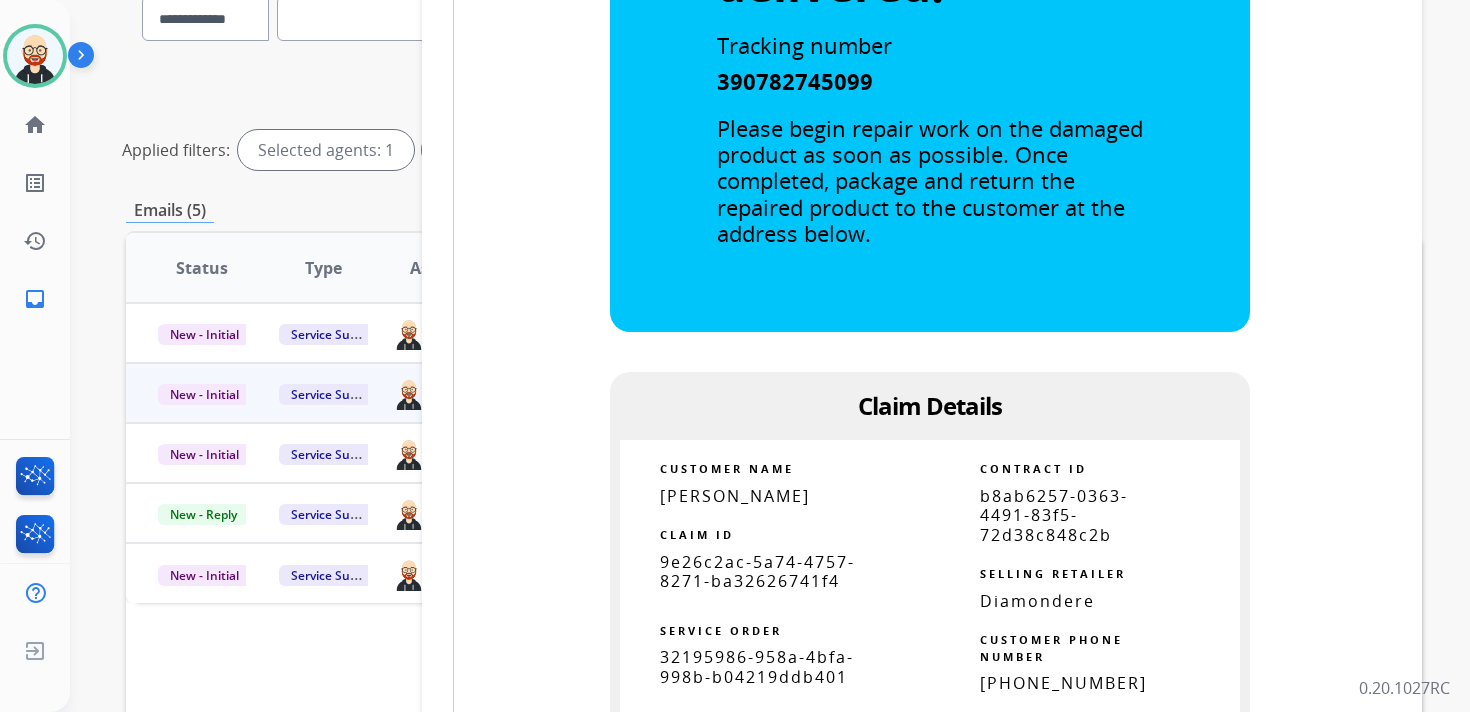 click on "9e26c2ac-5a74-4757-8271-ba32626741f4" at bounding box center (757, 571) 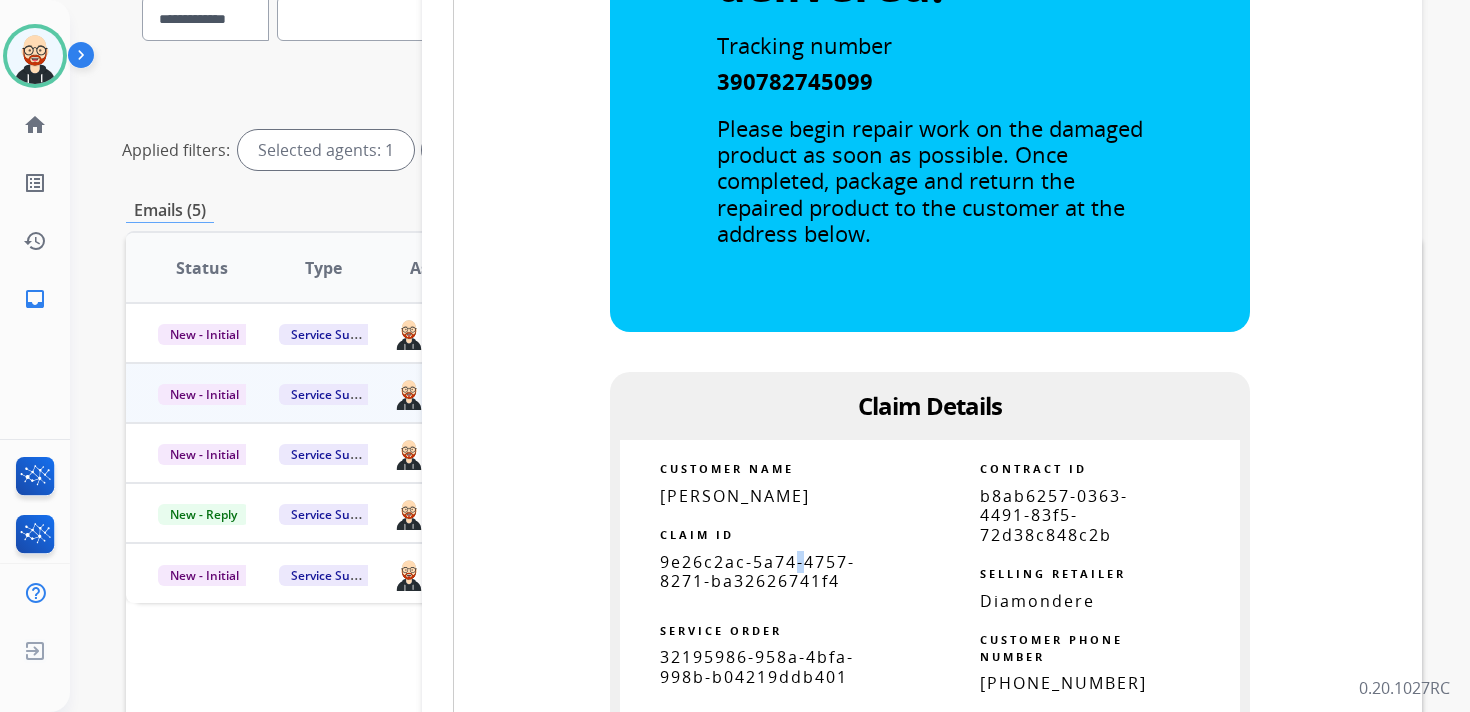 click on "9e26c2ac-5a74-4757-8271-ba32626741f4" at bounding box center [757, 571] 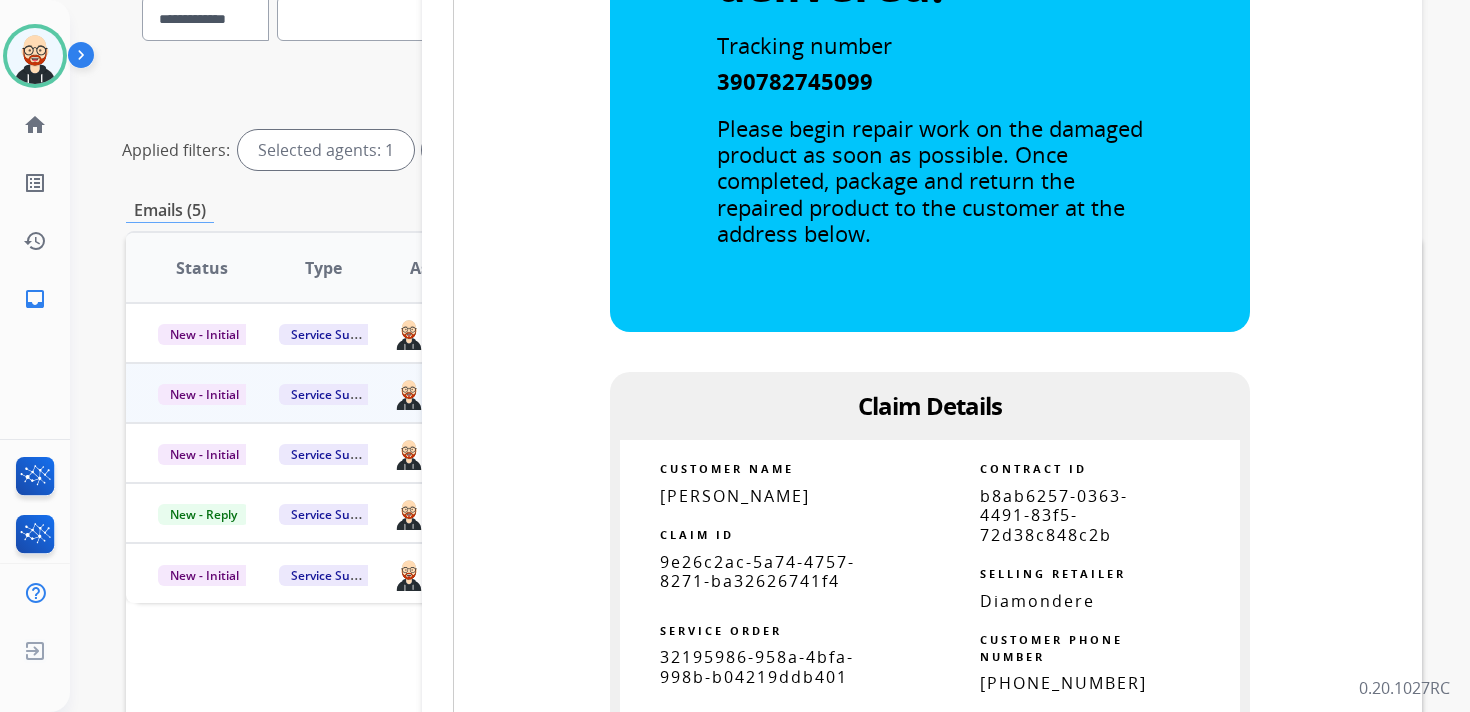 click on "9e26c2ac-5a74-4757-8271-ba32626741f4" at bounding box center (757, 571) 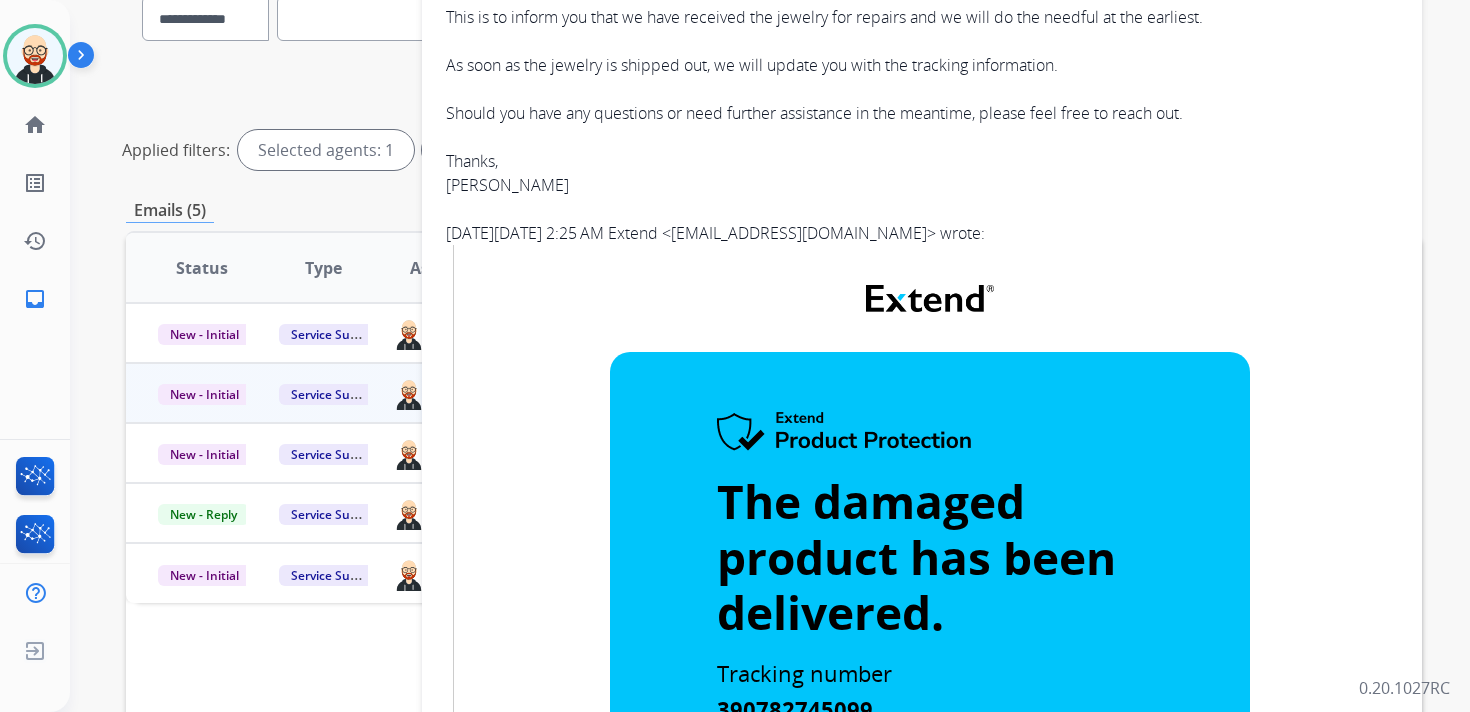 scroll, scrollTop: 0, scrollLeft: 0, axis: both 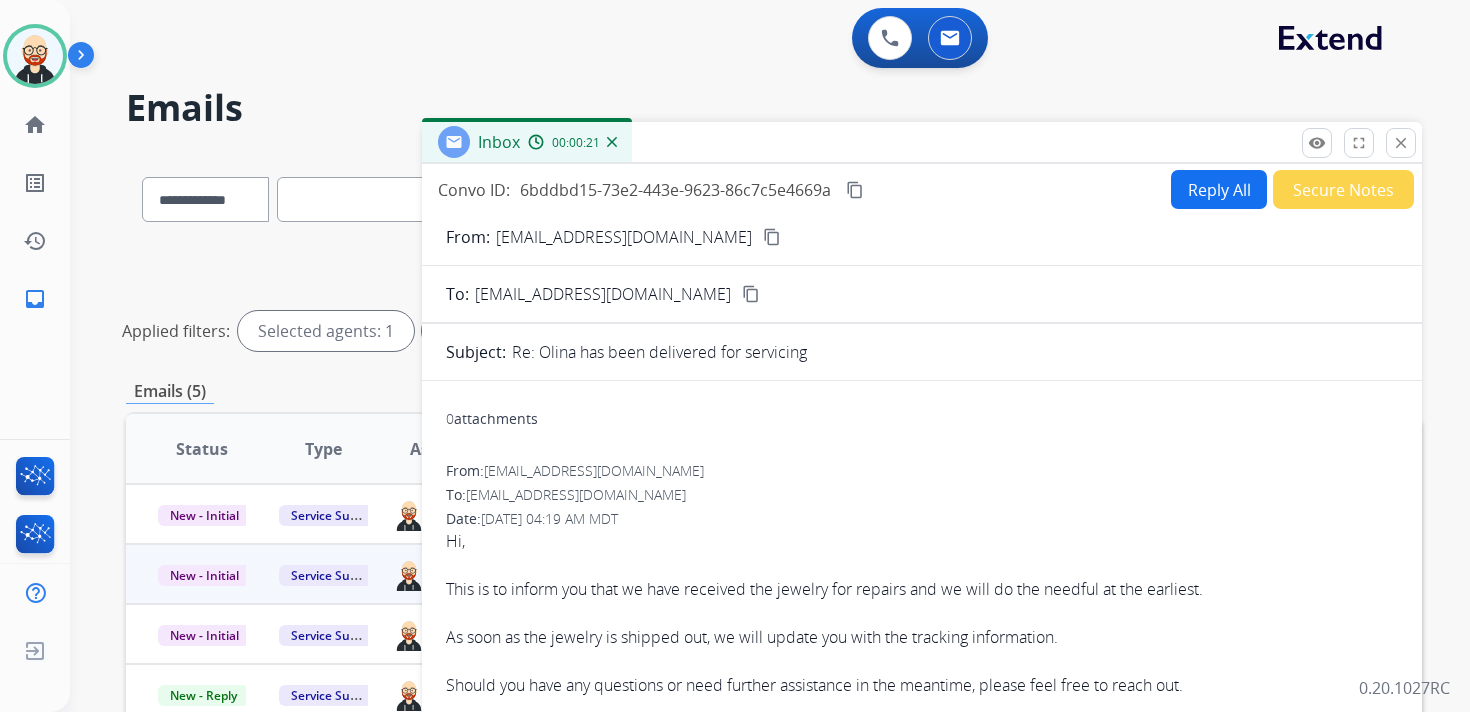 click on "content_copy" at bounding box center [855, 190] 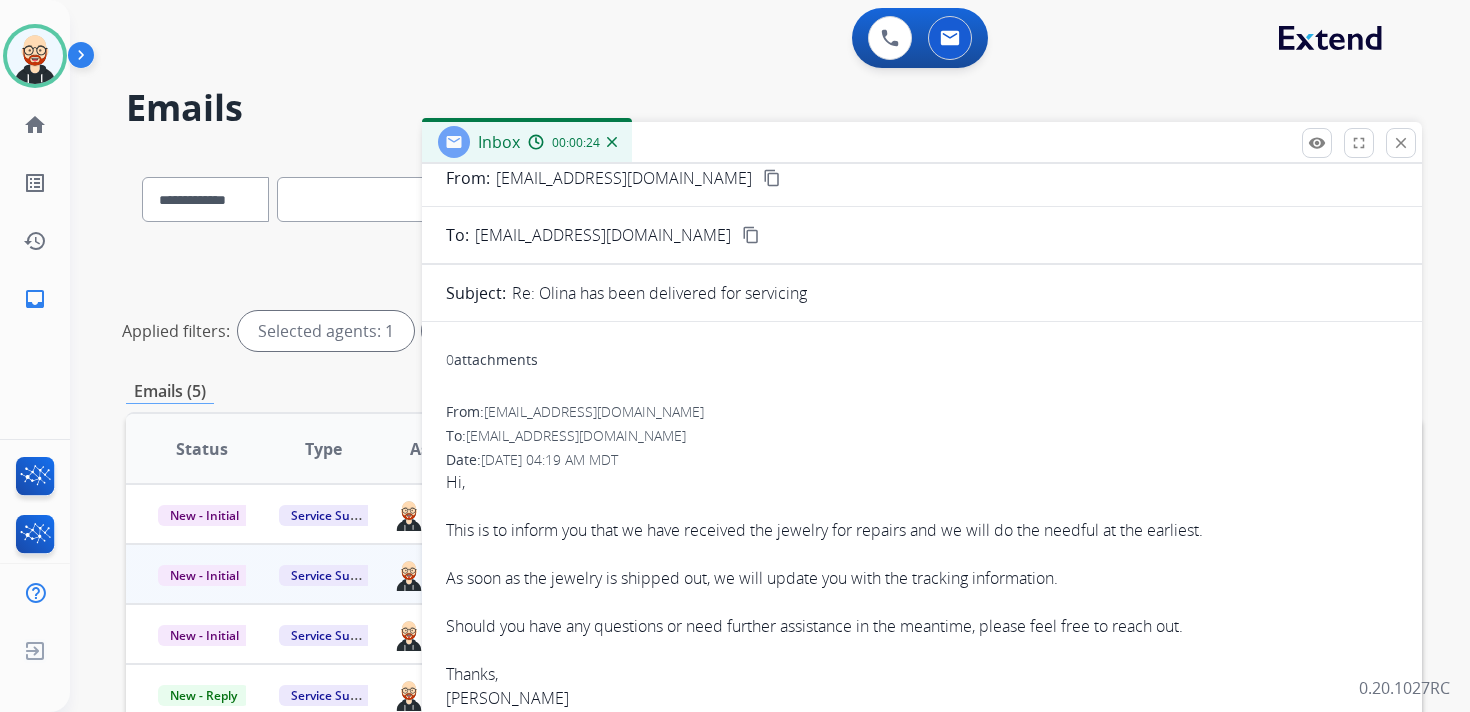 scroll, scrollTop: 91, scrollLeft: 0, axis: vertical 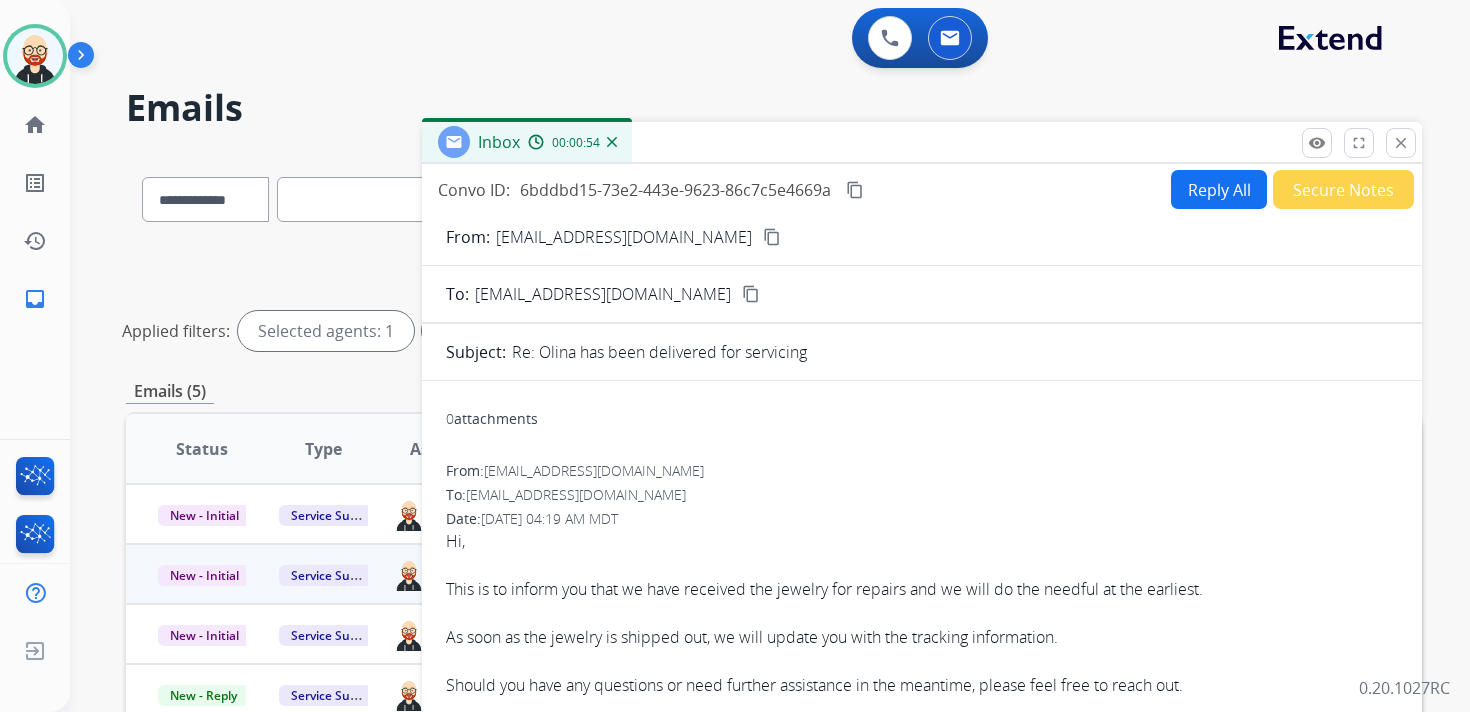 click on "Convo ID:  6bddbd15-73e2-443e-9623-86c7c5e4669a  content_copy Reply All Secure Notes From: [EMAIL_ADDRESS][DOMAIN_NAME] content_copy To:  [EMAIL_ADDRESS][DOMAIN_NAME]  content_copy Subject:  Re: Olina has been delivered for servicing  0  attachments  From:  [EMAIL_ADDRESS][DOMAIN_NAME]   To:  [EMAIL_ADDRESS][DOMAIN_NAME]  Date:  [DATE] 04:19 AM MDT Hi,   This is to inform you that we have received the jewelry for repairs and we will do the needful at the earliest.   As soon as the jewelry is shipped out, we will update you with the tracking information.   Should you have any questions or need further assistance in the meantime, please feel free to reach out.   Thanks, [PERSON_NAME] [DATE][DATE] 2:25 AM Extend < [EMAIL_ADDRESS][DOMAIN_NAME] > wrote: This damaged product requires repair.        The damaged product has been delivered. The damaged product has been delivered.   Tracking number 390782745099     Tracking number 390782745099         Claim Details CUSTOMER NAME   [PERSON_NAME] CLAIM ID" at bounding box center [922, 552] 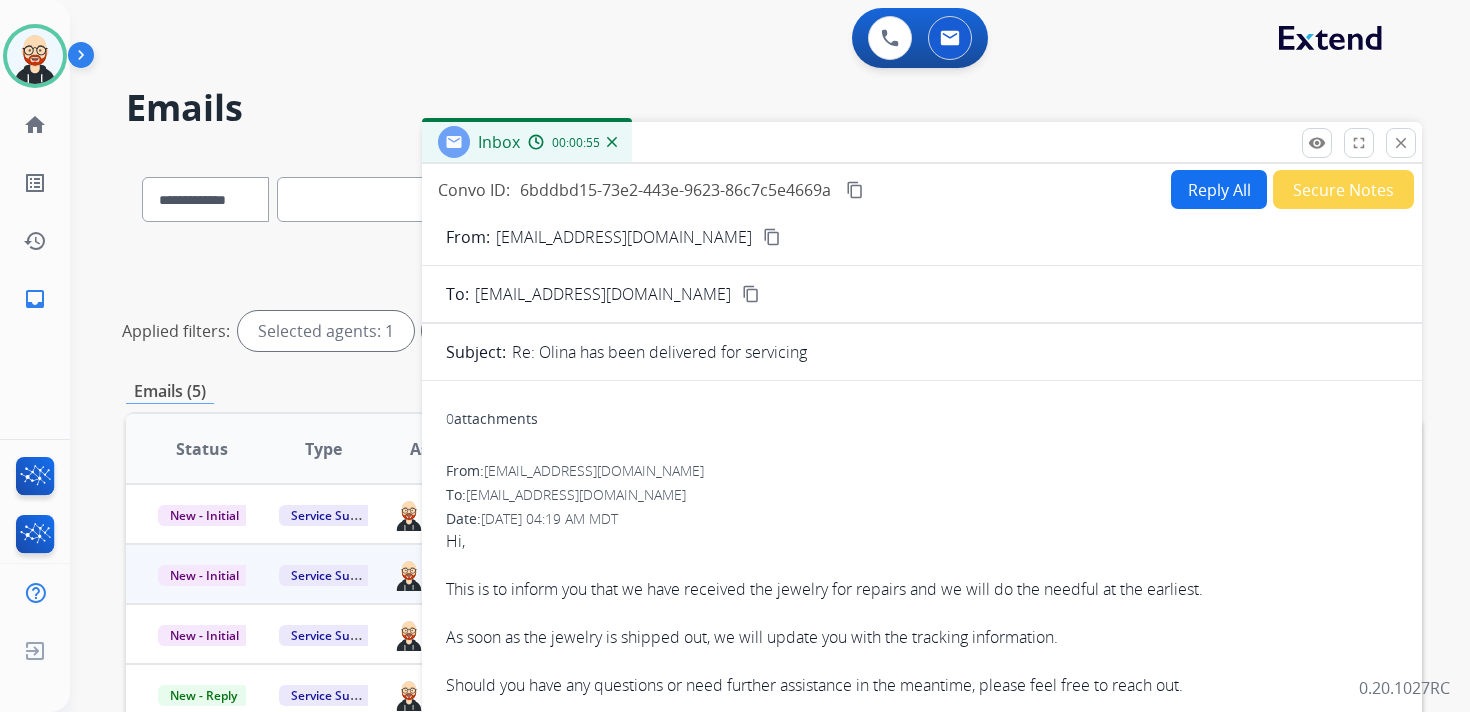 click on "From: [EMAIL_ADDRESS][DOMAIN_NAME] content_copy To:  [EMAIL_ADDRESS][DOMAIN_NAME]  content_copy Subject:  Re: [PERSON_NAME] has been delivered for servicing  0  attachments  From:  [EMAIL_ADDRESS][DOMAIN_NAME]   To:  [EMAIL_ADDRESS][DOMAIN_NAME]  Date:  [DATE] 04:19 AM MDT Hi,   This is to inform you that we have received the jewelry for repairs and we will do the needful at the earliest.   As soon as the jewelry is shipped out, we will update you with the tracking information.   Should you have any questions or need further assistance in the meantime, please feel free to reach out.   Thanks, [PERSON_NAME] [DATE][DATE] 2:25 AM Extend < [EMAIL_ADDRESS][DOMAIN_NAME] > wrote: This damaged product requires repair.        The damaged product has been delivered. The damaged product has been delivered.   Tracking number 390782745099   Please begin repair work on the damaged product as soon as possible. Once completed, package and return the repaired product to the customer at the address below.   Tracking number 390782745099" at bounding box center (922, 1470) 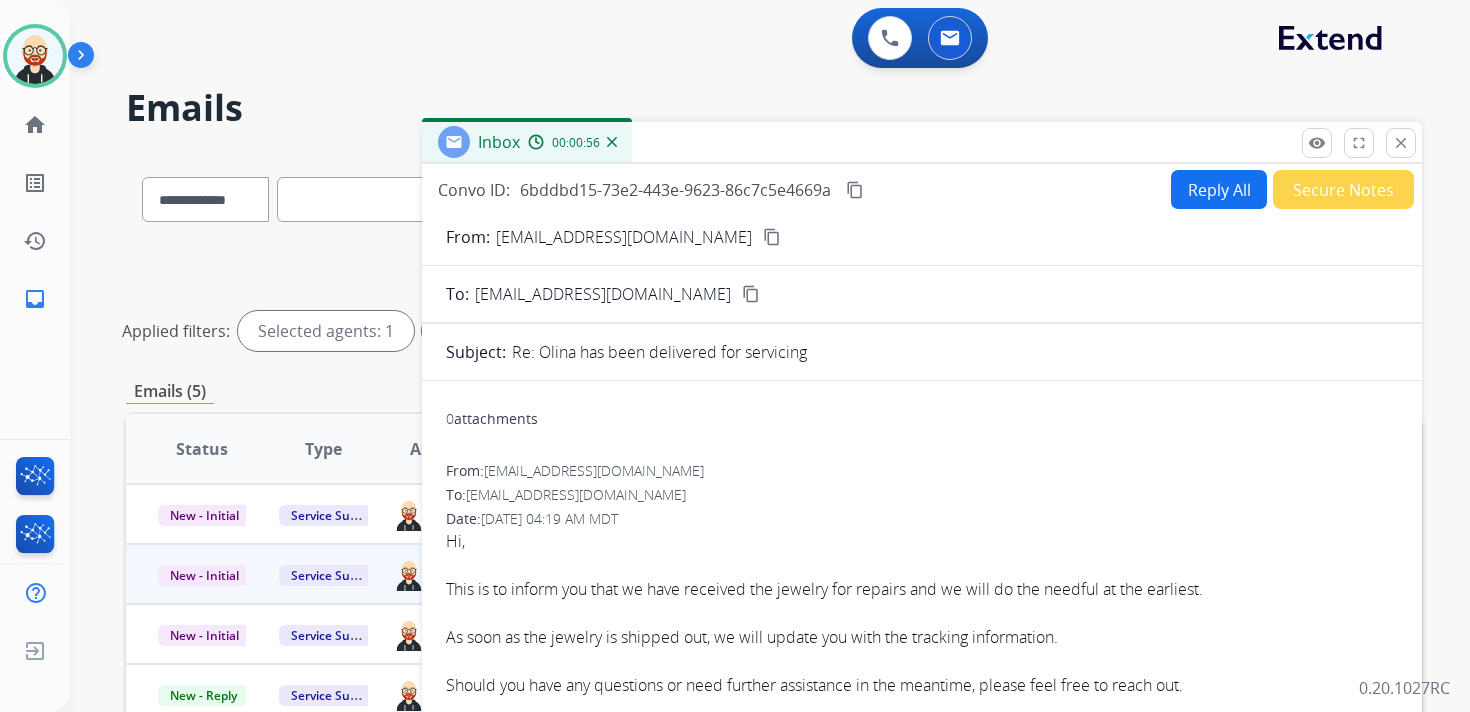 click on "Reply All" at bounding box center [1219, 189] 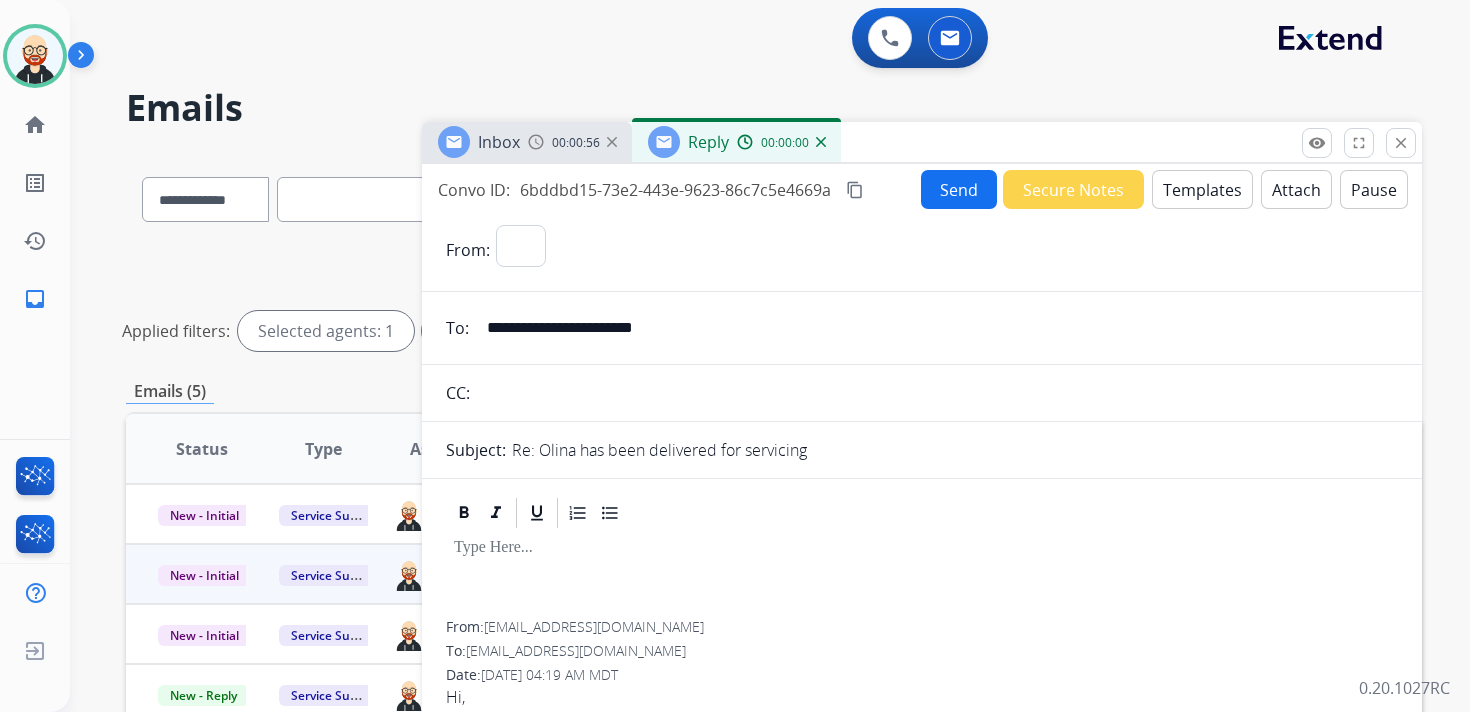 select on "**********" 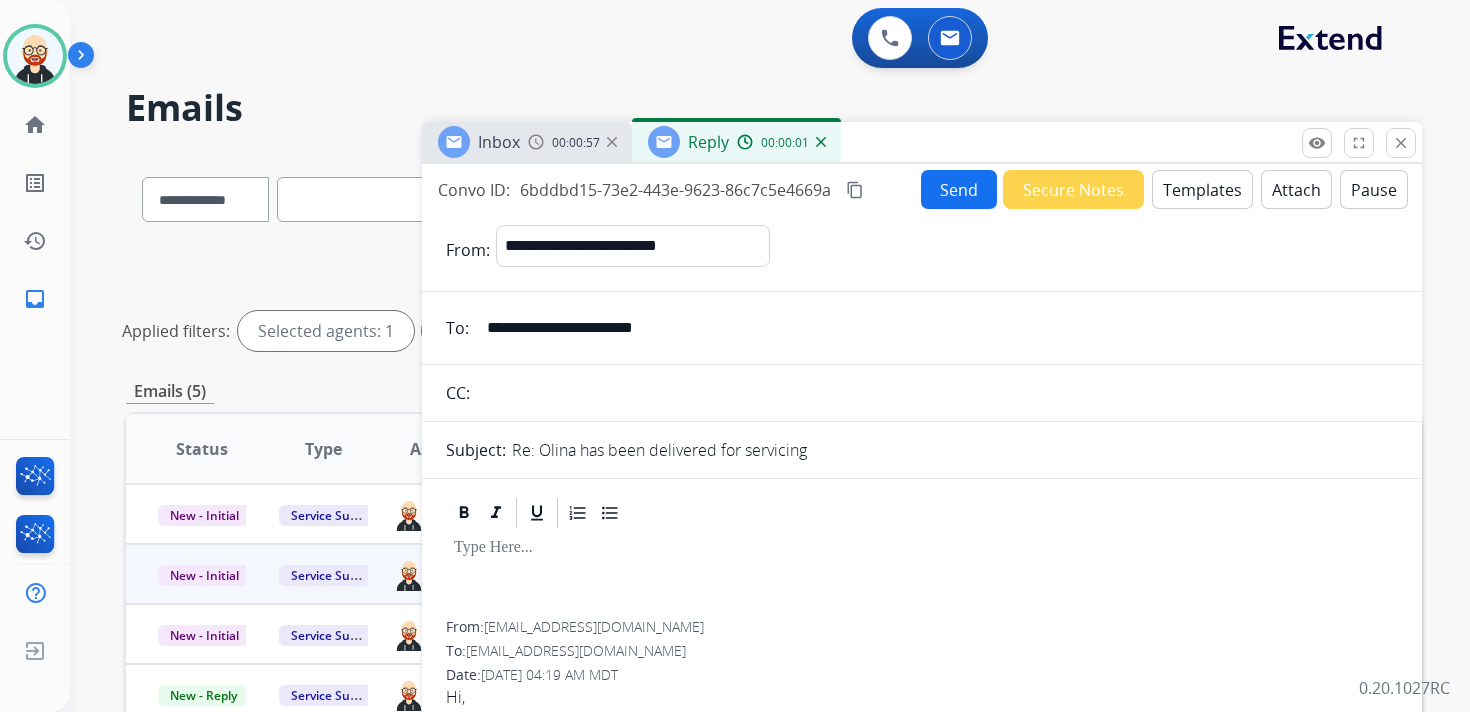click at bounding box center (922, 576) 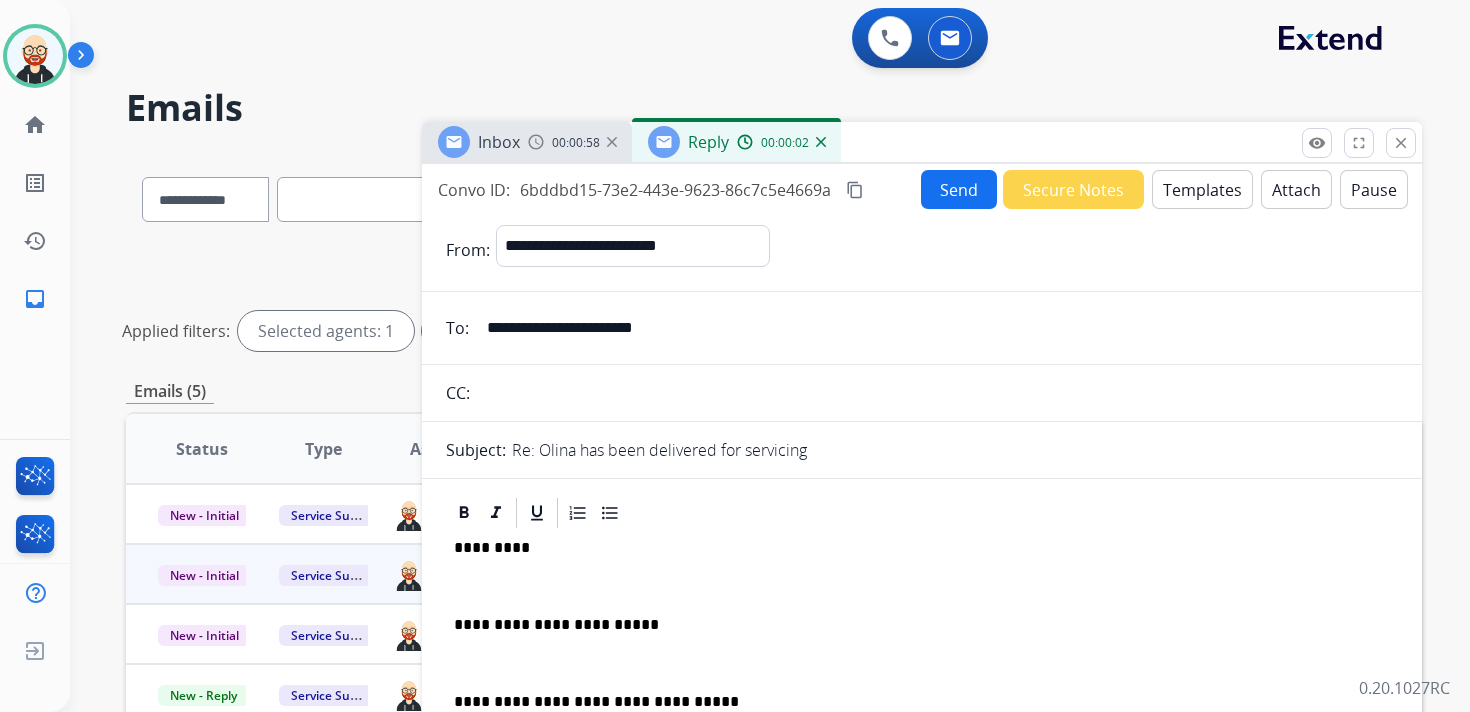 scroll, scrollTop: 5, scrollLeft: 0, axis: vertical 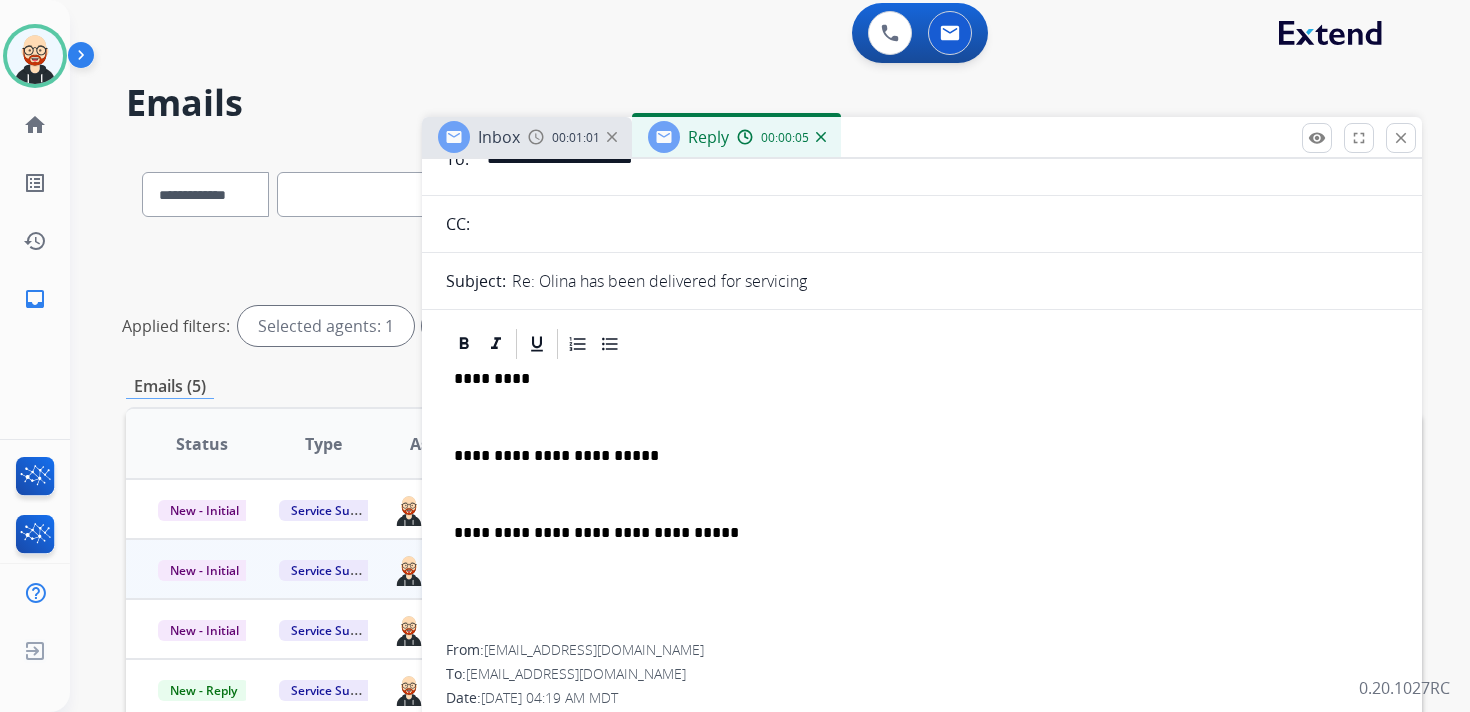 click on "*********" at bounding box center [914, 379] 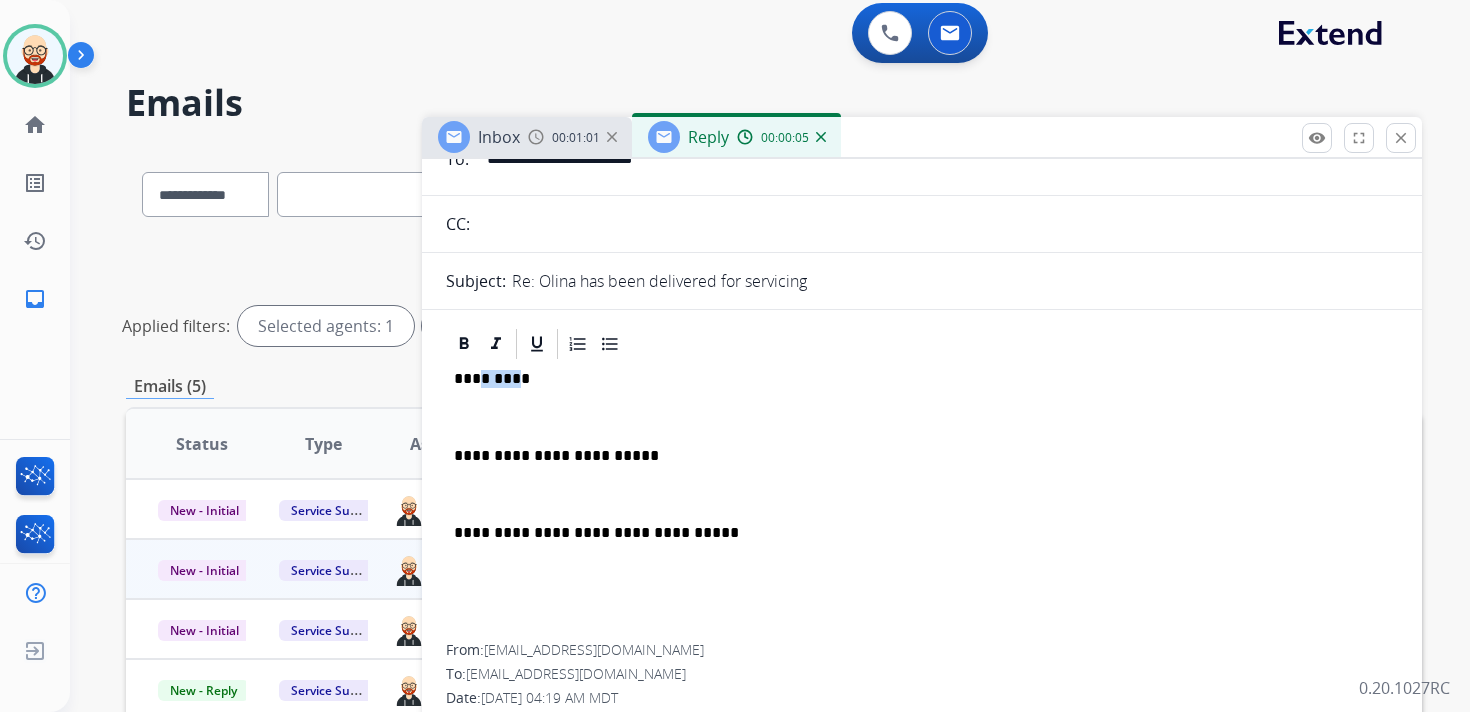 click on "*********" at bounding box center [914, 379] 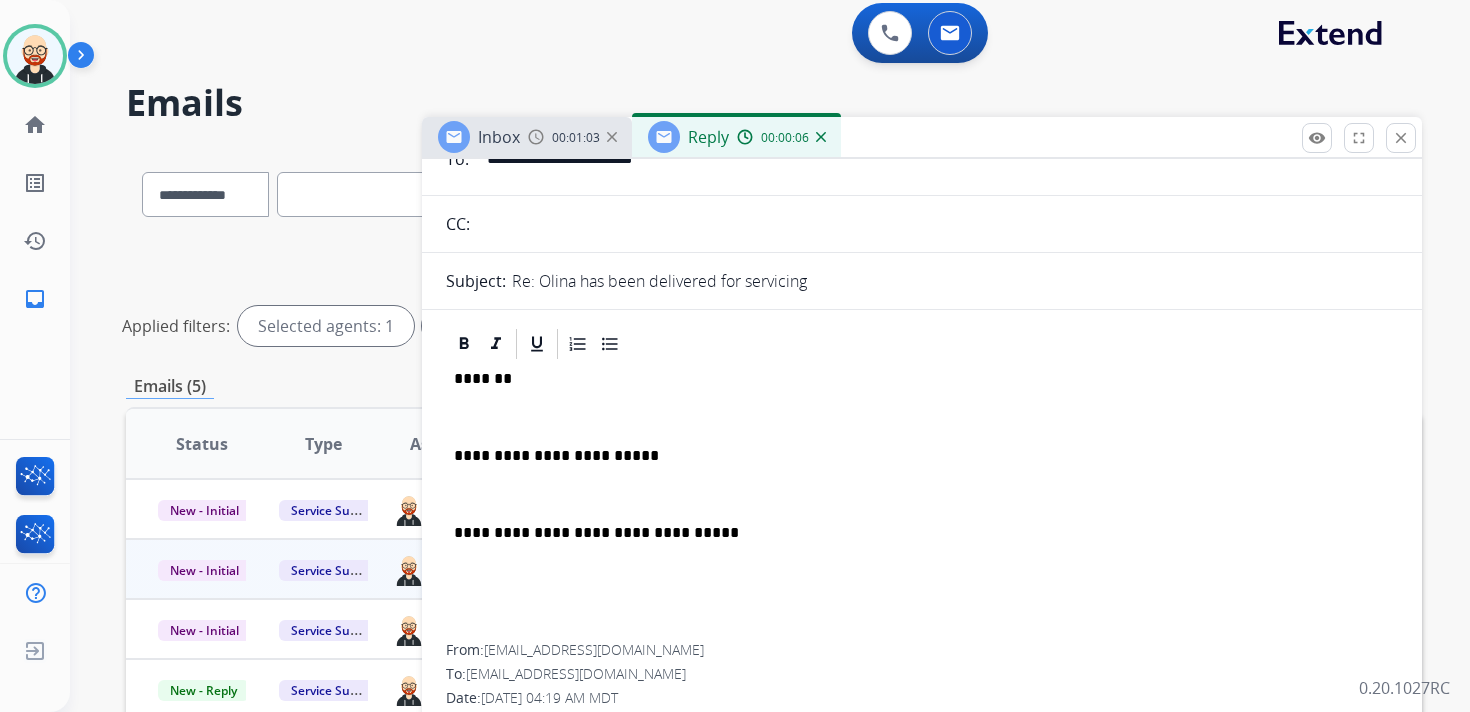 click on "**********" at bounding box center [922, 503] 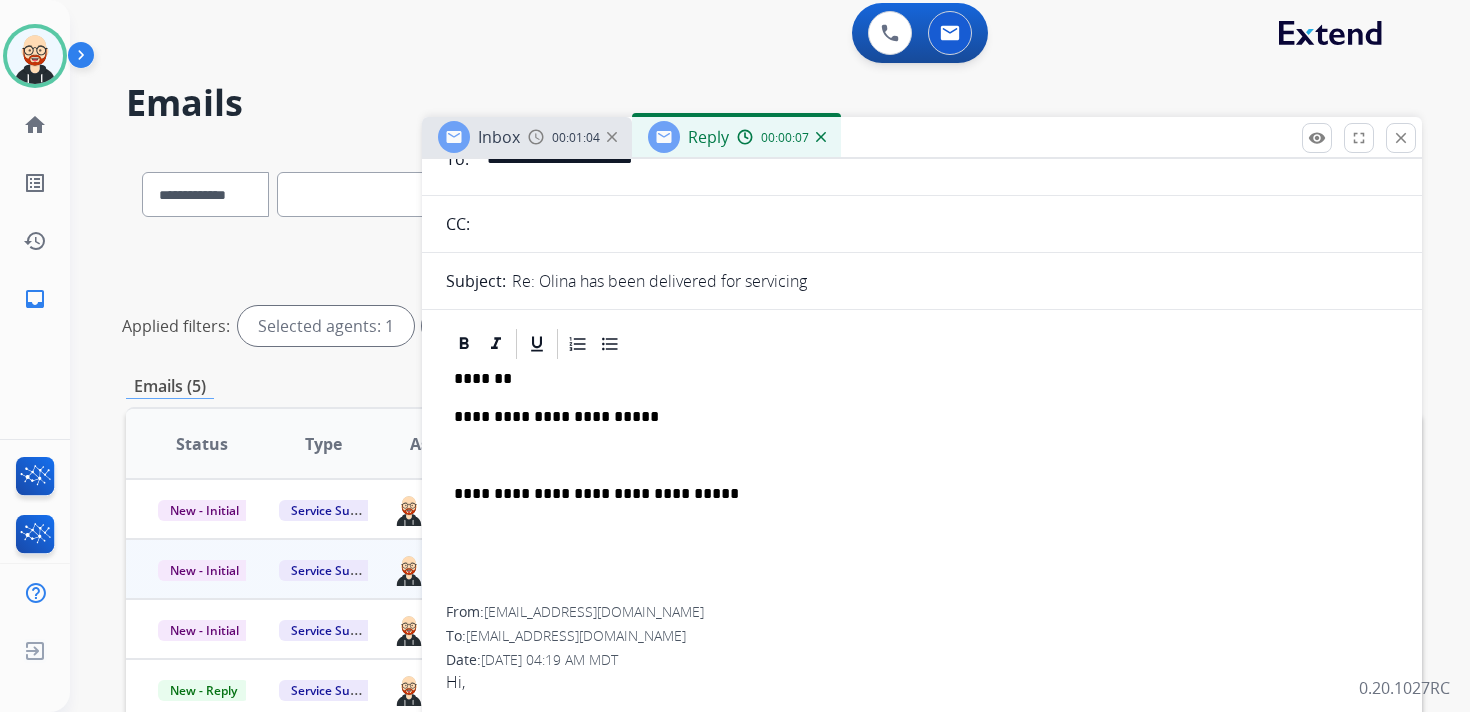 click on "**********" at bounding box center (922, 484) 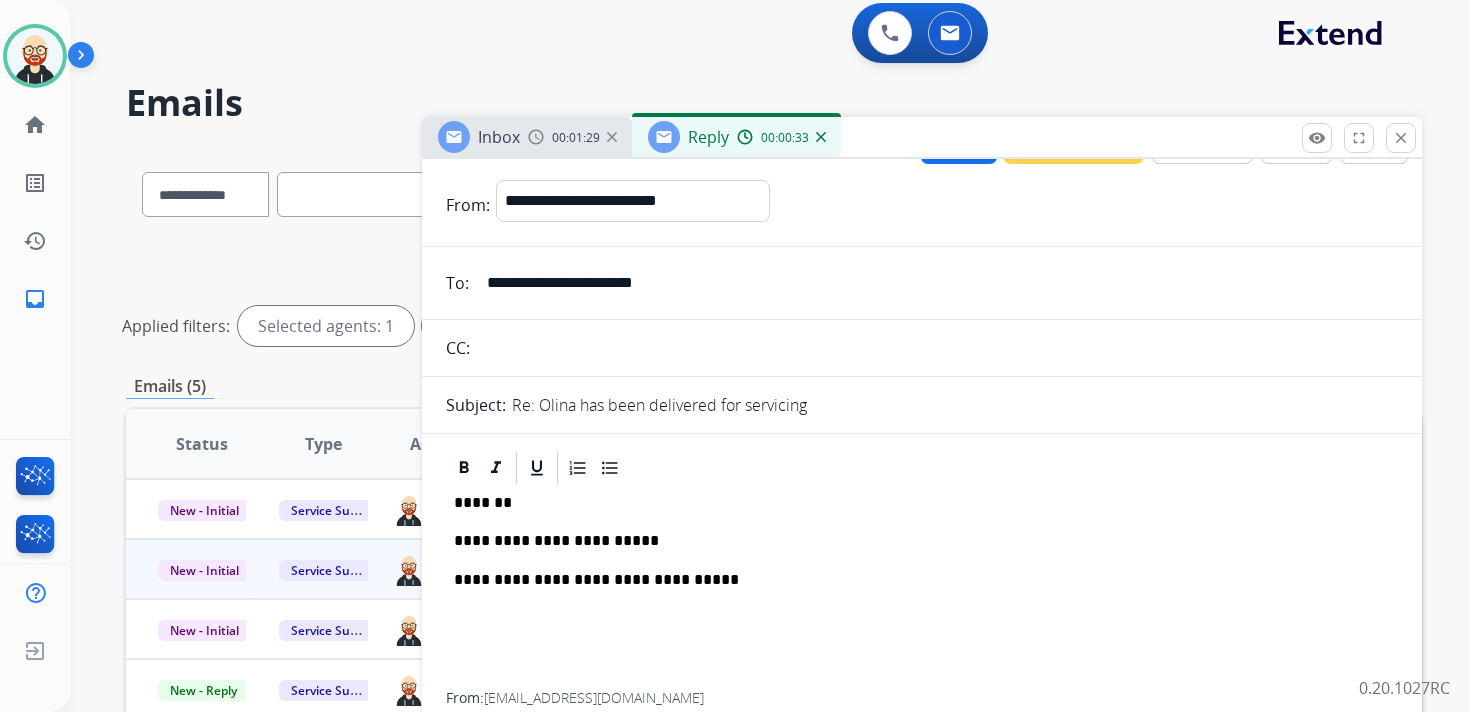 scroll, scrollTop: 0, scrollLeft: 0, axis: both 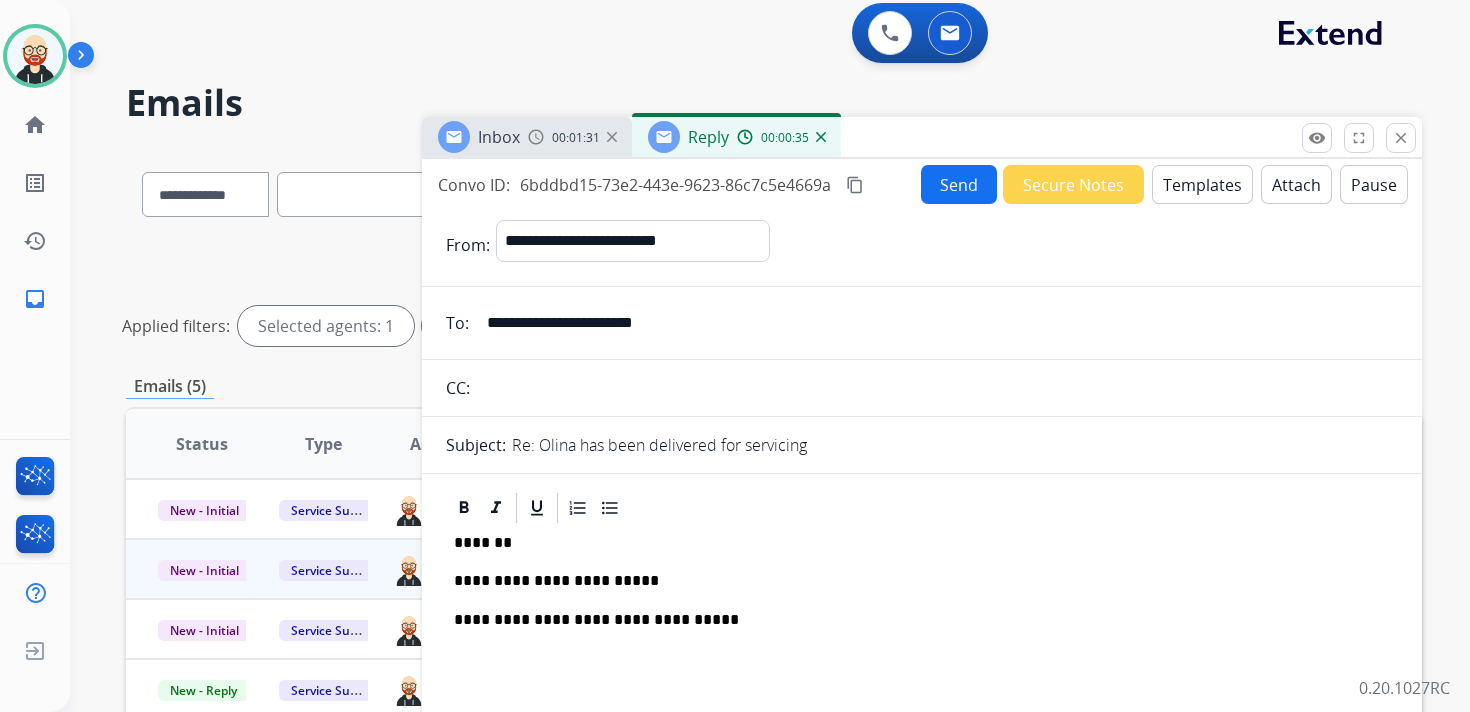 click on "Send" at bounding box center (959, 184) 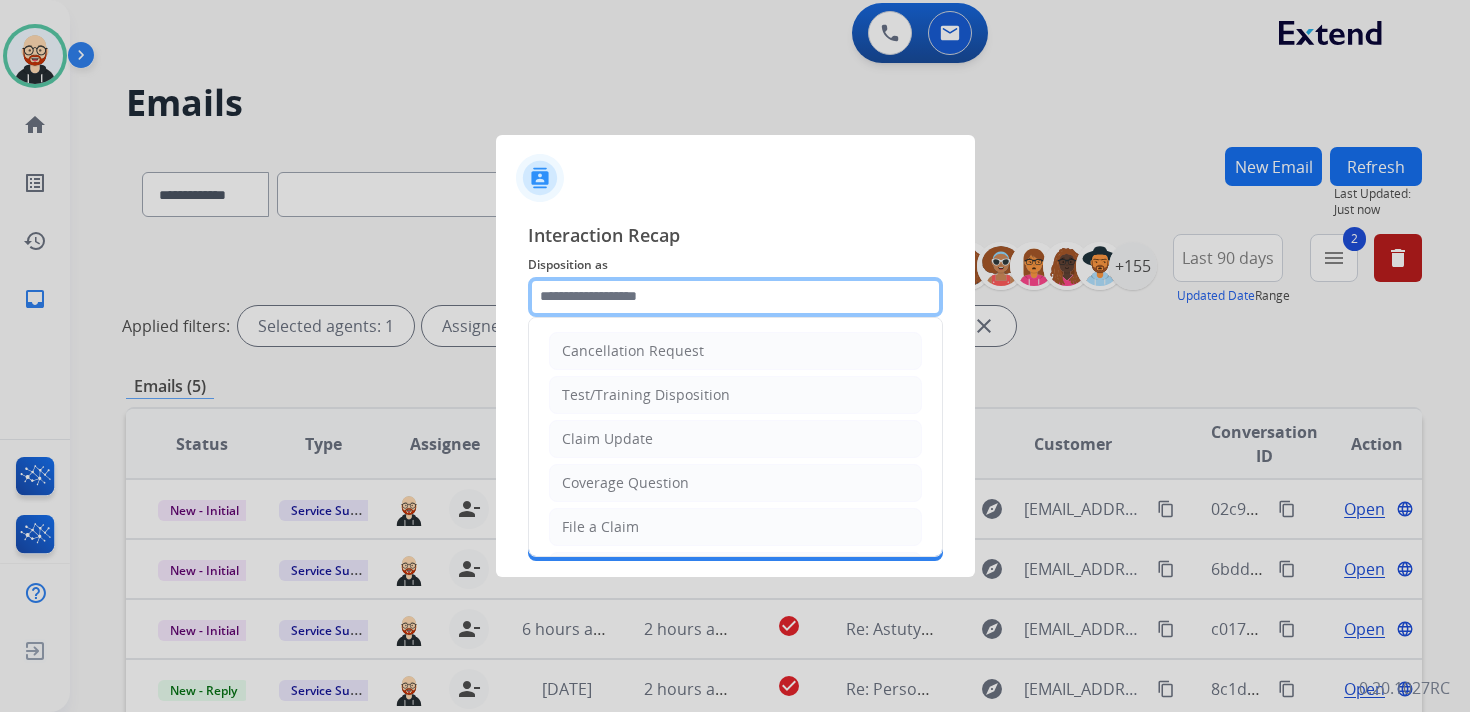 click 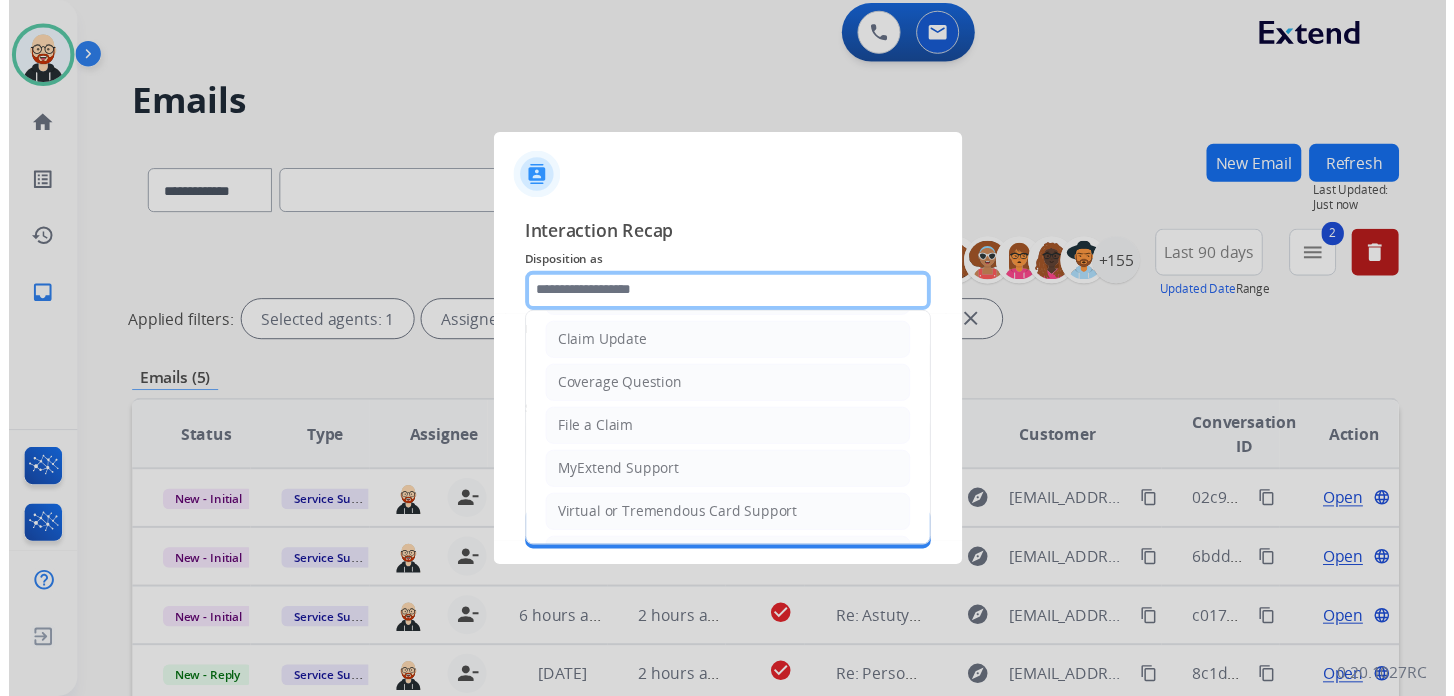 scroll, scrollTop: 300, scrollLeft: 0, axis: vertical 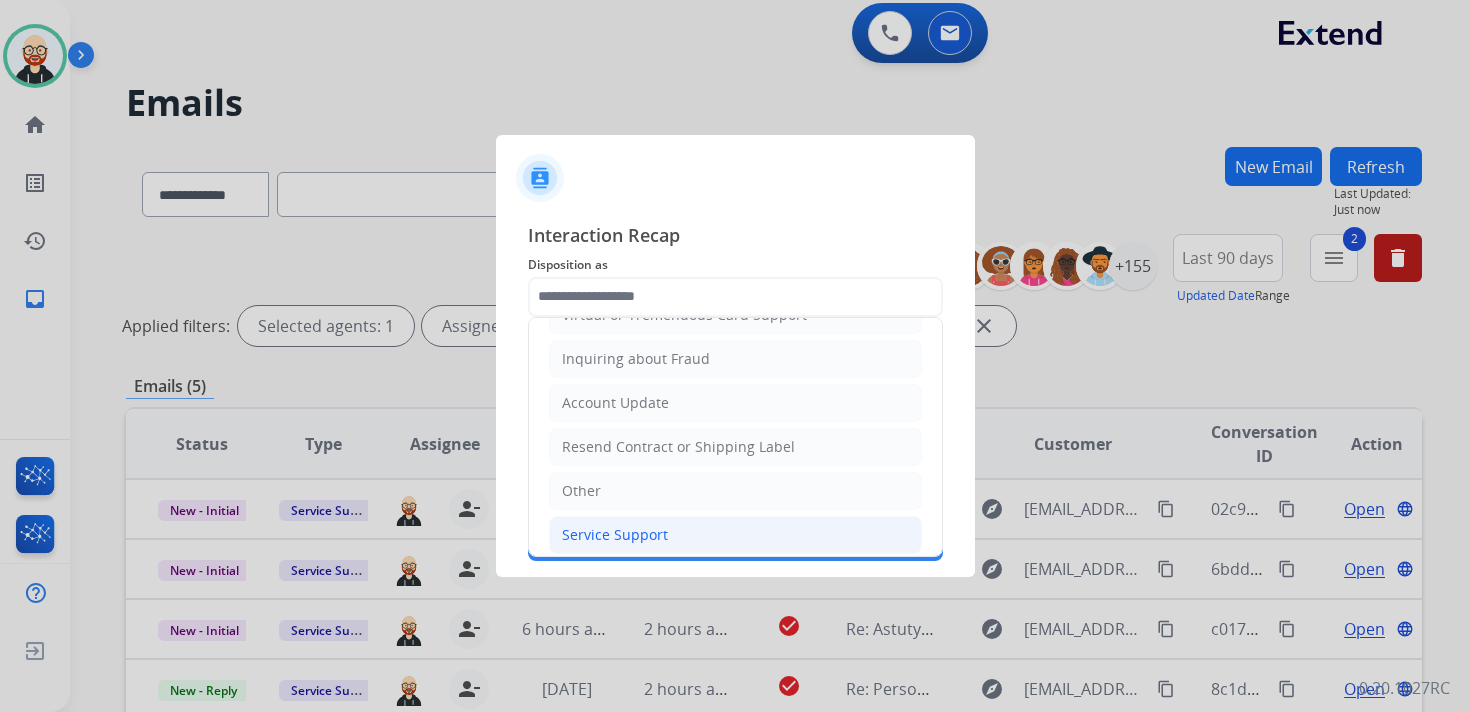 click on "Service Support" 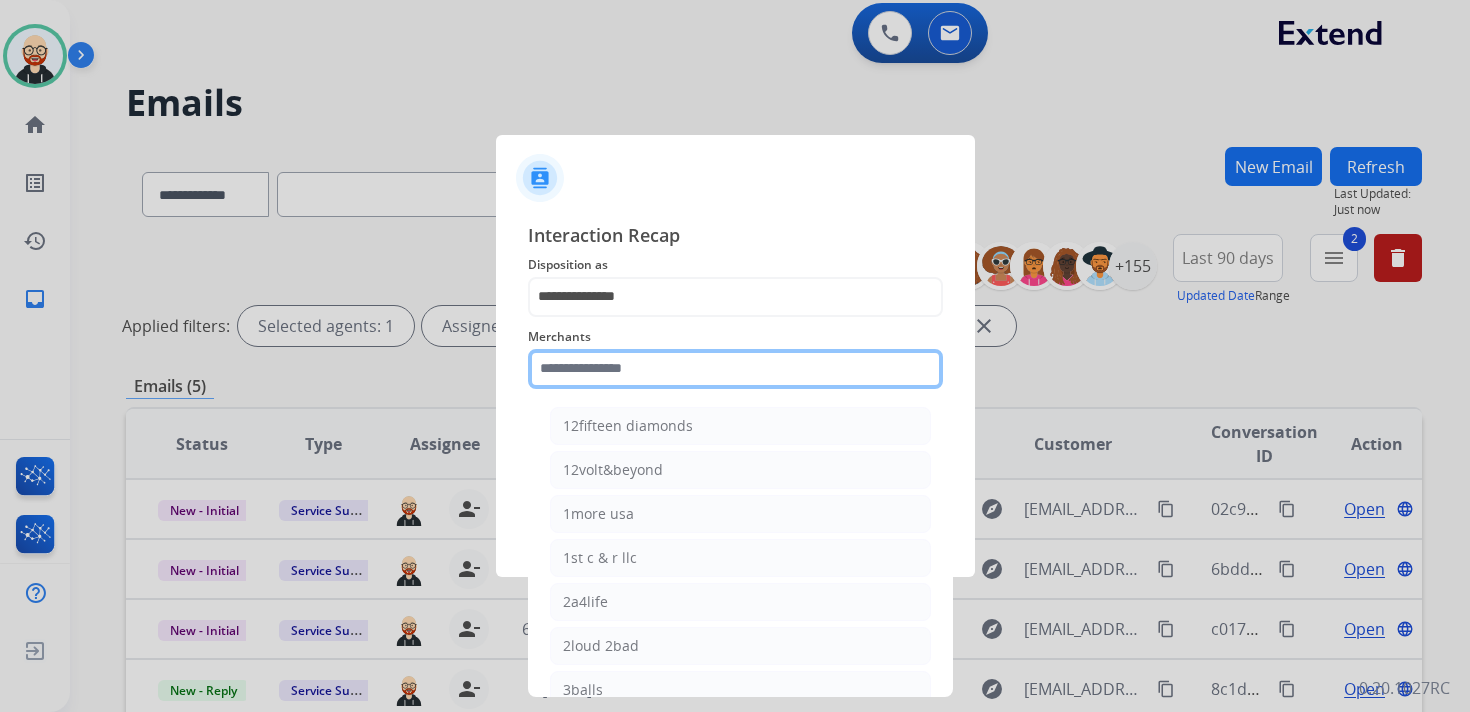 click 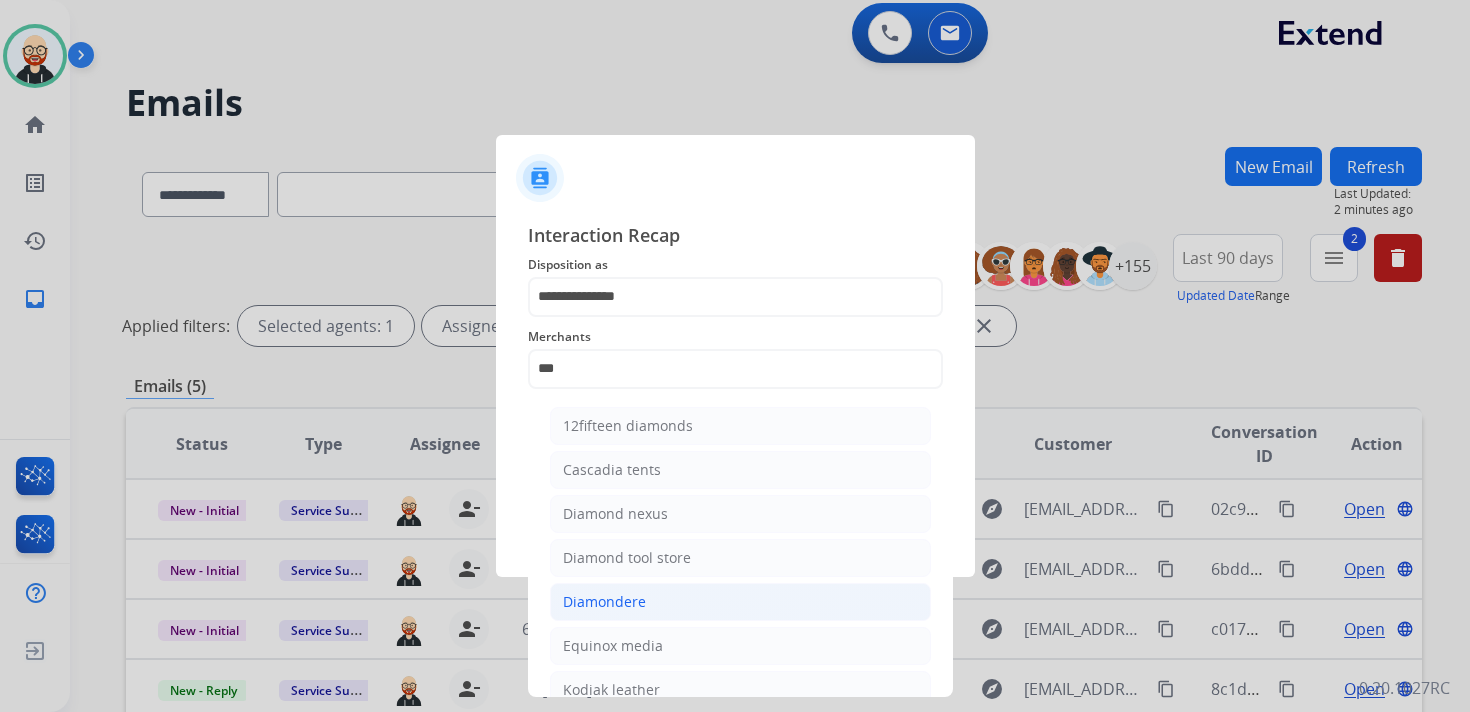 click on "Diamondere" 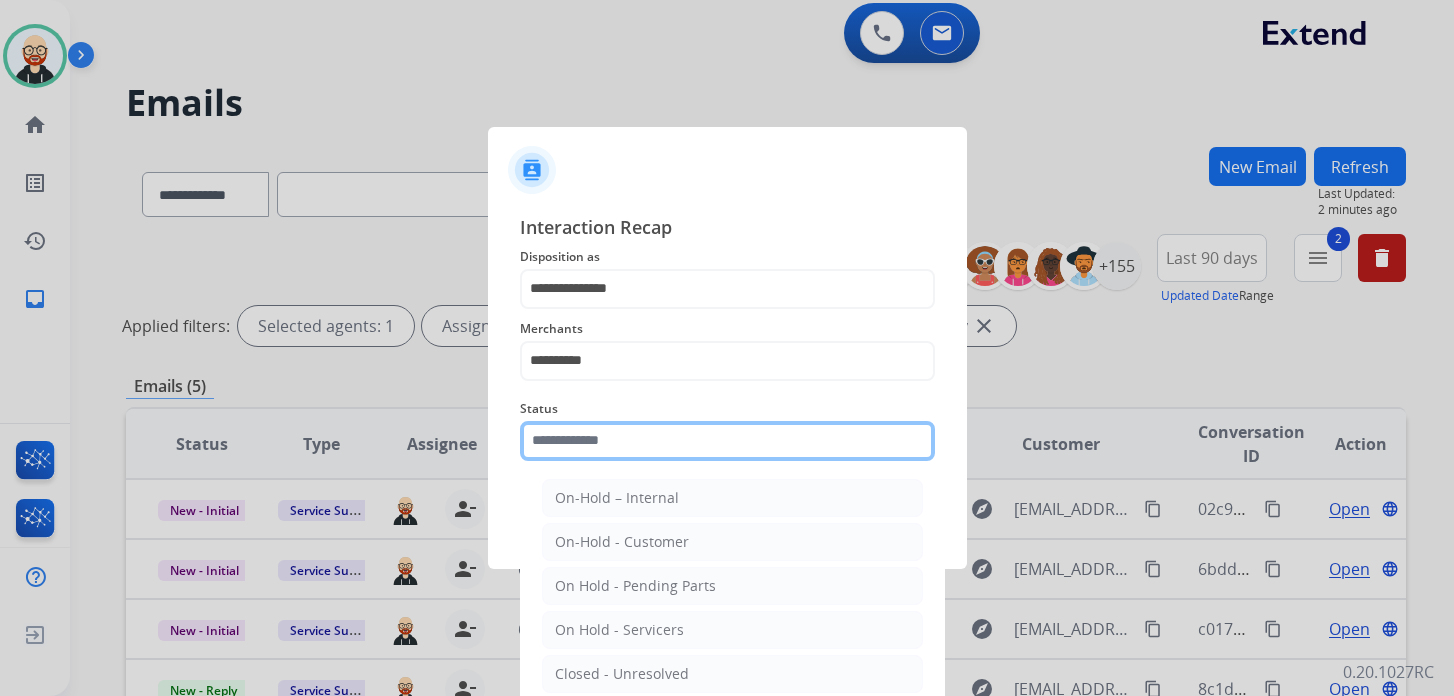 click 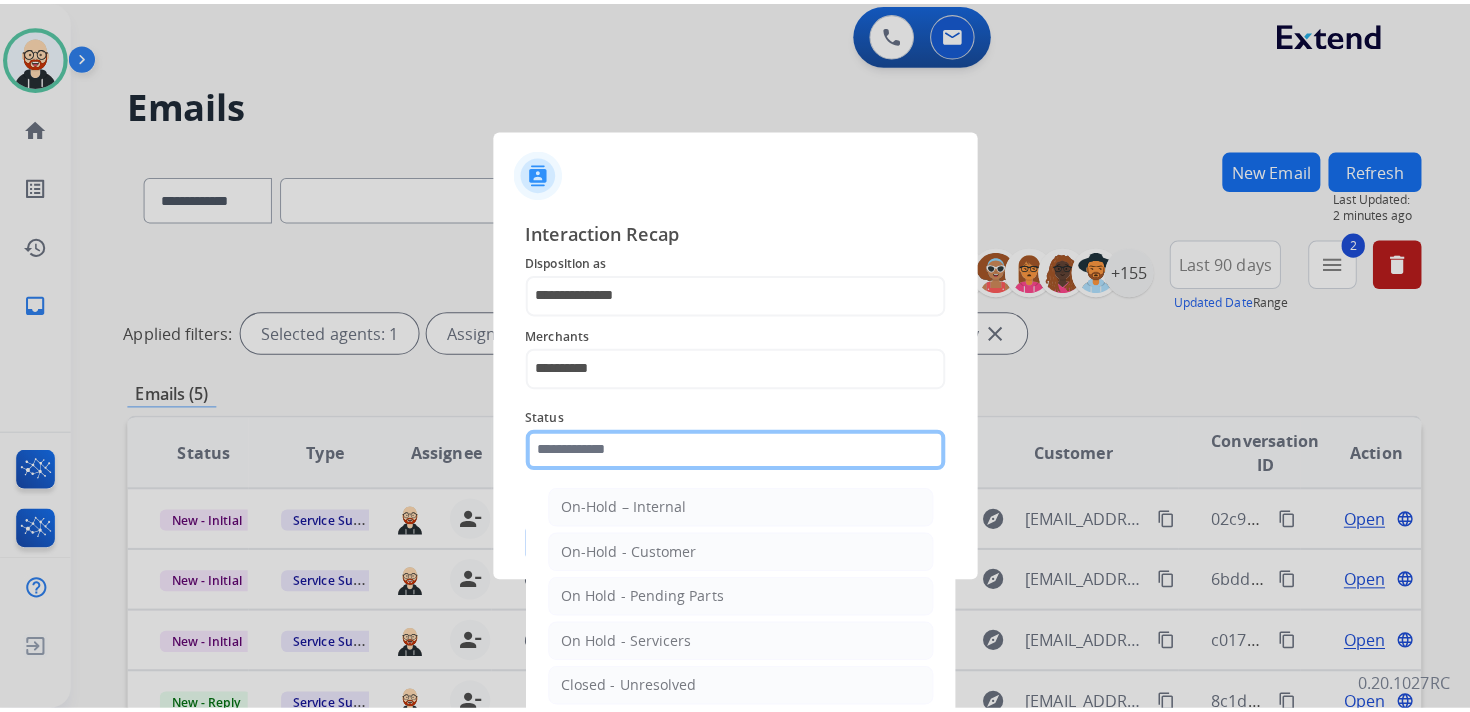scroll, scrollTop: 111, scrollLeft: 0, axis: vertical 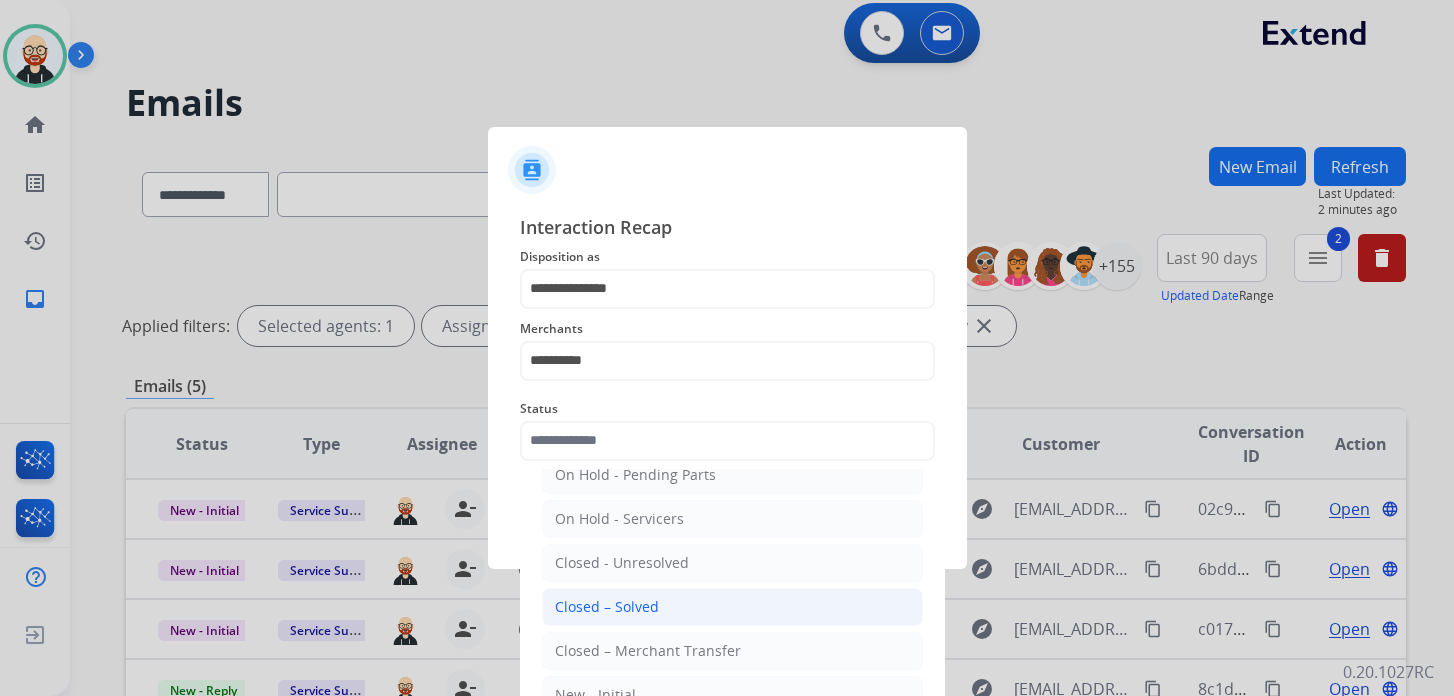 click on "Closed – Solved" 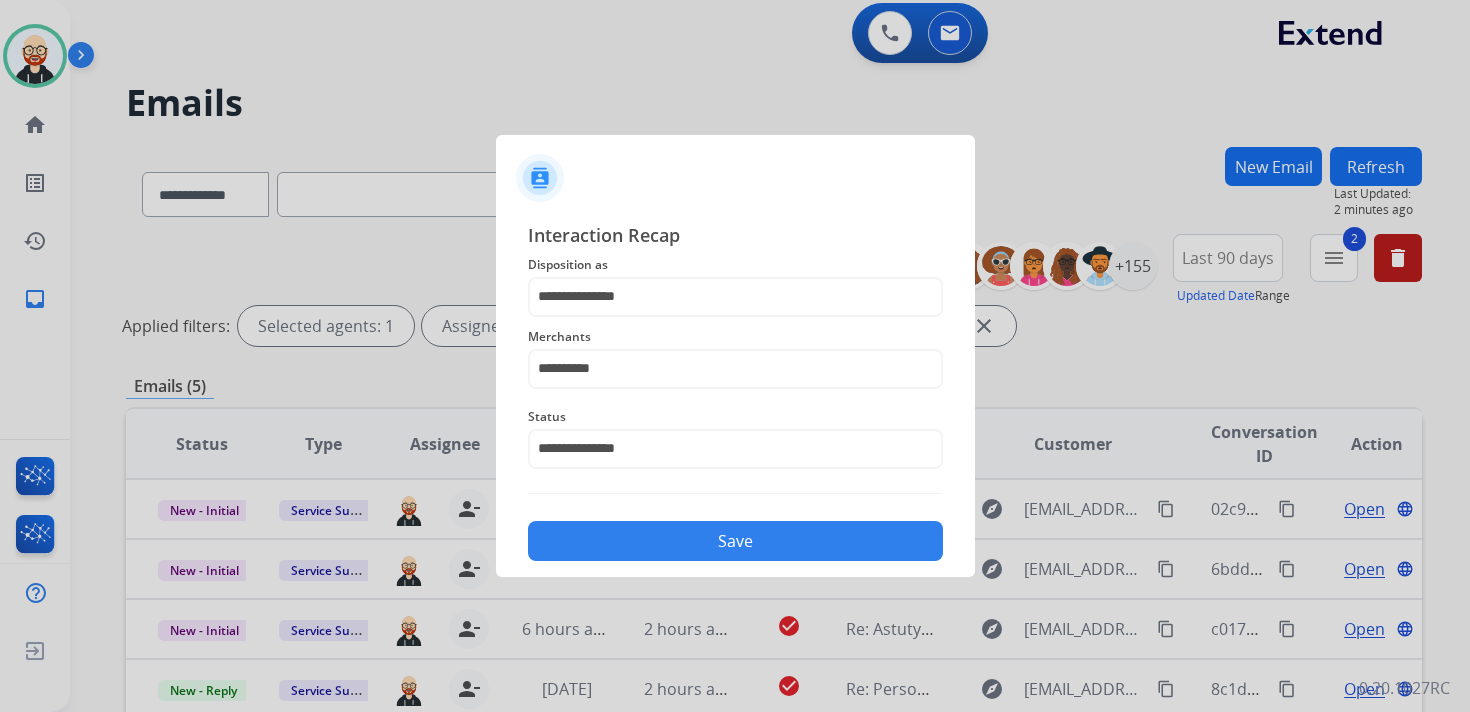 click on "Save" 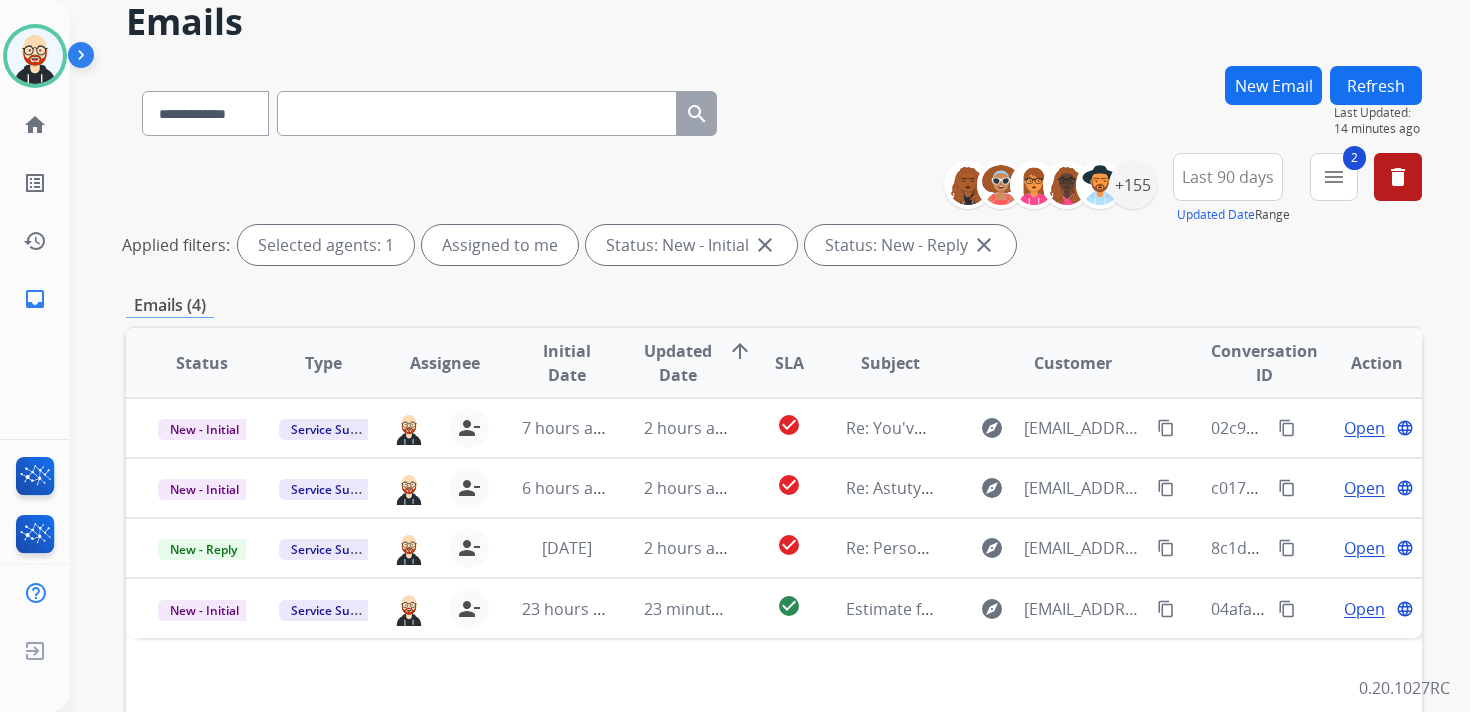 scroll, scrollTop: 0, scrollLeft: 0, axis: both 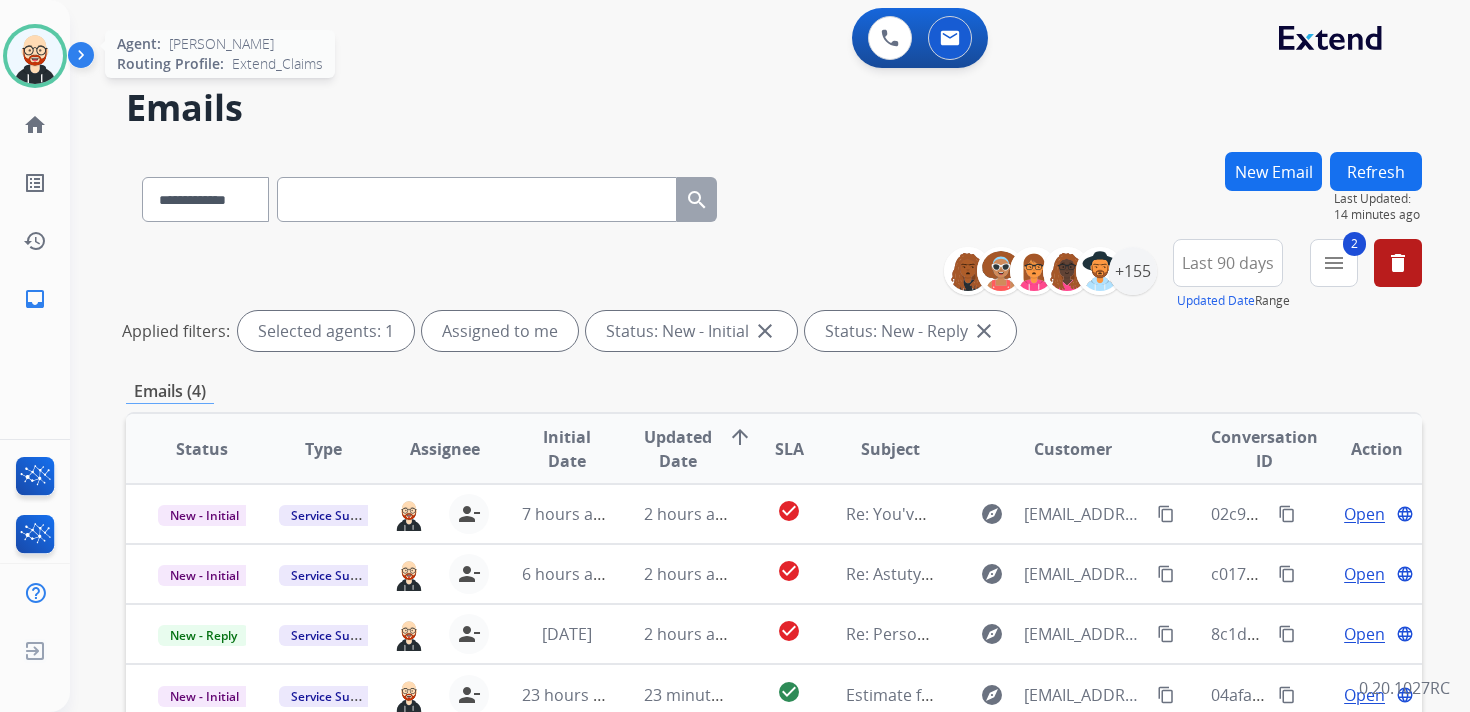 click at bounding box center (35, 56) 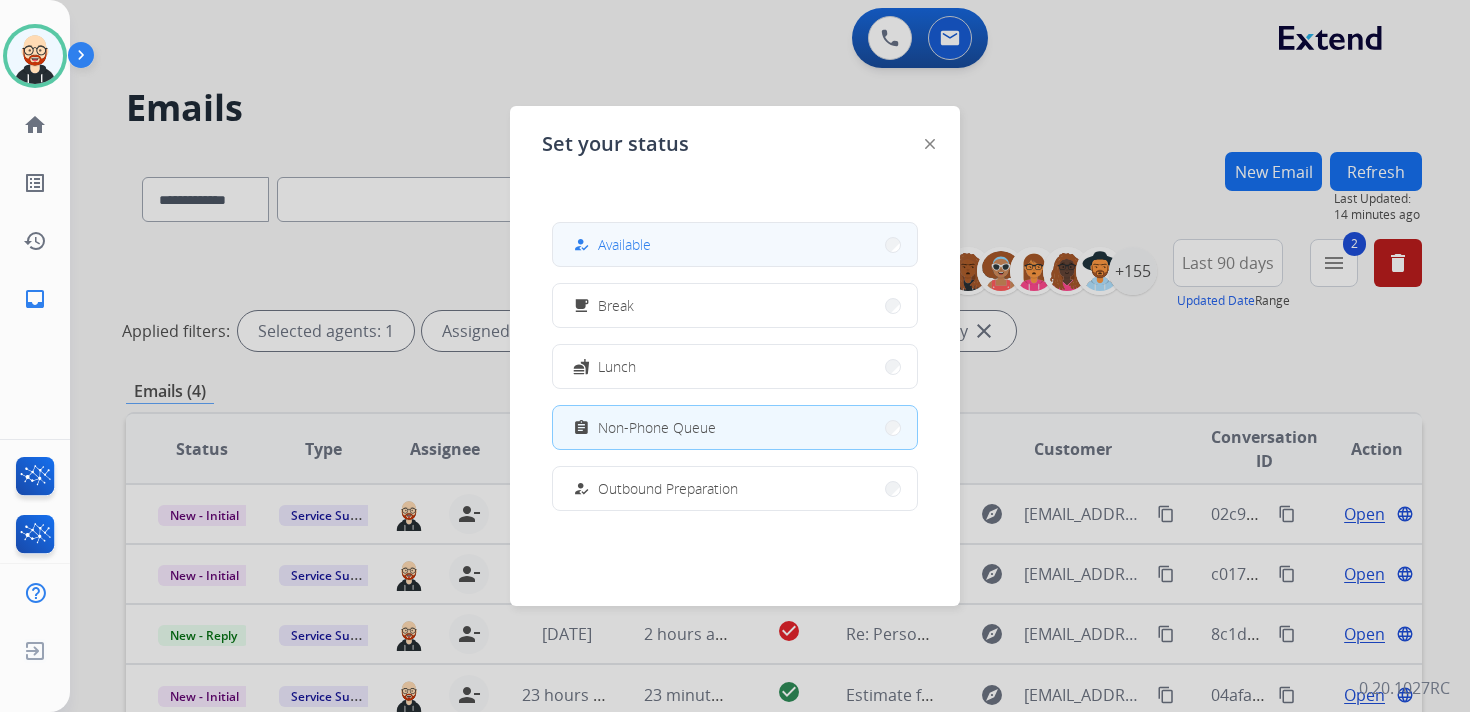 click on "how_to_reg" at bounding box center [583, 245] 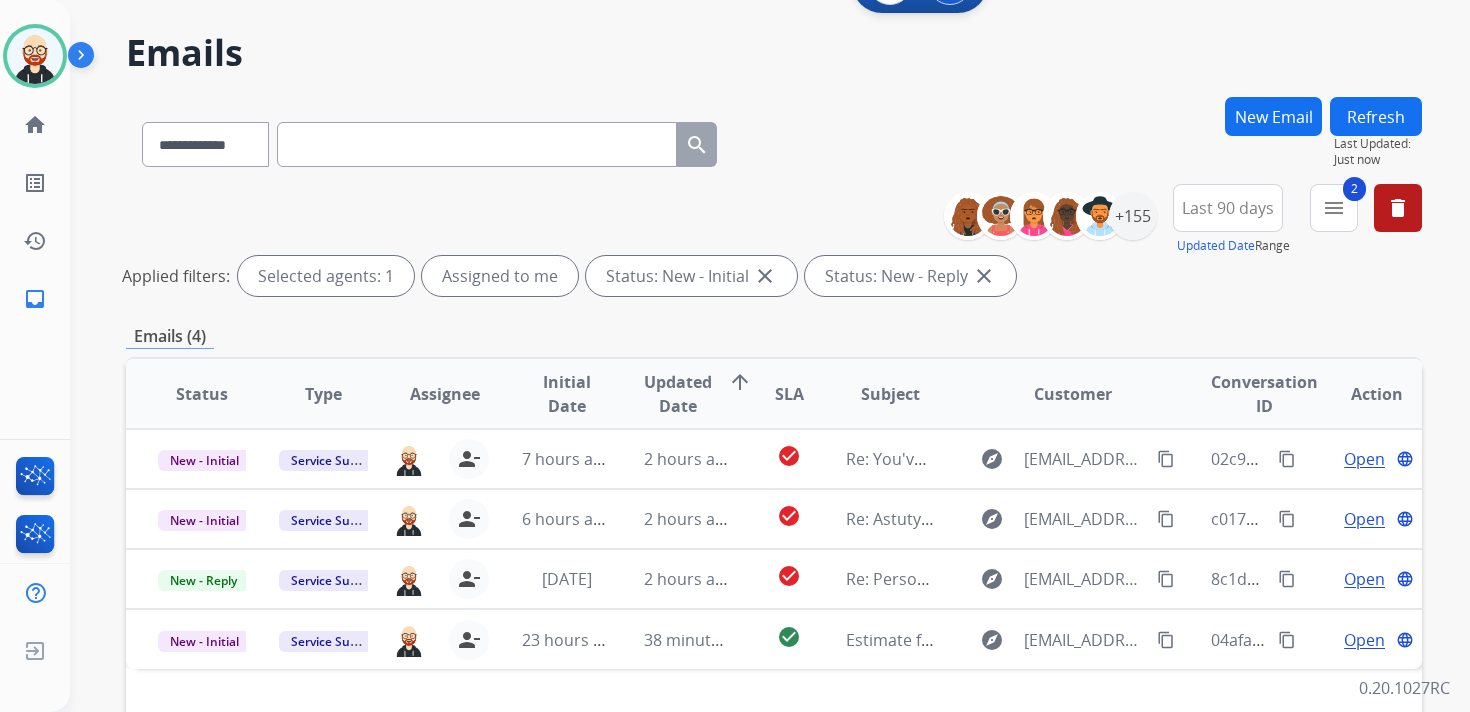 scroll, scrollTop: 57, scrollLeft: 0, axis: vertical 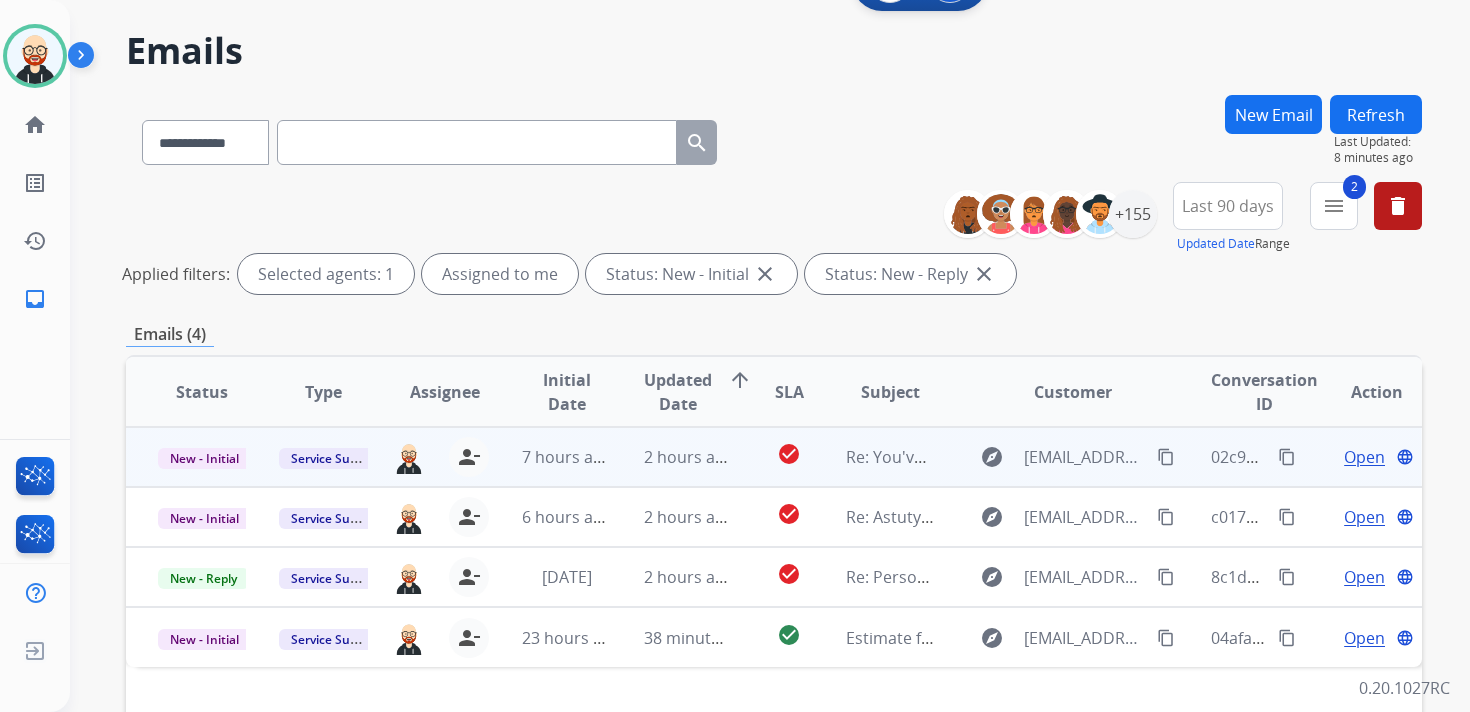 click on "Open" at bounding box center (1364, 457) 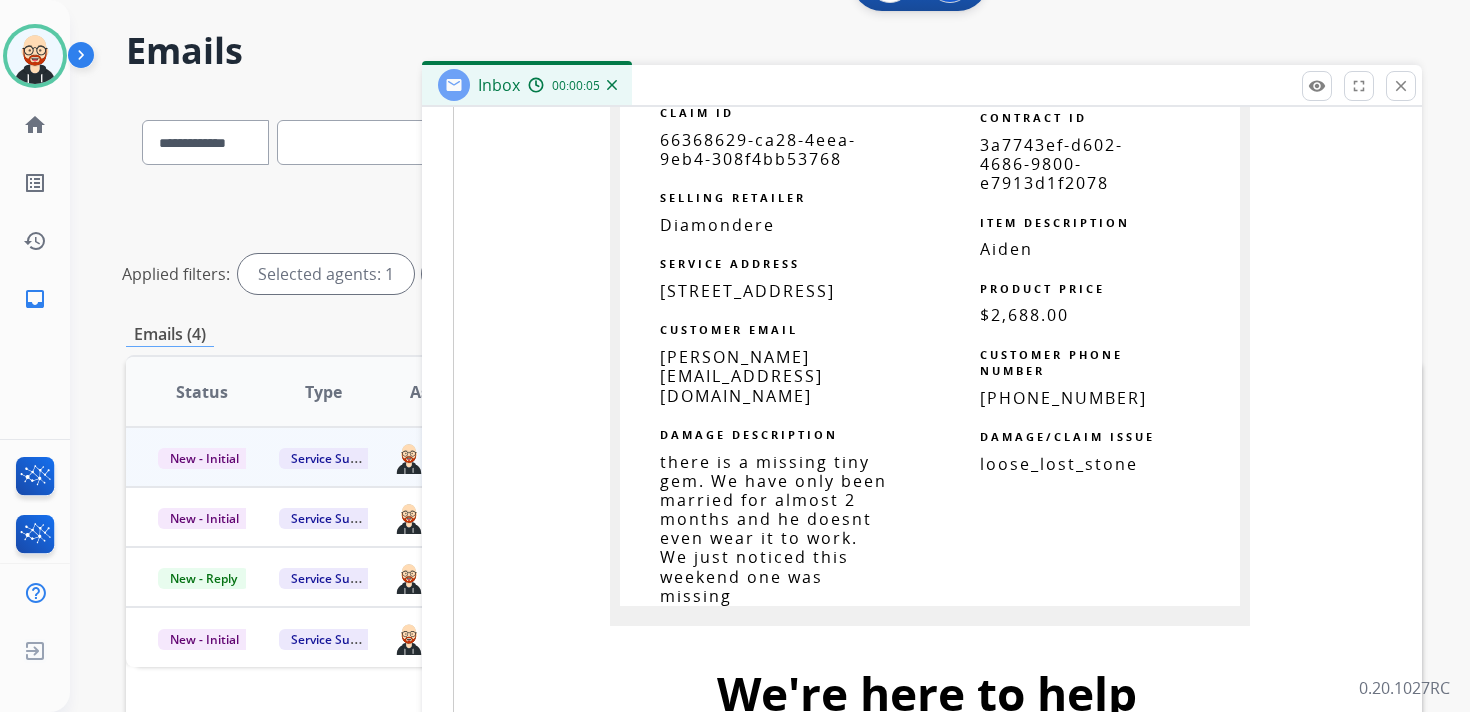scroll, scrollTop: 1581, scrollLeft: 0, axis: vertical 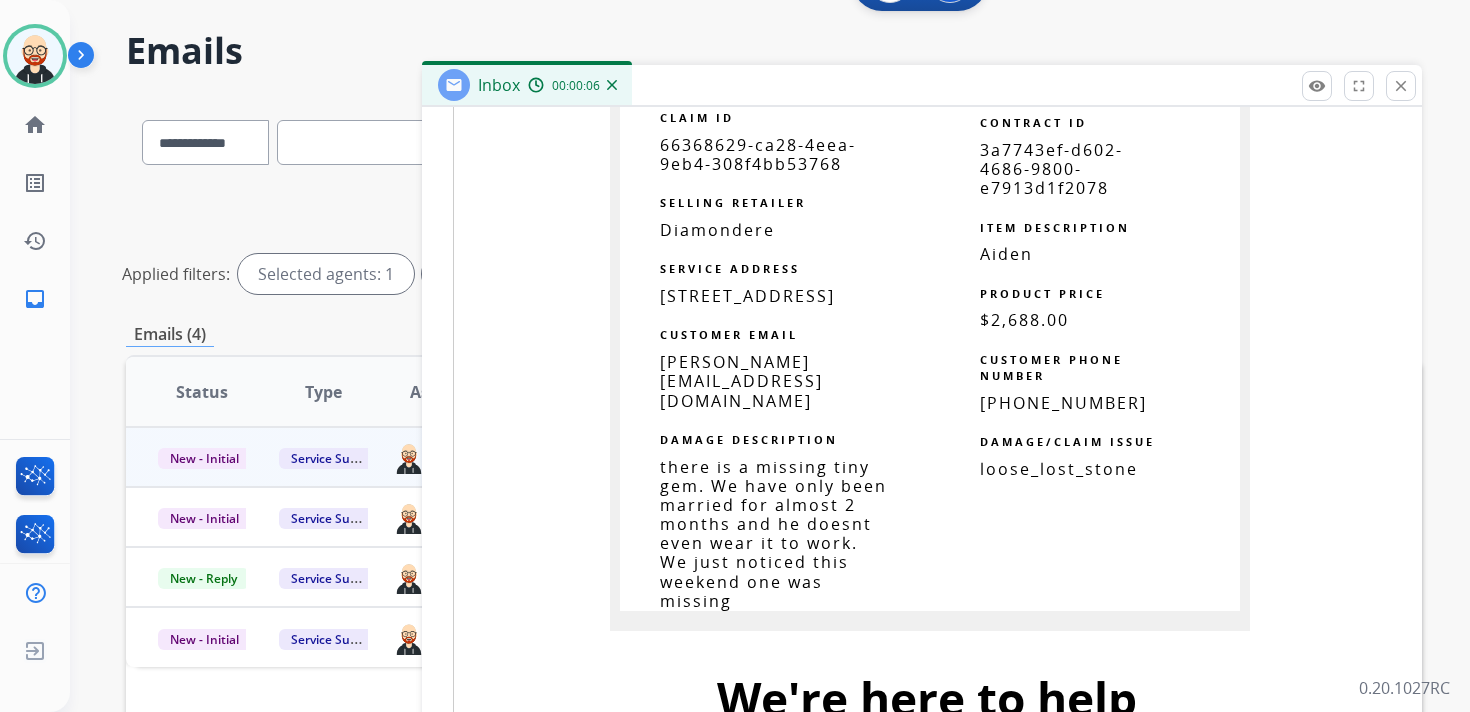 click on "66368629-ca28-4eea-9eb4-308f4bb53768" at bounding box center (758, 154) 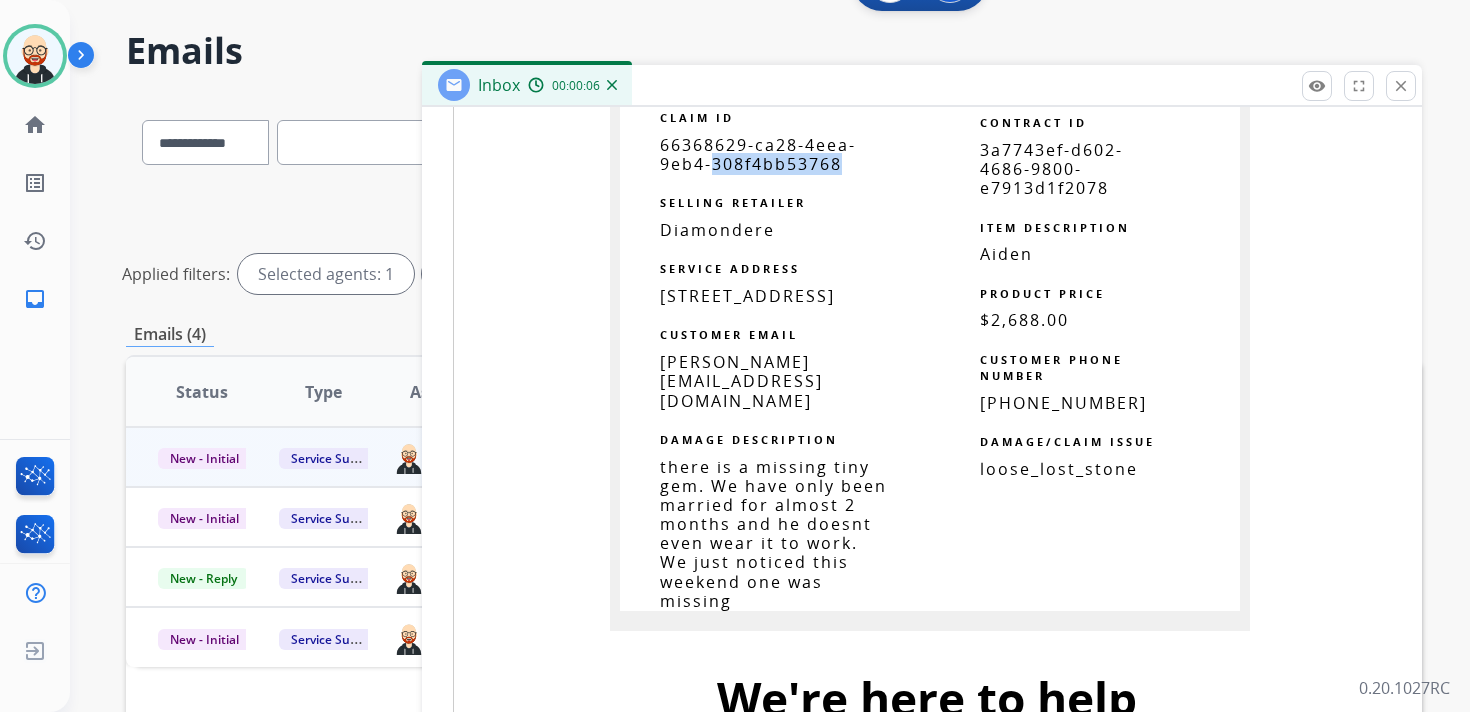 click on "66368629-ca28-4eea-9eb4-308f4bb53768" at bounding box center [758, 154] 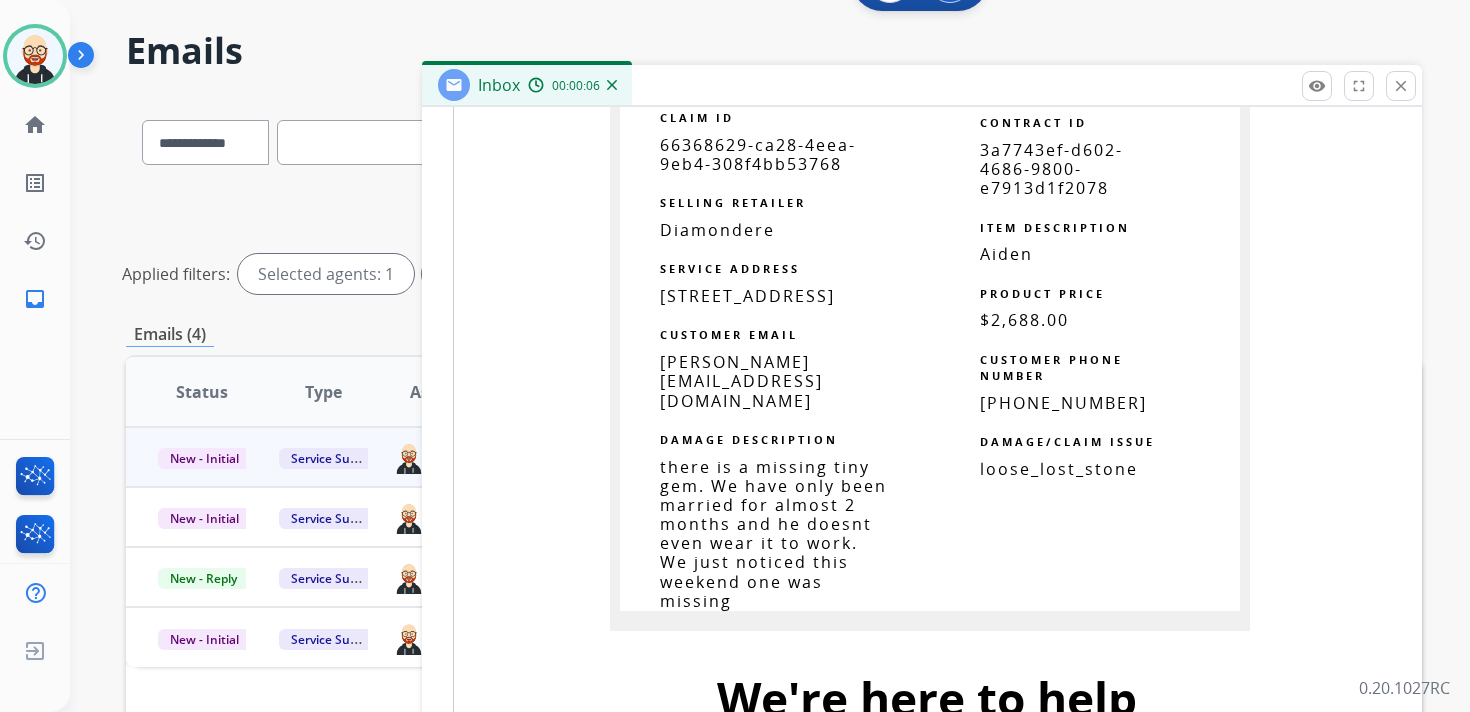click on "66368629-ca28-4eea-9eb4-308f4bb53768" at bounding box center [758, 154] 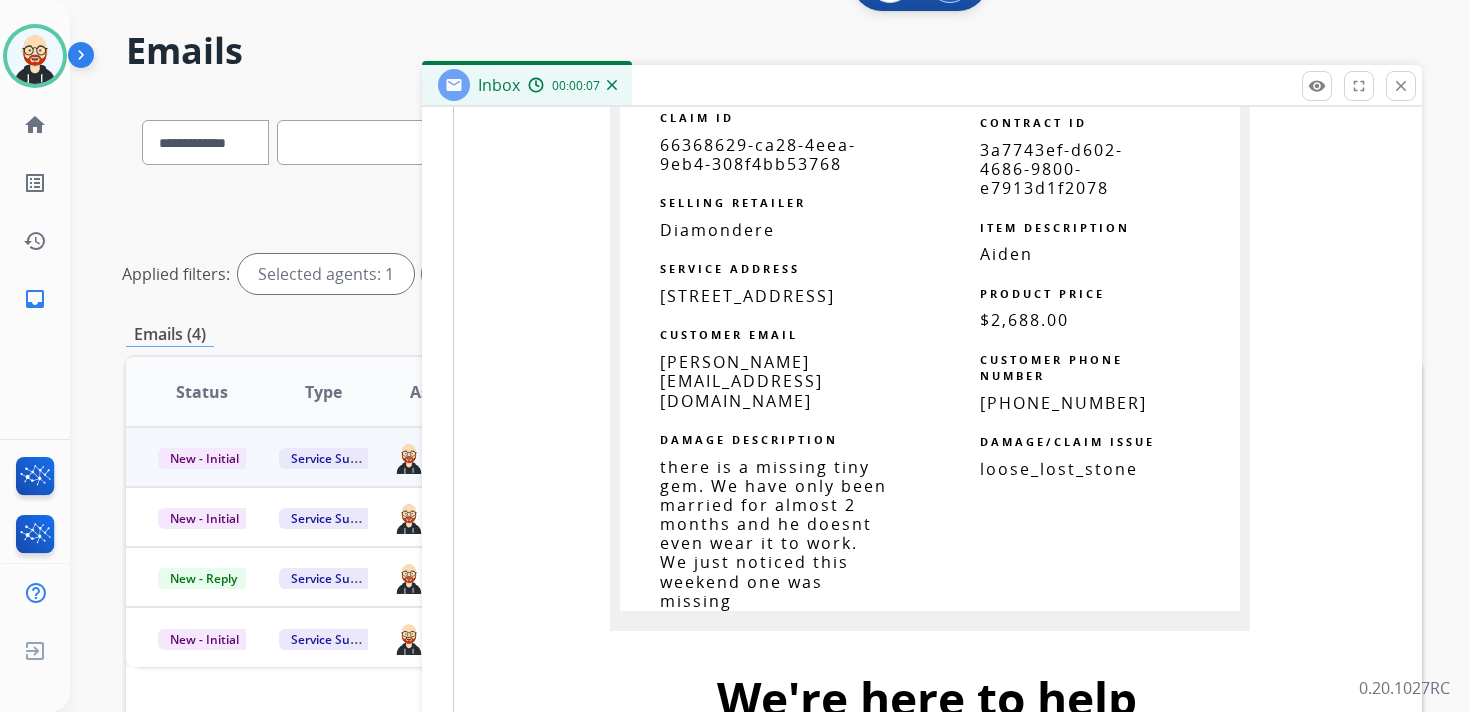 copy 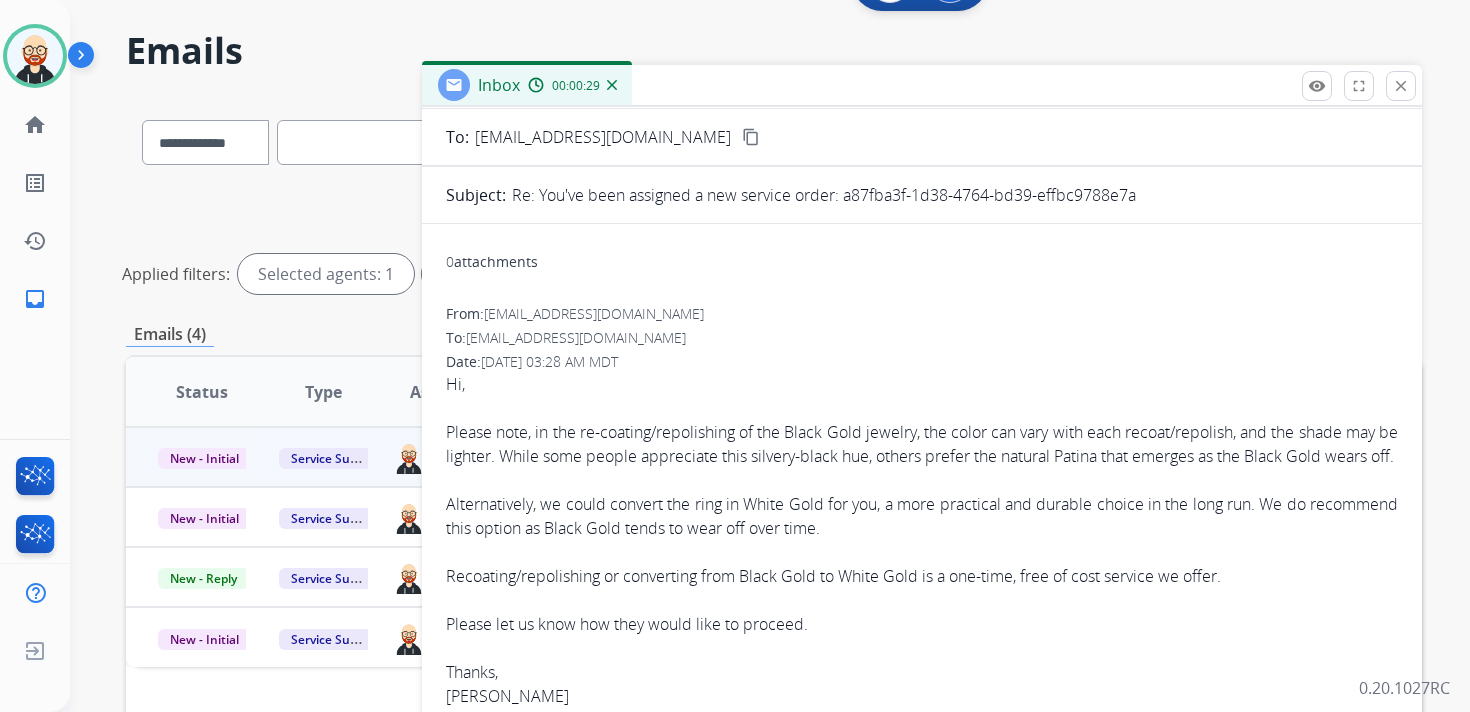 scroll, scrollTop: 0, scrollLeft: 0, axis: both 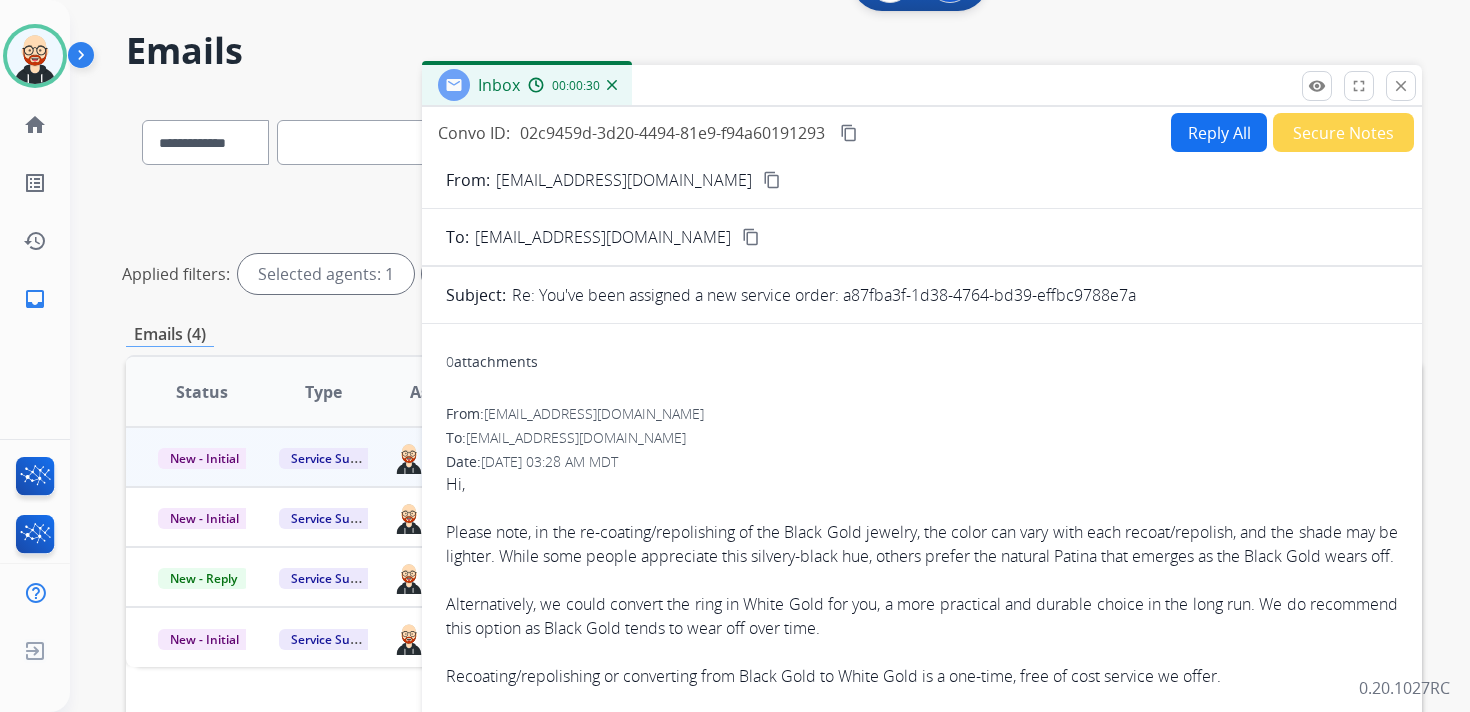 click on "content_copy" at bounding box center (849, 133) 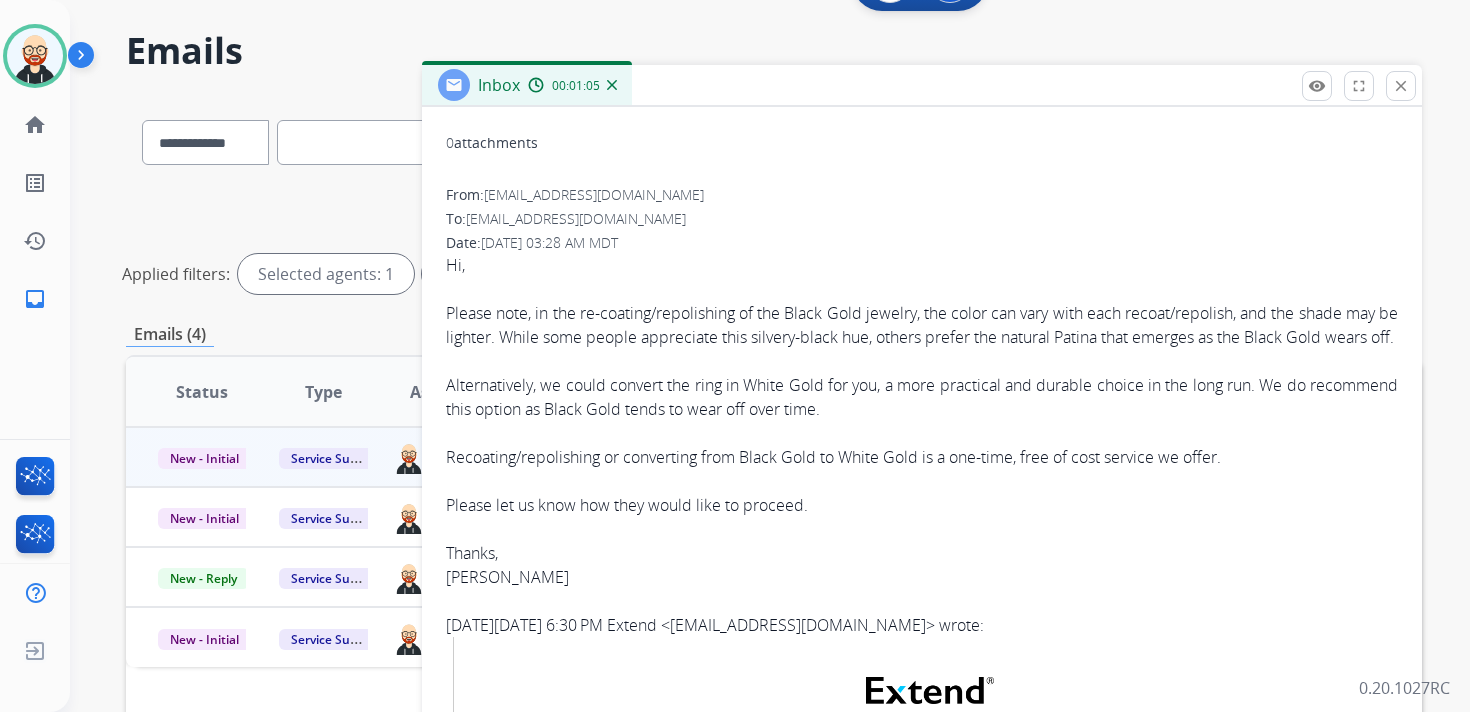 scroll, scrollTop: 222, scrollLeft: 0, axis: vertical 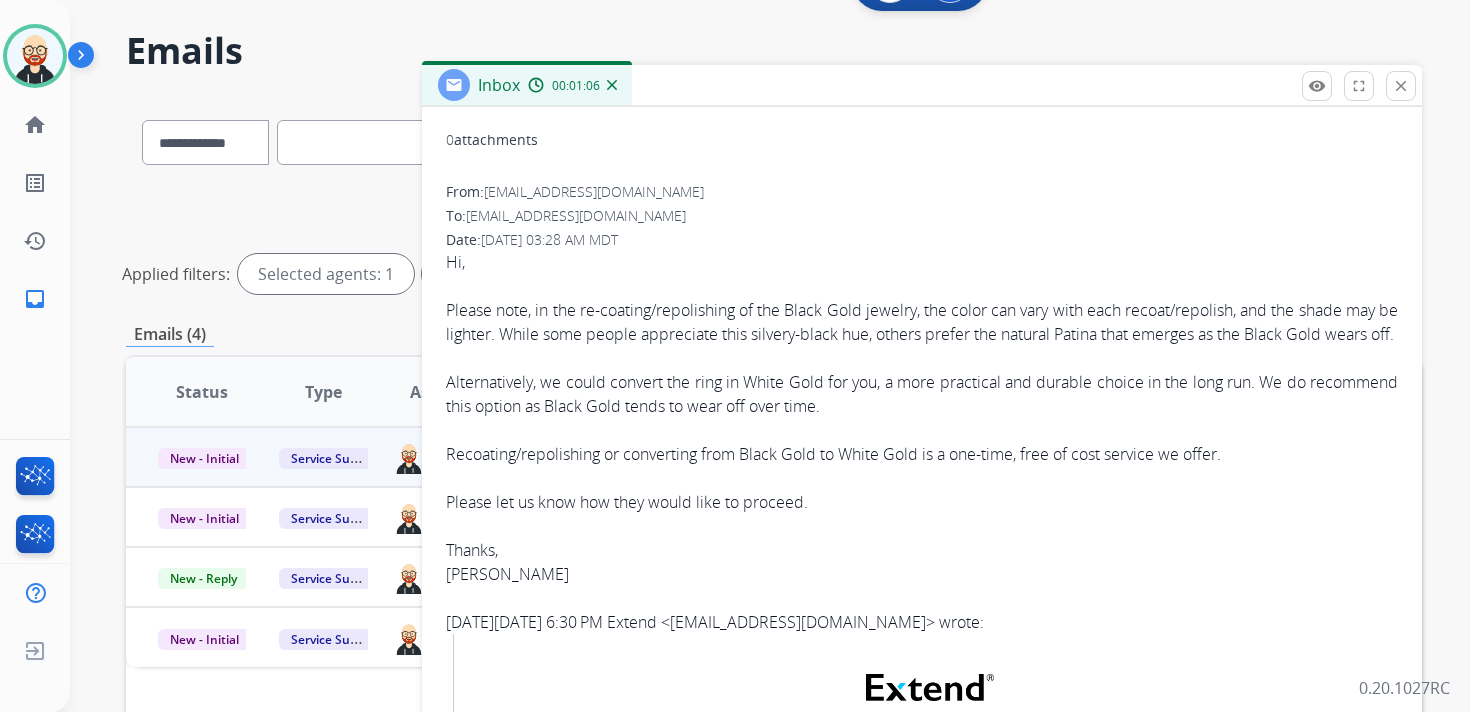 click on "Hi, Please note, in the re-coating/repolishing of the Black Gold jewelry, the color can vary with each recoat/repolish, and the shade may be lighter. While some people appreciate this silvery-black hue, others prefer the natural Patina that emerges as the Black Gold wears off. Alternatively, we could convert the ring in White Gold for you, a more practical and durable choice in the long run. We do recommend this option as Black Gold tends to wear off over time. Recoating/repolishing or converting from Black Gold to White Gold is a one-time, free of cost service we offer. Please let us know how they would like to proceed. Thanks, [PERSON_NAME]   [DATE][DATE] 6:30 PM Extend < [EMAIL_ADDRESS][DOMAIN_NAME] > wrote: Please reach out with any questions.      Your New Service Order Assignment Your New Service Order Assignment  You have been assigned Service Order: a87fba3f-1d38-4764-bd39-effbc9788e7a     You have been assigned Service Order:   a87fba3f-1d38-4764-bd39-effbc9788e7a       Claim Details" at bounding box center [922, 1417] 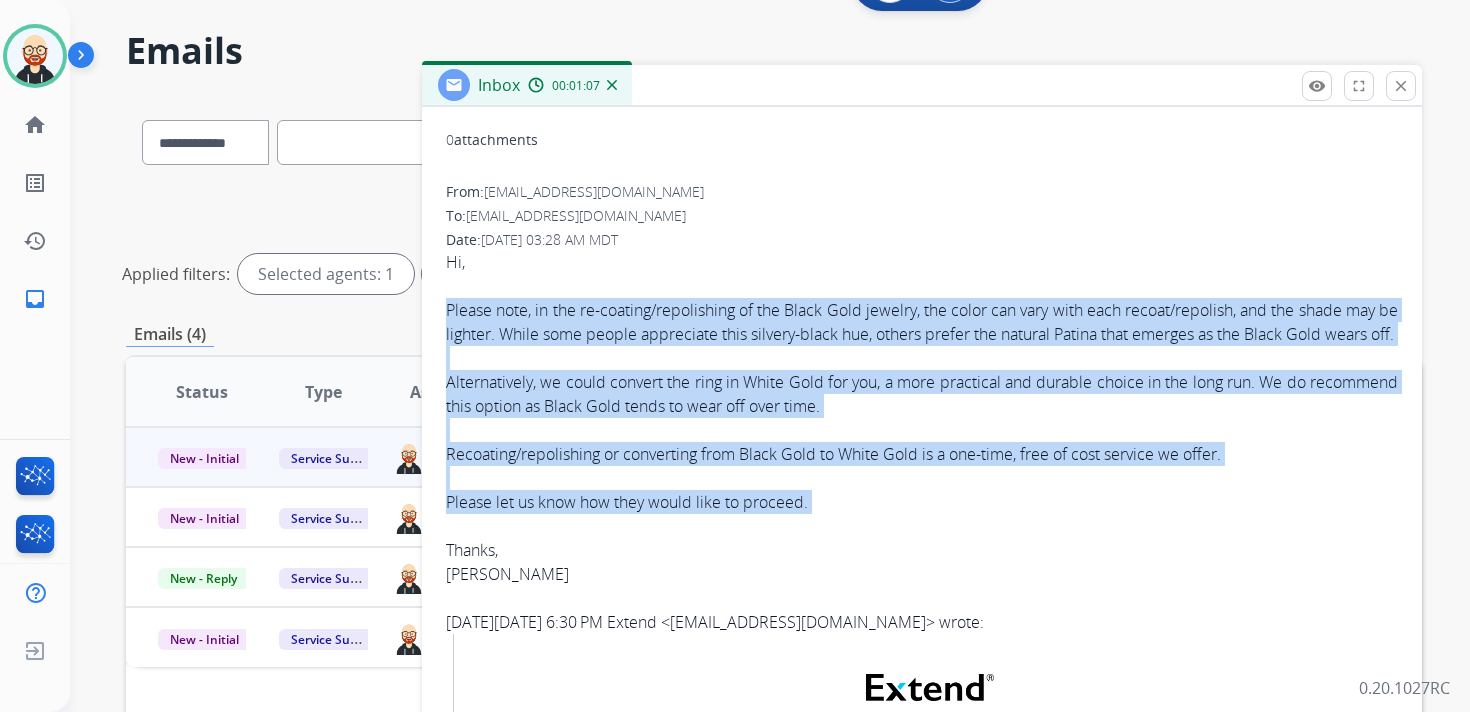 drag, startPoint x: 817, startPoint y: 529, endPoint x: 452, endPoint y: 310, distance: 425.6595 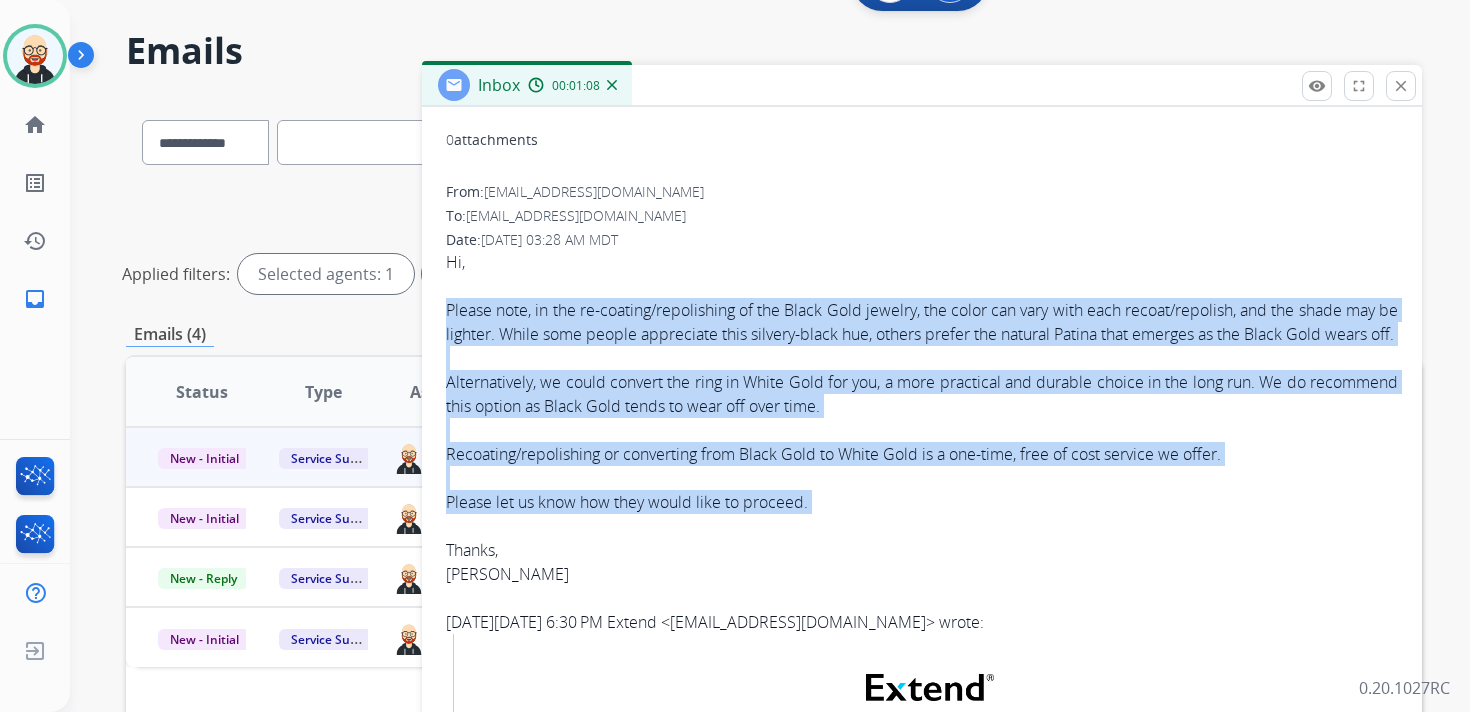 copy on "Please note, in the re-coating/repolishing of the Black Gold jewelry, the color can vary with each recoat/repolish, and the shade may be lighter. While some people appreciate this silvery-black hue, others prefer the natural Patina that emerges as the Black Gold wears off. Alternatively, we could convert the ring in White Gold for you, a more practical and durable choice in the long run. We do recommend this option as Black Gold tends to wear off over time. Recoating/repolishing or converting from Black Gold to White Gold is a one-time, free of cost service we offer. Please let us know how they would like to proceed." 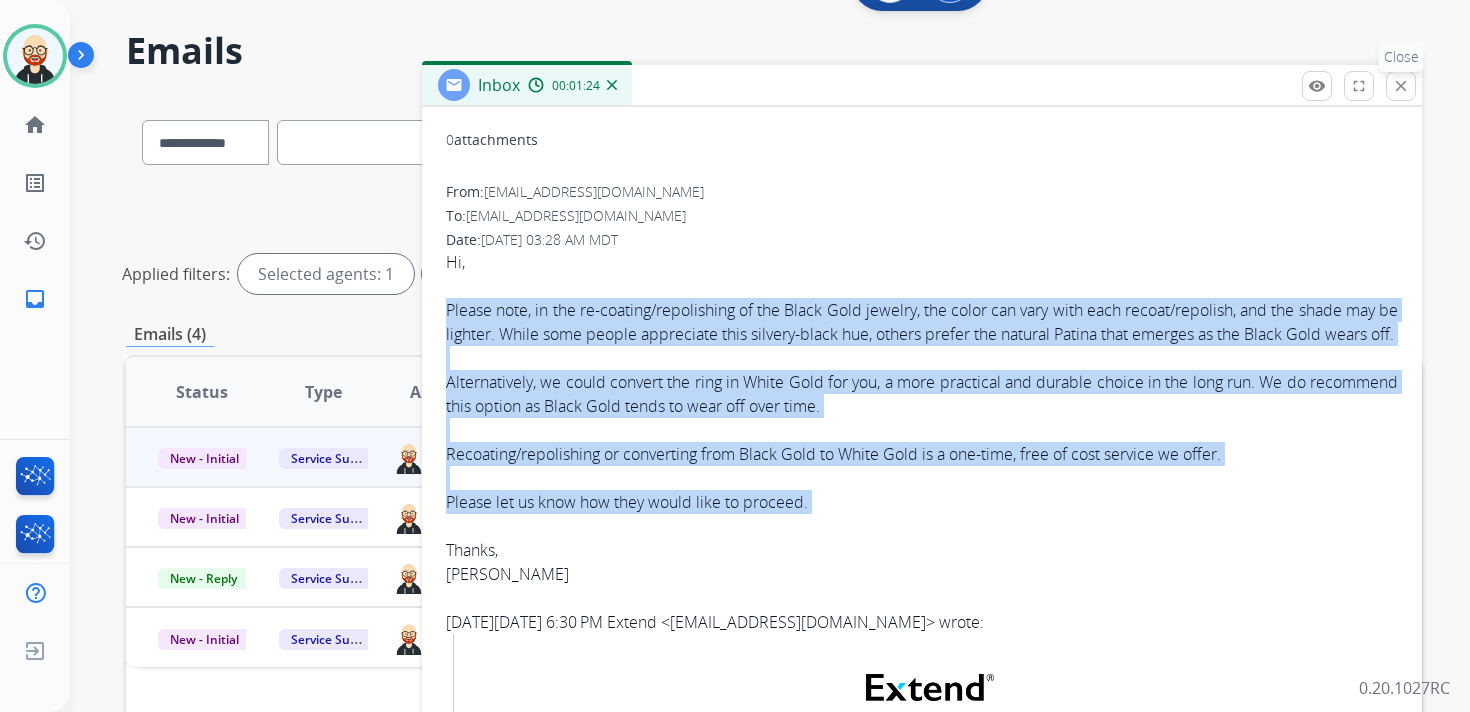 click on "close" at bounding box center [1401, 86] 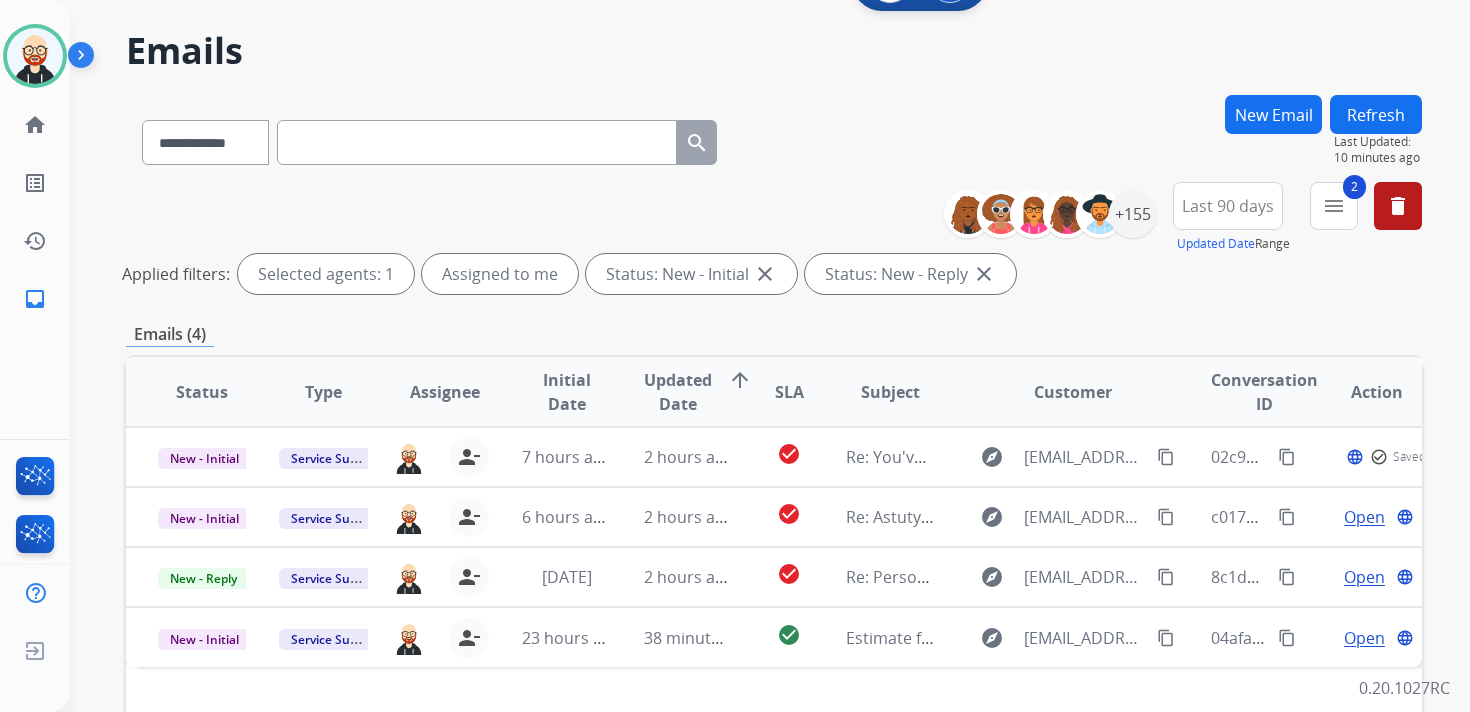click on "New Email" at bounding box center [1273, 114] 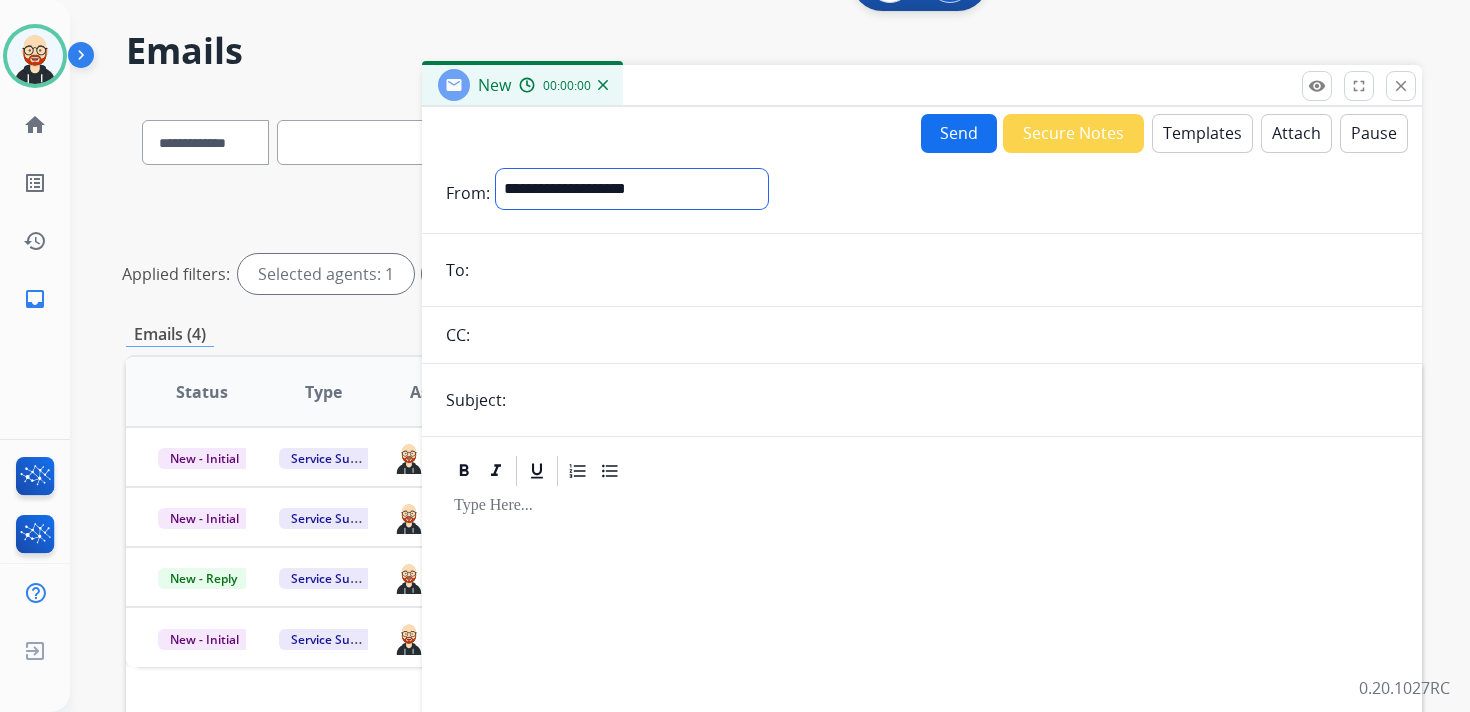click on "**********" at bounding box center [632, 189] 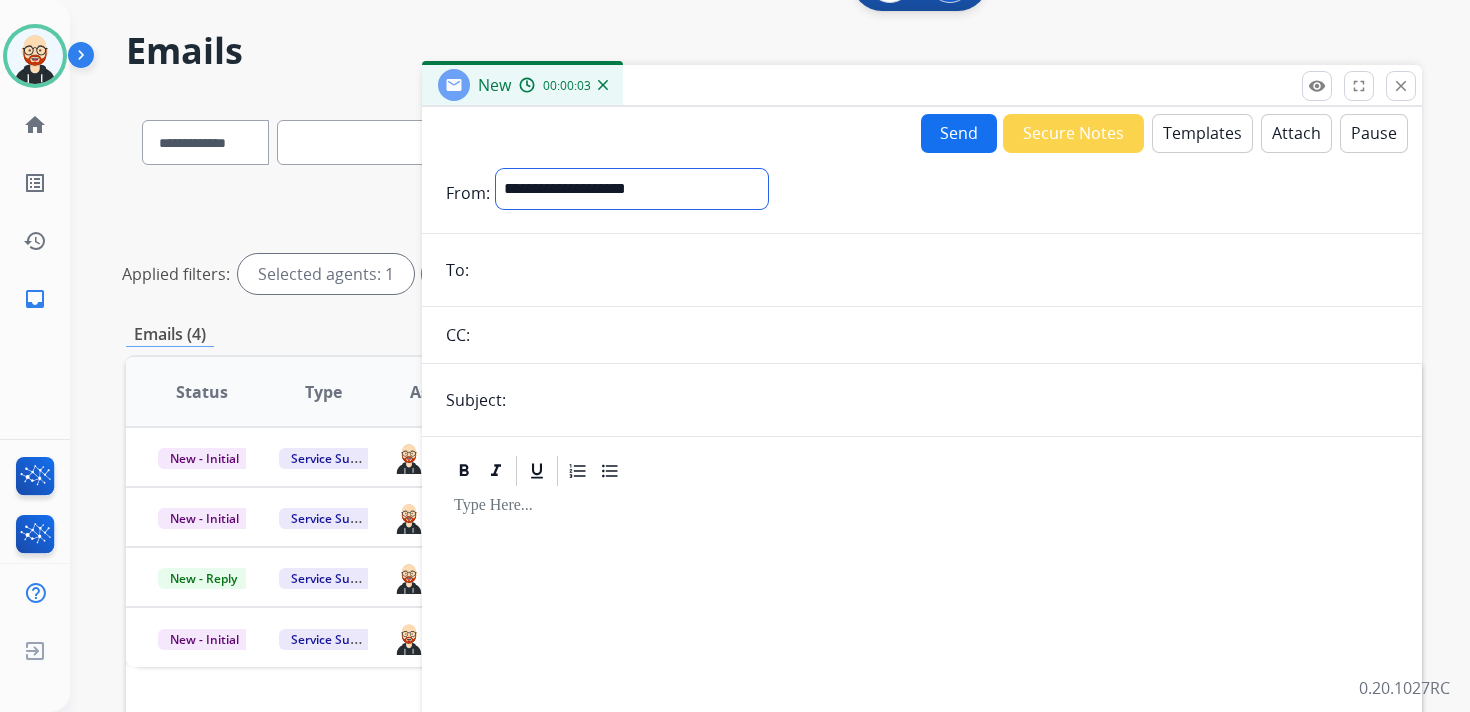 select on "**********" 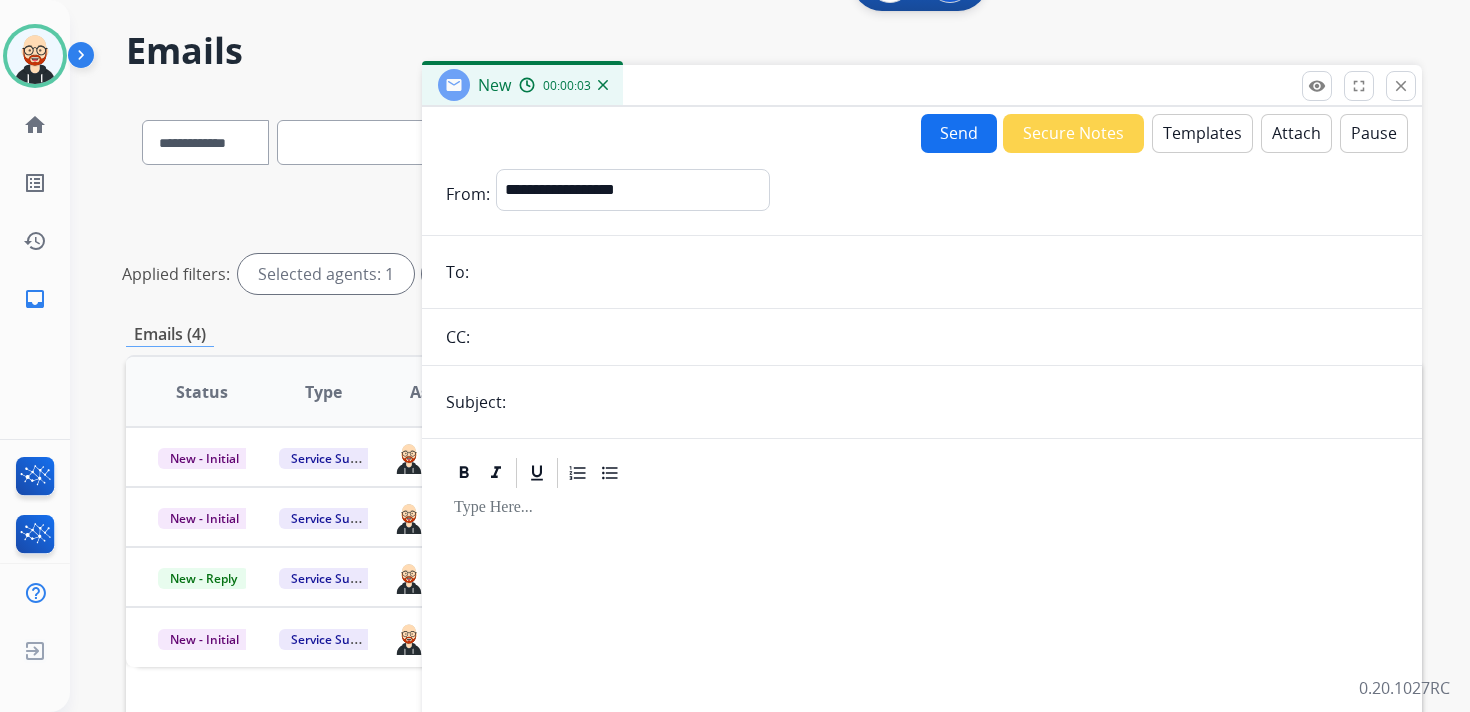 click on "**********" at bounding box center [922, 518] 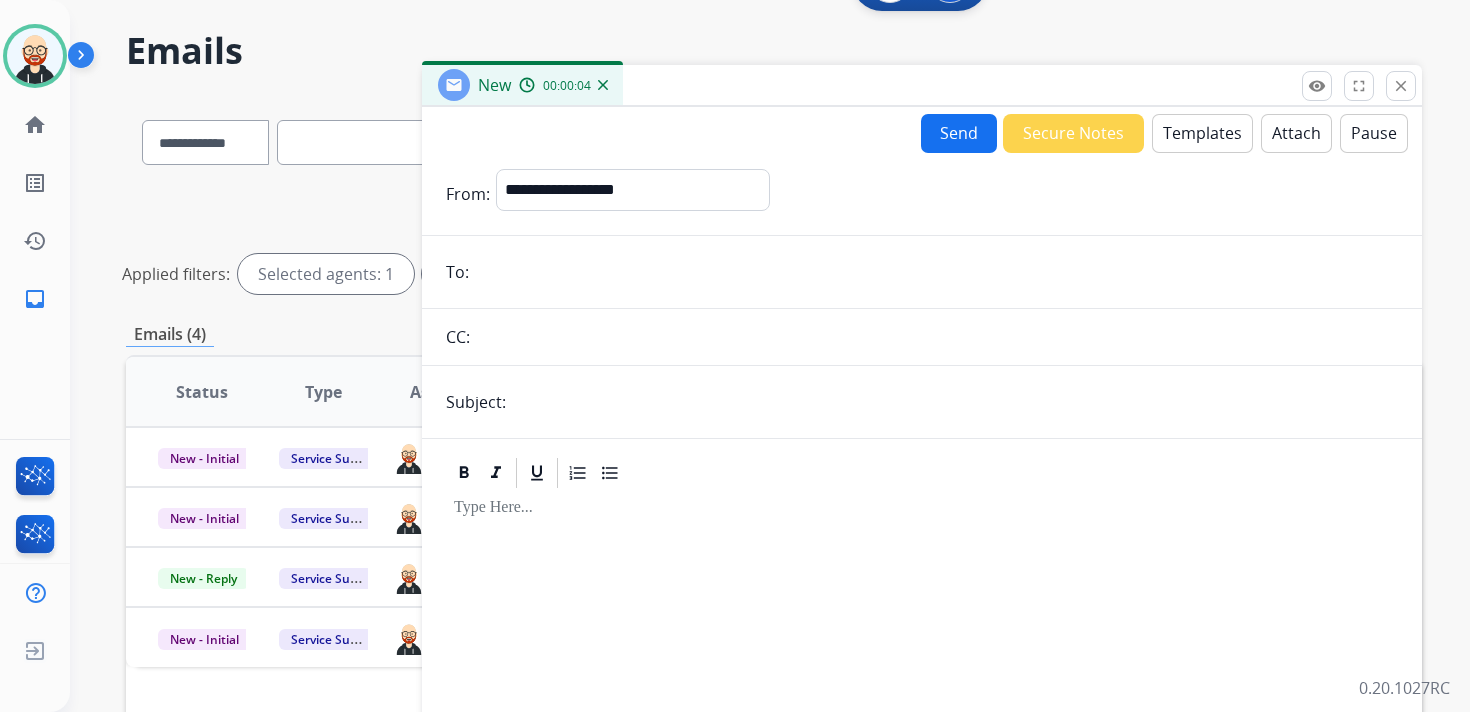 click at bounding box center [936, 272] 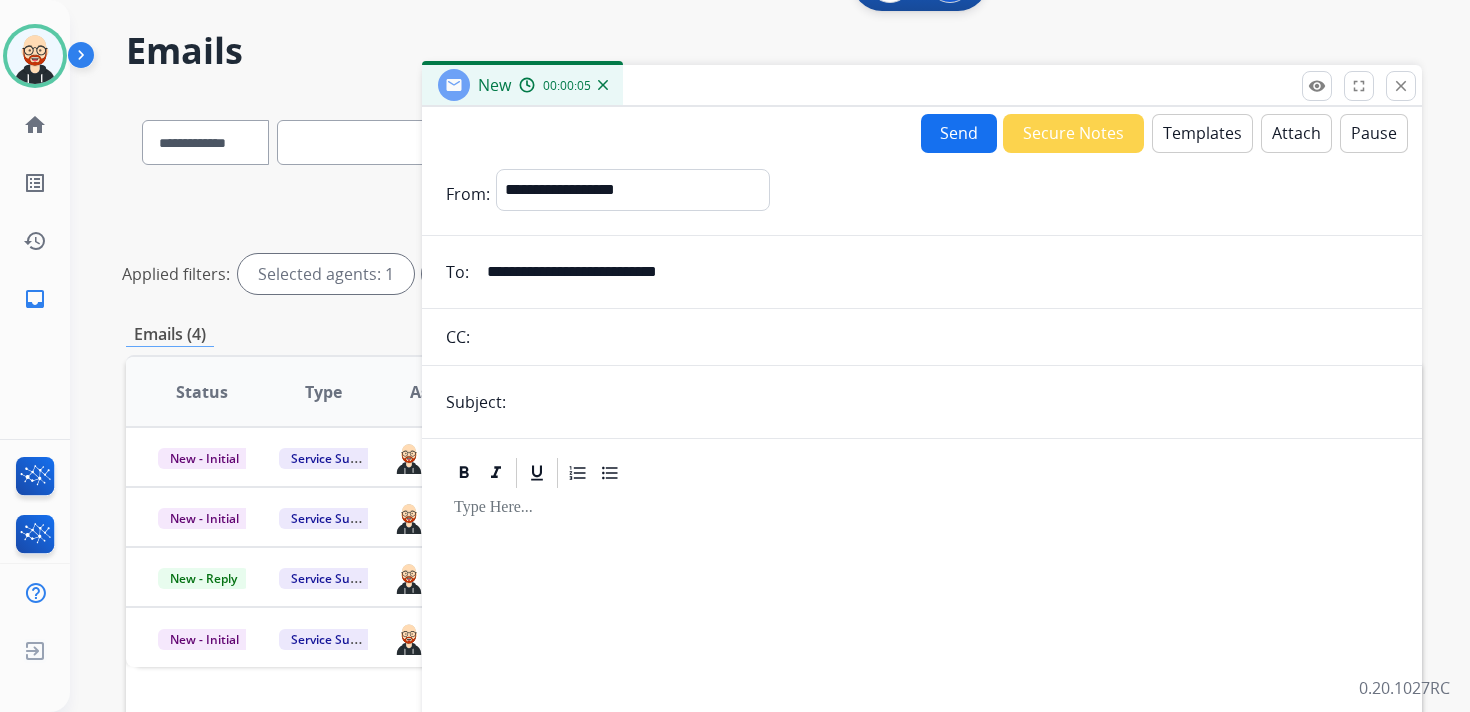 type on "**********" 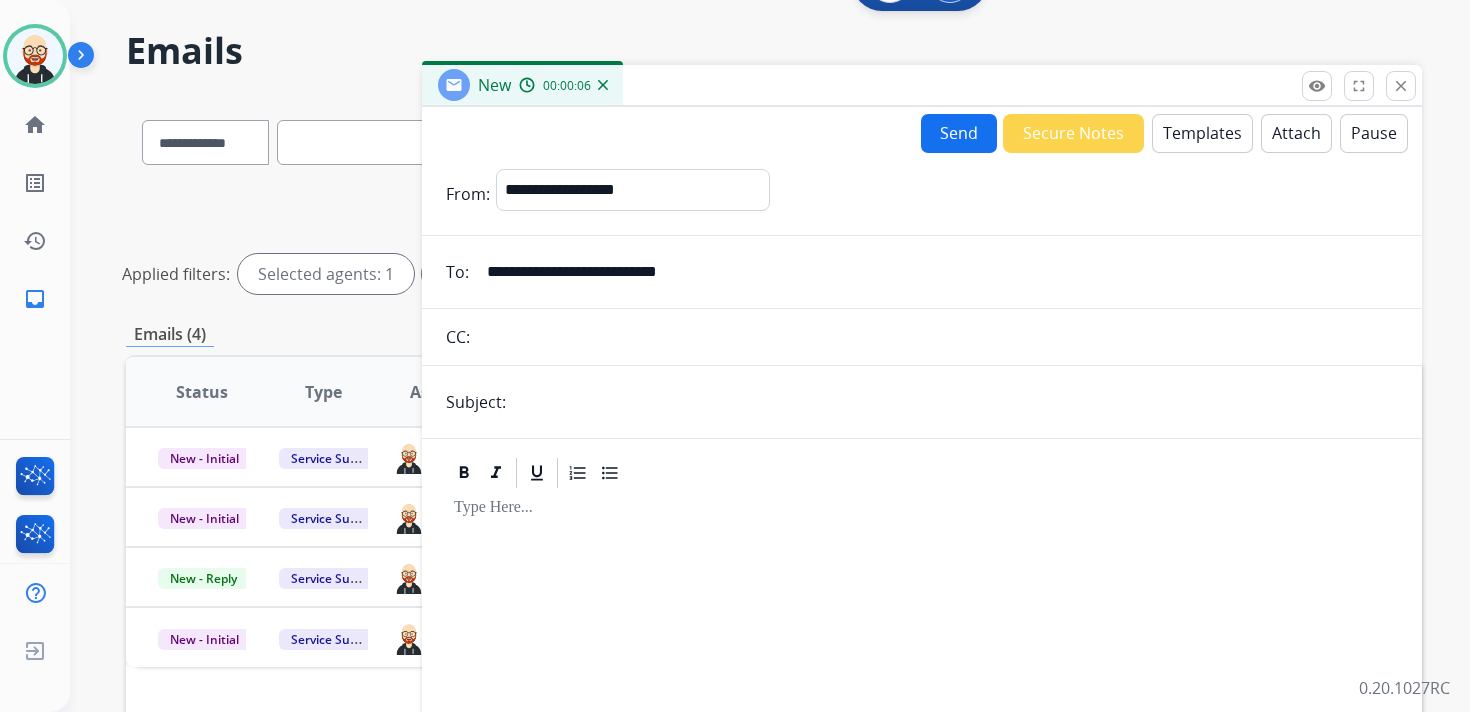 type on "**********" 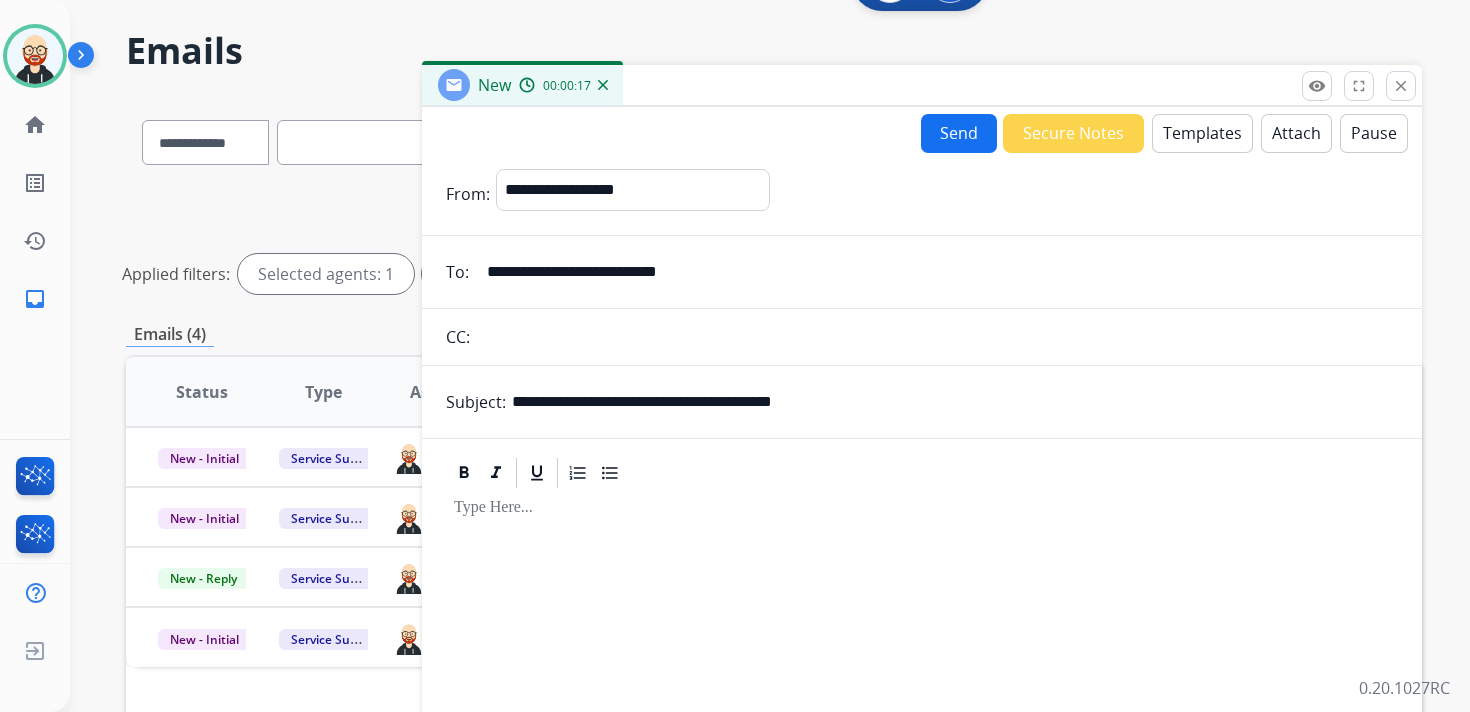 click on "Templates" at bounding box center [1202, 133] 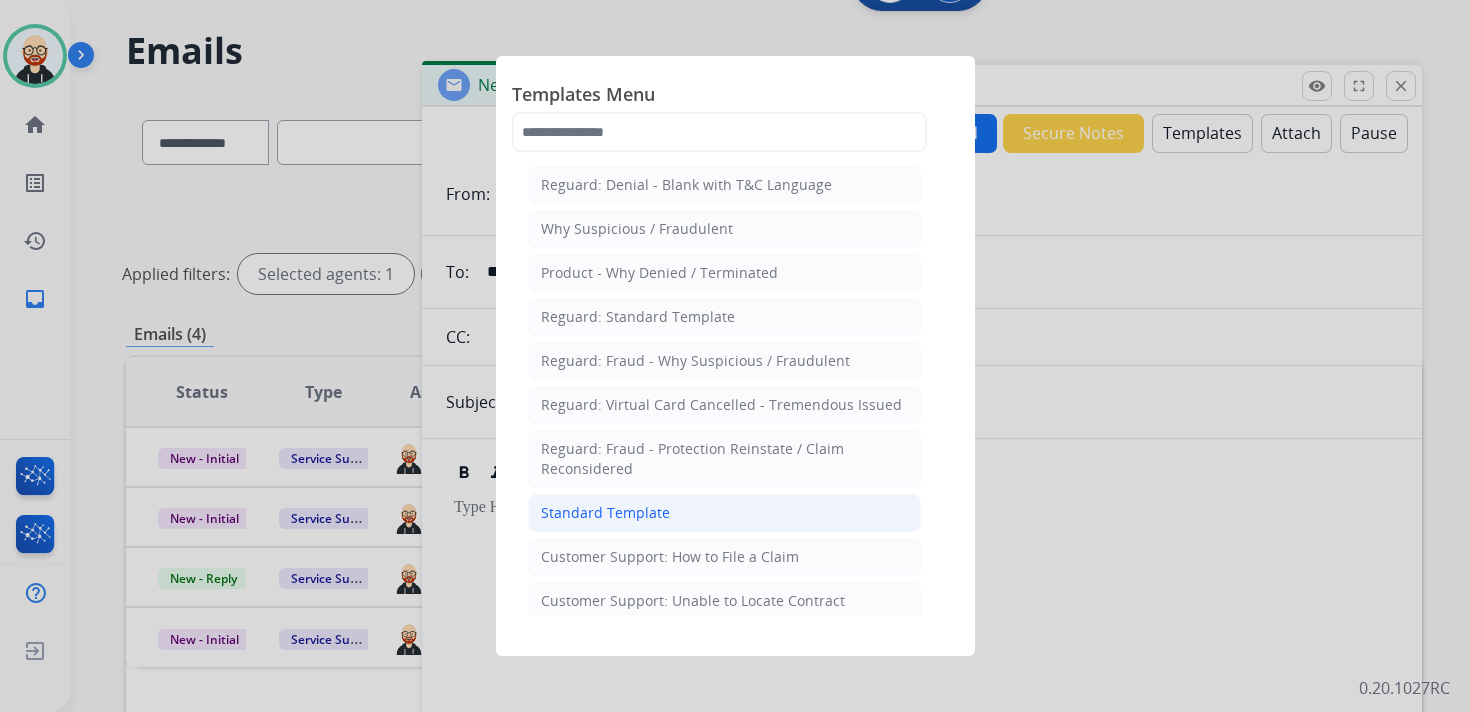 click on "Standard Template" 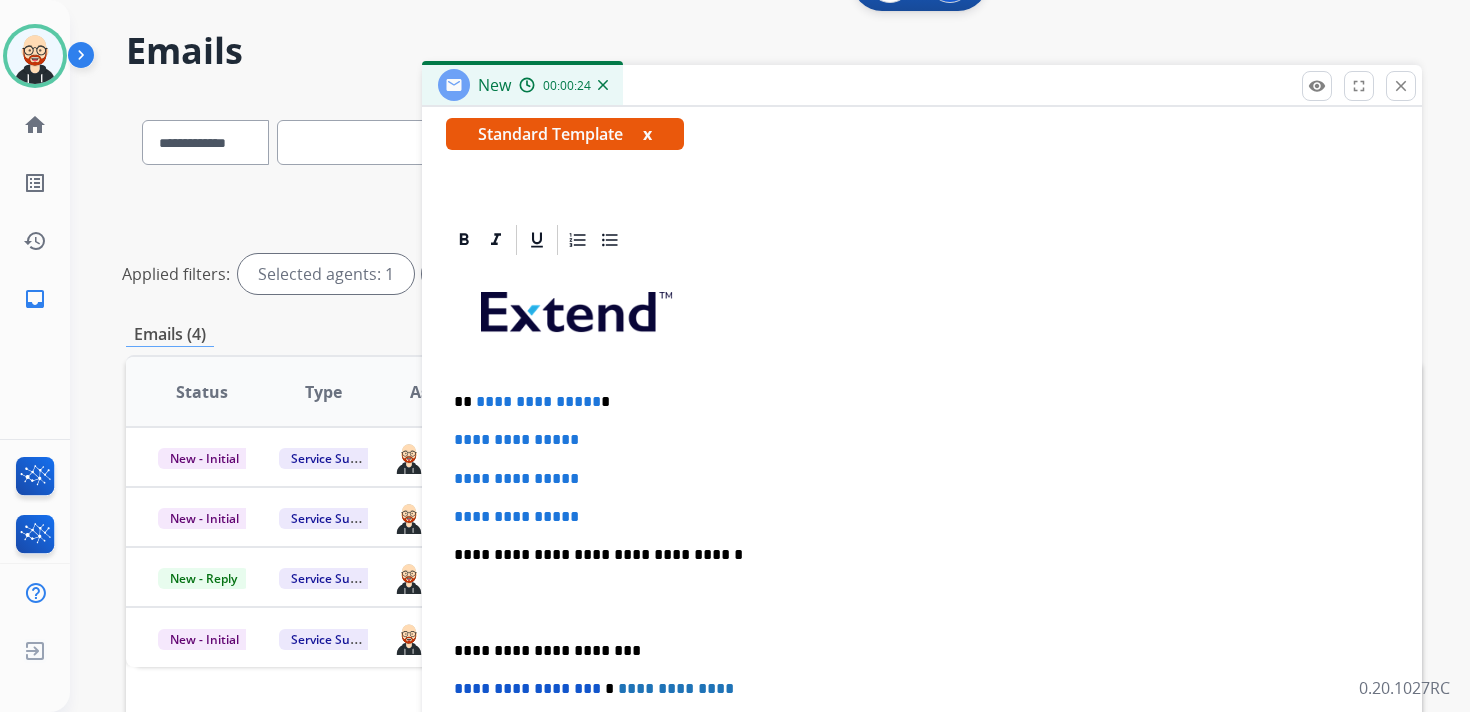 scroll, scrollTop: 414, scrollLeft: 0, axis: vertical 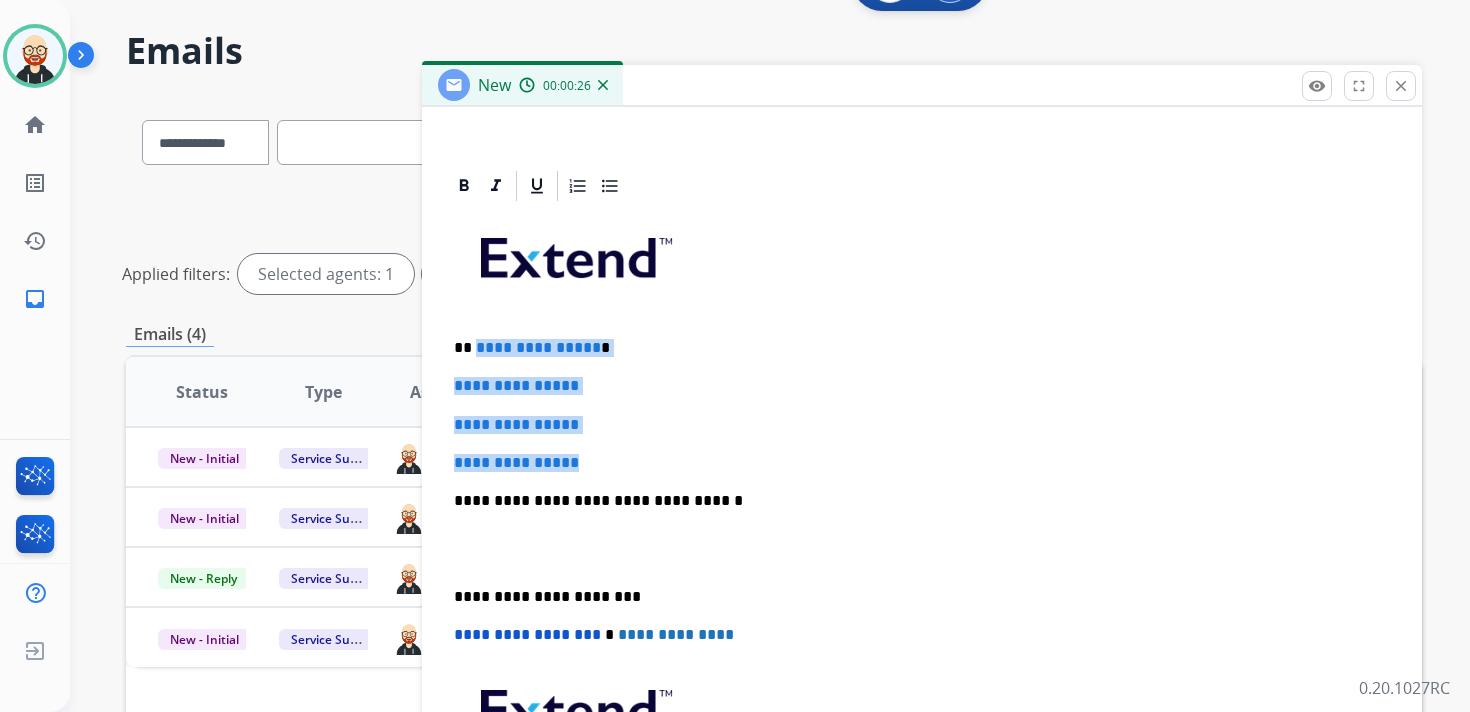 drag, startPoint x: 593, startPoint y: 454, endPoint x: 473, endPoint y: 349, distance: 159.4522 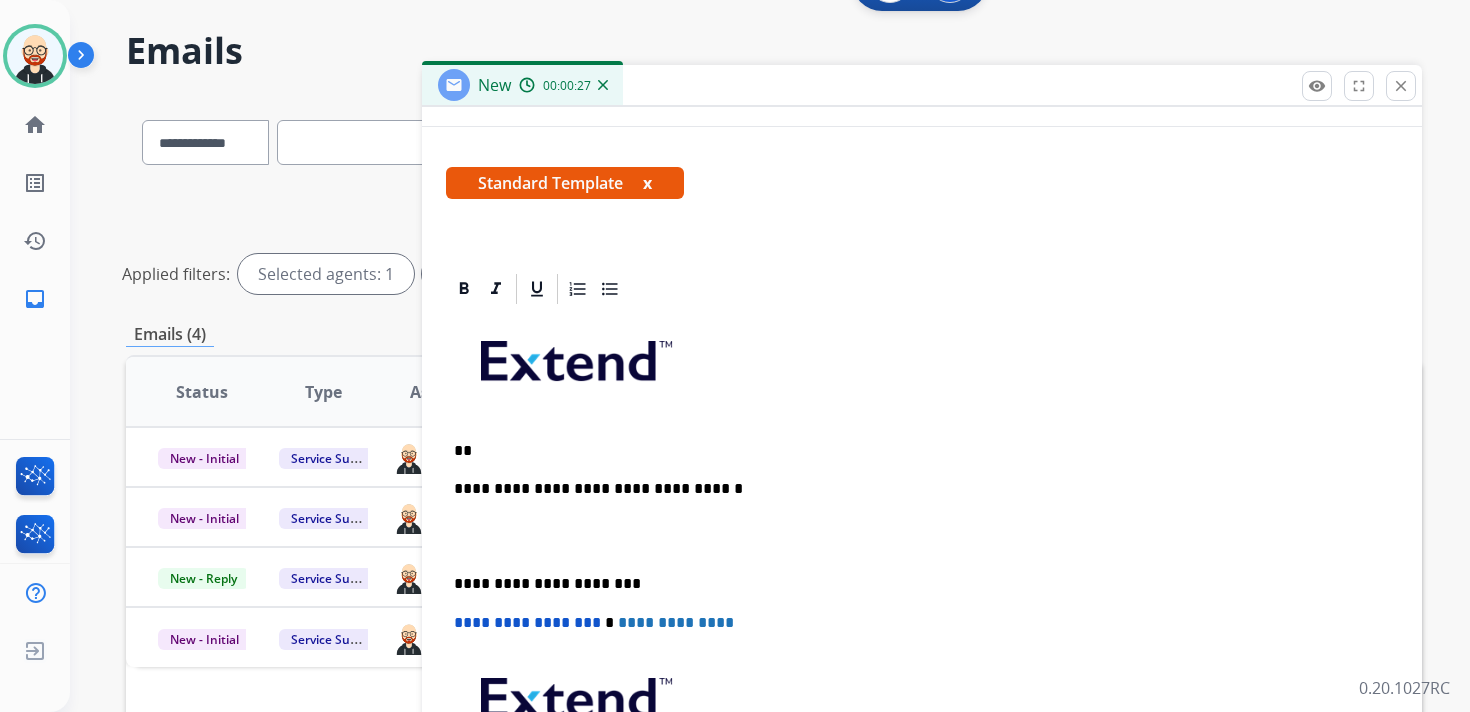 scroll, scrollTop: 309, scrollLeft: 0, axis: vertical 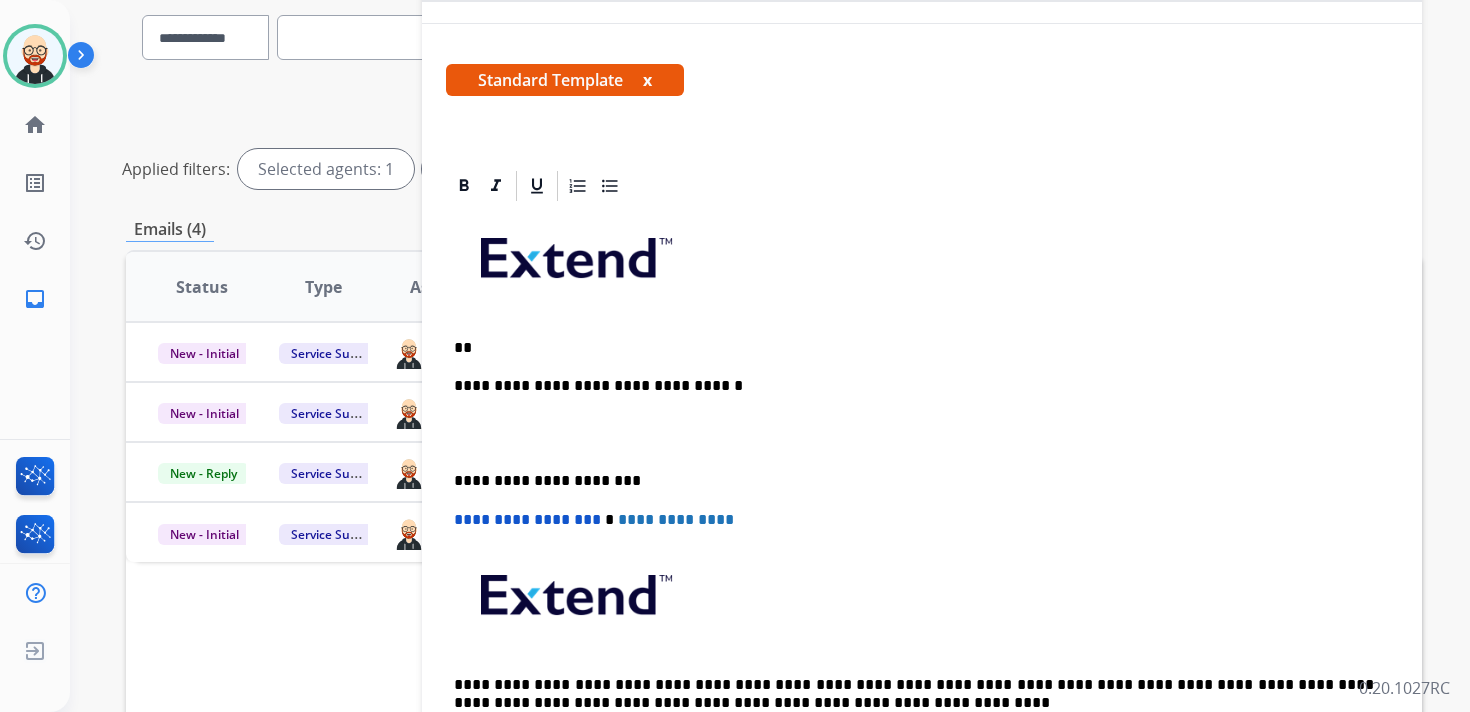 type 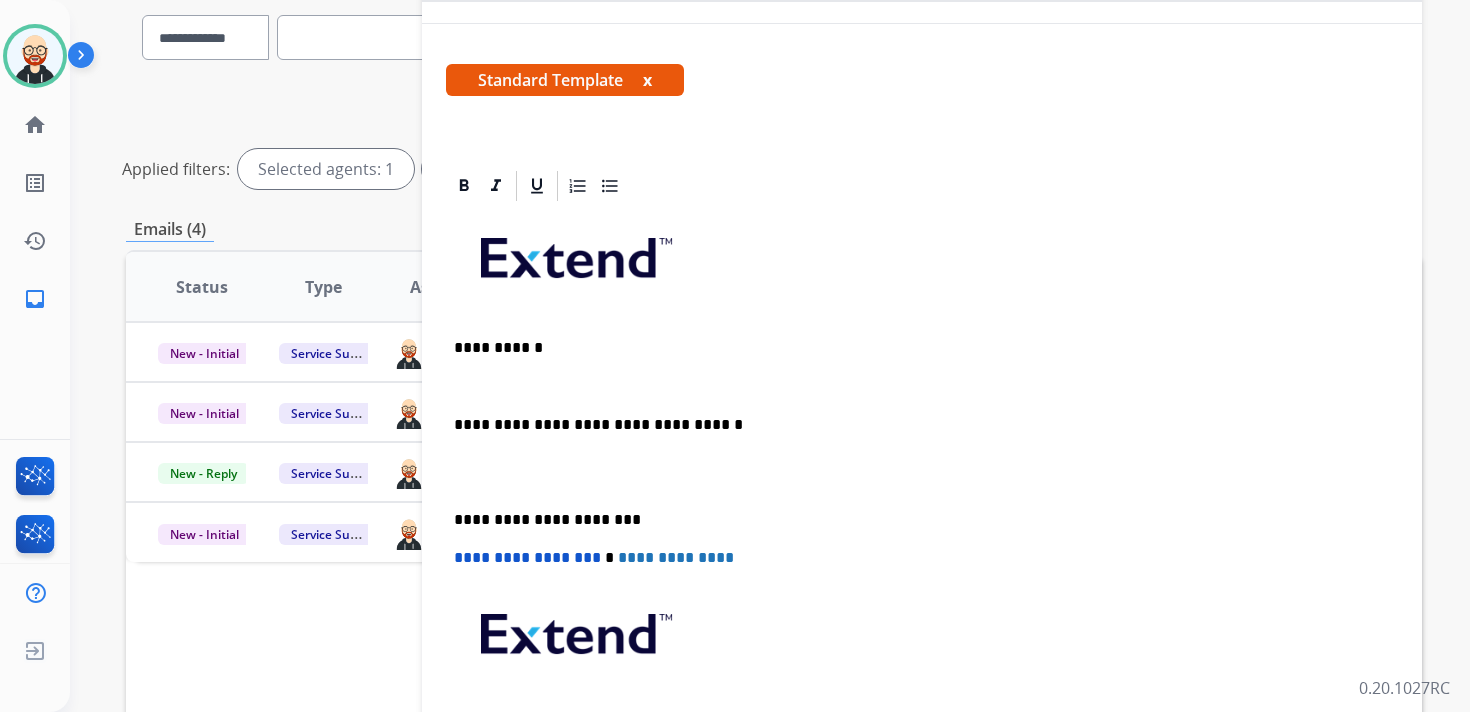 scroll, scrollTop: 347, scrollLeft: 0, axis: vertical 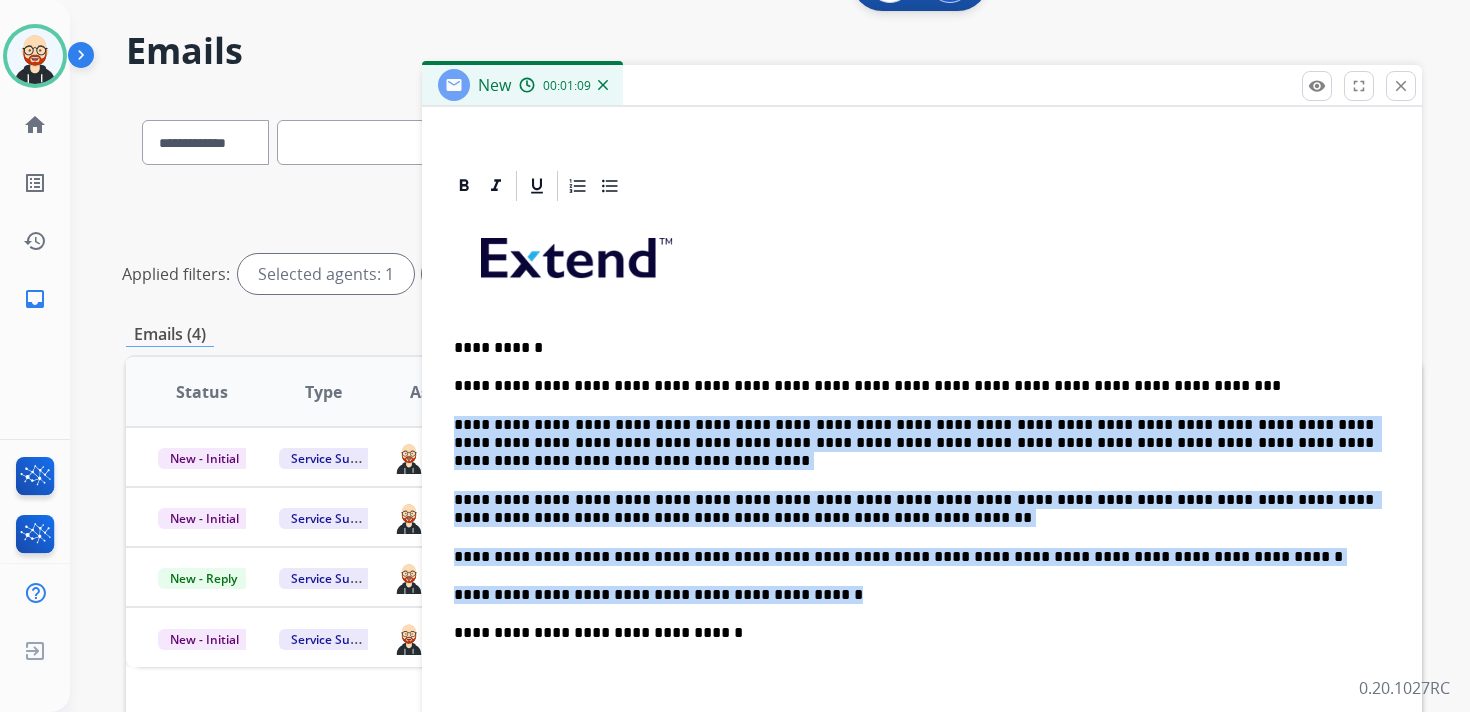 drag, startPoint x: 848, startPoint y: 593, endPoint x: 451, endPoint y: 418, distance: 433.85944 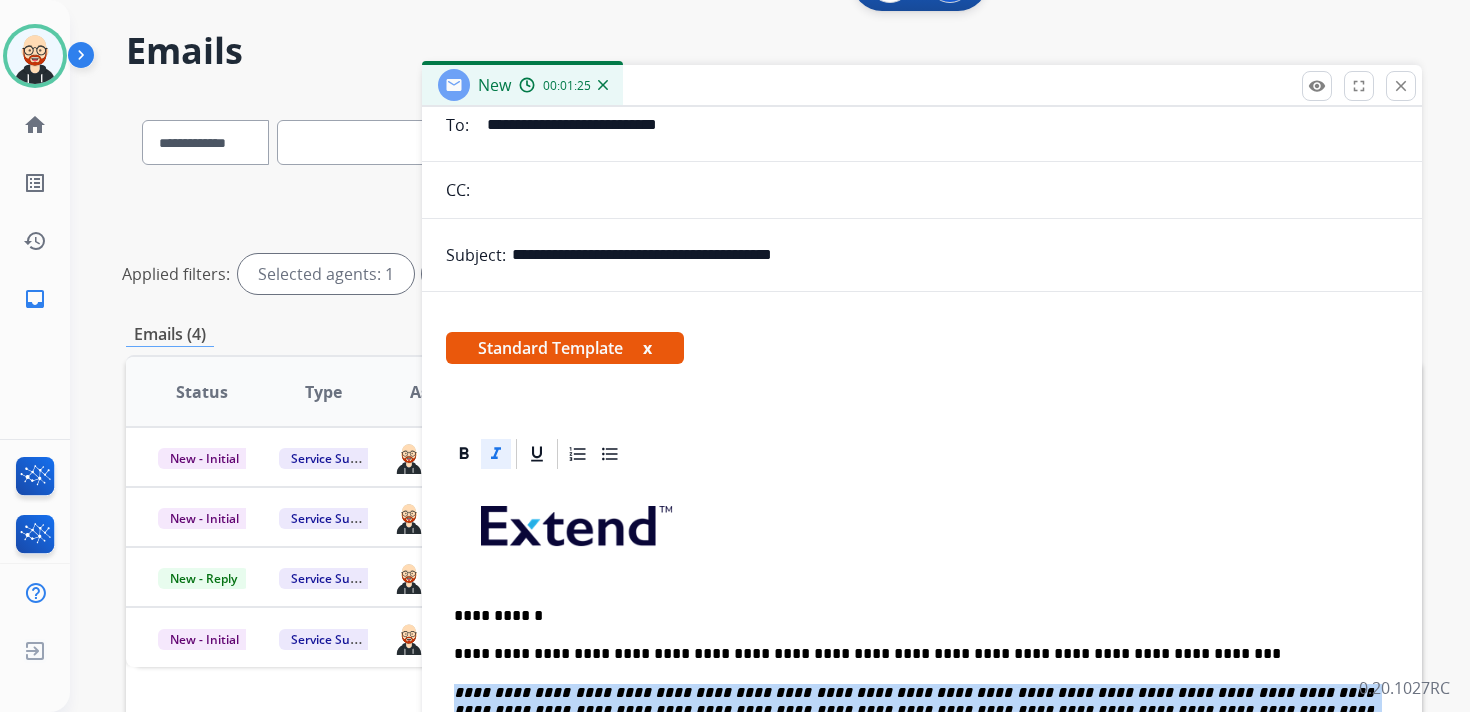 scroll, scrollTop: 0, scrollLeft: 0, axis: both 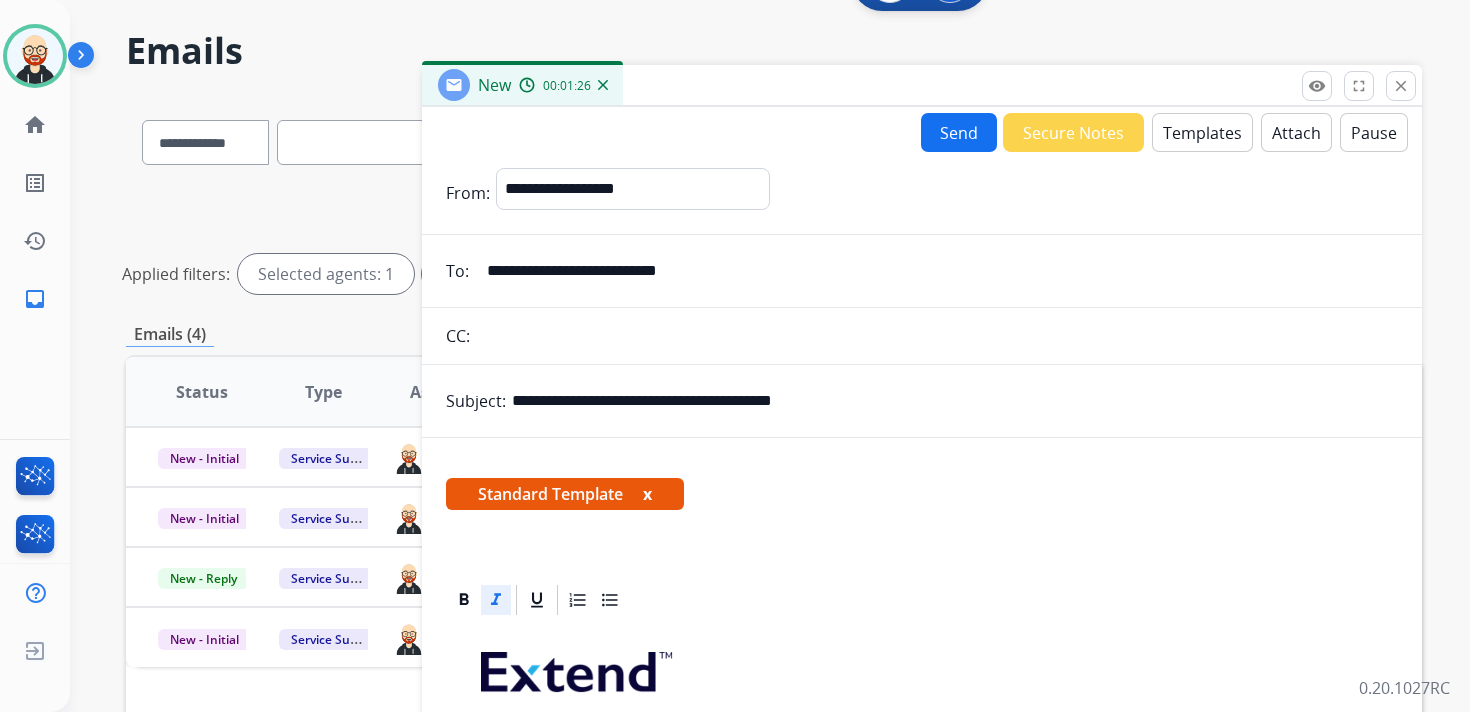 click on "**********" at bounding box center [936, 271] 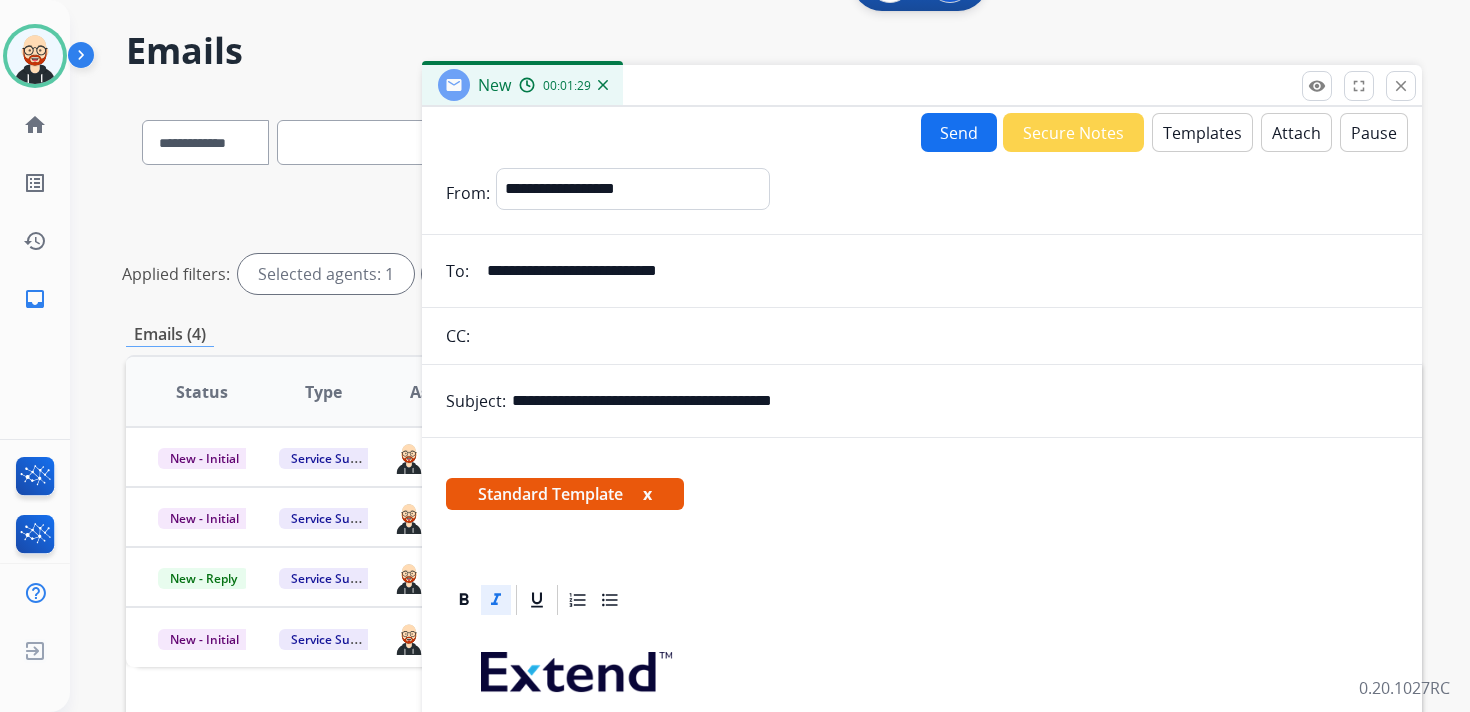 click on "Send" at bounding box center [959, 132] 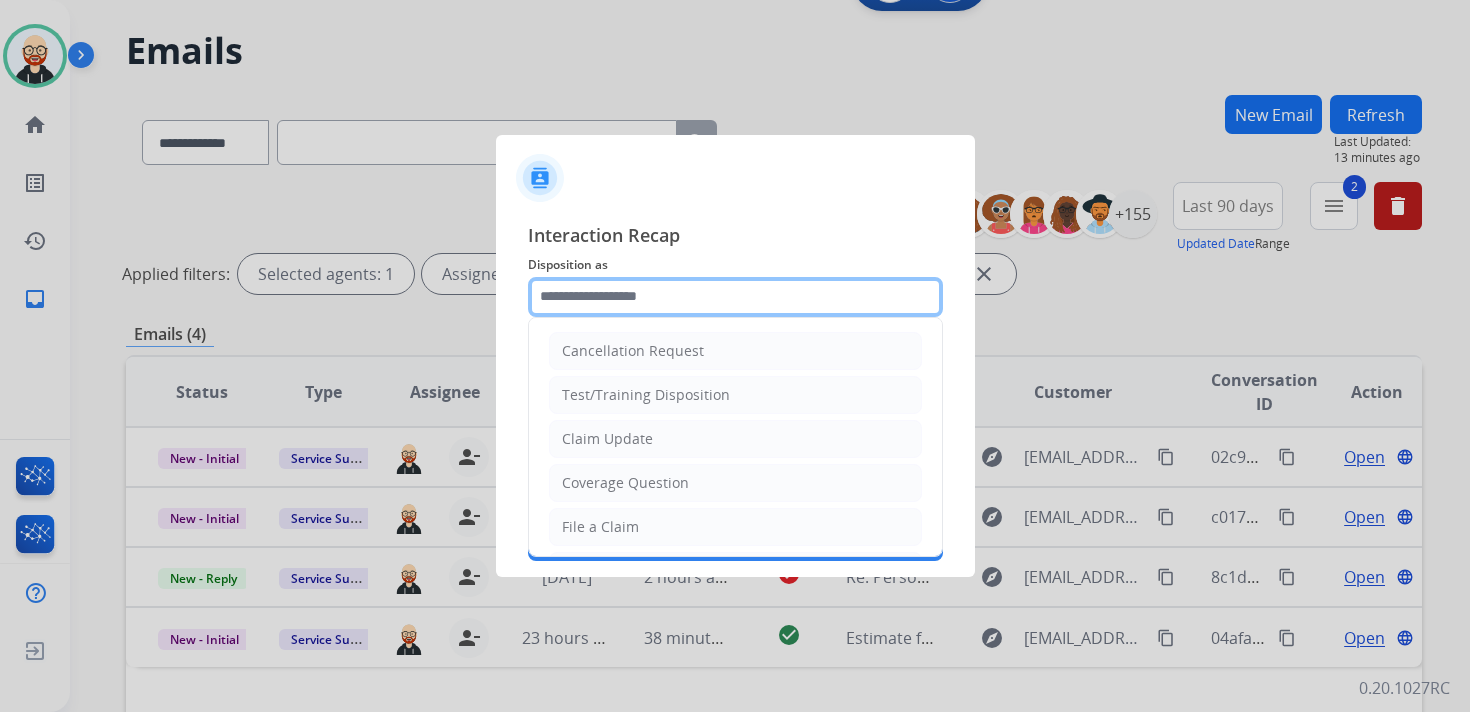click 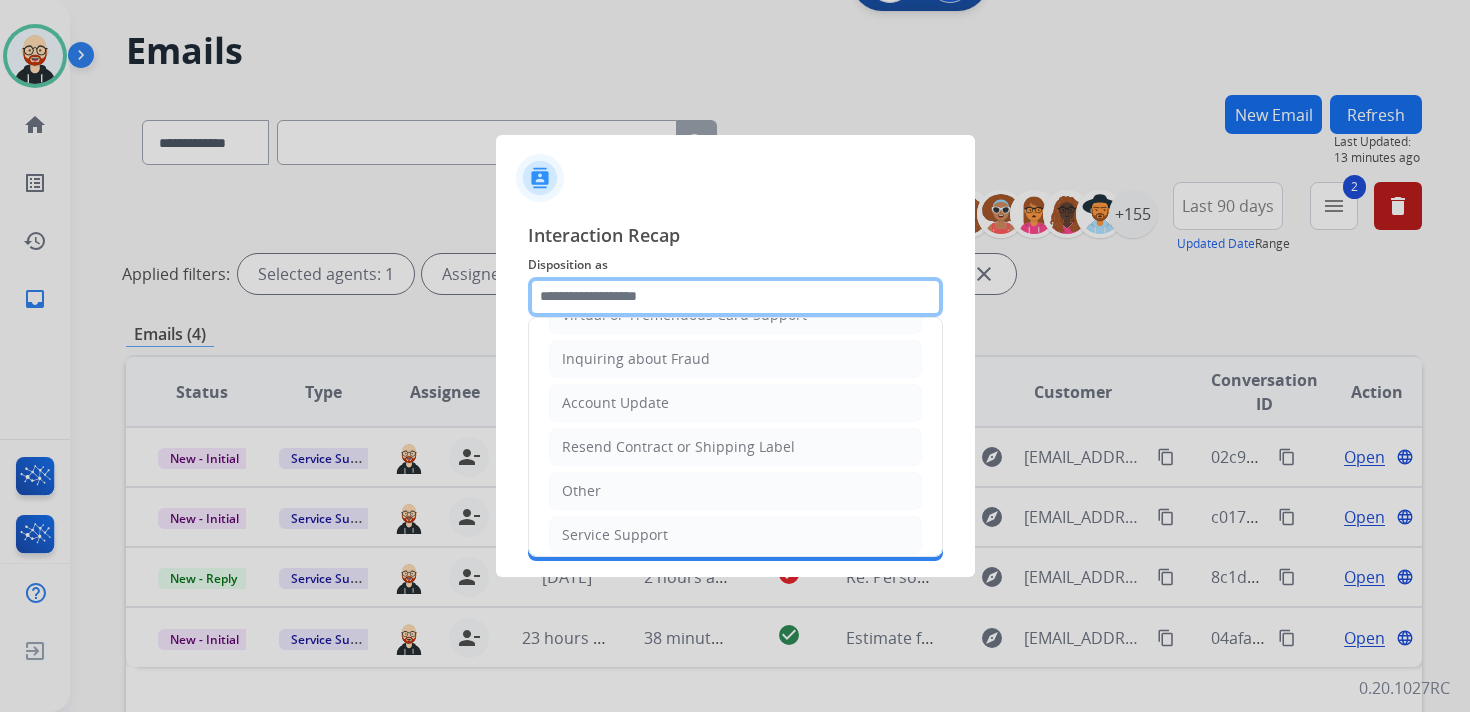 scroll, scrollTop: 0, scrollLeft: 0, axis: both 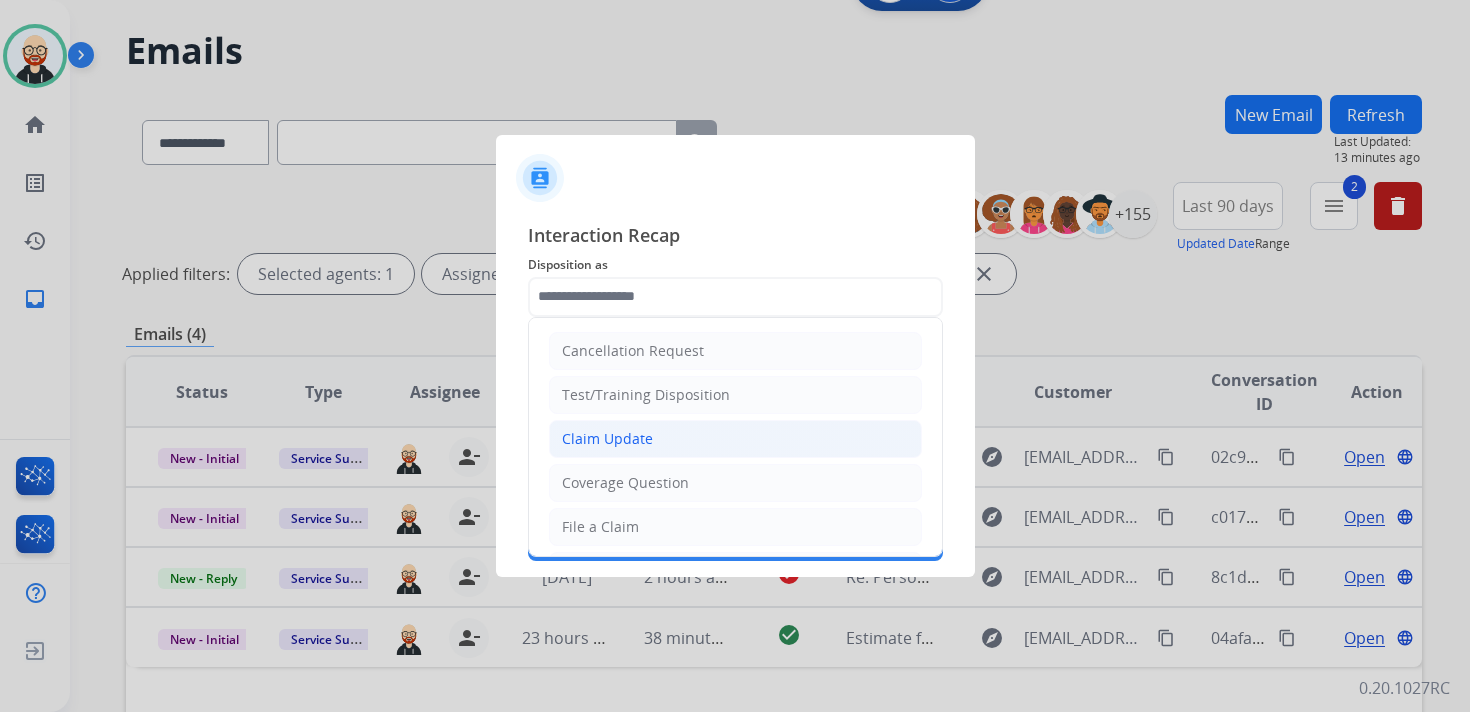 click on "Claim Update" 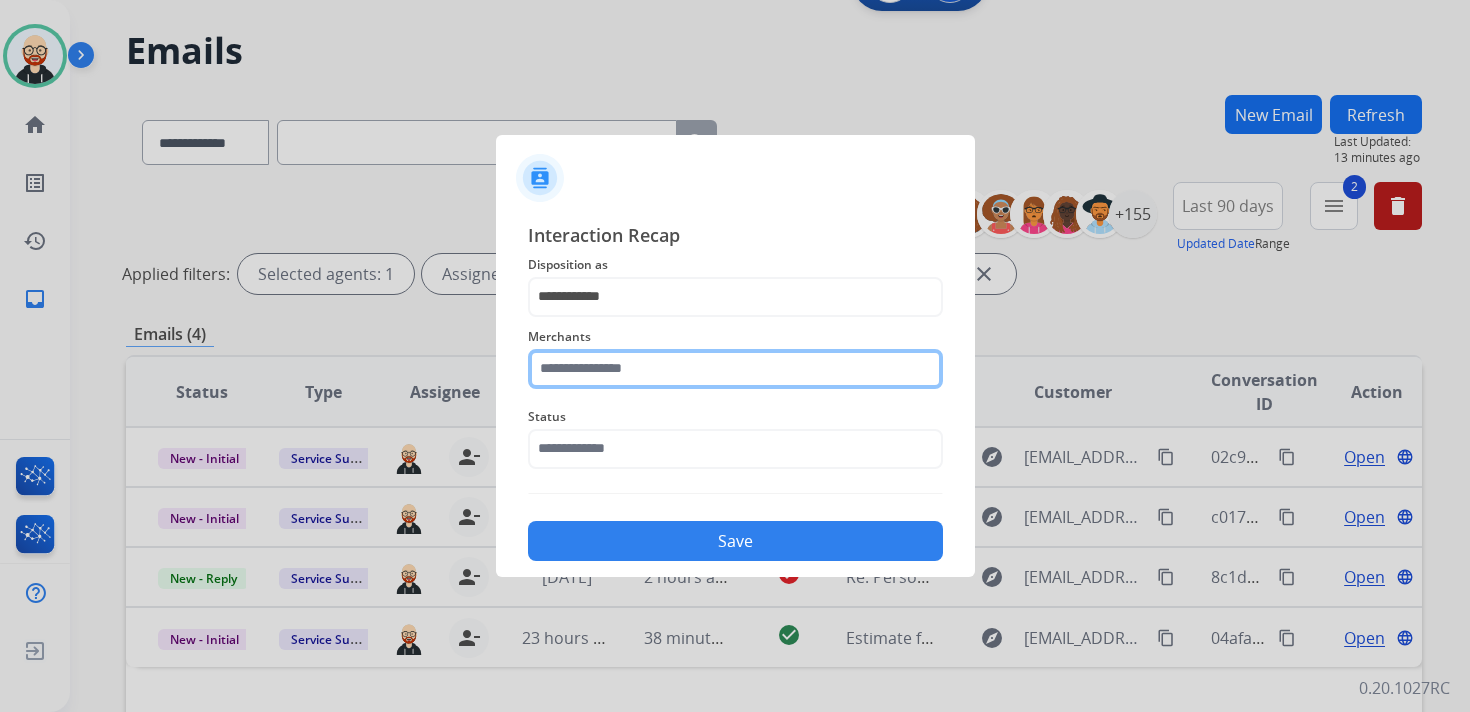 click 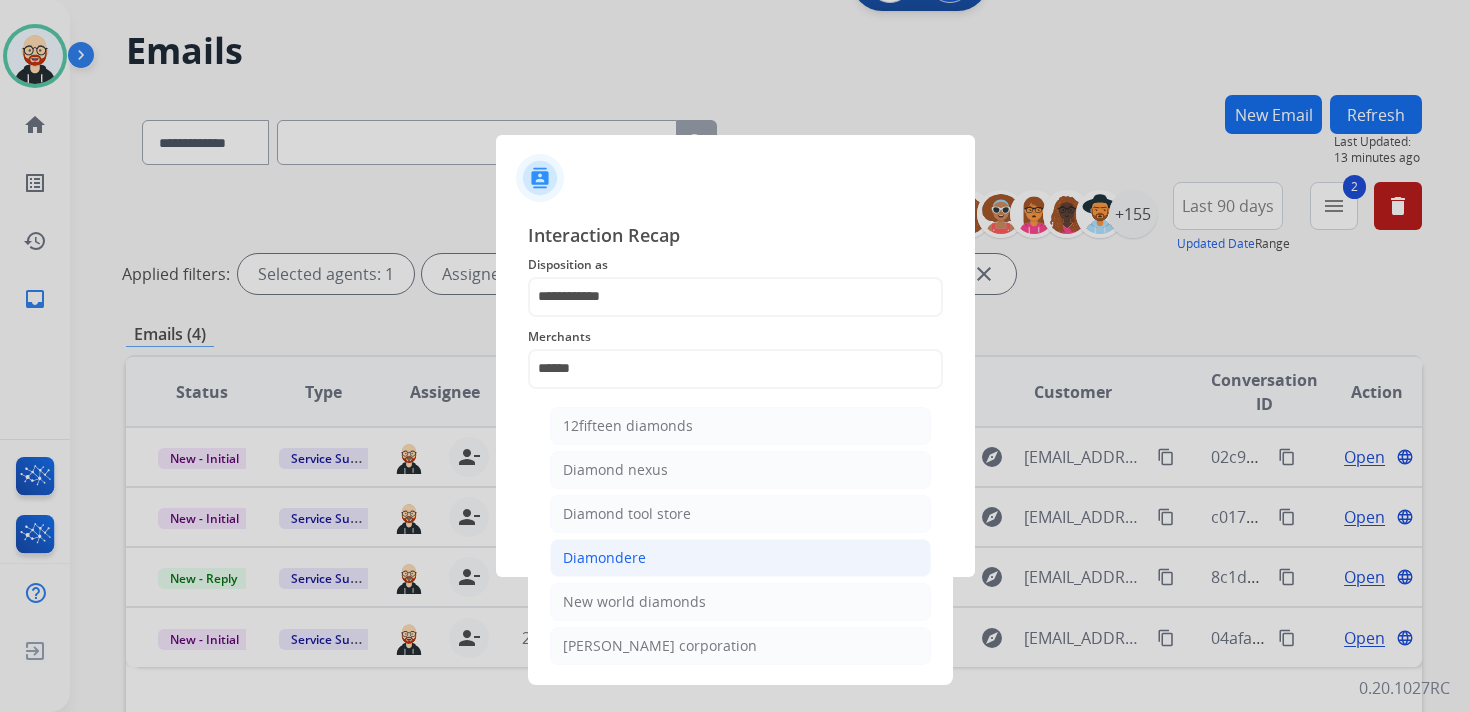 click on "Diamondere" 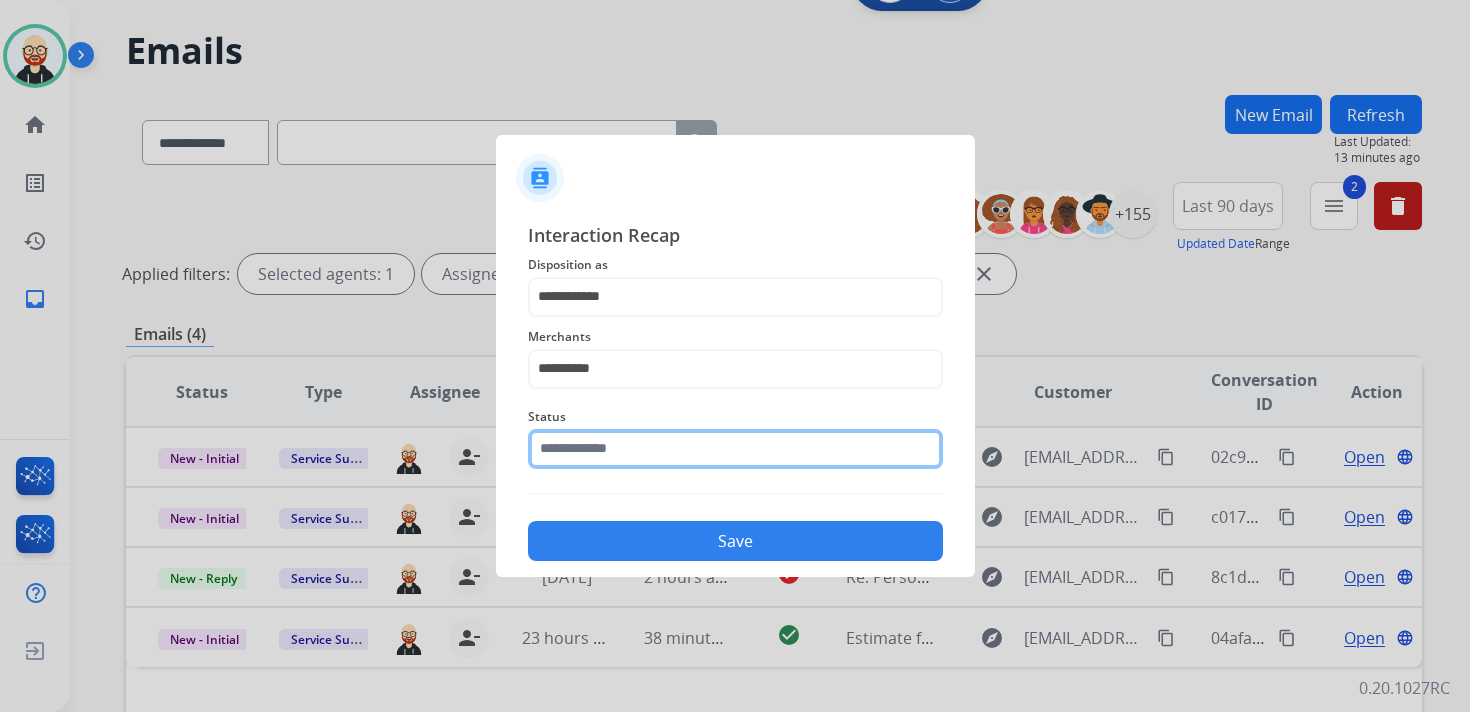 click 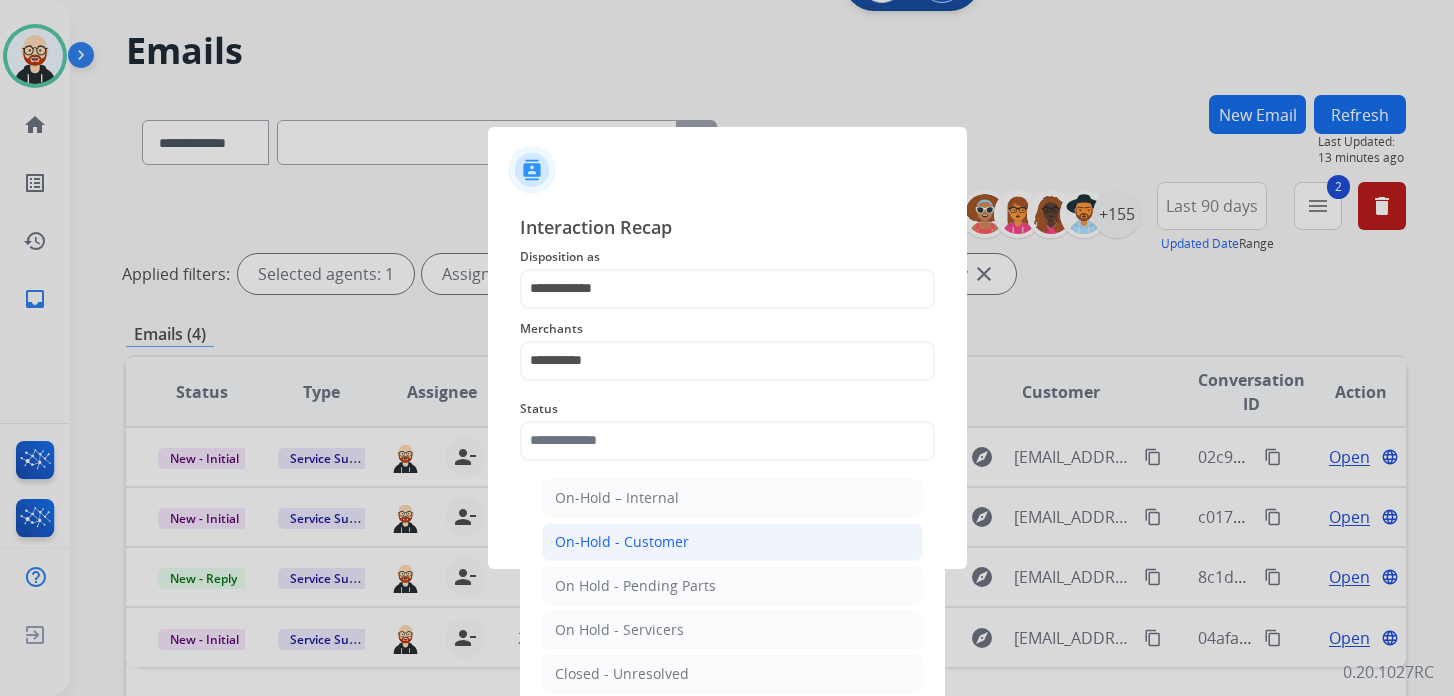 click on "On-Hold - Customer" 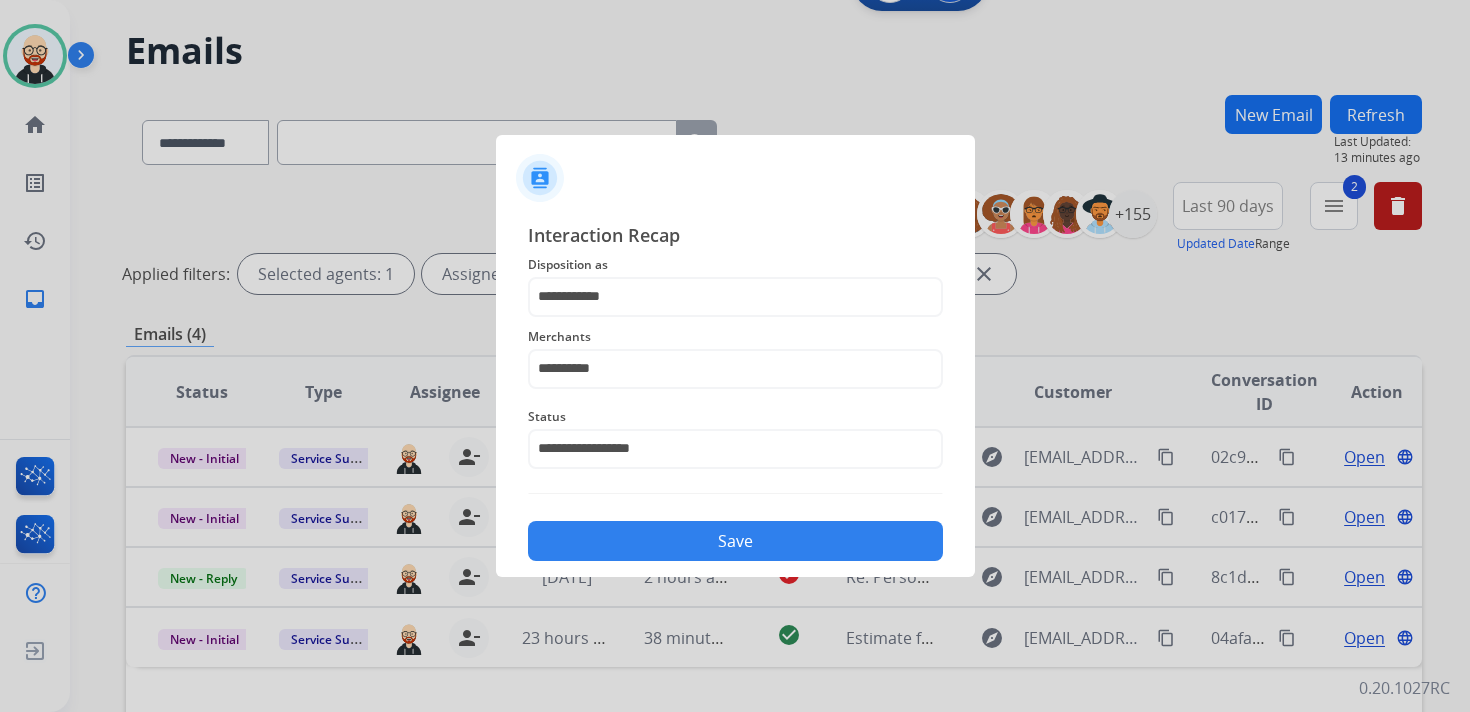 click on "Save" 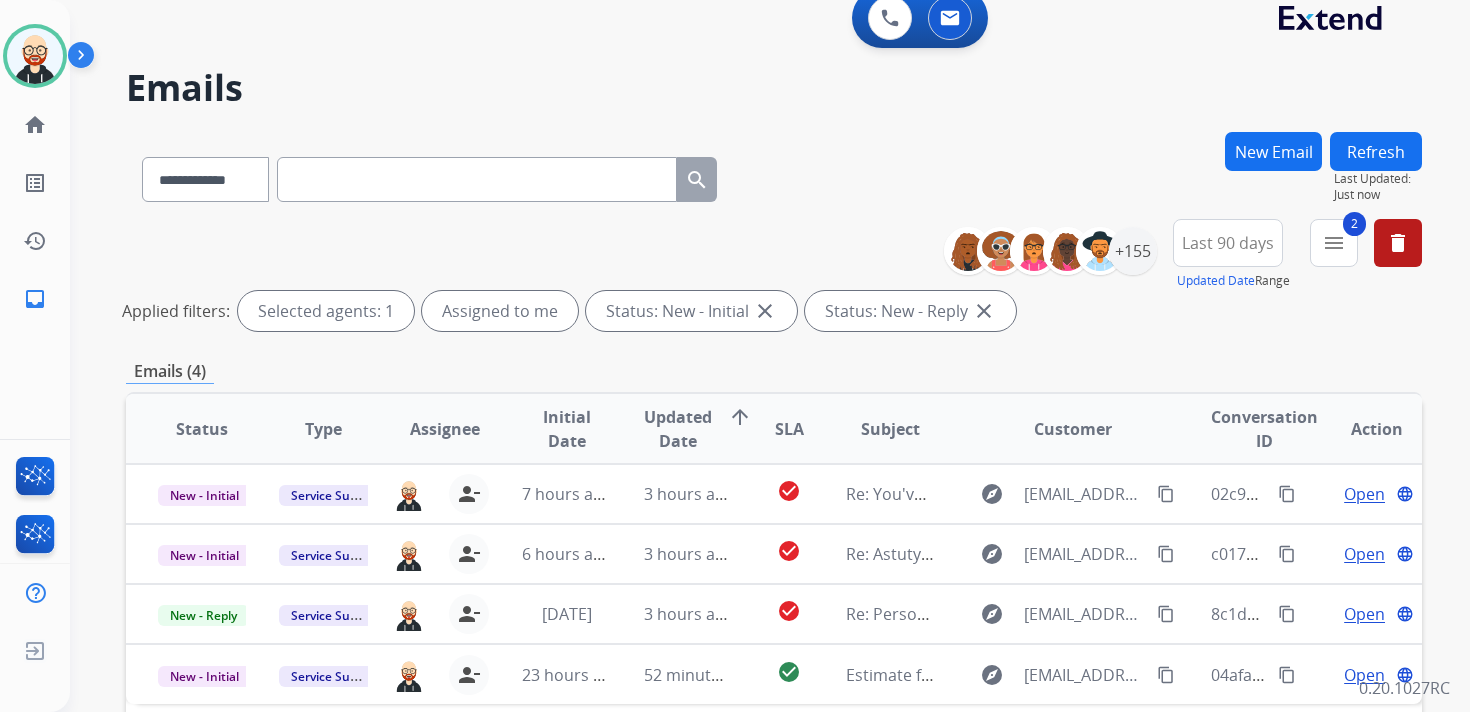 scroll, scrollTop: 0, scrollLeft: 0, axis: both 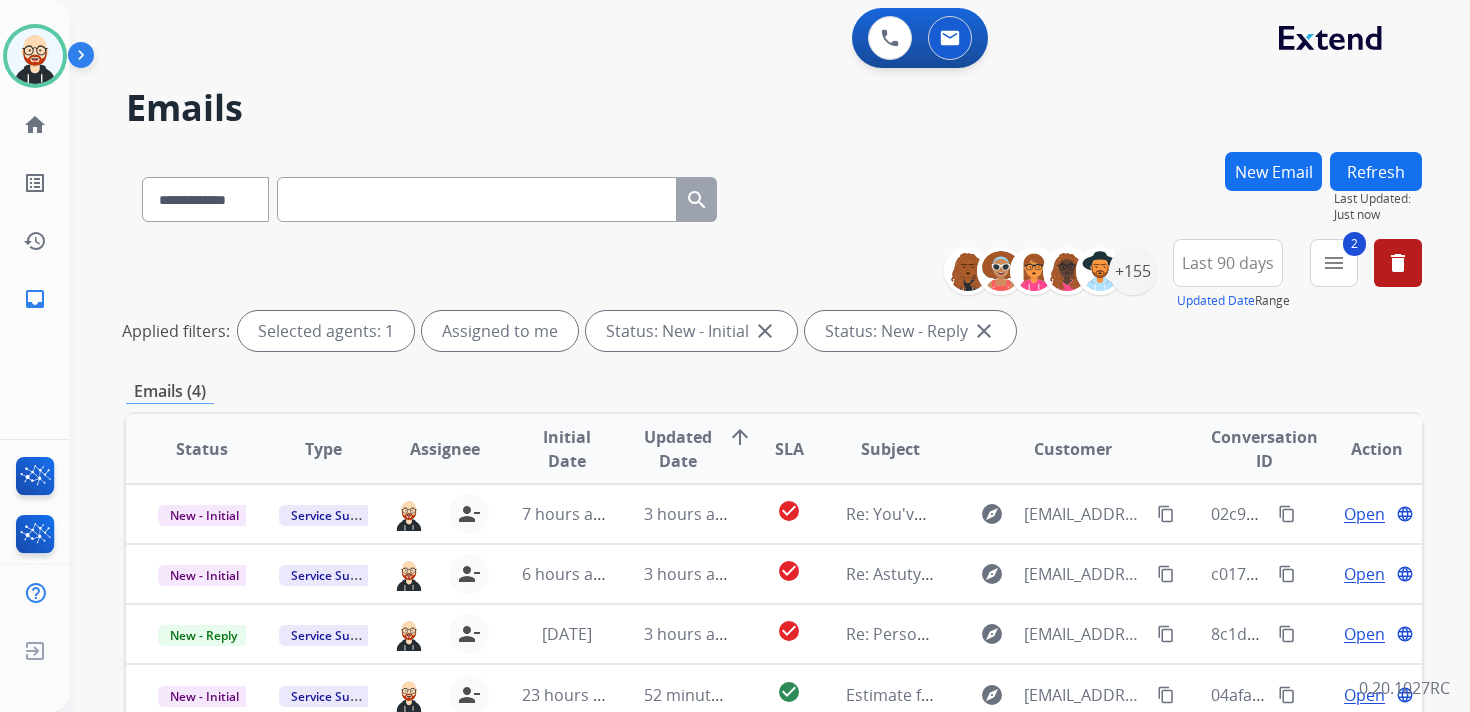 click at bounding box center [477, 199] 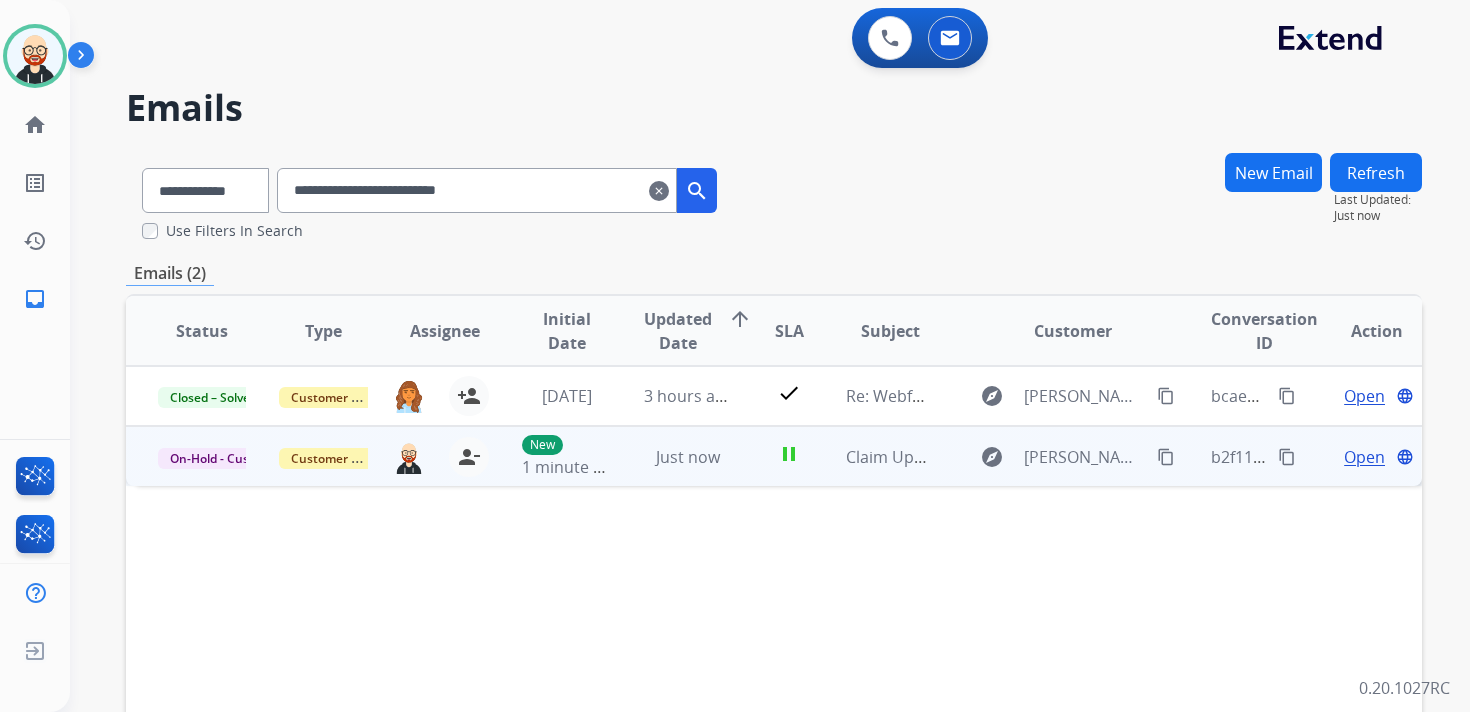 click on "content_copy" at bounding box center (1287, 457) 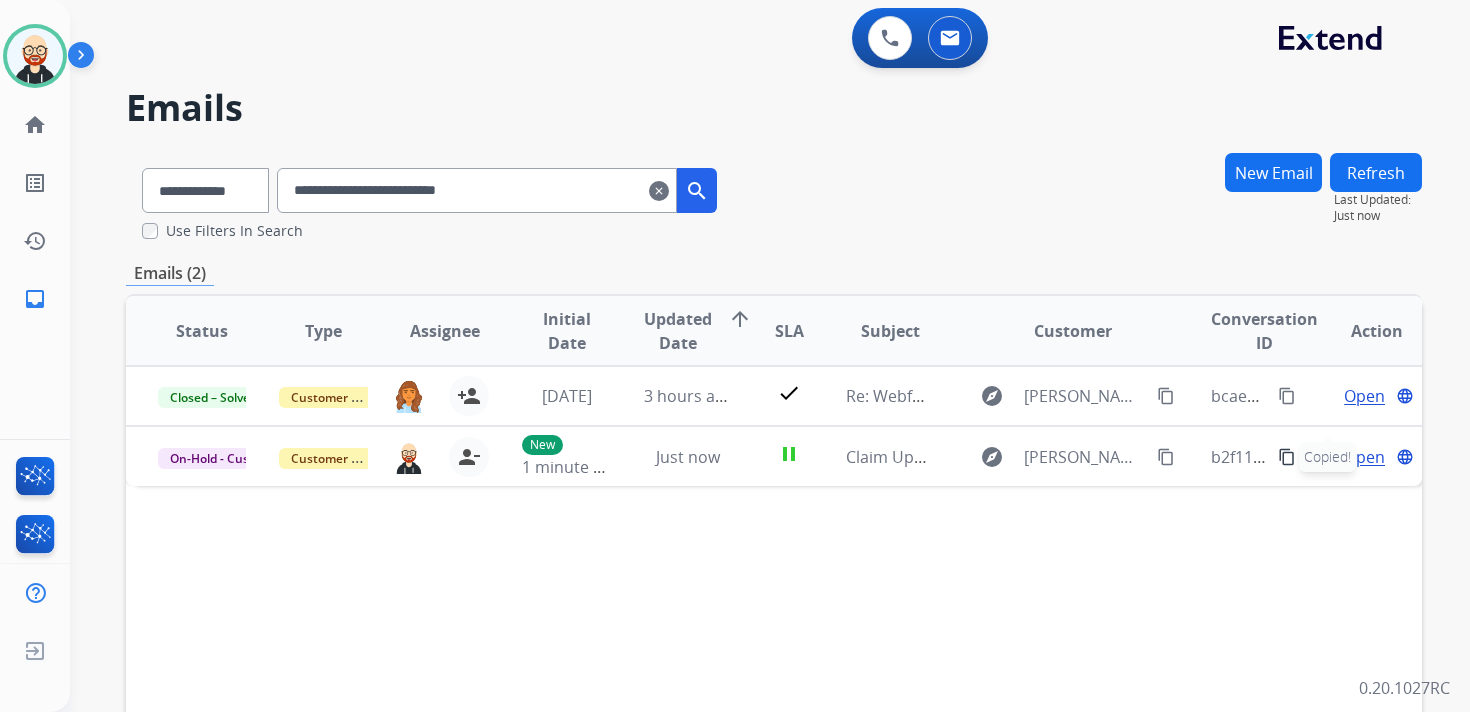click on "clear" at bounding box center (659, 191) 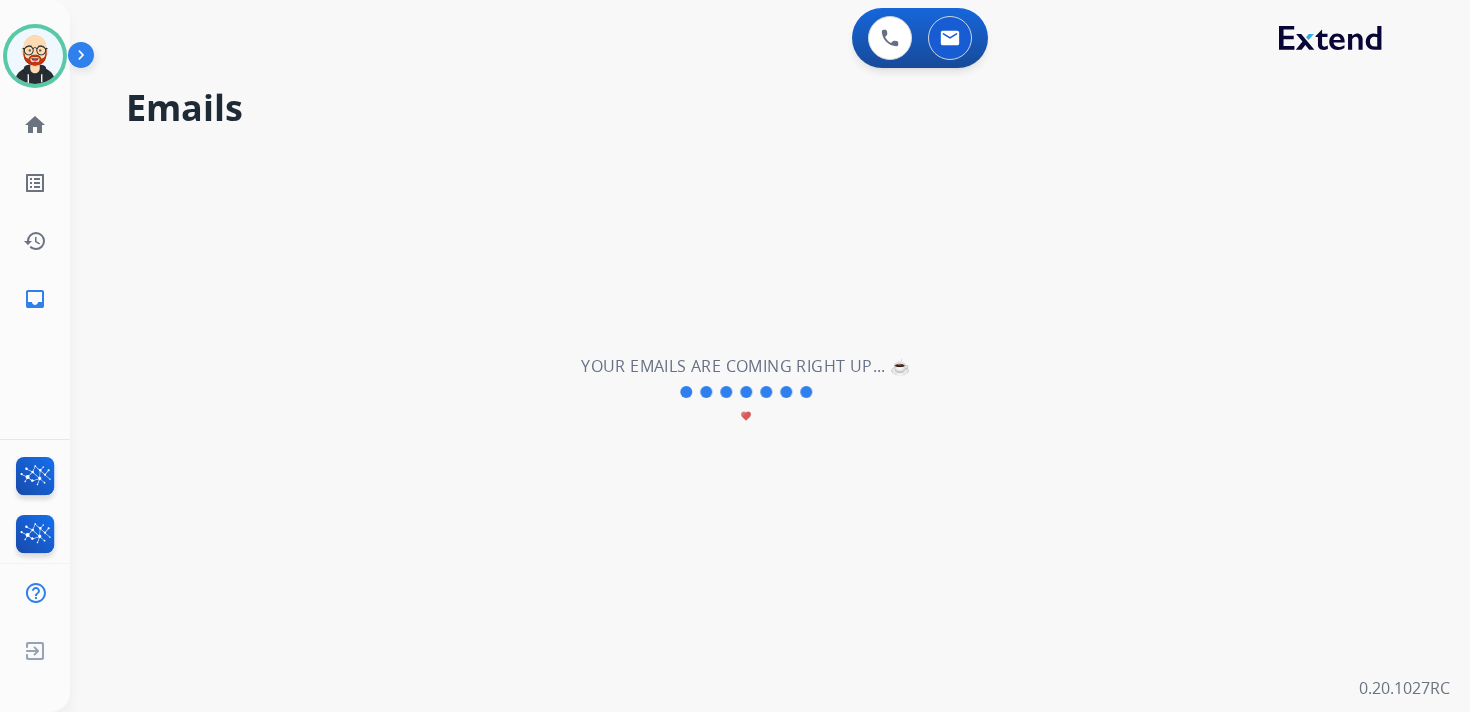 type 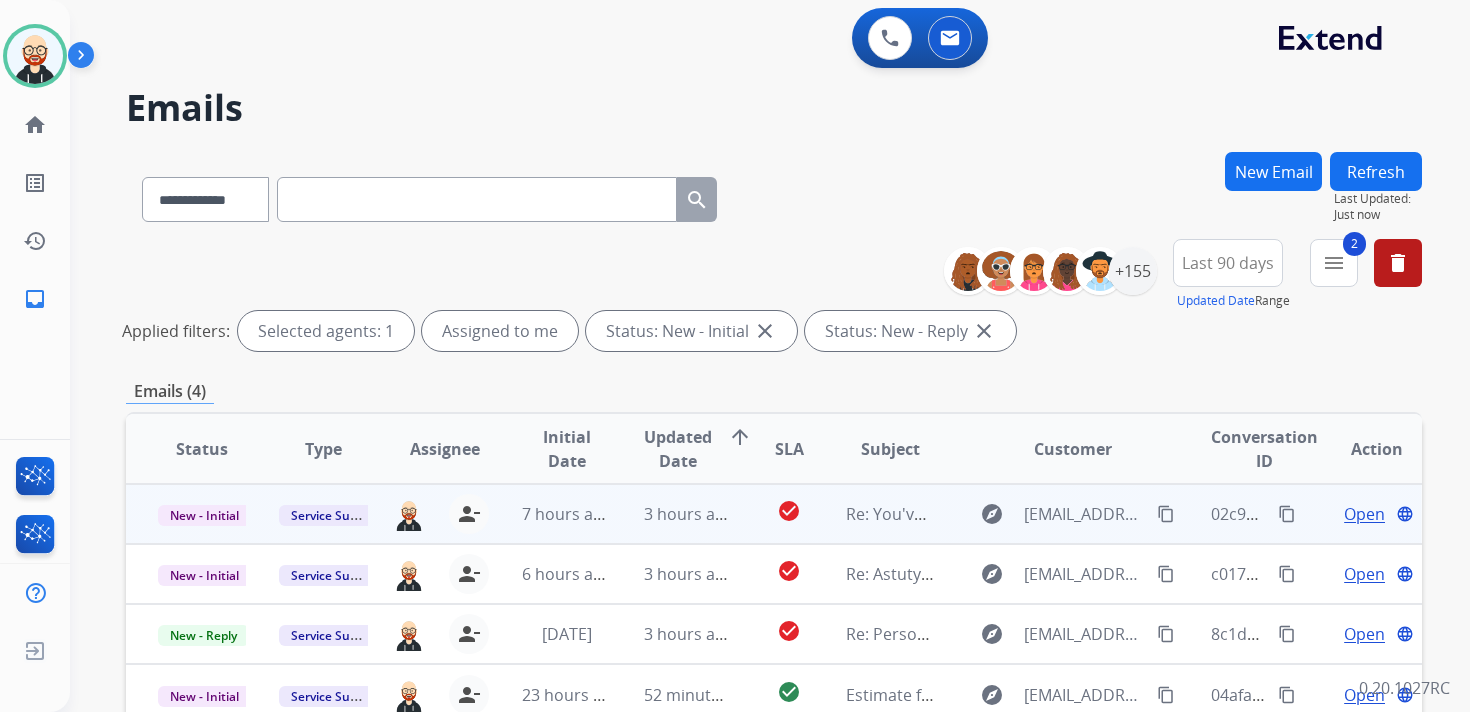 click on "Open" at bounding box center (1364, 514) 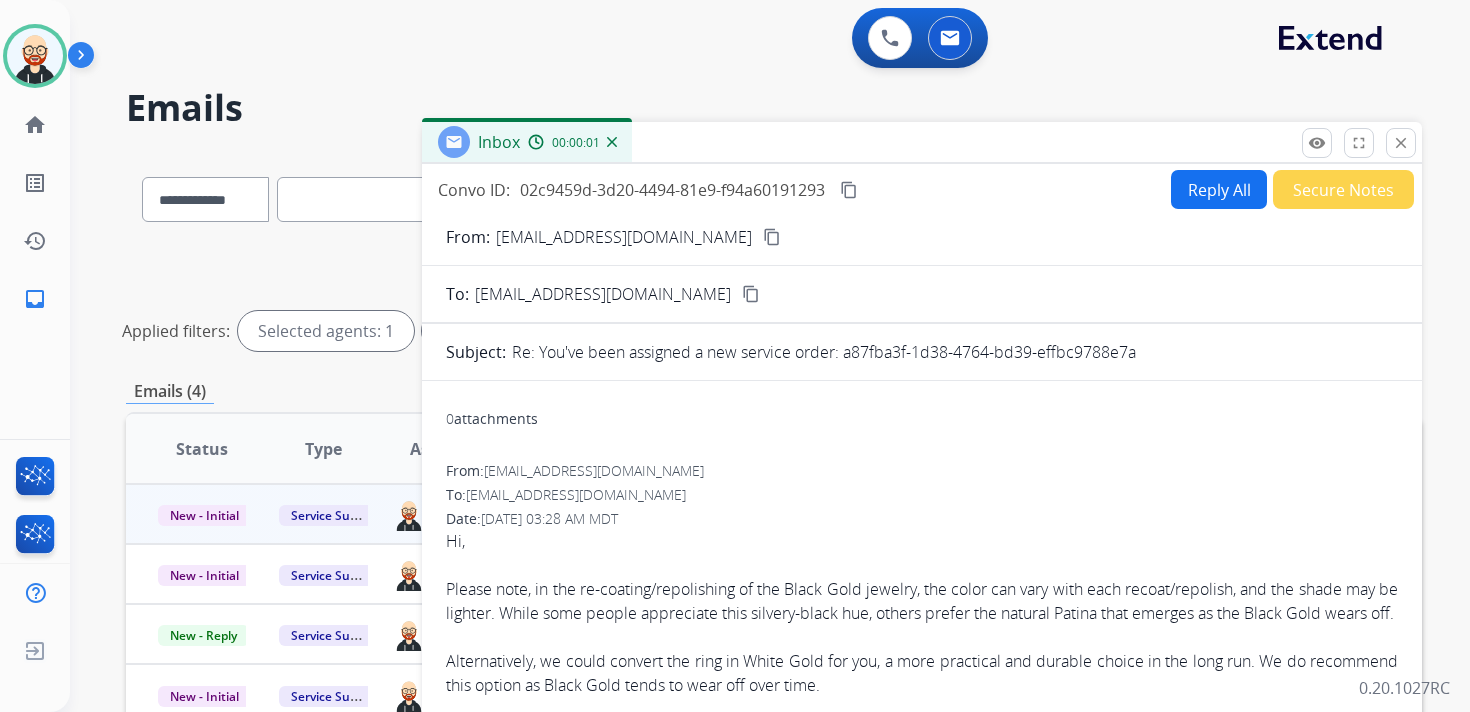 click on "Reply All" at bounding box center (1219, 189) 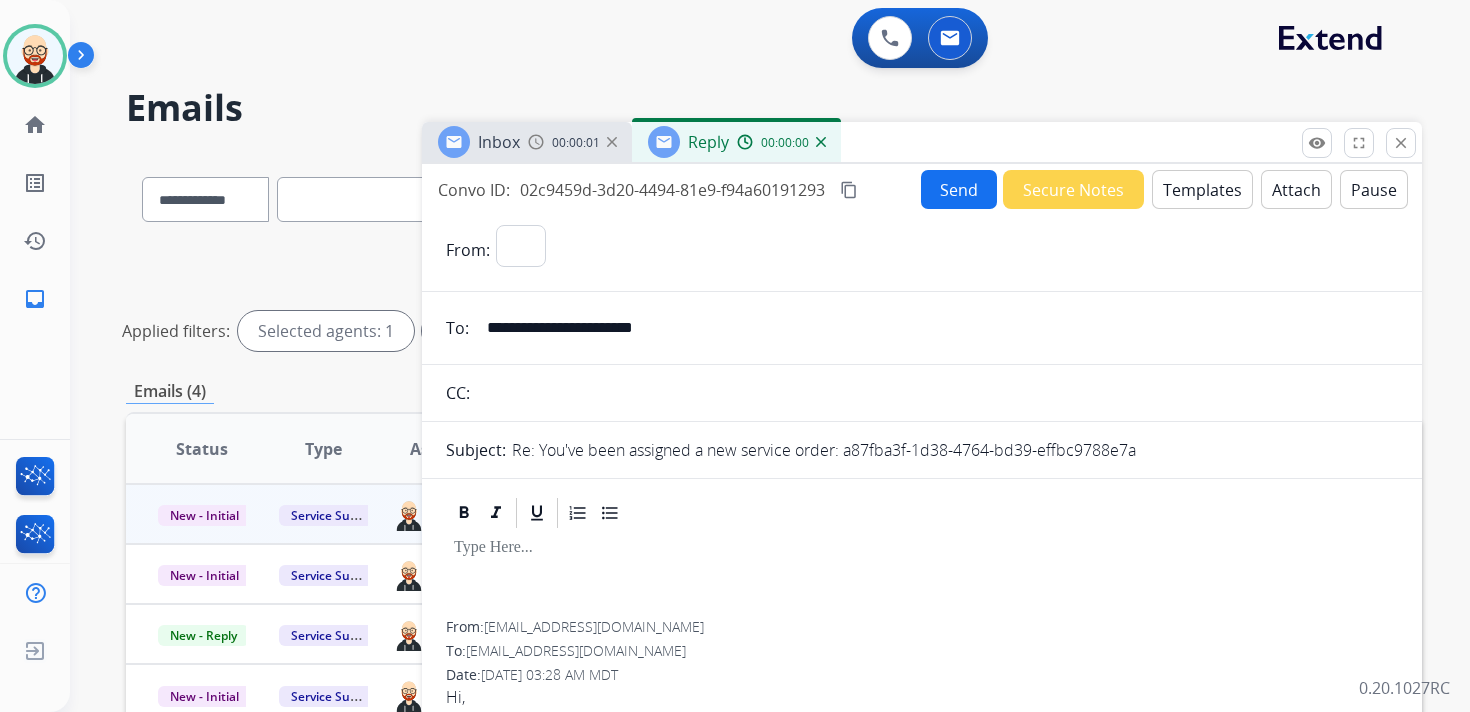 select on "**********" 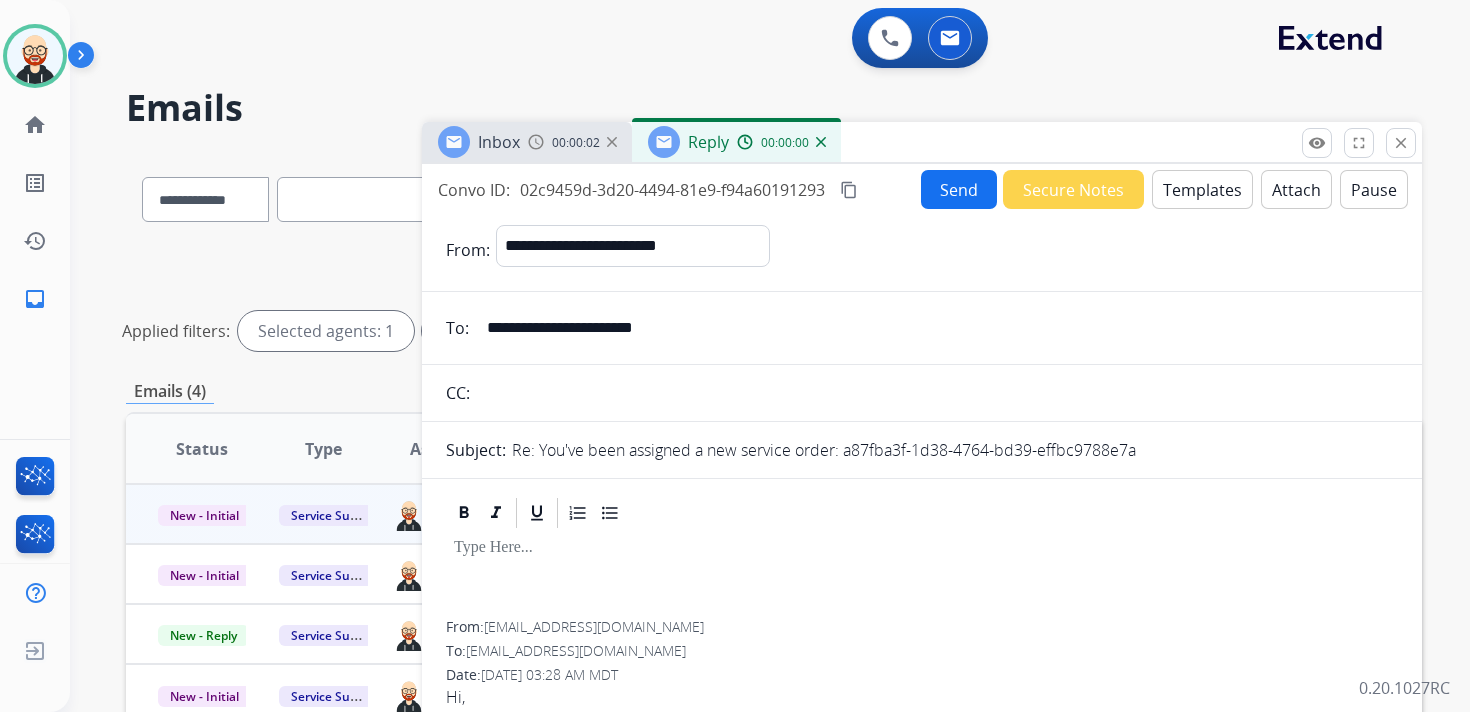 click at bounding box center (922, 576) 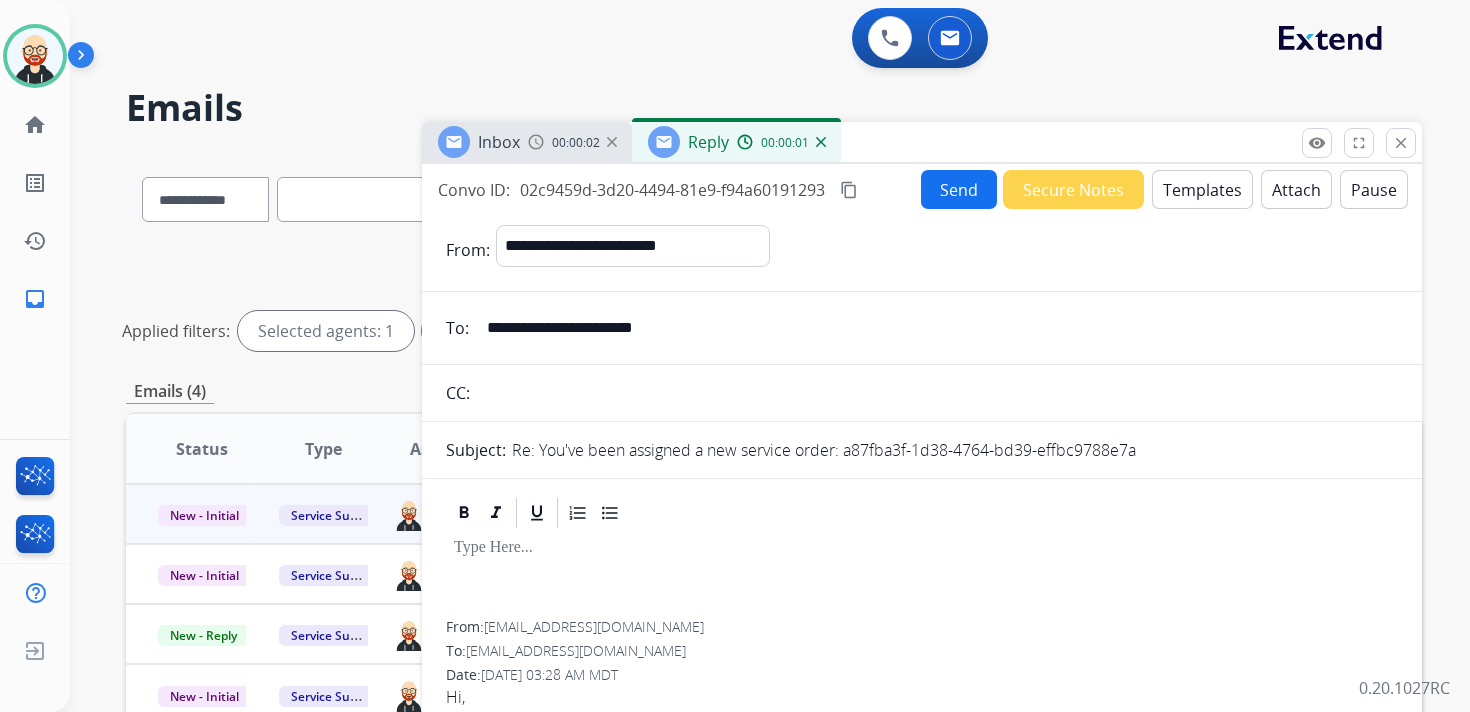 type 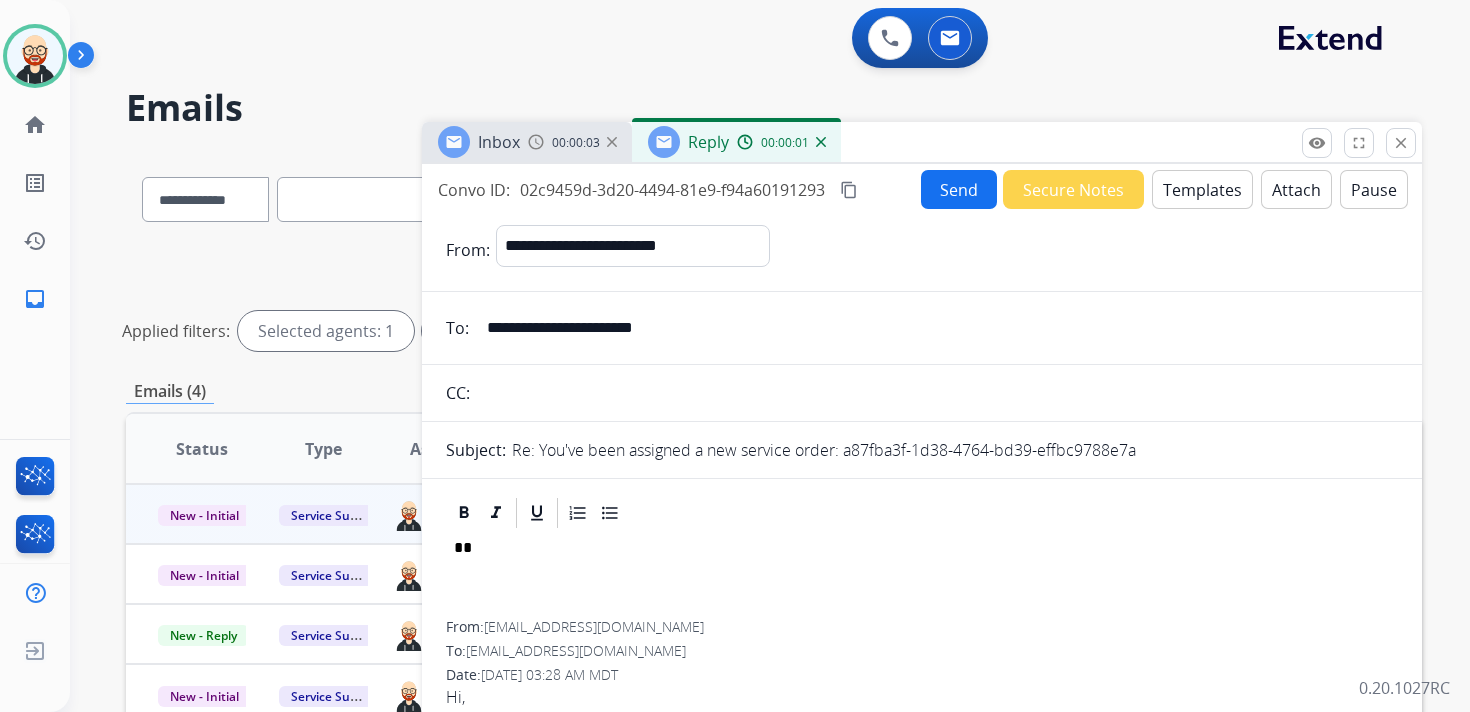 scroll, scrollTop: 5, scrollLeft: 0, axis: vertical 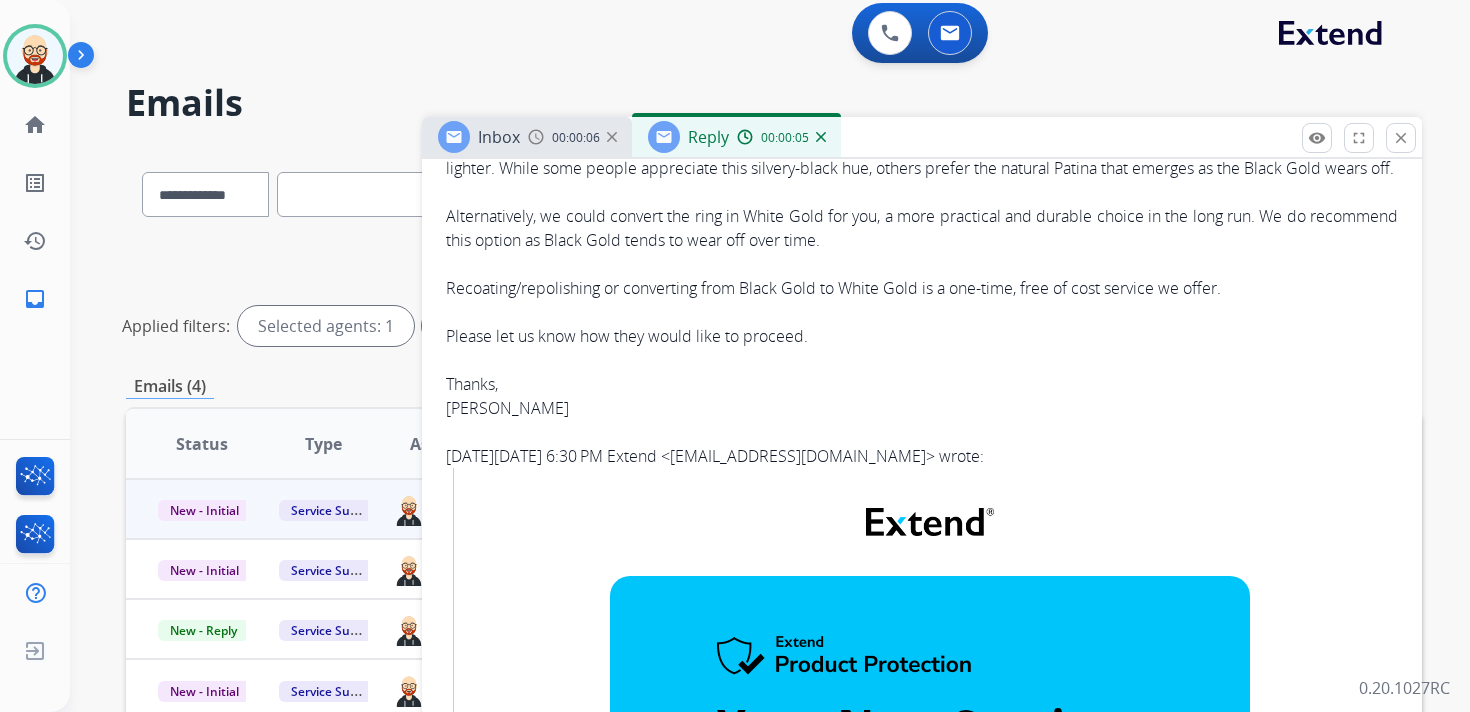 click on "[PERSON_NAME]   [DATE][DATE] 6:30 PM Extend < [EMAIL_ADDRESS][DOMAIN_NAME] > wrote: Please reach out with any questions.   ͏‌ ͏‌ ͏‌ ͏‌ ͏‌ ͏‌ ͏‌ ͏‌ ͏‌ ͏‌ ͏‌ ͏‌ ͏‌ ͏‌ ͏‌ ͏‌ ͏͏‌ ͏‌ ͏‌ ͏‌ ͏‌ ͏‌ ͏‌ ͏‌ ͏‌ ͏‌ ͏‌͏‌ ͏‌ ͏‌ ͏‌ ͏‌ ͏‌ ͏‌ ͏‌ ͏‌ ͏‌ ͏‌ ͏‌ ͏‌ ͏‌ ͏‌ ͏‌ ͏͏‌ ͏‌ ͏‌ ͏‌ ͏‌ ͏‌ ͏‌ ͏‌ ͏‌ ͏‌ ͏‌͏‌ ͏‌ ͏‌ ͏‌ ͏‌ ͏‌ ͏‌ ͏‌ ͏‌ ͏‌ ͏‌ ͏‌ ͏‌ ͏‌ ͏‌ ͏‌ ͏͏‌ ͏‌ ͏‌ ͏‌ ͏‌ ͏‌ ͏‌ ͏‌ ͏‌ ͏‌ ͏‌͏‌ ͏‌ ͏‌ ͏‌ ͏‌ ͏‌ ͏‌ ͏‌ ͏‌ ͏‌ ͏‌ ͏‌ ͏‌ ͏‌ ͏‌ ͏‌ ͏͏‌ ͏‌ ͏‌ ͏‌ ͏‌ ͏‌ ͏‌ ͏‌ ͏‌ ͏‌ ͏‌͏‌ ͏‌ ͏‌ ͏‌ ͏‌ ͏‌ ͏‌ ͏‌ ͏‌ ͏‌ ͏‌ ͏‌ ͏‌ ͏‌ ͏‌ ͏‌ ͏͏‌ ͏‌ ͏‌ ͏‌ ͏‌ ͏‌ ͏‌ ͏‌ ͏‌ ͏‌ ͏‌ ͏‌ ͏‌ ͏‌ ͏‌ ͏‌ ͏‌ ͏‌ ͏‌ ͏‌ ͏‌ ͏‌ ͏‌ ͏‌ ͏‌" at bounding box center (922, 1406) 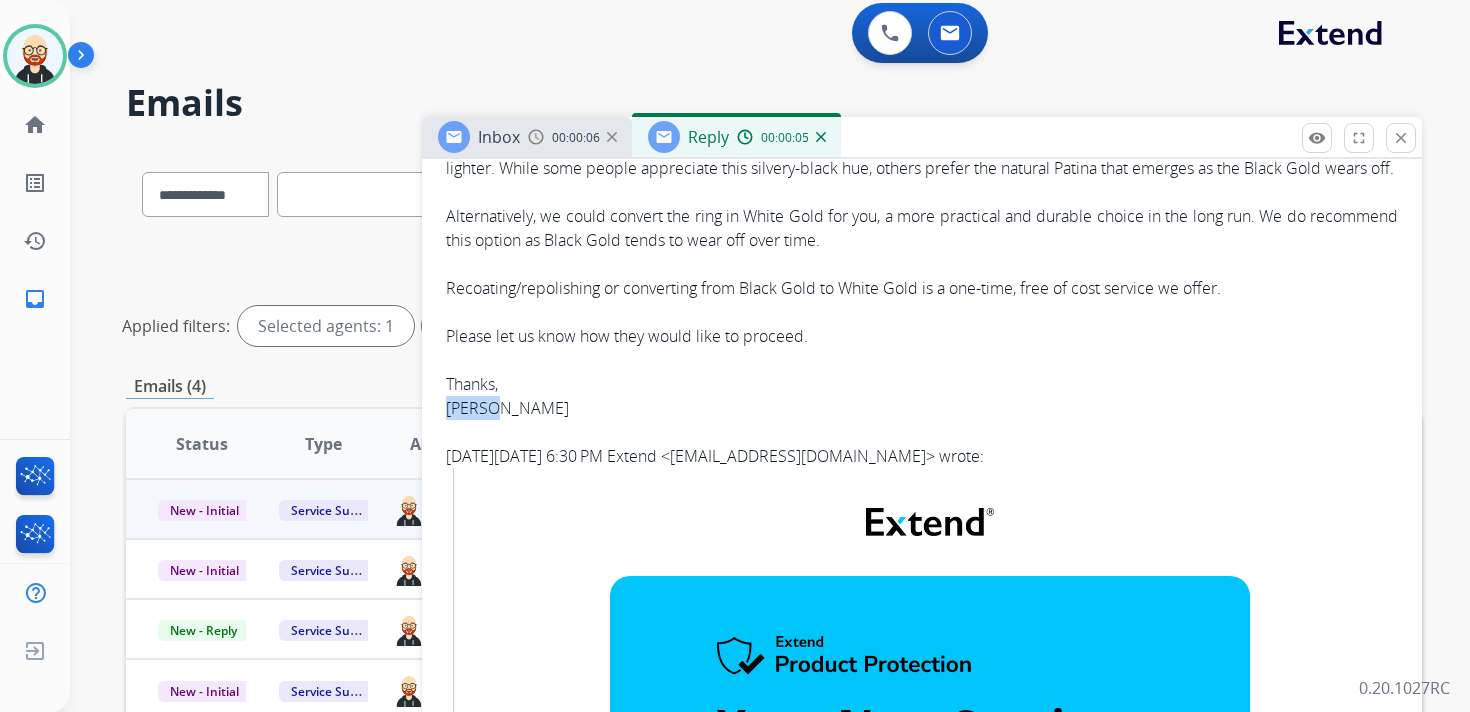 click on "[PERSON_NAME]   [DATE][DATE] 6:30 PM Extend < [EMAIL_ADDRESS][DOMAIN_NAME] > wrote: Please reach out with any questions.   ͏‌ ͏‌ ͏‌ ͏‌ ͏‌ ͏‌ ͏‌ ͏‌ ͏‌ ͏‌ ͏‌ ͏‌ ͏‌ ͏‌ ͏‌ ͏‌ ͏͏‌ ͏‌ ͏‌ ͏‌ ͏‌ ͏‌ ͏‌ ͏‌ ͏‌ ͏‌ ͏‌͏‌ ͏‌ ͏‌ ͏‌ ͏‌ ͏‌ ͏‌ ͏‌ ͏‌ ͏‌ ͏‌ ͏‌ ͏‌ ͏‌ ͏‌ ͏‌ ͏͏‌ ͏‌ ͏‌ ͏‌ ͏‌ ͏‌ ͏‌ ͏‌ ͏‌ ͏‌ ͏‌͏‌ ͏‌ ͏‌ ͏‌ ͏‌ ͏‌ ͏‌ ͏‌ ͏‌ ͏‌ ͏‌ ͏‌ ͏‌ ͏‌ ͏‌ ͏‌ ͏͏‌ ͏‌ ͏‌ ͏‌ ͏‌ ͏‌ ͏‌ ͏‌ ͏‌ ͏‌ ͏‌͏‌ ͏‌ ͏‌ ͏‌ ͏‌ ͏‌ ͏‌ ͏‌ ͏‌ ͏‌ ͏‌ ͏‌ ͏‌ ͏‌ ͏‌ ͏‌ ͏͏‌ ͏‌ ͏‌ ͏‌ ͏‌ ͏‌ ͏‌ ͏‌ ͏‌ ͏‌ ͏‌͏‌ ͏‌ ͏‌ ͏‌ ͏‌ ͏‌ ͏‌ ͏‌ ͏‌ ͏‌ ͏‌ ͏‌ ͏‌ ͏‌ ͏‌ ͏‌ ͏͏‌ ͏‌ ͏‌ ͏‌ ͏‌ ͏‌ ͏‌ ͏‌ ͏‌ ͏‌ ͏‌ ͏‌ ͏‌ ͏‌ ͏‌ ͏‌ ͏‌ ͏‌ ͏‌ ͏‌ ͏‌ ͏‌ ͏‌ ͏‌ ͏‌" at bounding box center (922, 1406) 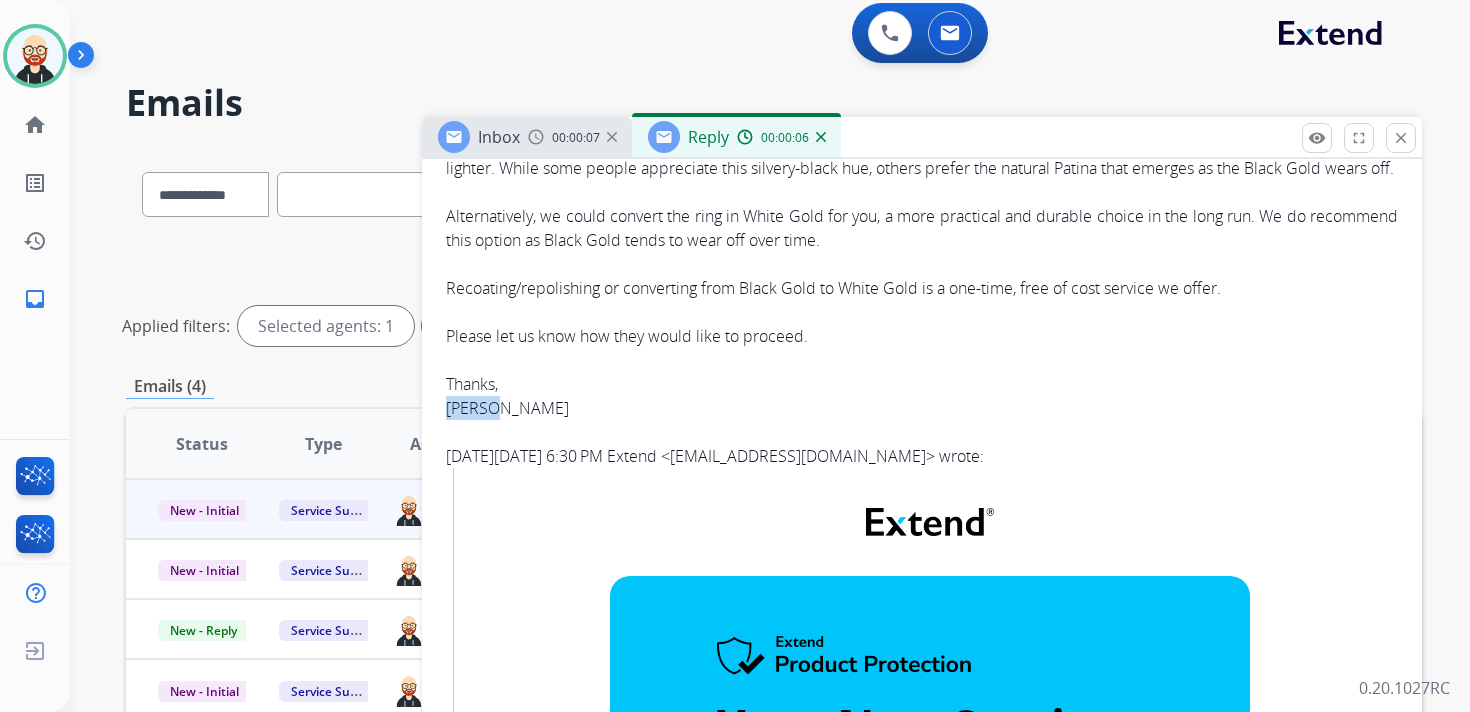 copy on "[PERSON_NAME]" 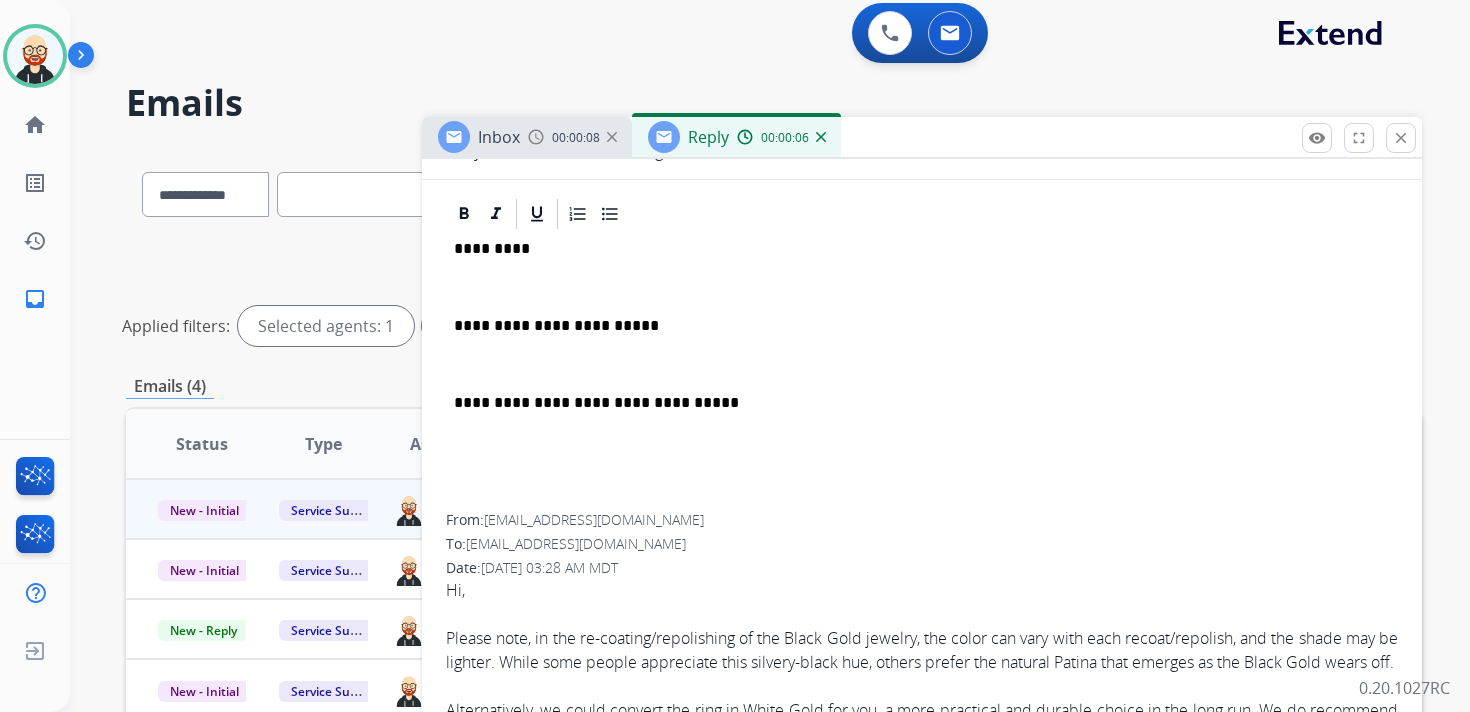 scroll, scrollTop: 0, scrollLeft: 0, axis: both 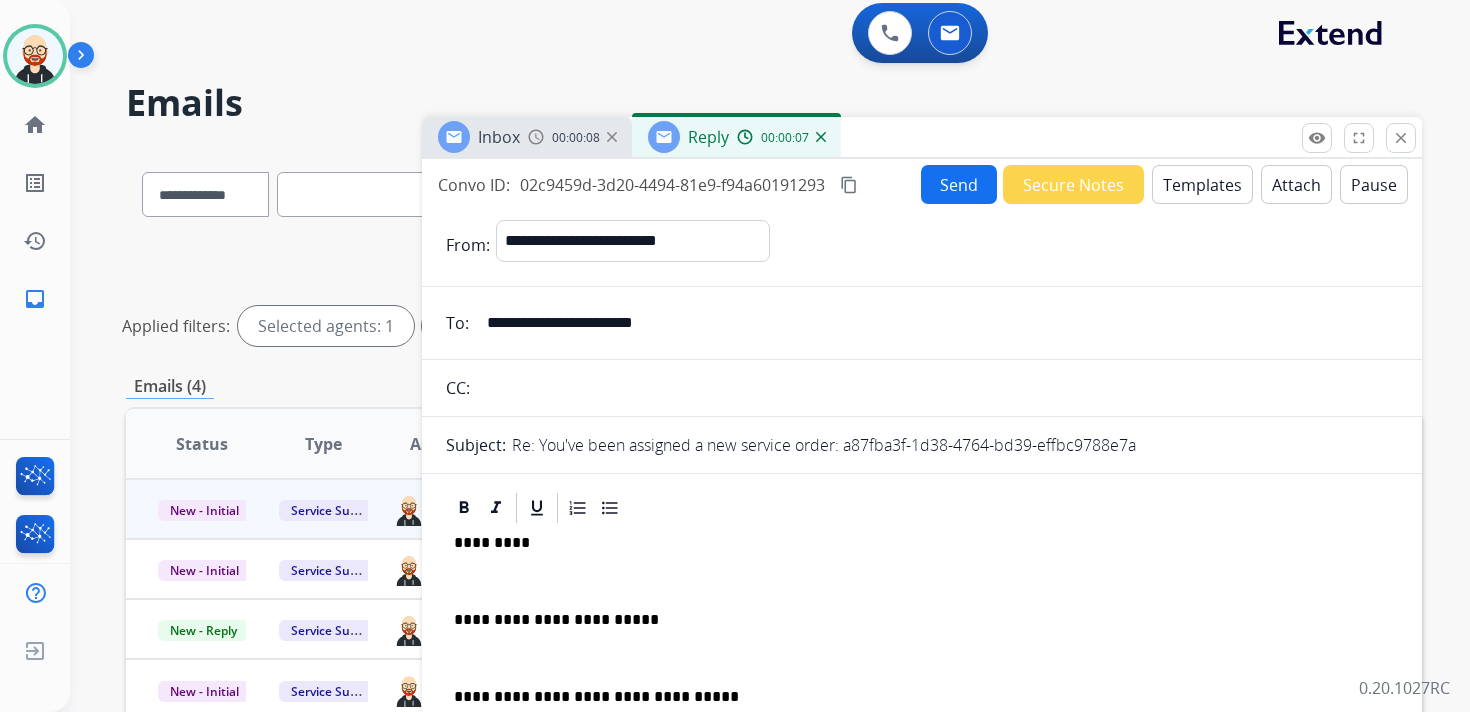 click on "*********" at bounding box center [914, 543] 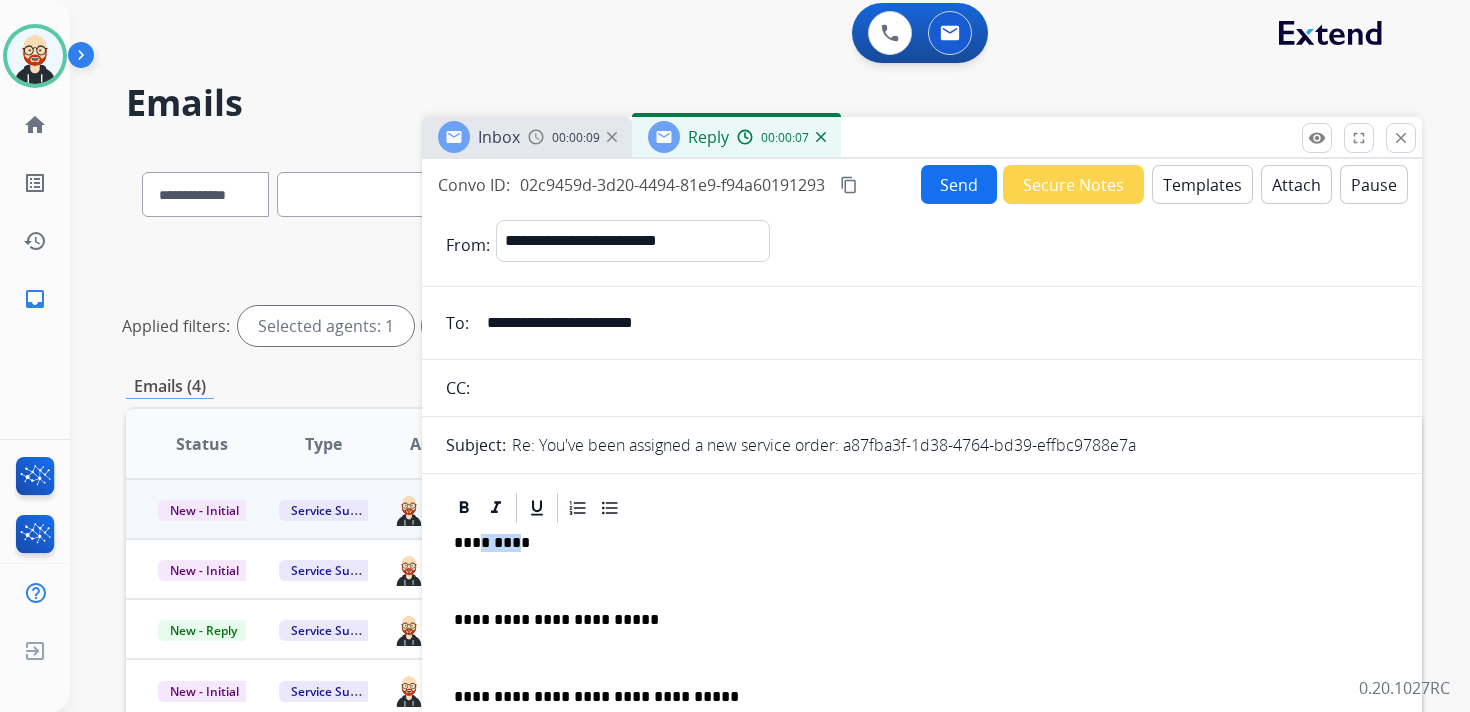 click on "*********" at bounding box center [914, 543] 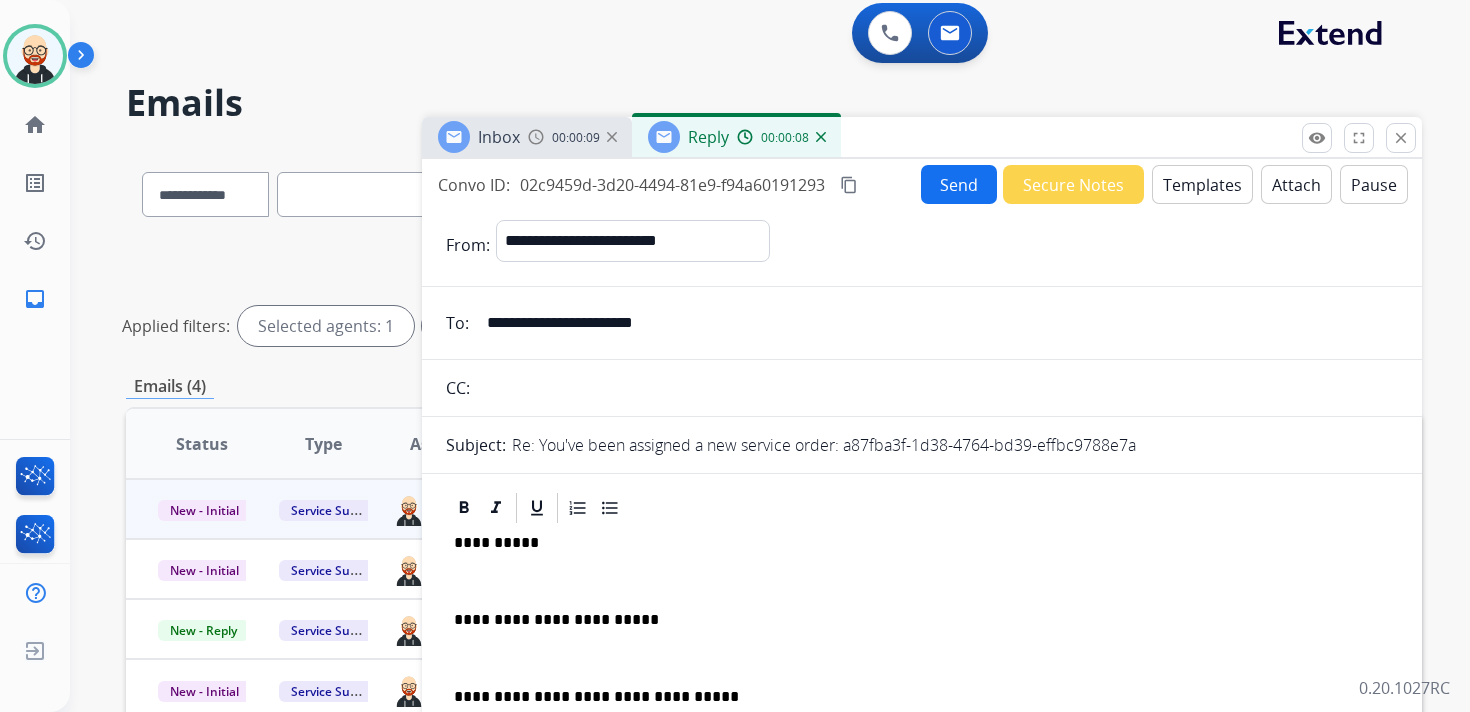 click at bounding box center [922, 581] 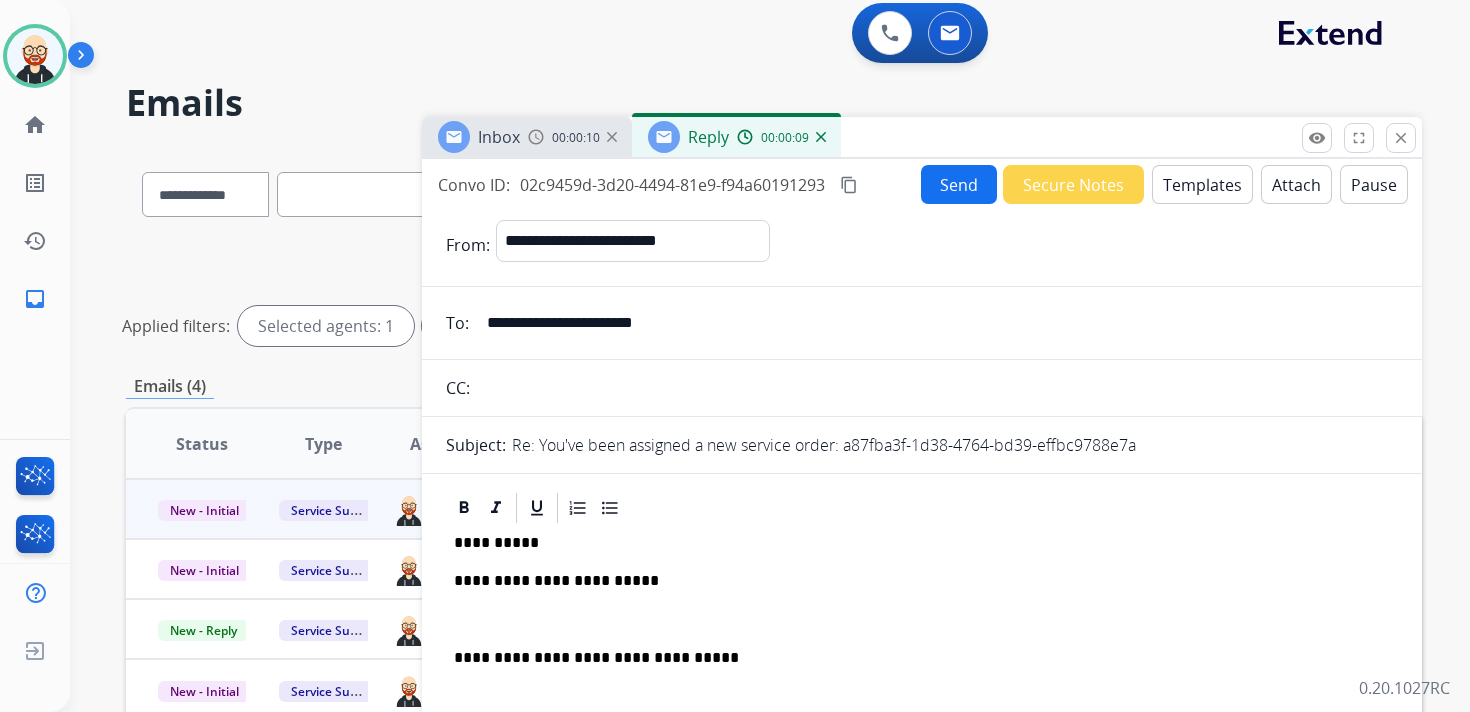 click on "**********" at bounding box center (922, 648) 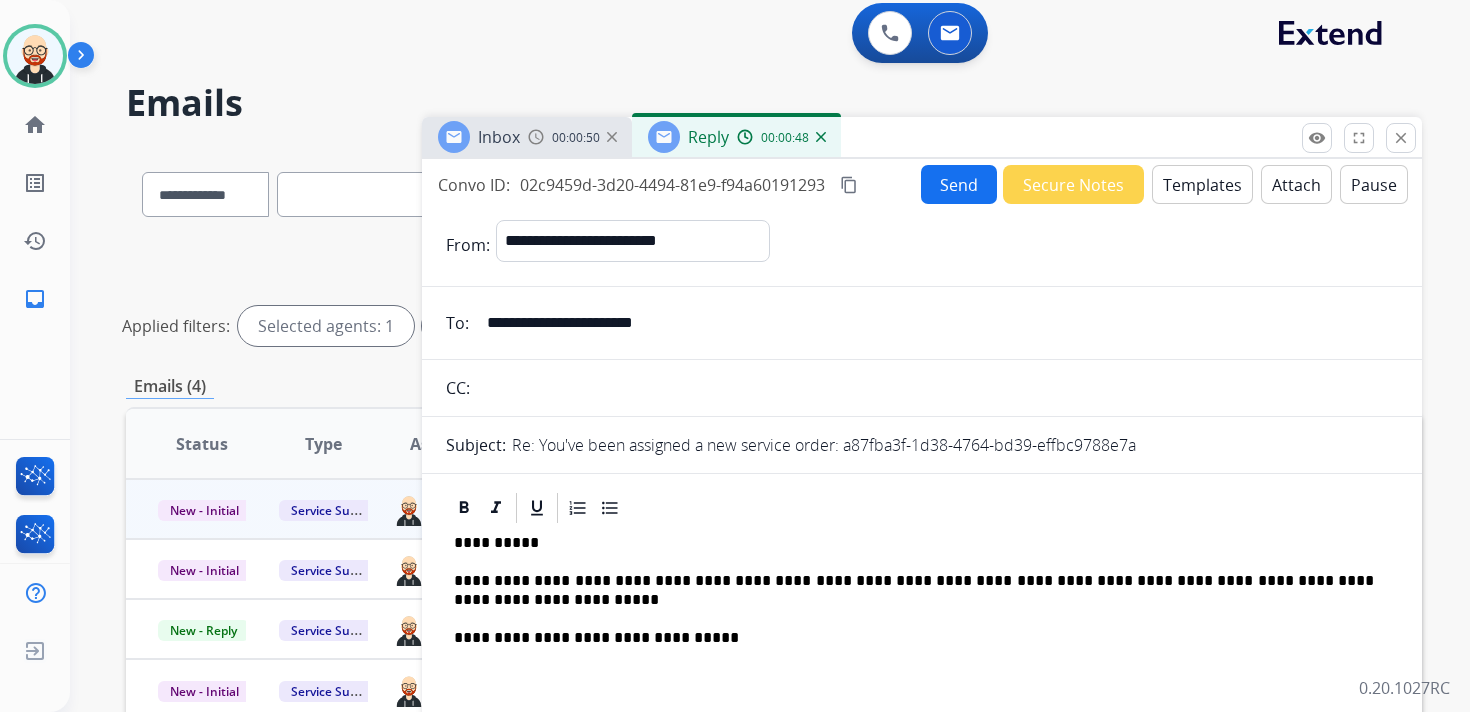 click on "Send" at bounding box center (959, 184) 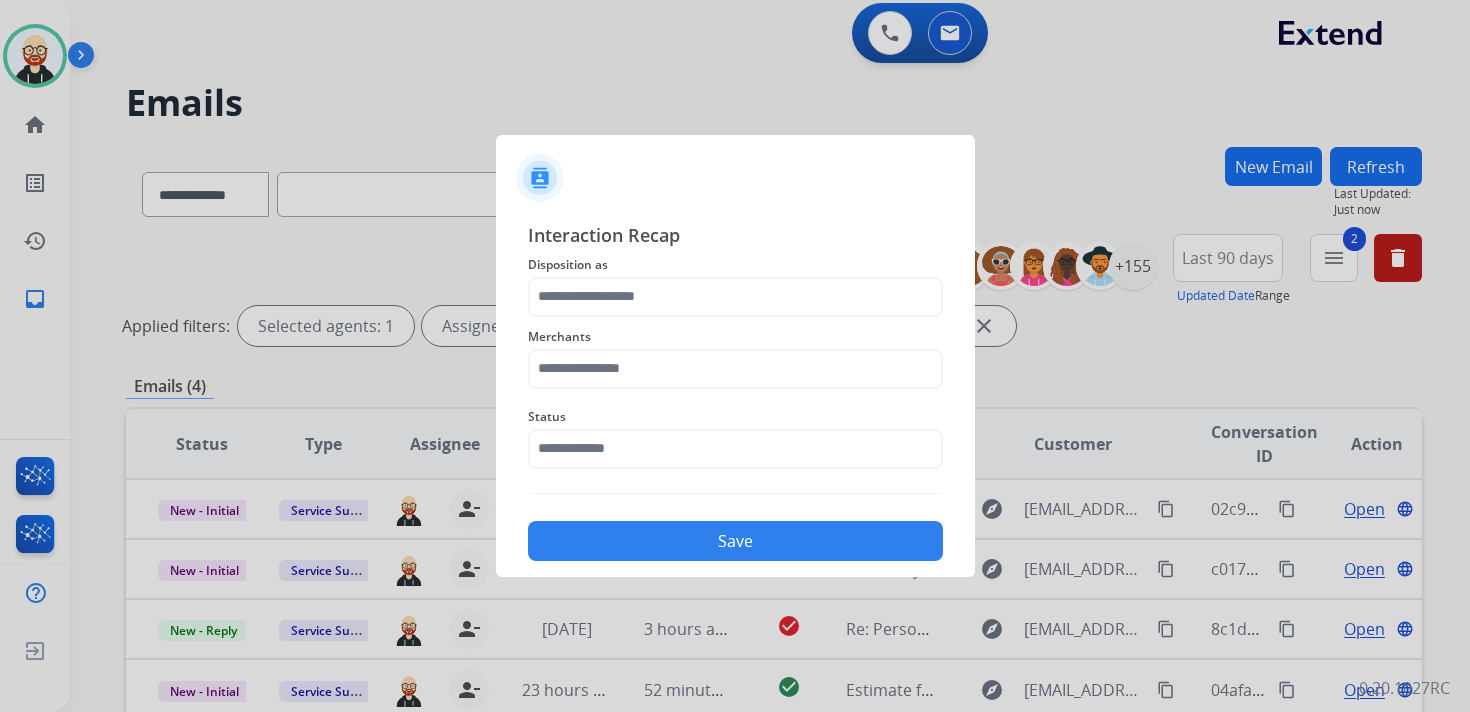 click on "Disposition as" 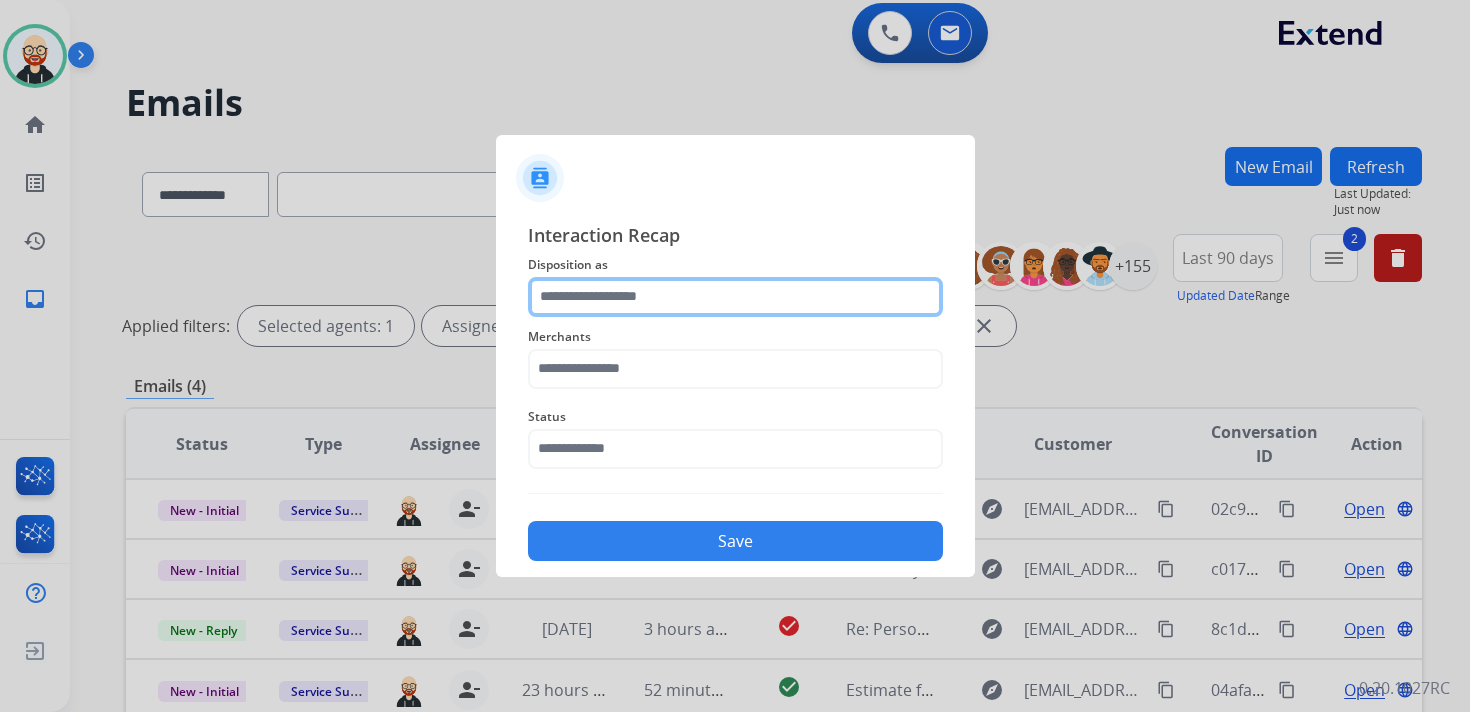 click 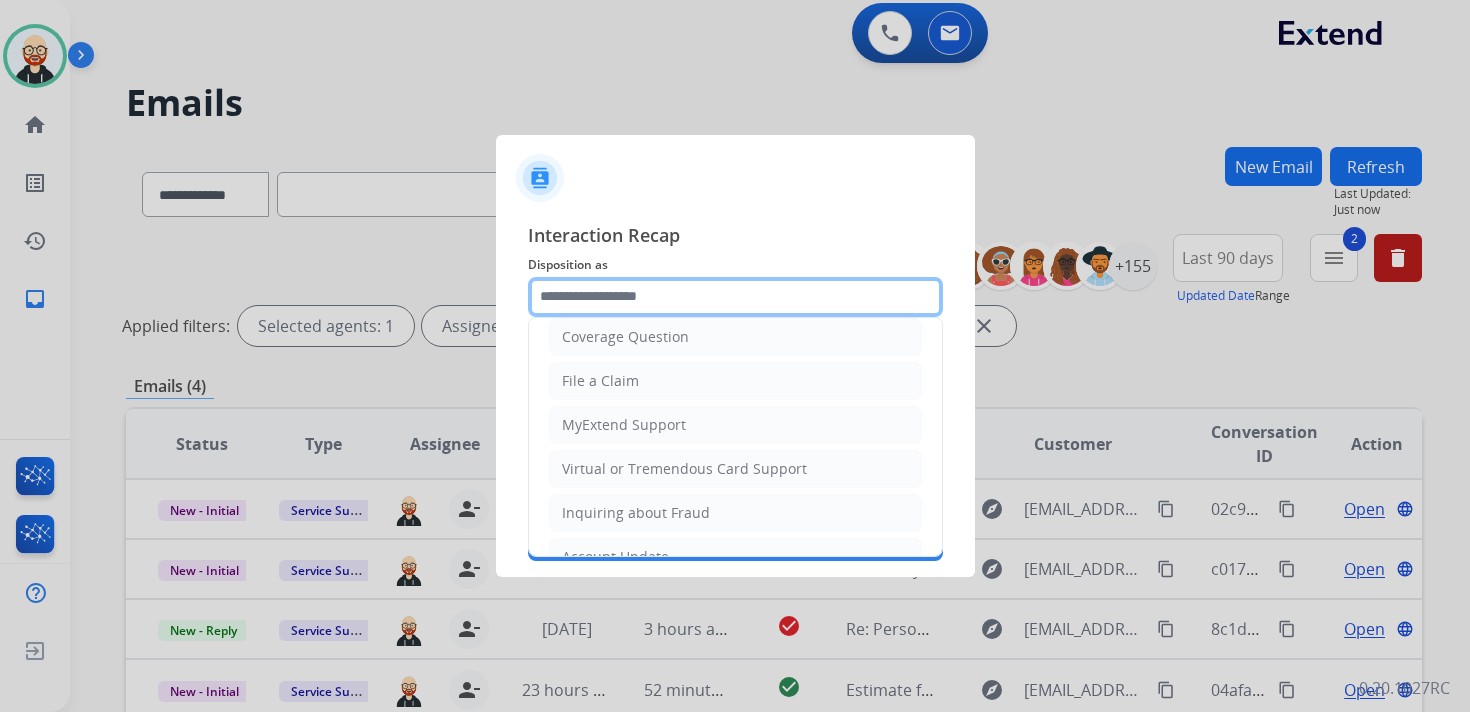 scroll, scrollTop: 300, scrollLeft: 0, axis: vertical 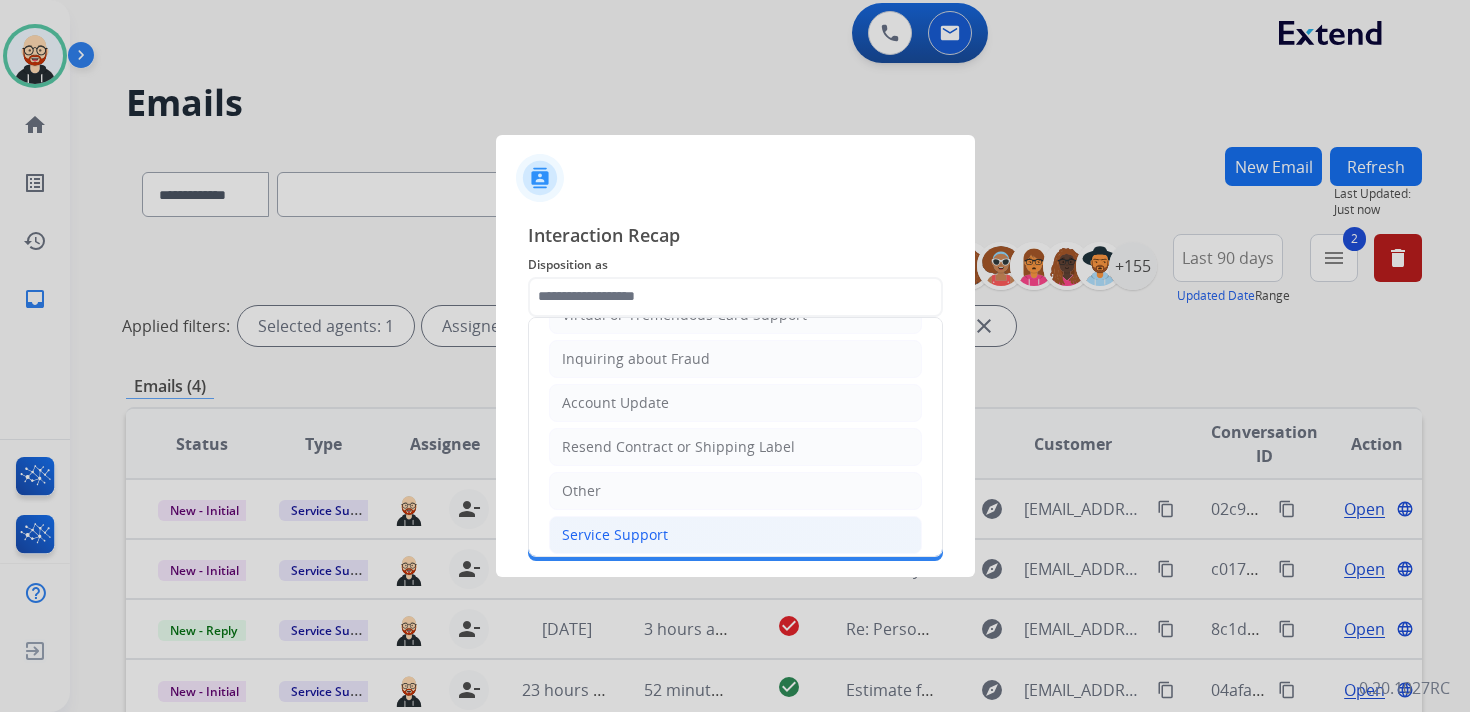 click on "Service Support" 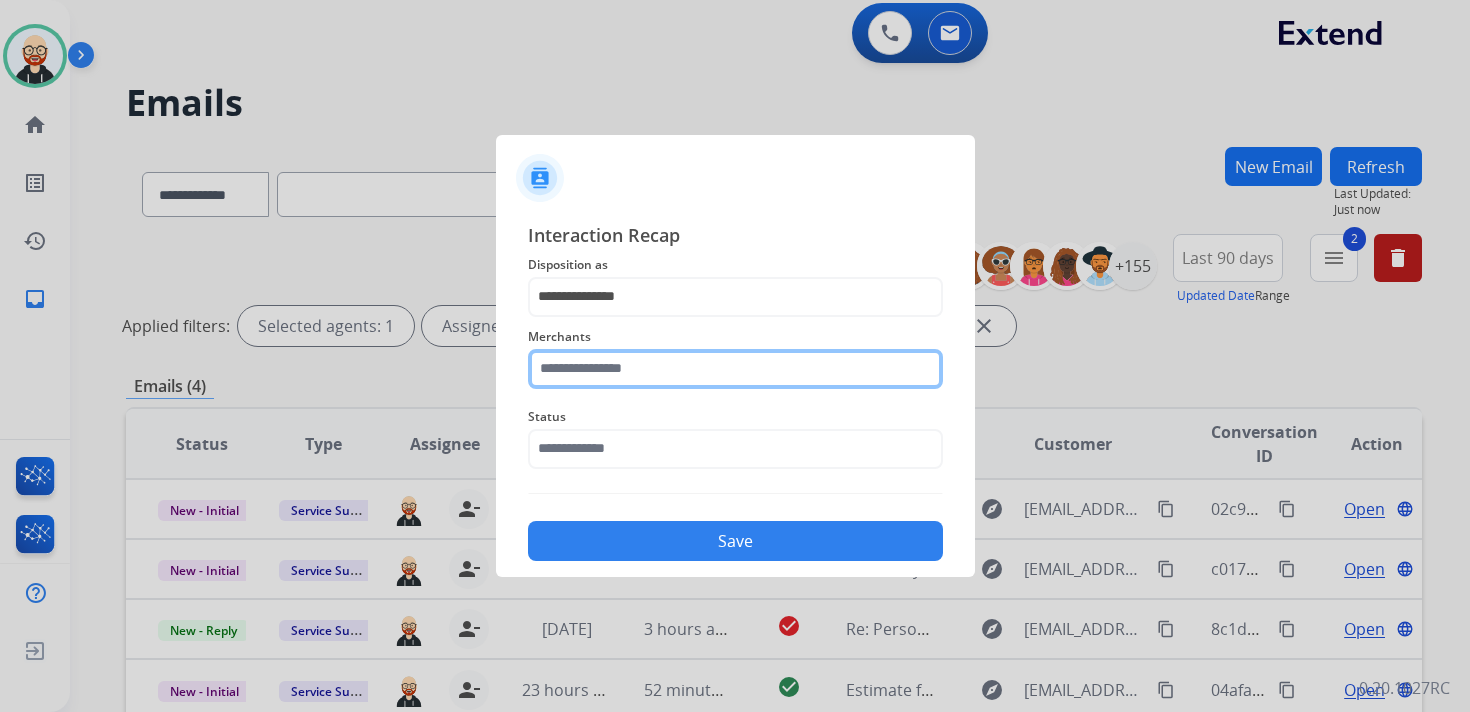 click 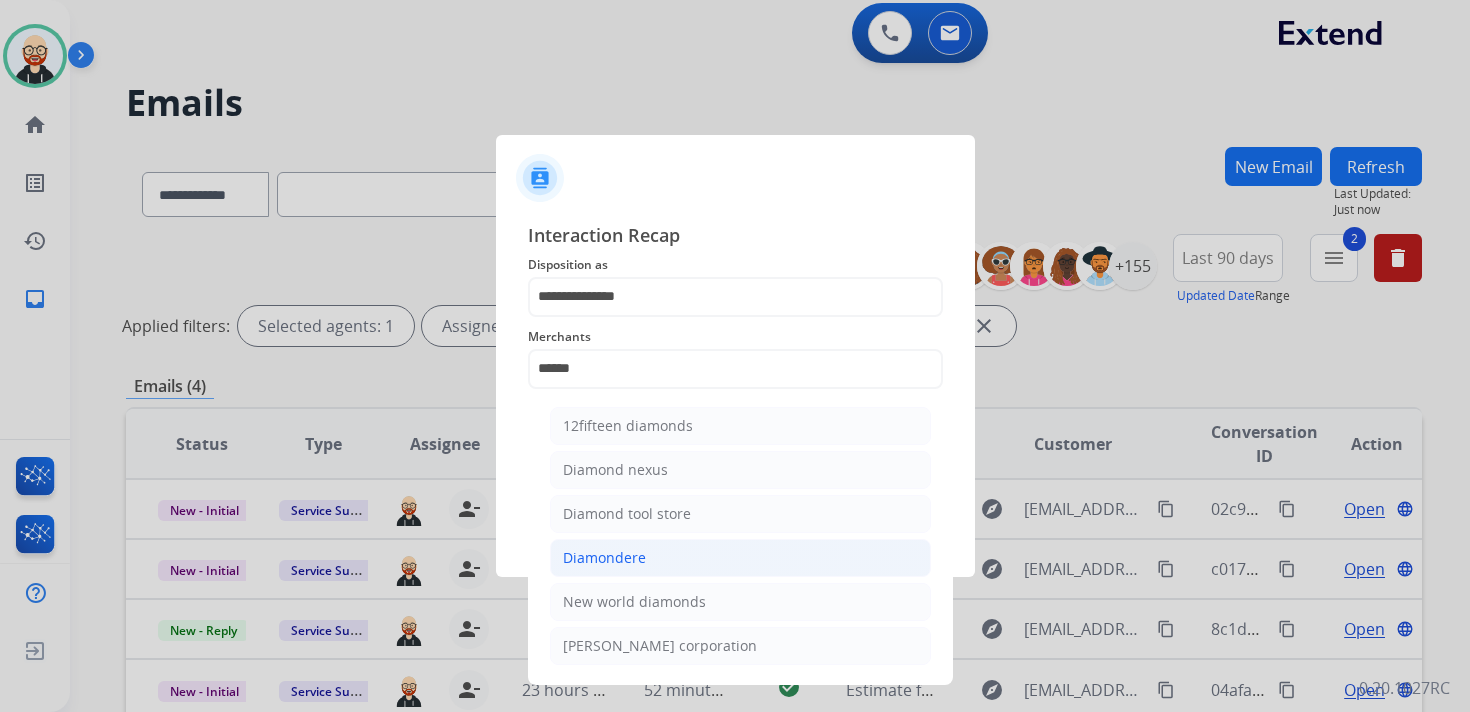 click on "Diamondere" 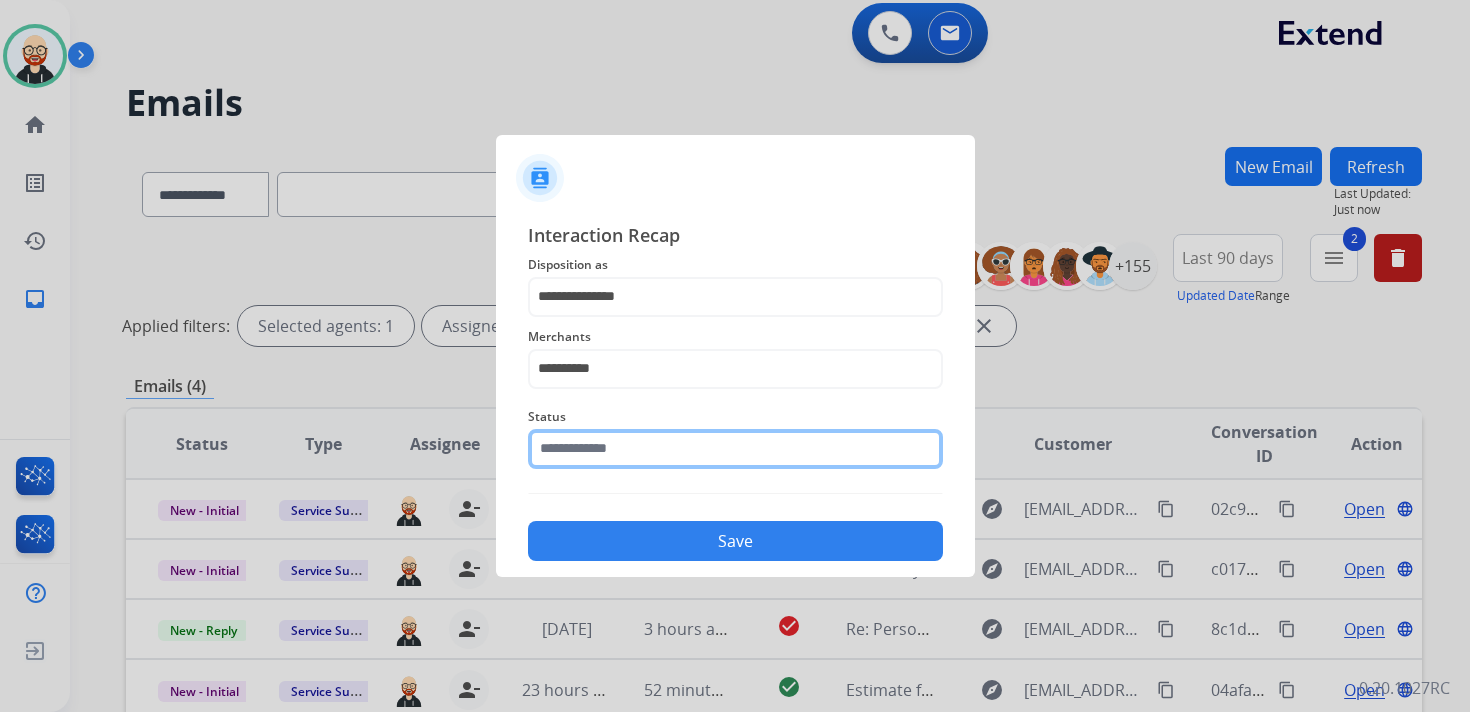 click 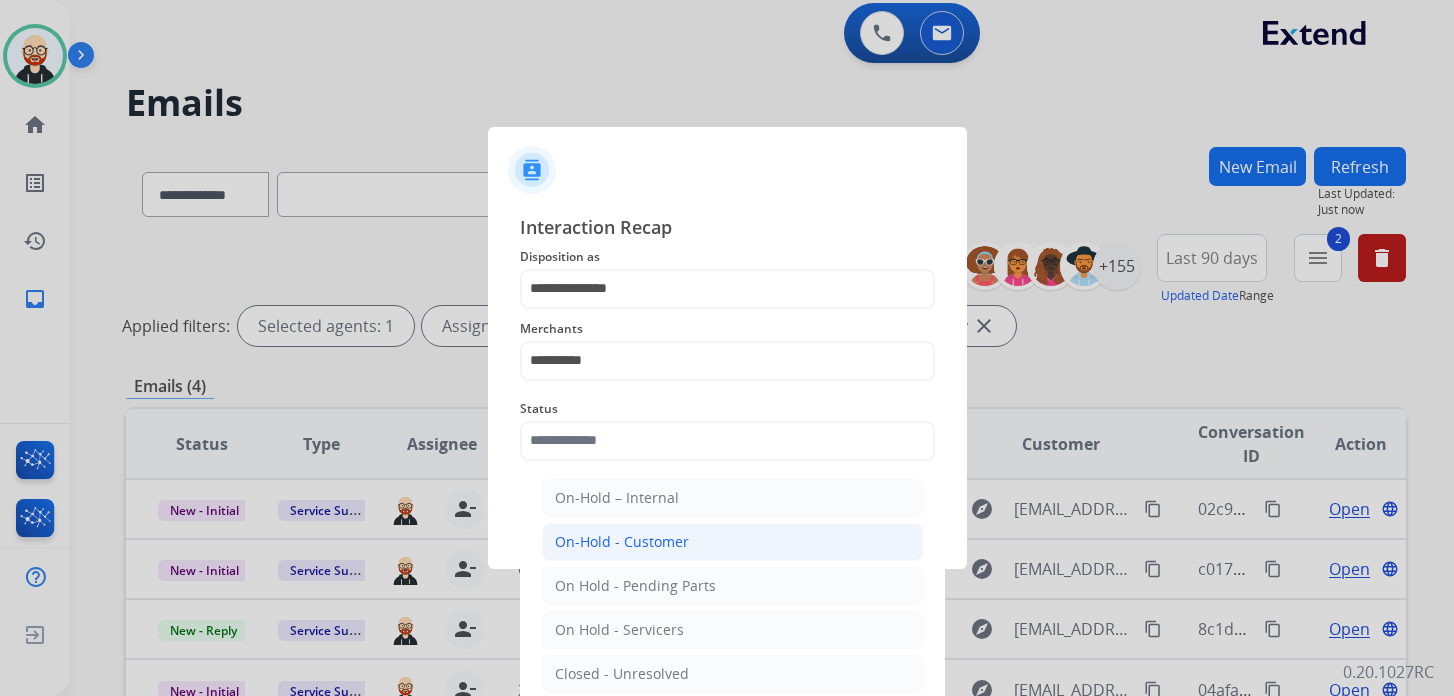 click on "On-Hold - Customer" 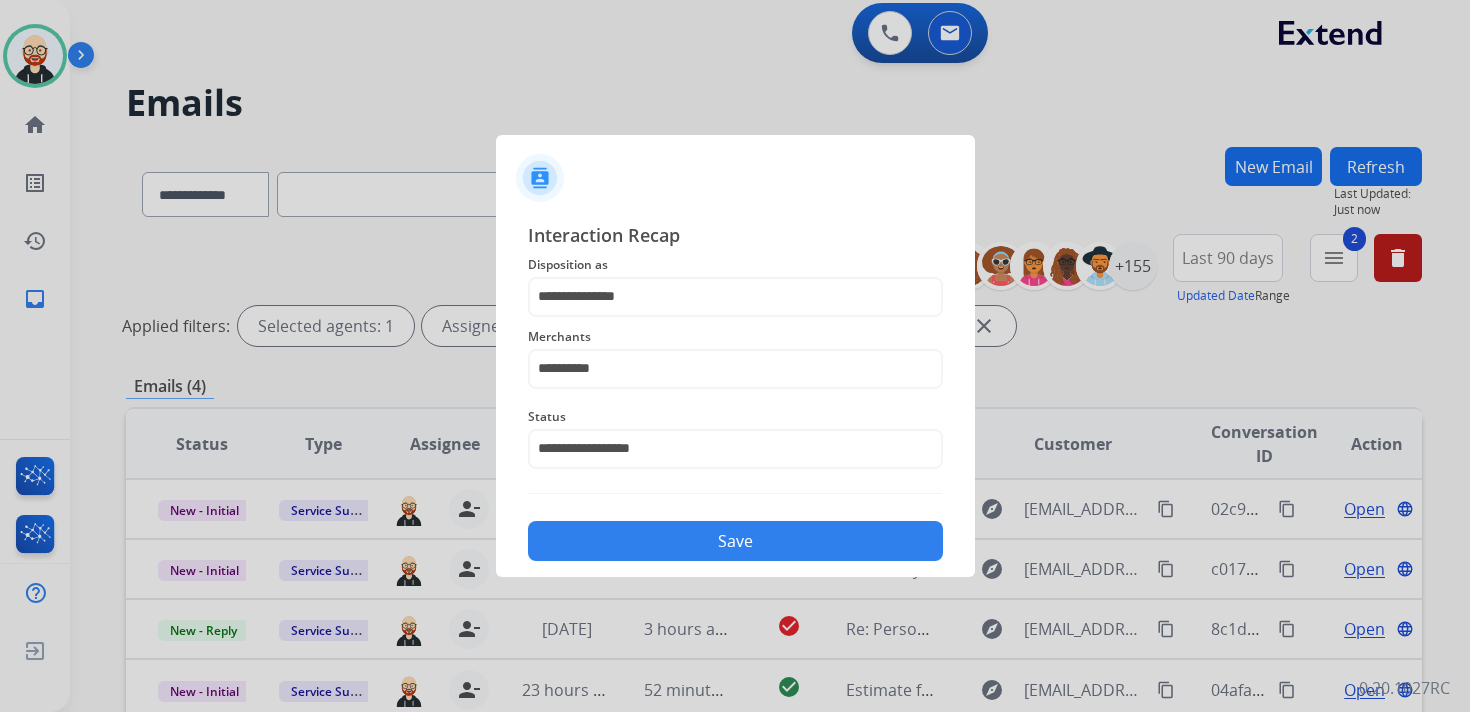 click on "Save" 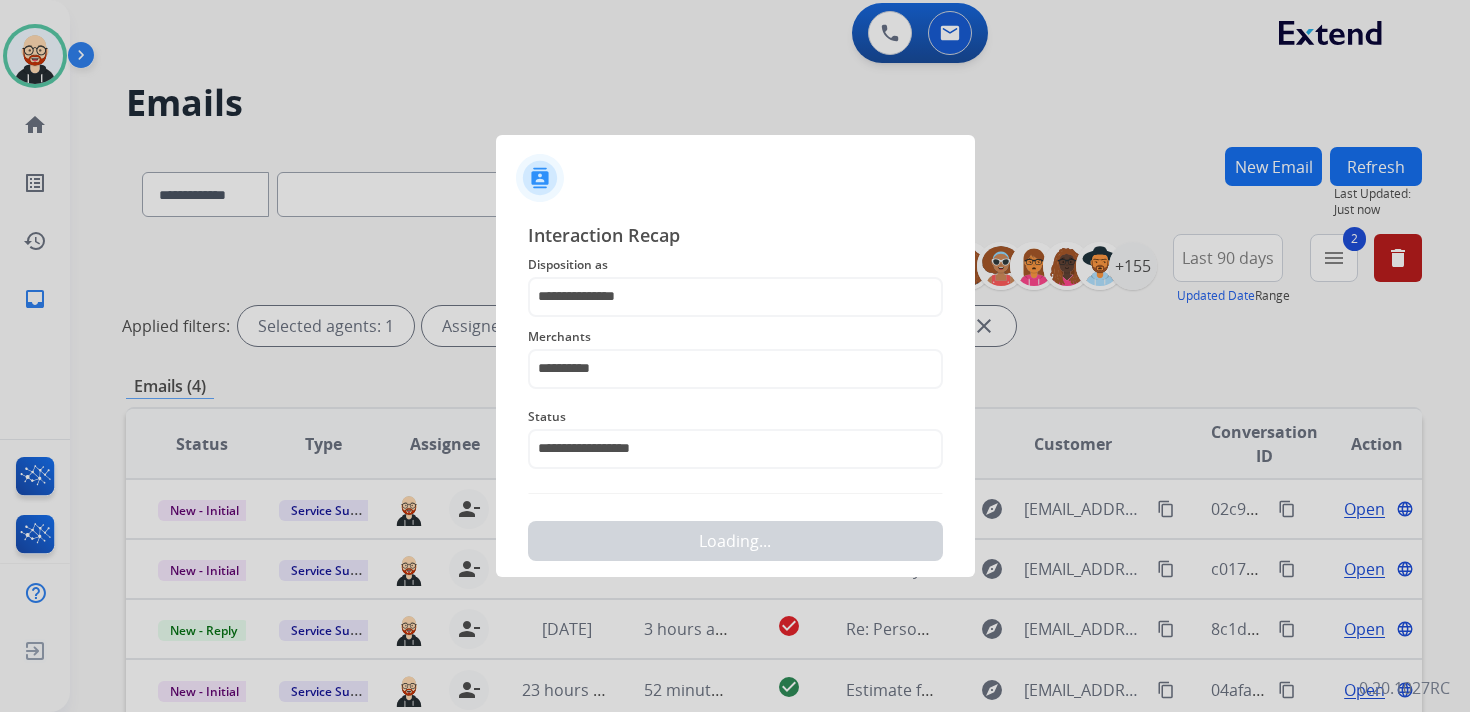 scroll, scrollTop: 0, scrollLeft: 0, axis: both 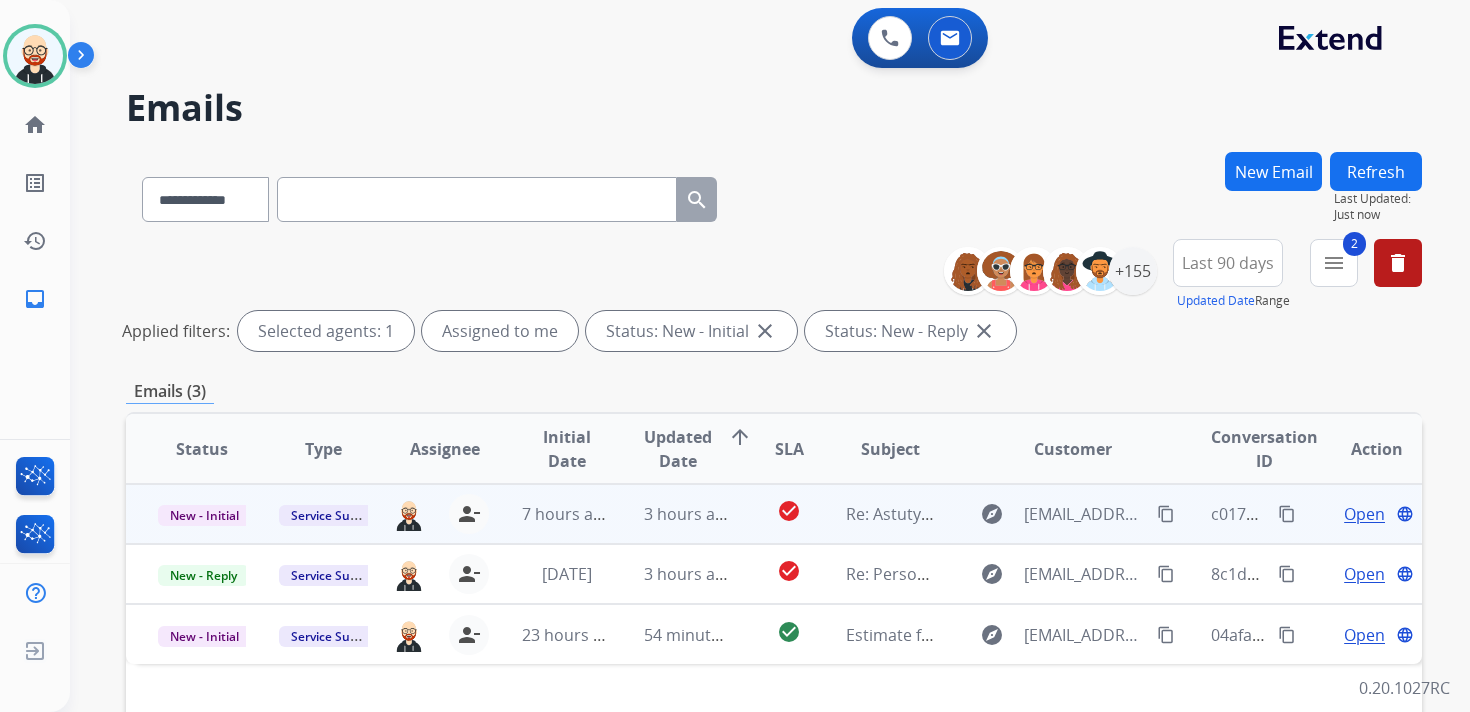 click on "Open" at bounding box center (1364, 514) 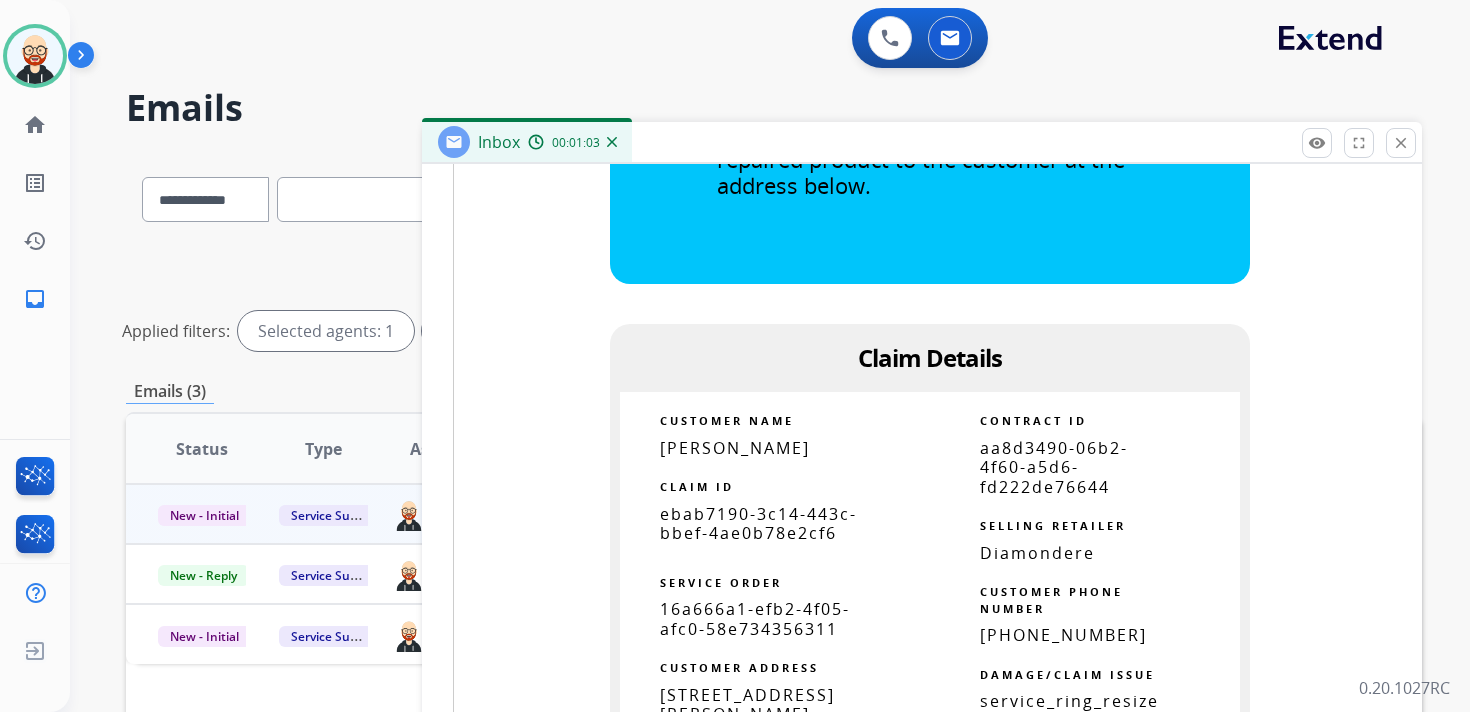 scroll, scrollTop: 1326, scrollLeft: 0, axis: vertical 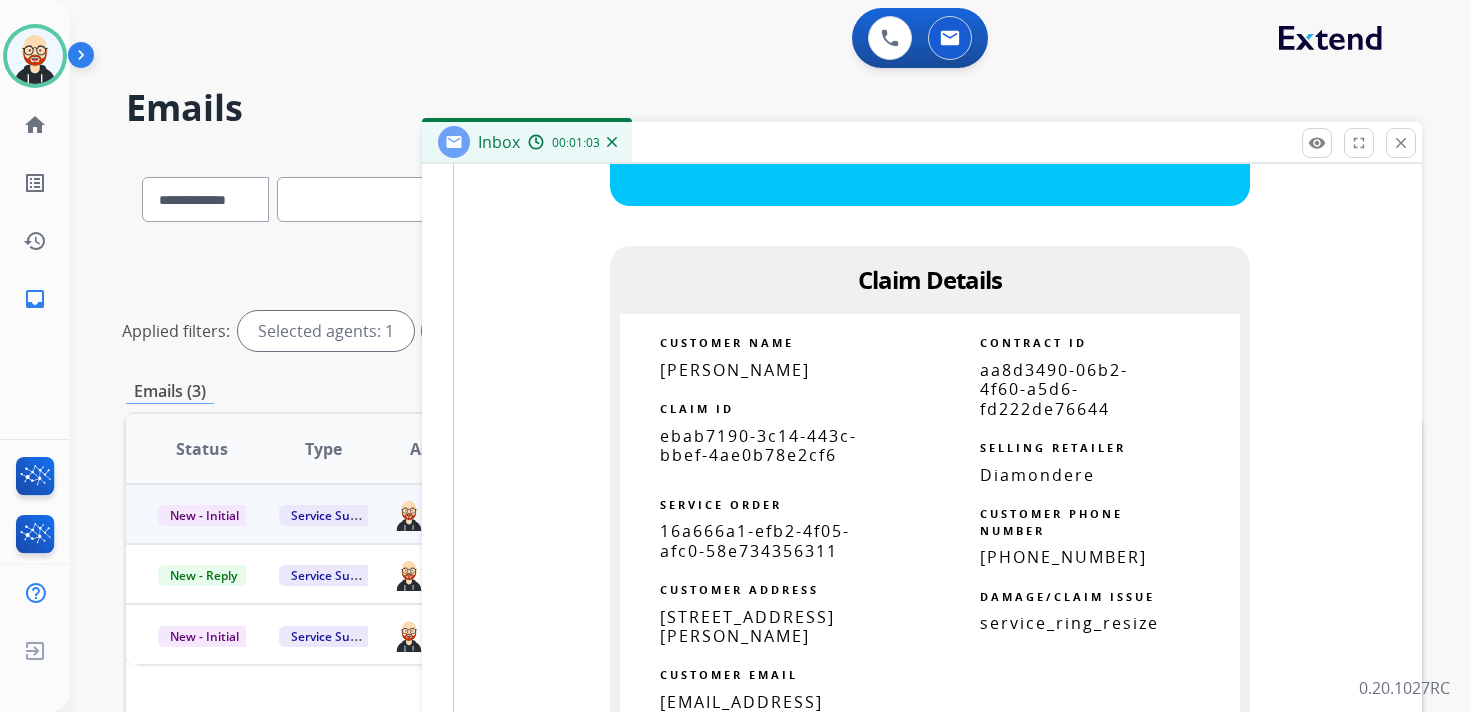 click on "ebab7190-3c14-443c-bbef-4ae0b78e2cf6" at bounding box center (758, 445) 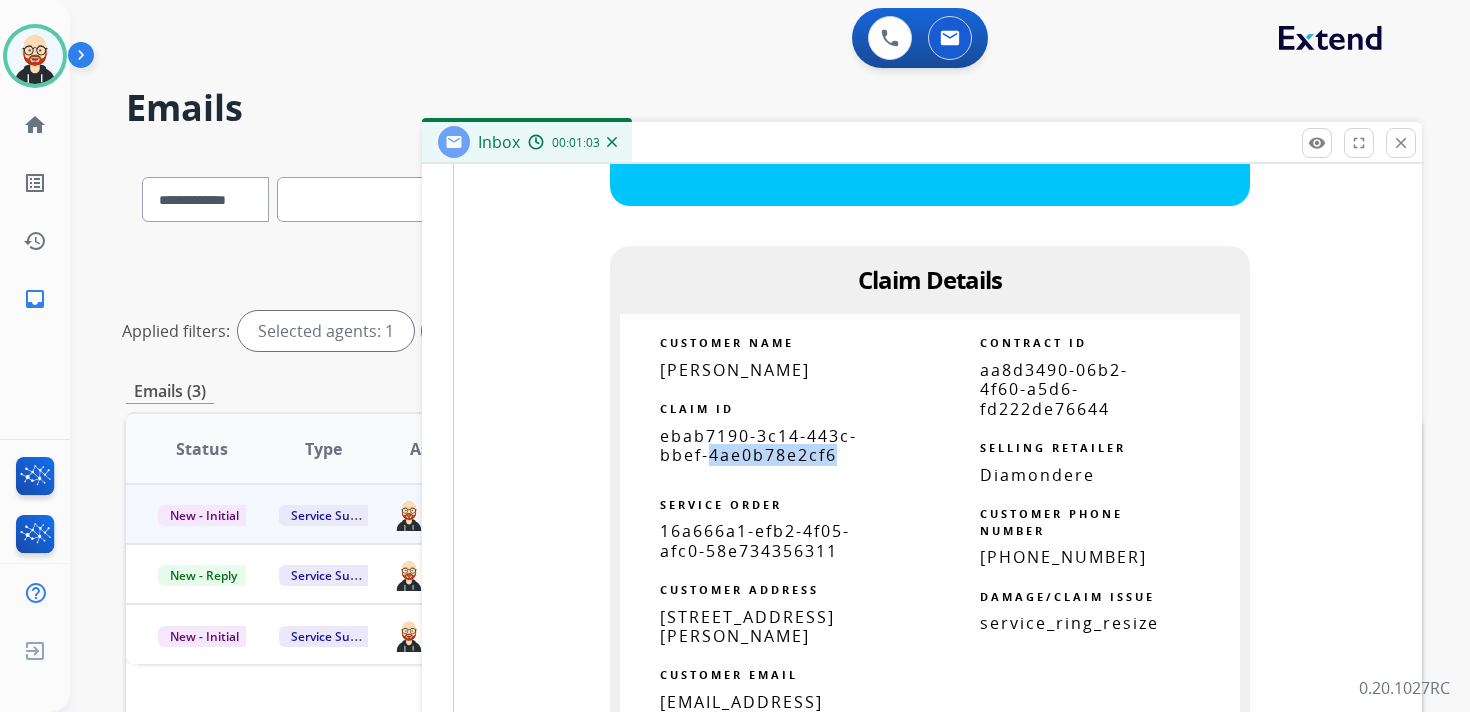 click on "ebab7190-3c14-443c-bbef-4ae0b78e2cf6" at bounding box center (758, 445) 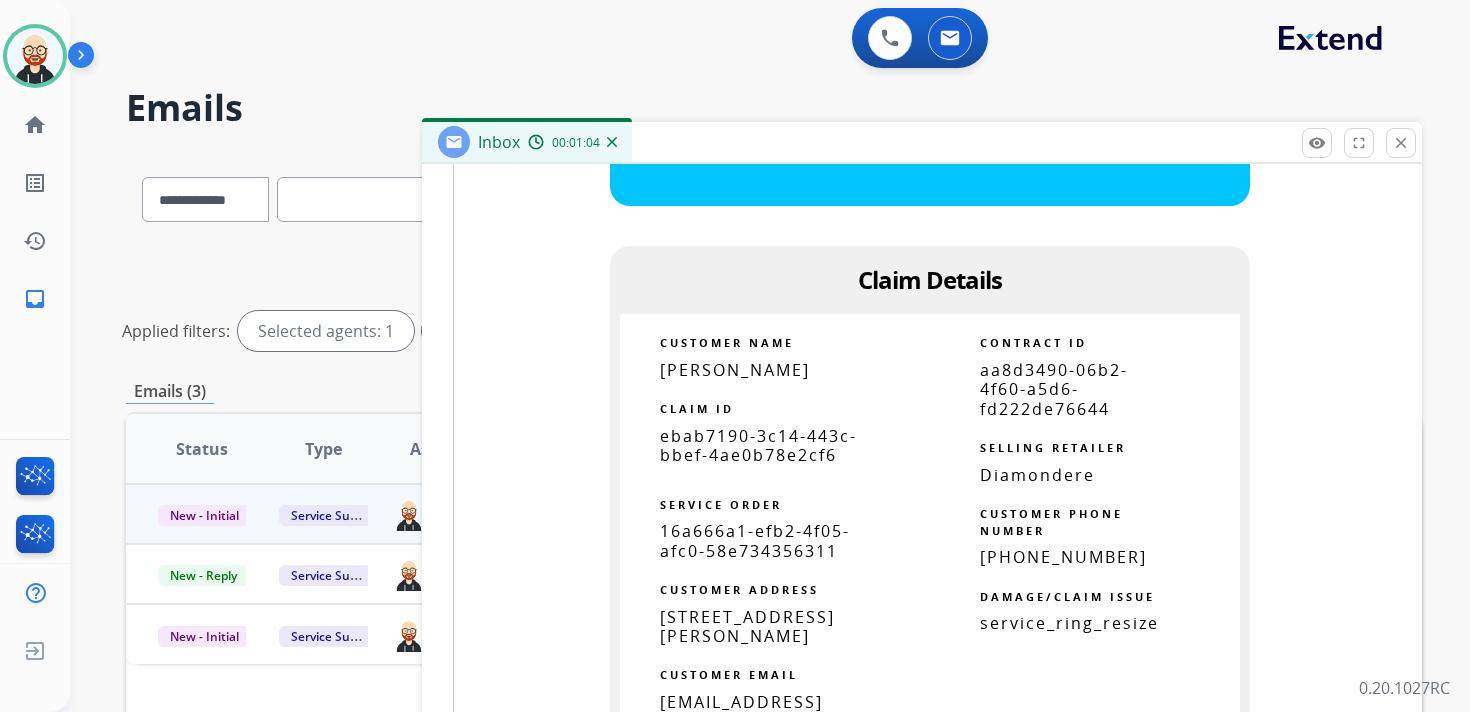click on "ebab7190-3c14-443c-bbef-4ae0b78e2cf6" at bounding box center (758, 445) 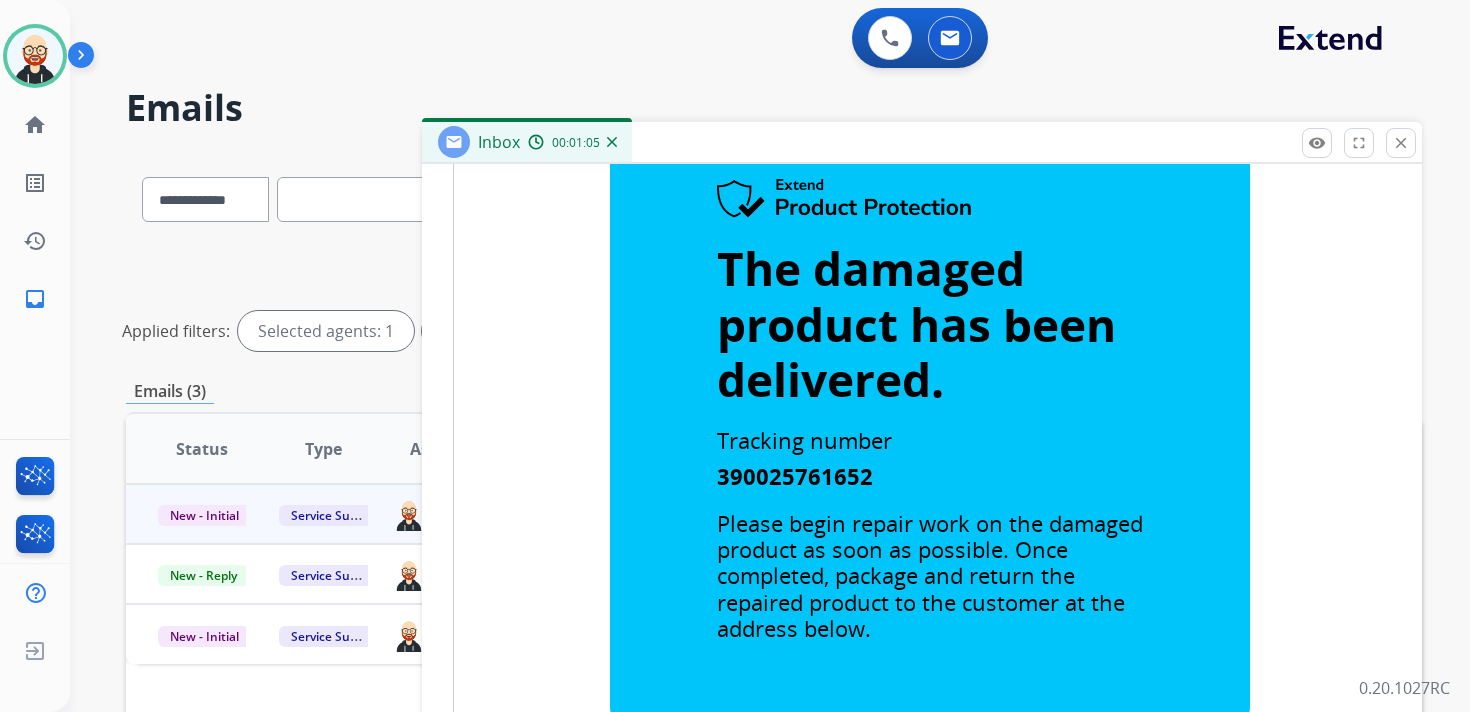 scroll, scrollTop: 0, scrollLeft: 0, axis: both 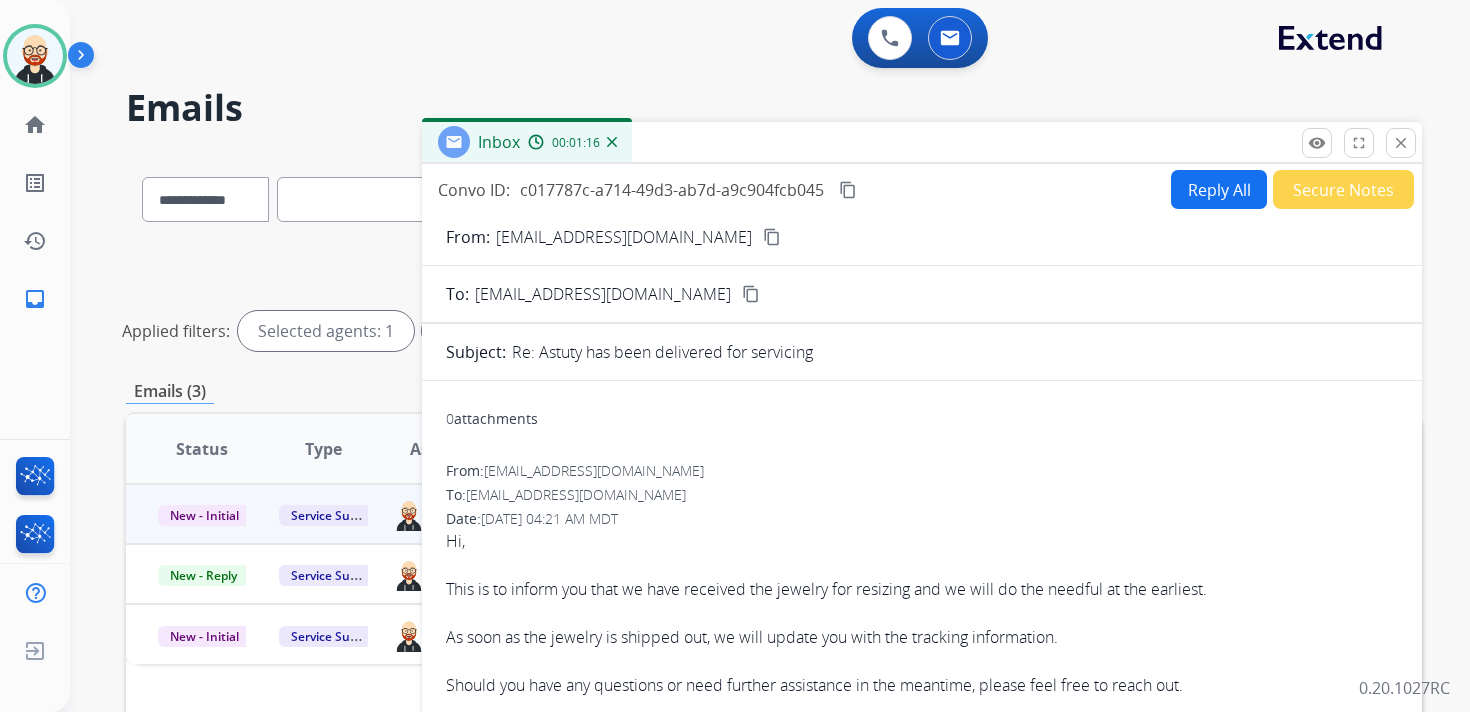 click on "content_copy" at bounding box center (848, 190) 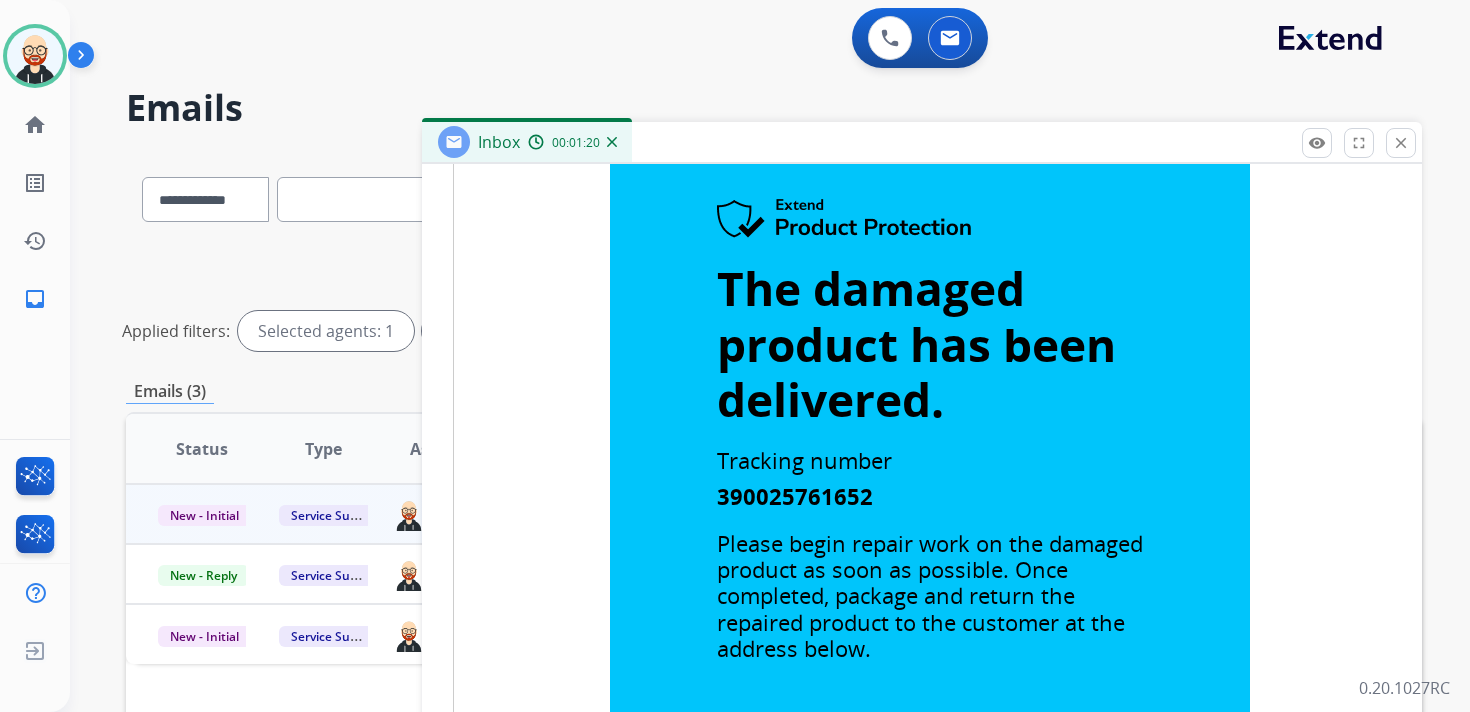 scroll, scrollTop: 0, scrollLeft: 0, axis: both 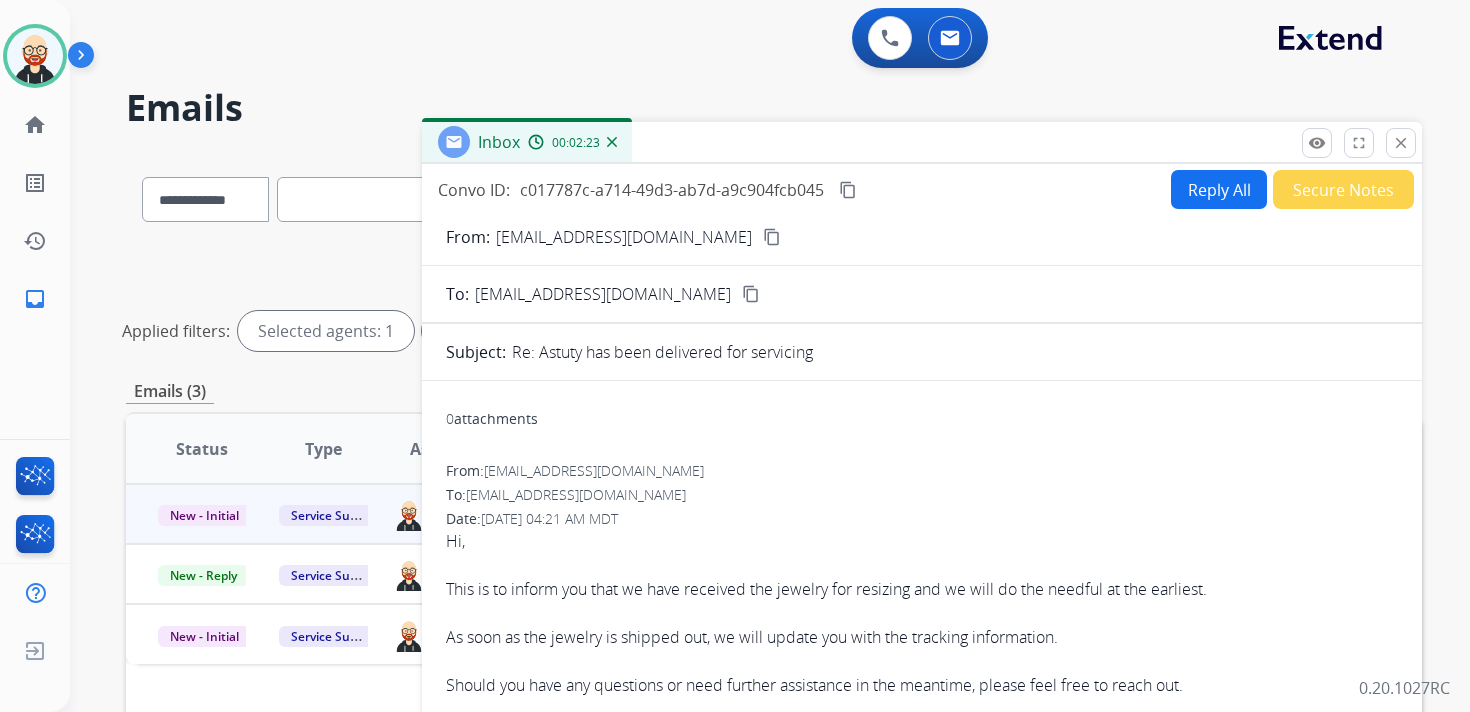 click on "Reply All" at bounding box center [1219, 189] 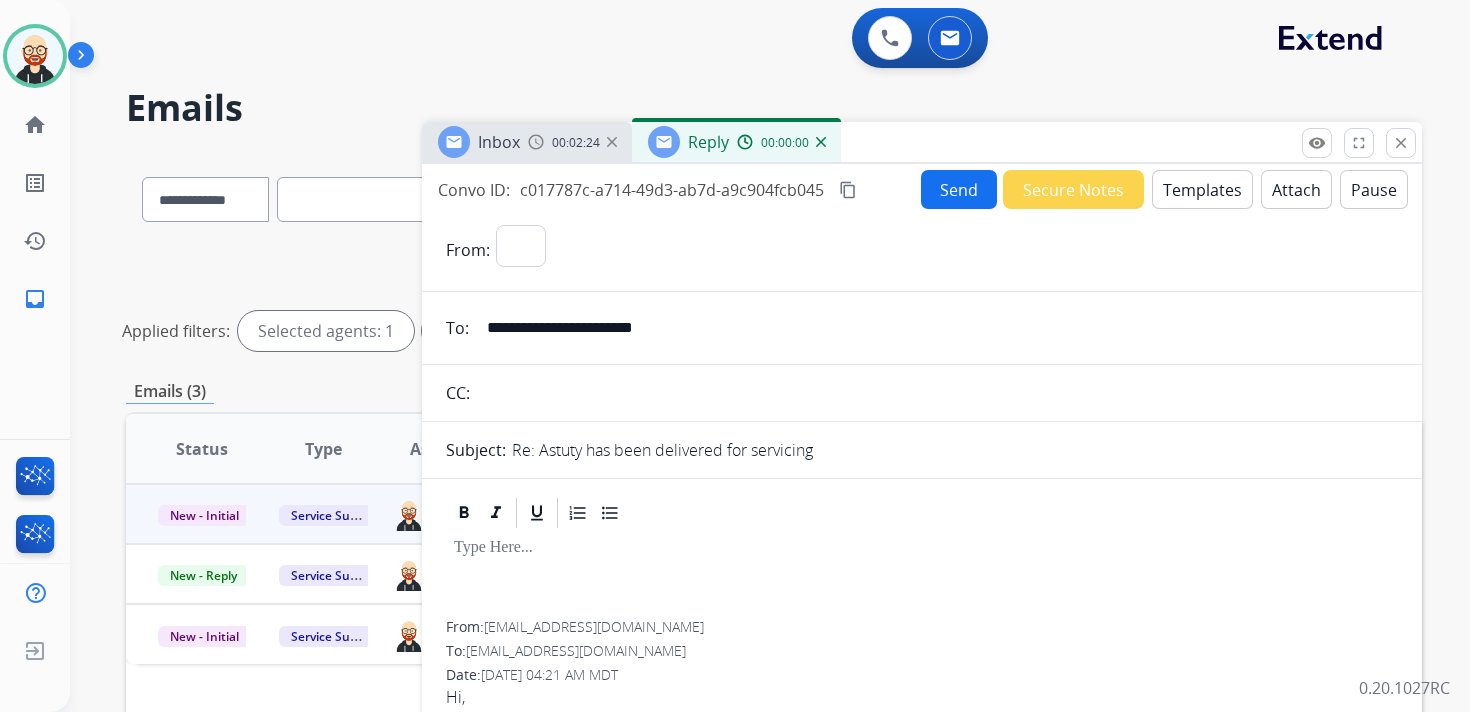 select on "**********" 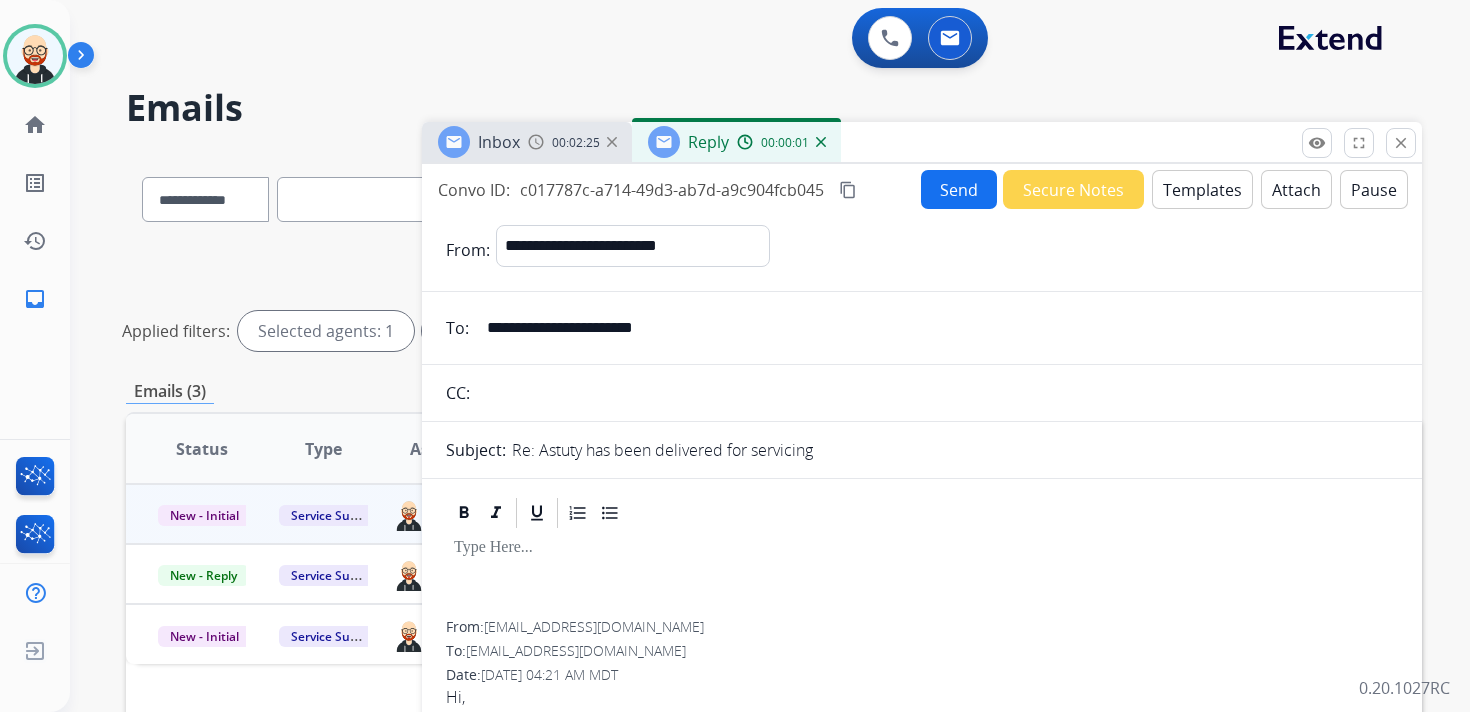 click at bounding box center [922, 576] 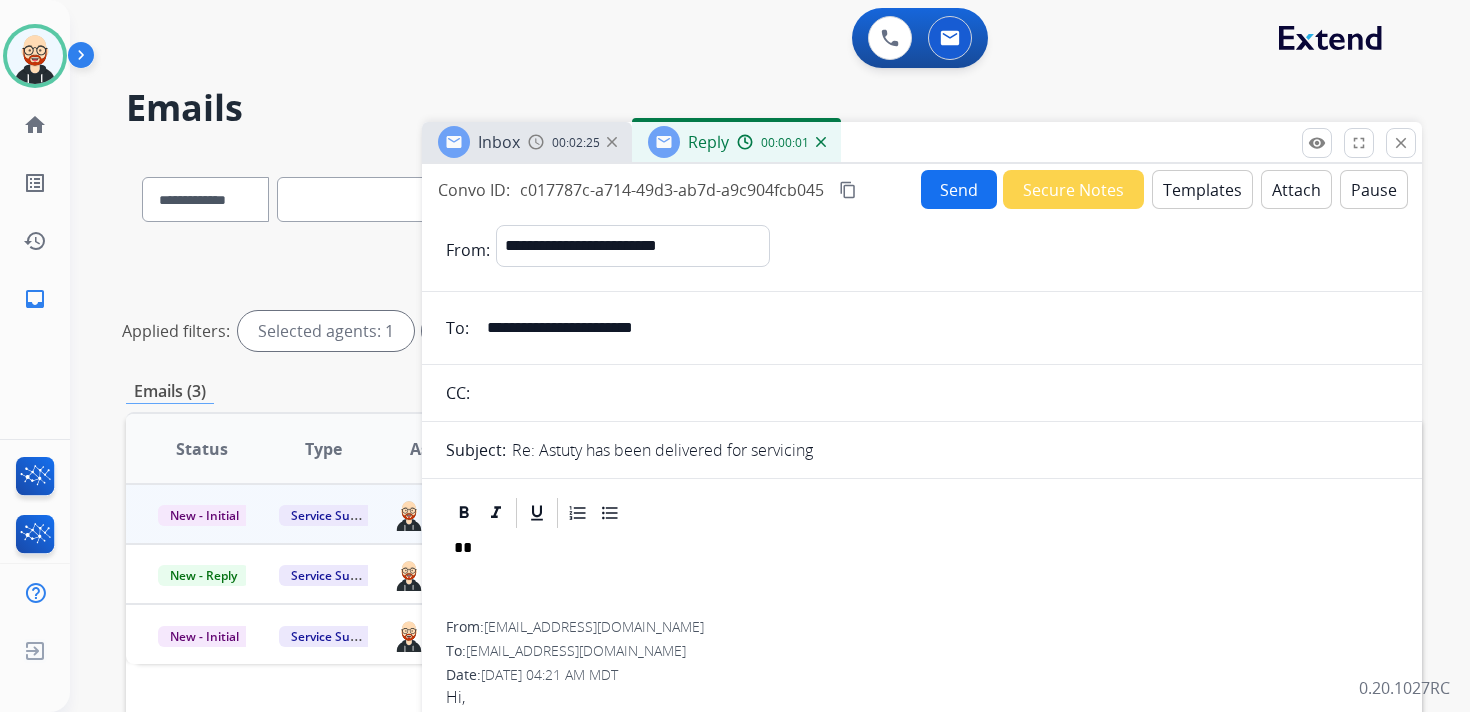 scroll, scrollTop: 5, scrollLeft: 0, axis: vertical 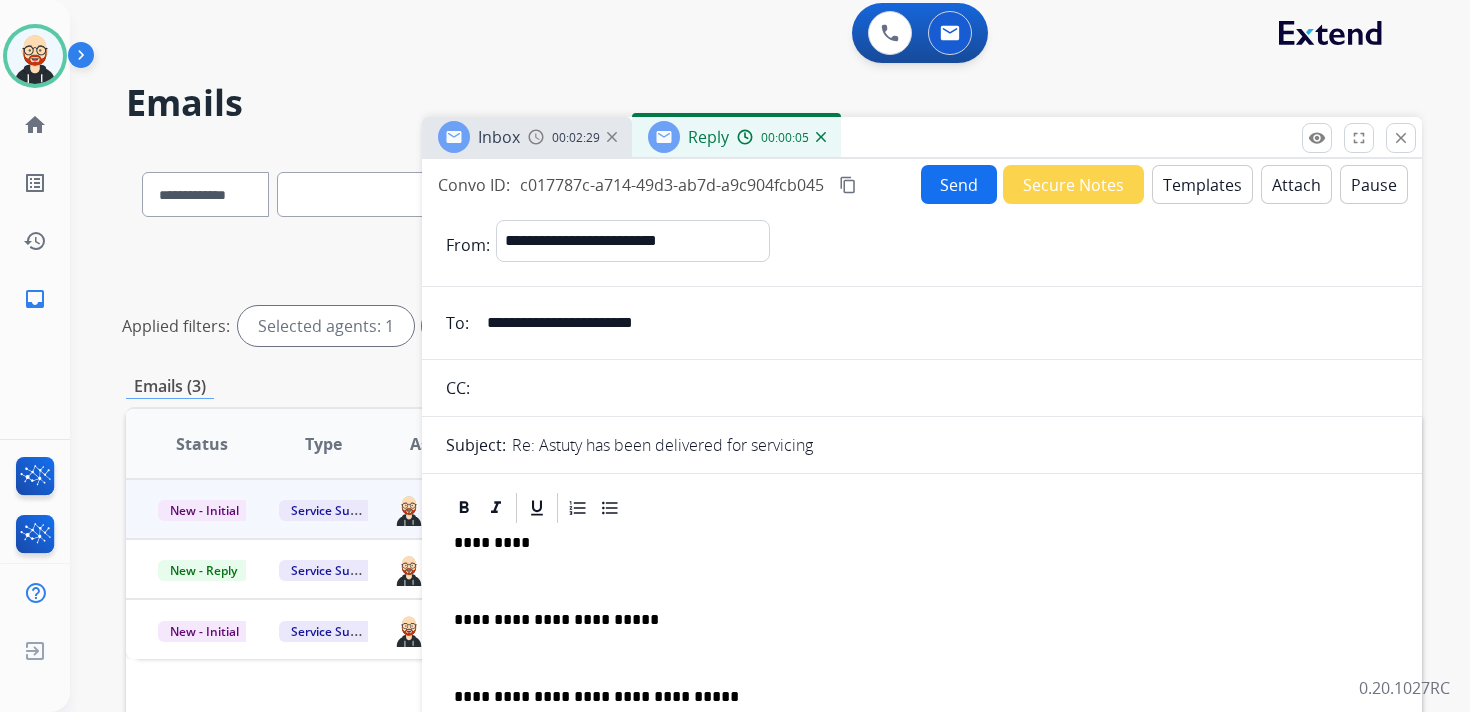 click on "*********" at bounding box center (914, 543) 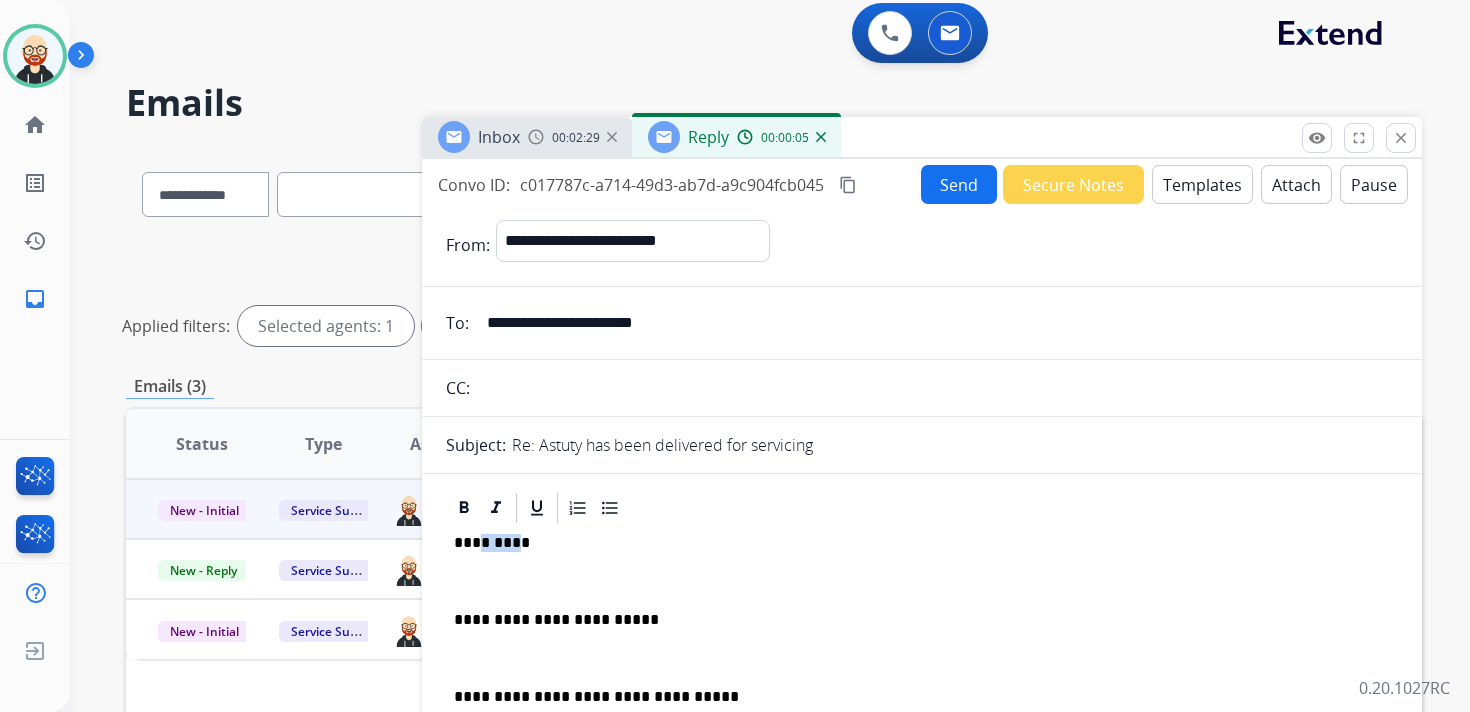 click on "*********" at bounding box center (914, 543) 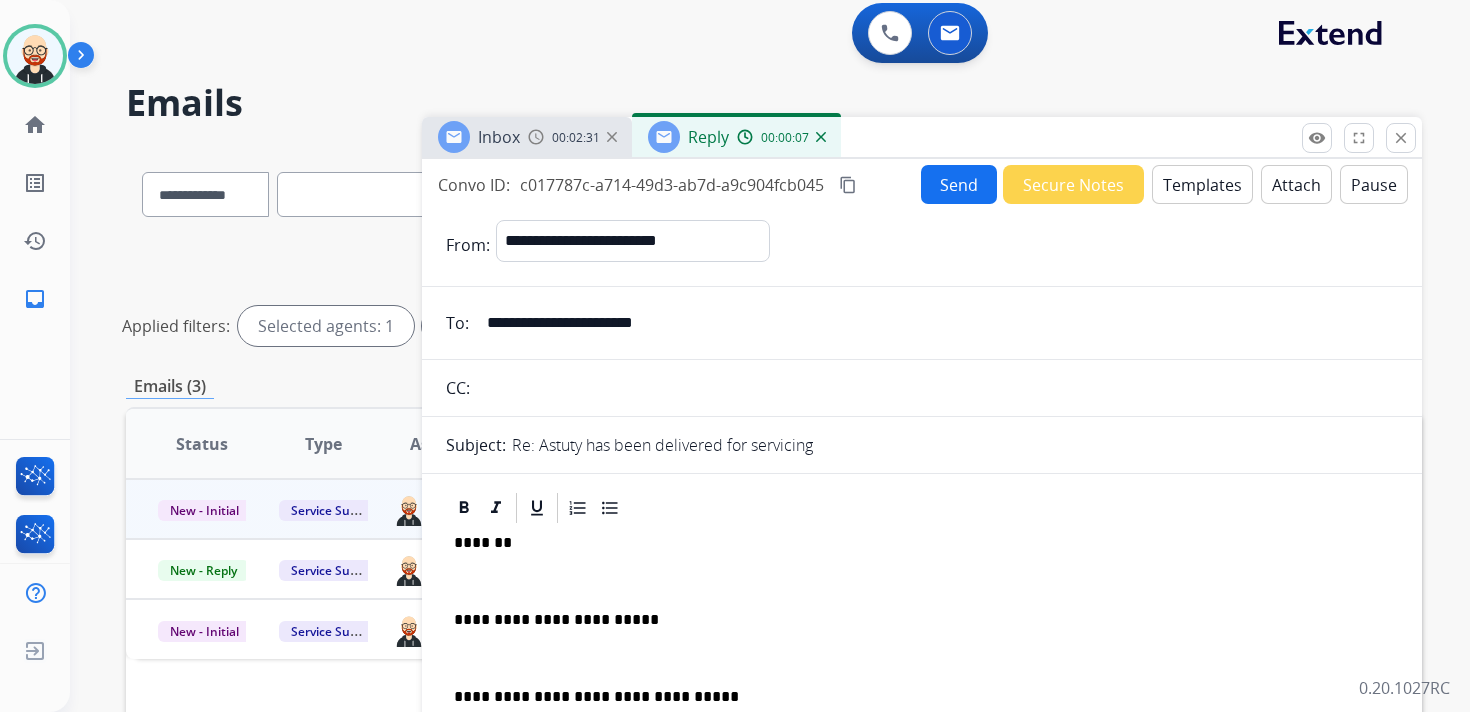 click at bounding box center (922, 581) 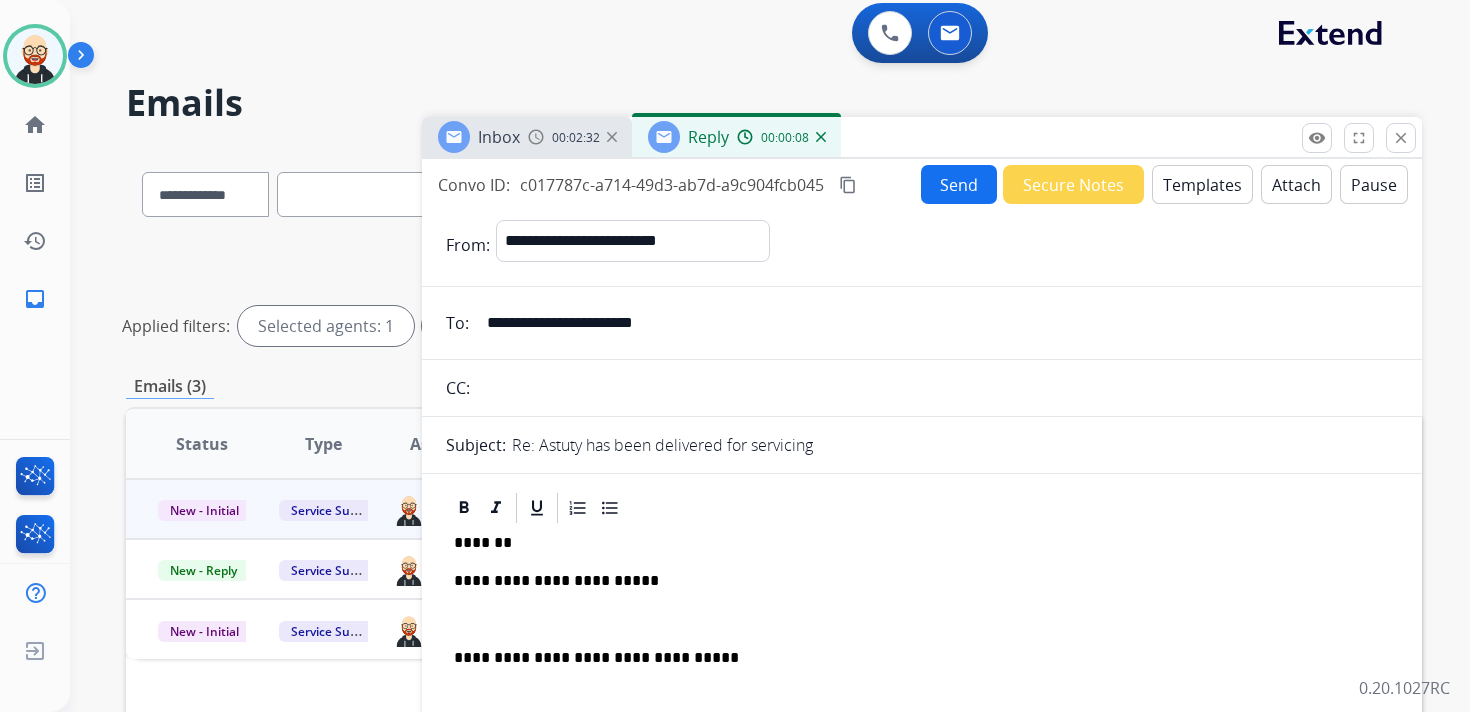 click on "**********" at bounding box center (914, 658) 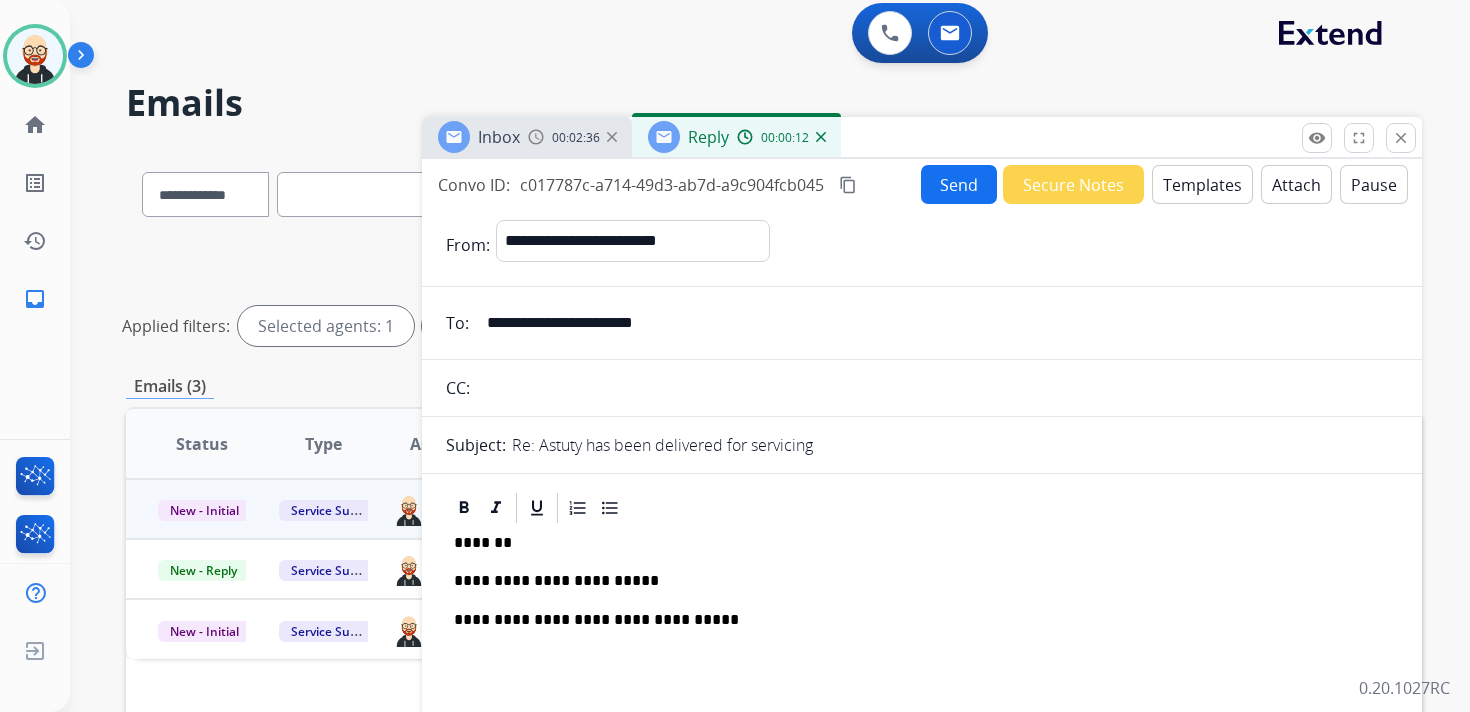 click on "Send" at bounding box center [959, 184] 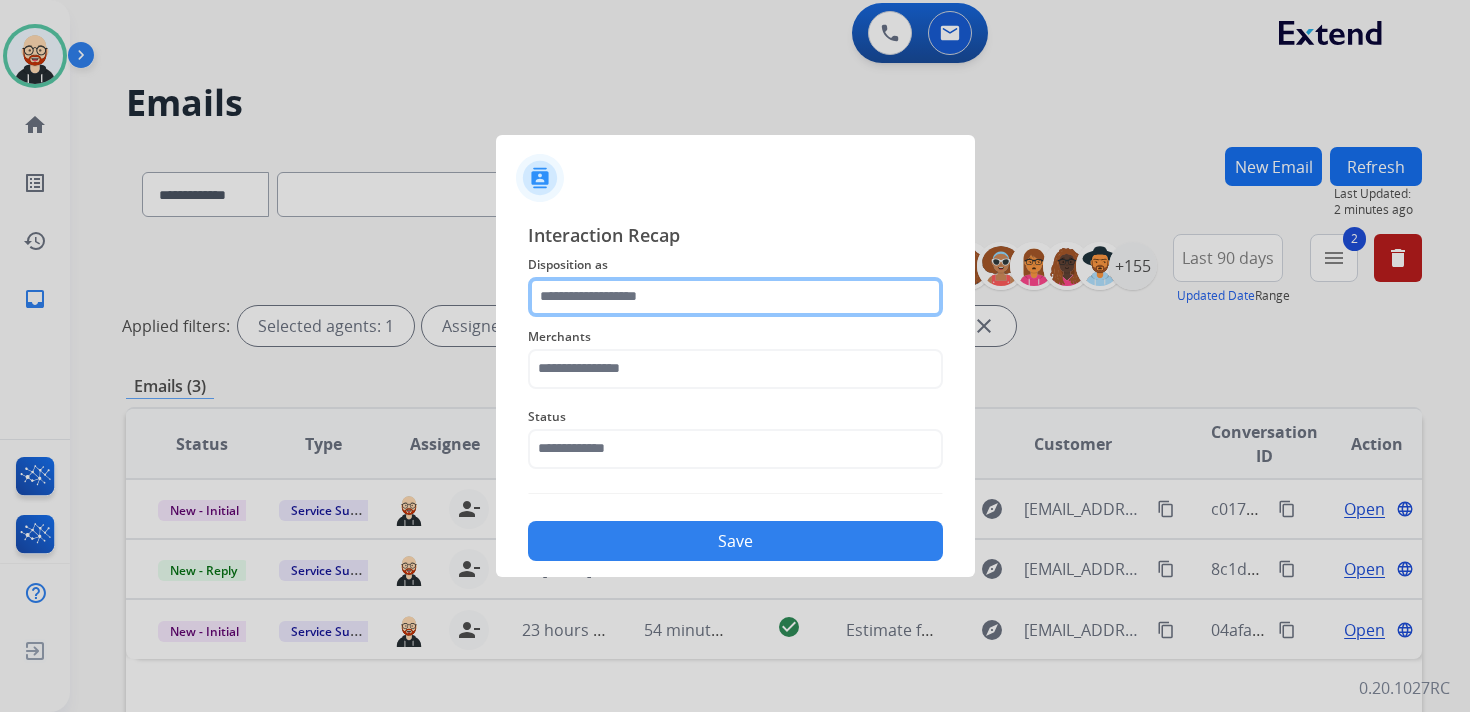 click 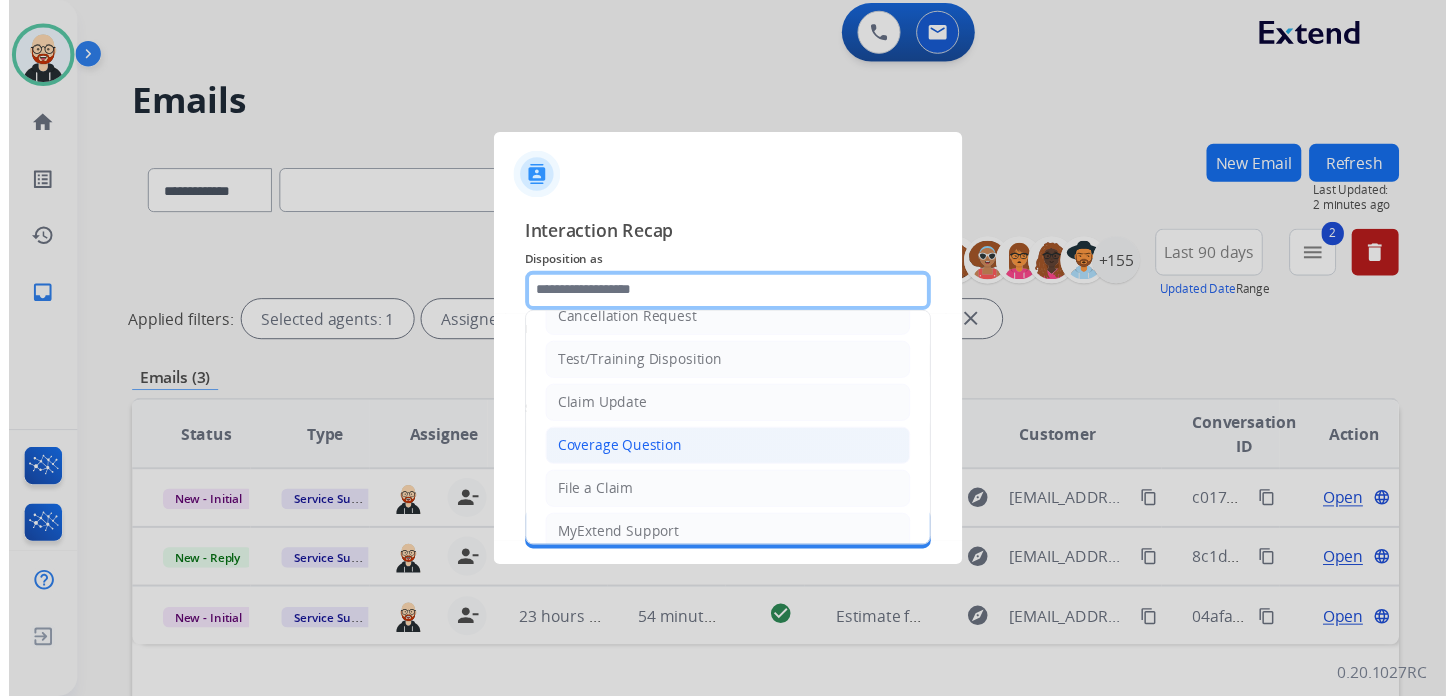 scroll, scrollTop: 300, scrollLeft: 0, axis: vertical 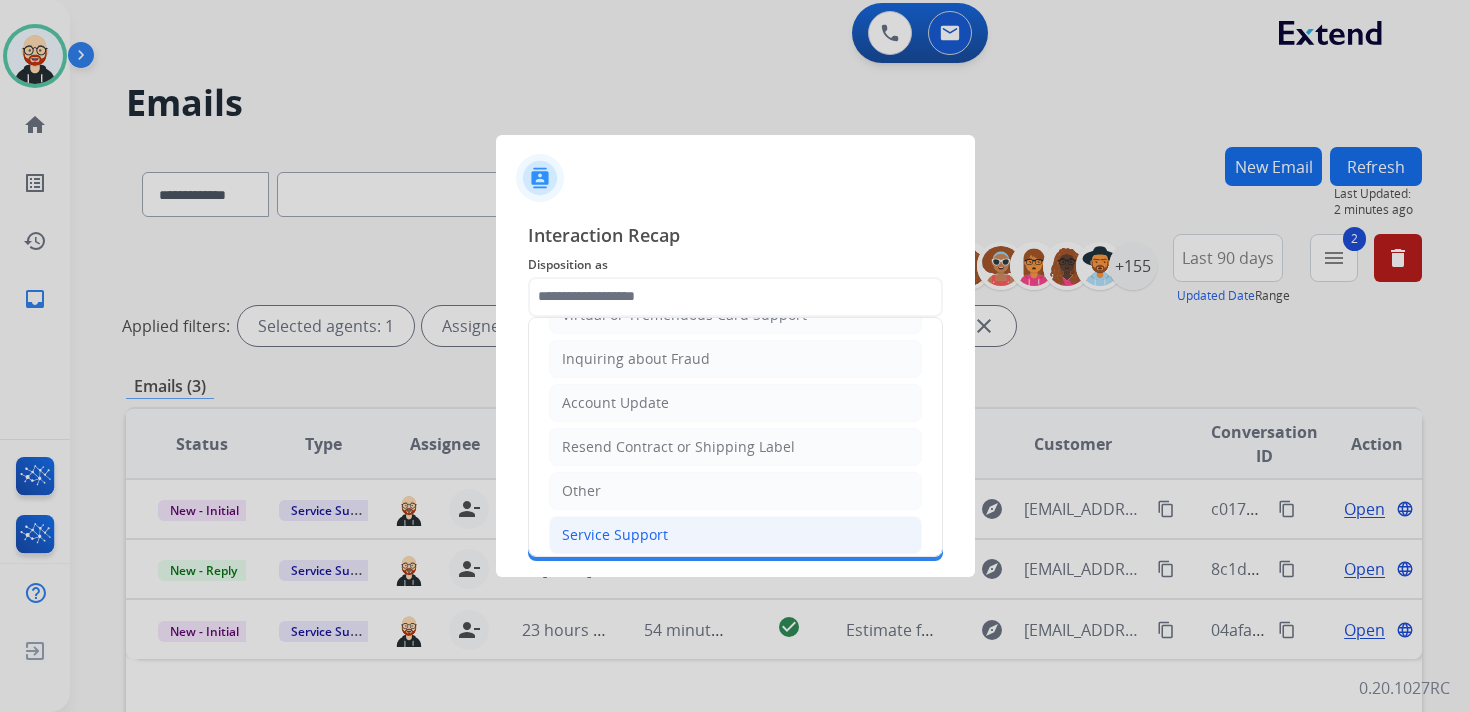 click on "Service Support" 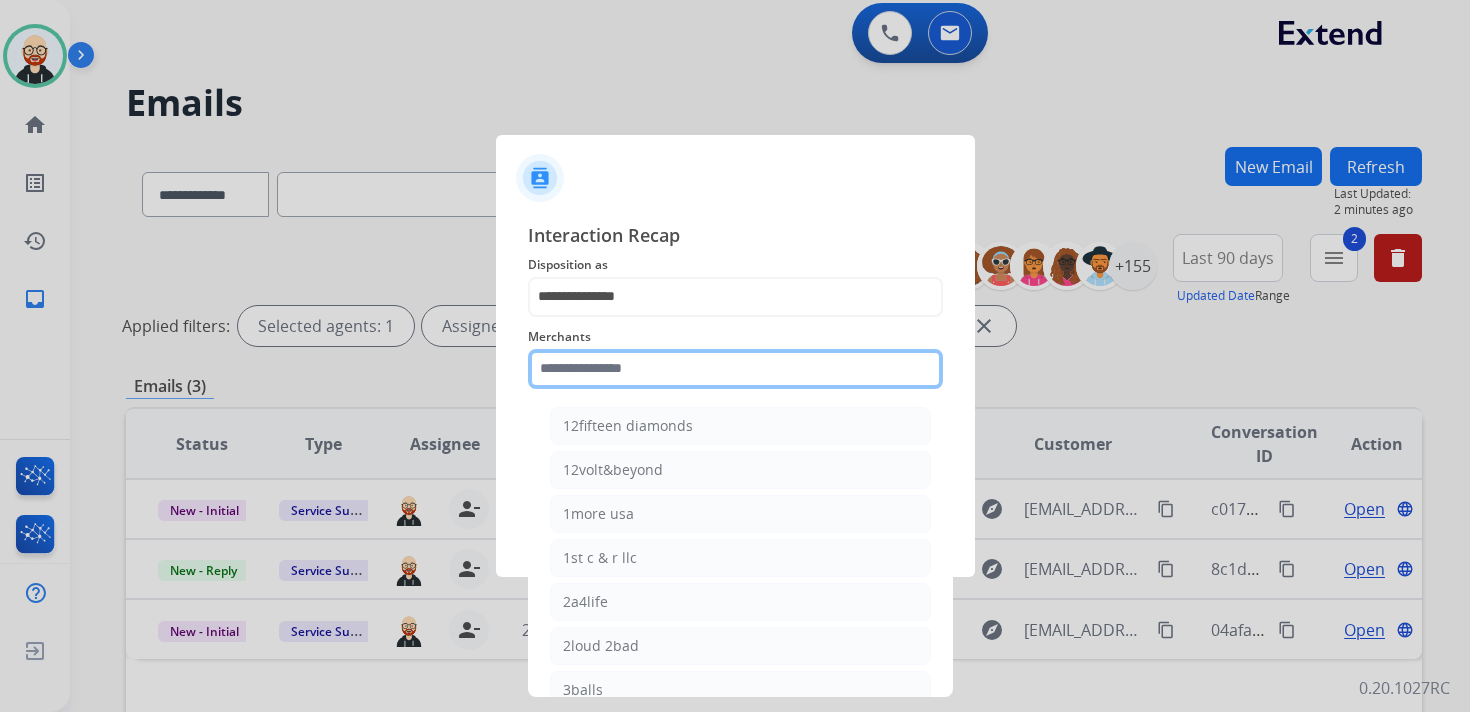 click 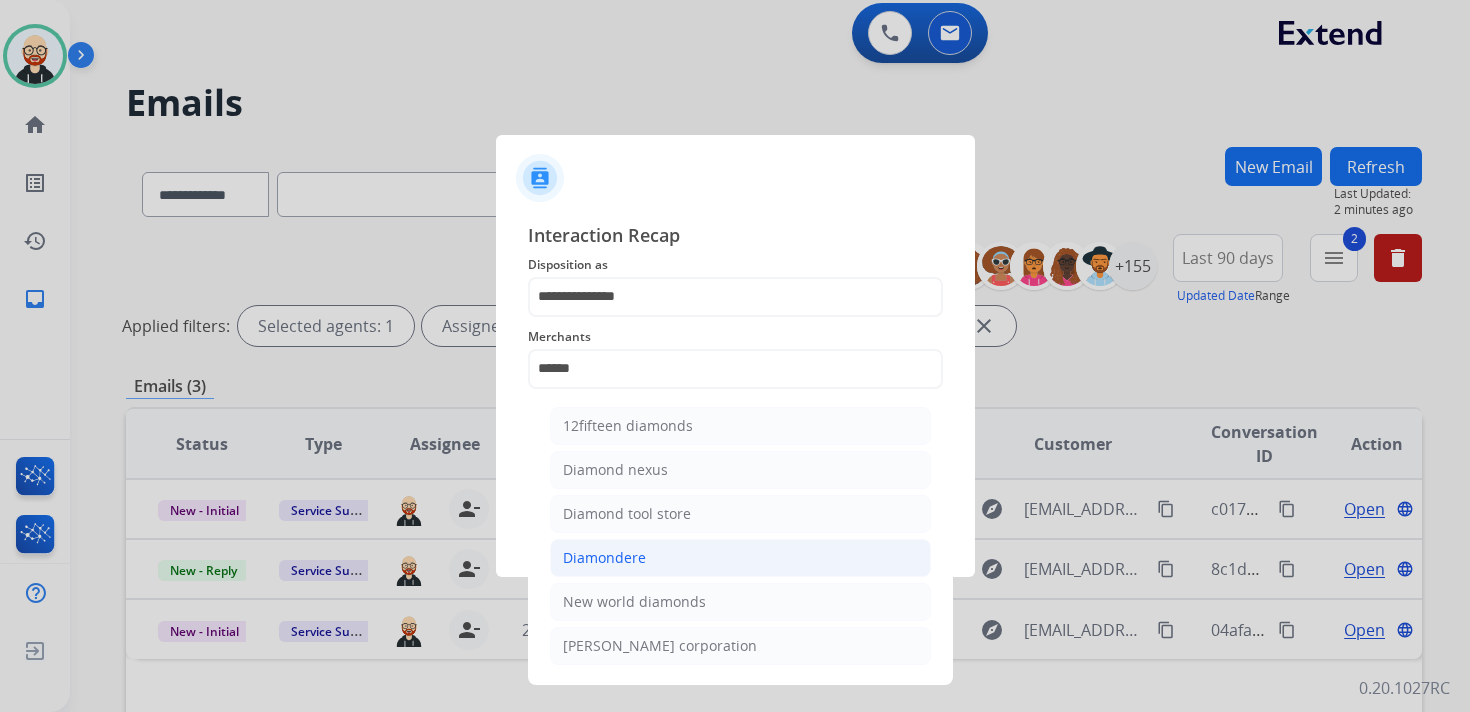 click on "Diamondere" 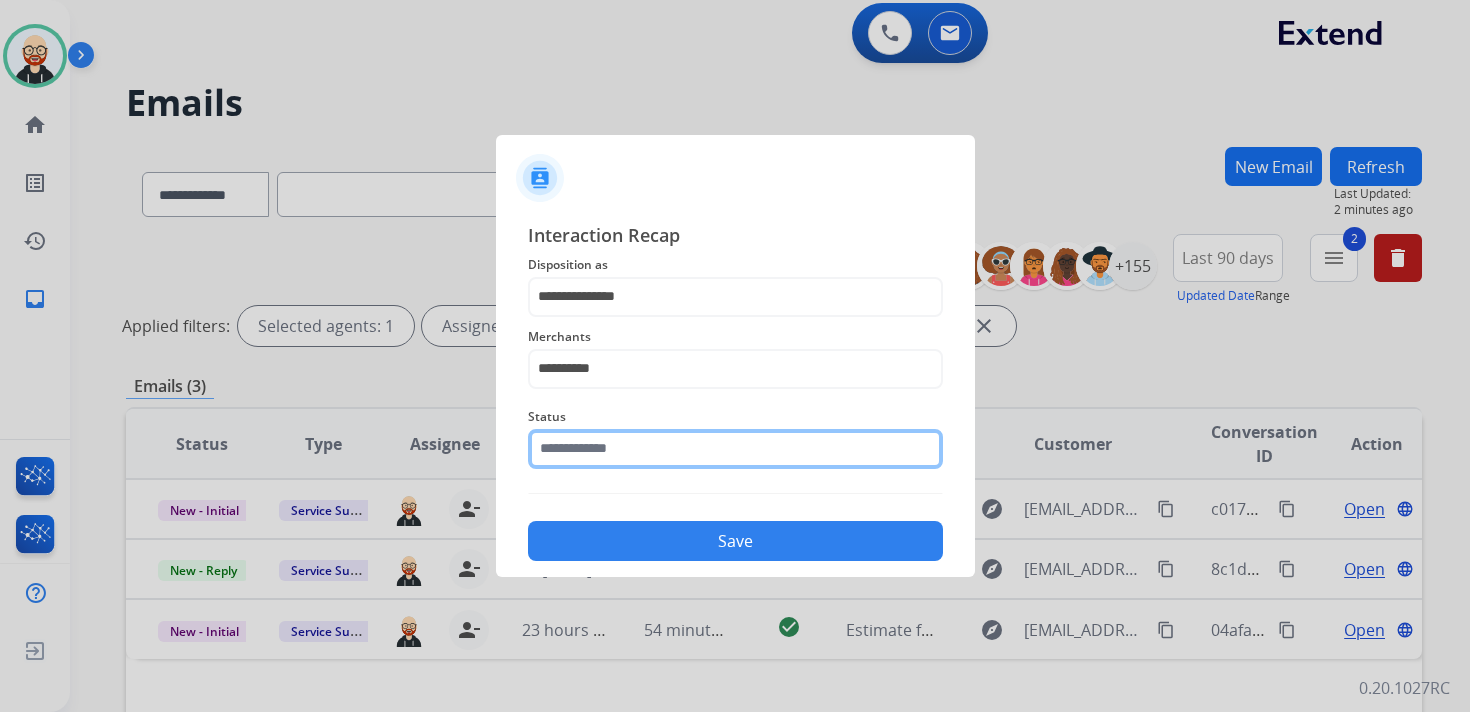 click 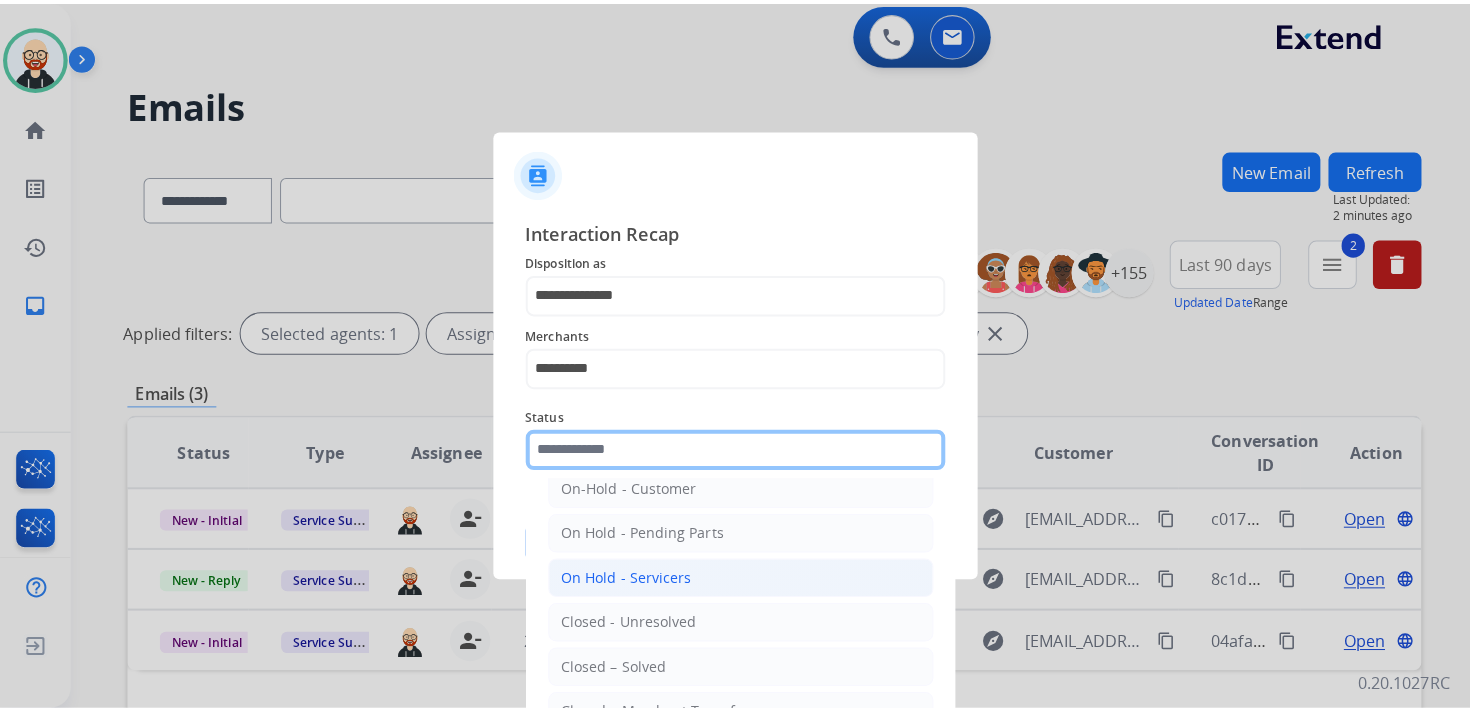 scroll, scrollTop: 66, scrollLeft: 0, axis: vertical 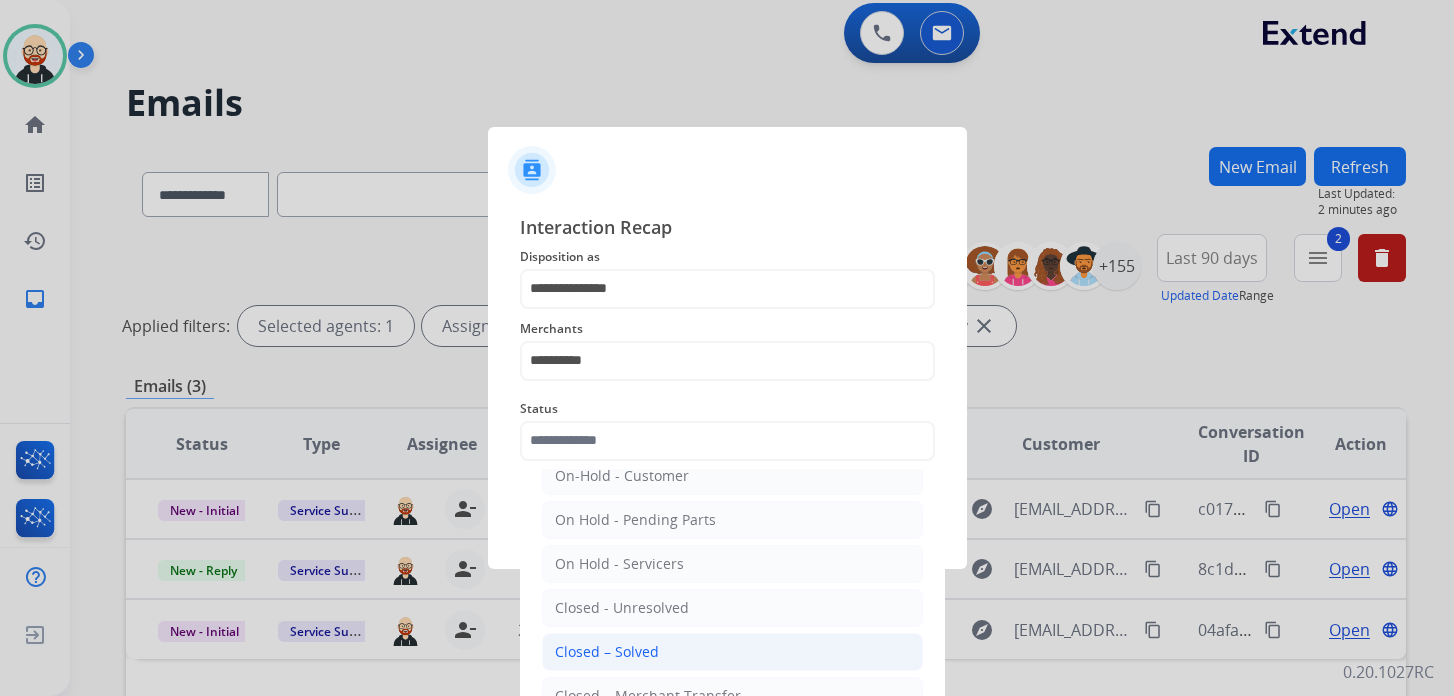 click on "Closed – Solved" 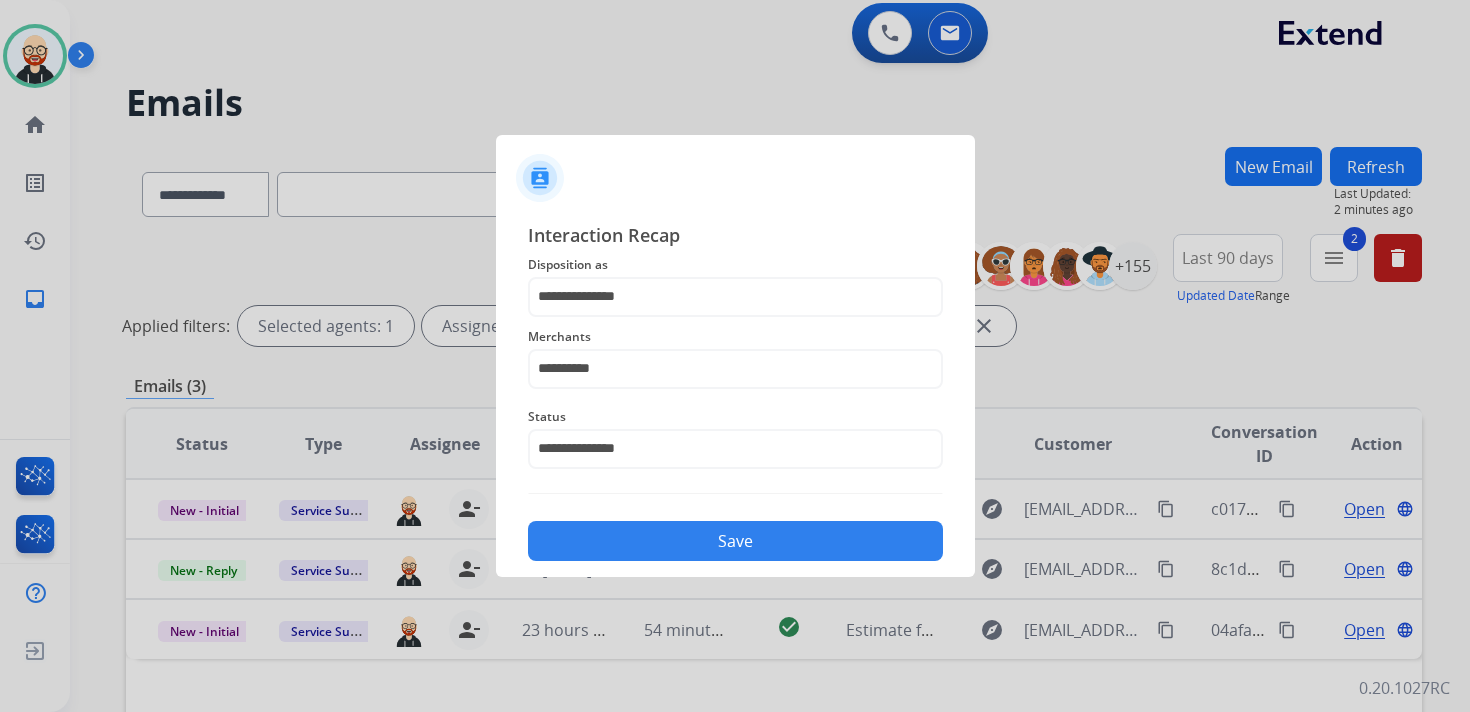 click on "Save" 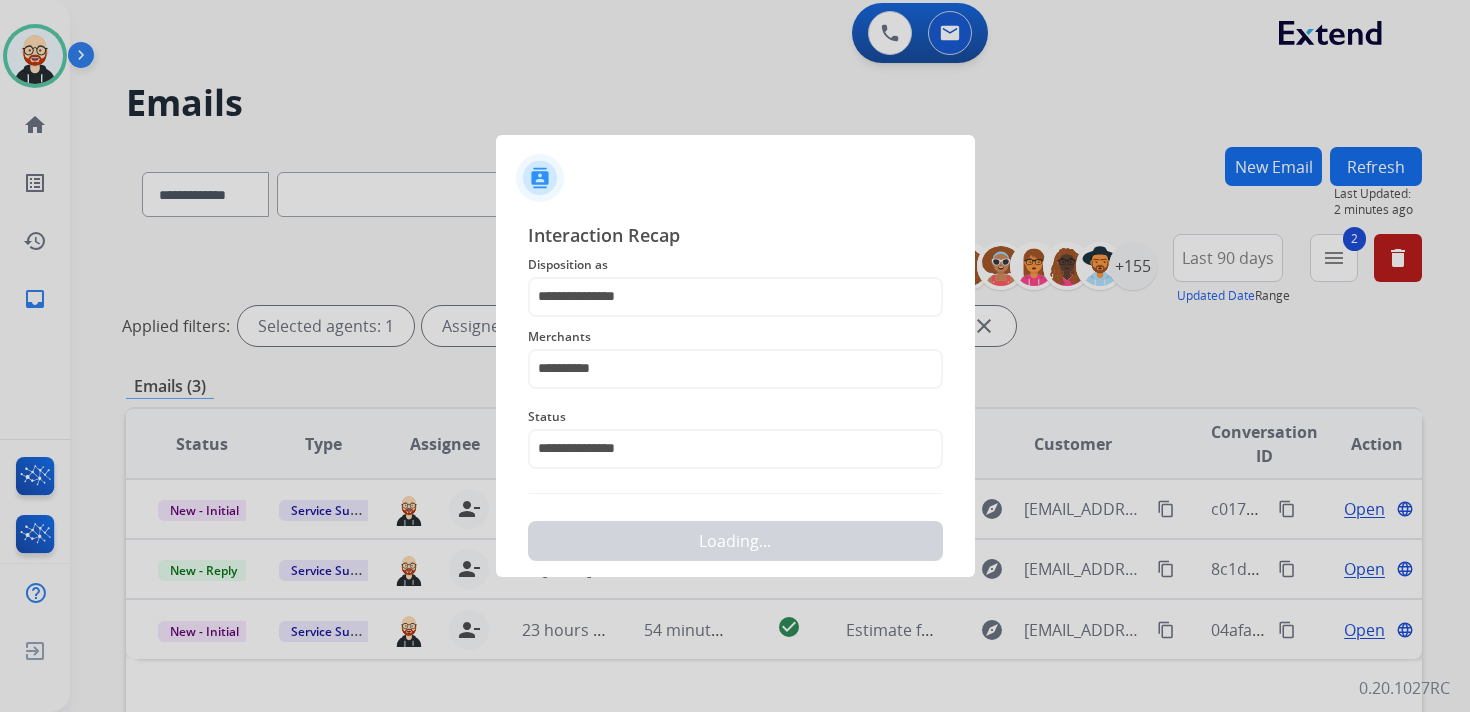 scroll, scrollTop: 0, scrollLeft: 0, axis: both 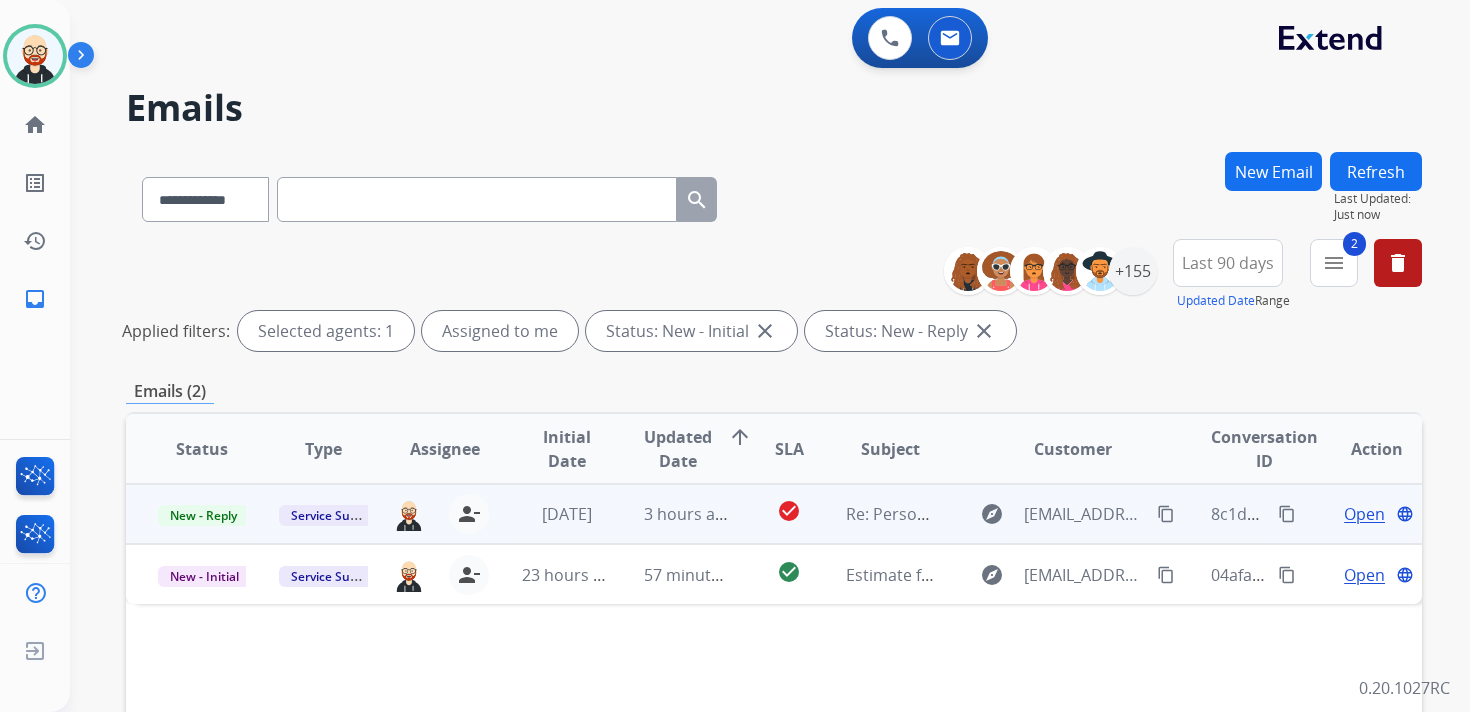 click on "Open" at bounding box center (1364, 514) 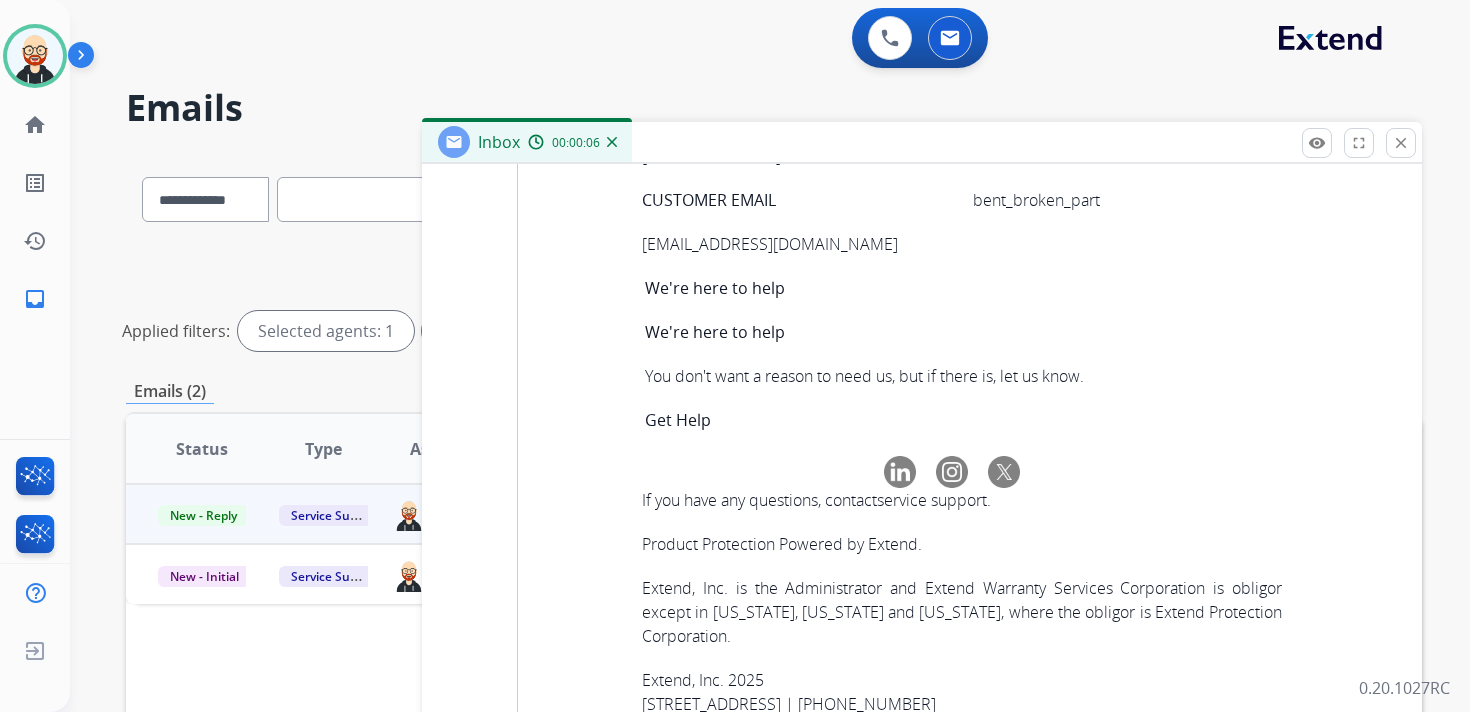 scroll, scrollTop: 9195, scrollLeft: 0, axis: vertical 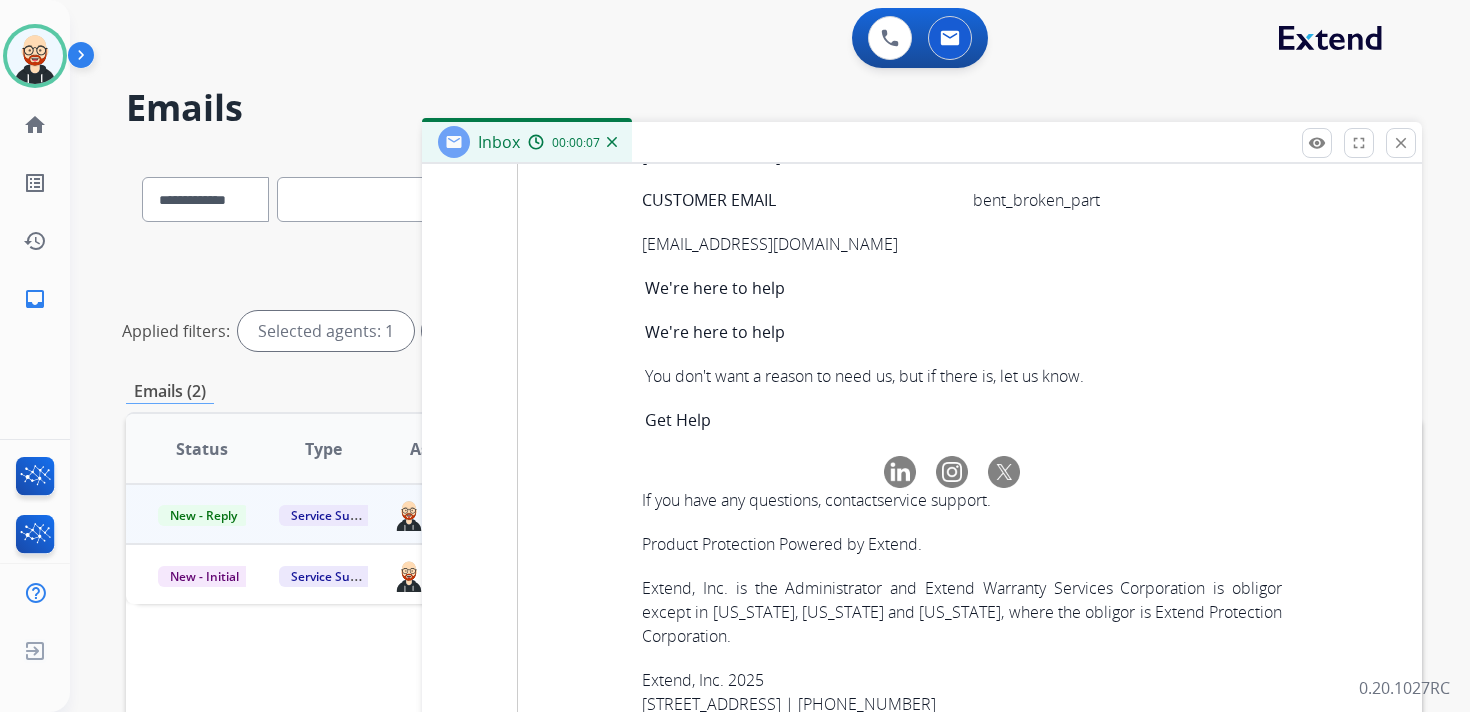 click on "543b46d1-467c-4fb1-8da3-e5e25fe03fb7" at bounding box center [807, -20] 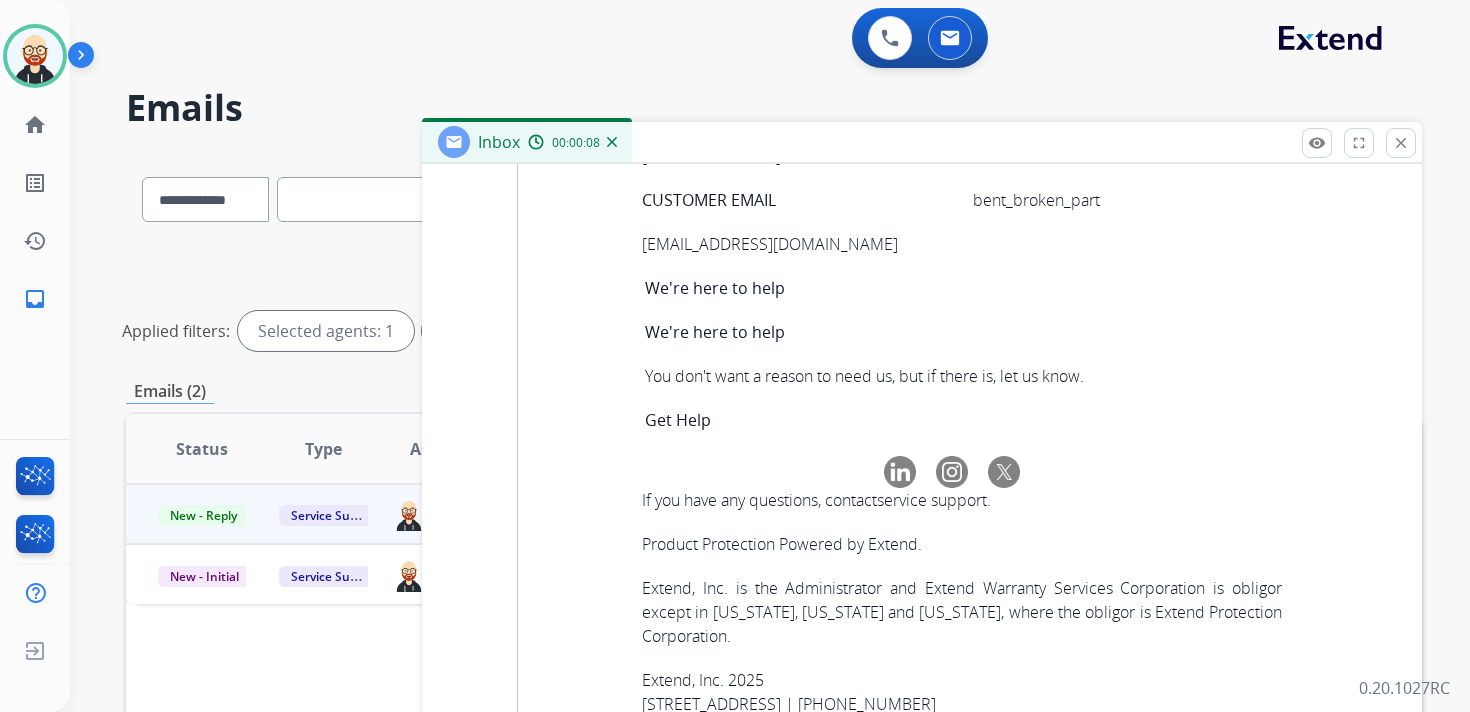 copy on "543b46d1-467c-4fb1-8da3-e5e25fe03fb7" 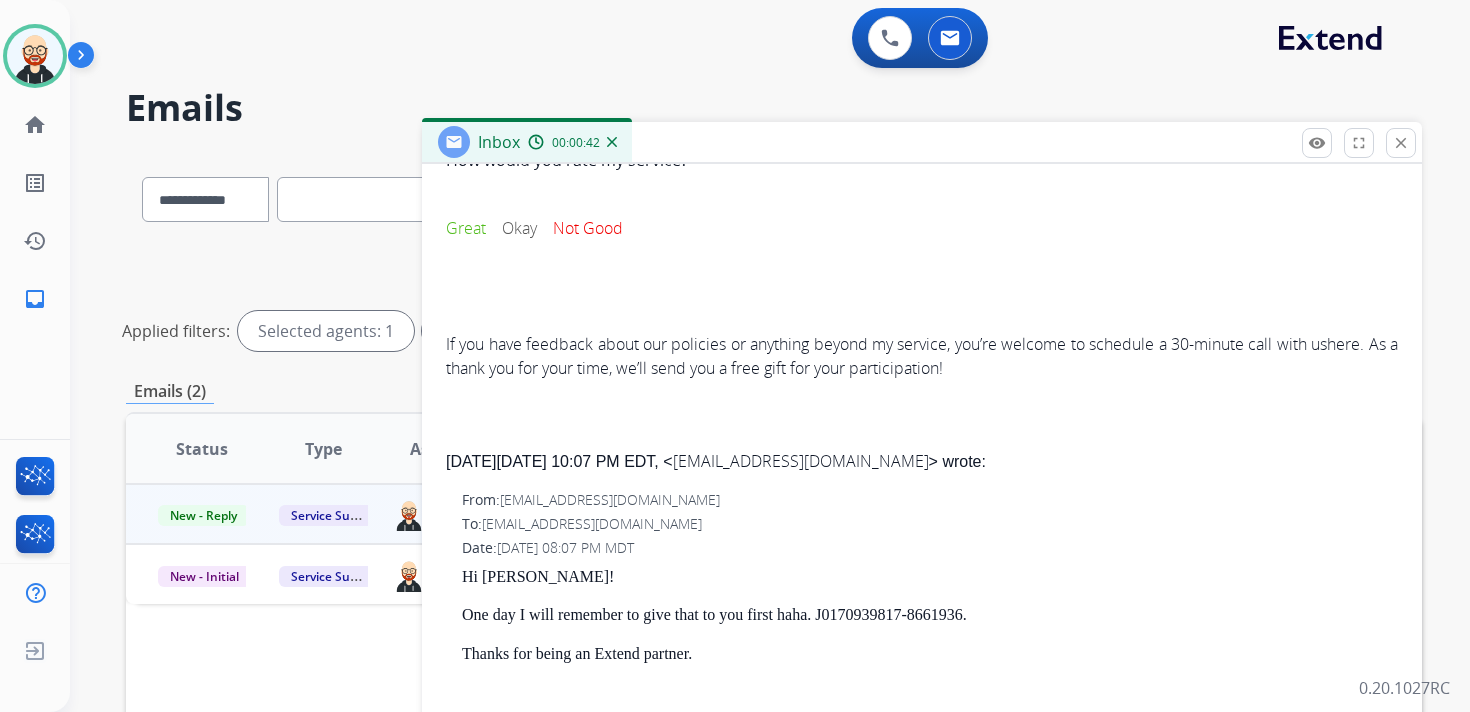scroll, scrollTop: 0, scrollLeft: 0, axis: both 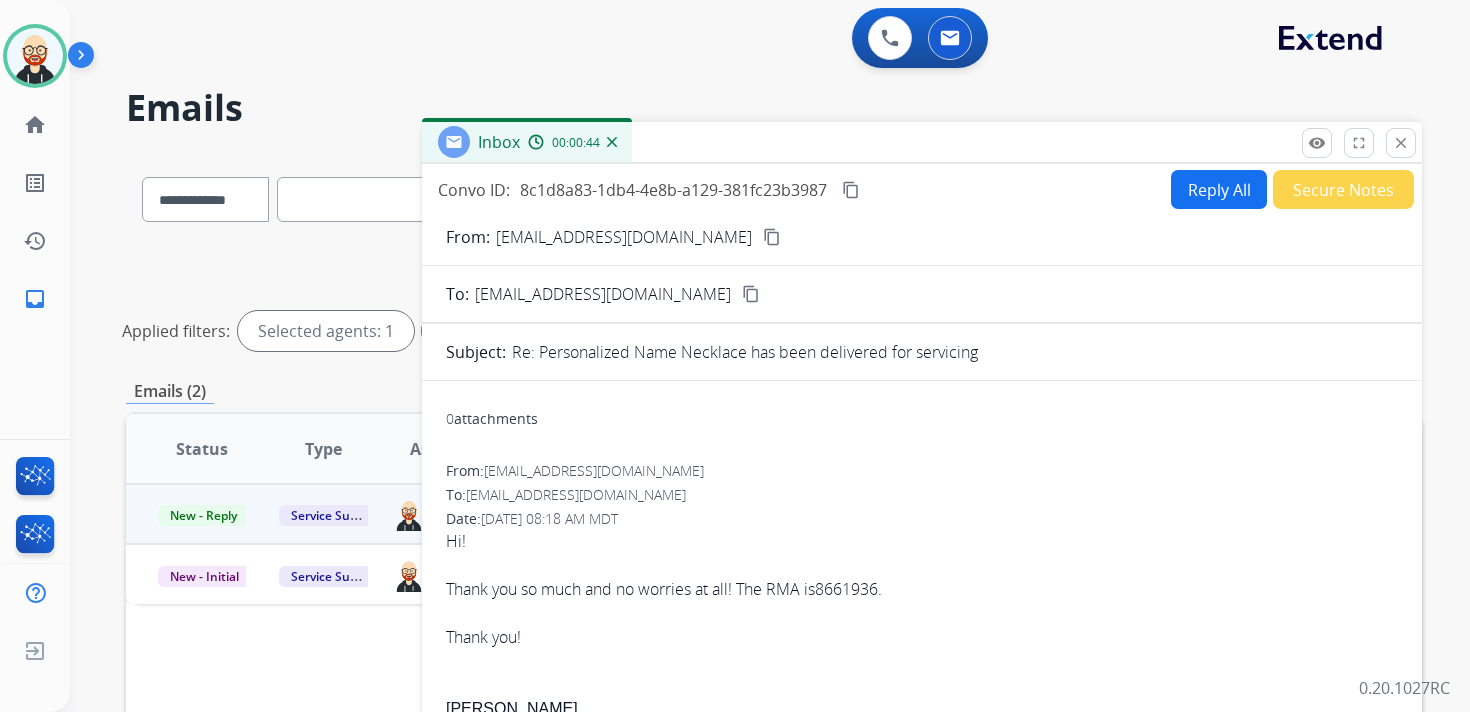 click on "Reply All" at bounding box center (1219, 189) 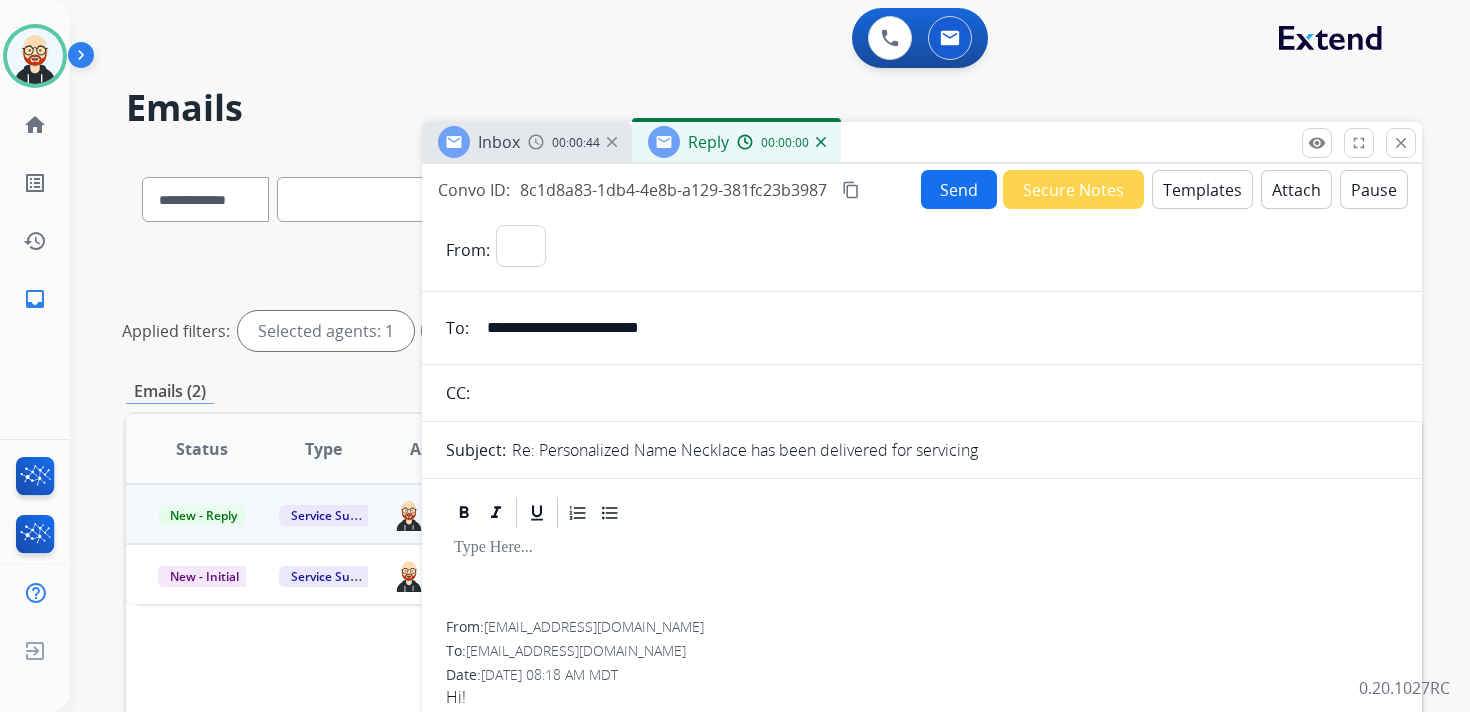 select on "**********" 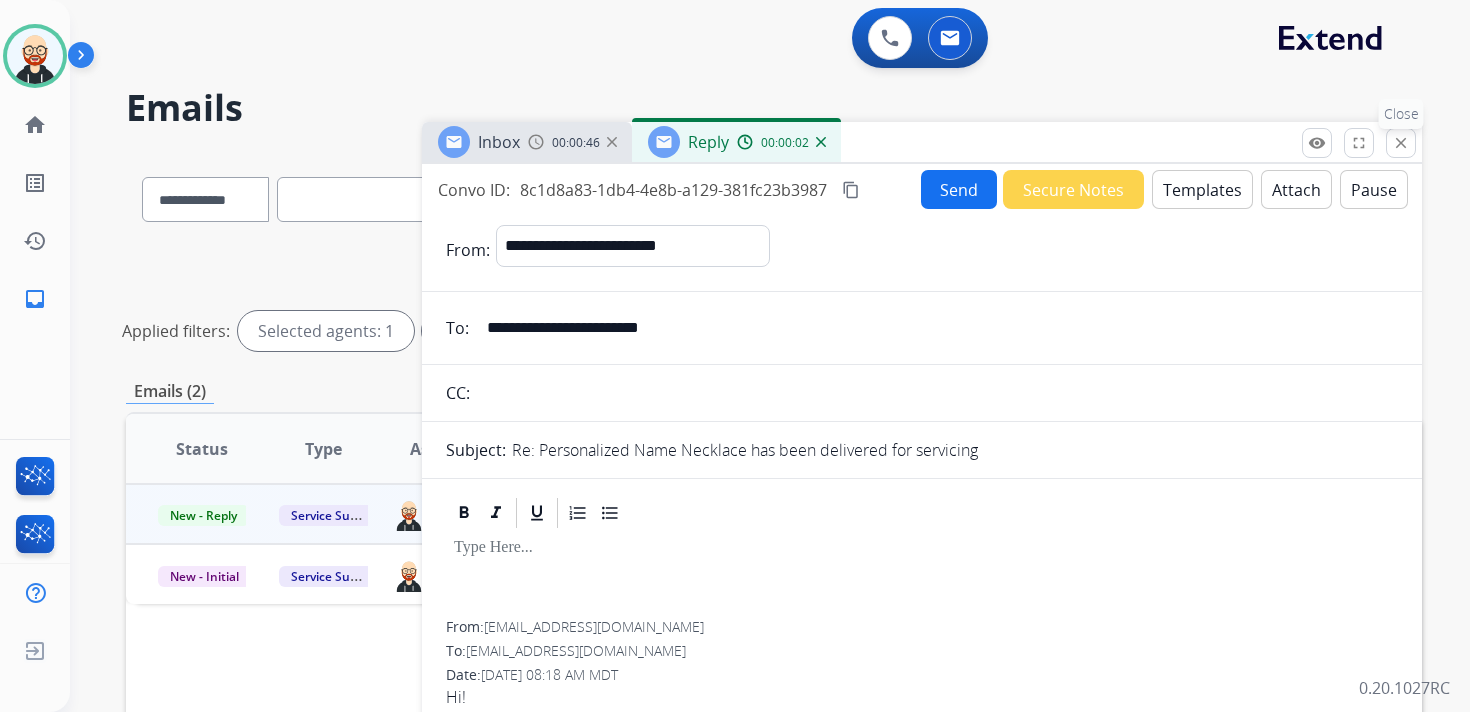 click on "close" at bounding box center [1401, 143] 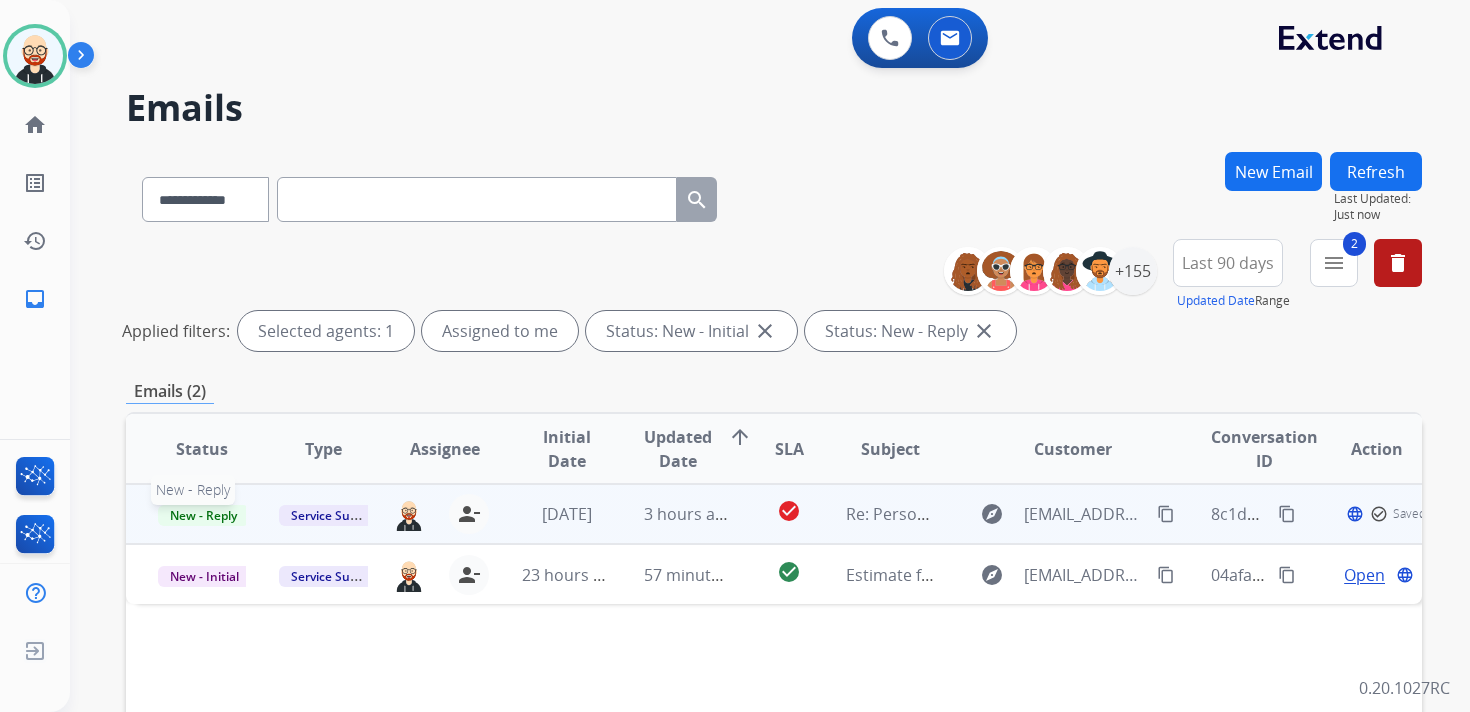click on "New - Reply" at bounding box center [203, 515] 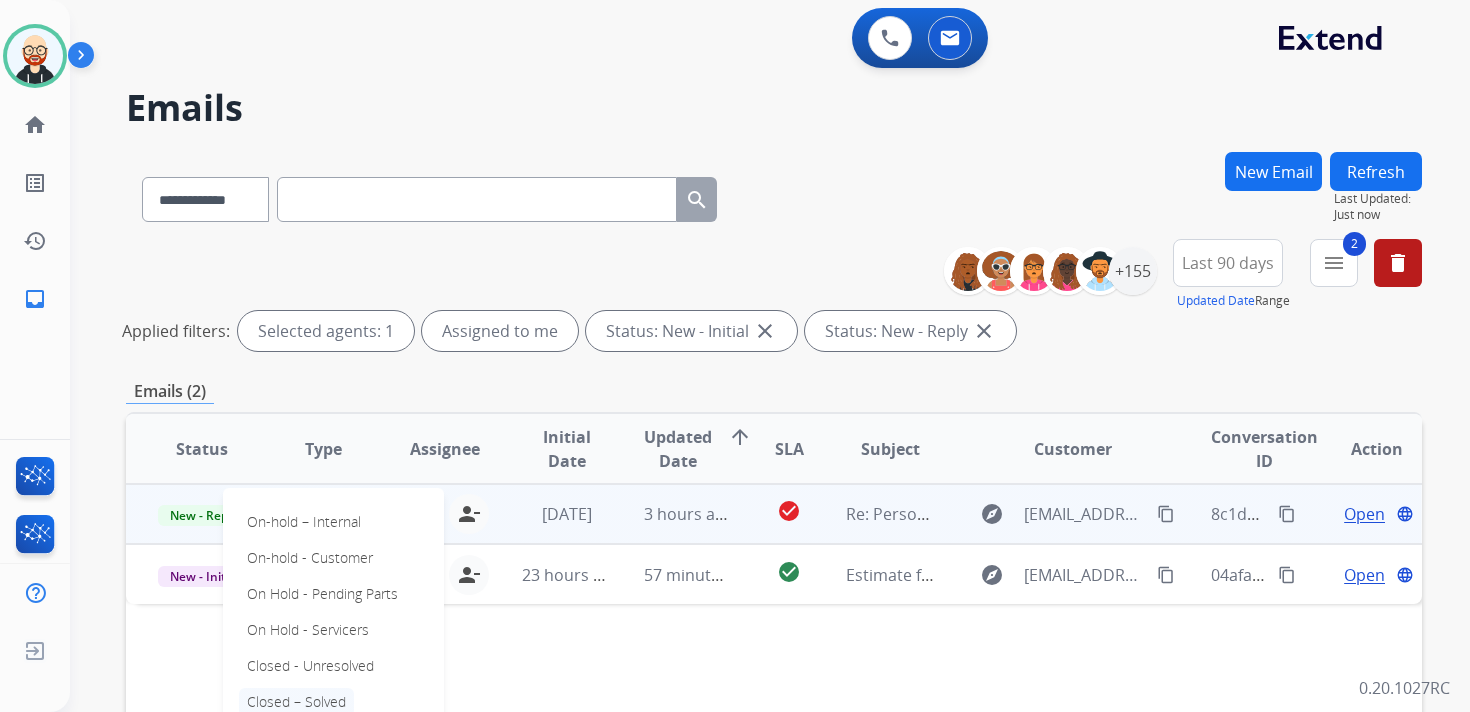 click on "Closed – Solved" at bounding box center [296, 702] 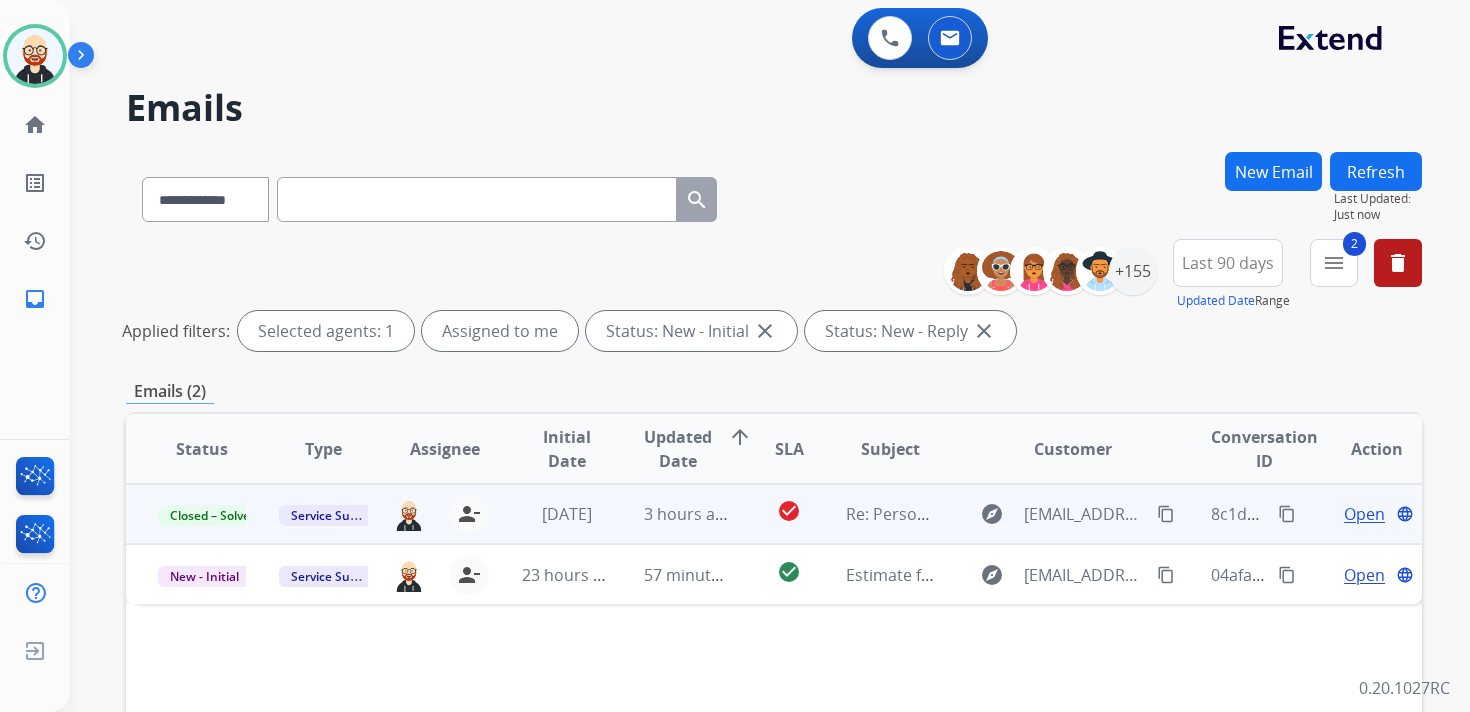 click on "Refresh" at bounding box center [1376, 171] 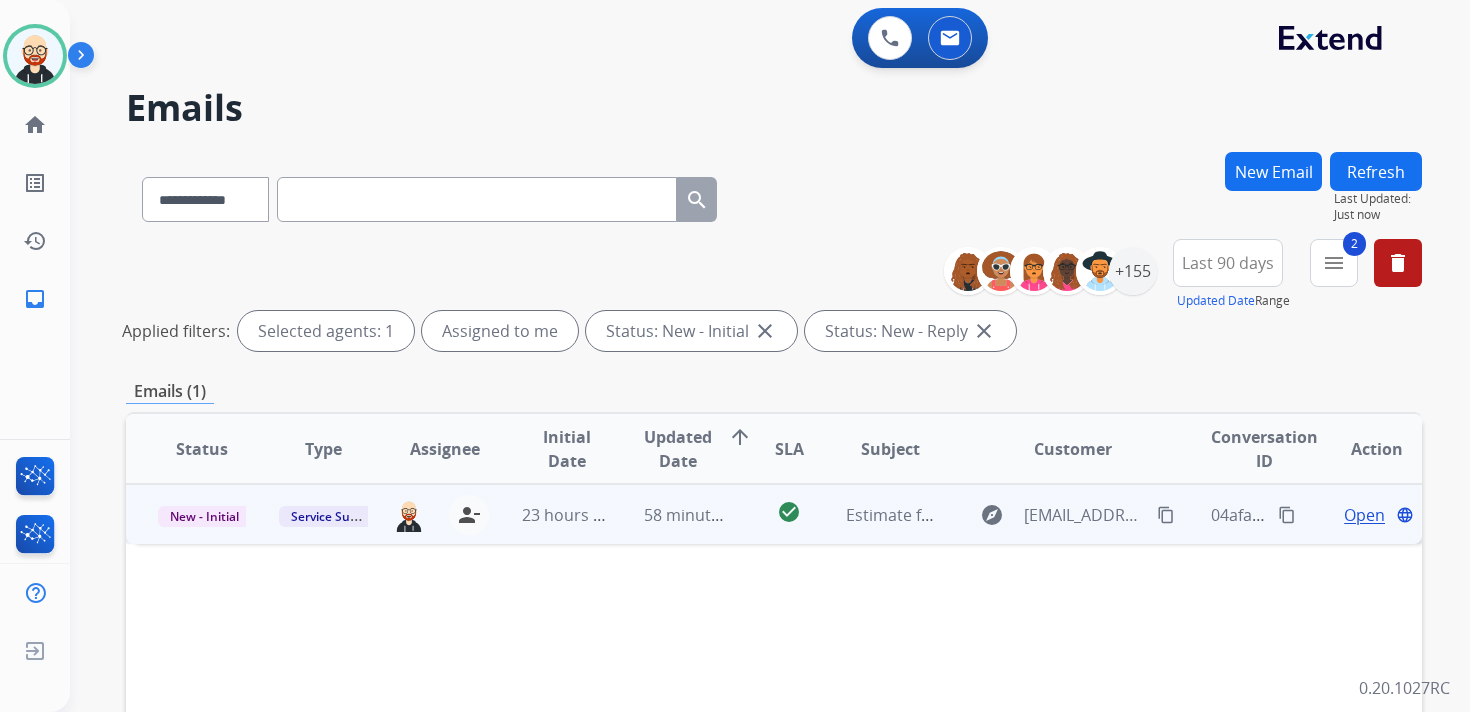 click on "Open" at bounding box center (1364, 515) 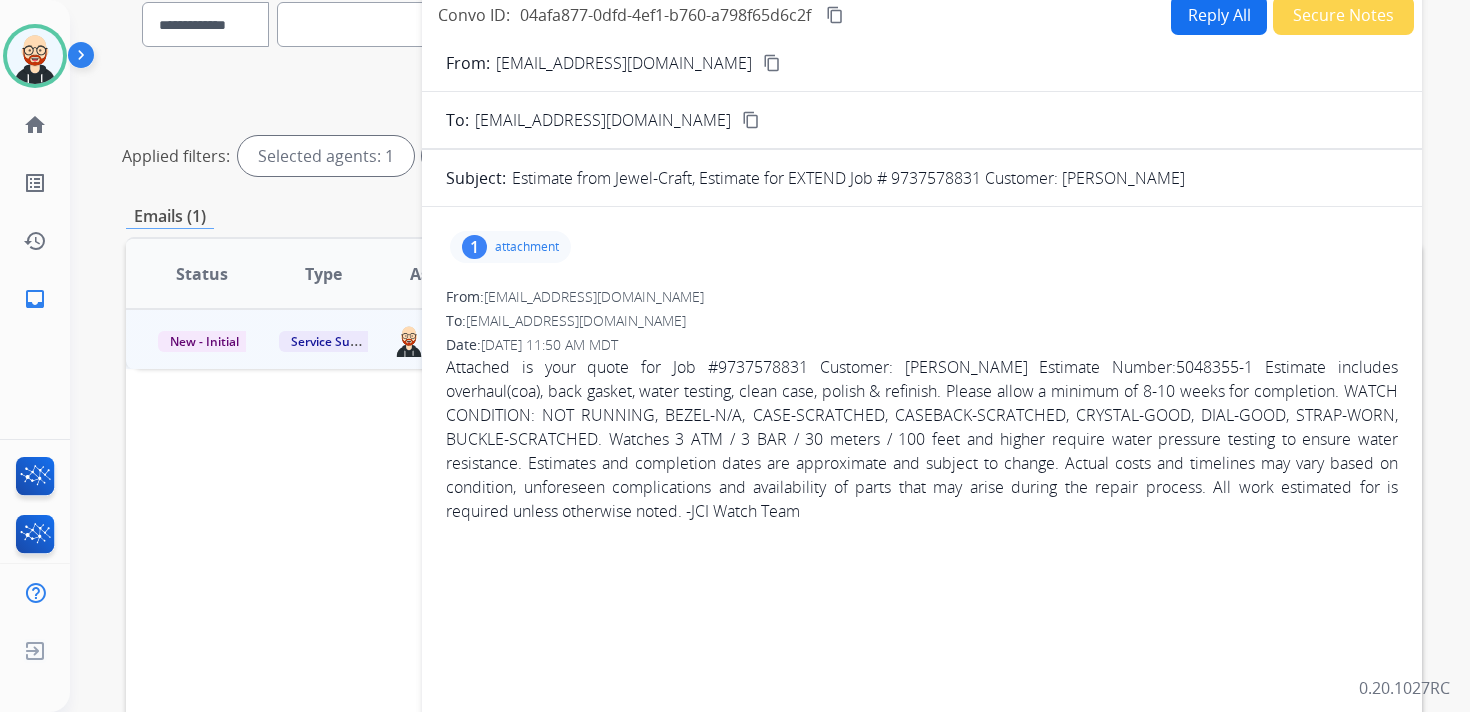 scroll, scrollTop: 172, scrollLeft: 0, axis: vertical 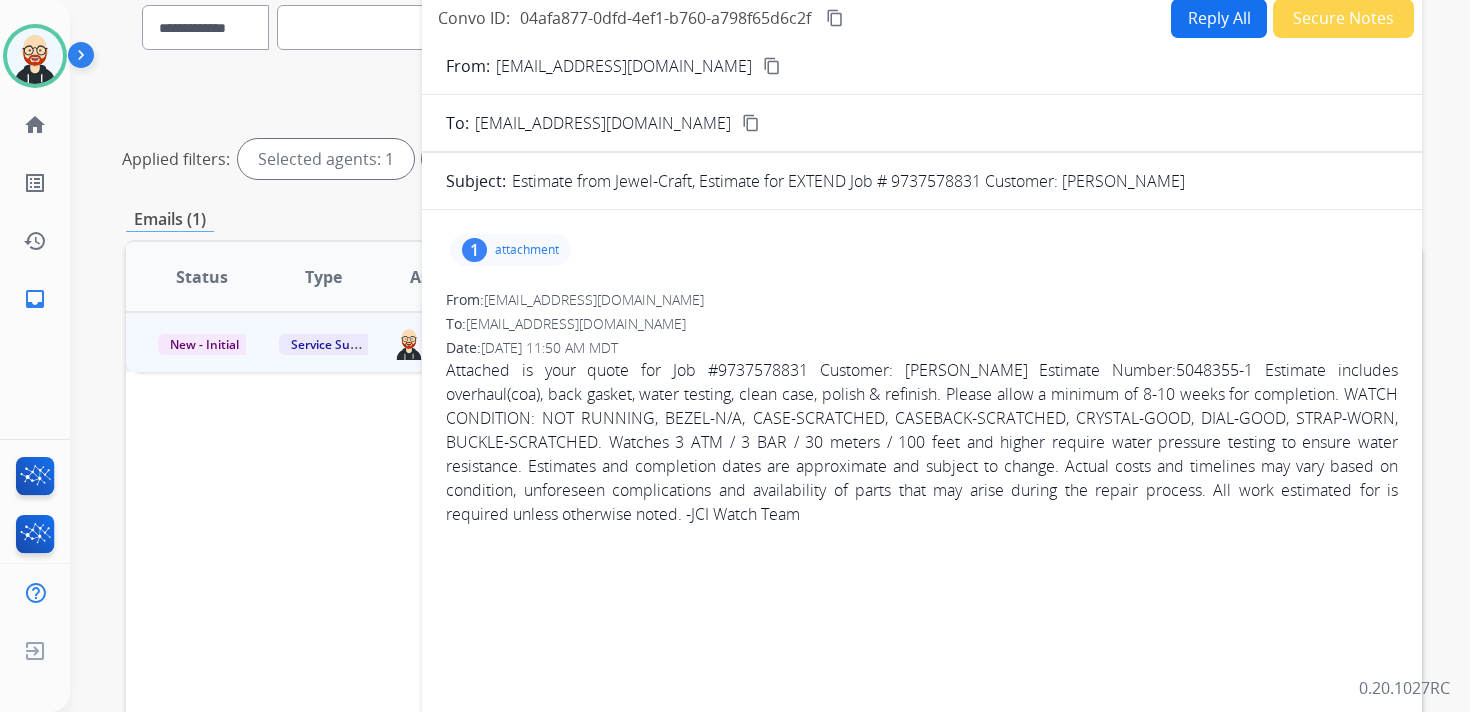 click on "attachment" at bounding box center (527, 250) 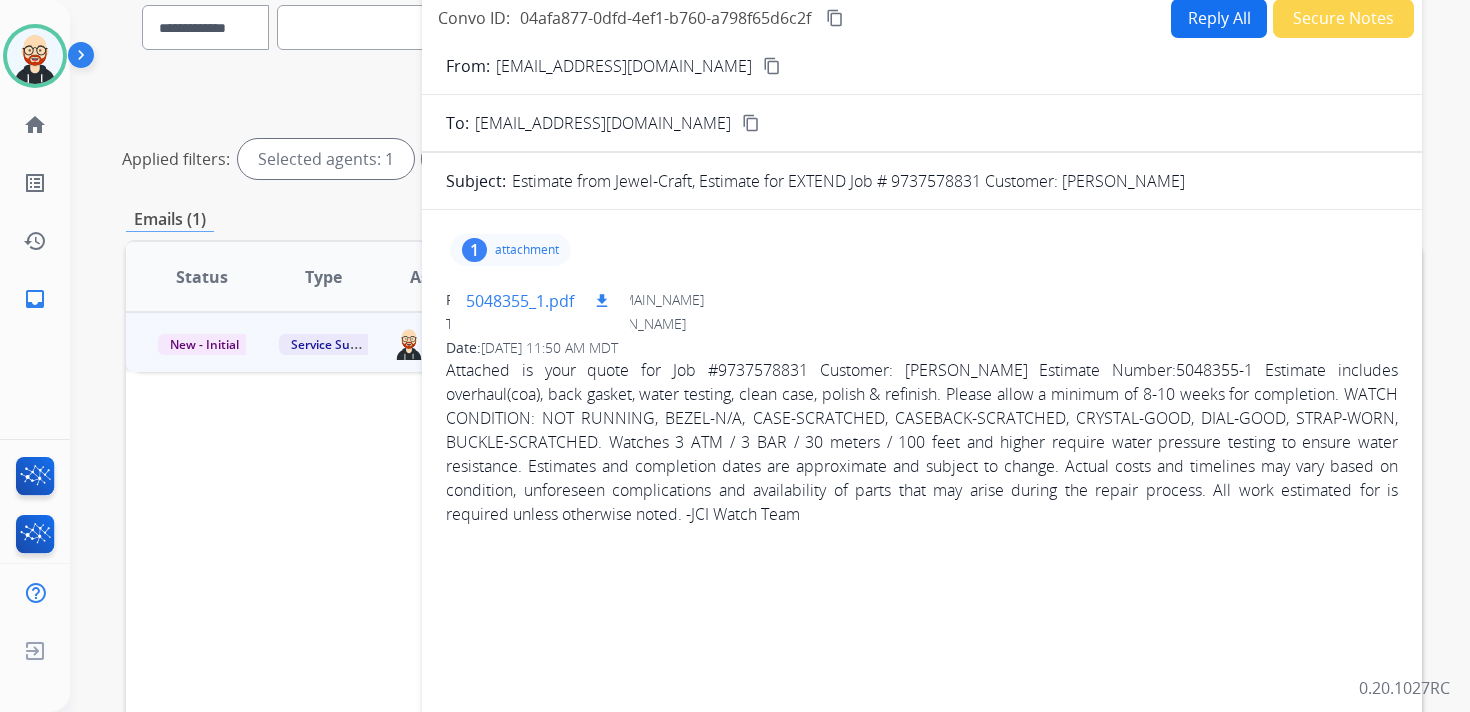 click on "5048355_1.pdf" at bounding box center [520, 301] 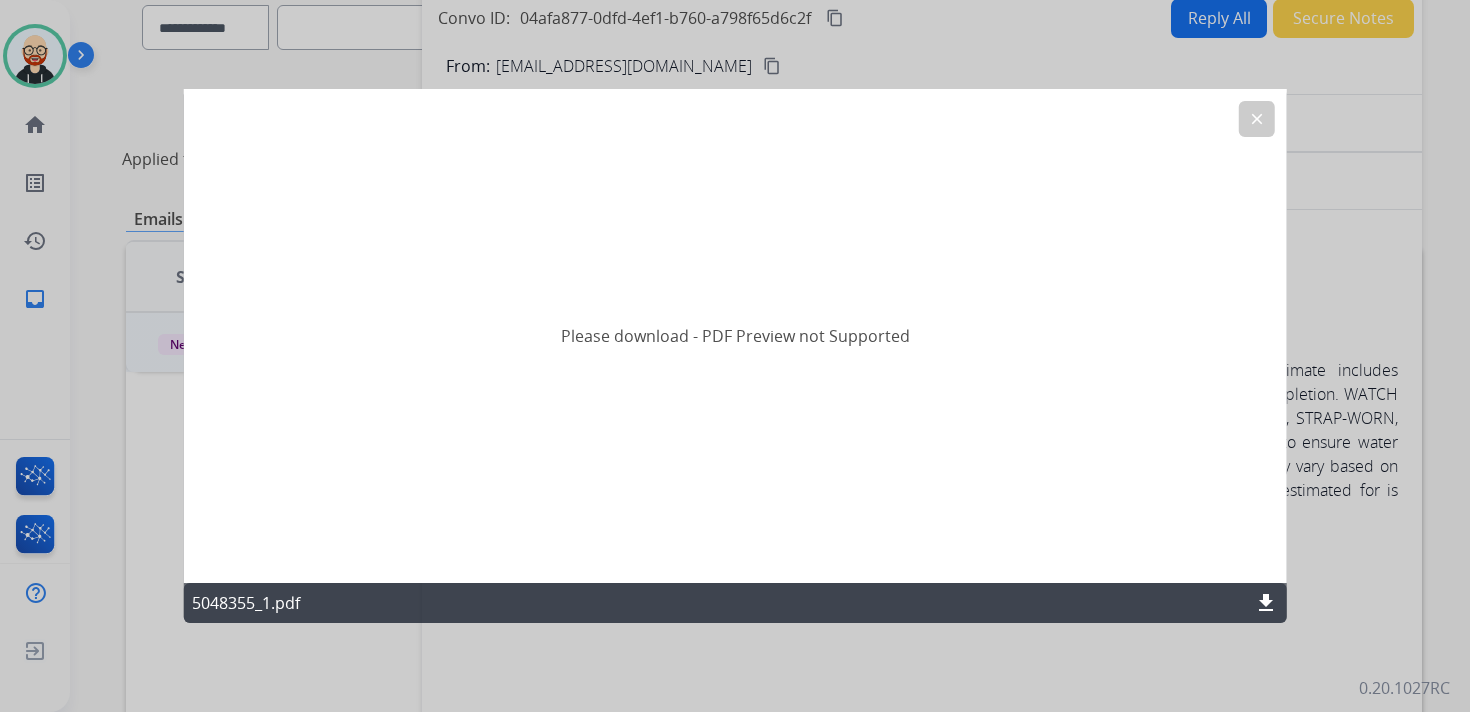 click on "download" 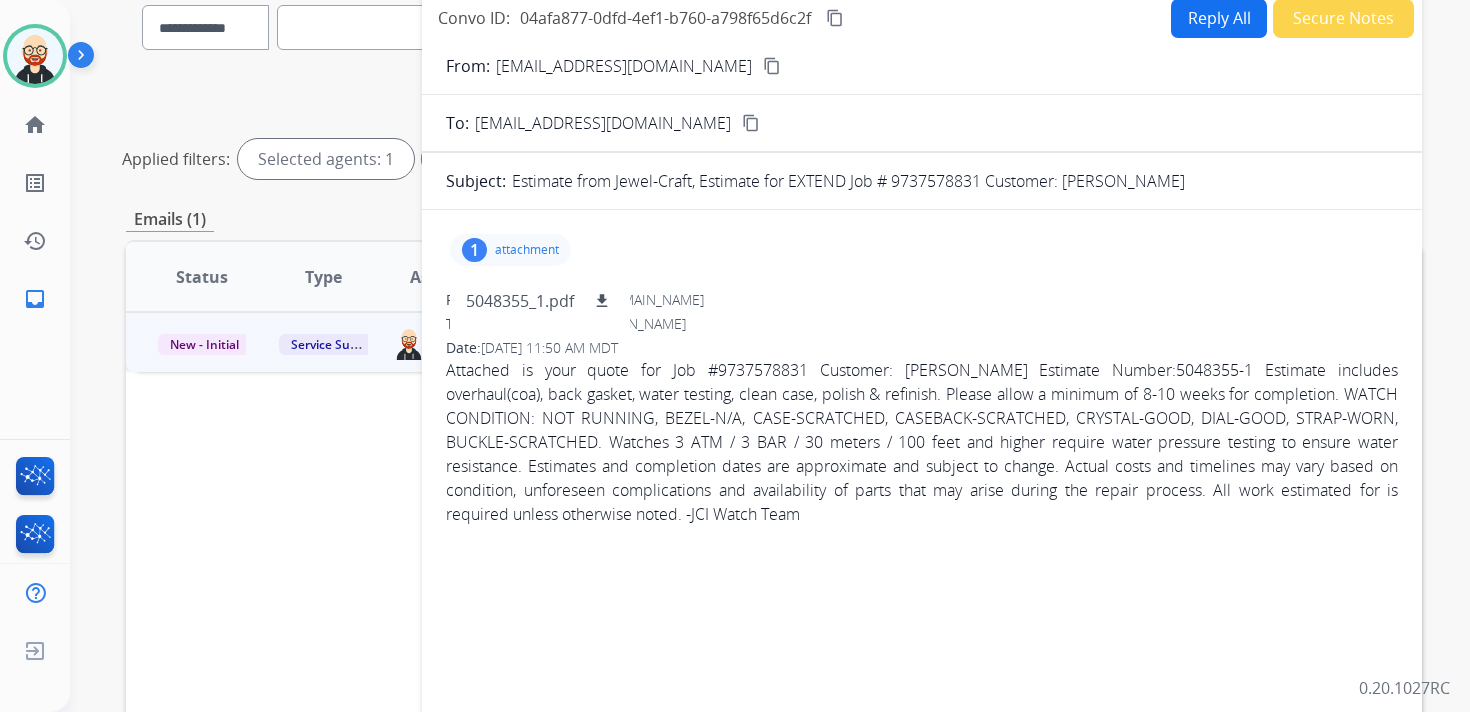 click on "Estimate from Jewel-Craft, Estimate for EXTEND Job # 9737578831 Customer: [PERSON_NAME]" at bounding box center [848, 181] 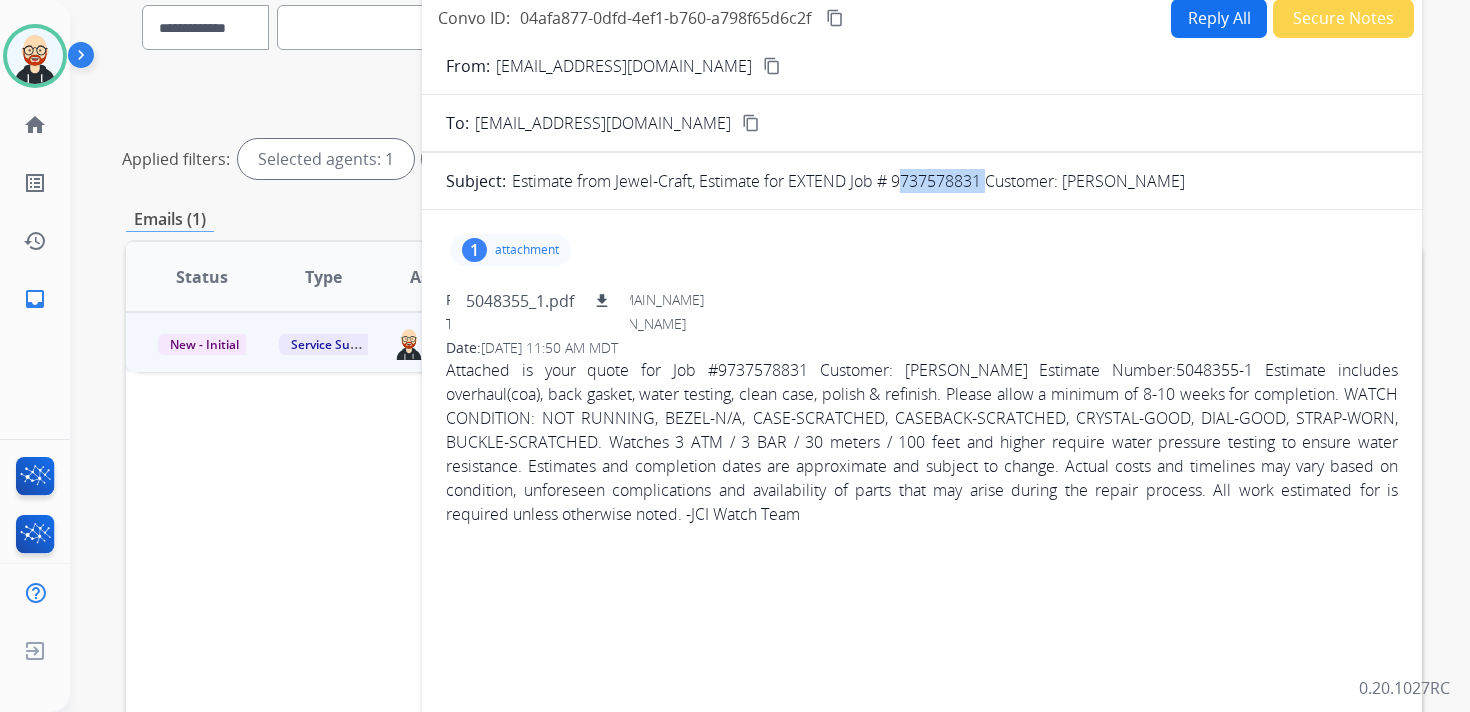 click on "Estimate from Jewel-Craft, Estimate for EXTEND Job # 9737578831 Customer: [PERSON_NAME]" at bounding box center (848, 181) 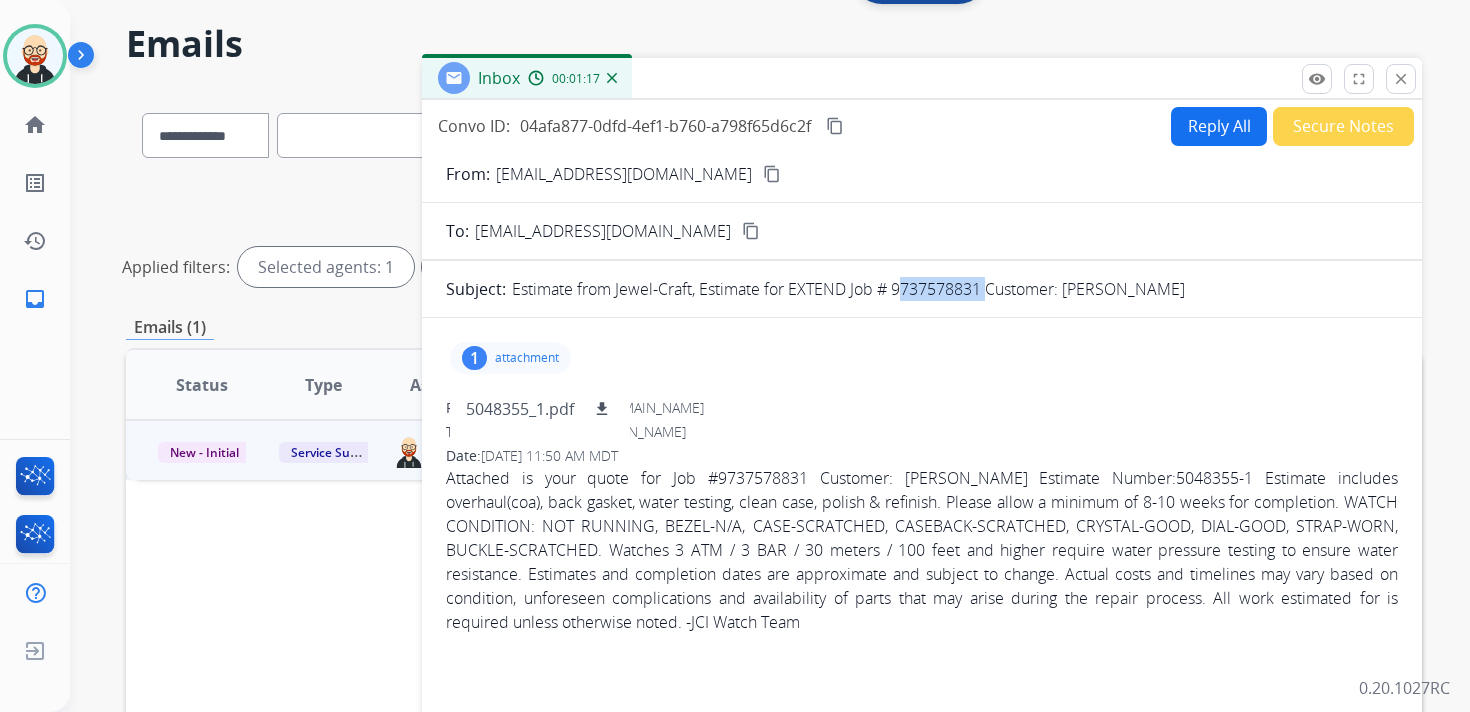 scroll, scrollTop: 0, scrollLeft: 0, axis: both 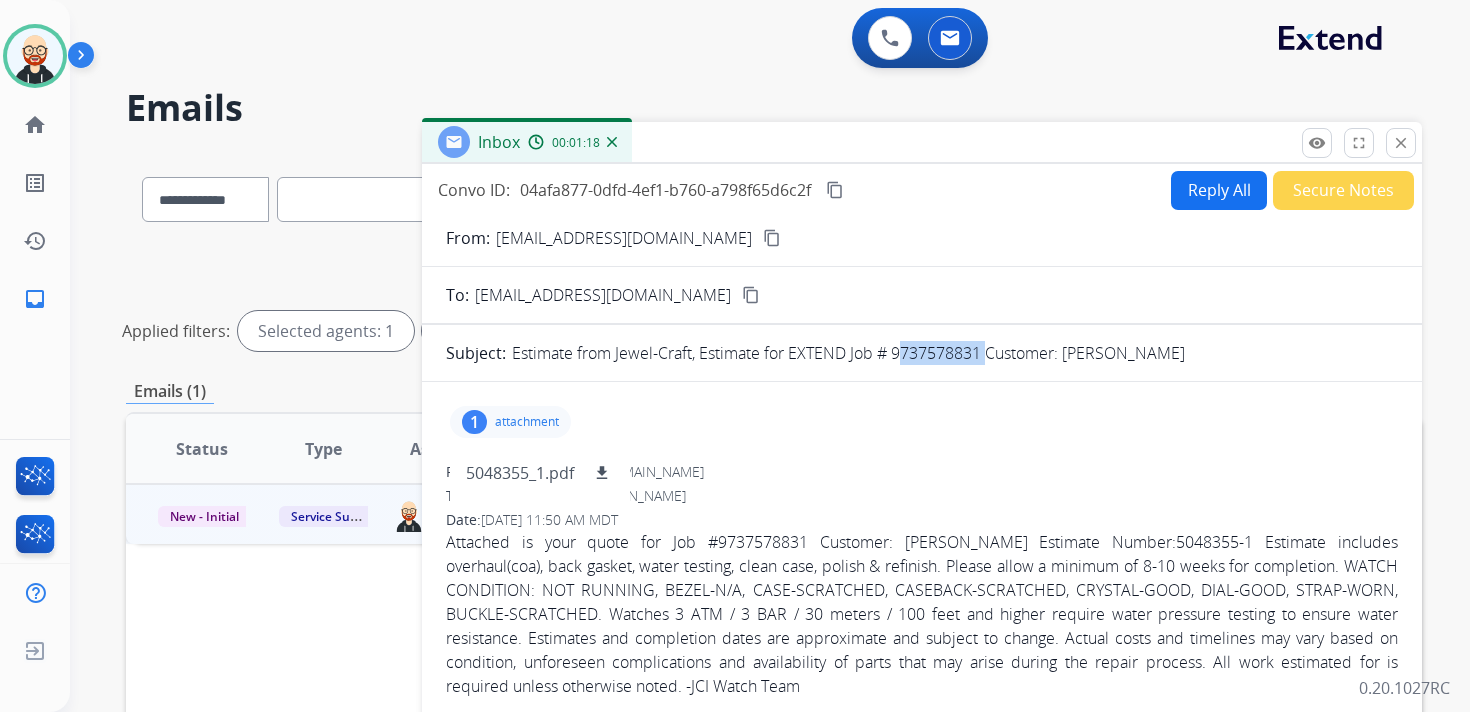 click on "content_copy" at bounding box center (835, 190) 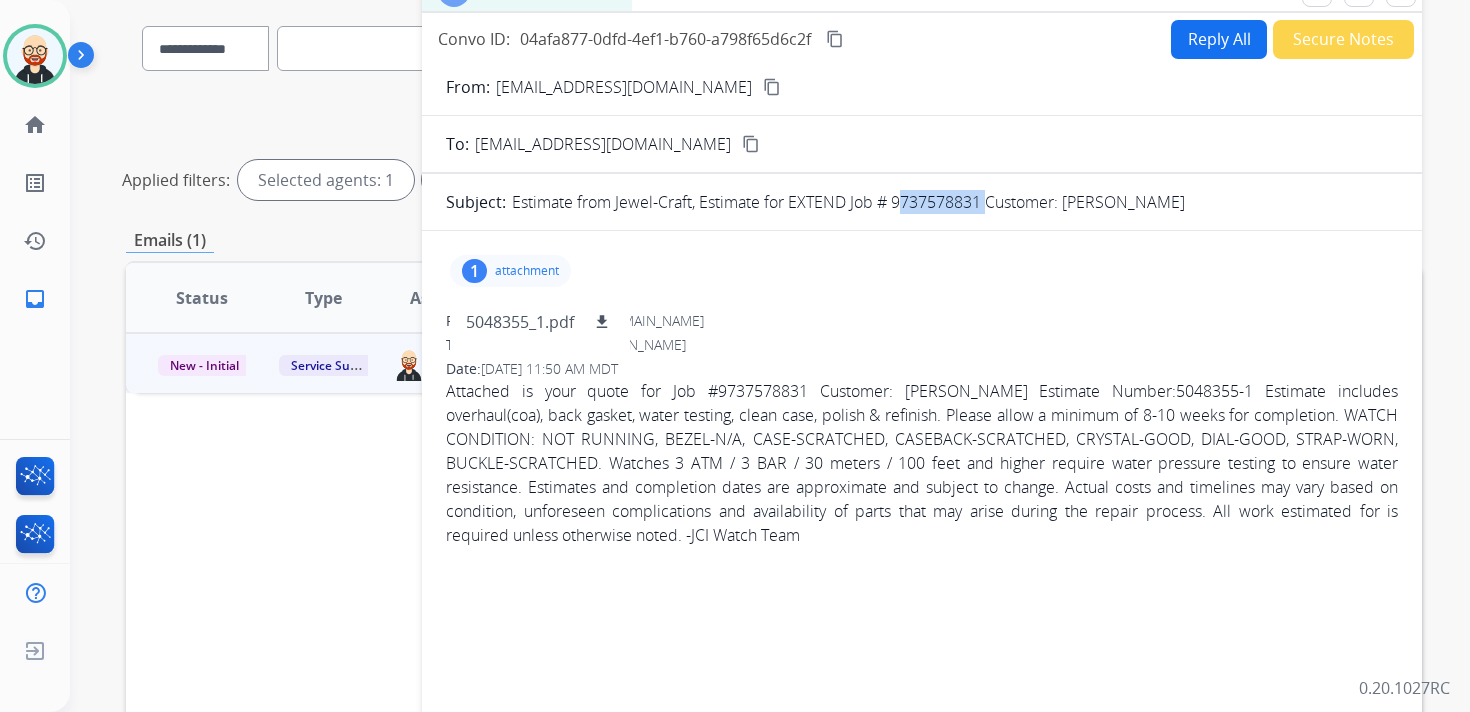scroll, scrollTop: 157, scrollLeft: 0, axis: vertical 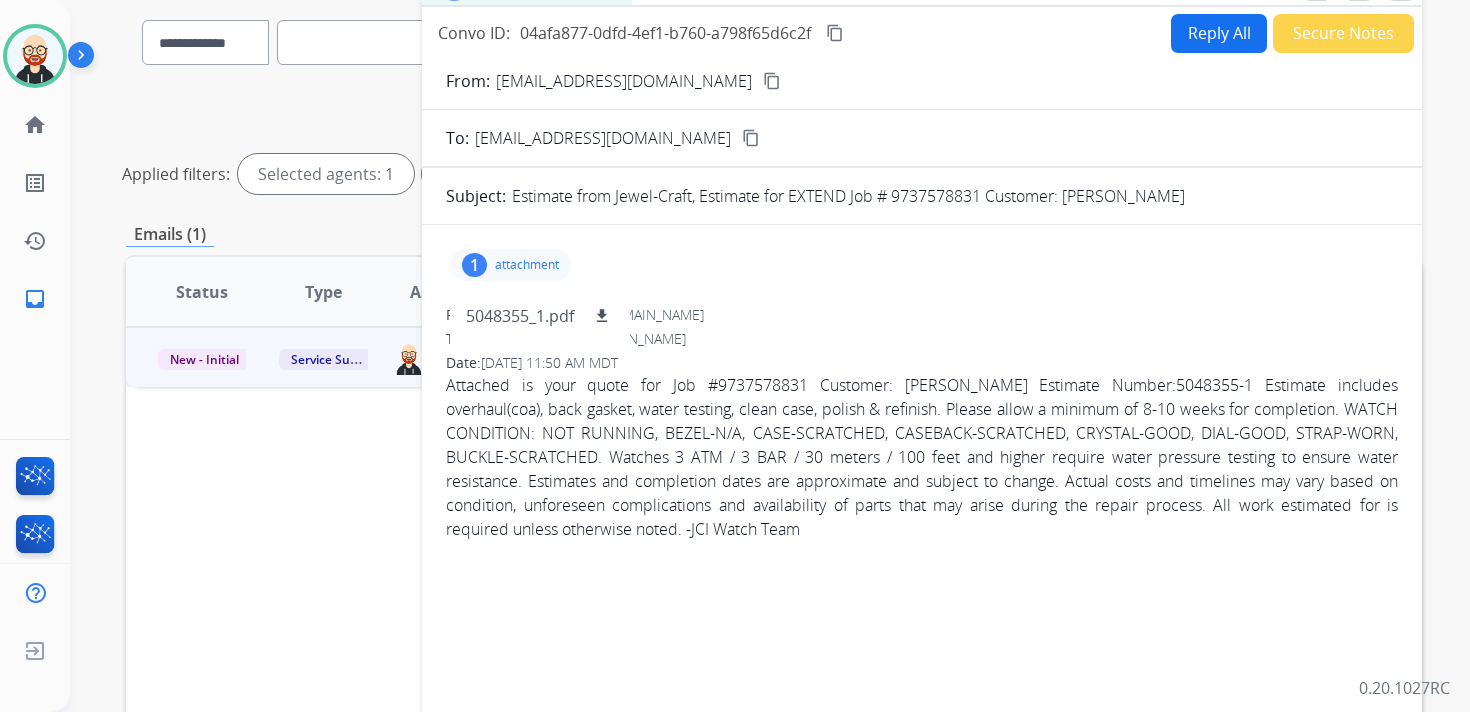 click on "Attached is your quote for Job #9737578831 Customer: [PERSON_NAME]                             Estimate Number:5048355-1
Estimate includes overhaul(coa), back gasket, water testing, clean case, polish & refinish.
Please allow a minimum of 8-10 weeks for completion.
WATCH CONDITION: NOT RUNNING, BEZEL-N/A, CASE-SCRATCHED, CASEBACK-SCRATCHED, CRYSTAL-GOOD, DIAL-GOOD, STRAP-WORN, BUCKLE-SCRATCHED.
Watches 3 ATM / 3 BAR / 30 meters / 100 feet and higher require water pressure testing to ensure water resistance.
Estimates and completion dates are approximate and subject to change. Actual costs and timelines may vary based on condition, unforeseen complications and availability of parts that may arise during the repair process. All work estimated for is required unless otherwise noted.   -JCI Watch Team" at bounding box center (922, 457) 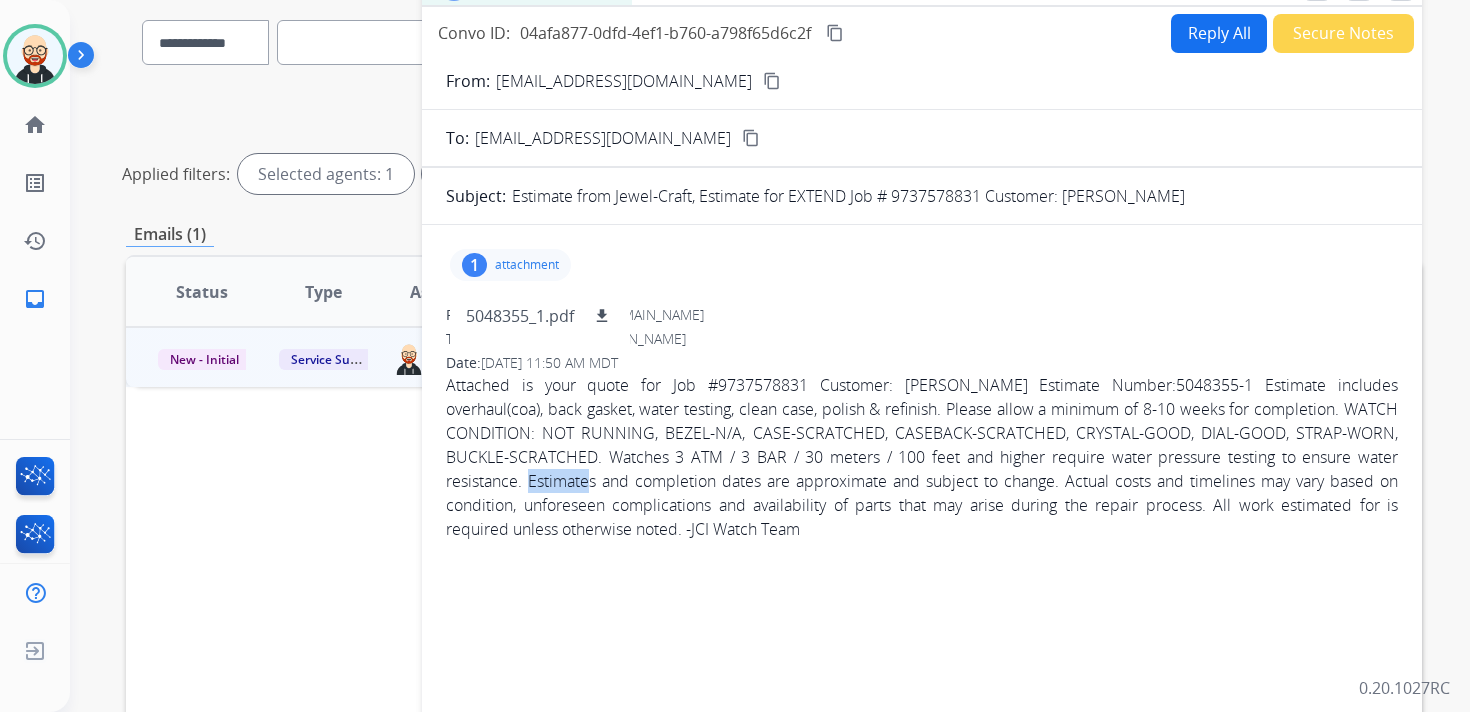 click on "Attached is your quote for Job #9737578831 Customer: [PERSON_NAME]                             Estimate Number:5048355-1
Estimate includes overhaul(coa), back gasket, water testing, clean case, polish & refinish.
Please allow a minimum of 8-10 weeks for completion.
WATCH CONDITION: NOT RUNNING, BEZEL-N/A, CASE-SCRATCHED, CASEBACK-SCRATCHED, CRYSTAL-GOOD, DIAL-GOOD, STRAP-WORN, BUCKLE-SCRATCHED.
Watches 3 ATM / 3 BAR / 30 meters / 100 feet and higher require water pressure testing to ensure water resistance.
Estimates and completion dates are approximate and subject to change. Actual costs and timelines may vary based on condition, unforeseen complications and availability of parts that may arise during the repair process. All work estimated for is required unless otherwise noted.   -JCI Watch Team" at bounding box center (922, 457) 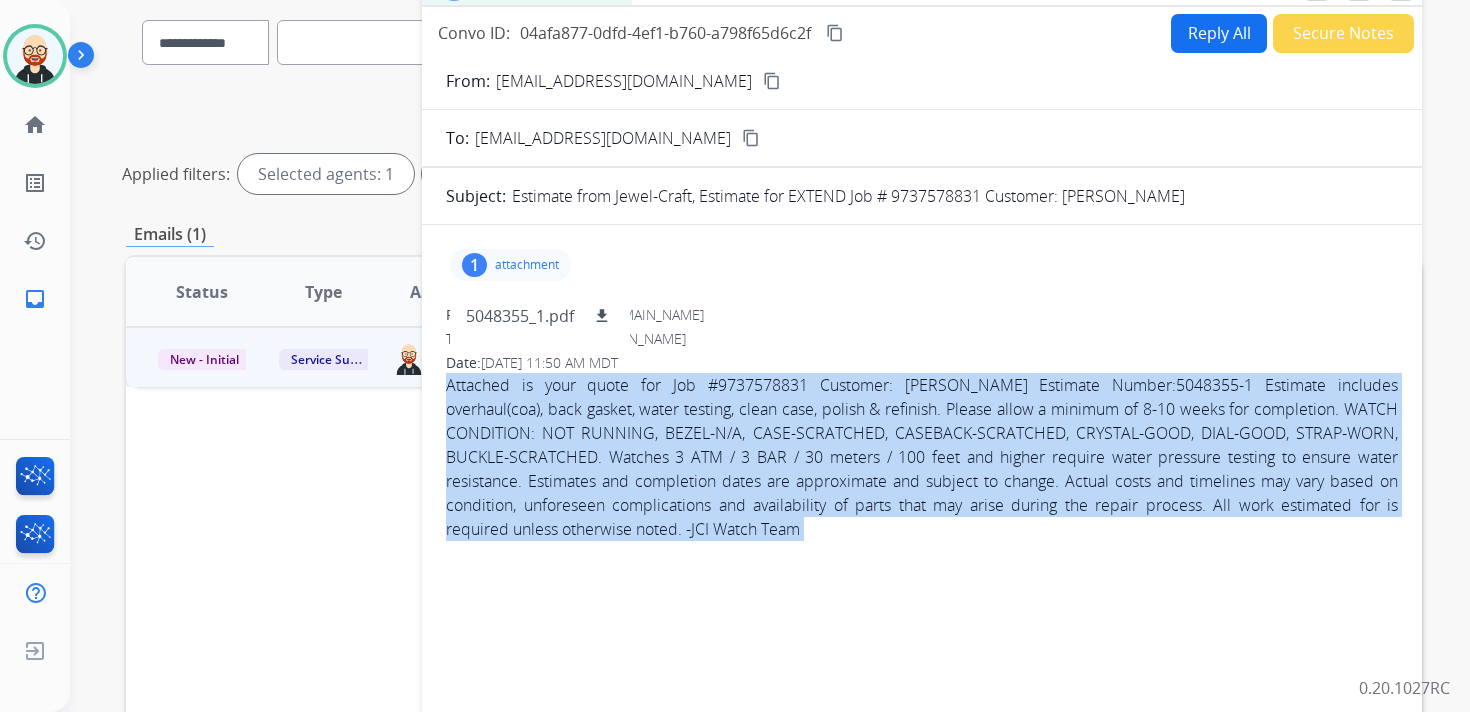 click on "Attached is your quote for Job #9737578831 Customer: [PERSON_NAME]                             Estimate Number:5048355-1
Estimate includes overhaul(coa), back gasket, water testing, clean case, polish & refinish.
Please allow a minimum of 8-10 weeks for completion.
WATCH CONDITION: NOT RUNNING, BEZEL-N/A, CASE-SCRATCHED, CASEBACK-SCRATCHED, CRYSTAL-GOOD, DIAL-GOOD, STRAP-WORN, BUCKLE-SCRATCHED.
Watches 3 ATM / 3 BAR / 30 meters / 100 feet and higher require water pressure testing to ensure water resistance.
Estimates and completion dates are approximate and subject to change. Actual costs and timelines may vary based on condition, unforeseen complications and availability of parts that may arise during the repair process. All work estimated for is required unless otherwise noted.   -JCI Watch Team" at bounding box center (922, 457) 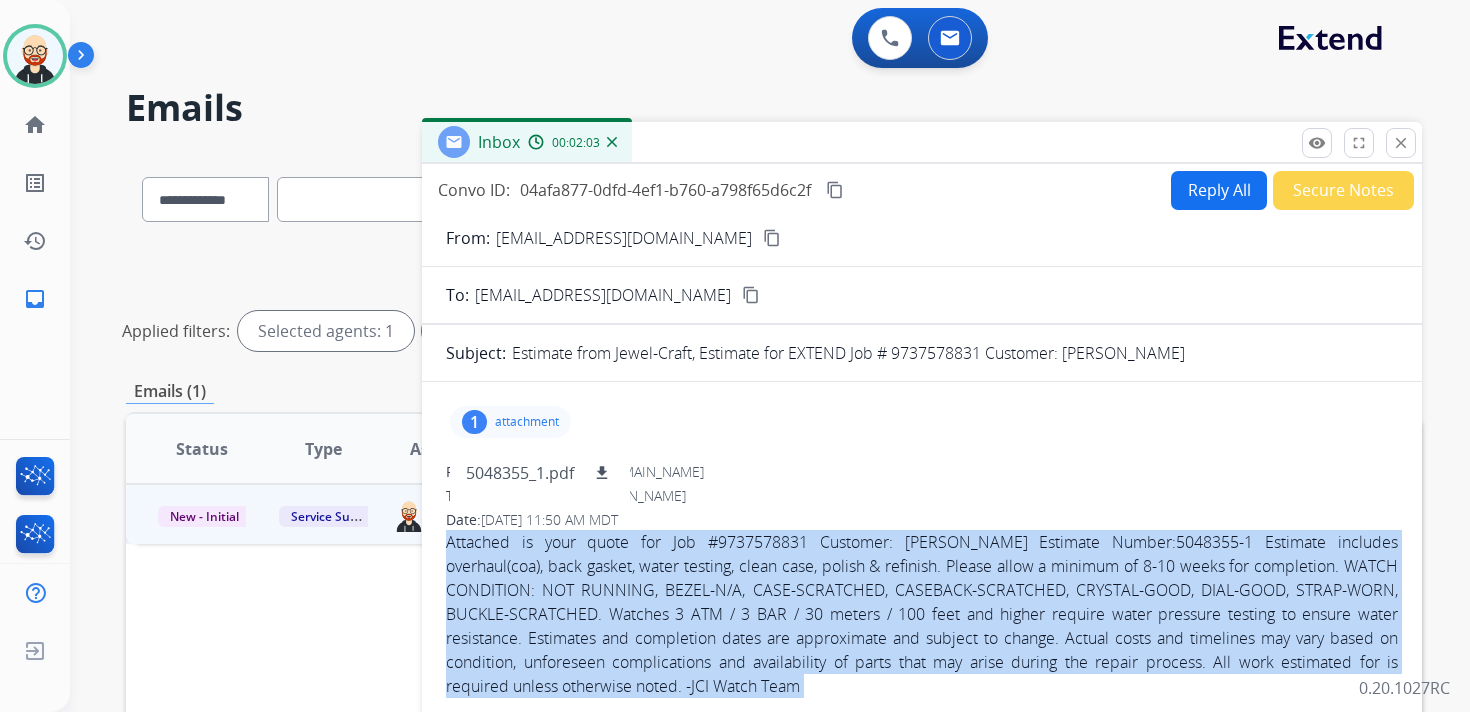 click on "Reply All" at bounding box center [1219, 190] 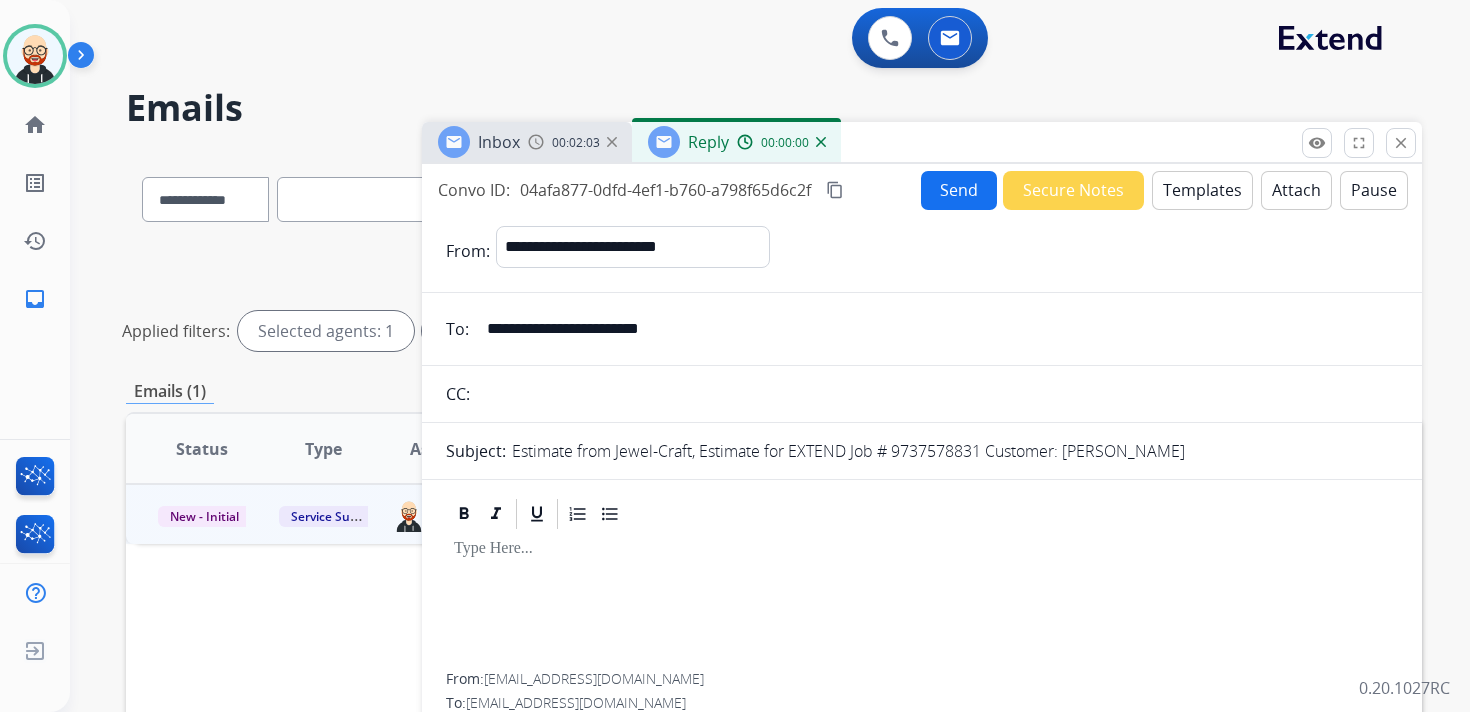 click at bounding box center [922, 602] 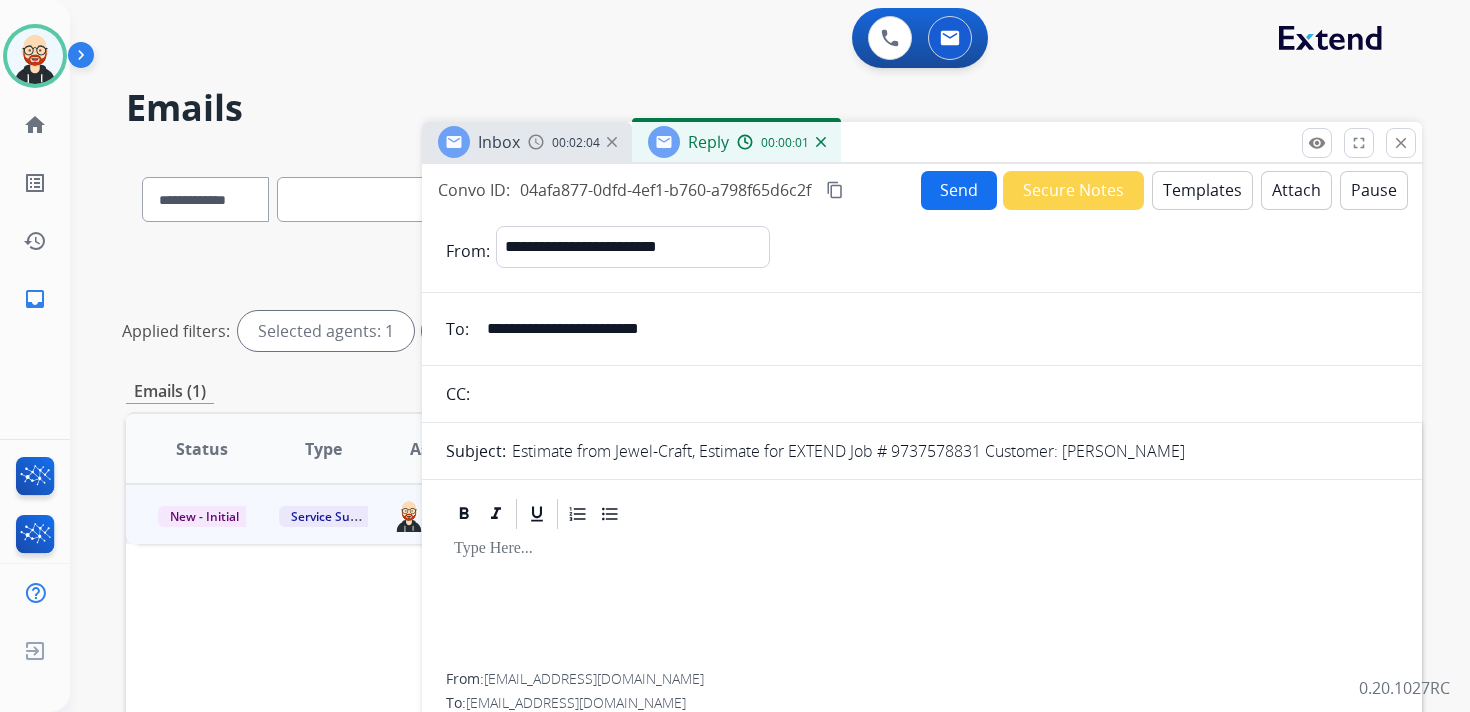 type 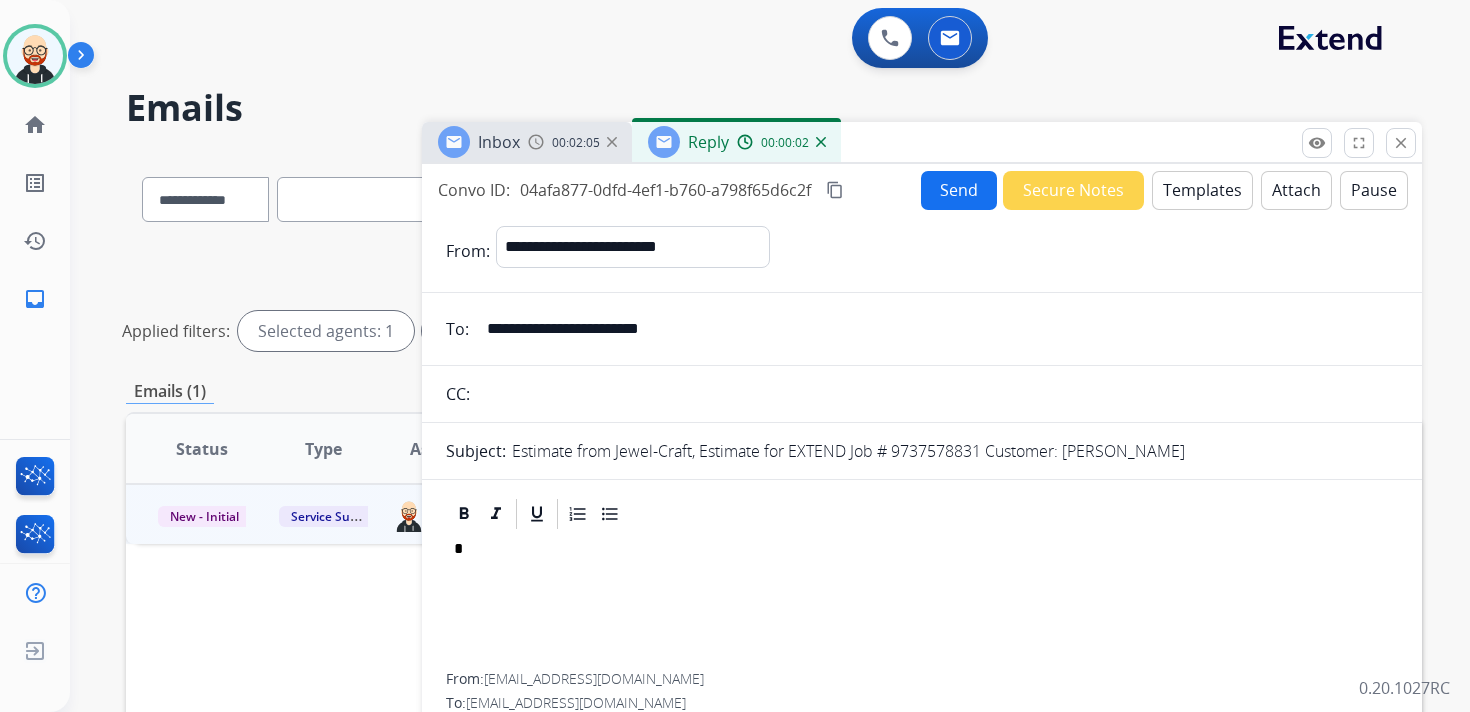 scroll, scrollTop: 5, scrollLeft: 0, axis: vertical 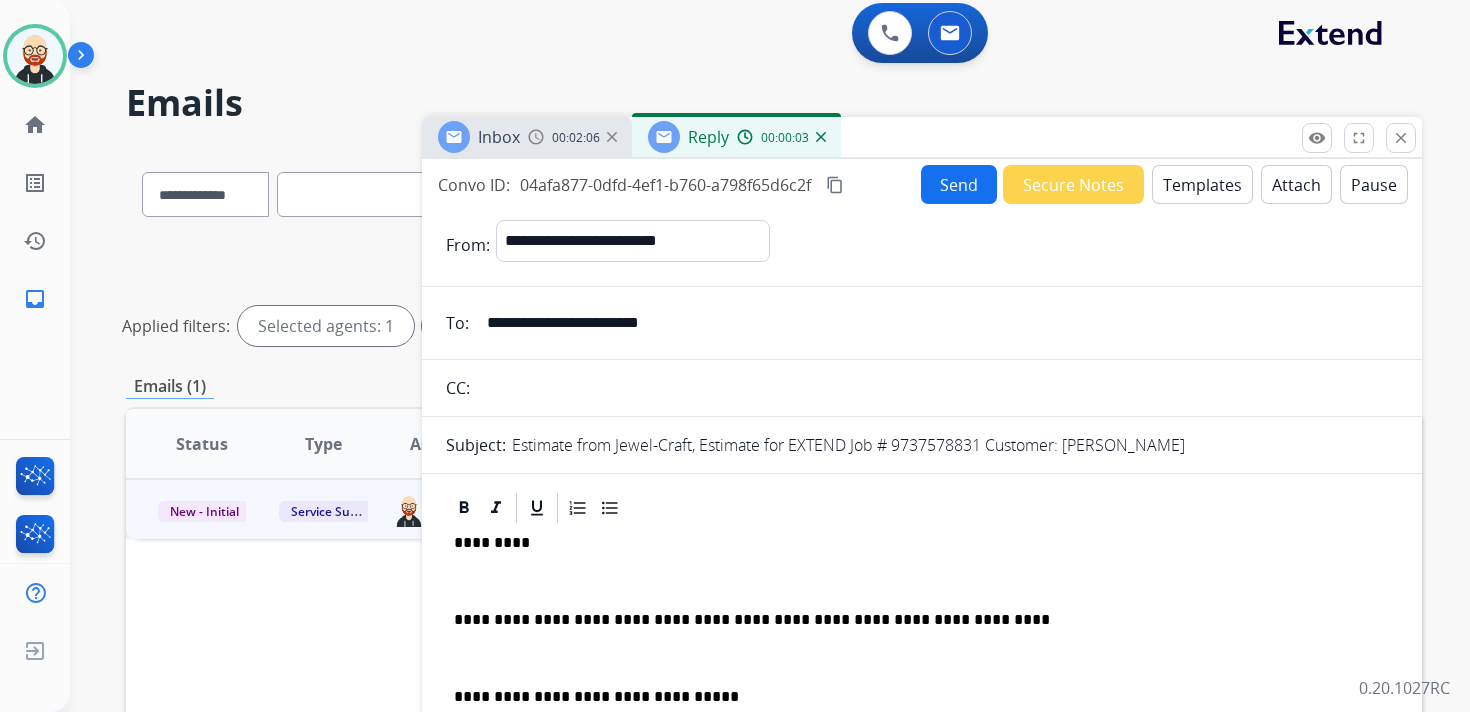 click on "**********" at bounding box center [922, 667] 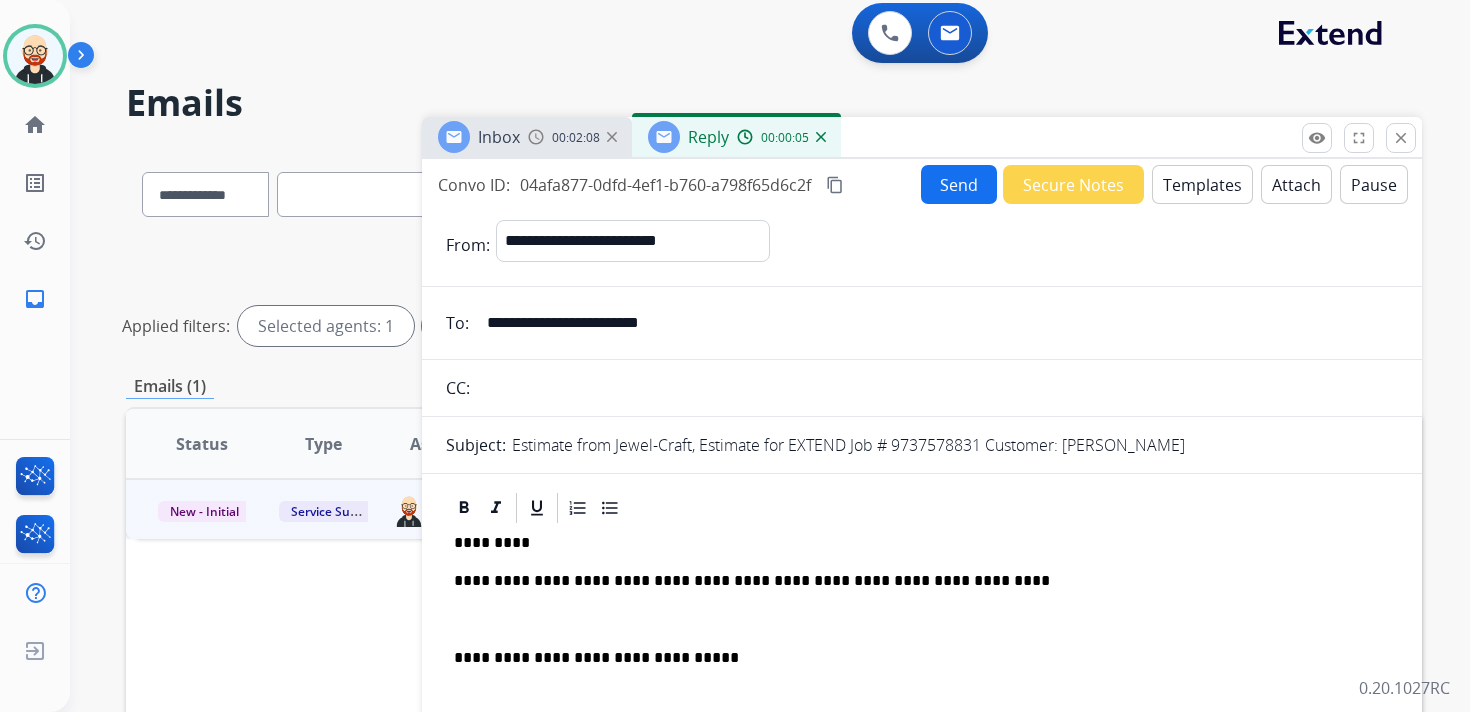 click on "**********" at bounding box center [922, 648] 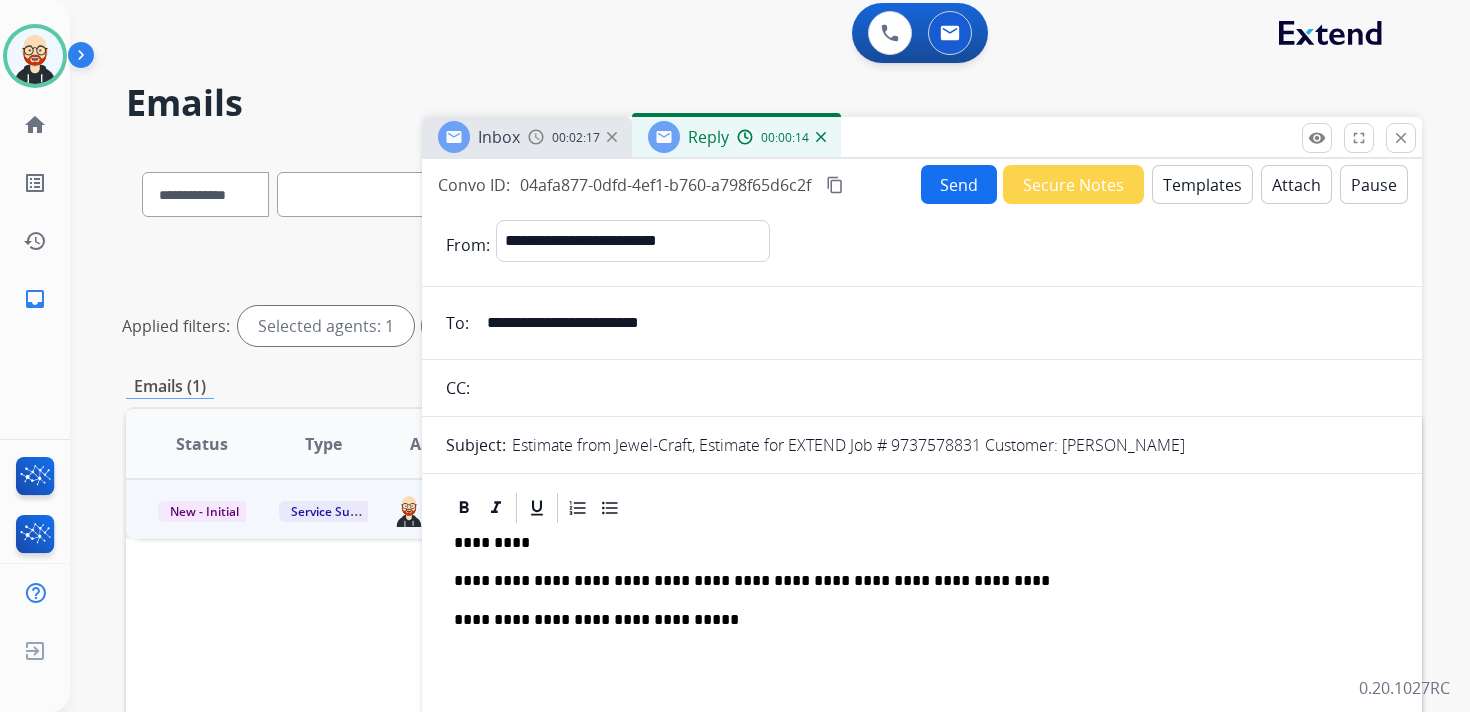 click on "Send" at bounding box center [959, 184] 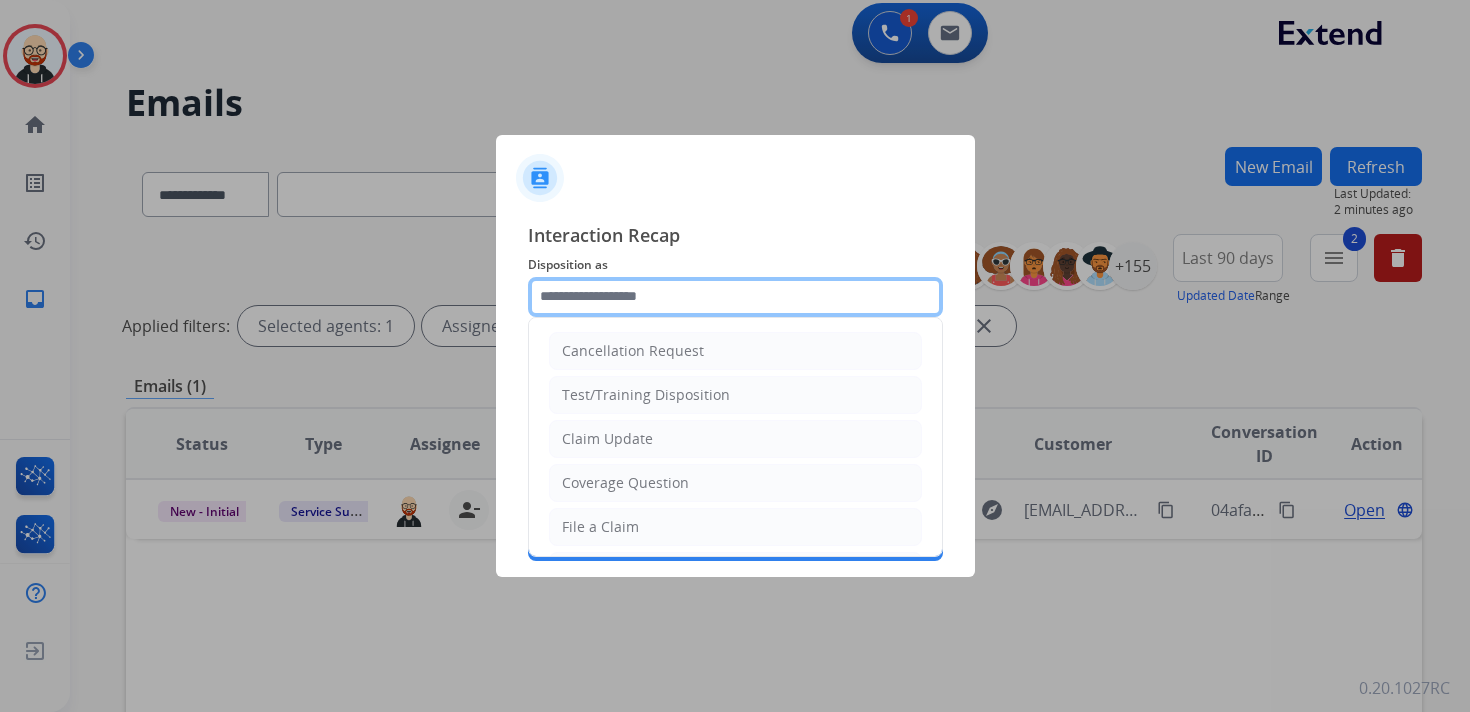 click 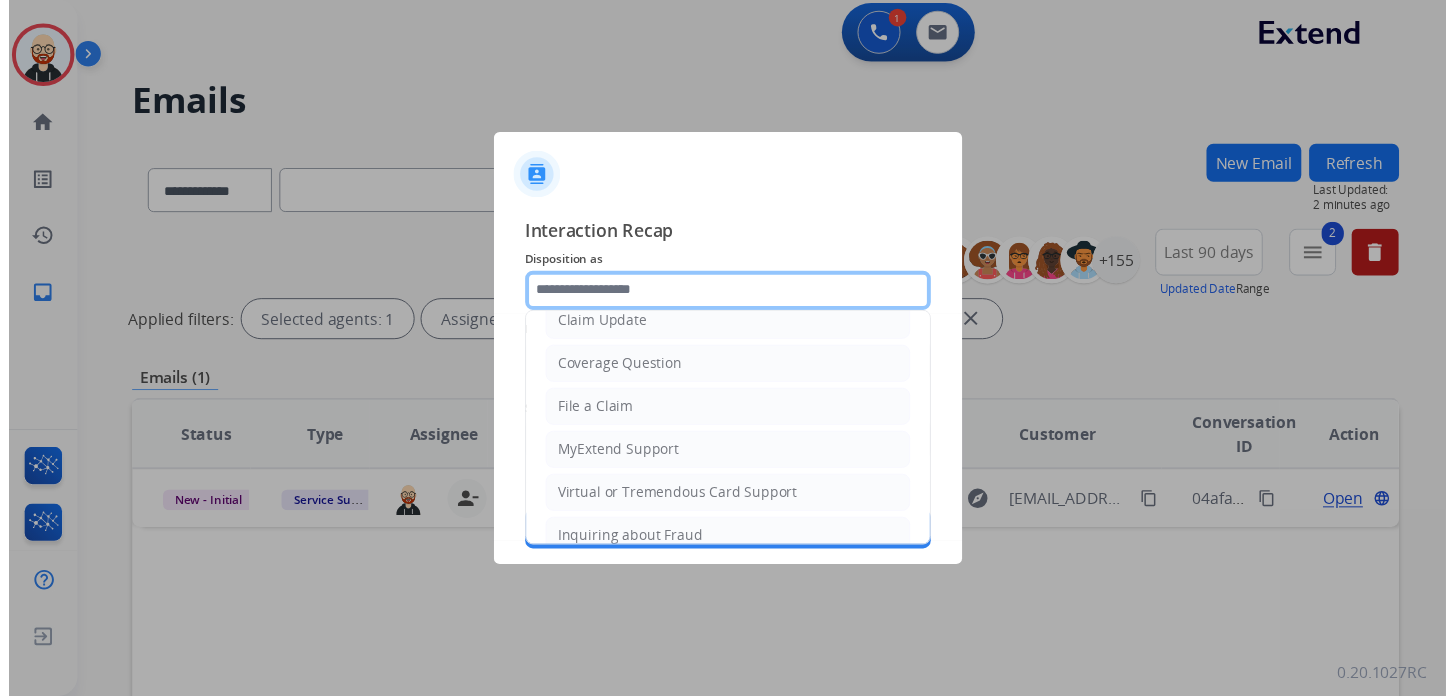 scroll, scrollTop: 300, scrollLeft: 0, axis: vertical 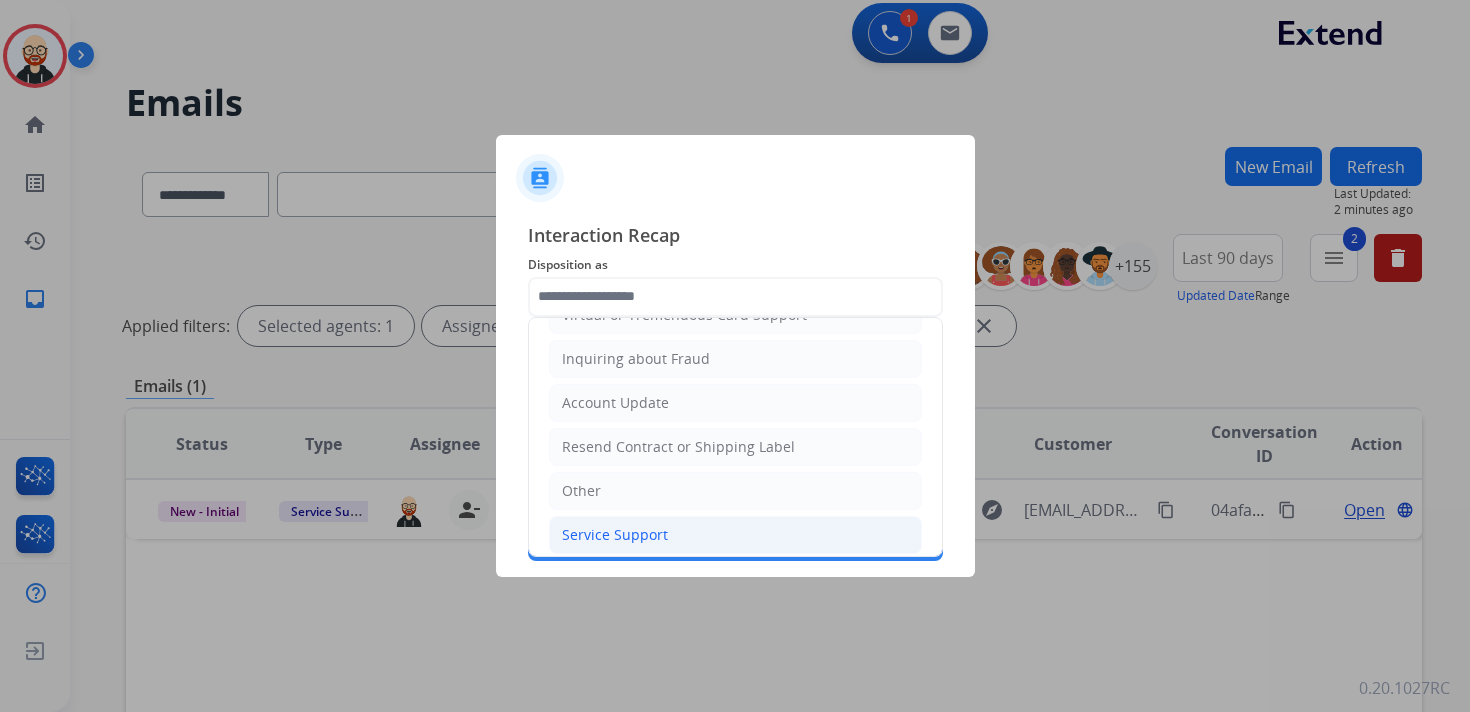 click on "Service Support" 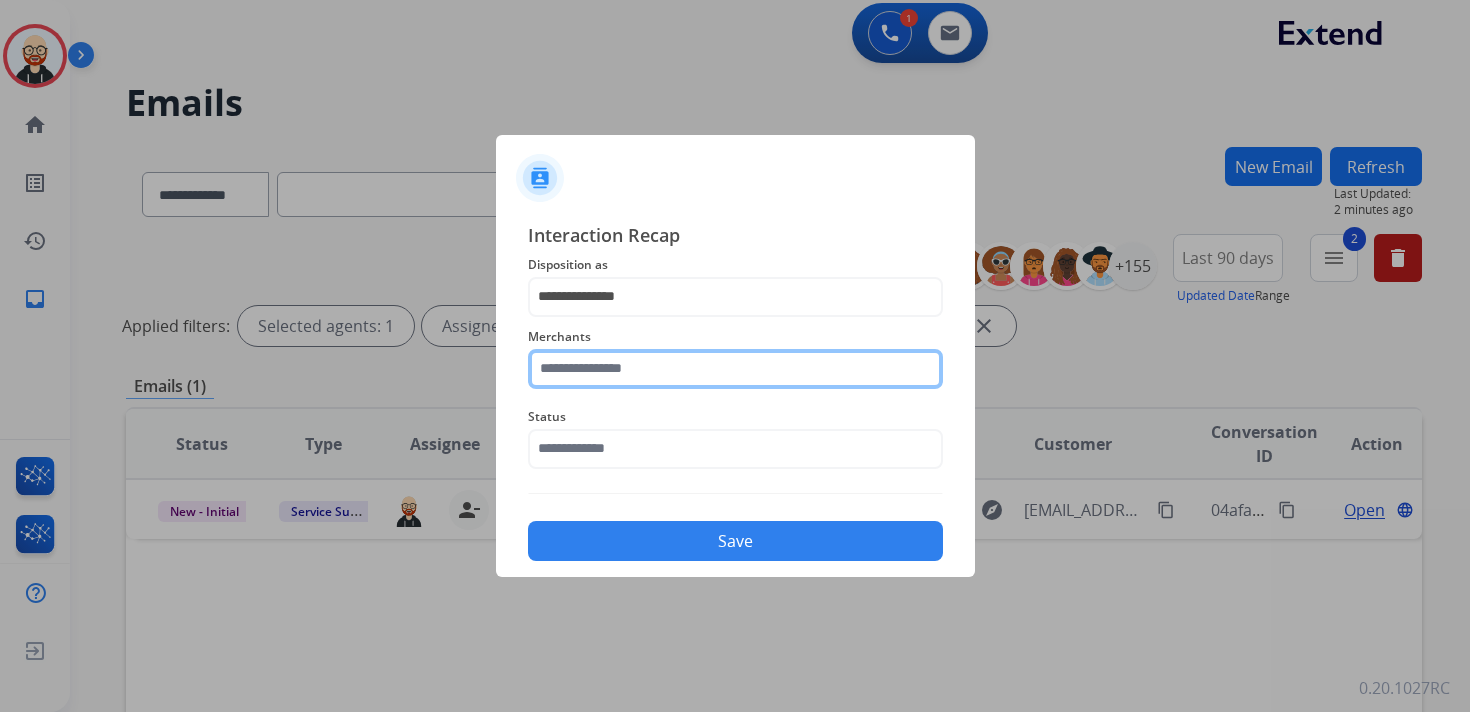 click 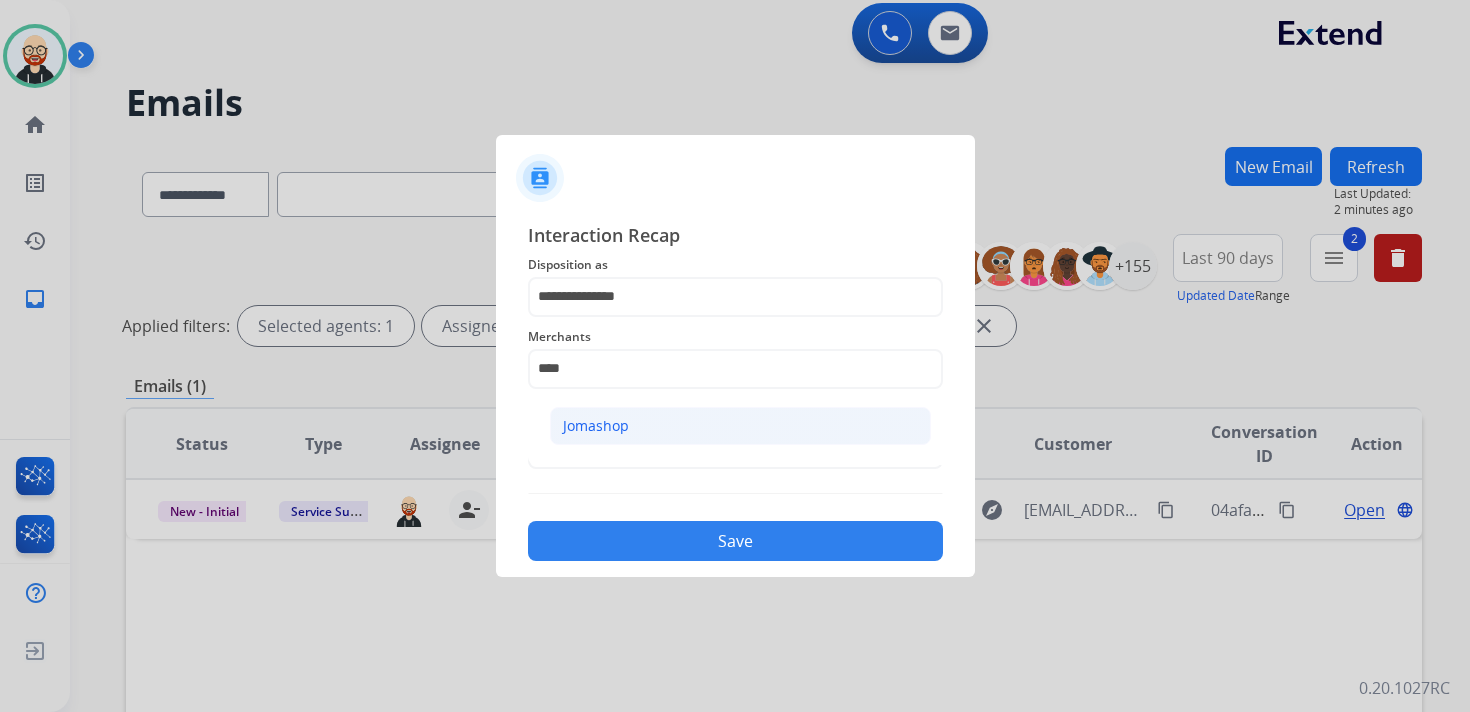 click on "Jomashop" 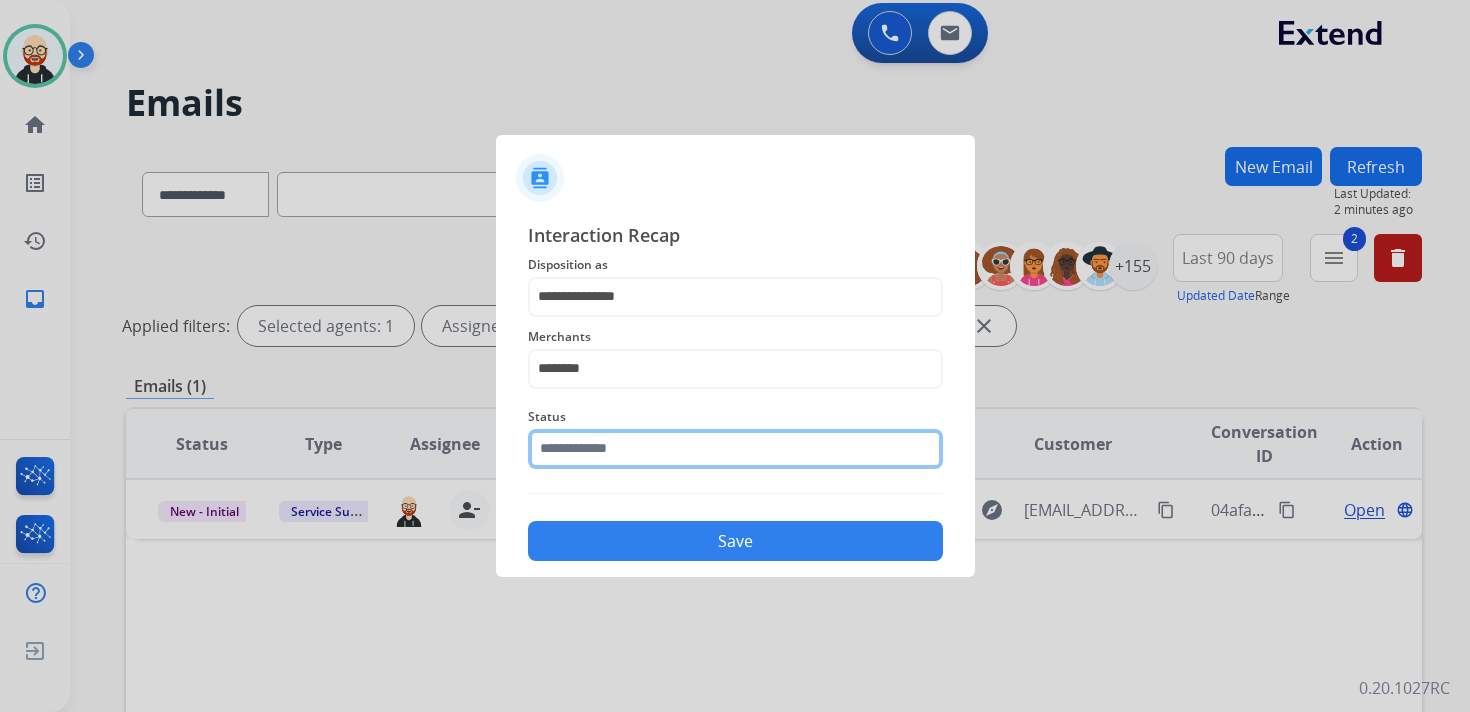 click 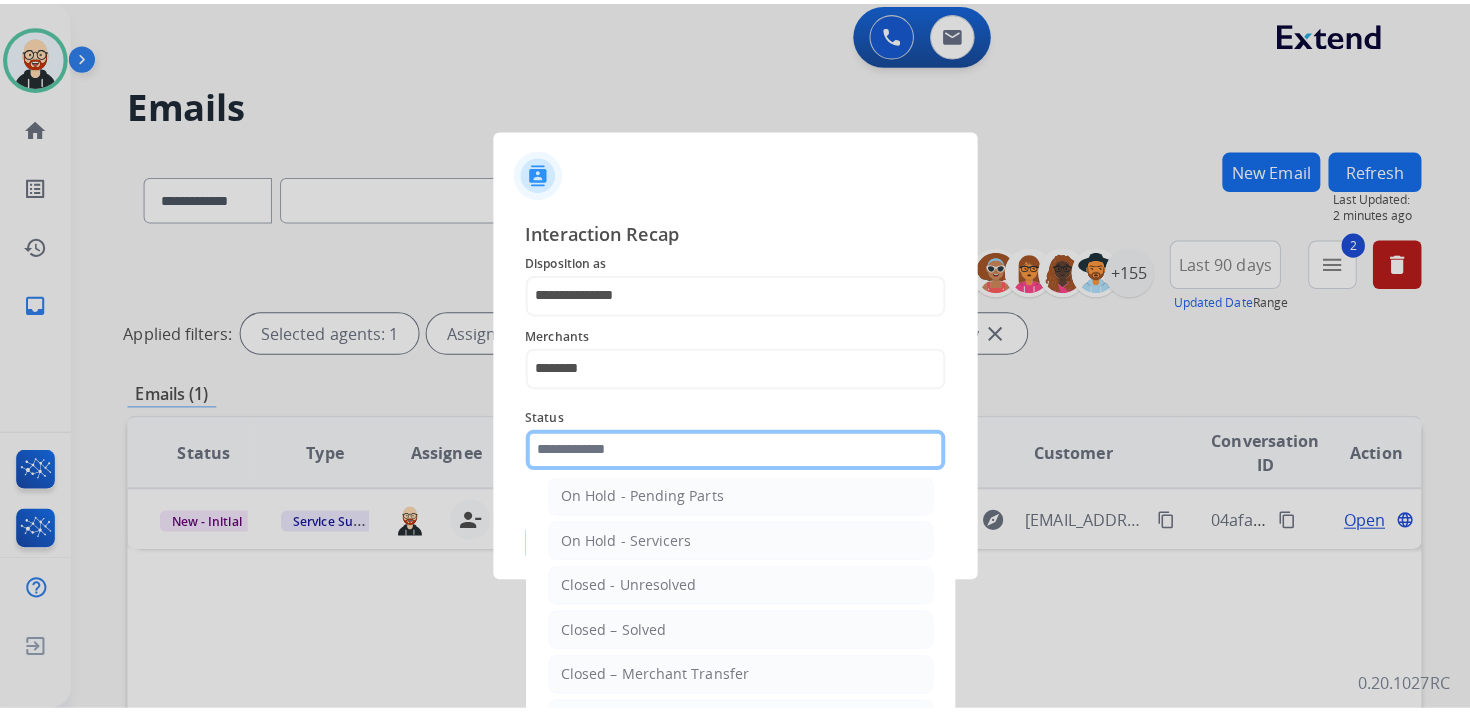 scroll, scrollTop: 106, scrollLeft: 0, axis: vertical 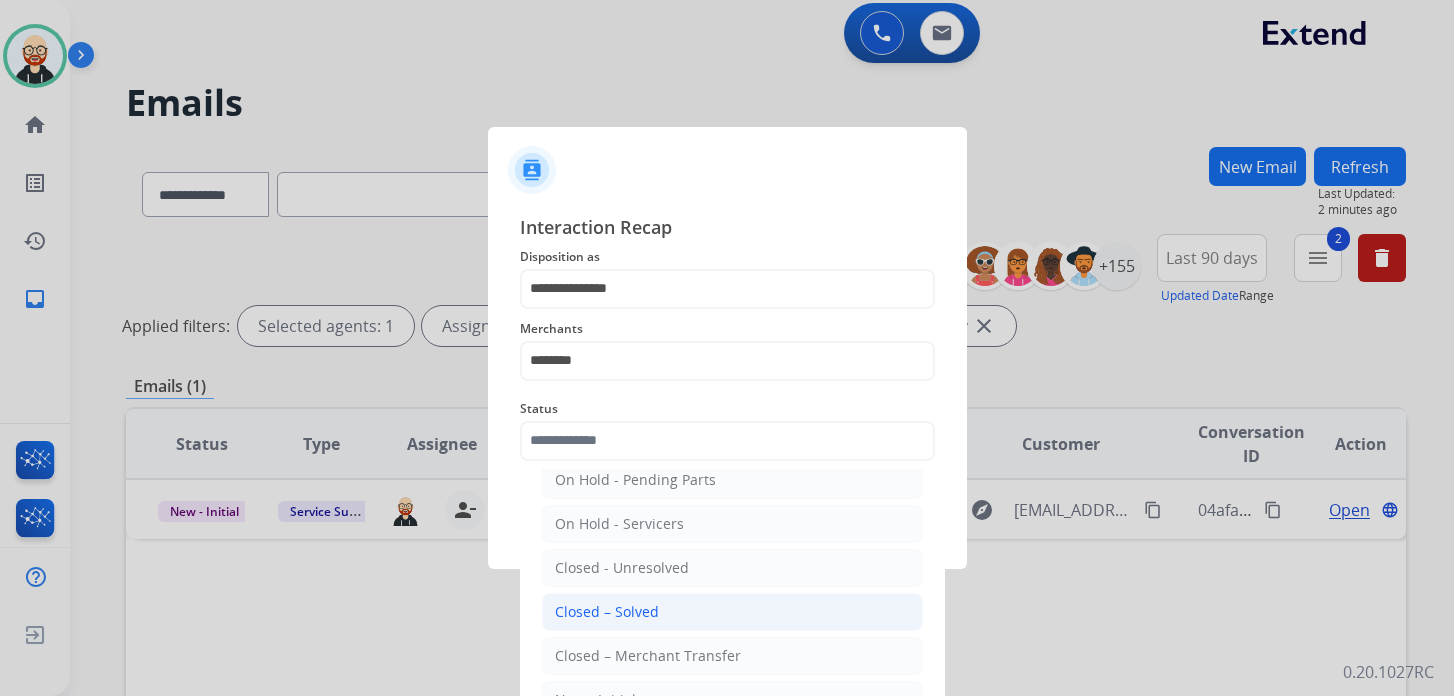 click on "Closed – Solved" 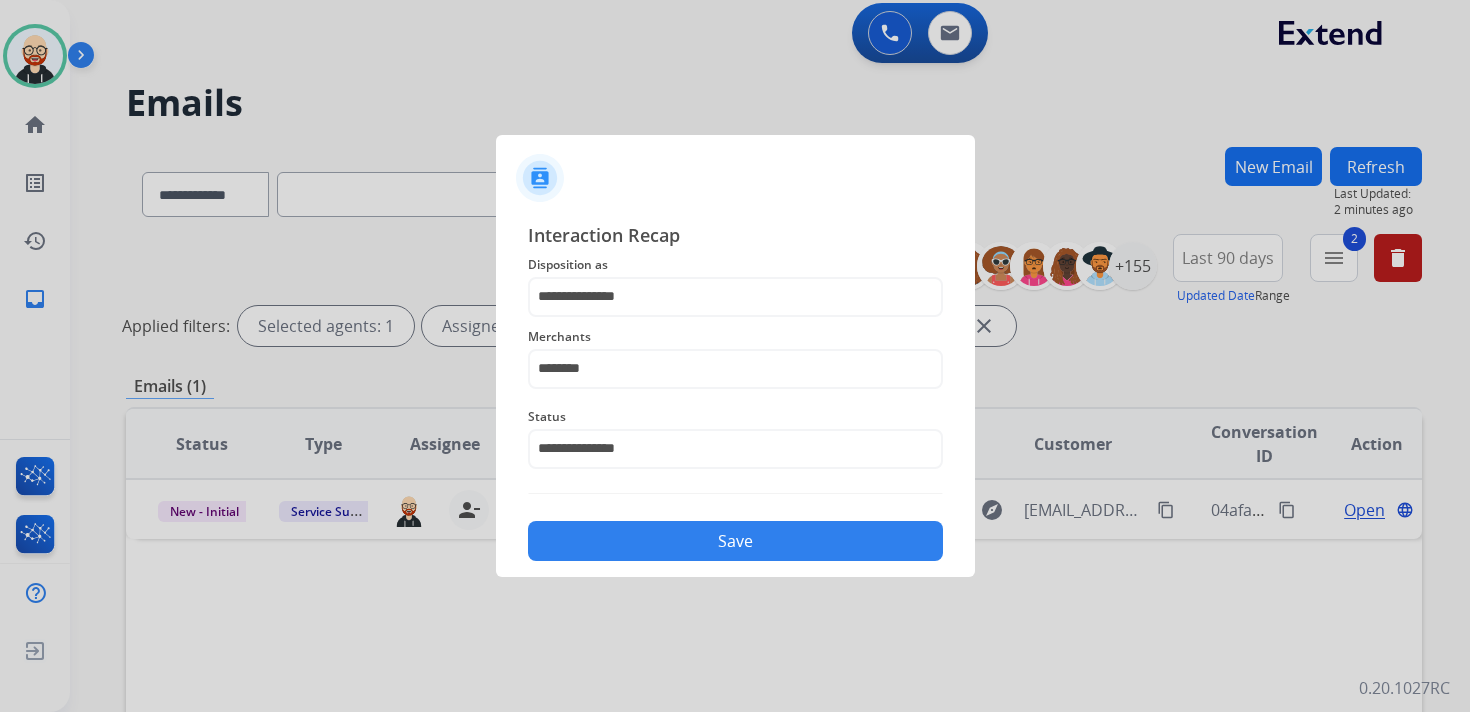 click on "Save" 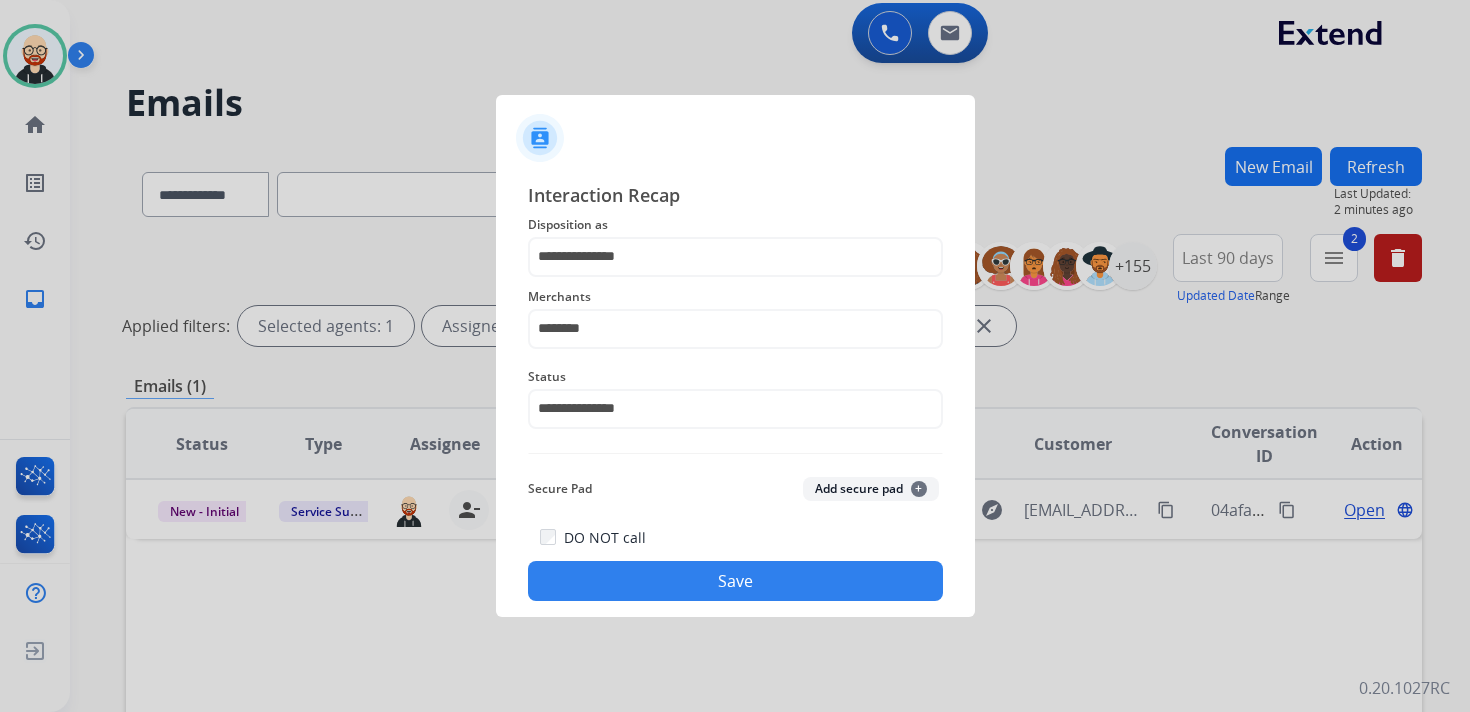 click on "Save" 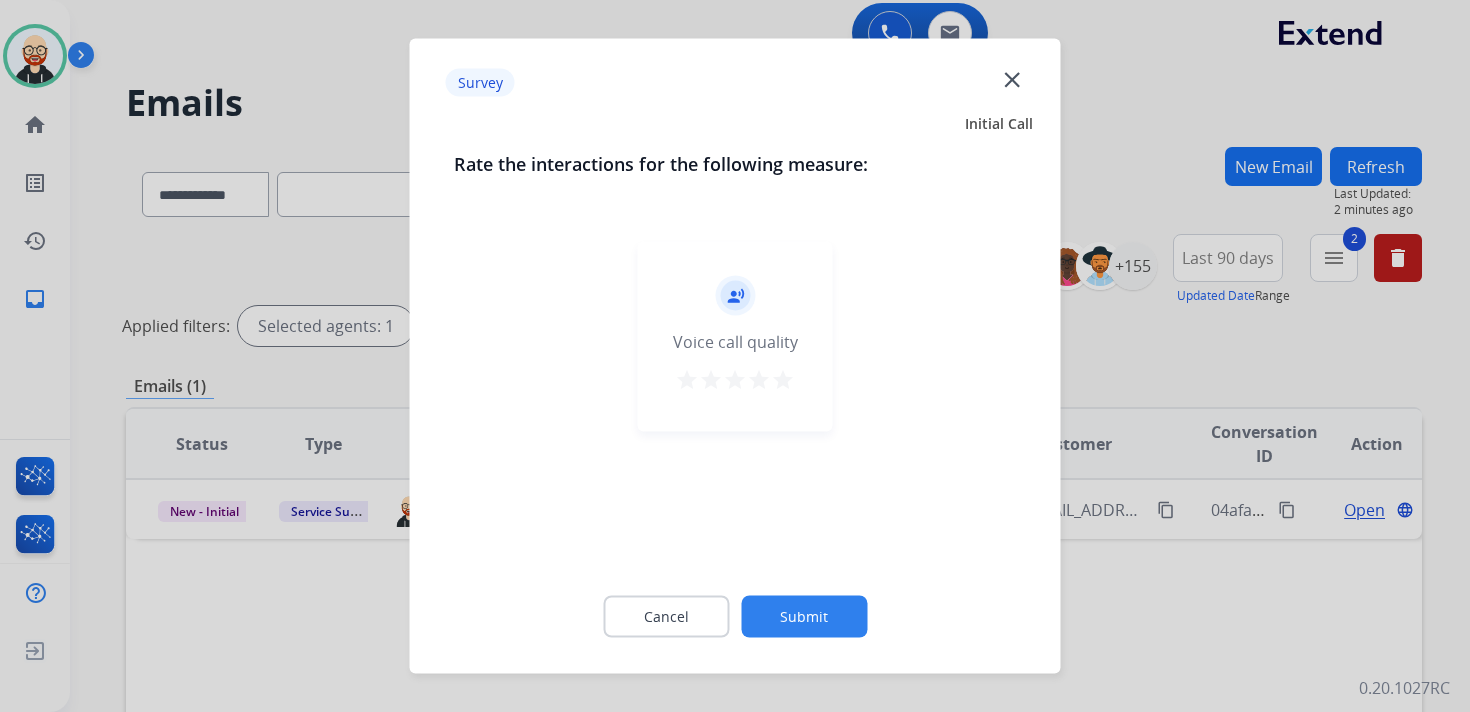 click on "Survey  close" 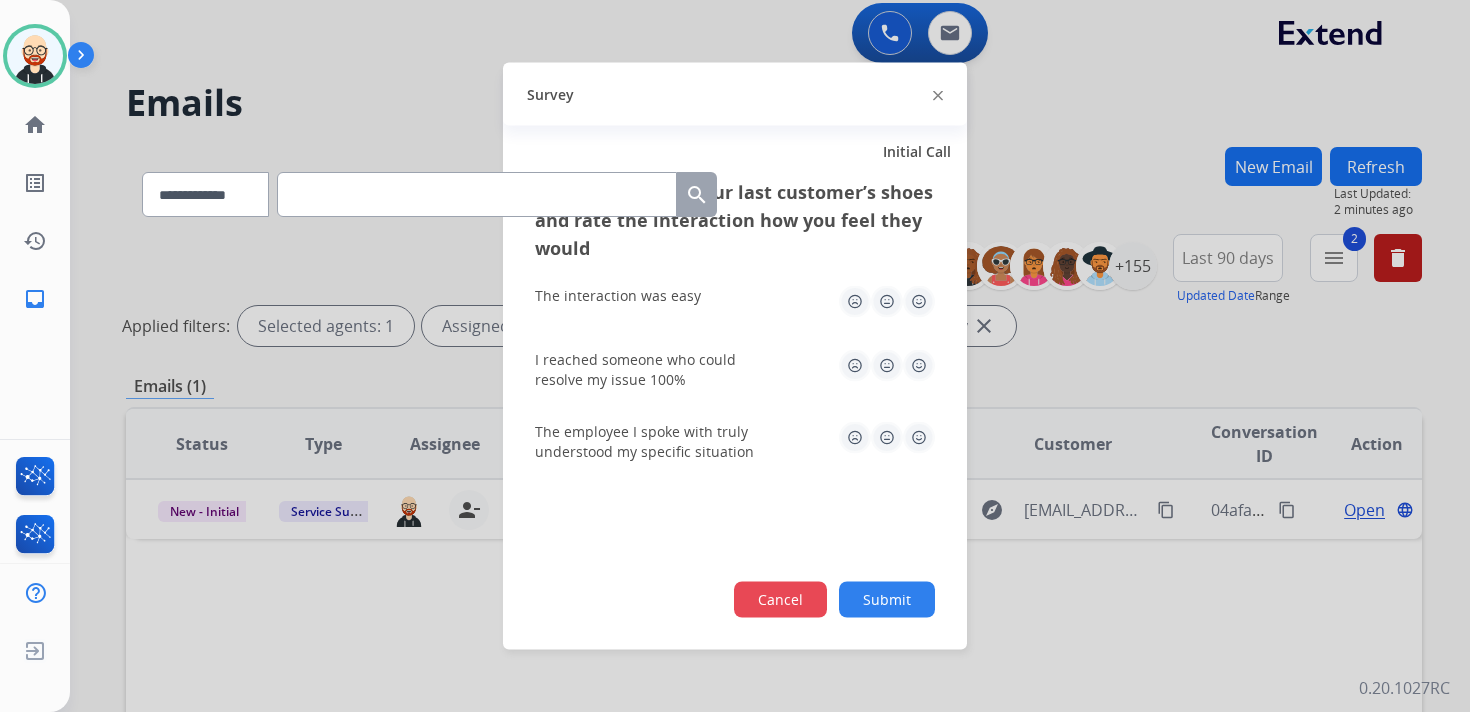 click on "Cancel" 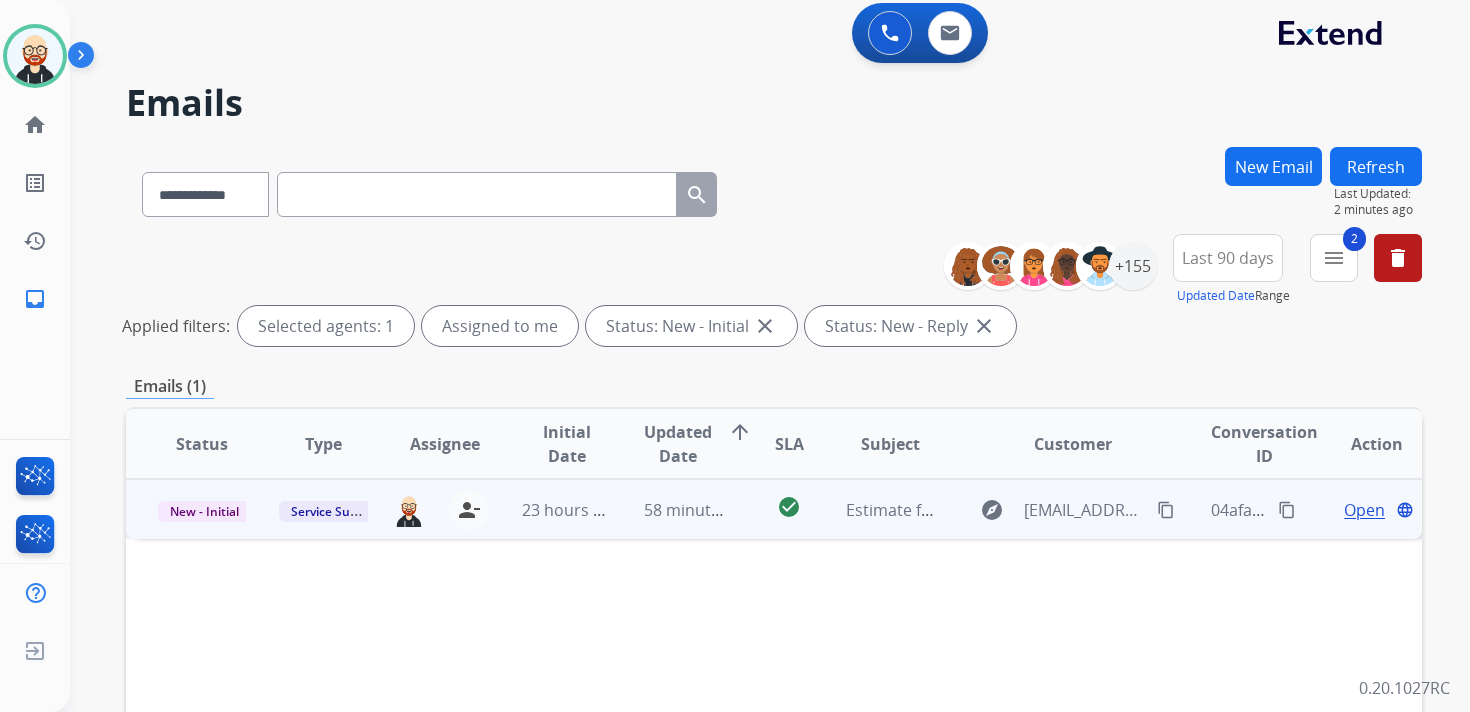 click on "Open" at bounding box center (1364, 510) 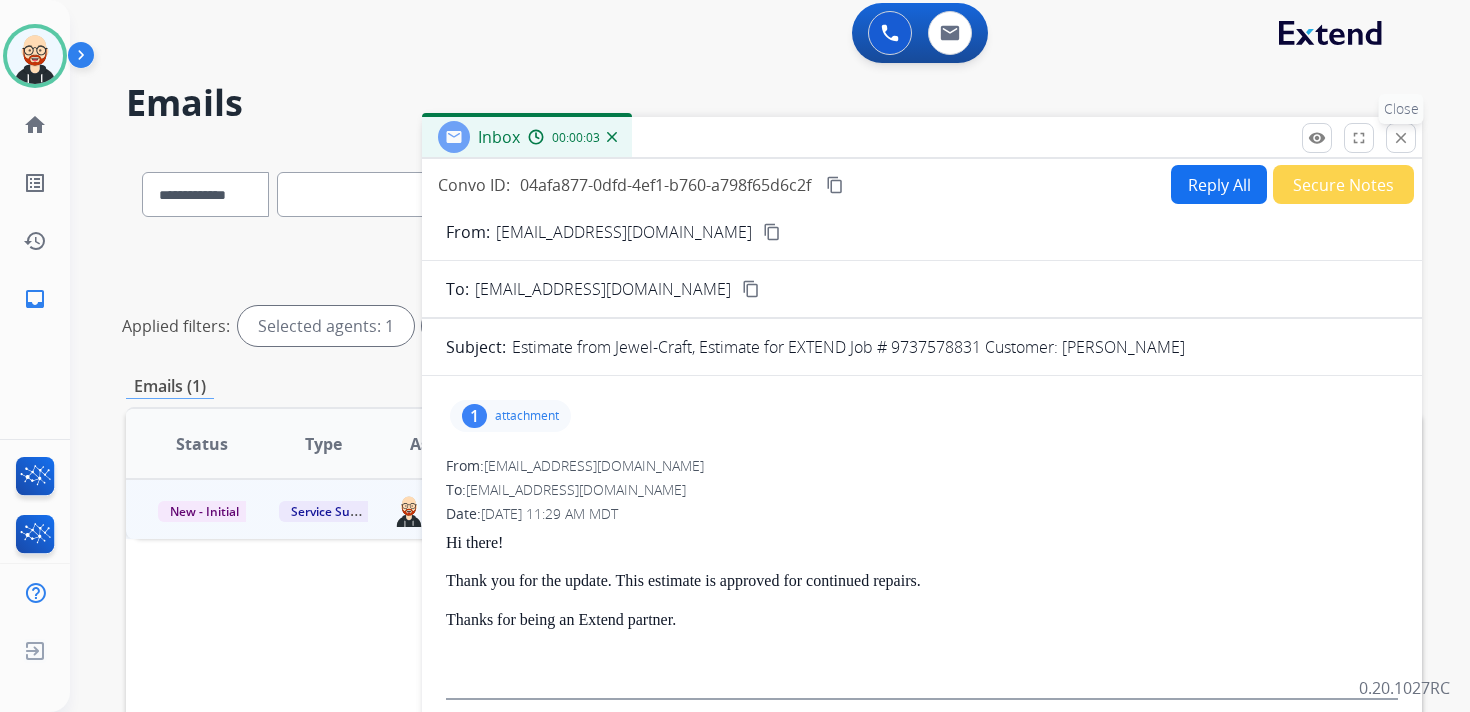 click on "close" at bounding box center [1401, 138] 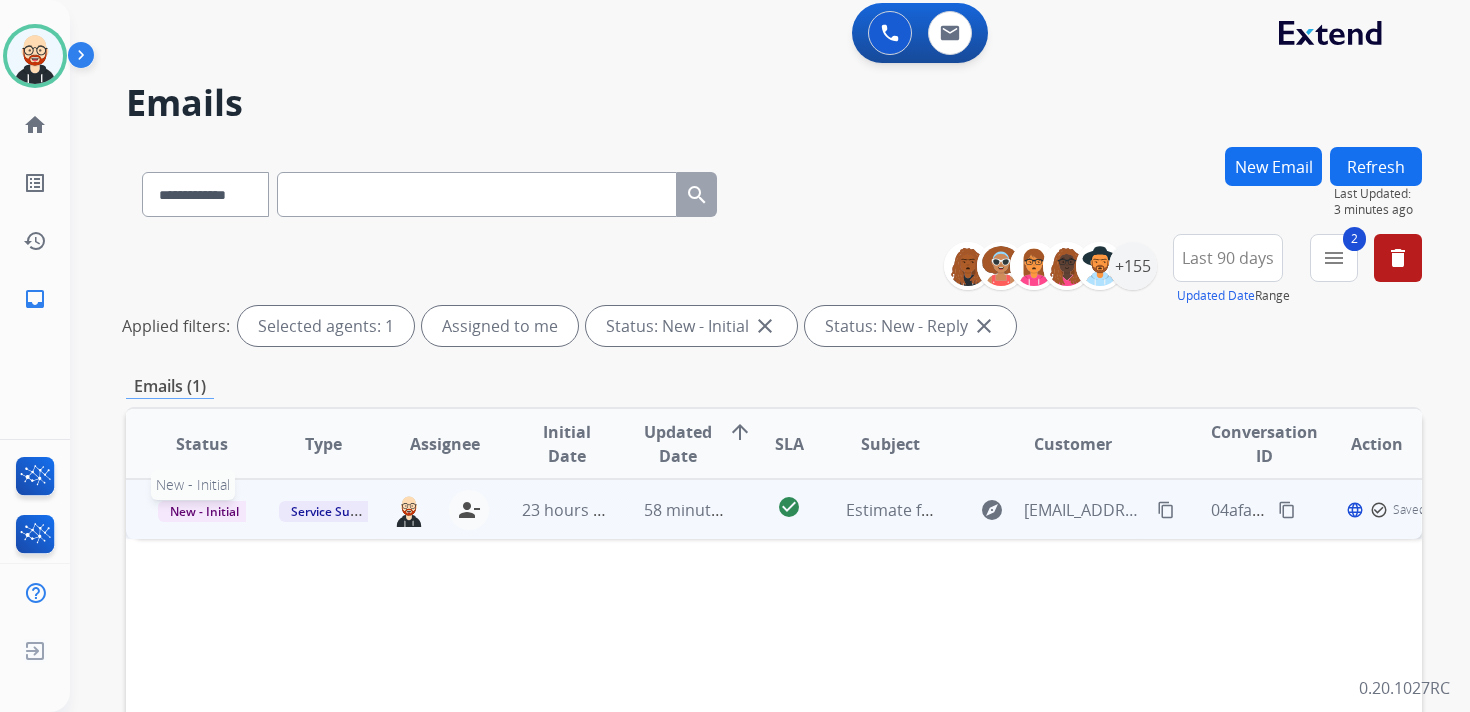 click on "New - Initial" at bounding box center (204, 511) 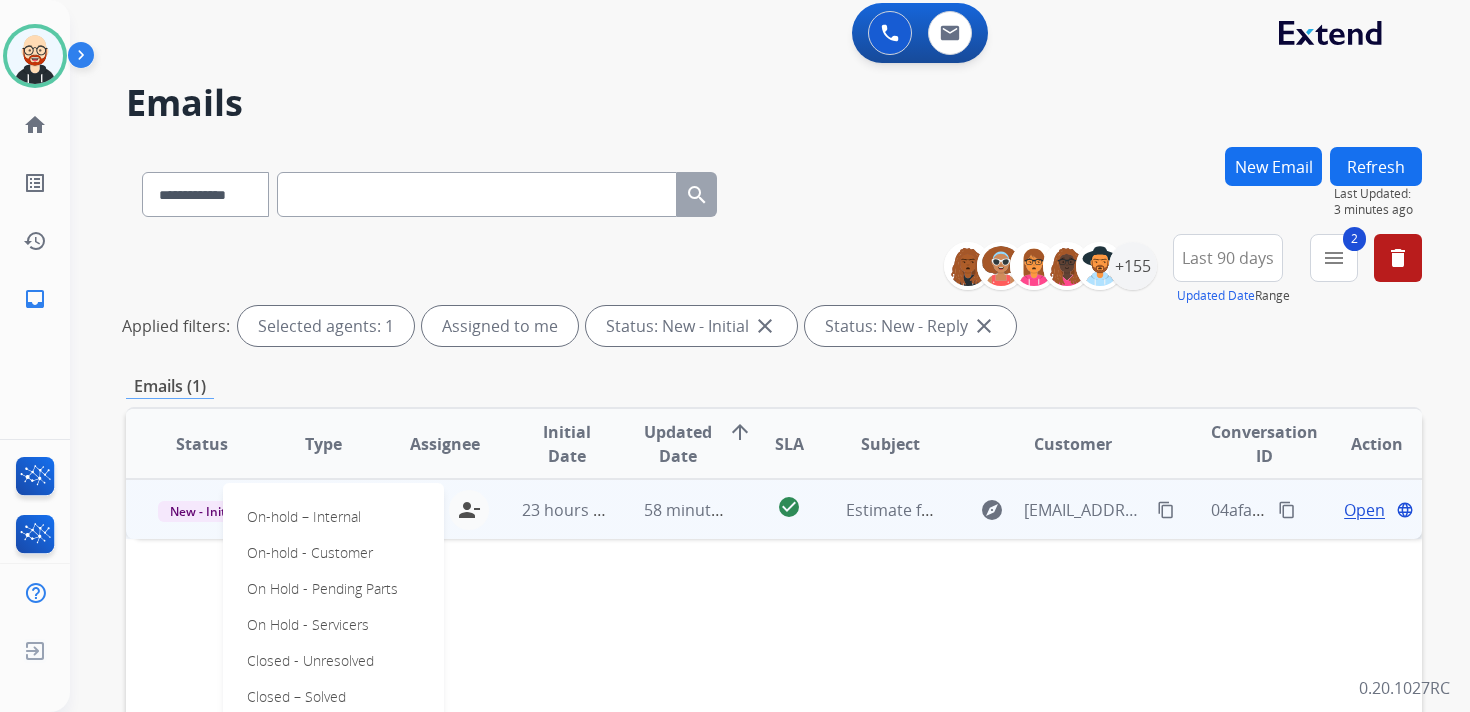 click on "Open" at bounding box center [1364, 510] 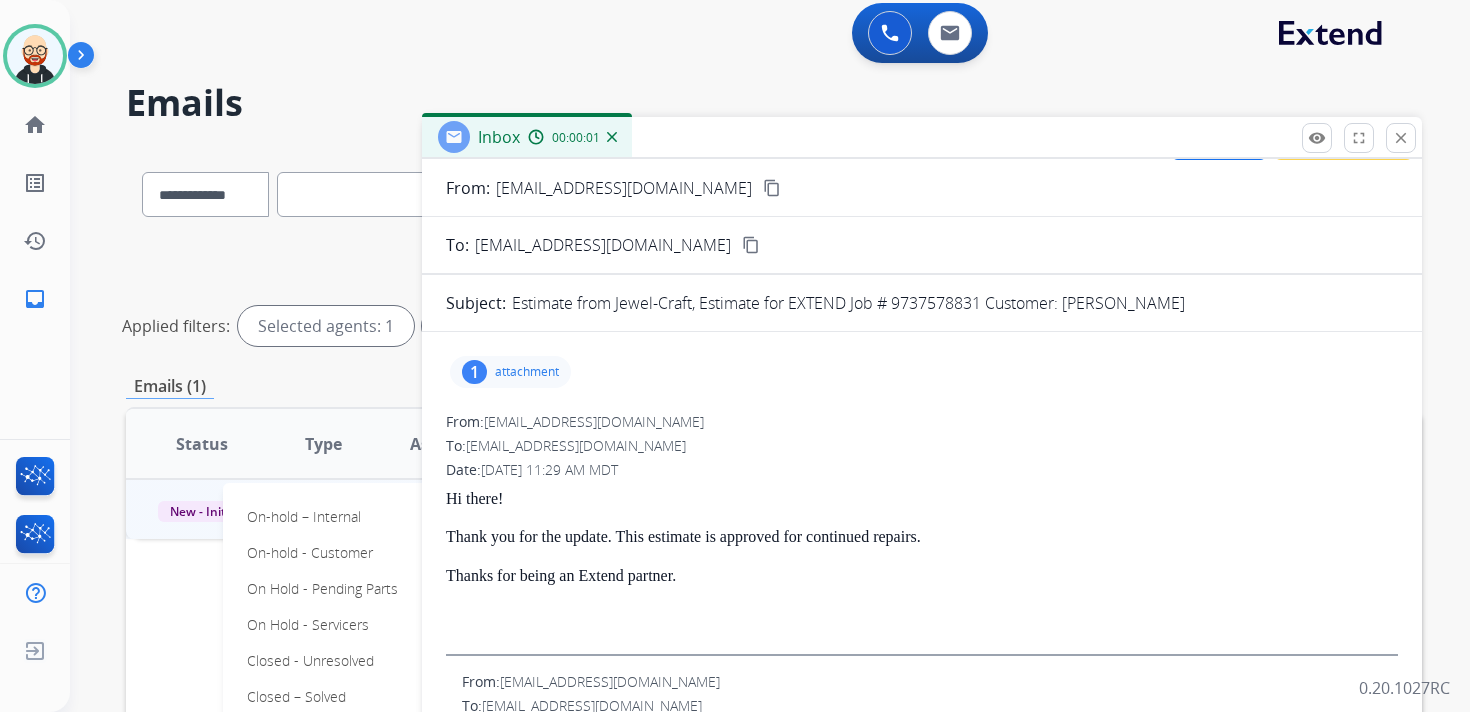 scroll, scrollTop: 0, scrollLeft: 0, axis: both 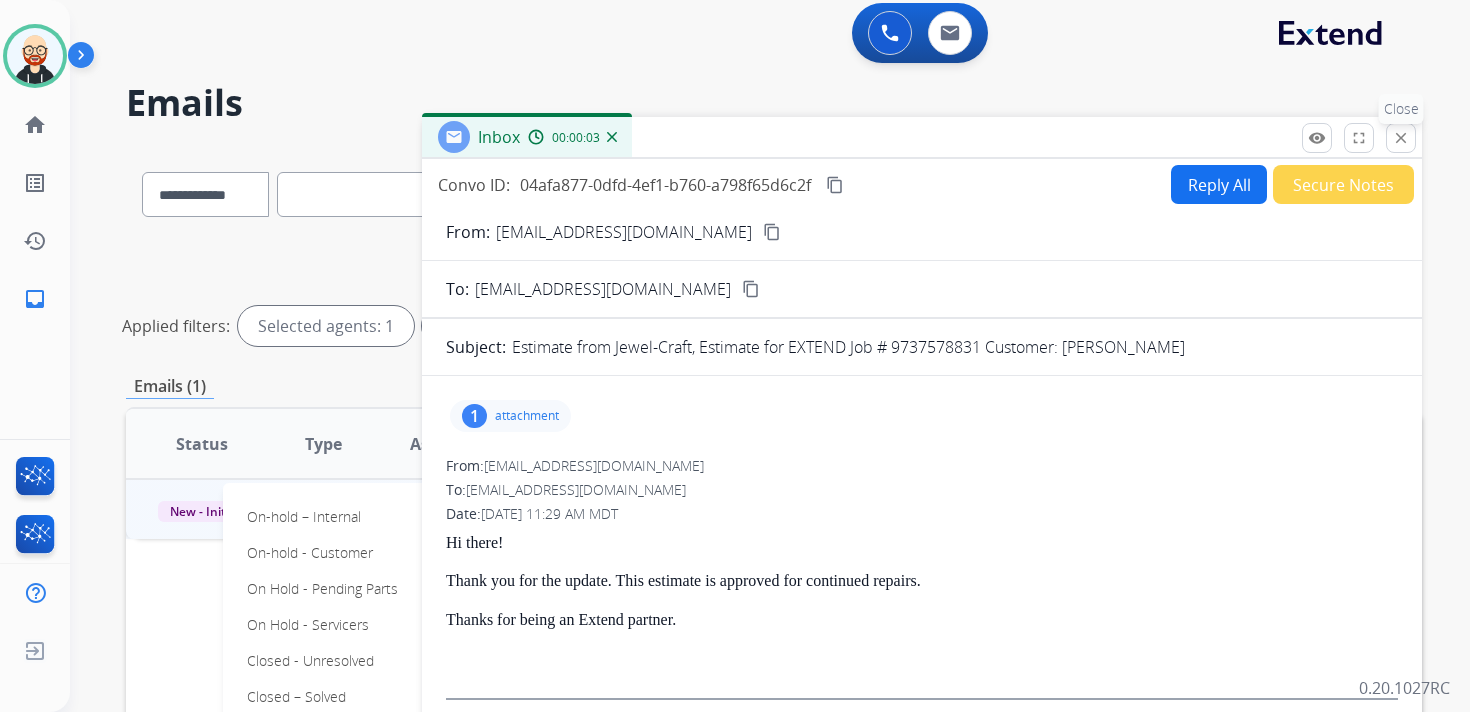 click on "close Close" at bounding box center [1401, 138] 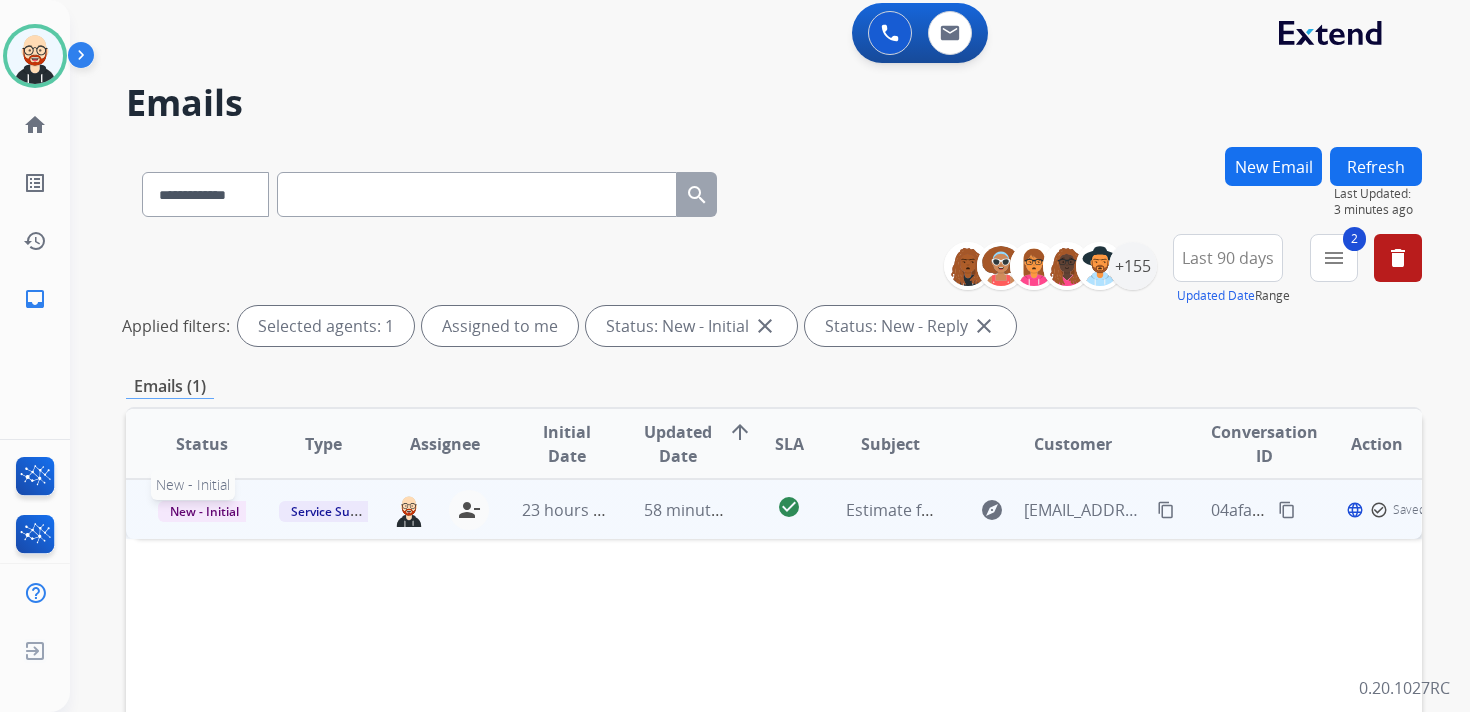 click on "New - Initial" at bounding box center (204, 511) 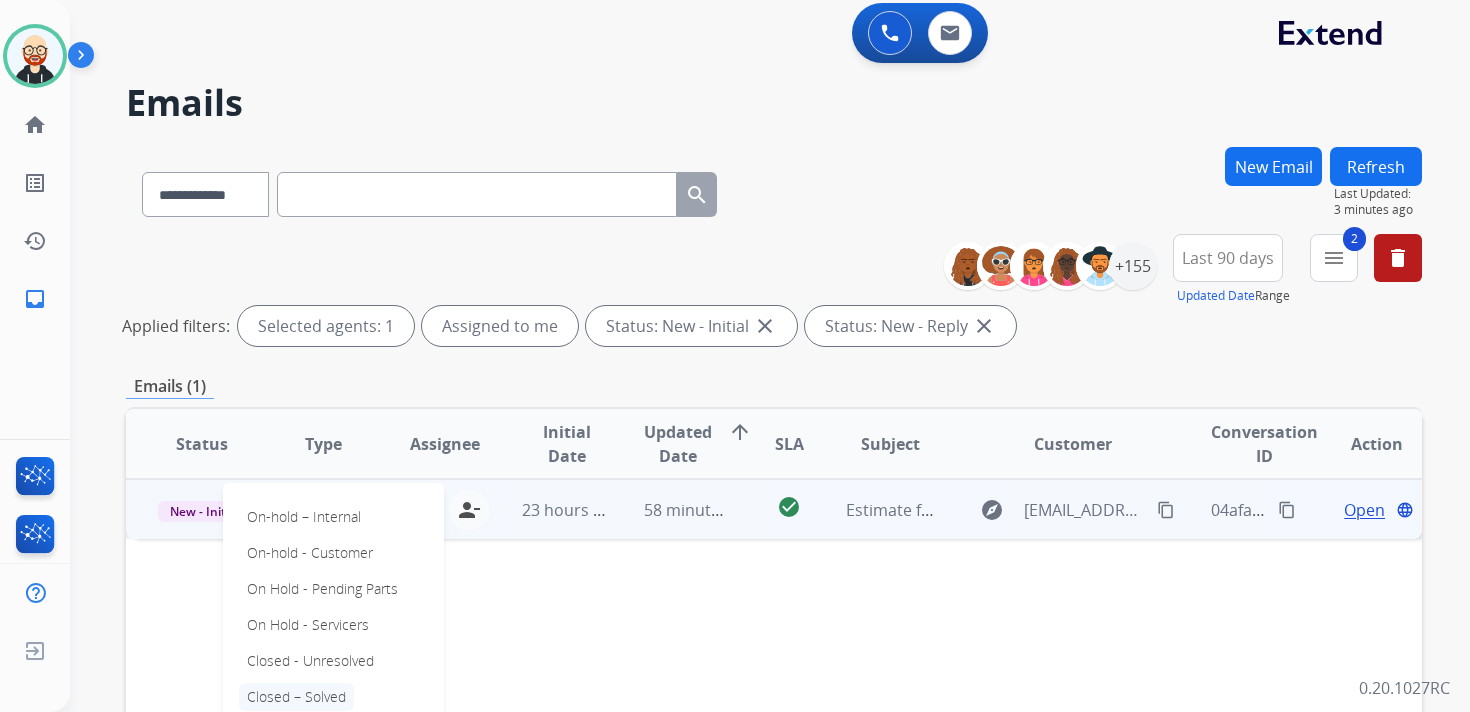 click on "Closed – Solved" at bounding box center [296, 697] 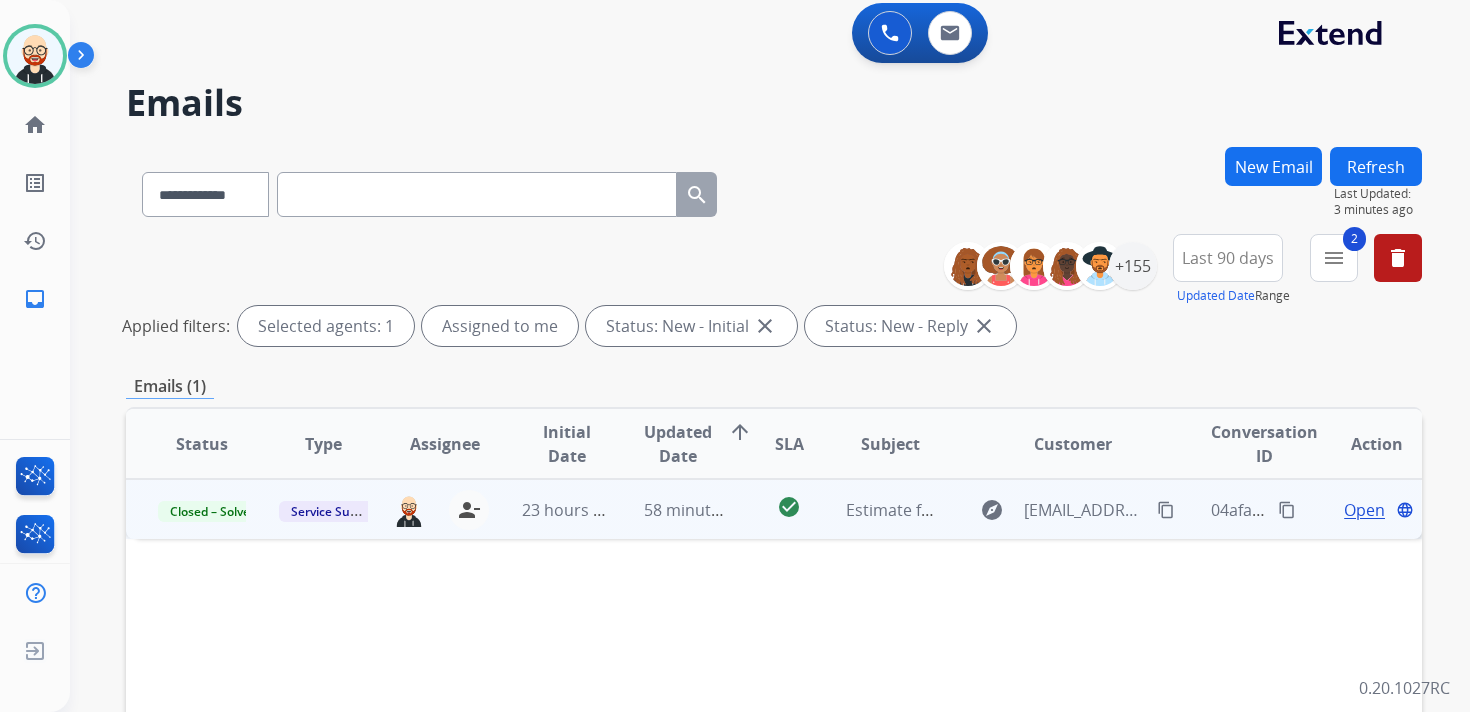 click on "Refresh" at bounding box center (1376, 166) 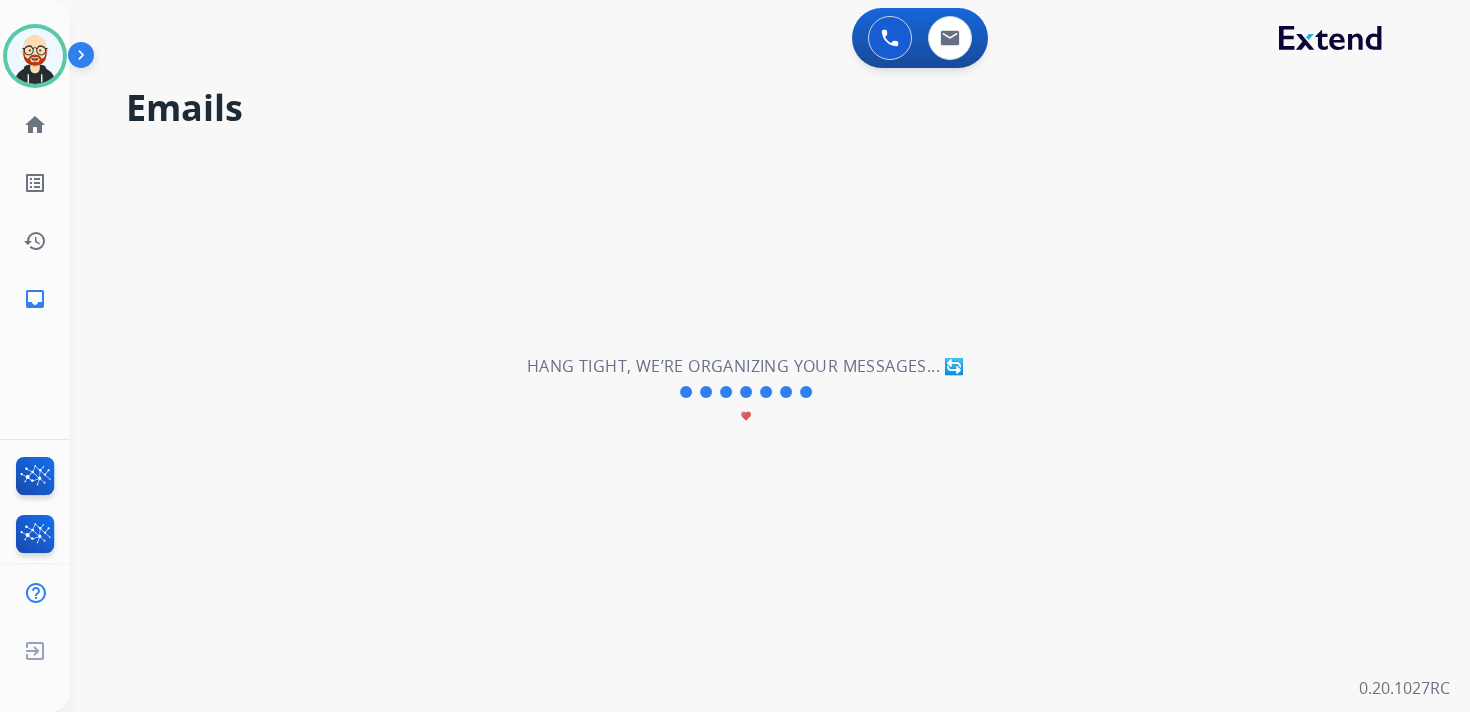 scroll, scrollTop: 0, scrollLeft: 0, axis: both 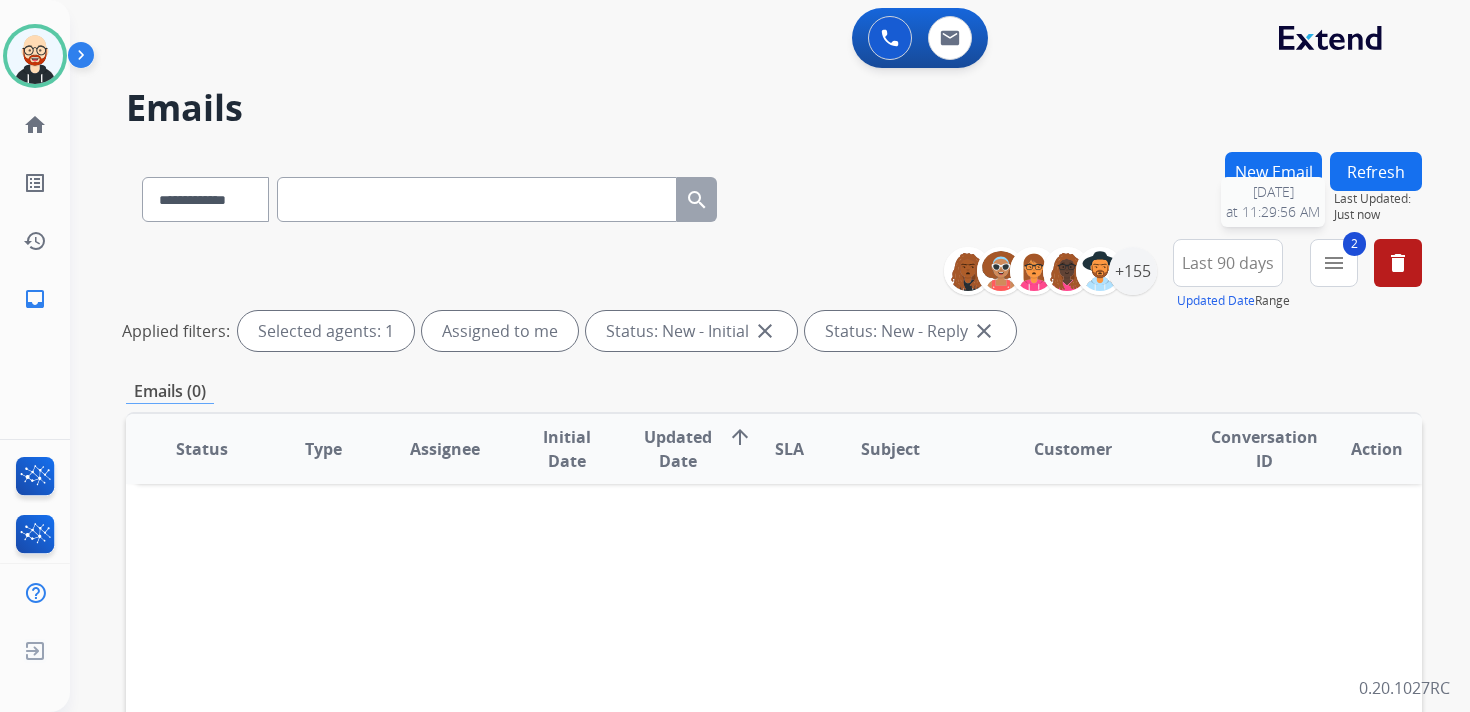 click on "Last Updated:" at bounding box center (1378, 199) 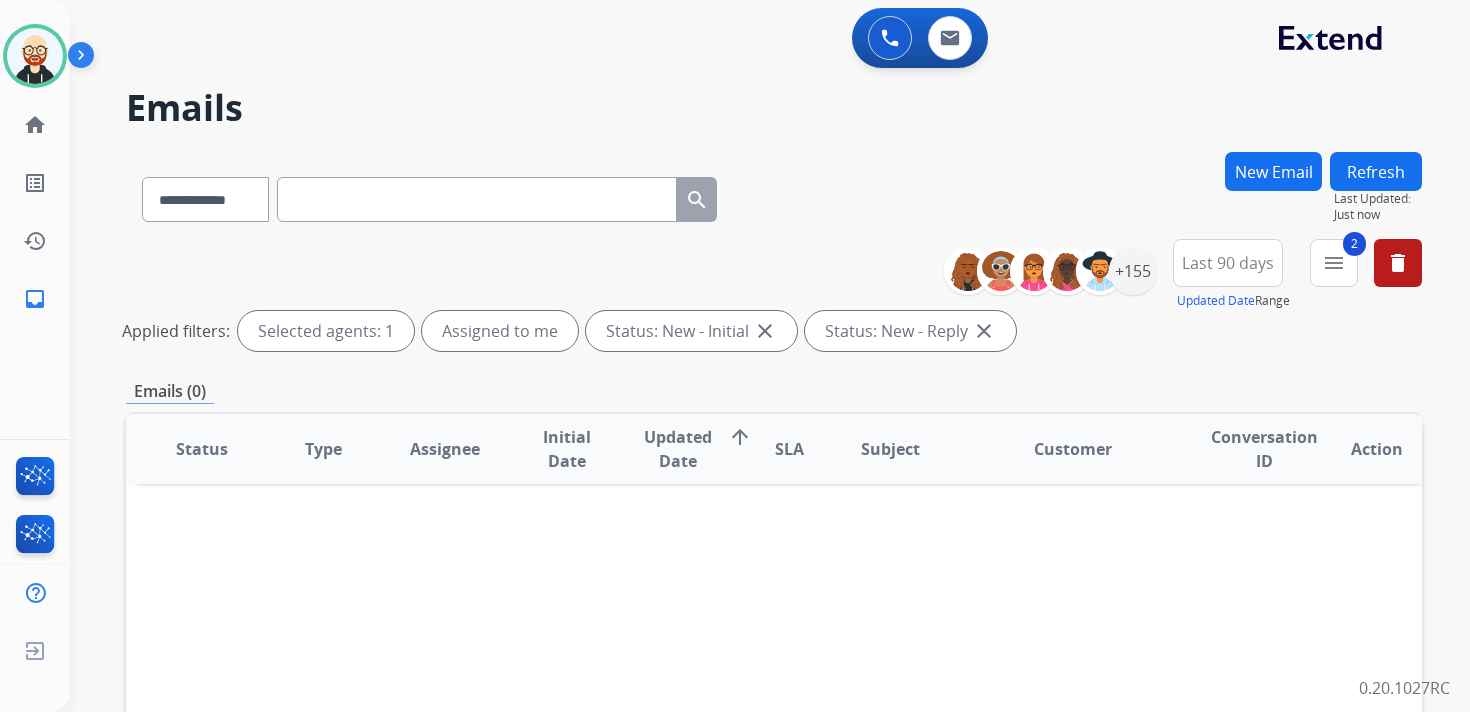 click on "Refresh" at bounding box center (1376, 171) 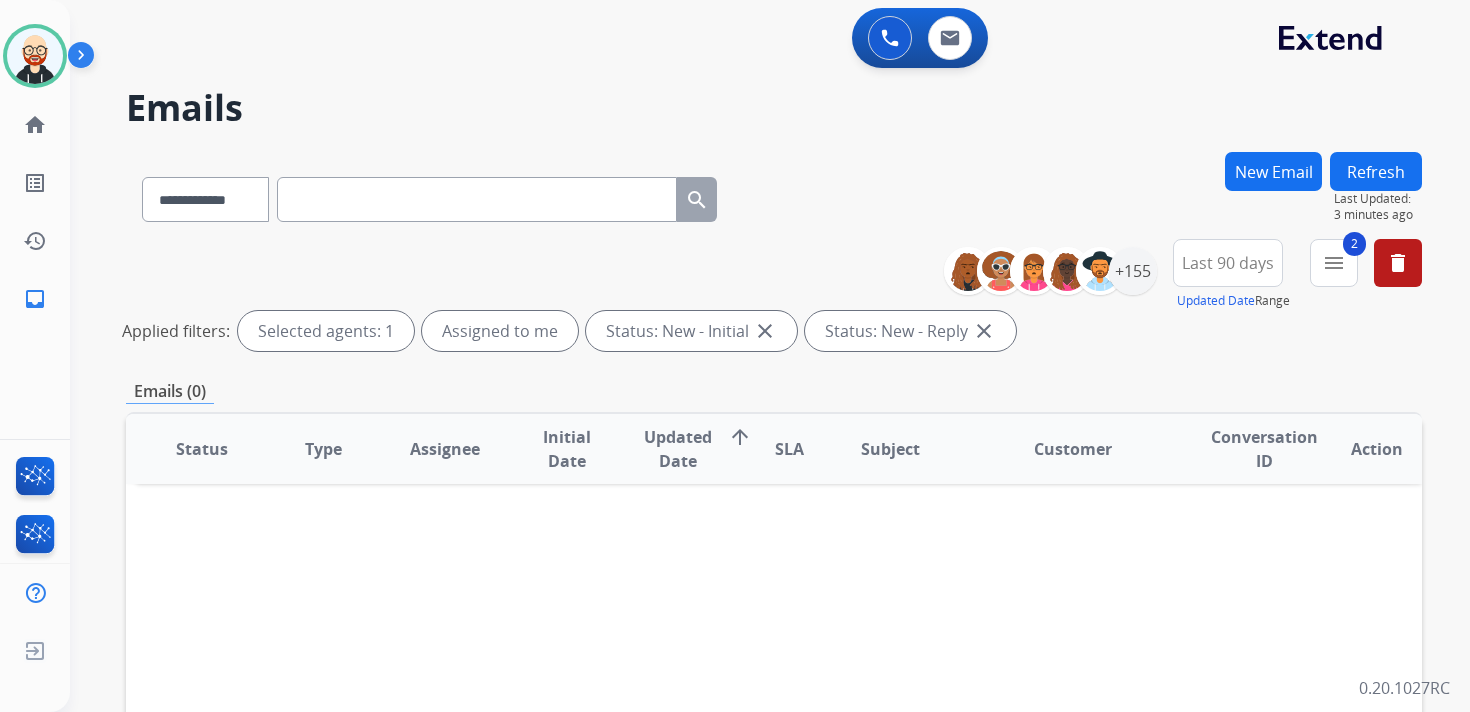 click on "New Email" at bounding box center [1273, 171] 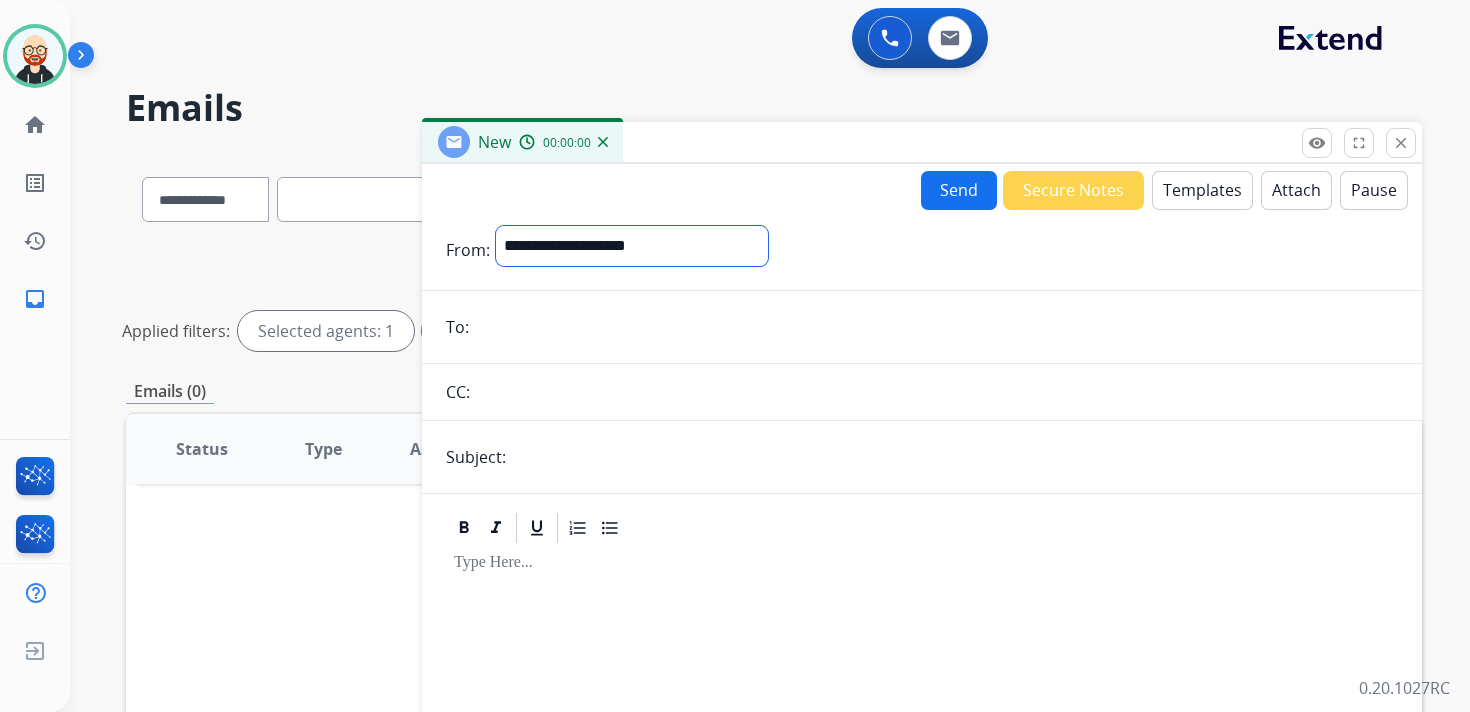 click on "**********" at bounding box center (632, 246) 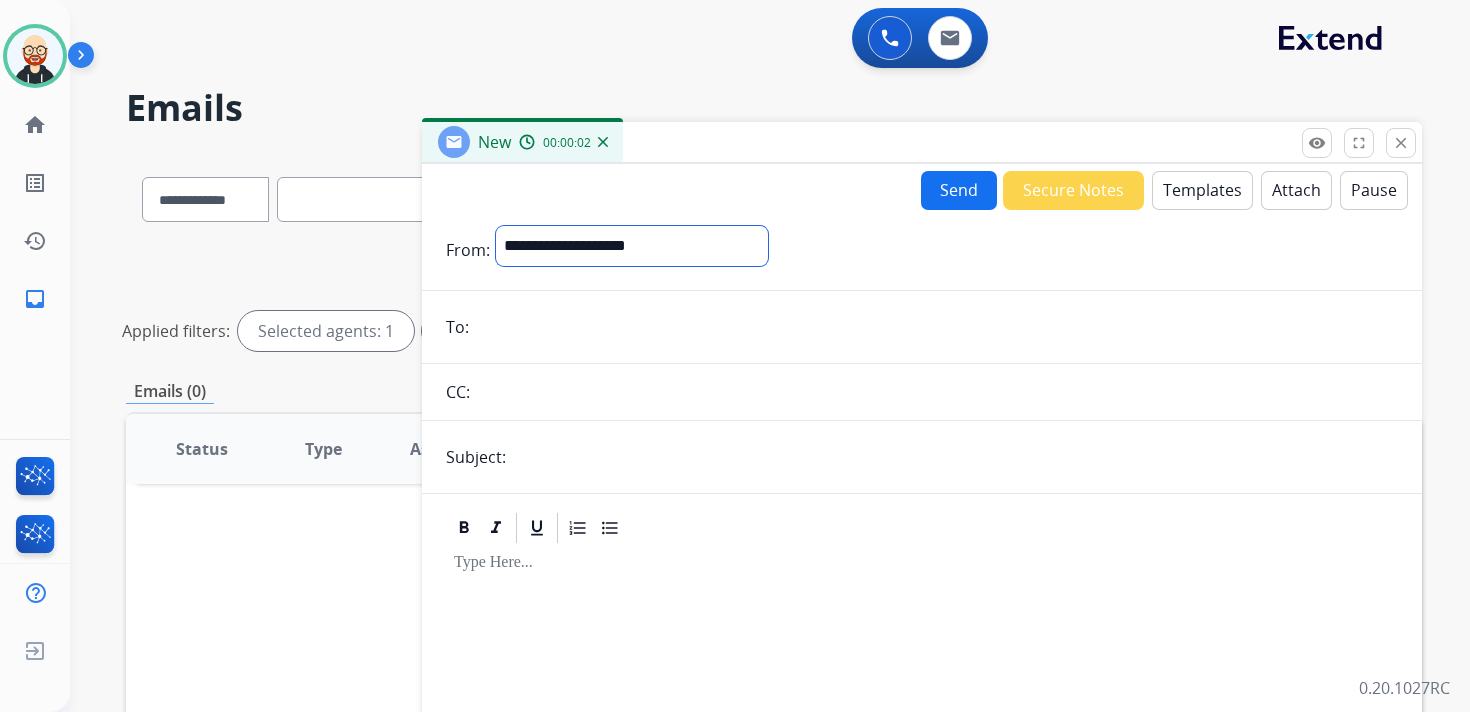 select on "**********" 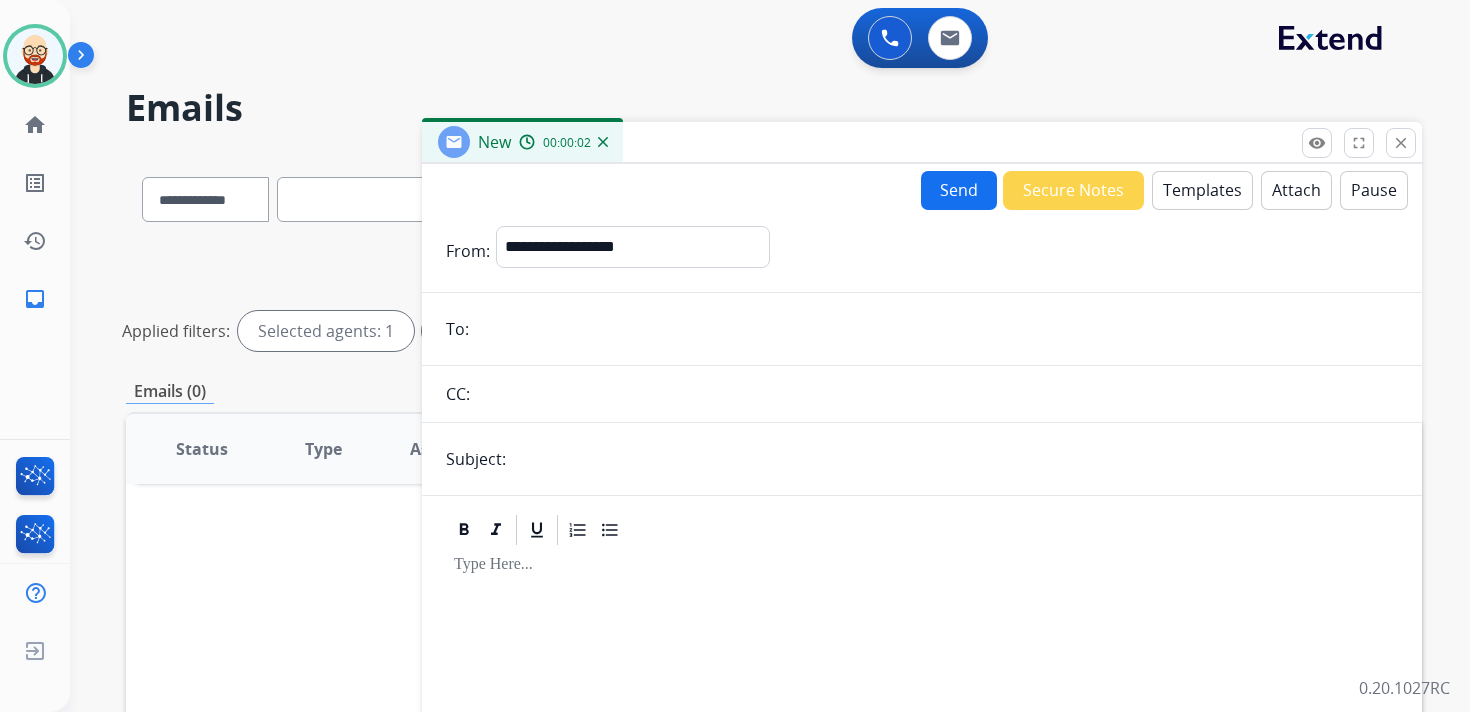 click at bounding box center [936, 329] 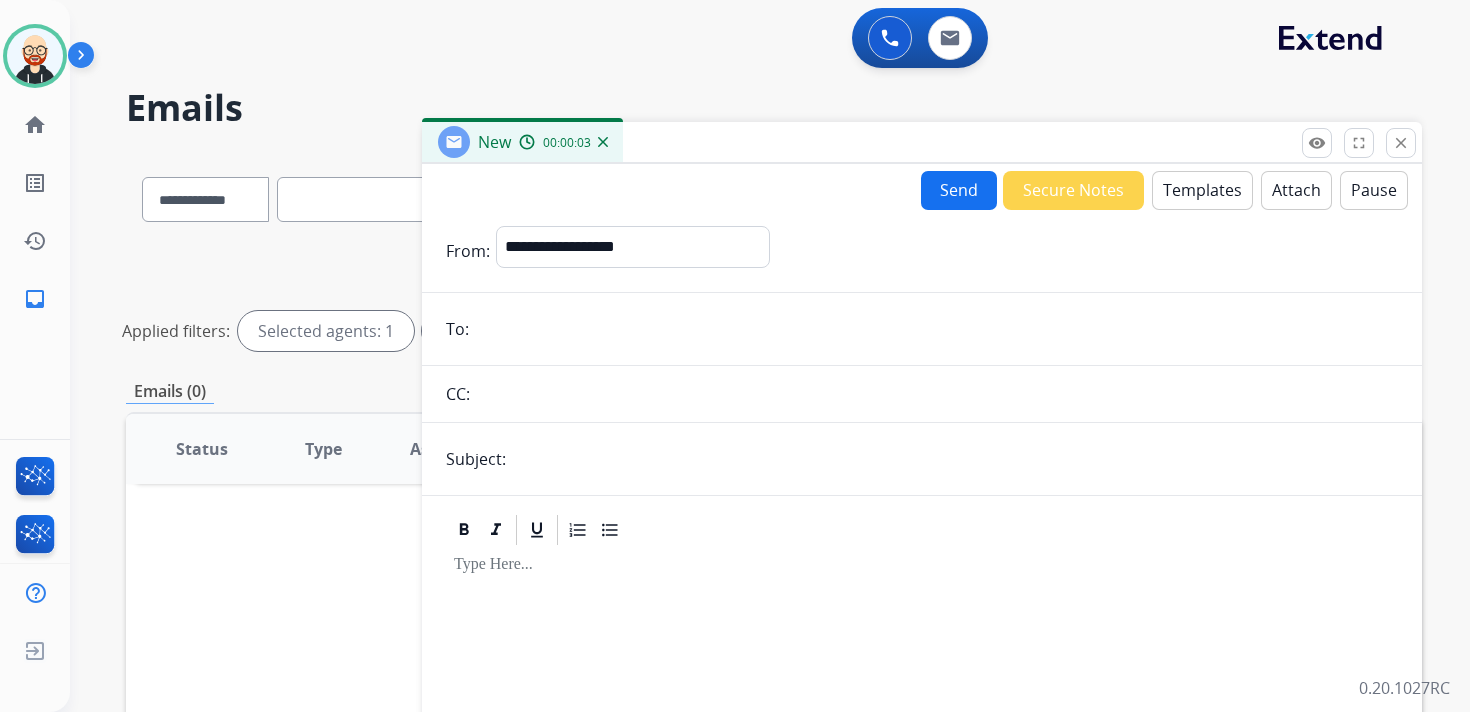 paste on "**********" 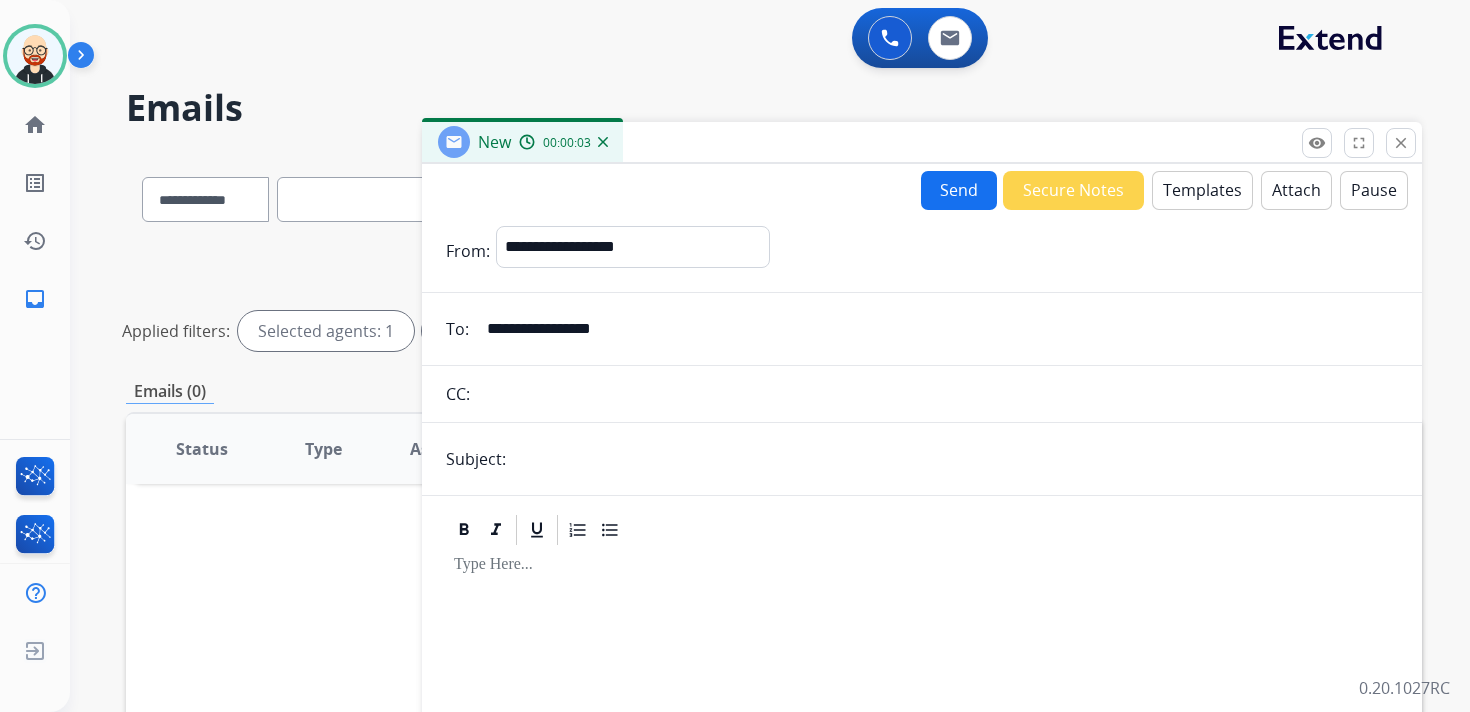 type on "**********" 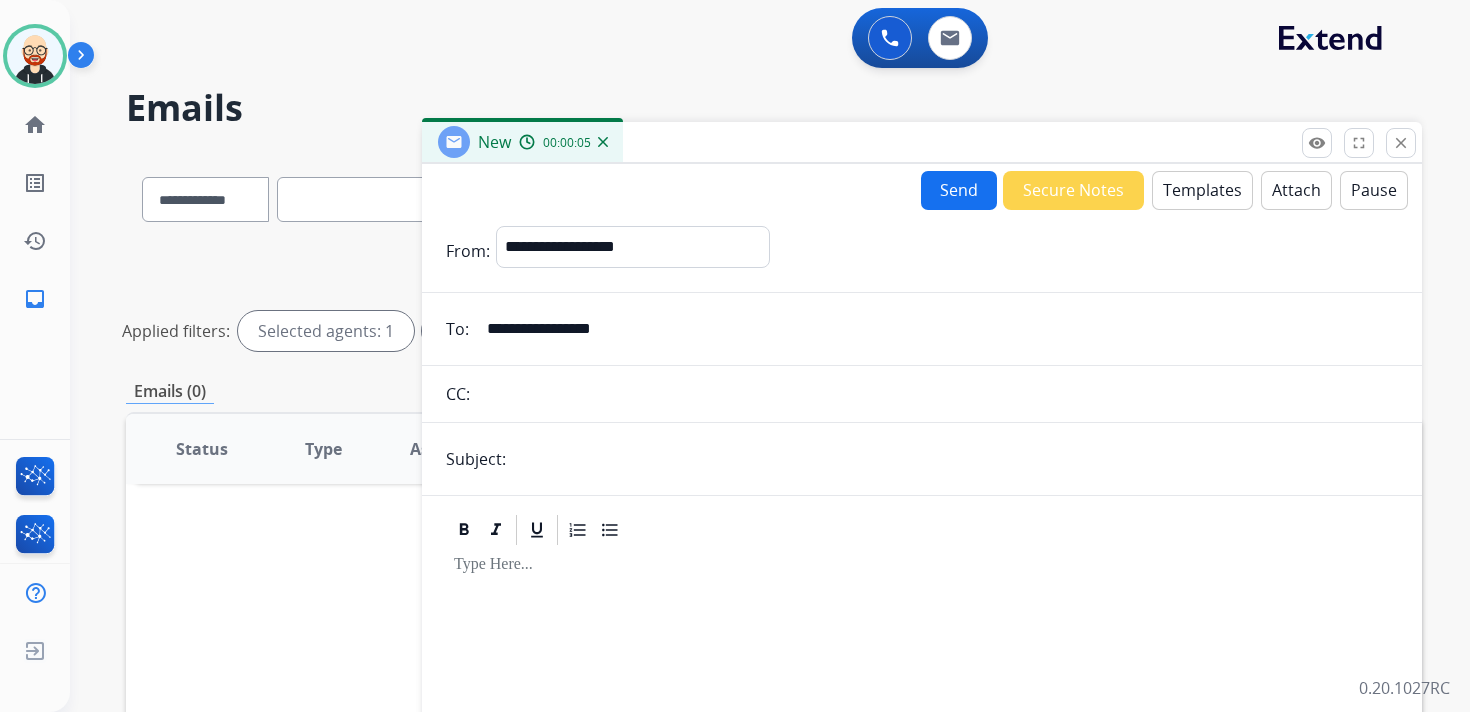 type on "**********" 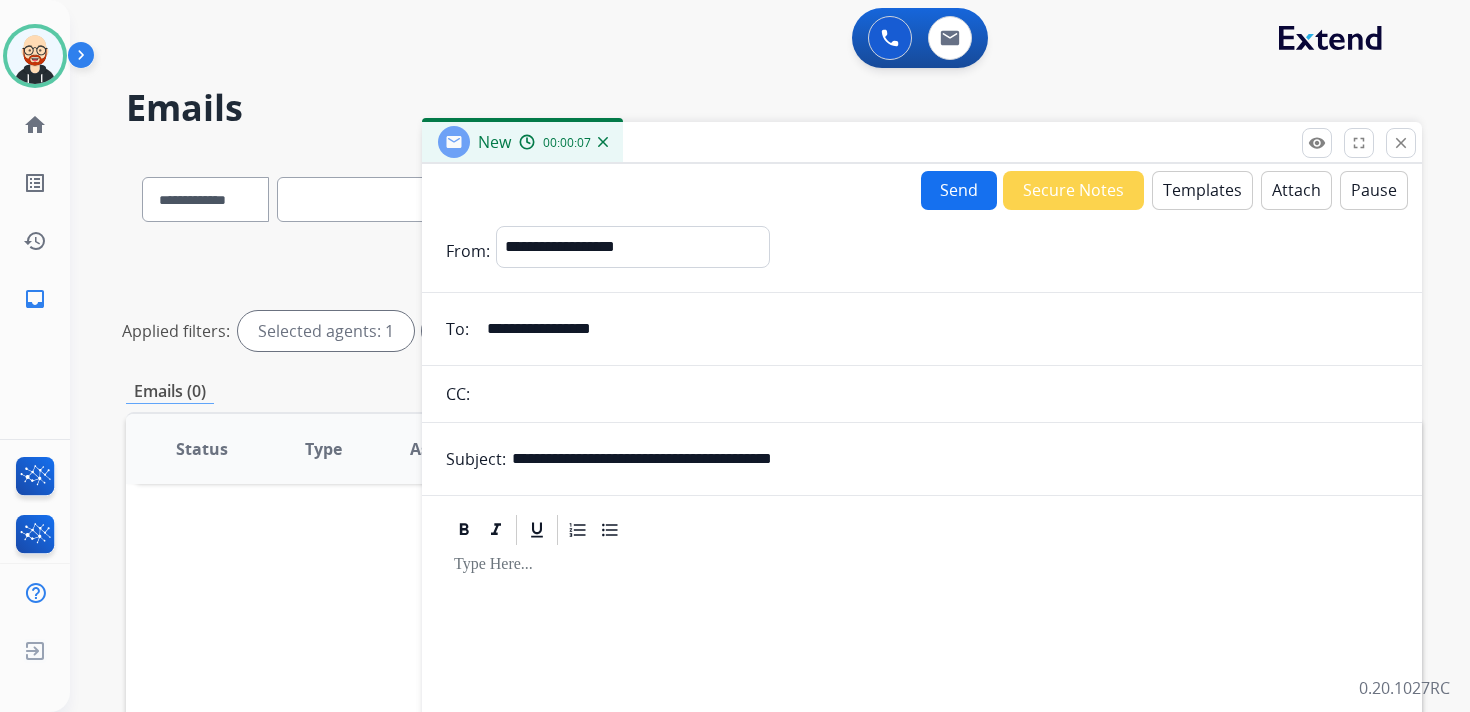 click on "Templates" at bounding box center (1202, 190) 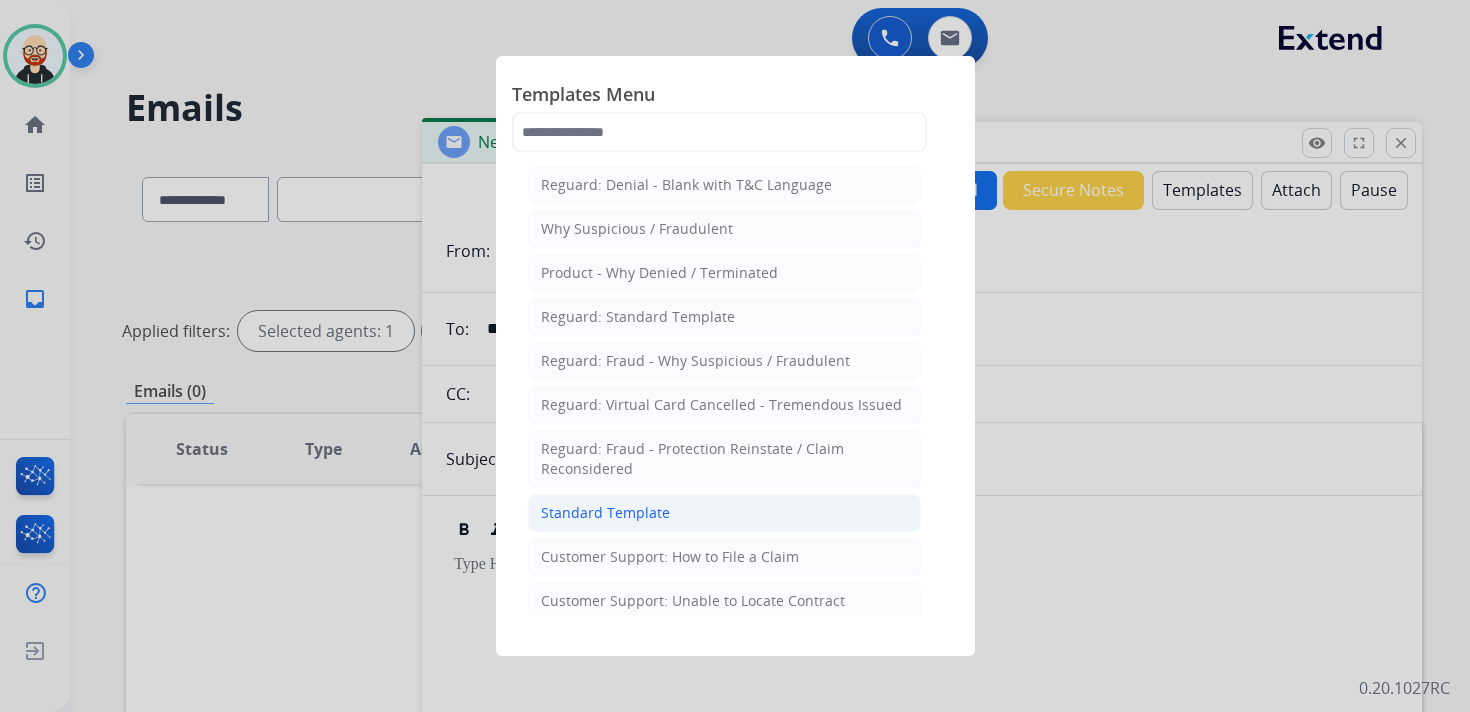 click on "Standard Template" 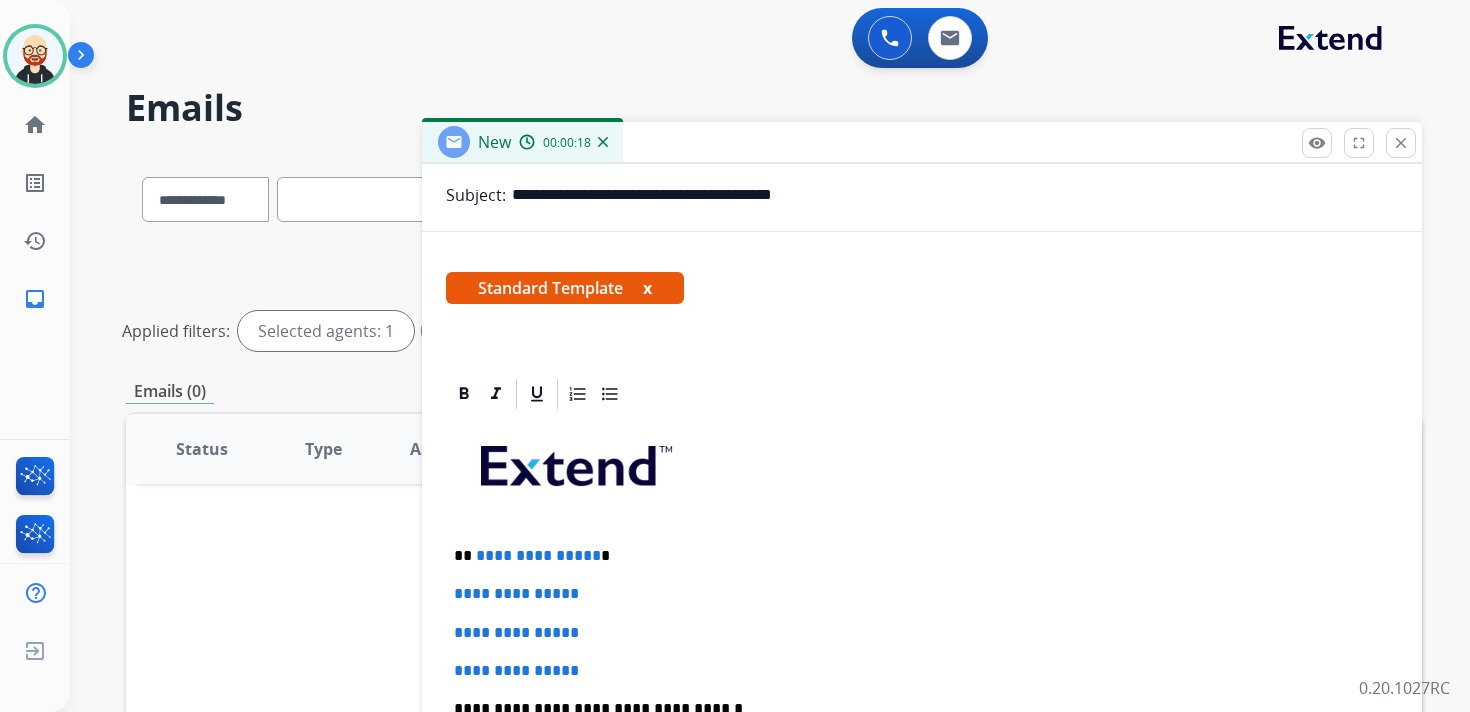 scroll, scrollTop: 288, scrollLeft: 0, axis: vertical 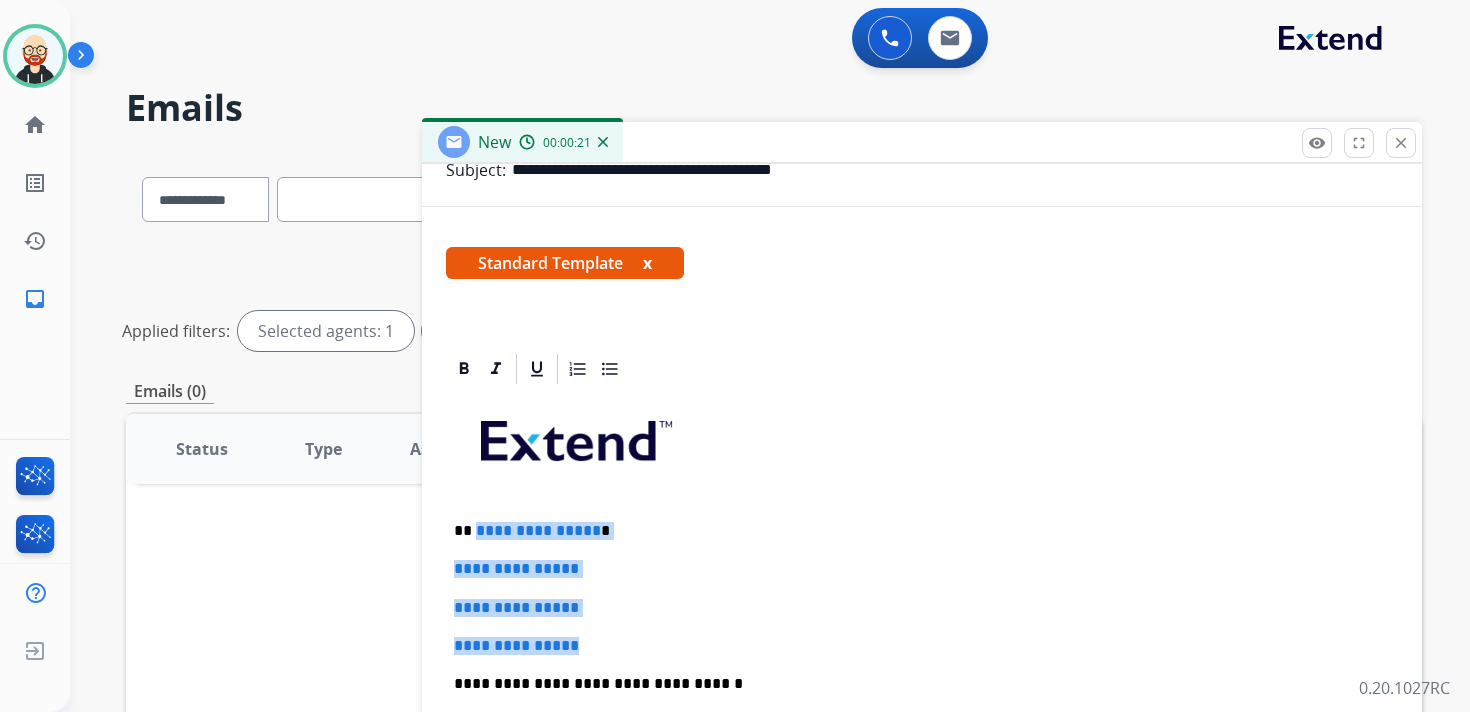 drag, startPoint x: 595, startPoint y: 645, endPoint x: 472, endPoint y: 532, distance: 167.02695 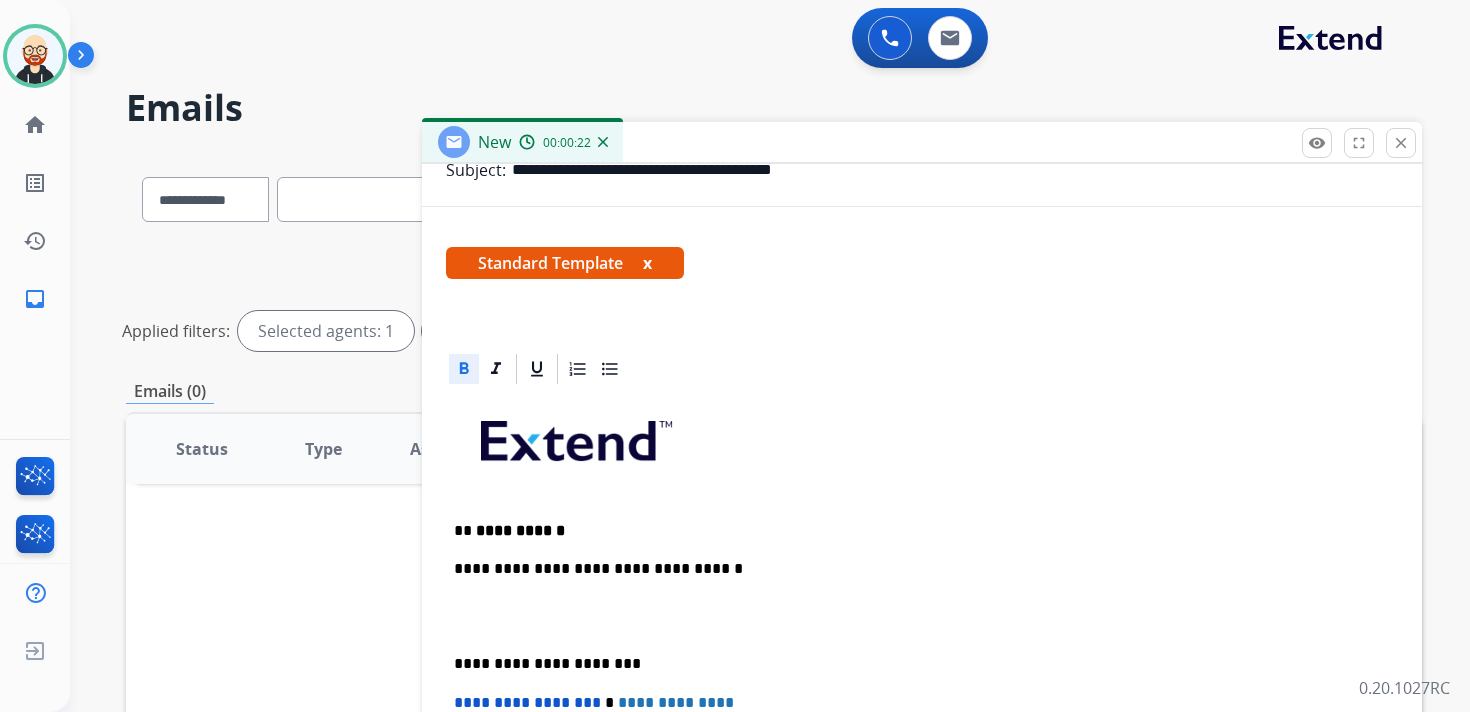 type 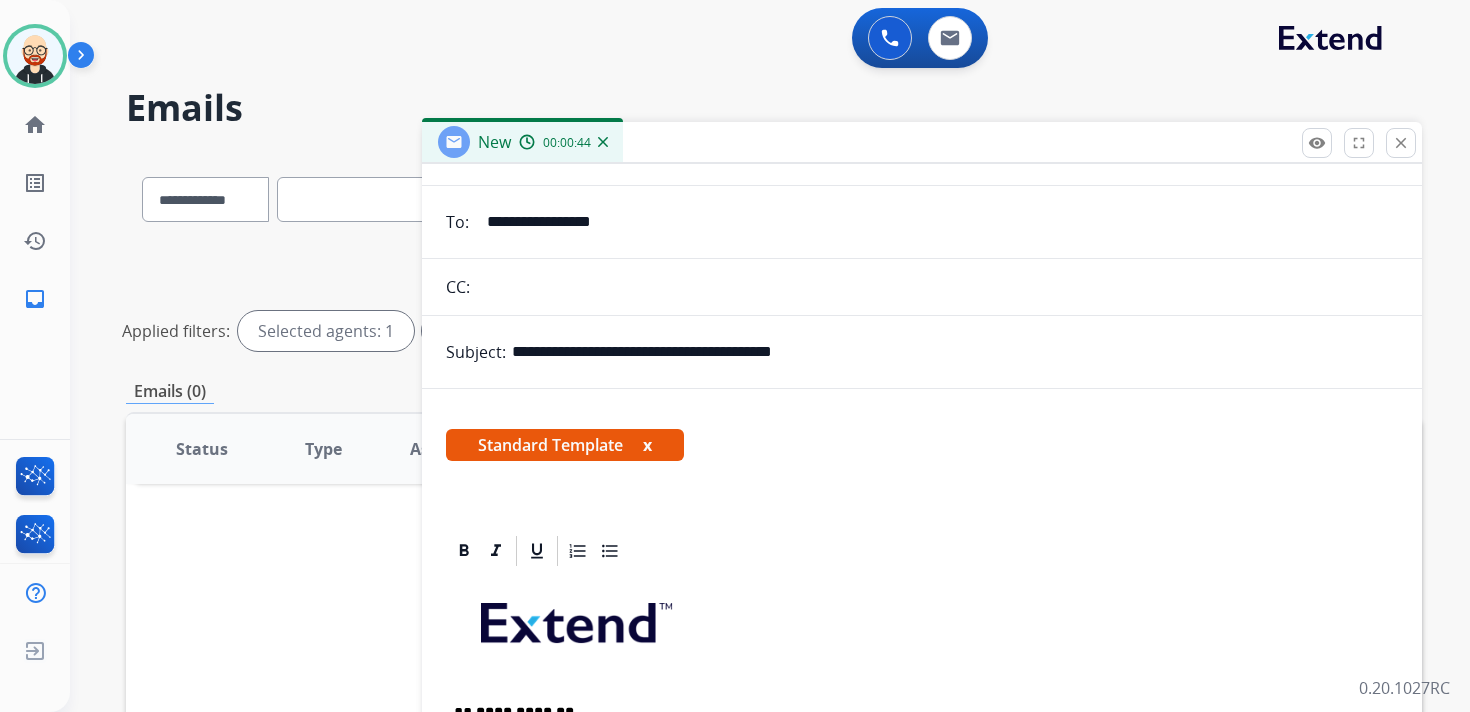 scroll, scrollTop: 0, scrollLeft: 0, axis: both 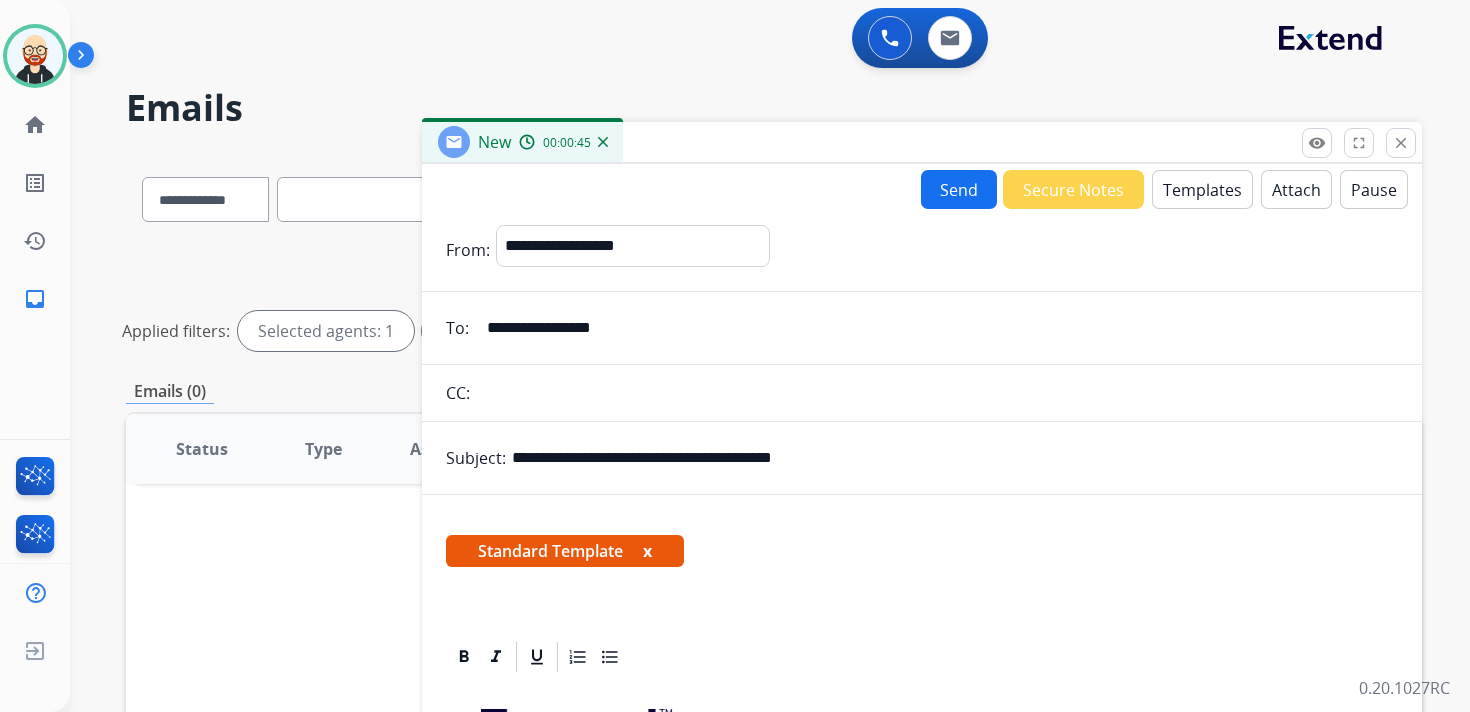 click on "**********" at bounding box center [936, 328] 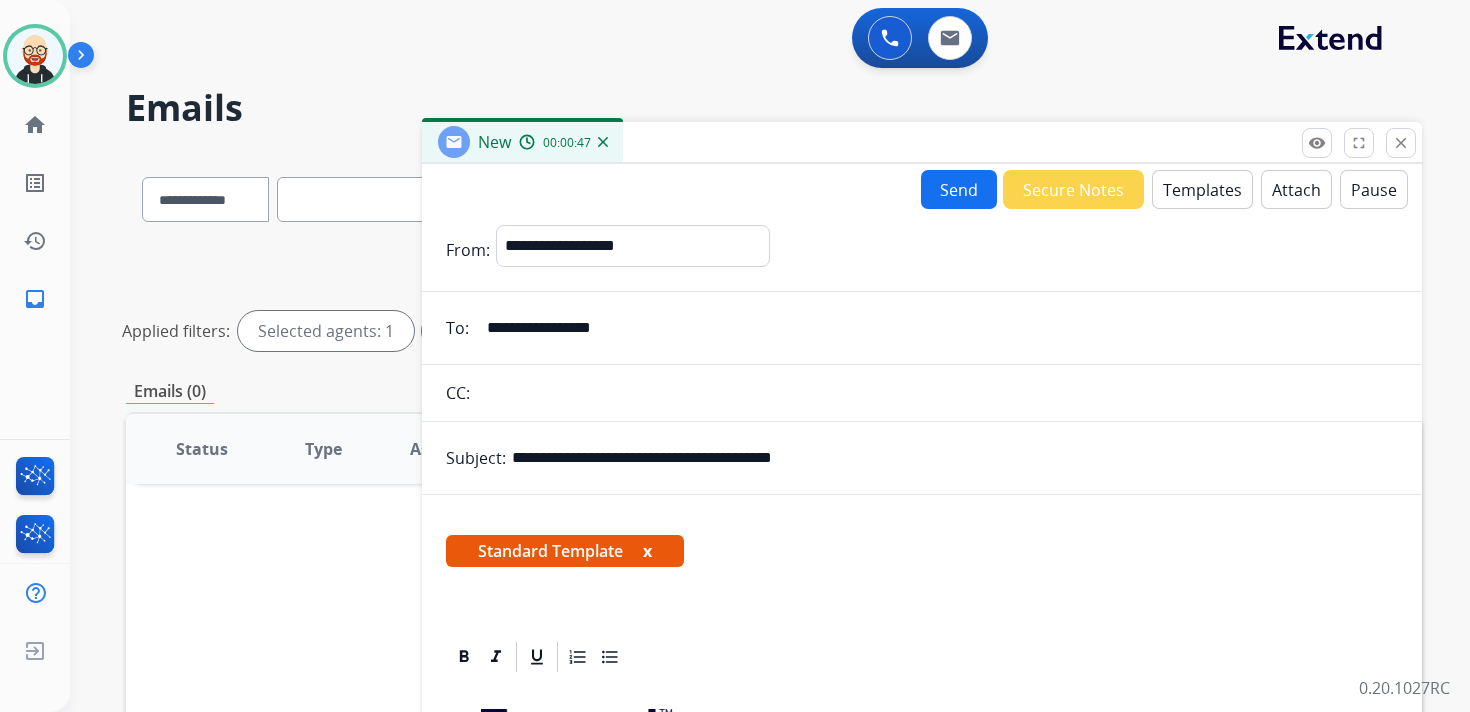 click on "Send" at bounding box center (959, 189) 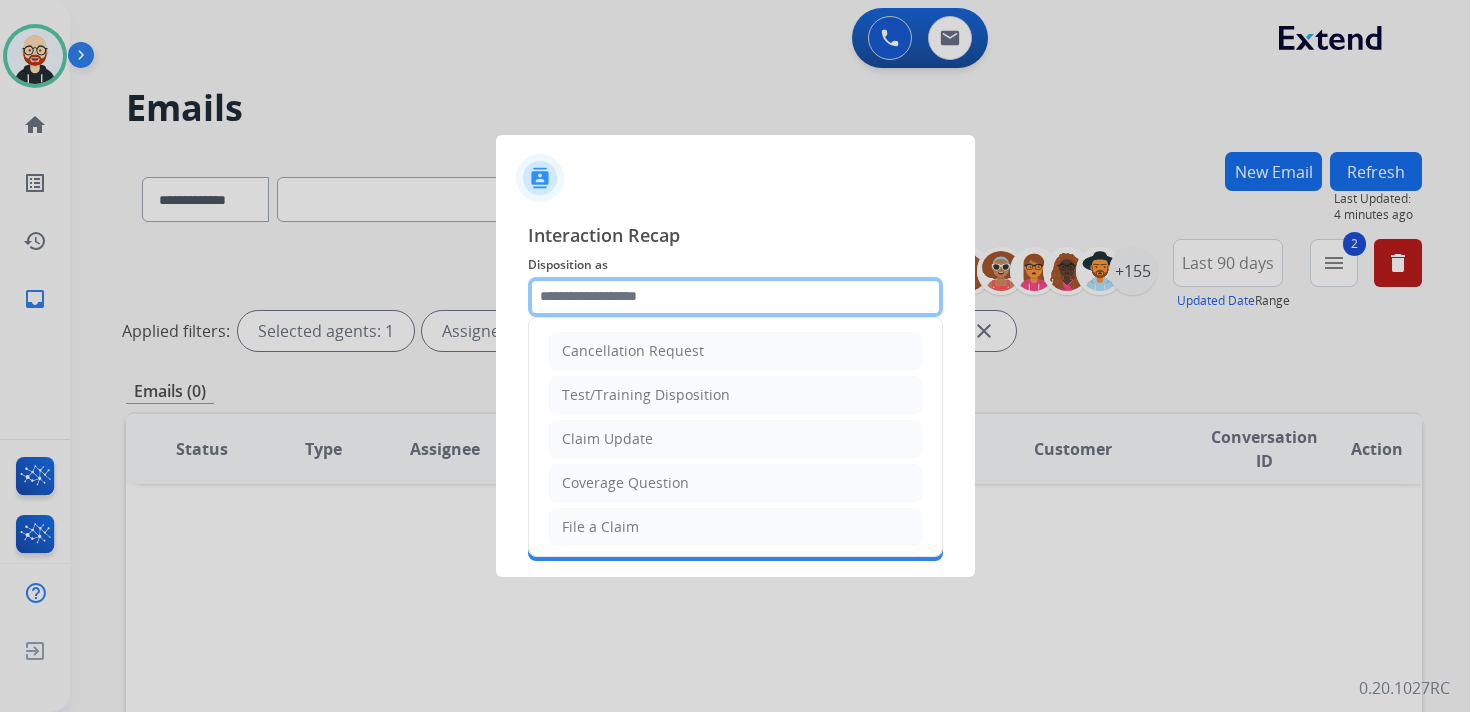 click 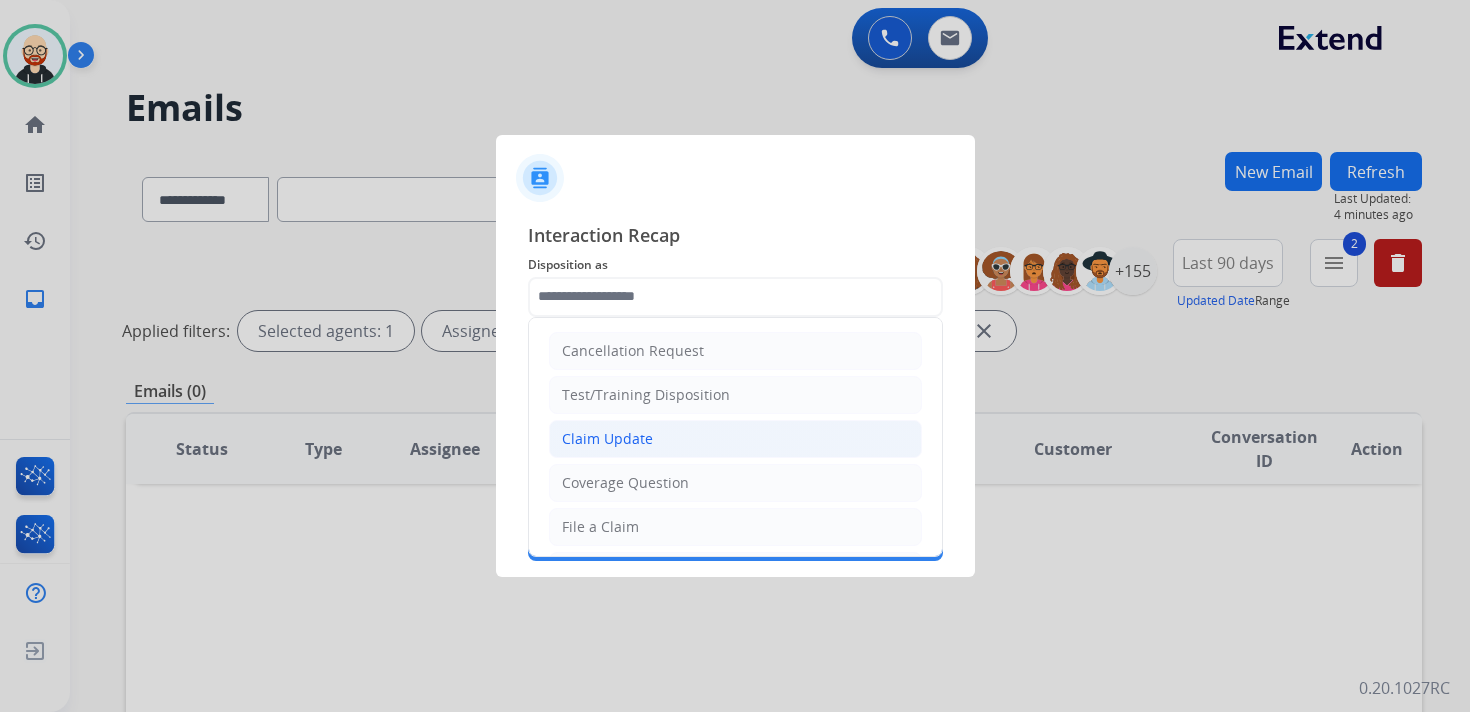click on "Claim Update" 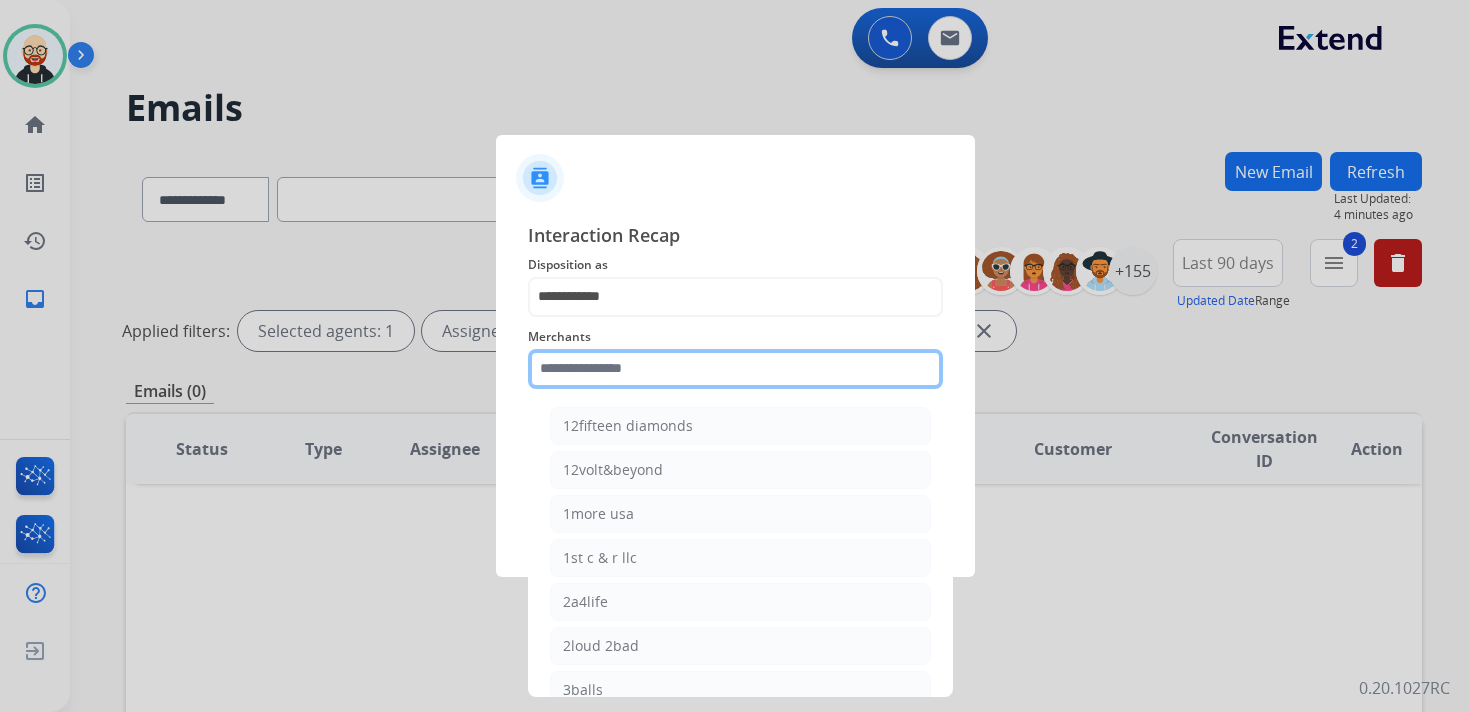 click 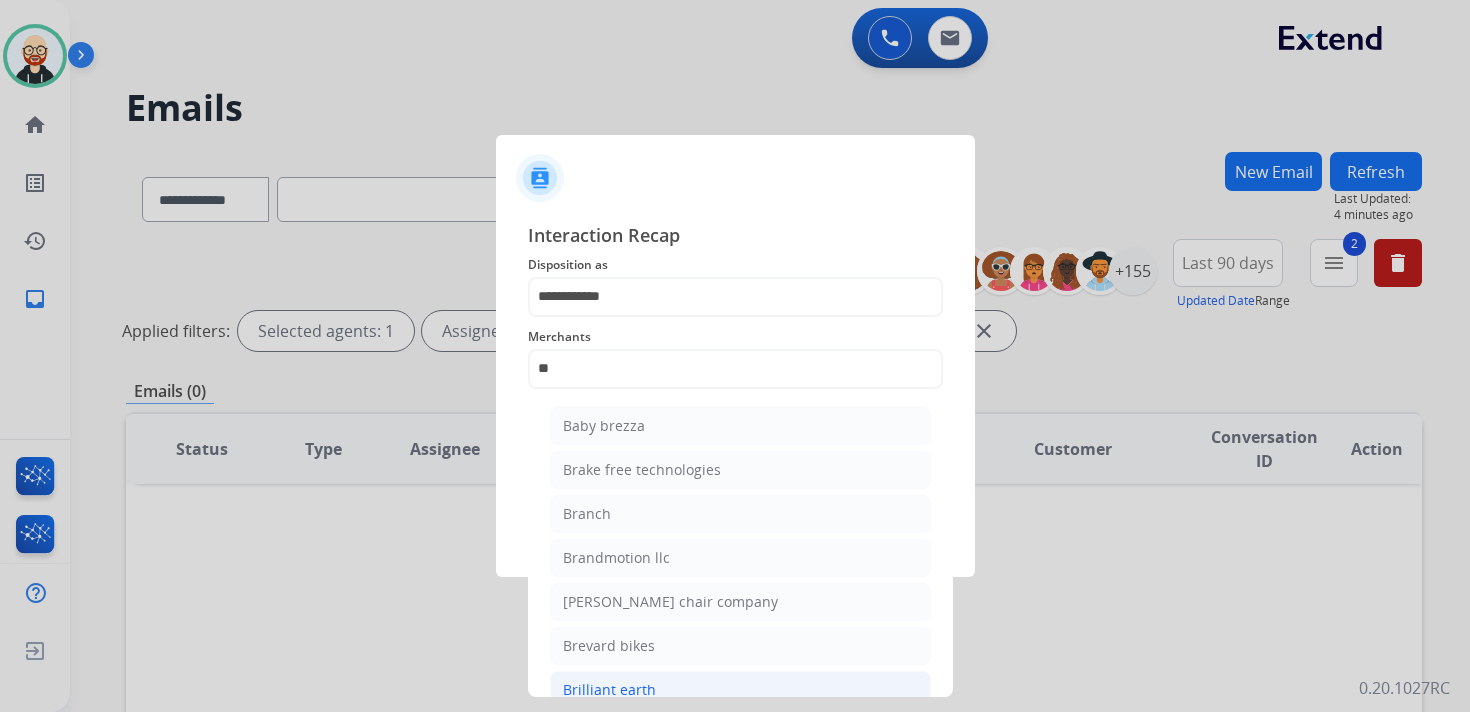 click on "Brilliant earth" 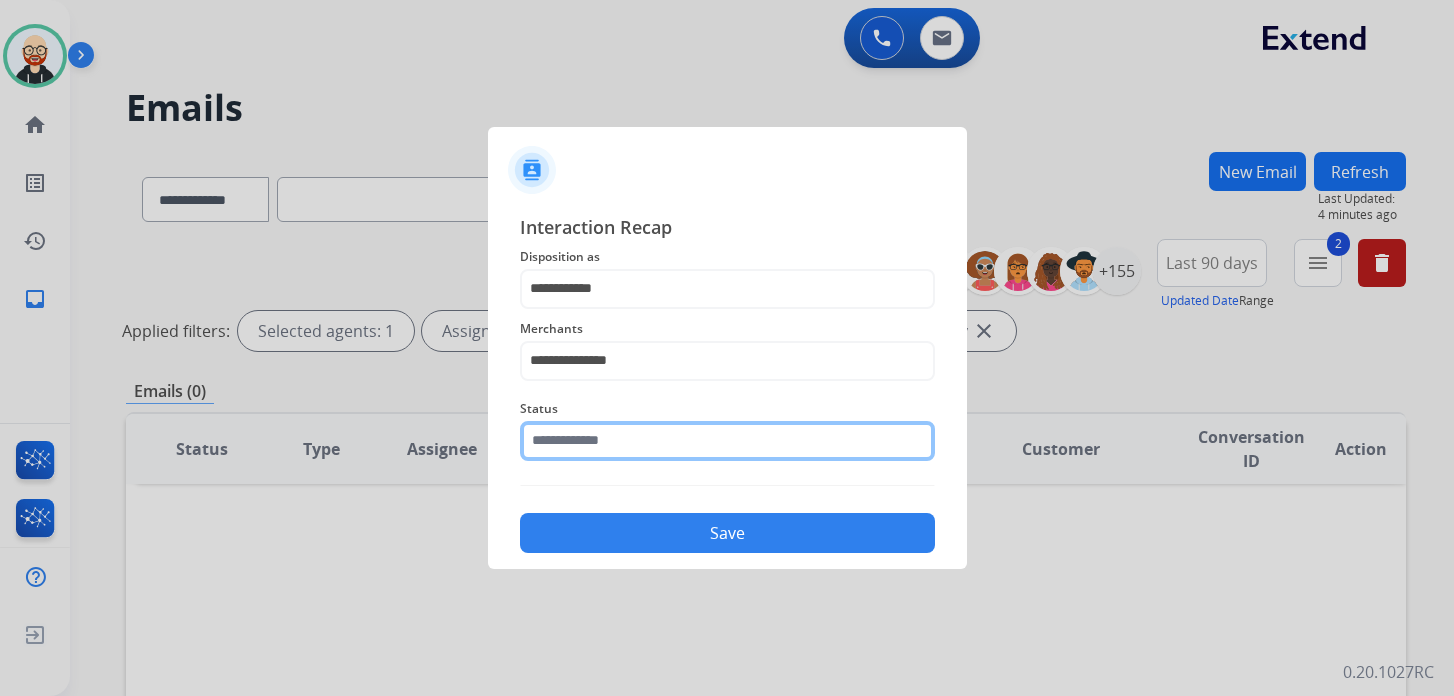click 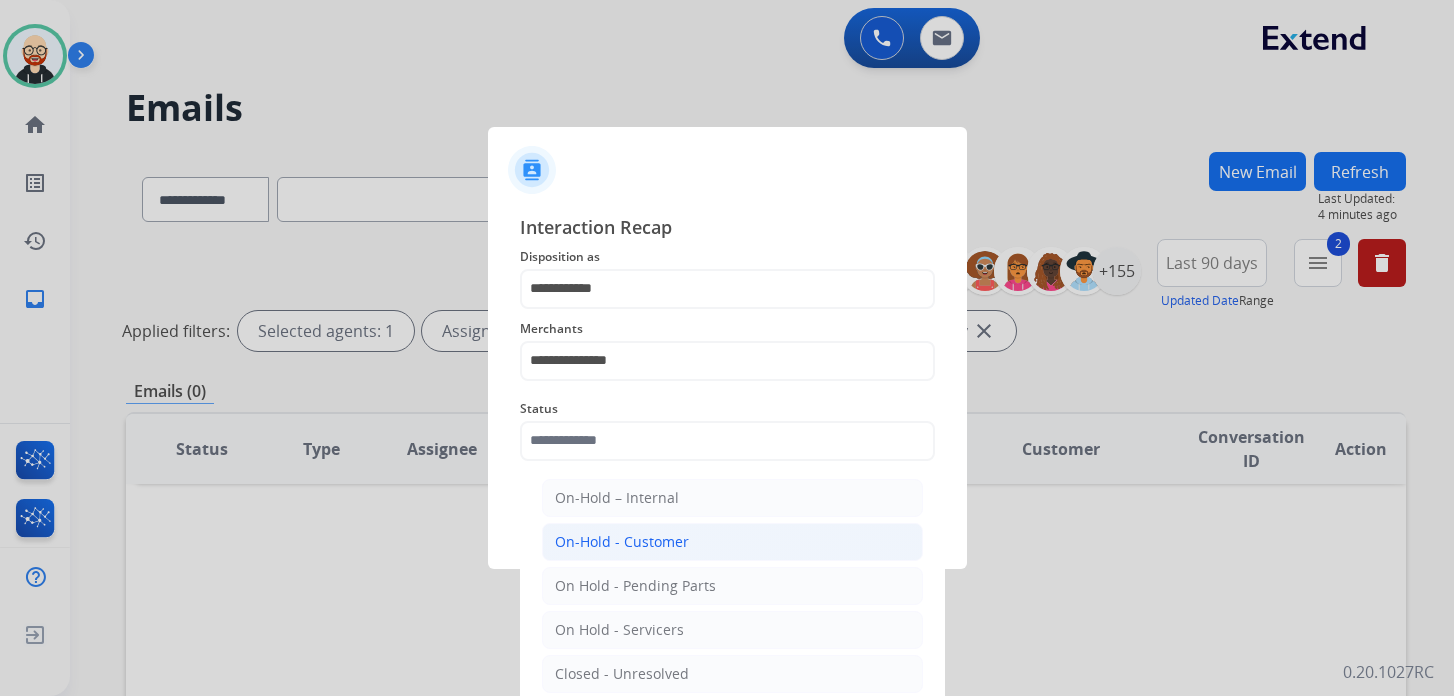 click on "On-Hold - Customer" 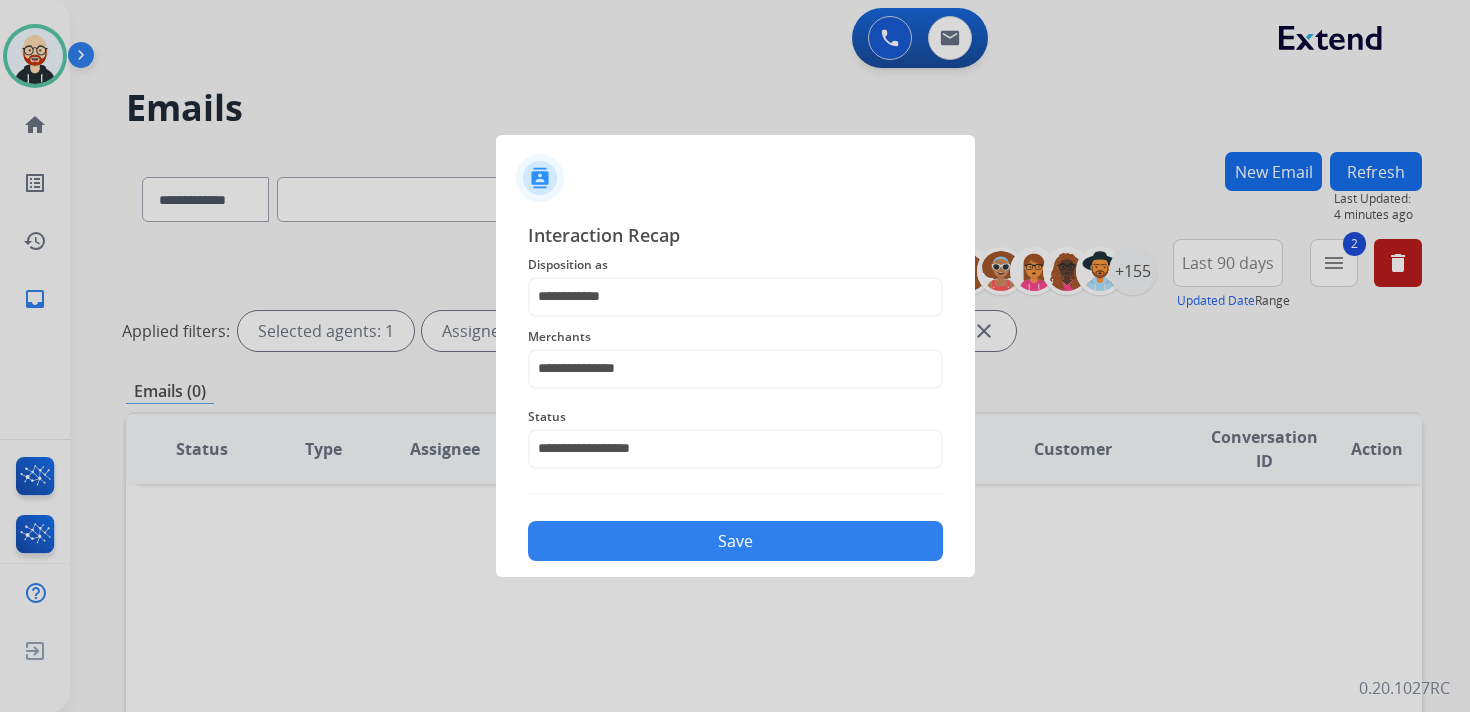click on "Save" 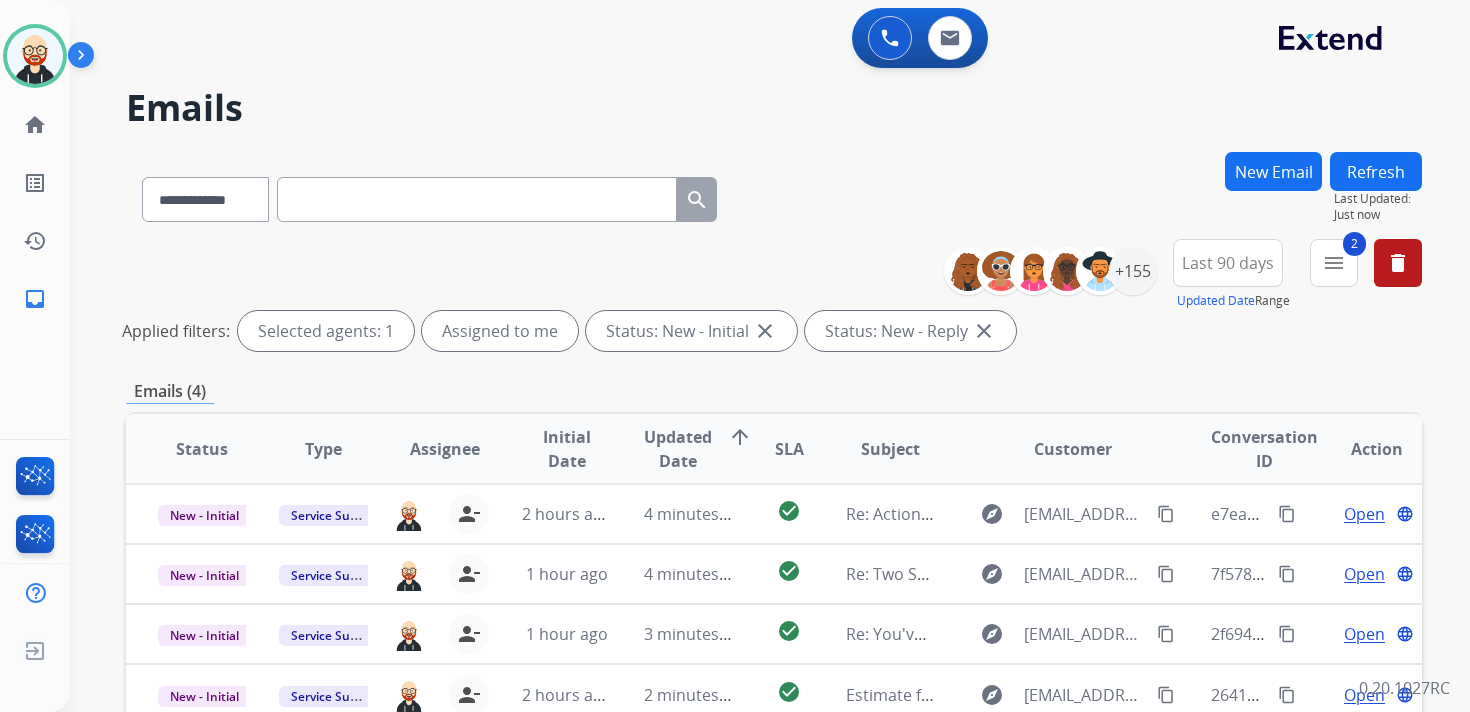 click at bounding box center (477, 199) 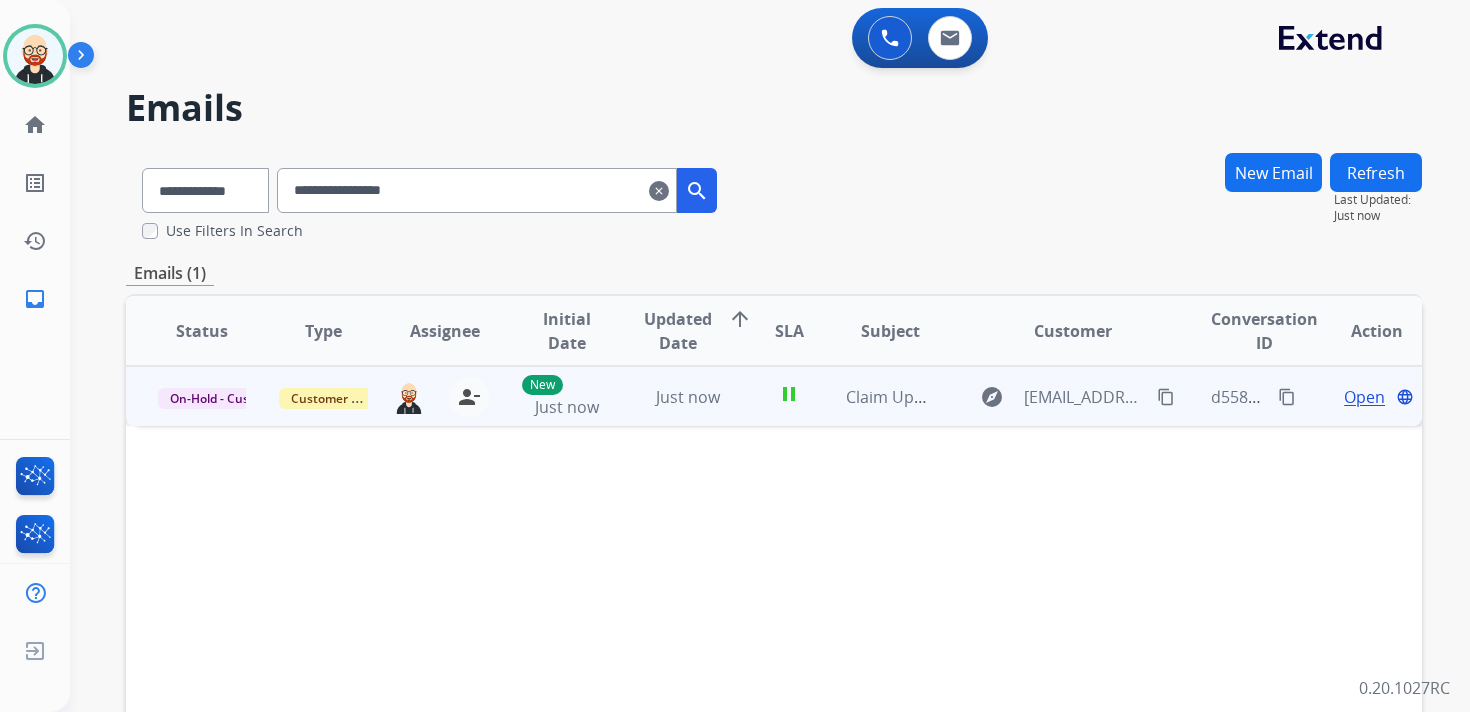 click on "content_copy" at bounding box center [1287, 397] 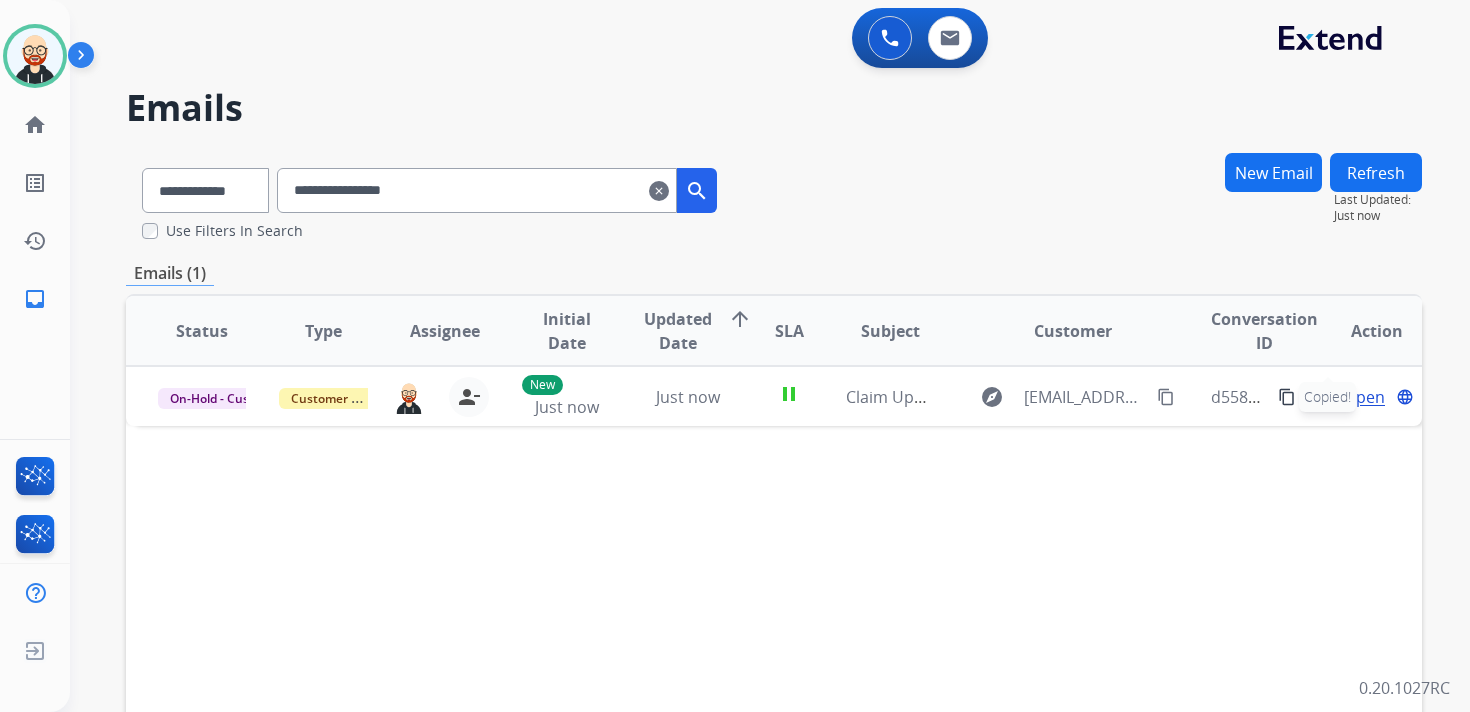 click on "clear" at bounding box center [659, 191] 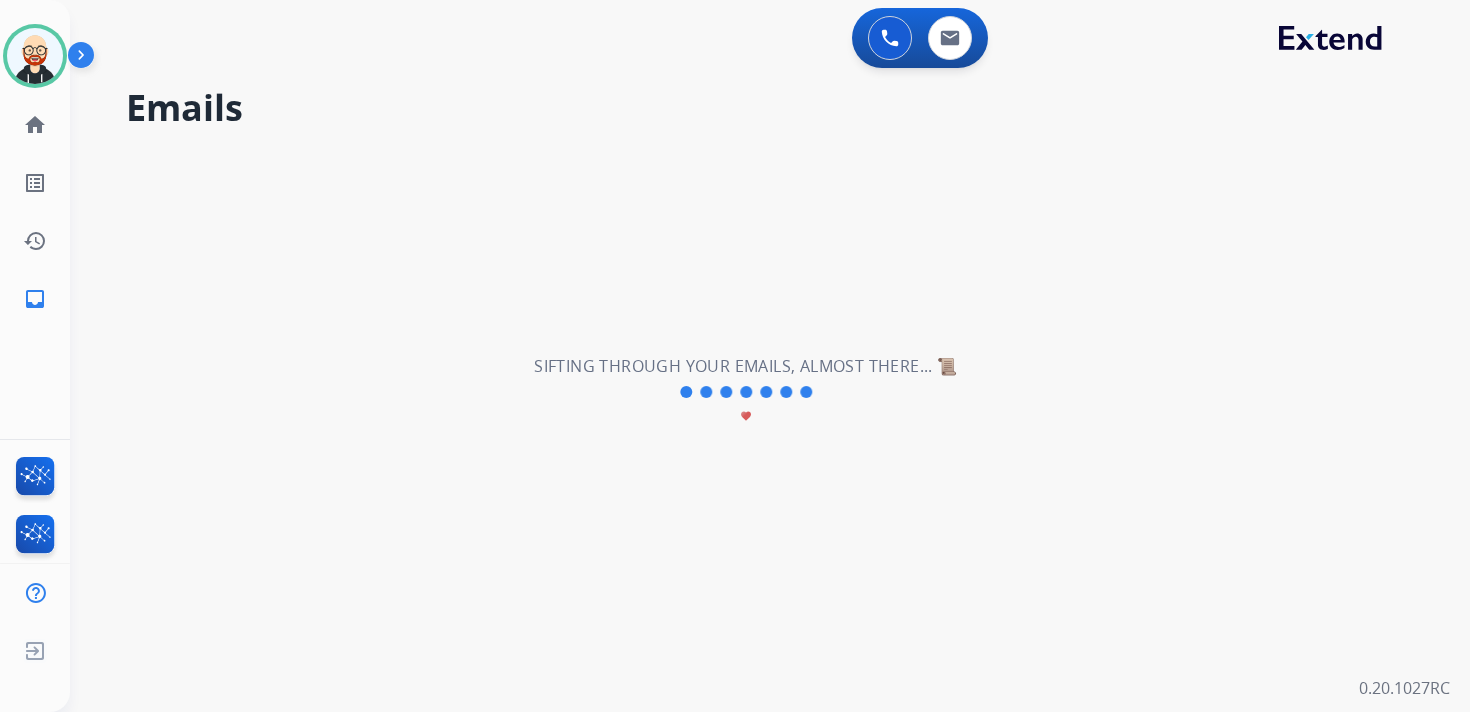 type 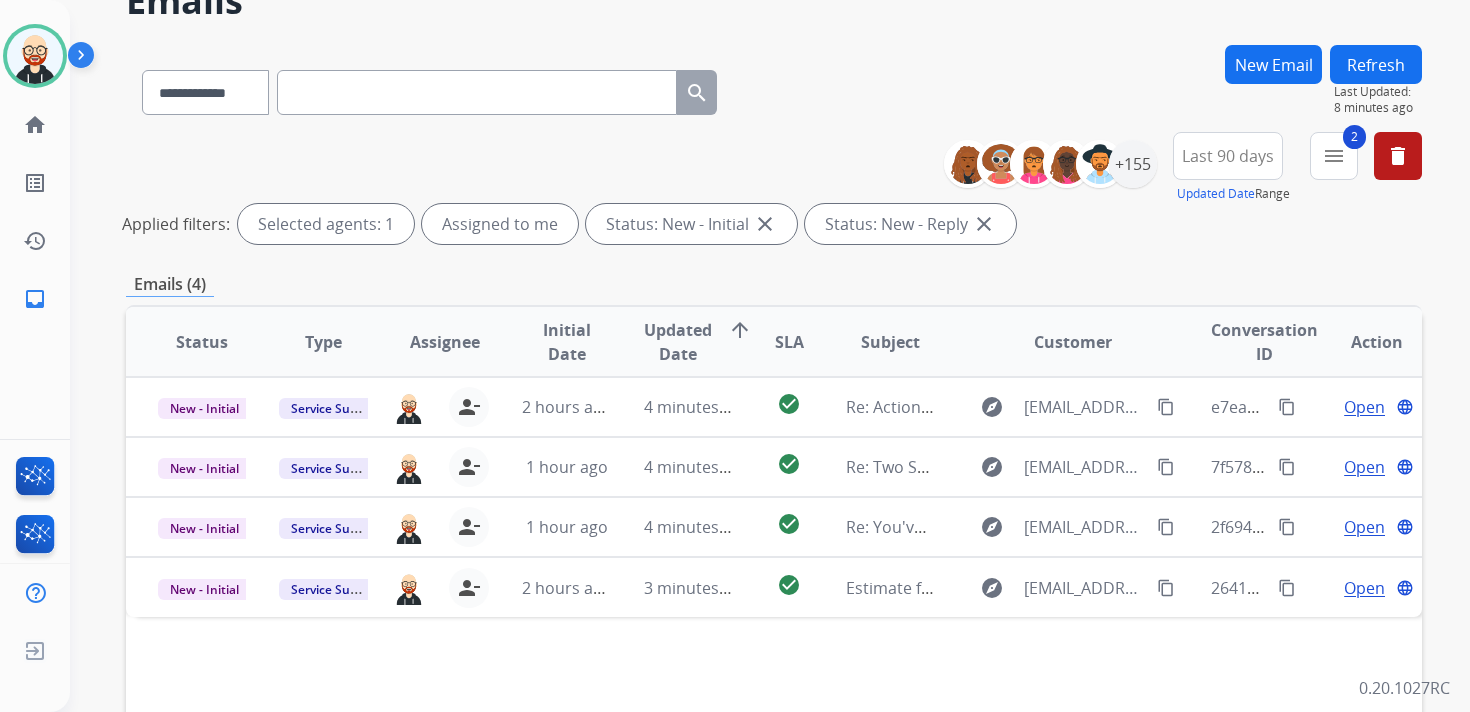scroll, scrollTop: 117, scrollLeft: 0, axis: vertical 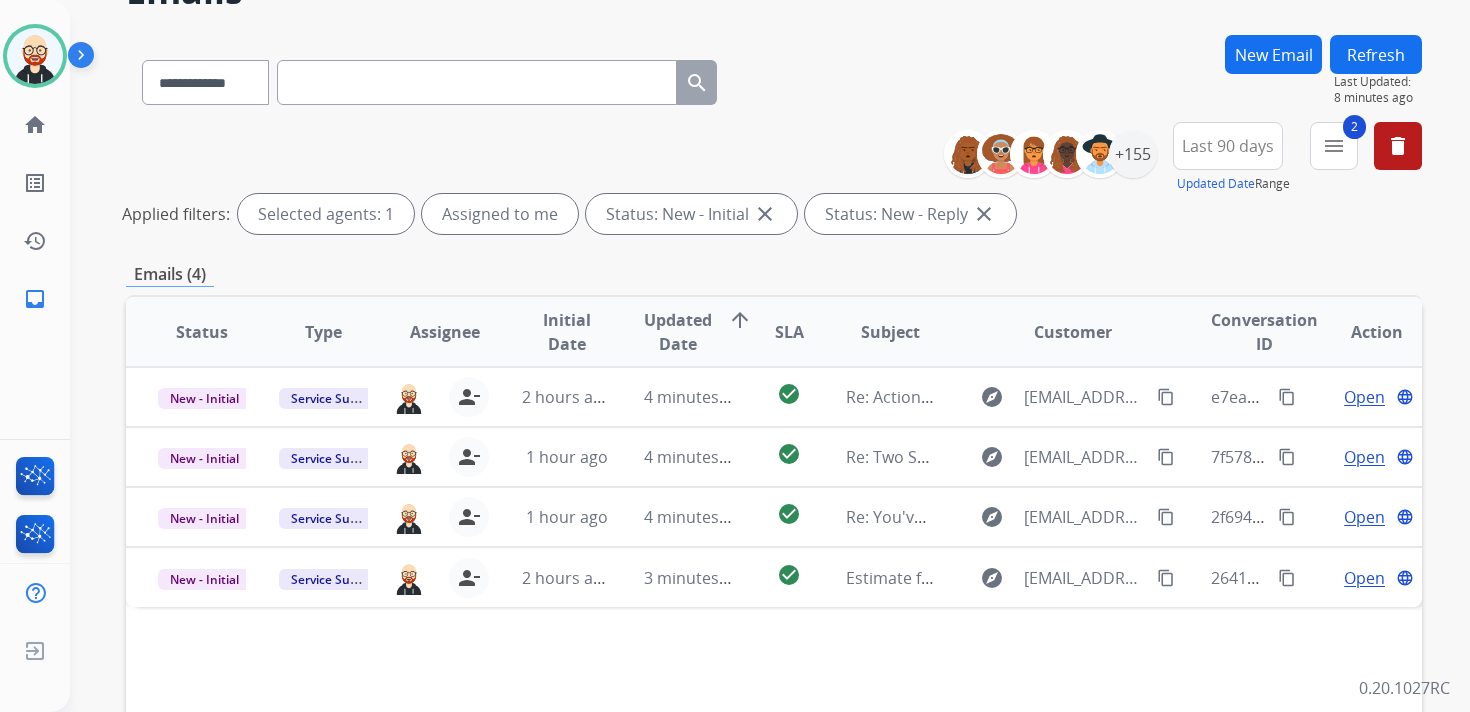 click on "Refresh" at bounding box center (1376, 54) 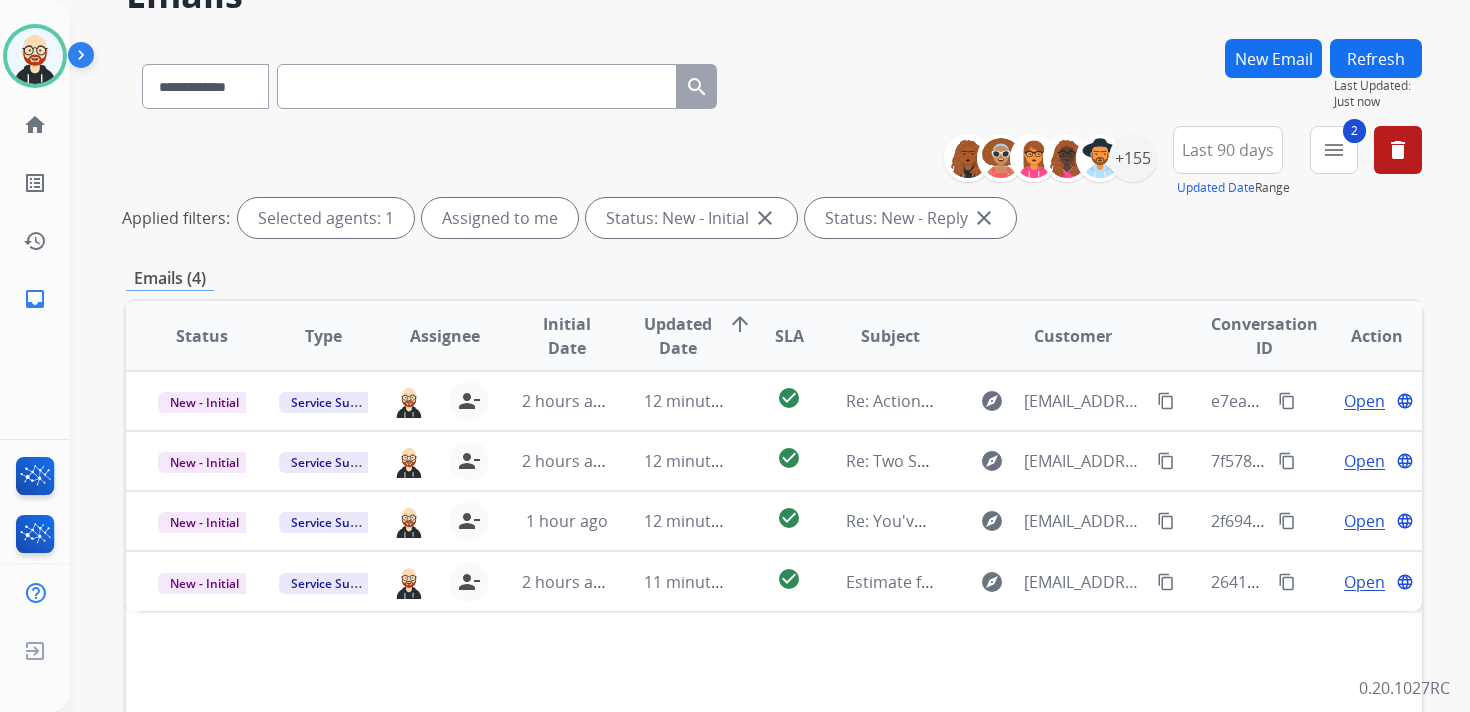 scroll, scrollTop: 129, scrollLeft: 0, axis: vertical 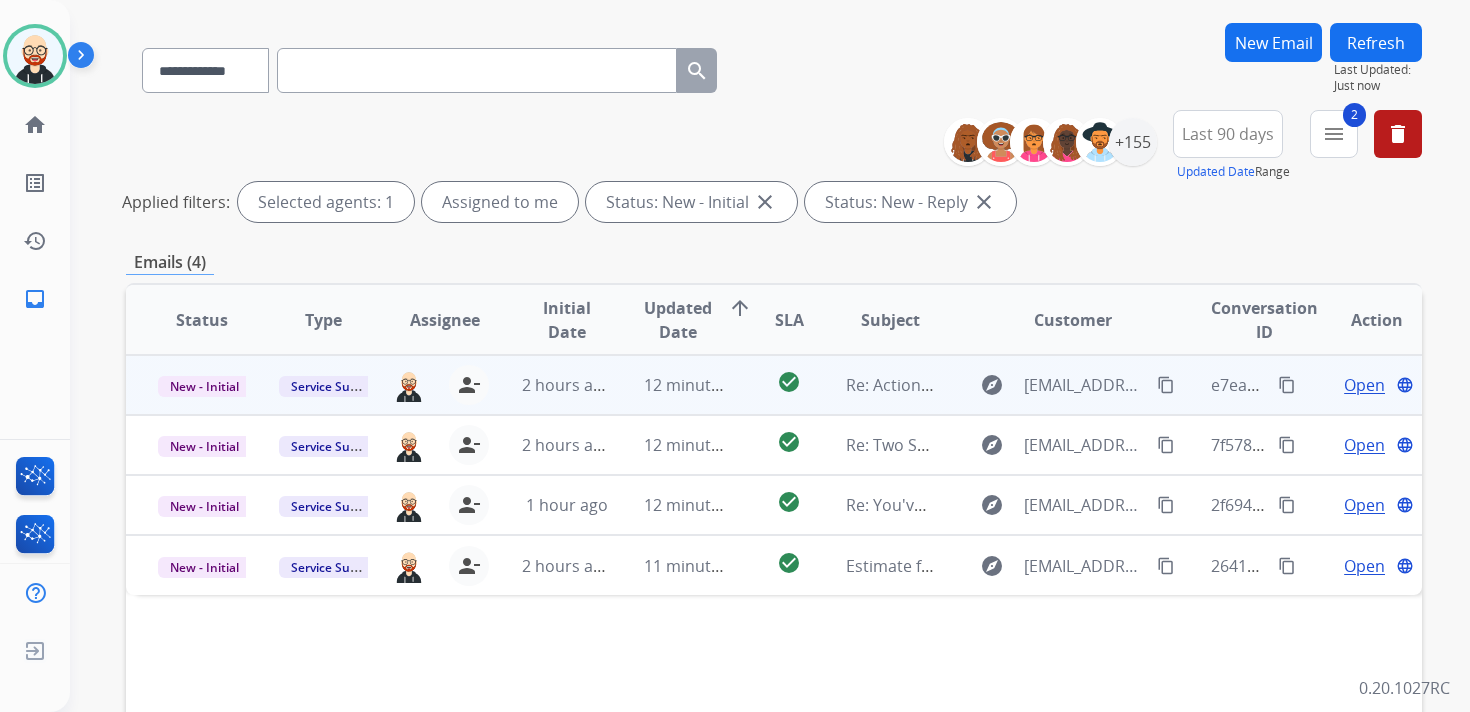 click on "Open" at bounding box center (1364, 385) 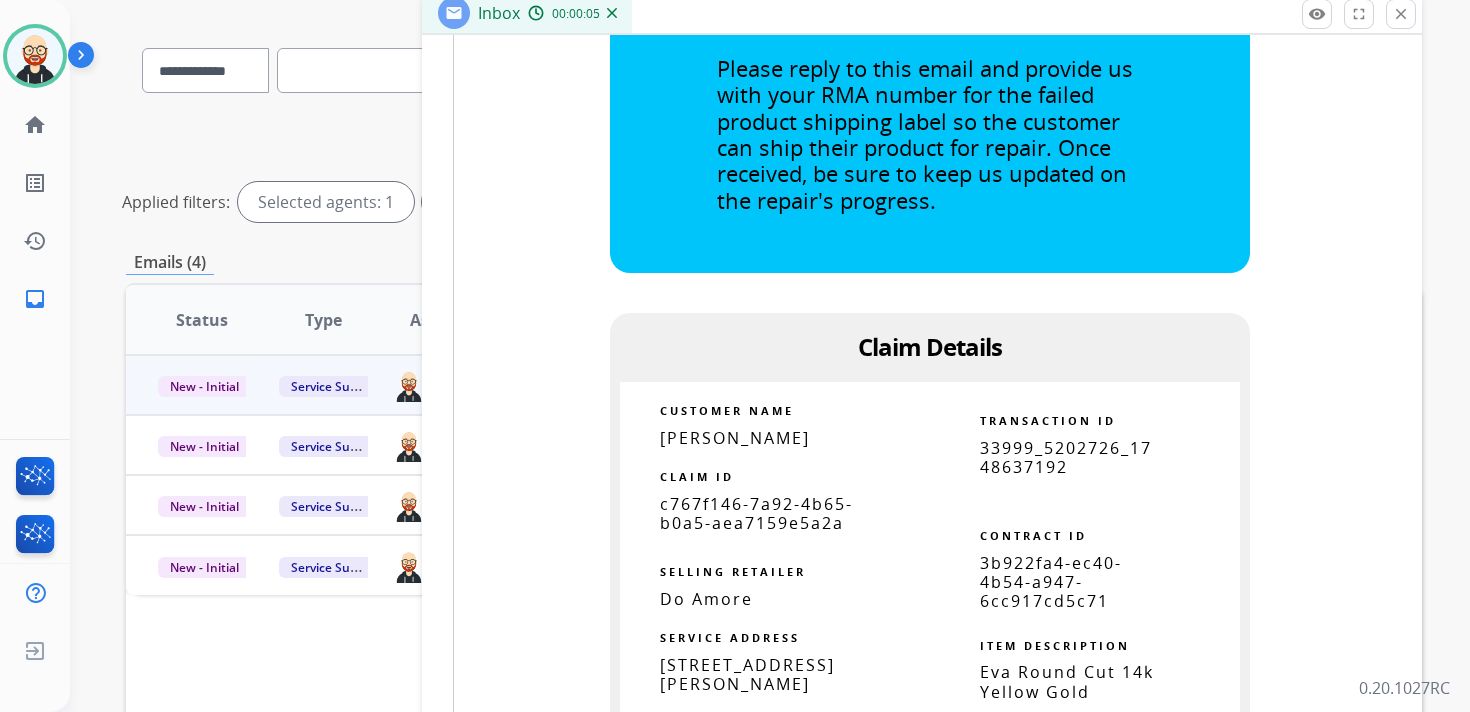 scroll, scrollTop: 1243, scrollLeft: 0, axis: vertical 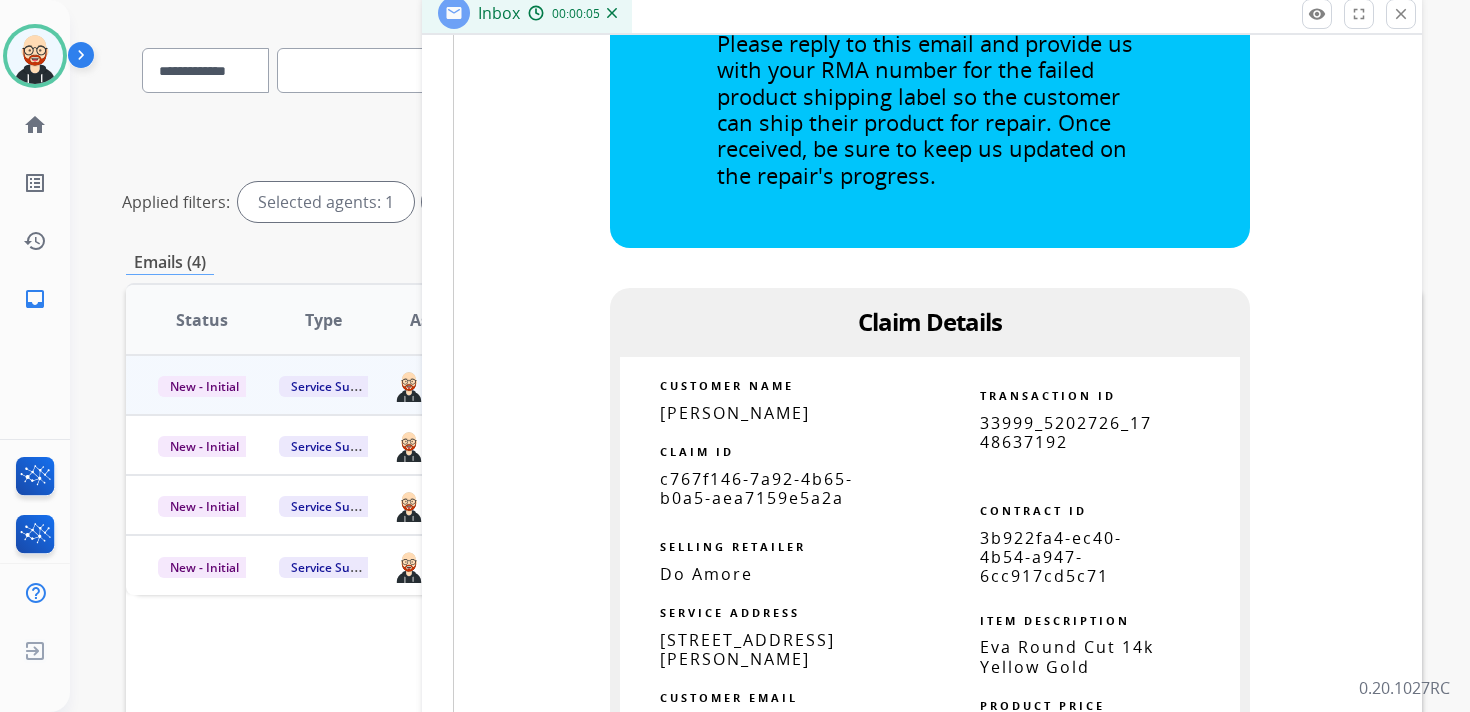click on "c767f146-7a92-4b65-b0a5-aea7159e5a2a" at bounding box center [756, 488] 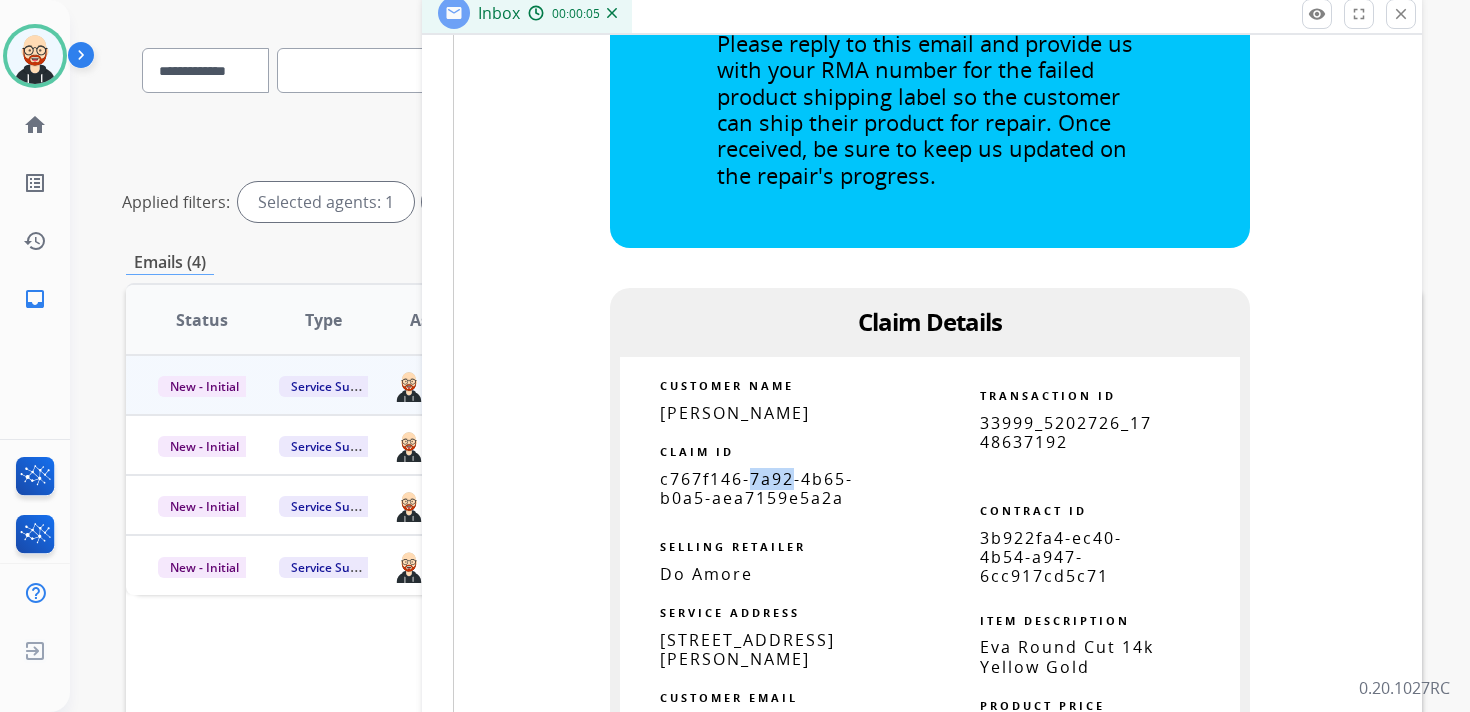 click on "c767f146-7a92-4b65-b0a5-aea7159e5a2a" at bounding box center [756, 488] 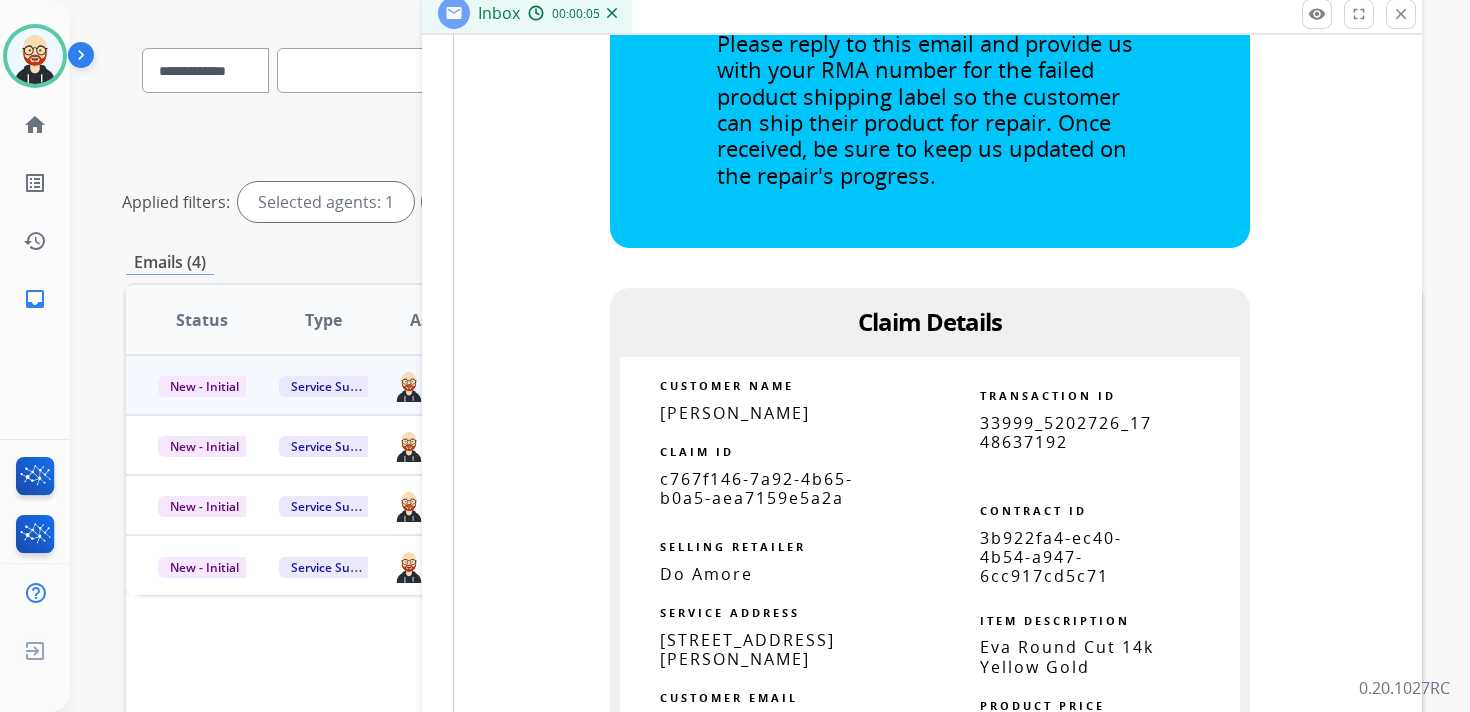 click on "c767f146-7a92-4b65-b0a5-aea7159e5a2a" at bounding box center [756, 488] 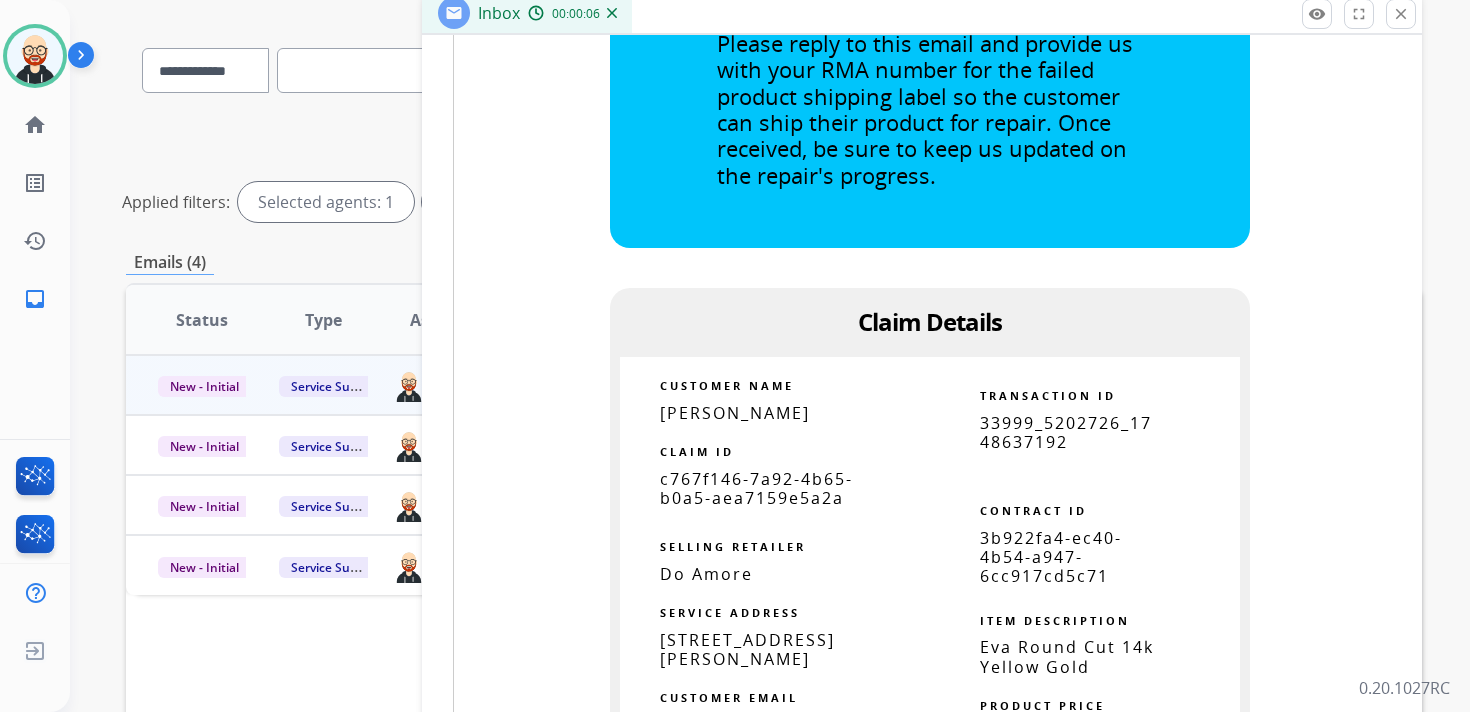 copy 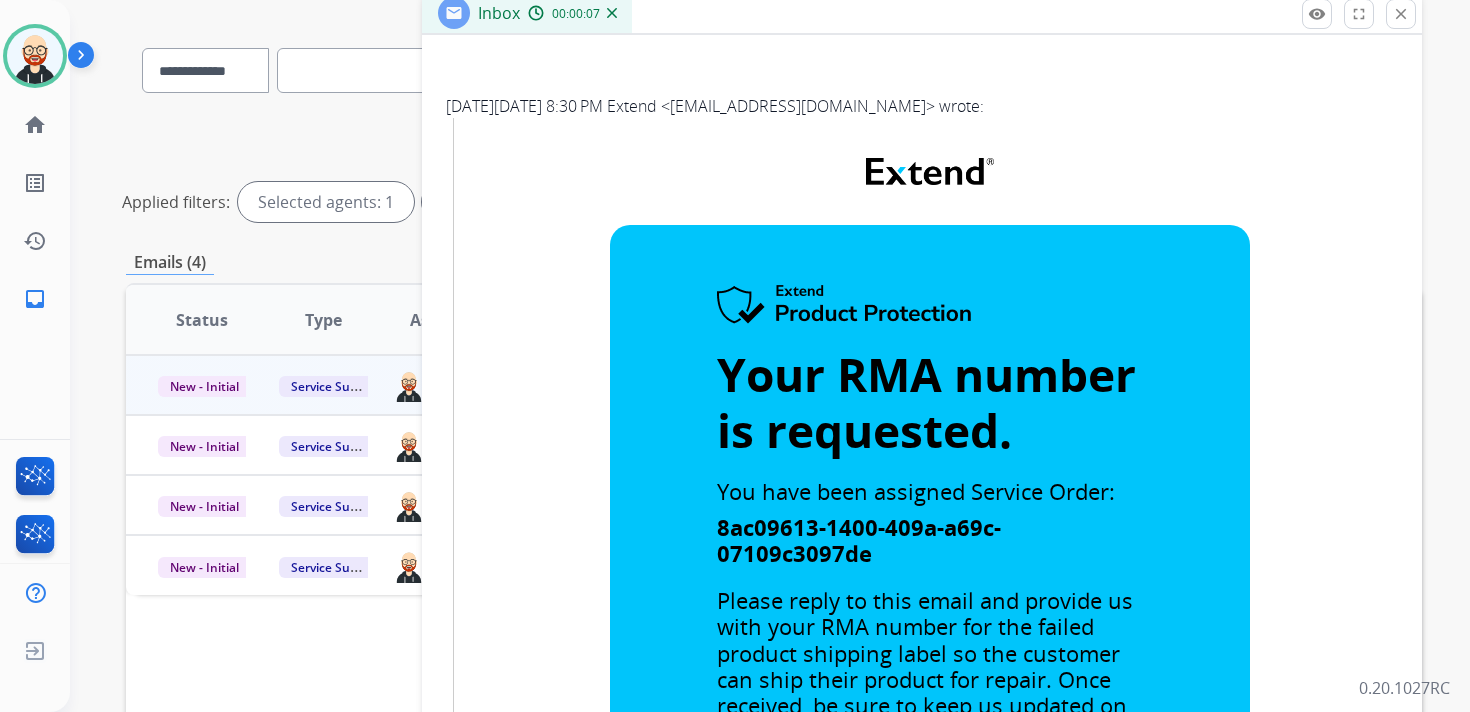 scroll, scrollTop: 0, scrollLeft: 0, axis: both 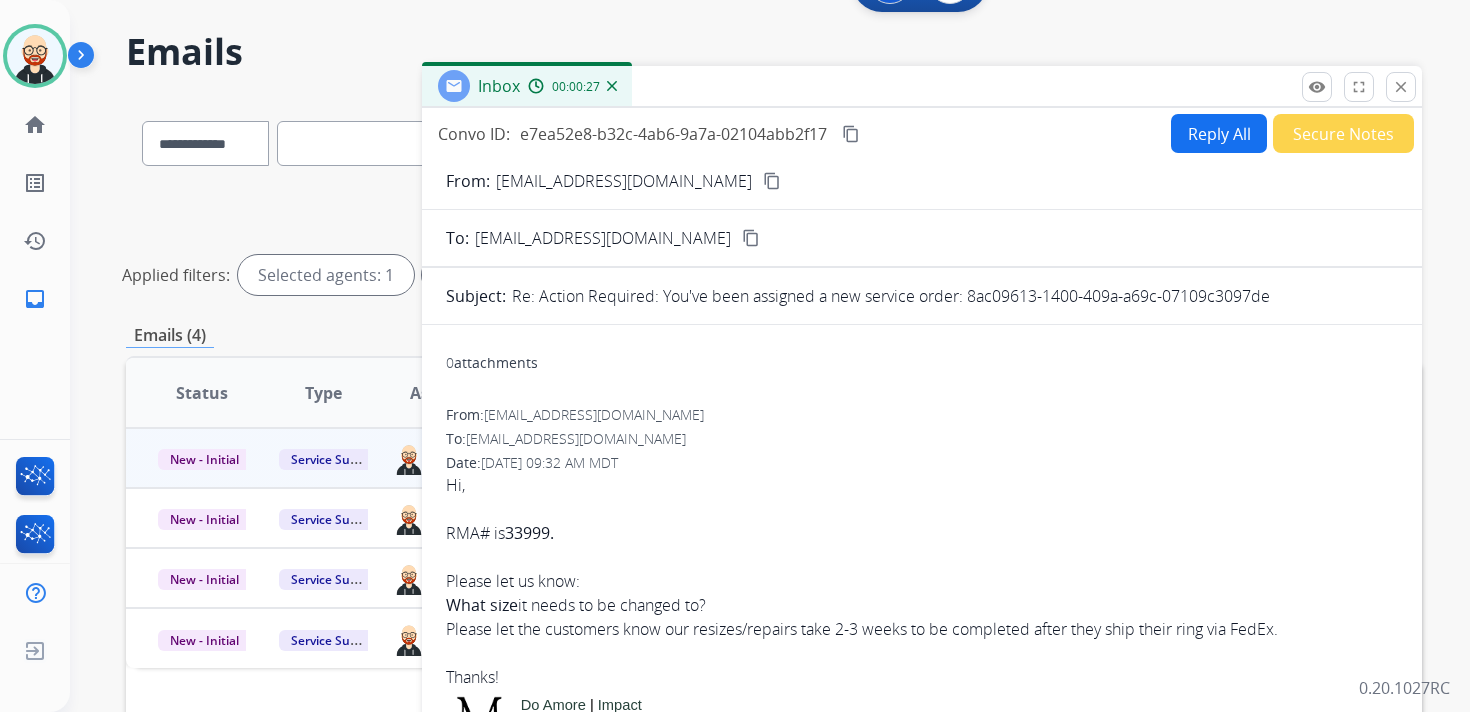 click on "content_copy" at bounding box center (851, 134) 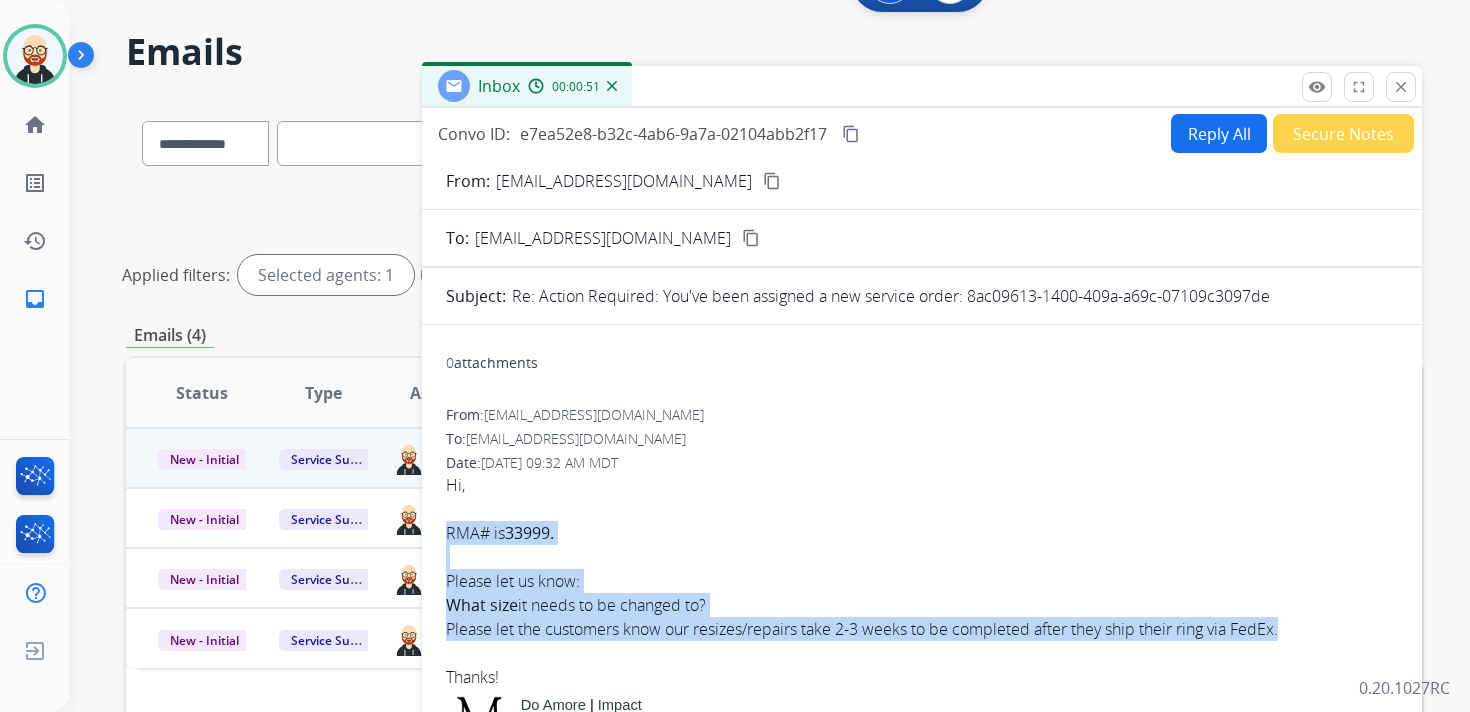 drag, startPoint x: 447, startPoint y: 532, endPoint x: 1302, endPoint y: 624, distance: 859.9355 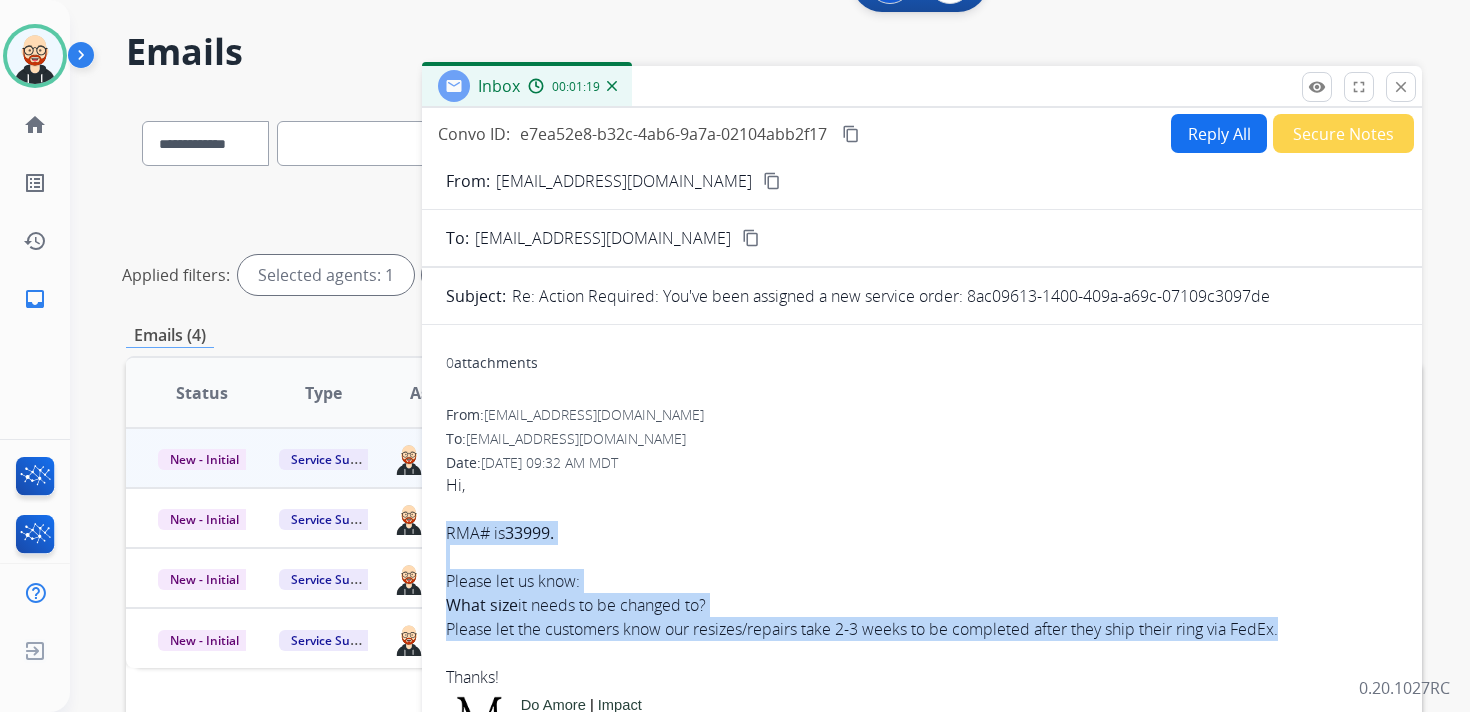 click on "Reply All" at bounding box center (1219, 133) 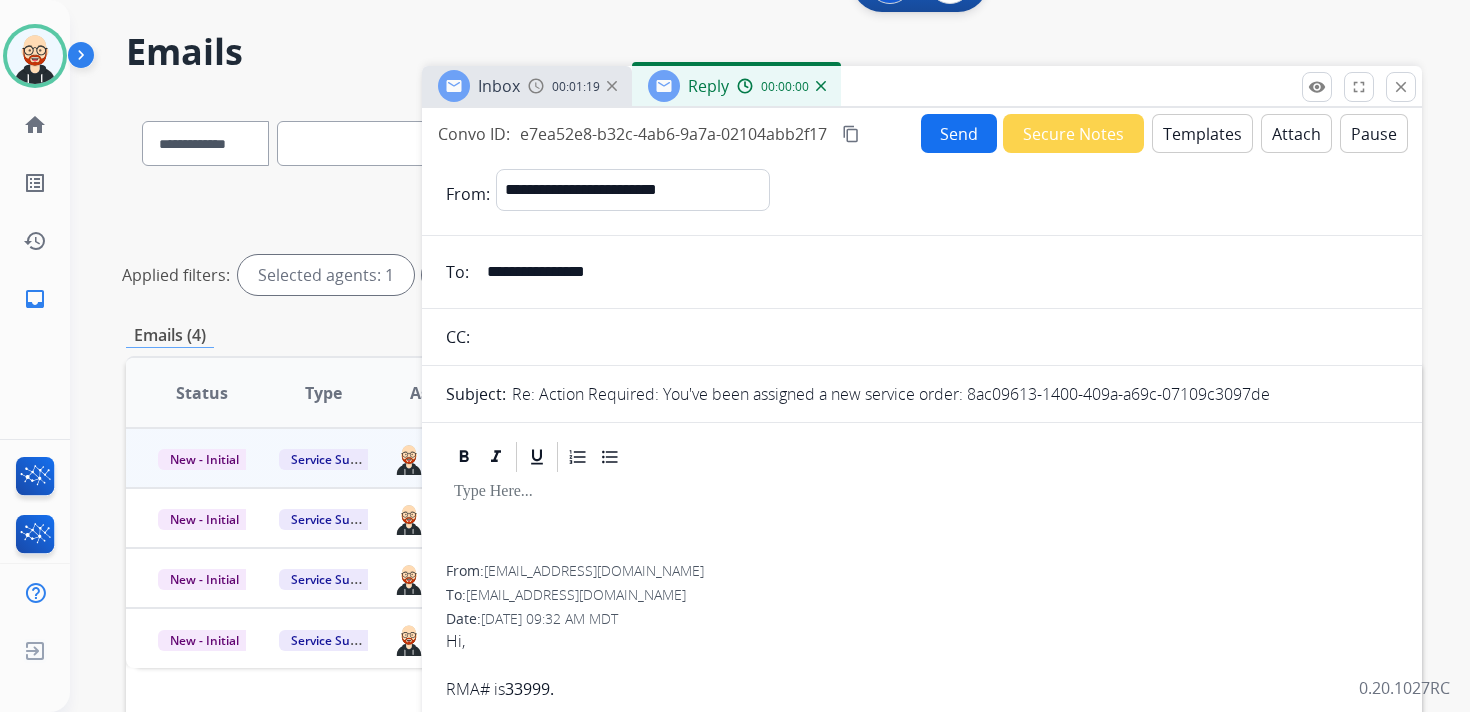 click at bounding box center [922, 520] 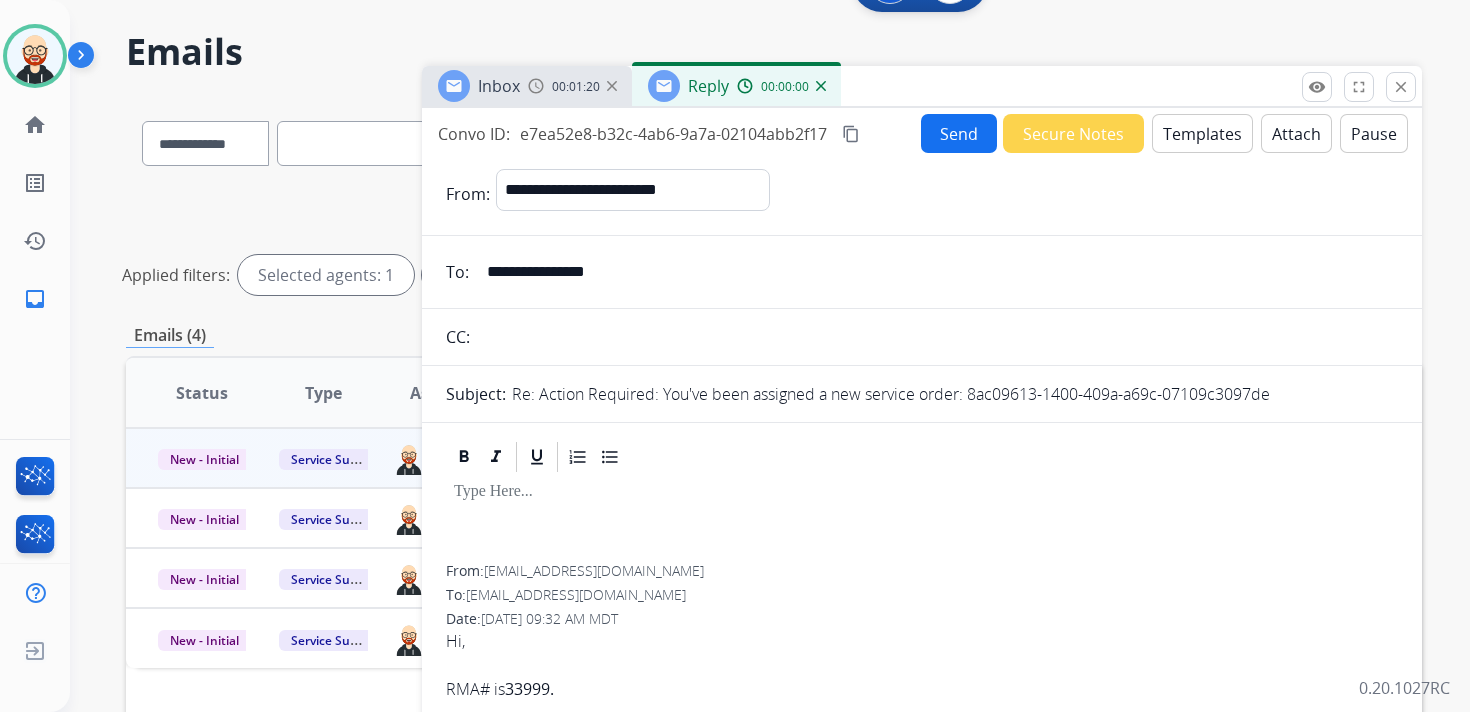 type 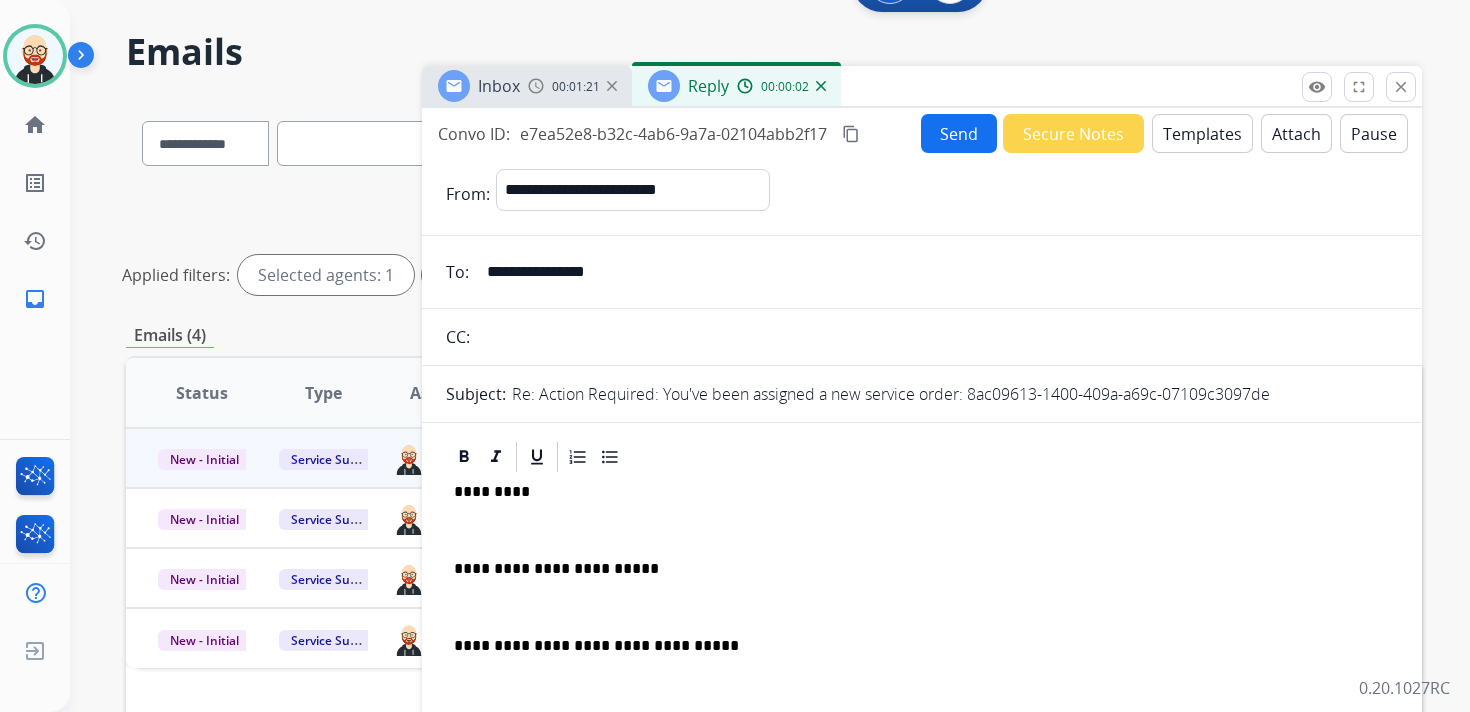 click on "**********" at bounding box center [914, 569] 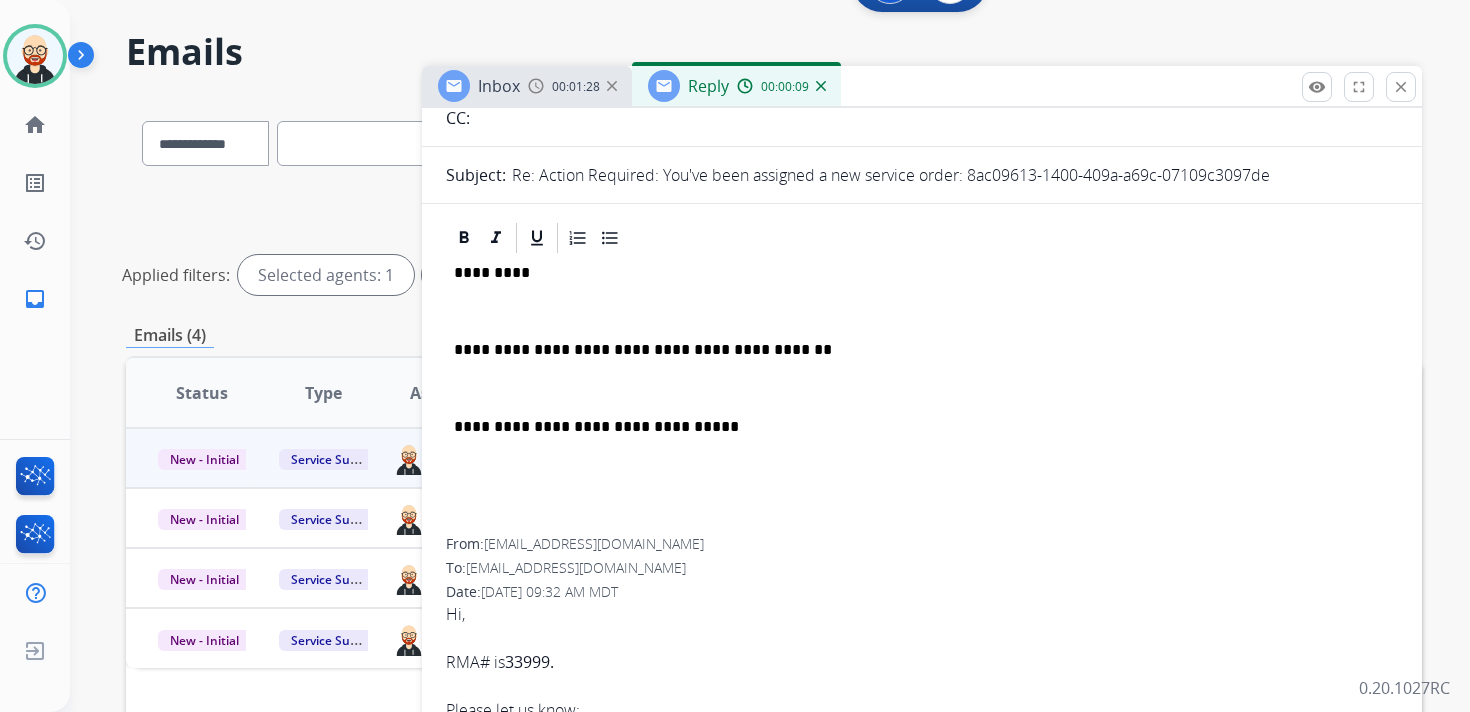scroll, scrollTop: 210, scrollLeft: 0, axis: vertical 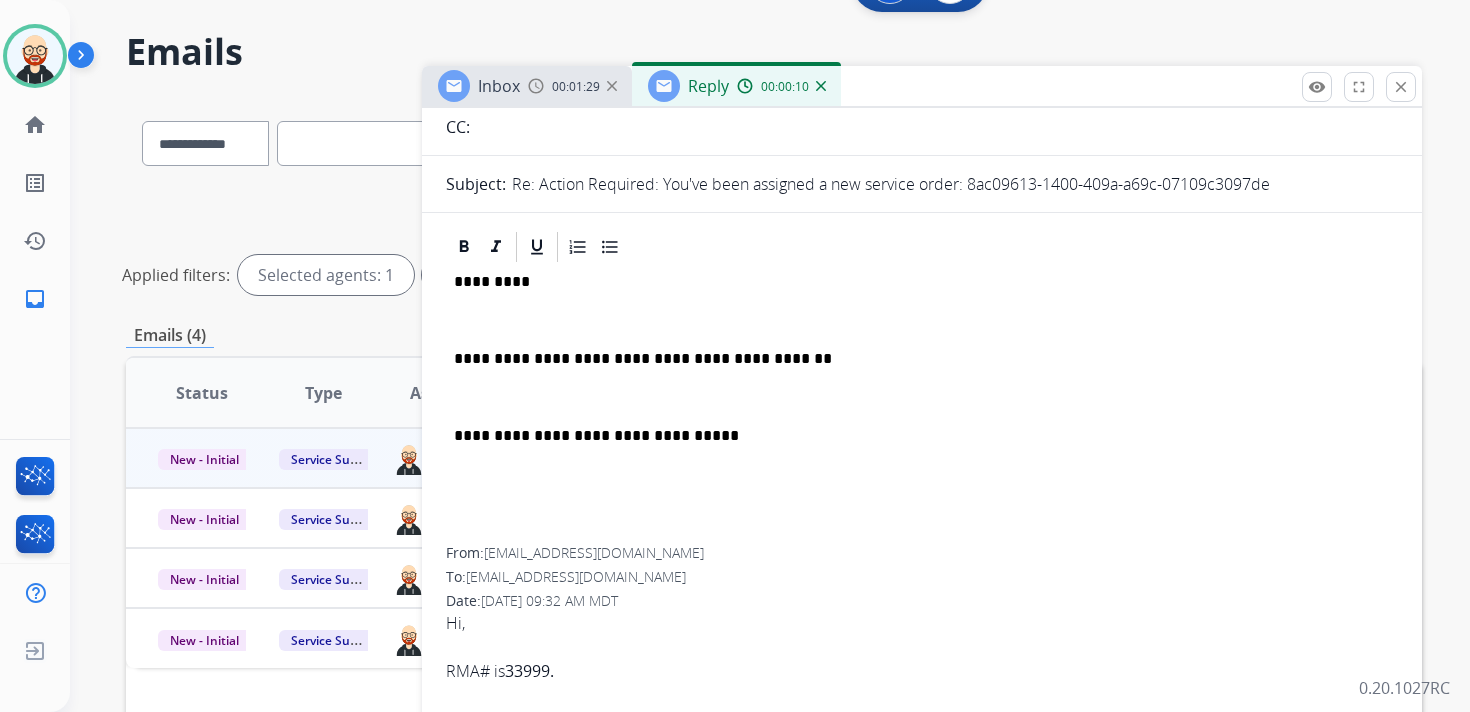 click at bounding box center (922, 320) 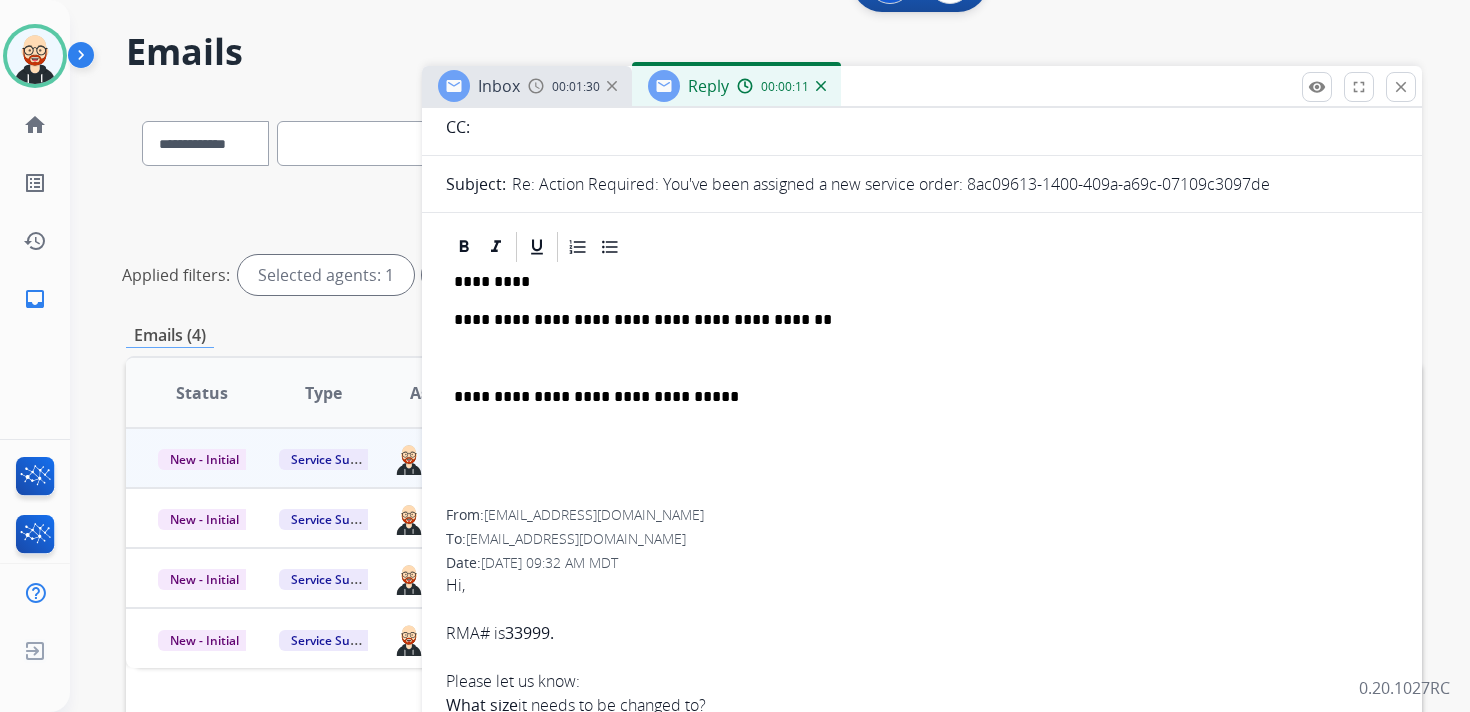 click at bounding box center [922, 359] 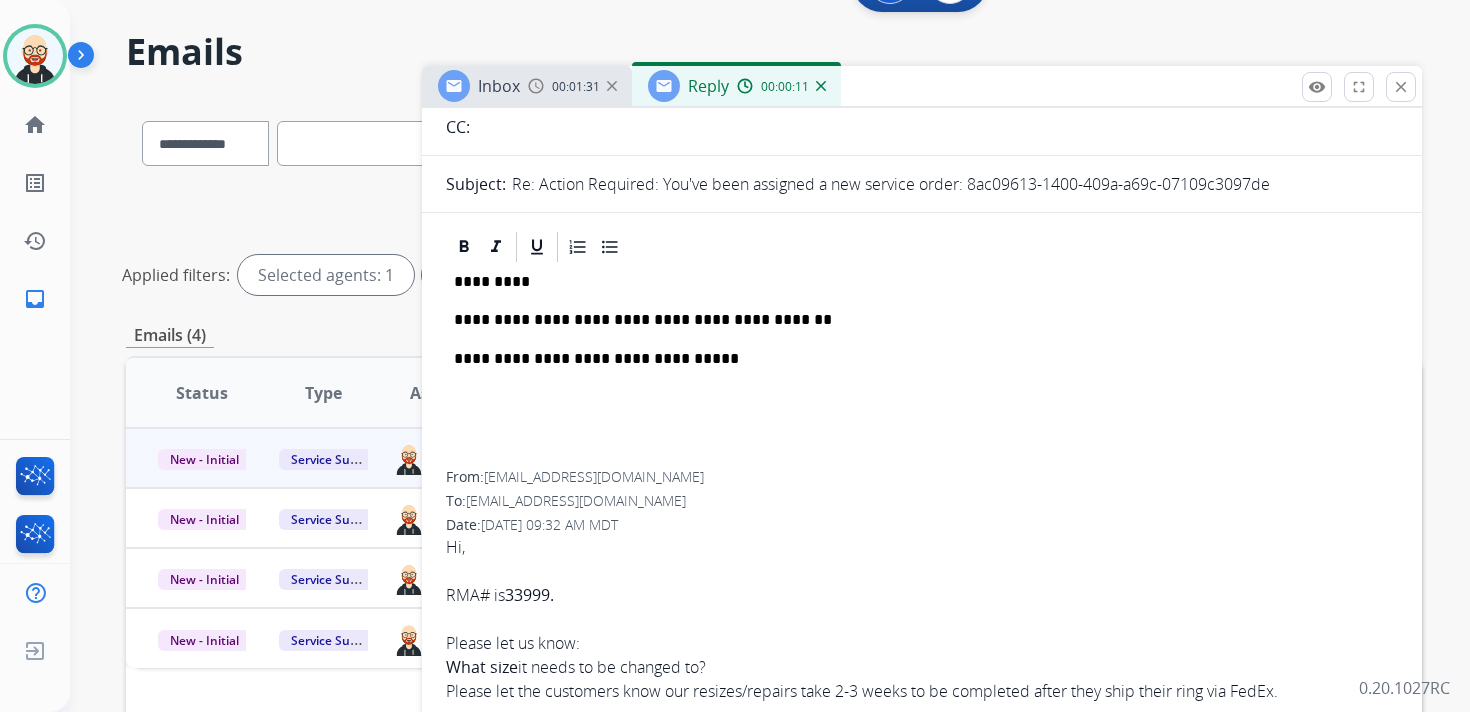 scroll, scrollTop: 0, scrollLeft: 0, axis: both 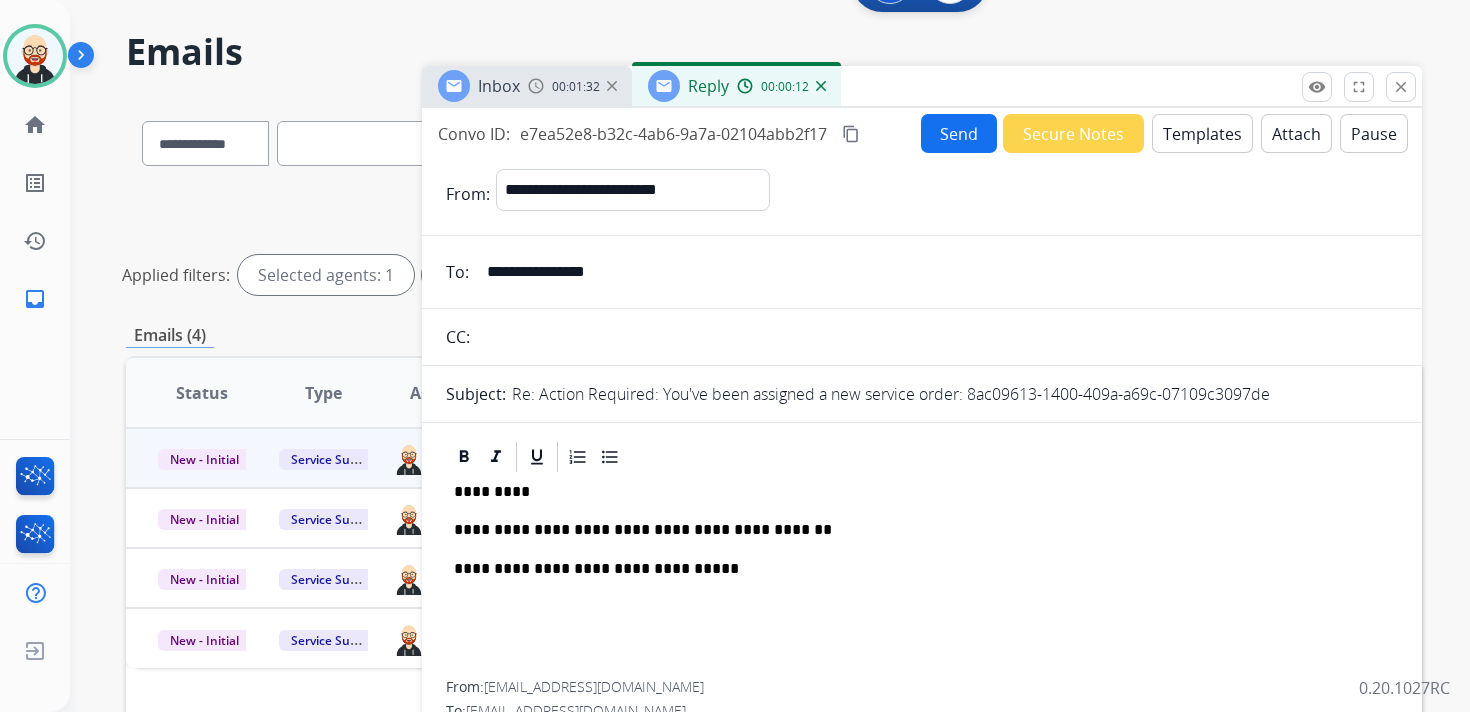 click on "Send" at bounding box center [959, 133] 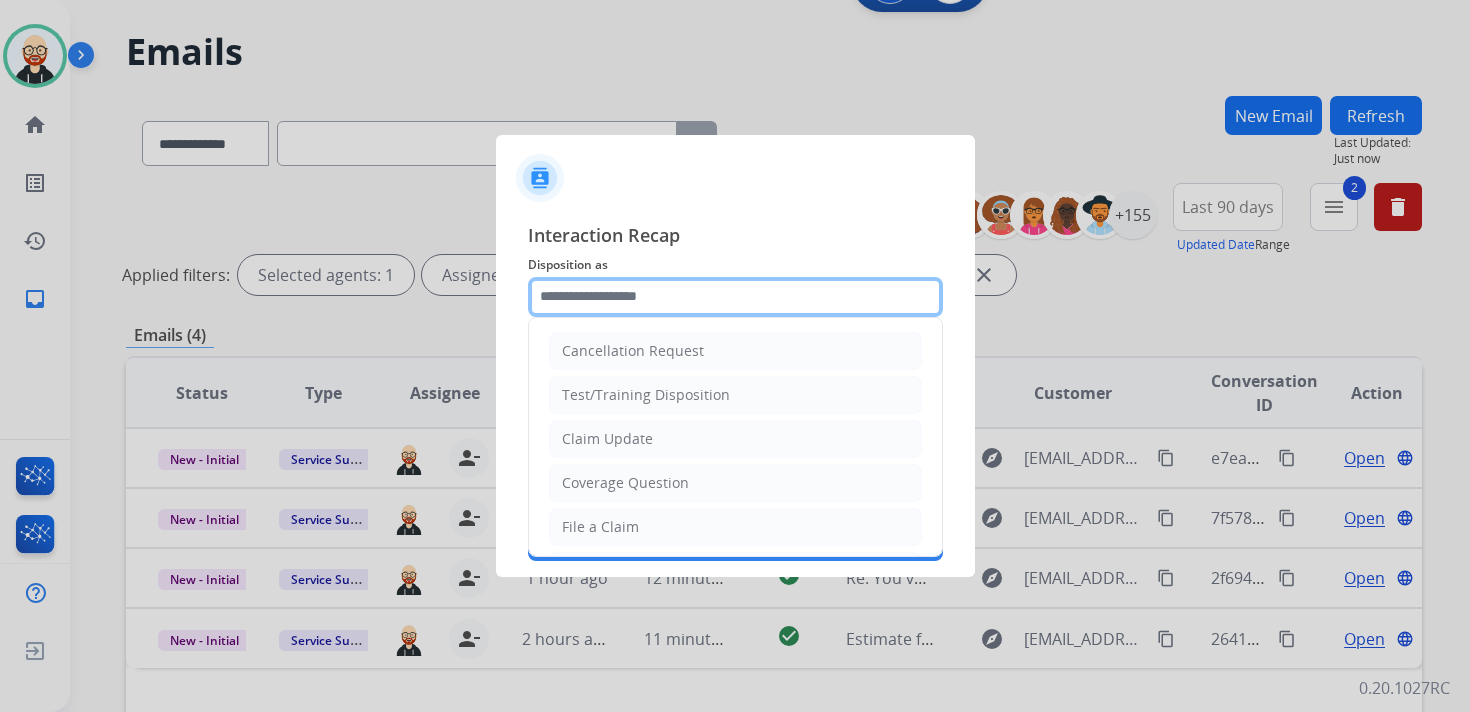 click 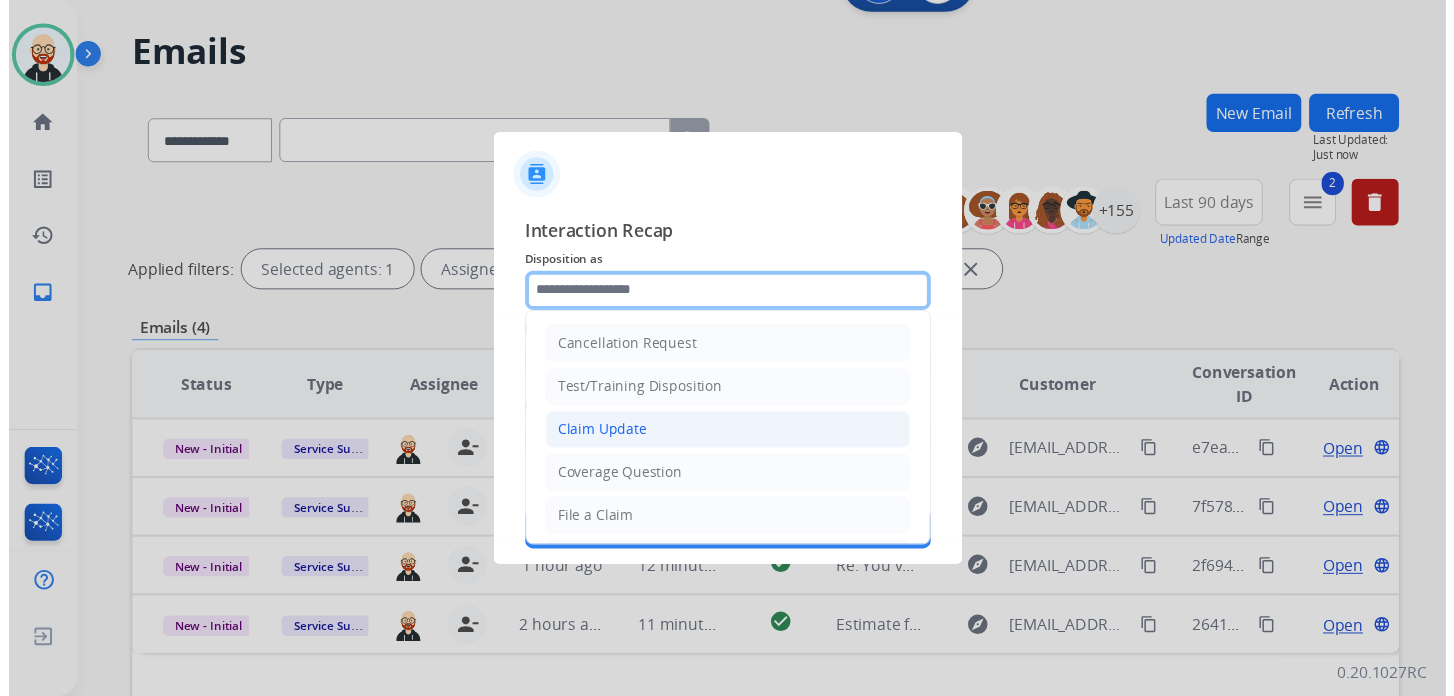 scroll, scrollTop: 300, scrollLeft: 0, axis: vertical 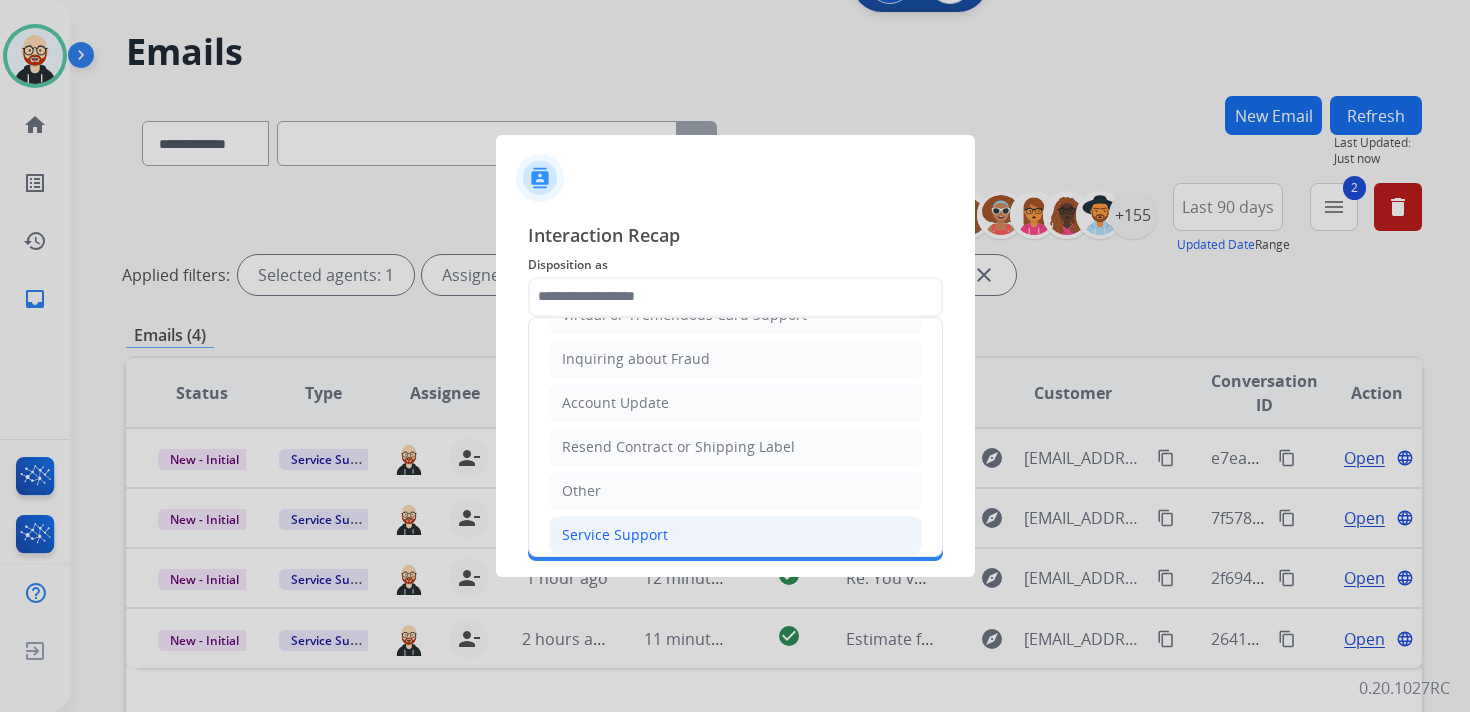 click on "Service Support" 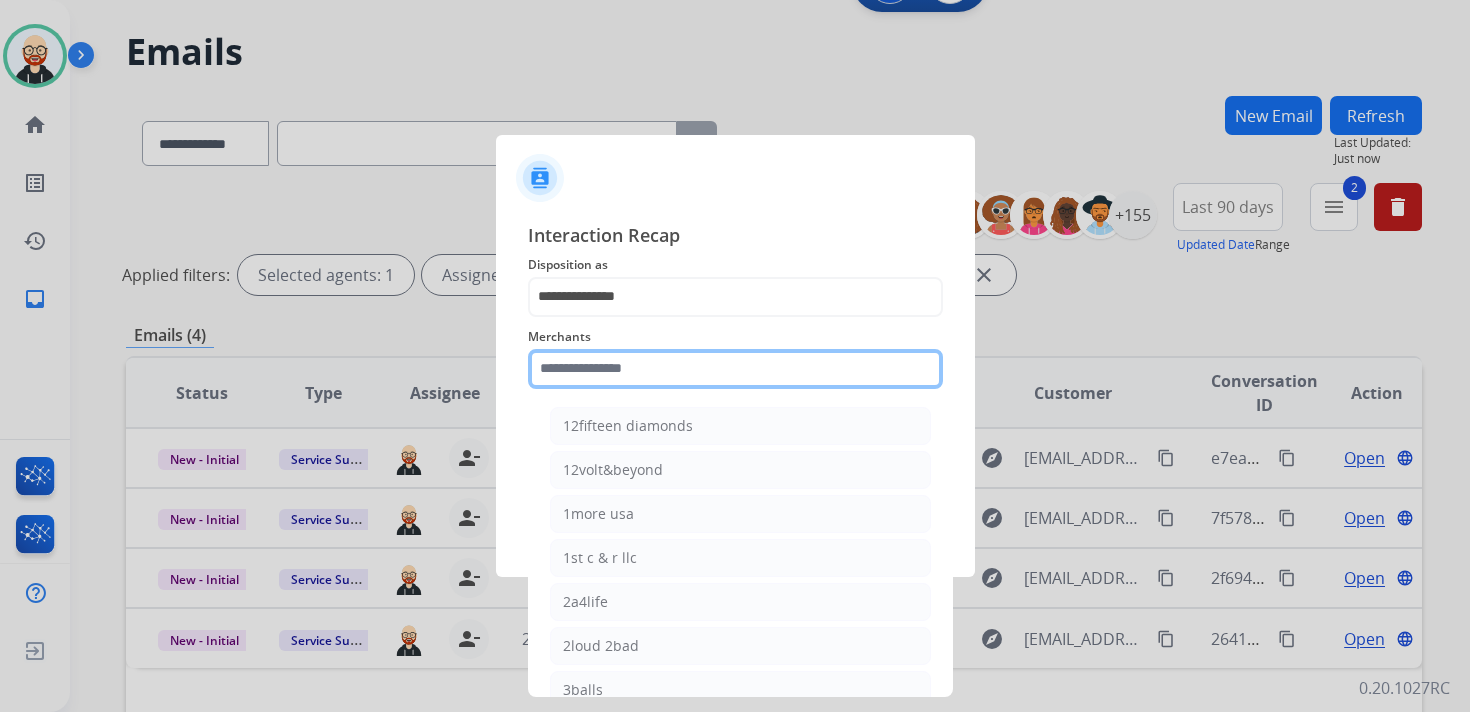 click 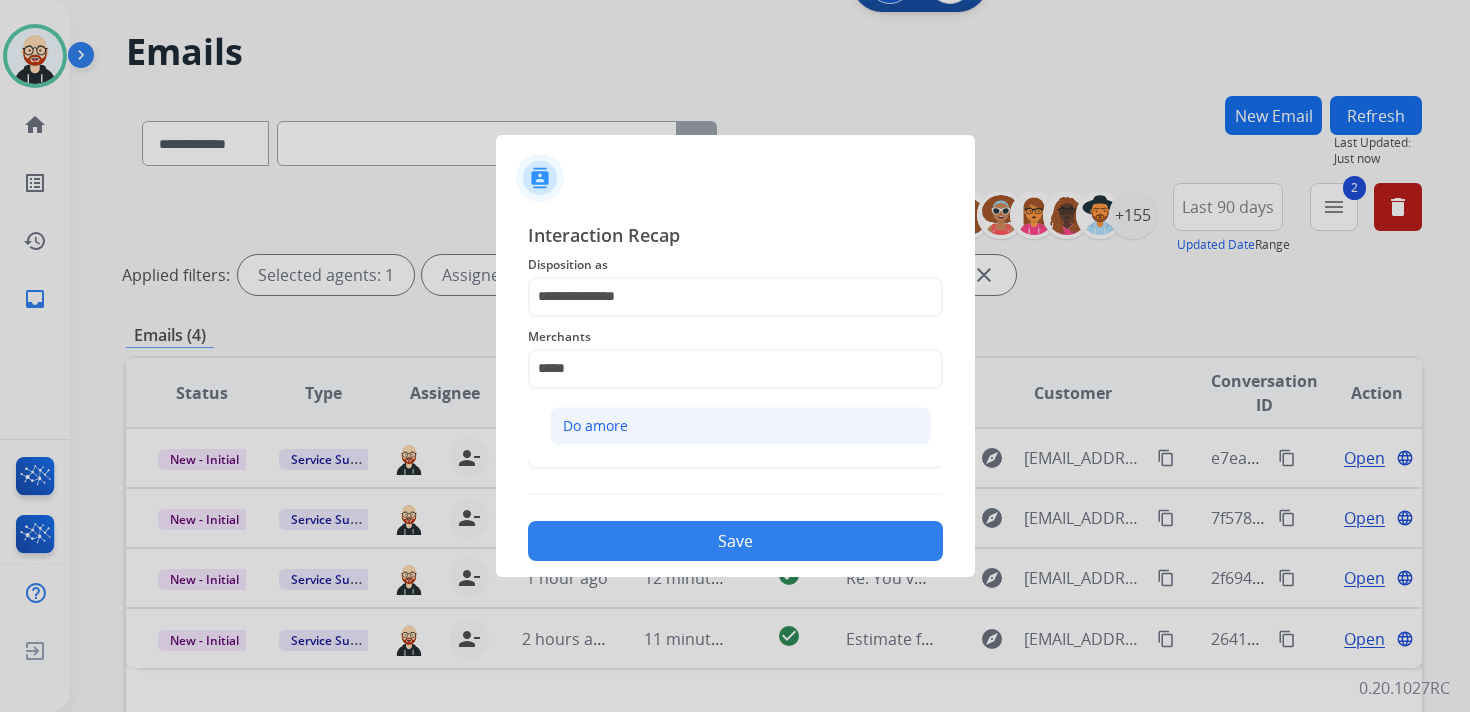 click on "Do amore" 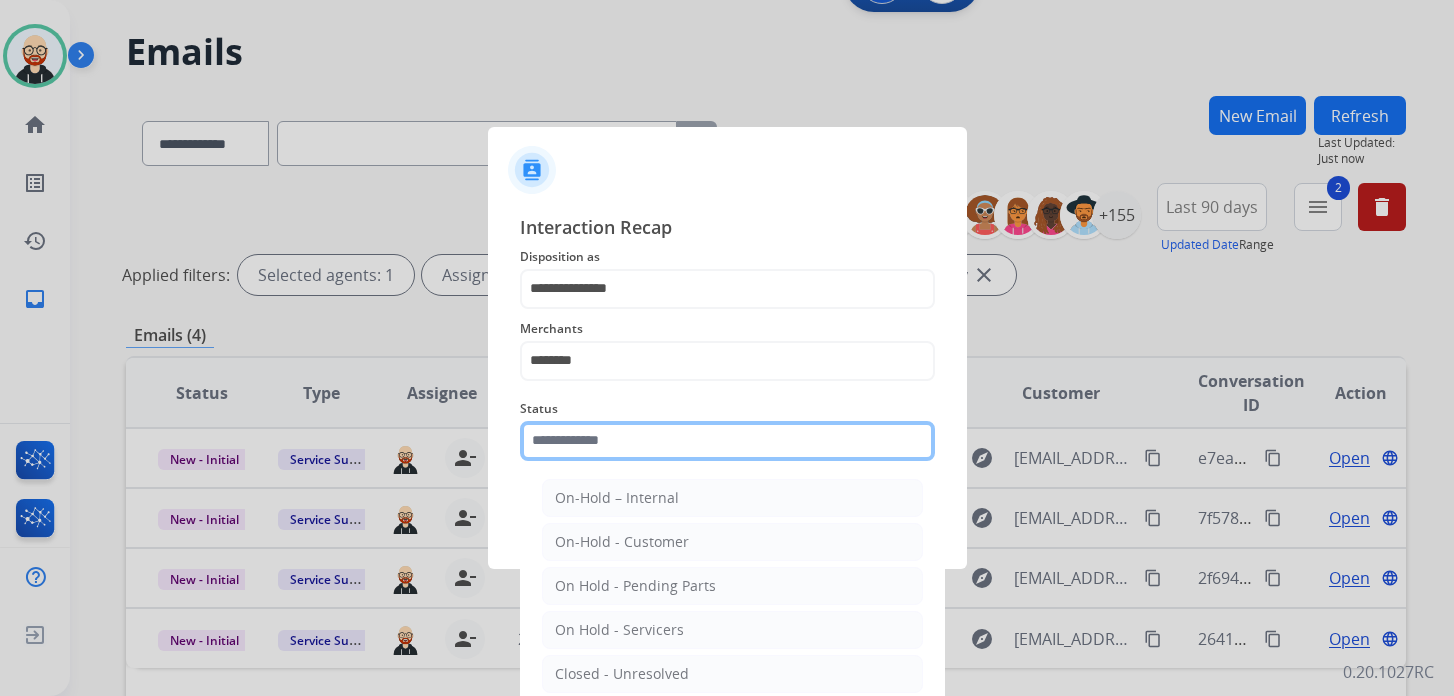 click 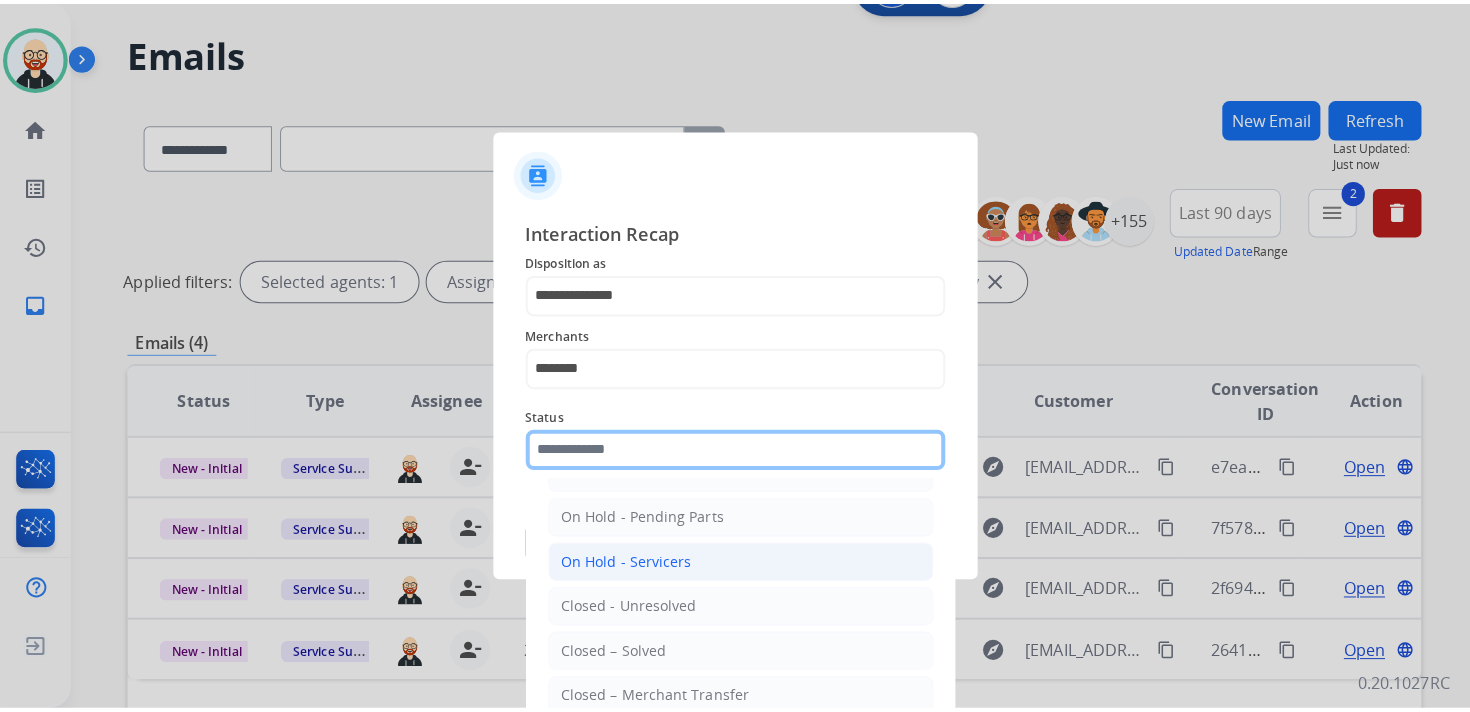 scroll, scrollTop: 80, scrollLeft: 0, axis: vertical 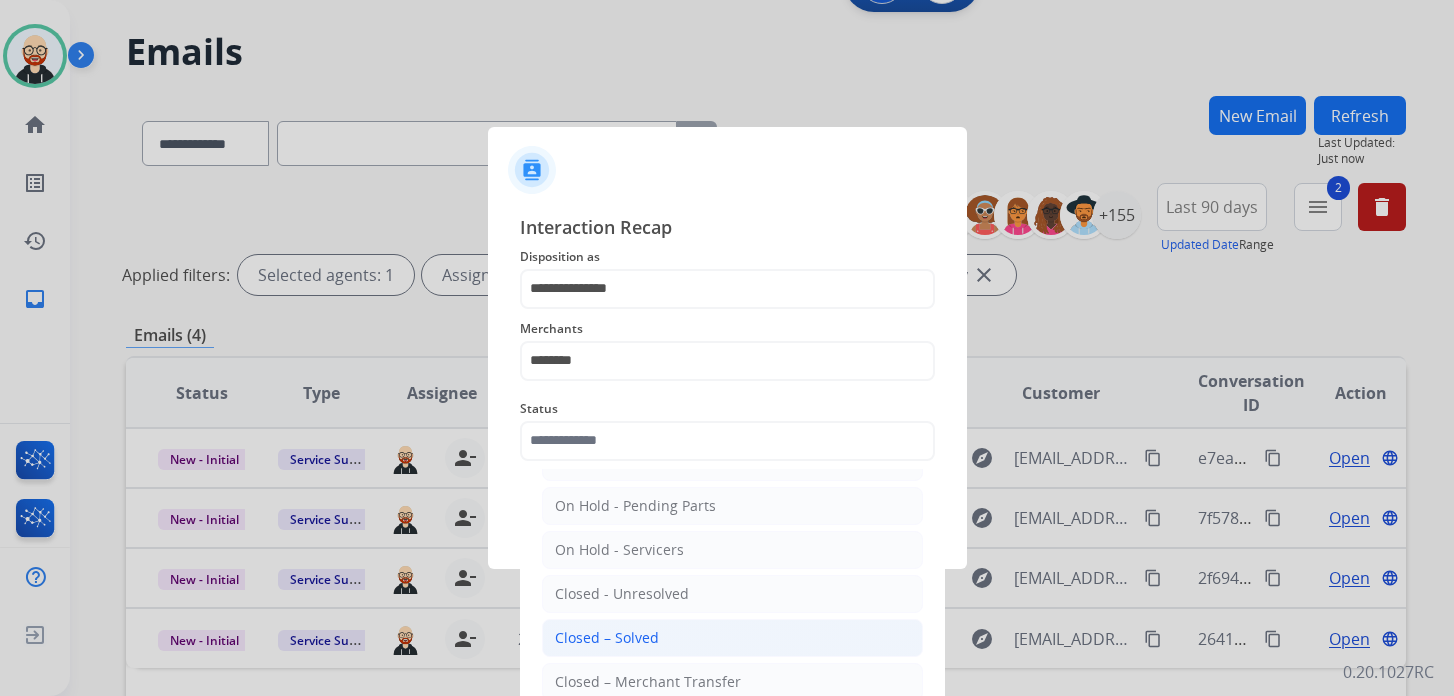 click on "Closed – Solved" 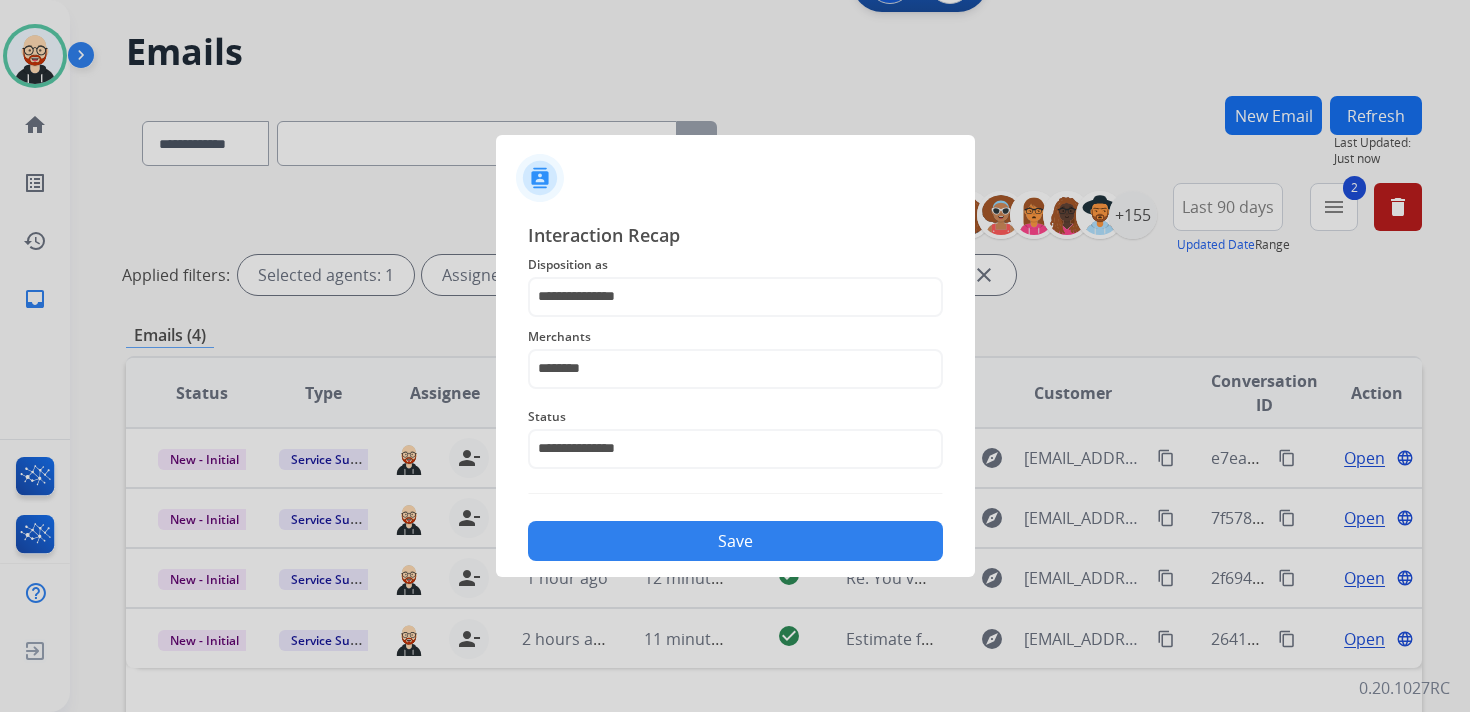 click on "Save" 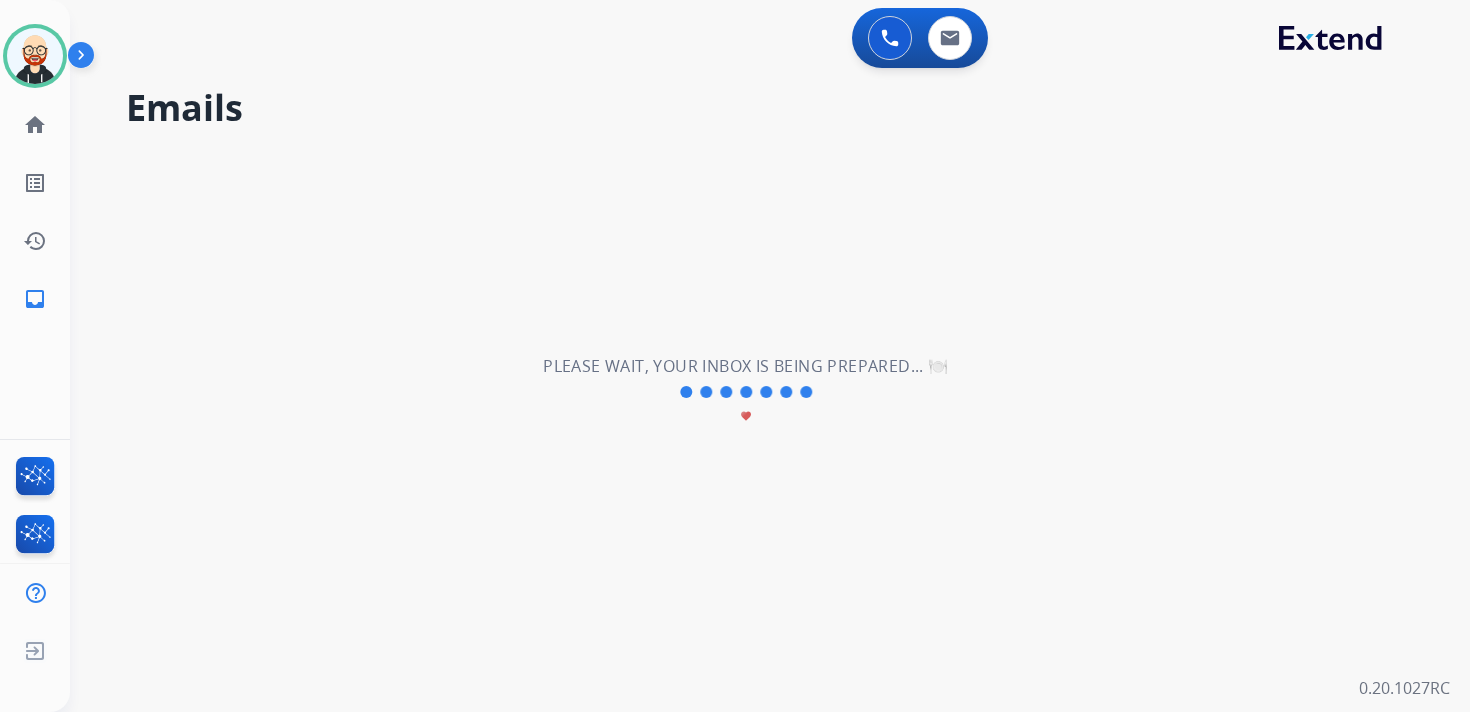 scroll, scrollTop: 0, scrollLeft: 0, axis: both 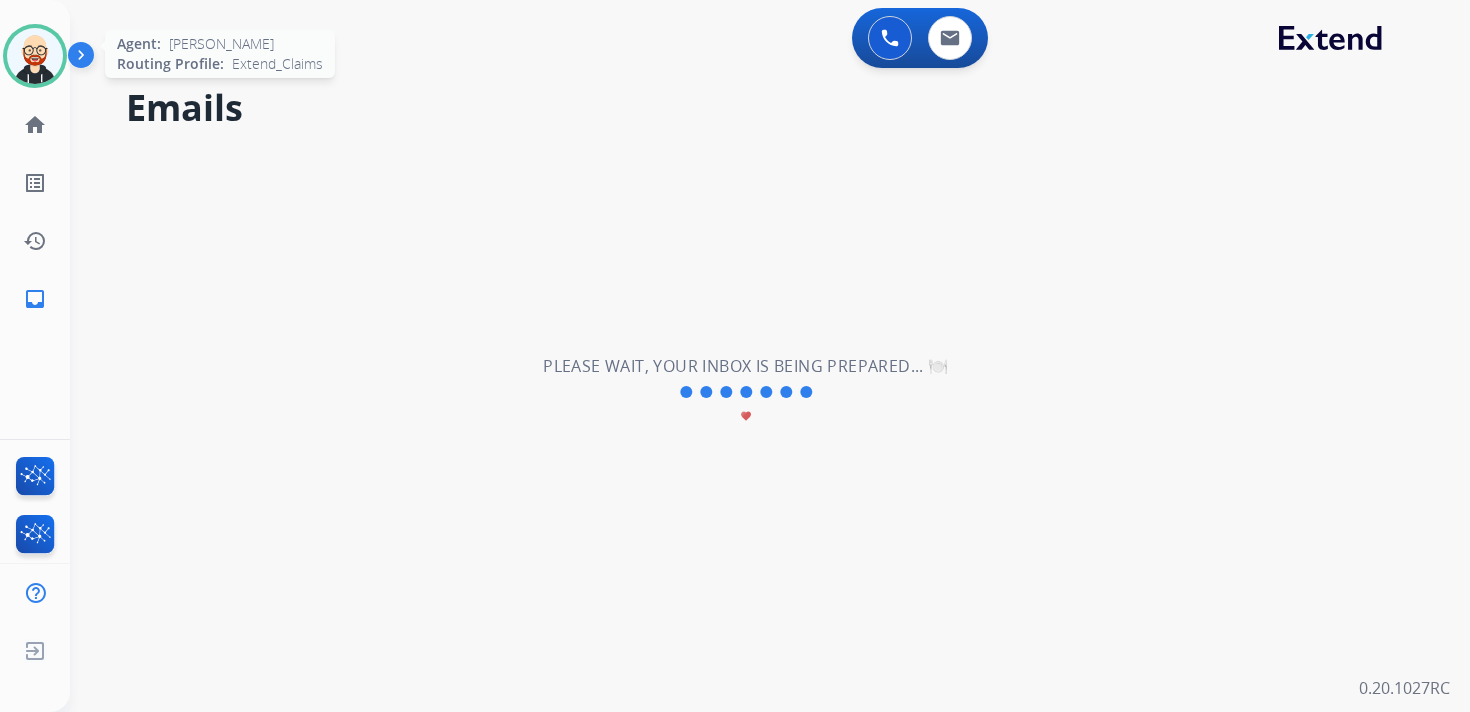 click at bounding box center (35, 56) 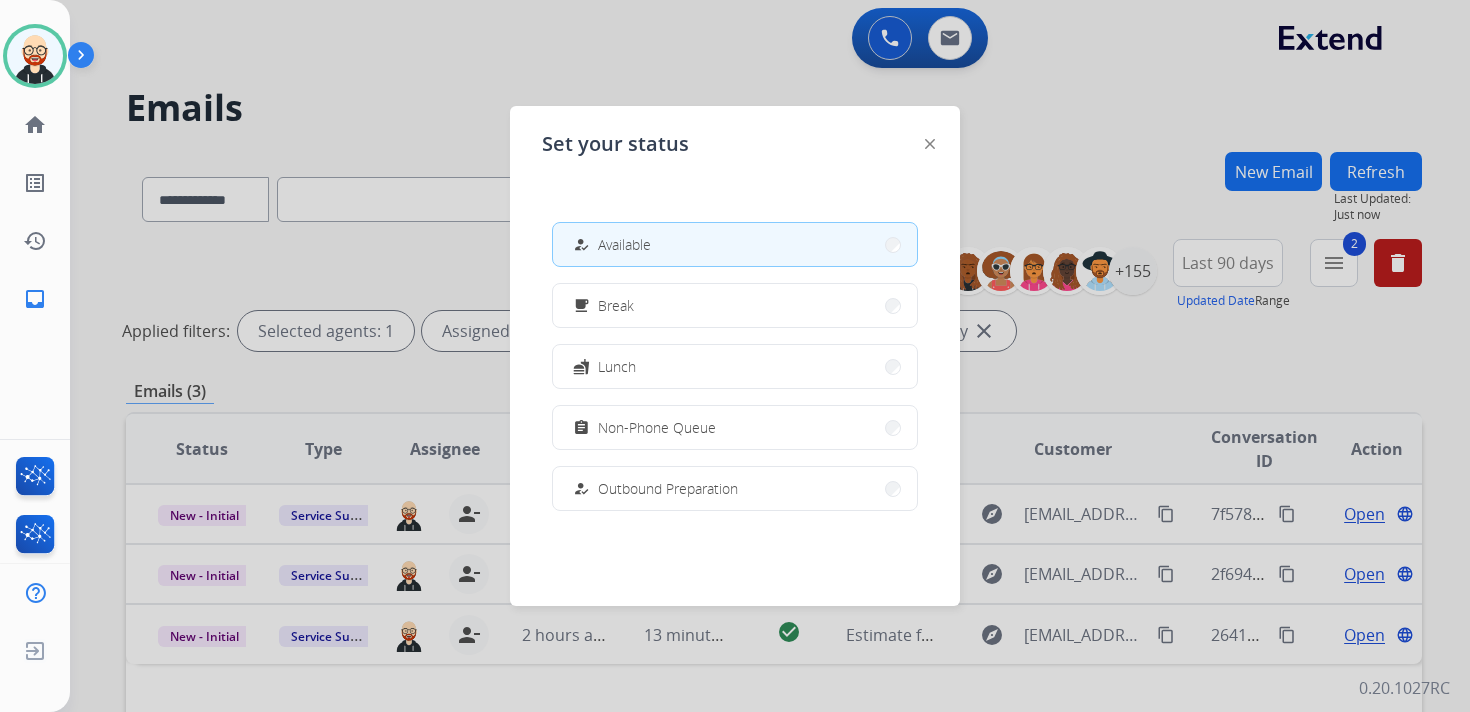 click 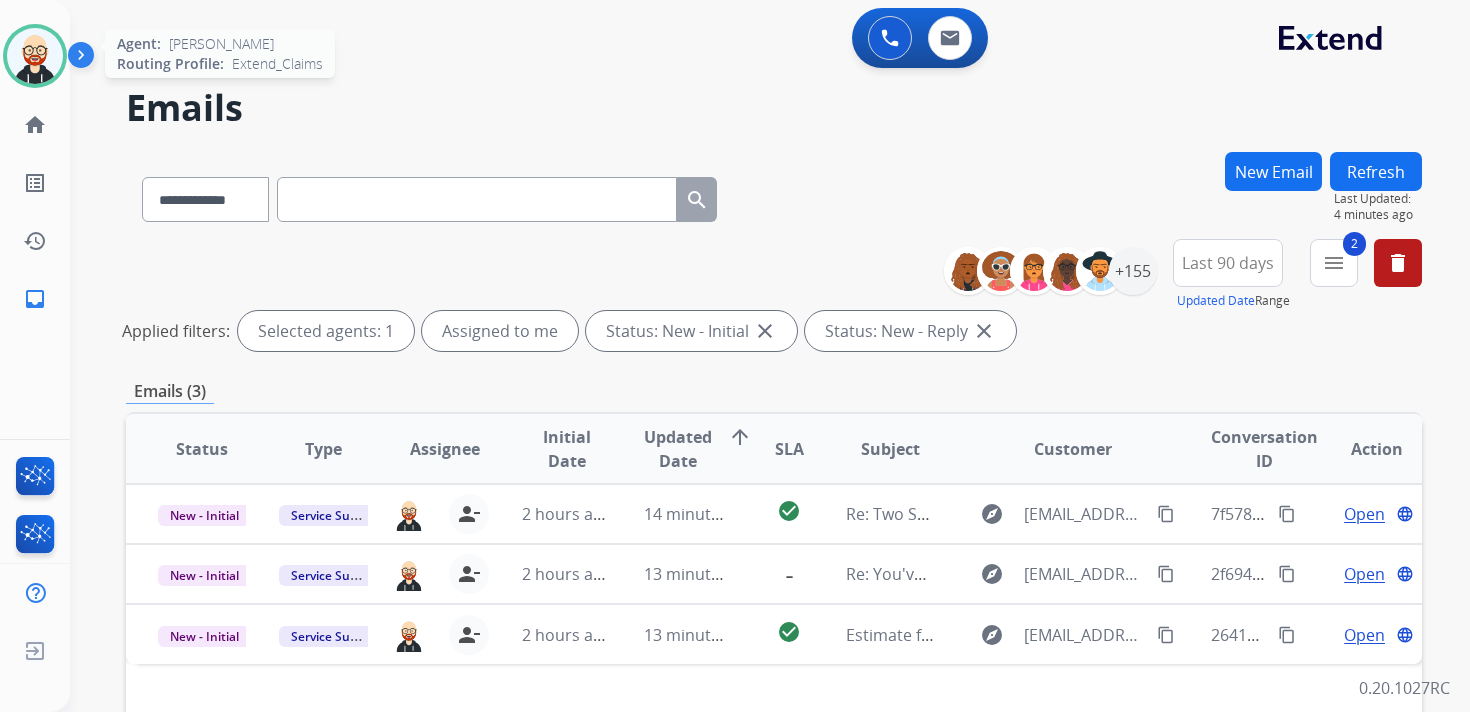 click at bounding box center (35, 56) 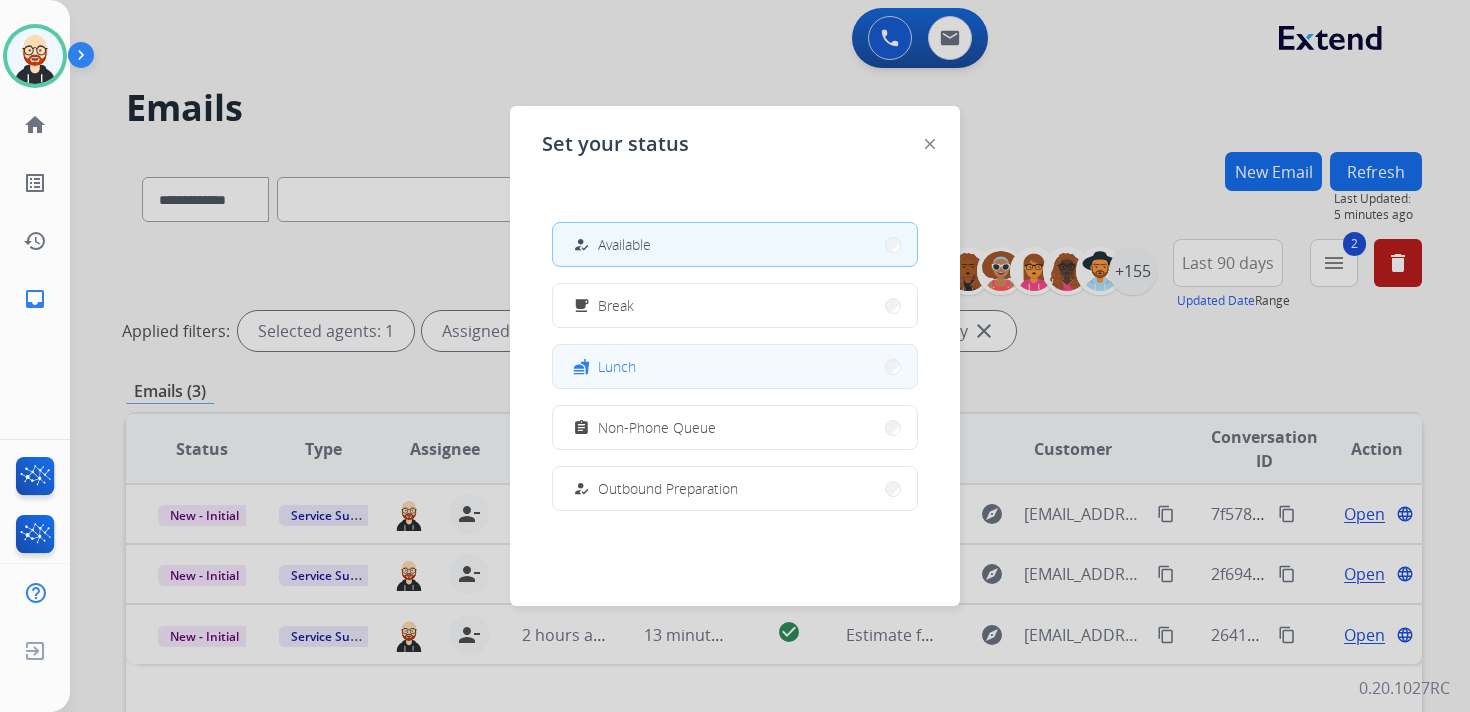 click on "fastfood Lunch" at bounding box center (735, 366) 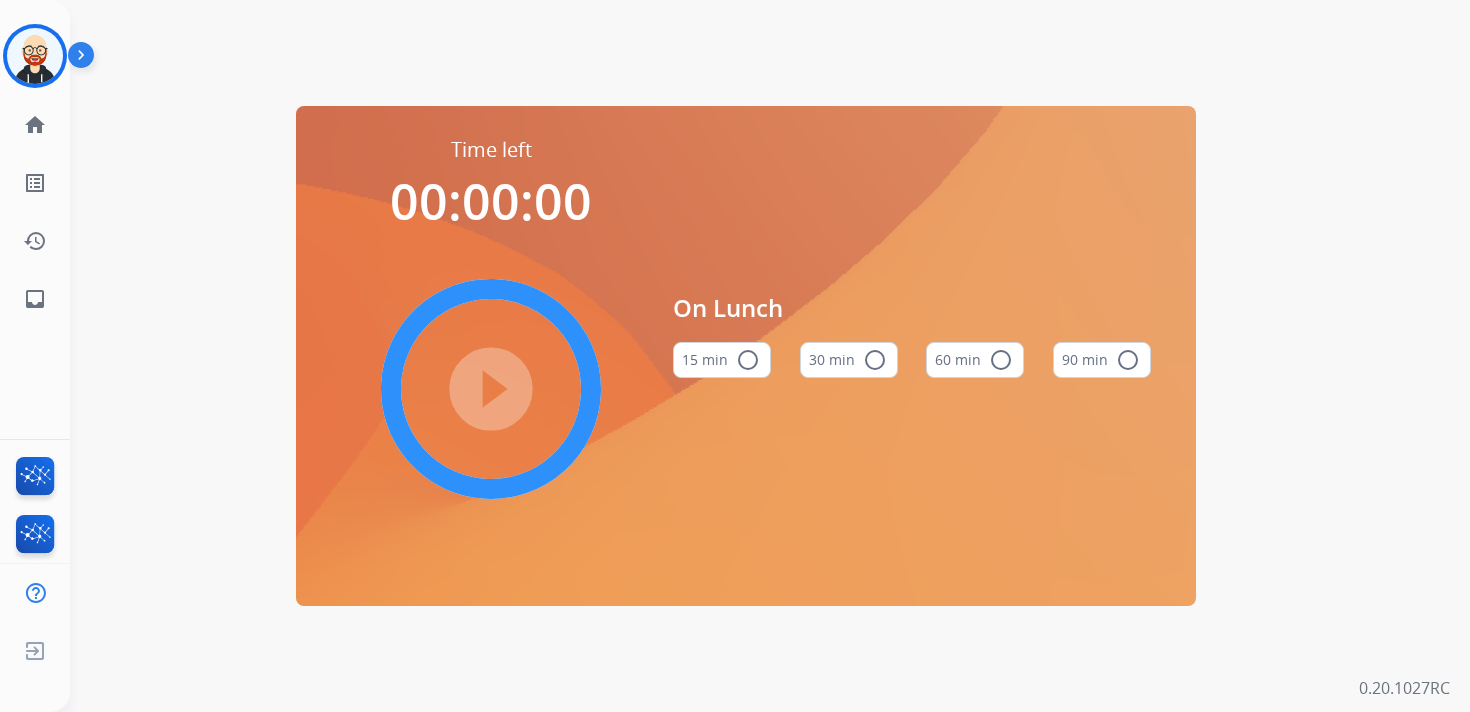 click on "radio_button_unchecked" at bounding box center [875, 360] 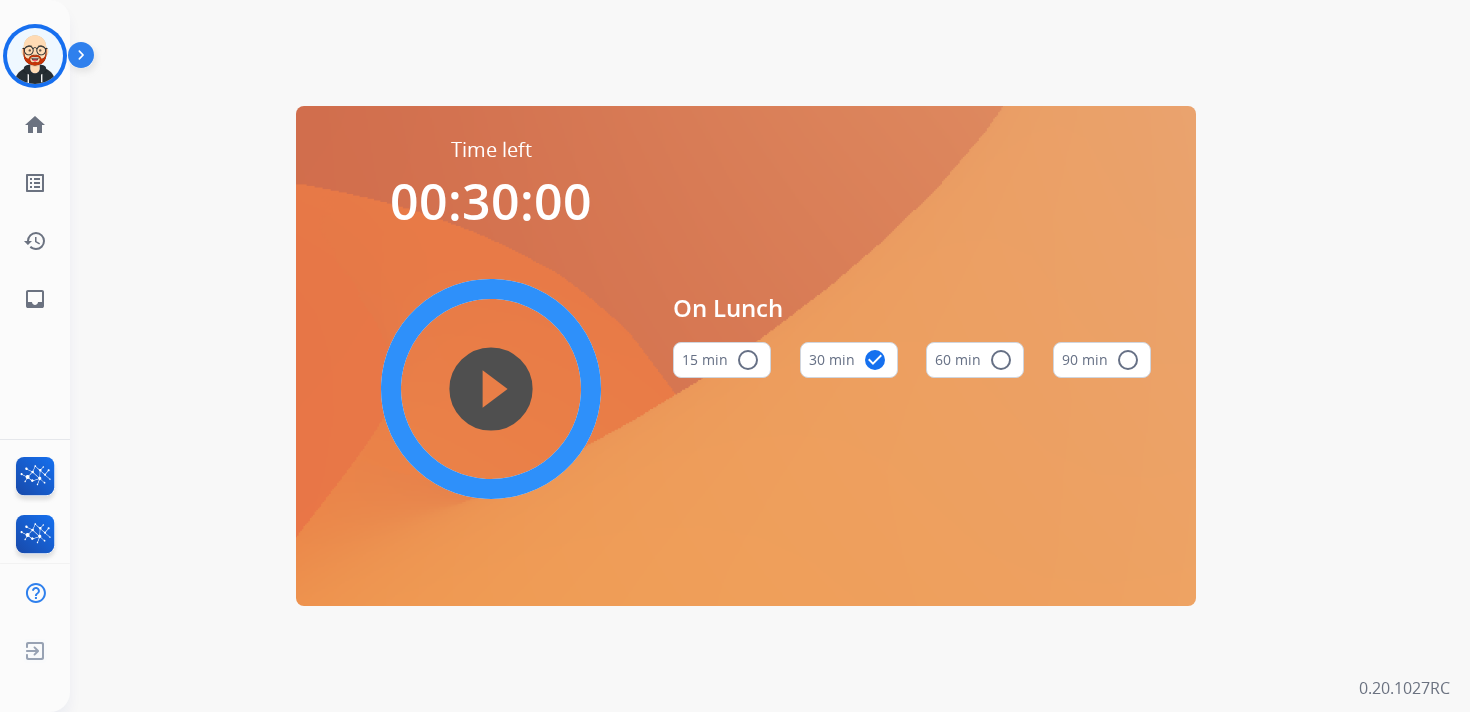 click on "play_circle_filled" at bounding box center (491, 389) 